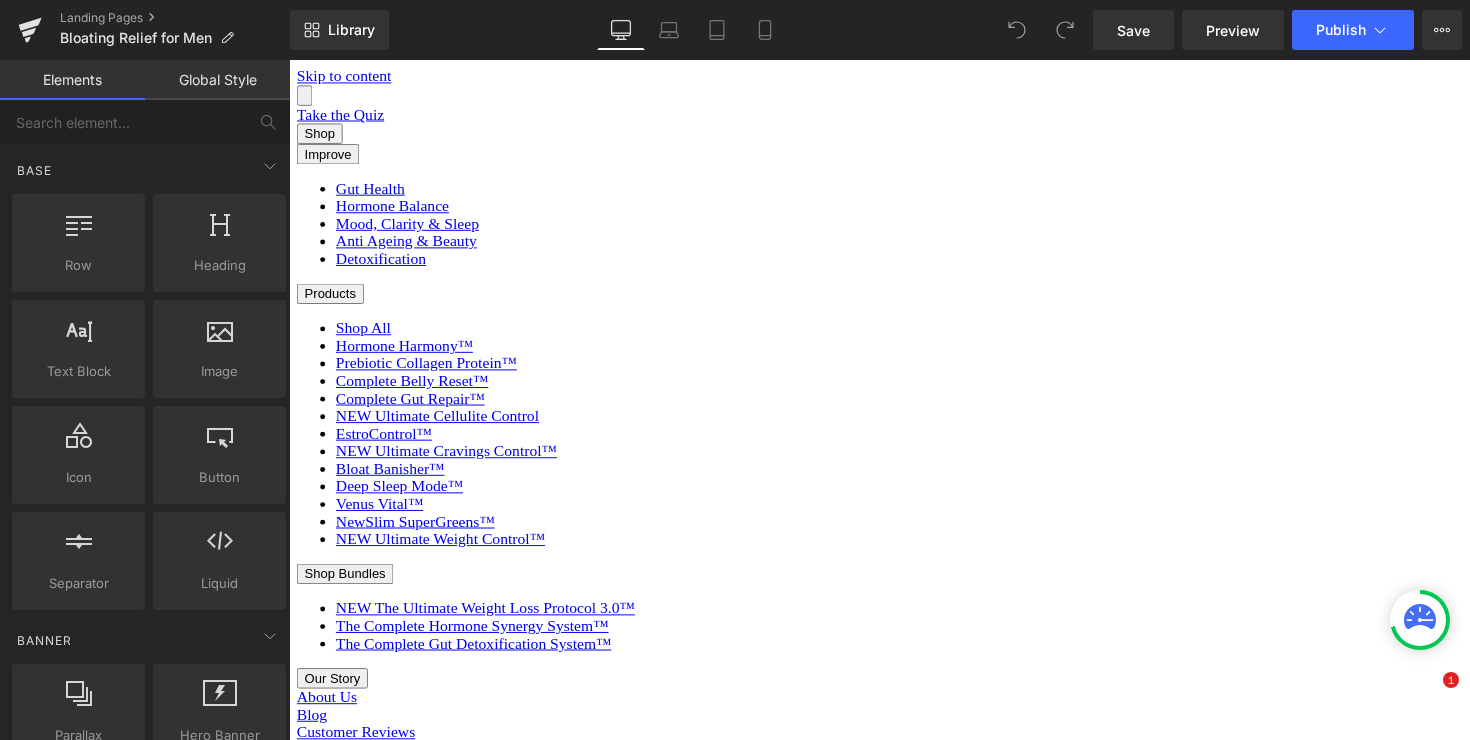 scroll, scrollTop: 0, scrollLeft: 0, axis: both 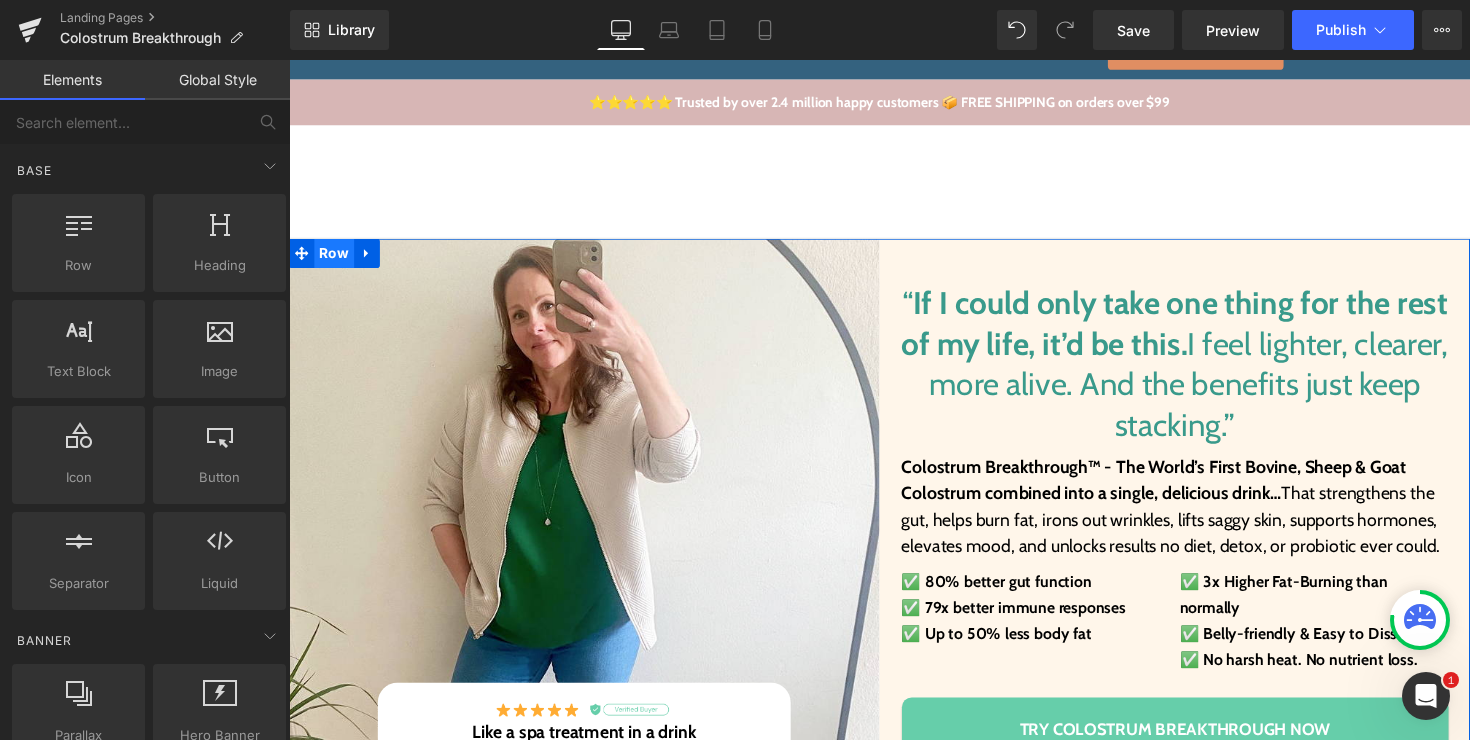 click on "Row" at bounding box center [335, 258] 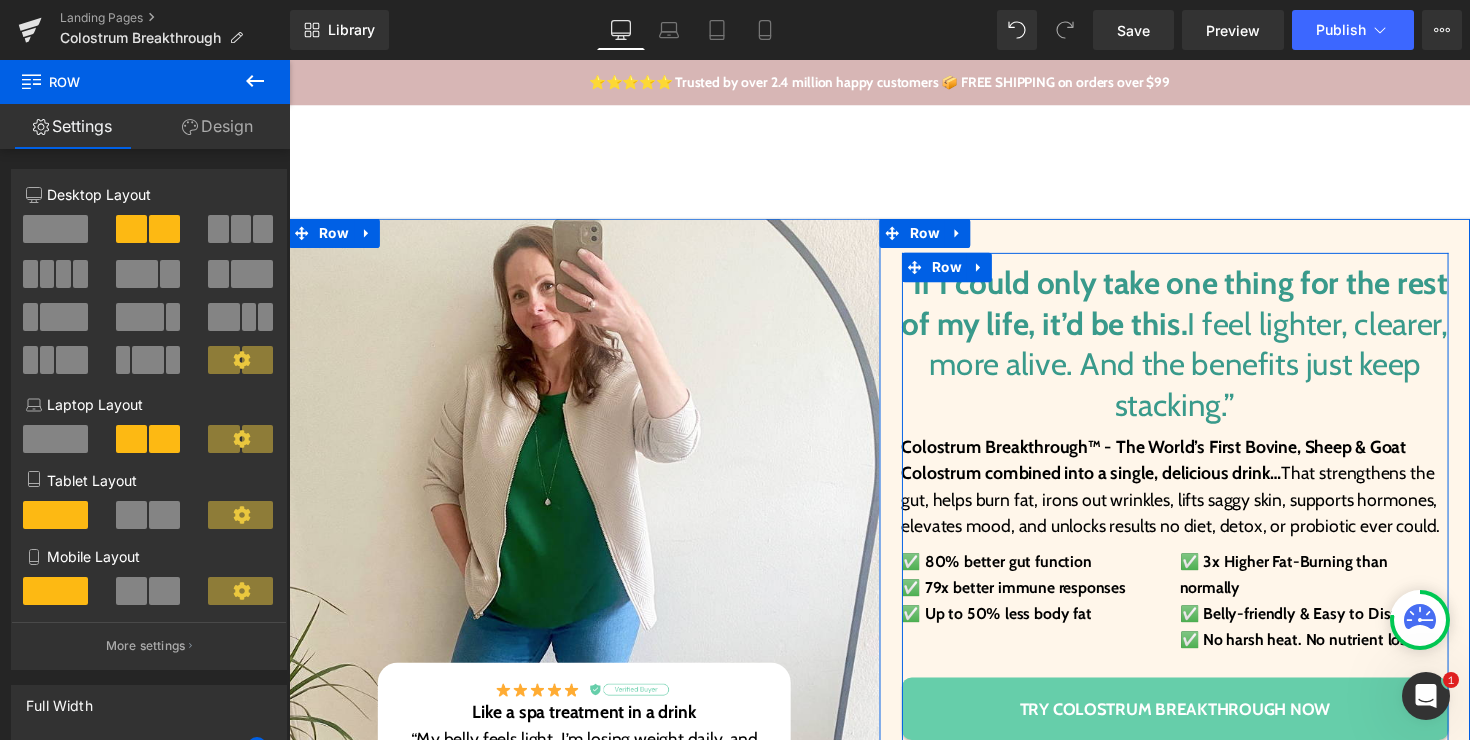 scroll, scrollTop: 80, scrollLeft: 0, axis: vertical 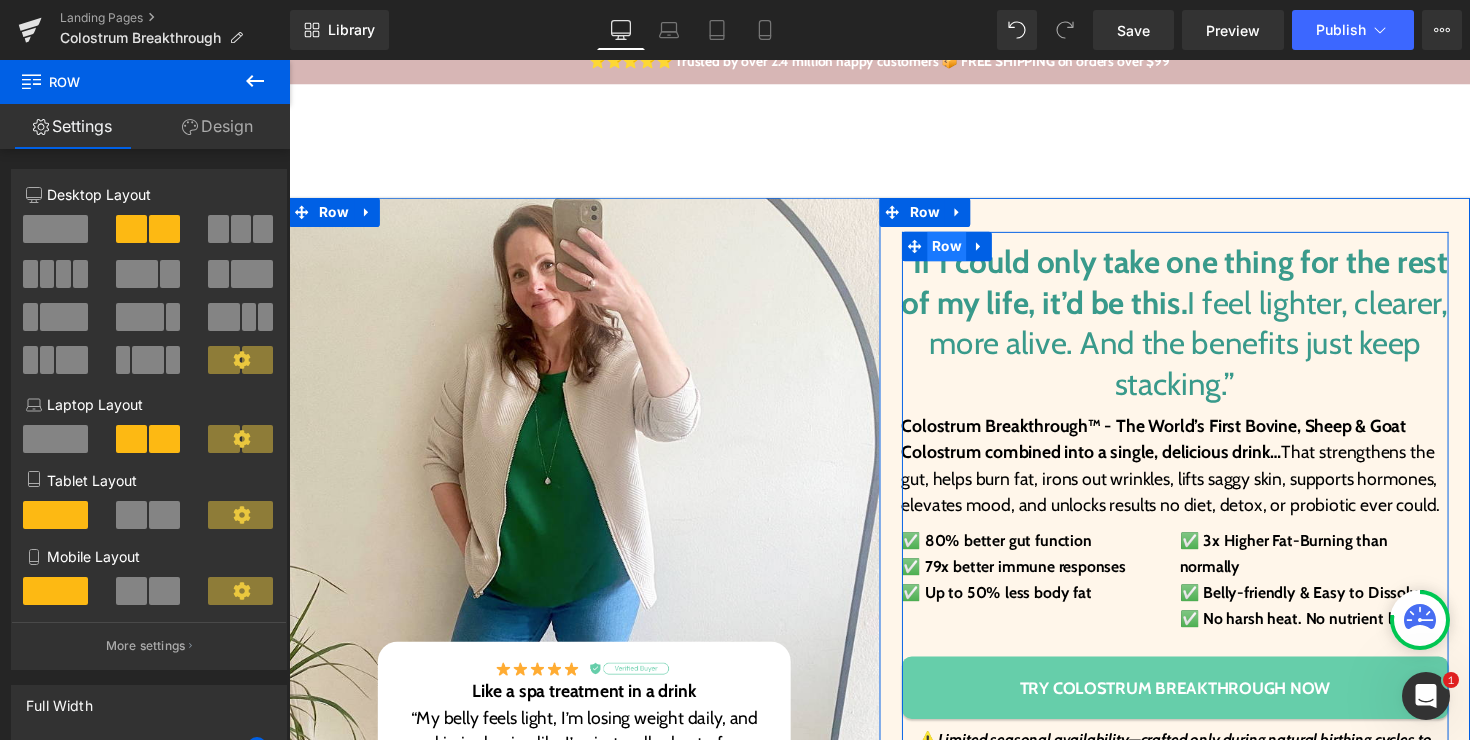 click on "Row" at bounding box center (963, 251) 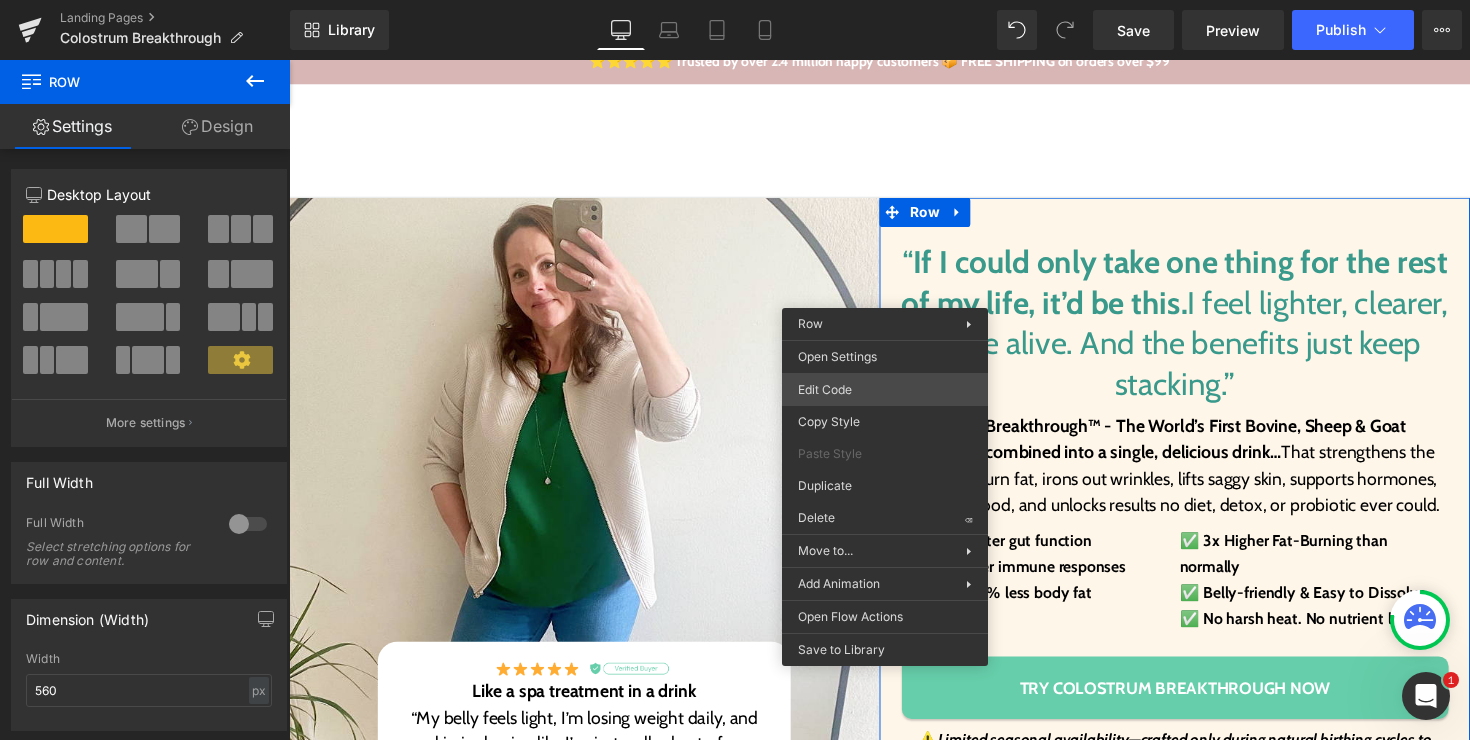 click on "Row  You are previewing how the   will restyle your page. You can not edit Elements in Preset Preview Mode.  Landing Pages Colostrum Breakthrough Library Desktop Desktop Laptop Tablet Mobile Save Preview Publish Scheduled View Live Page View with current Template Save Template to Library Schedule Publish Publish Settings Shortcuts  Your page can’t be published   You've reached the maximum number of published pages on your plan  (0/0).  You need to upgrade your plan or unpublish all your pages to get 1 publish slot.   Unpublish pages   Upgrade plan  Elements Global Style Base Row  rows, columns, layouts, div Heading  headings, titles, h1,h2,h3,h4,h5,h6 Text Block  texts, paragraphs, contents, blocks Image  images, photos, alts, uploads Icon  icons, symbols Button  button, call to action, cta Separator  separators, dividers, horizontal lines Liquid  liquid, custom code, html, javascript, css, reviews, apps, applications, embeded, iframe Banner Parallax  banner, slideshow, hero, image, cover, parallax, effect" at bounding box center [735, 0] 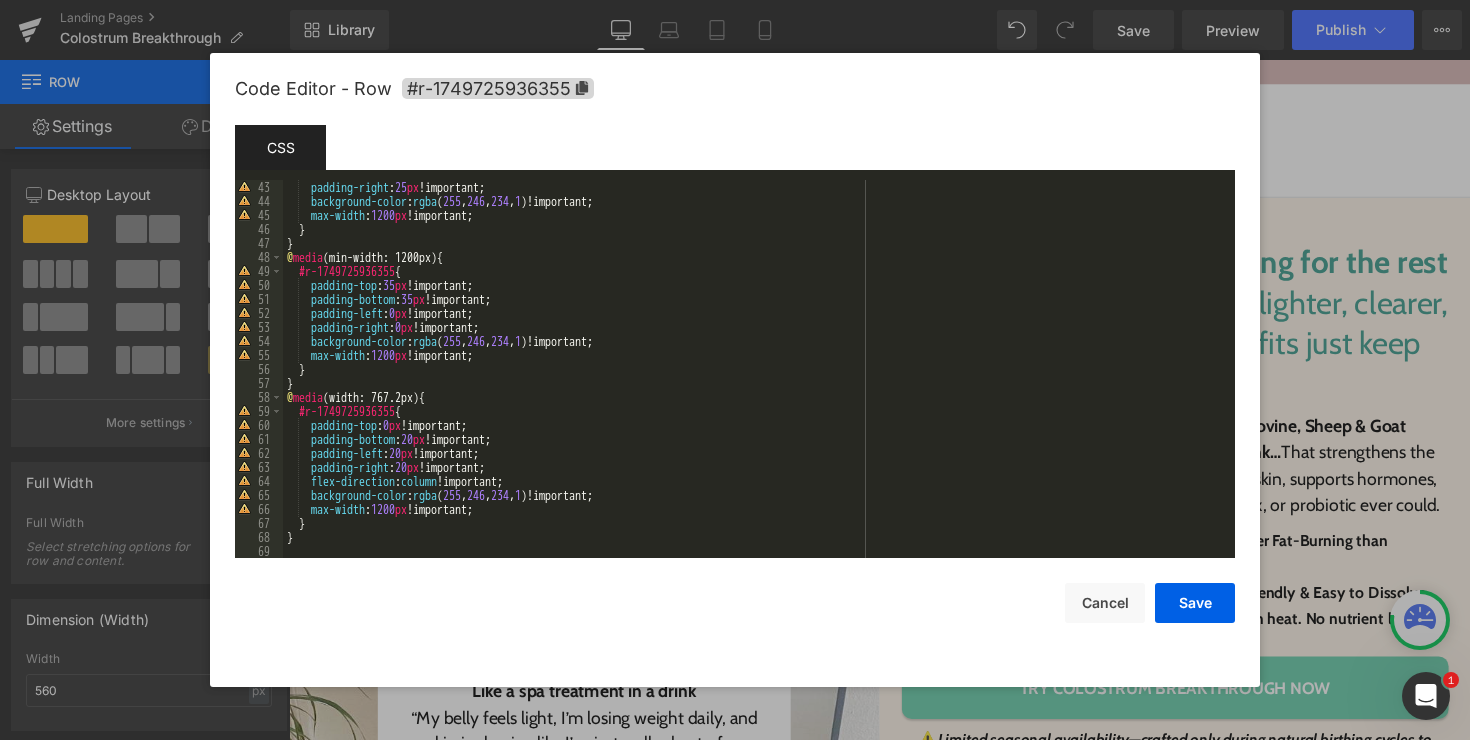 scroll, scrollTop: 0, scrollLeft: 0, axis: both 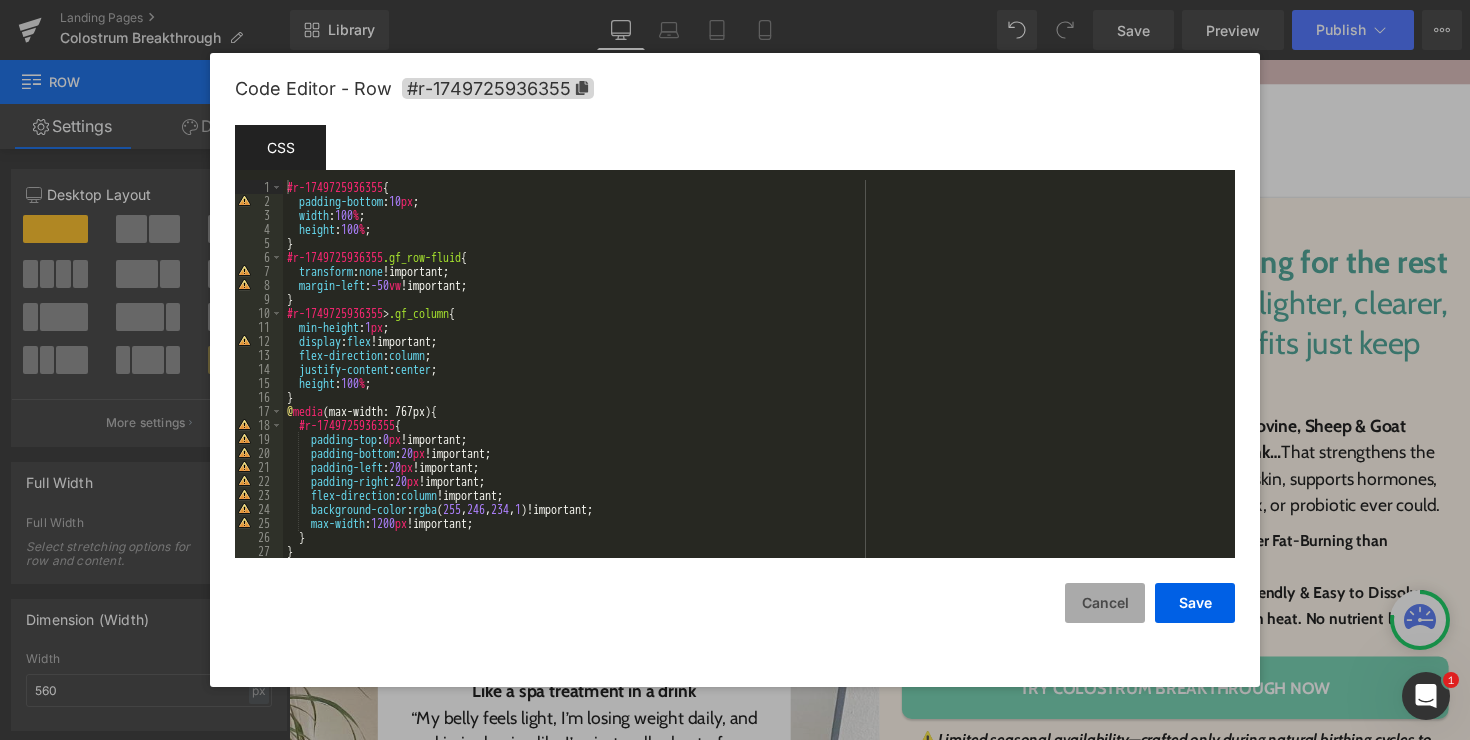 click on "Cancel" at bounding box center (1105, 603) 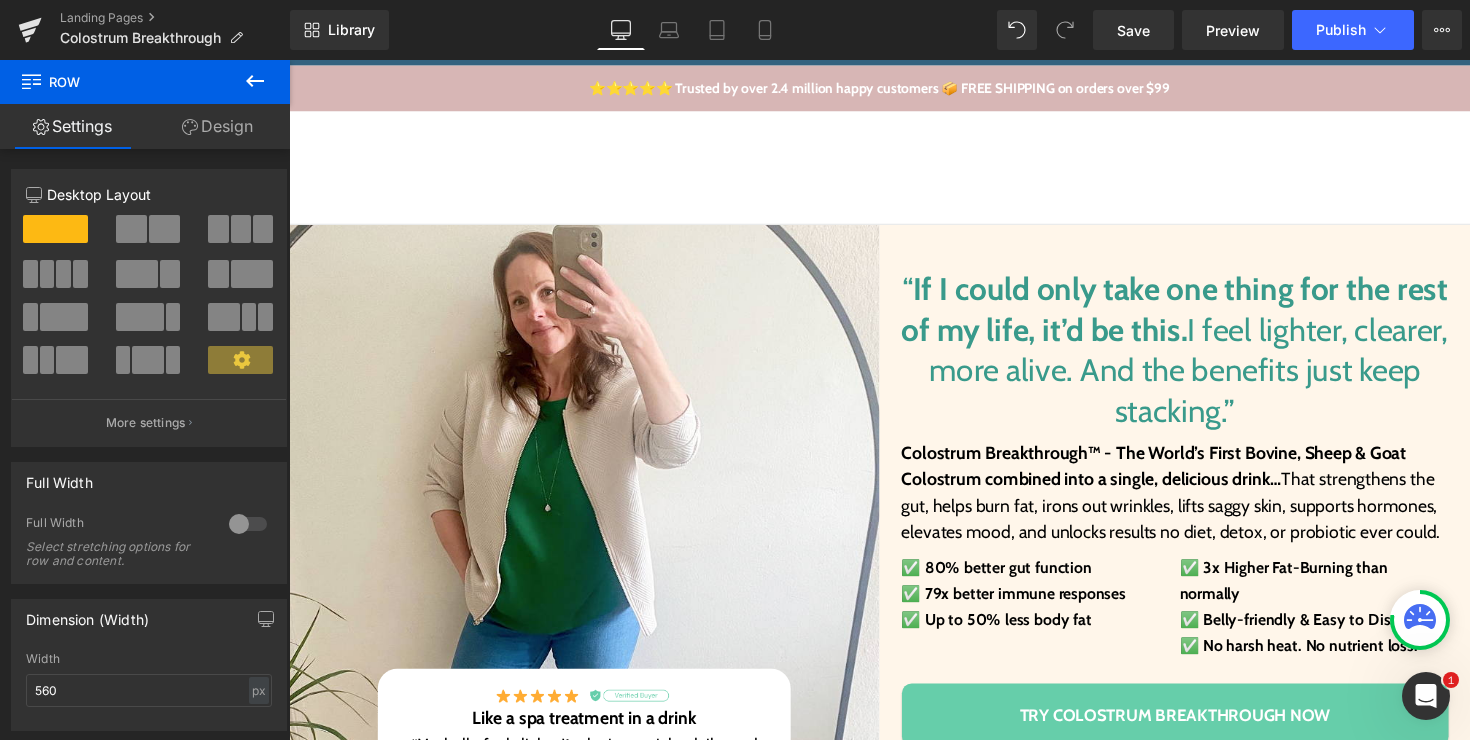 scroll, scrollTop: 0, scrollLeft: 0, axis: both 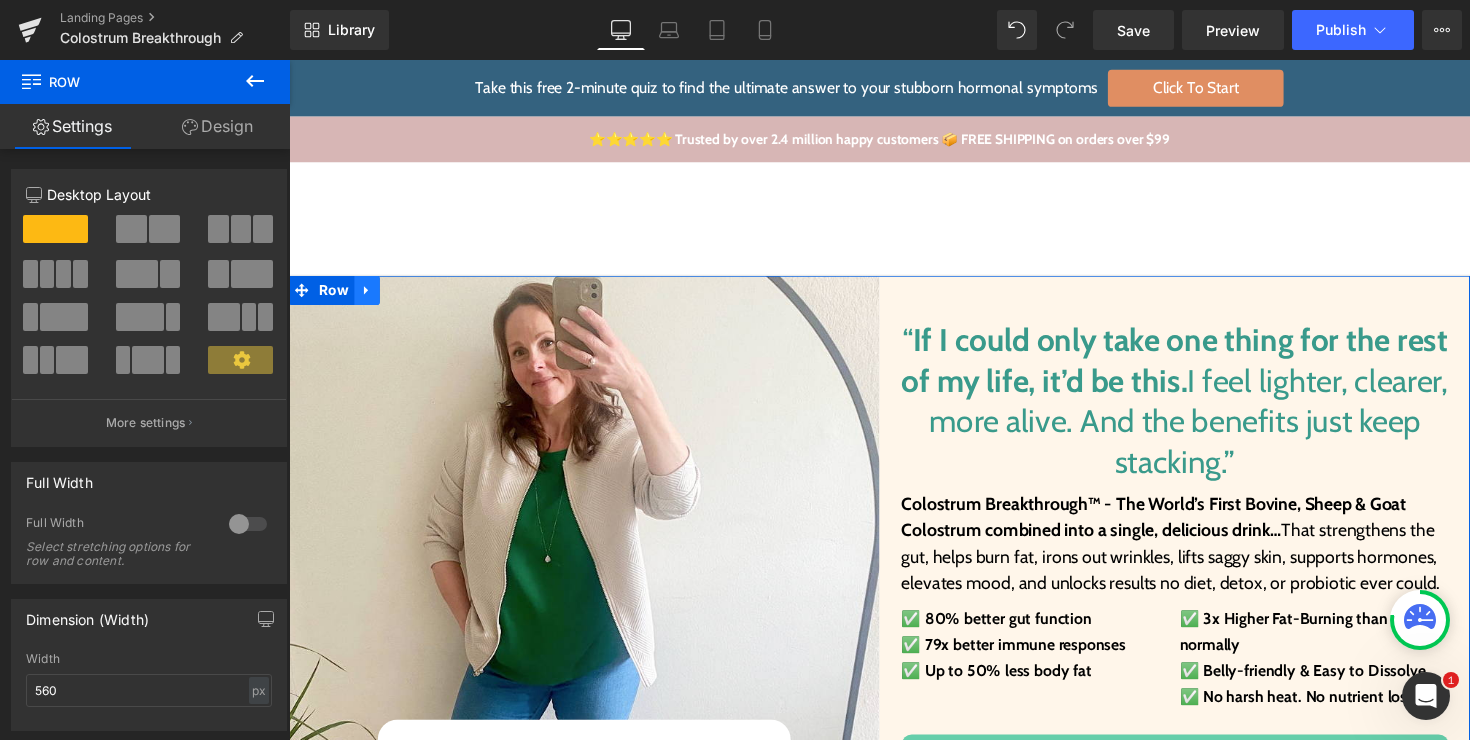 click 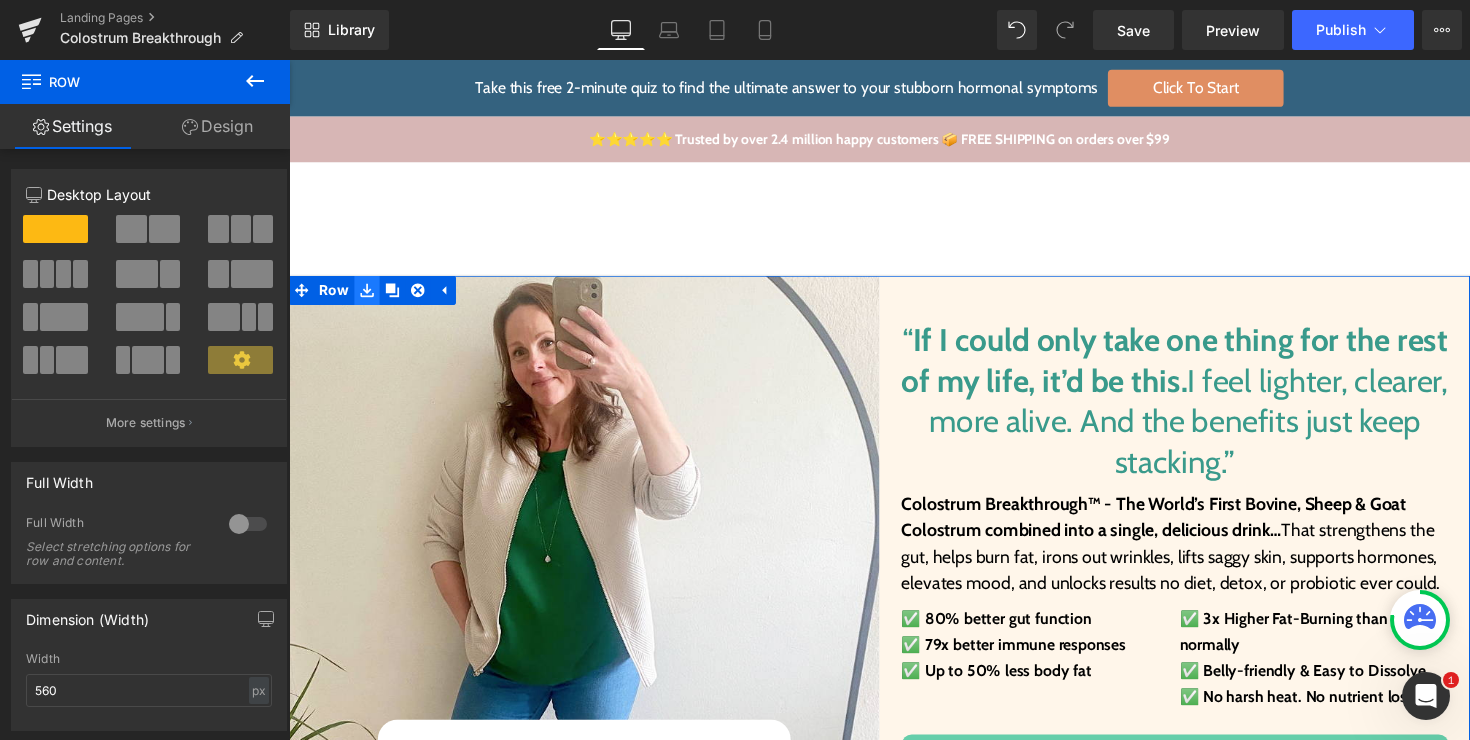 click 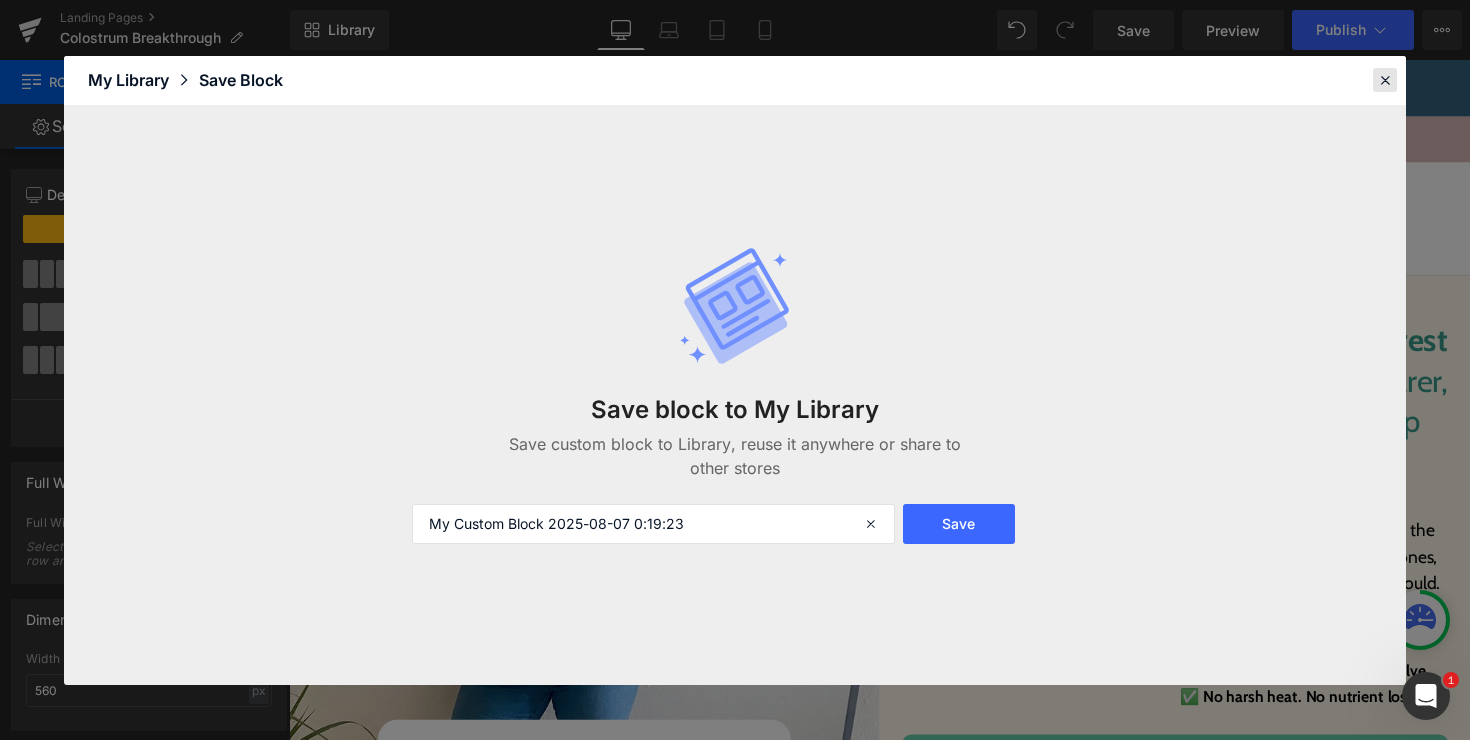 click at bounding box center (1385, 80) 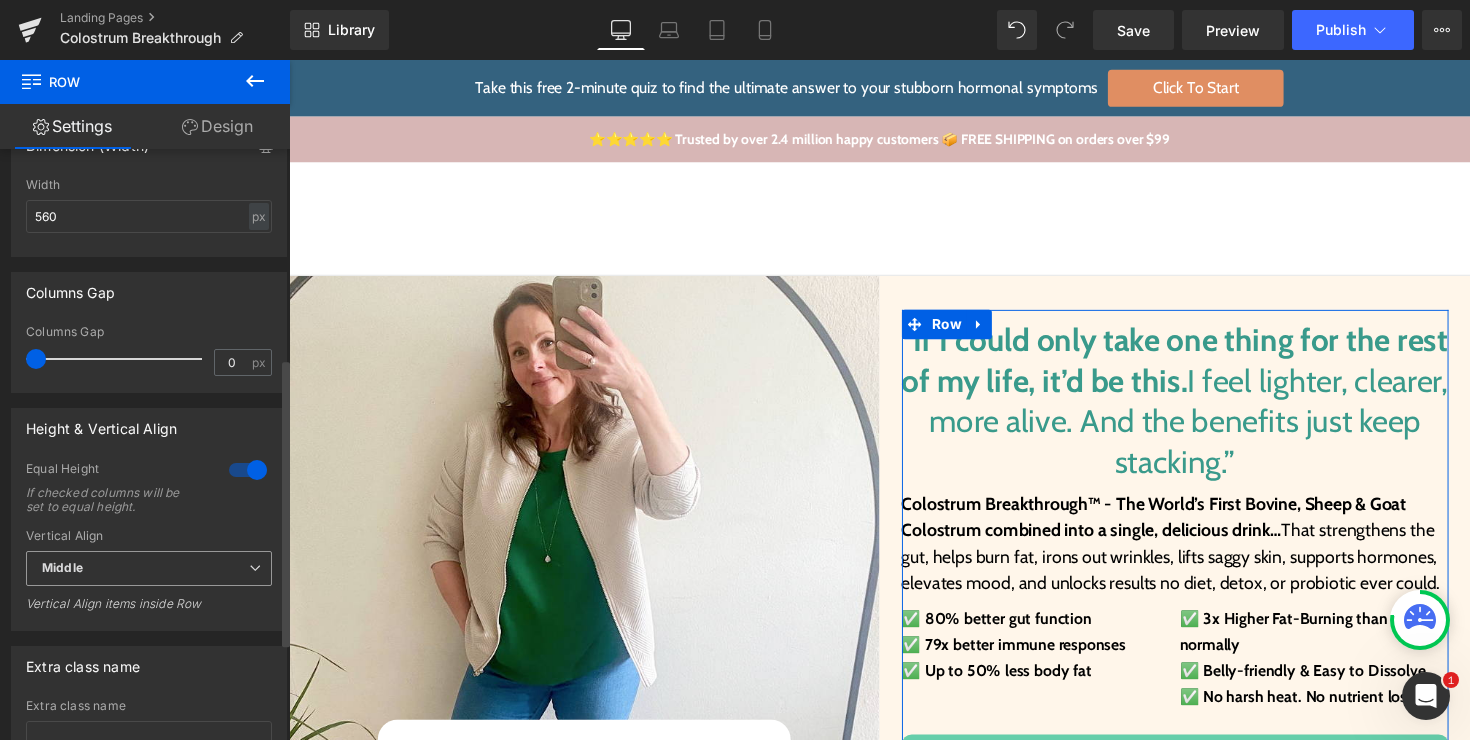 scroll, scrollTop: 632, scrollLeft: 0, axis: vertical 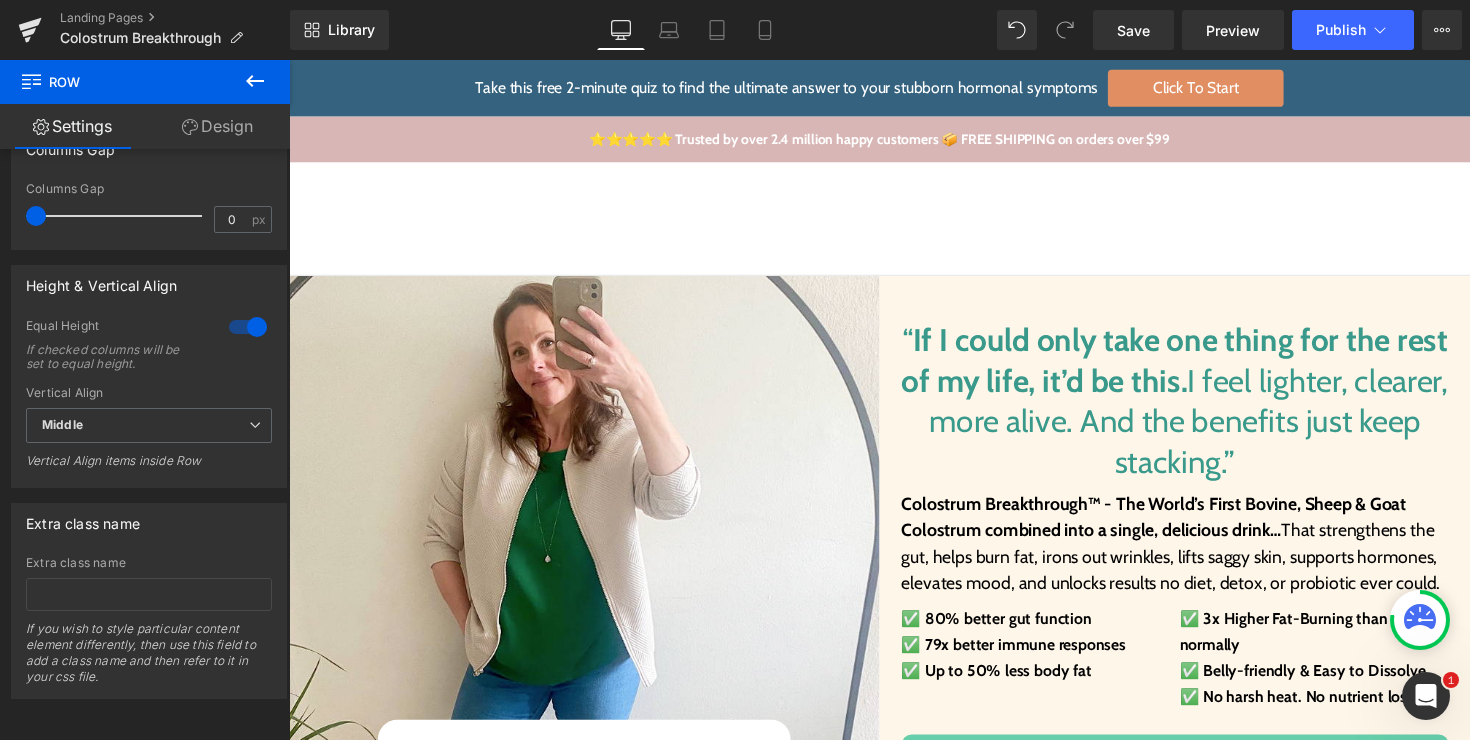 click 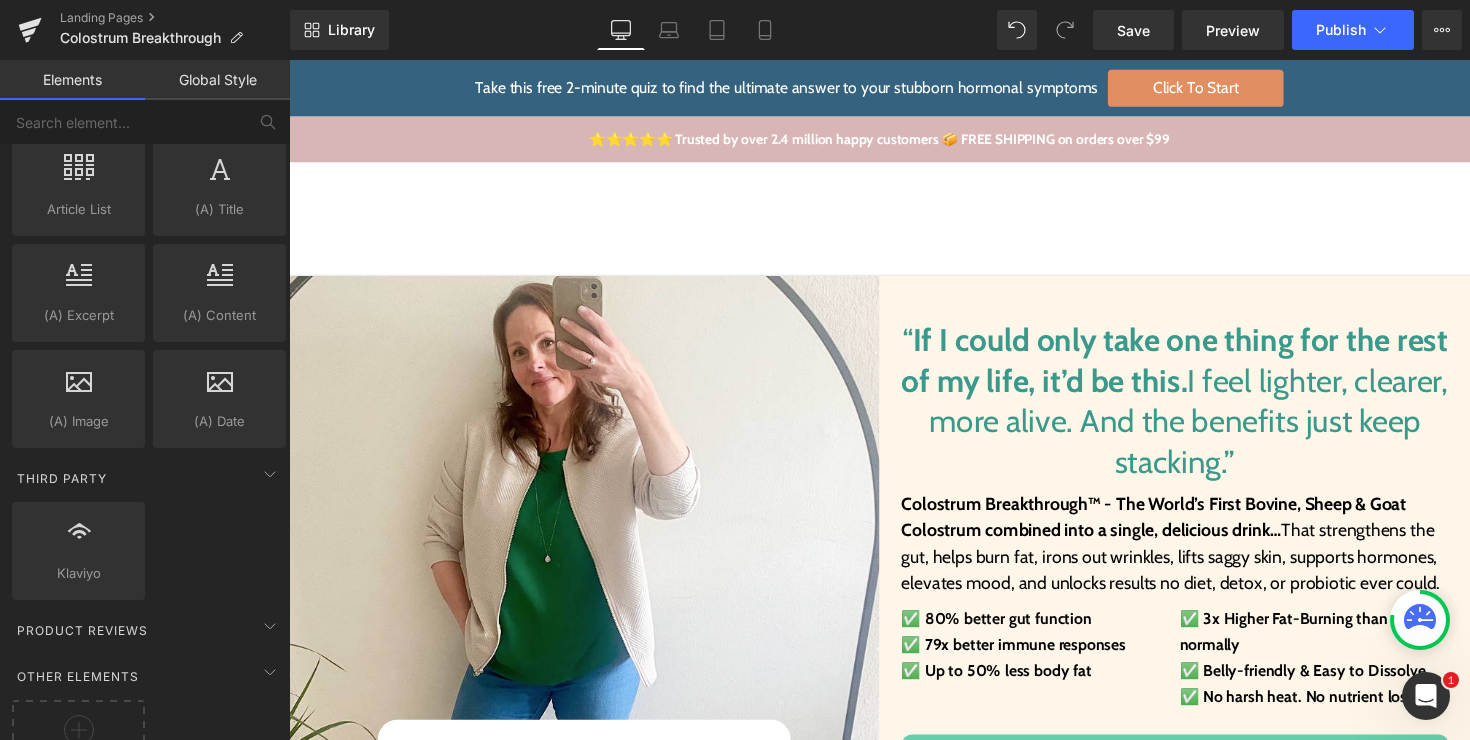 scroll, scrollTop: 3815, scrollLeft: 0, axis: vertical 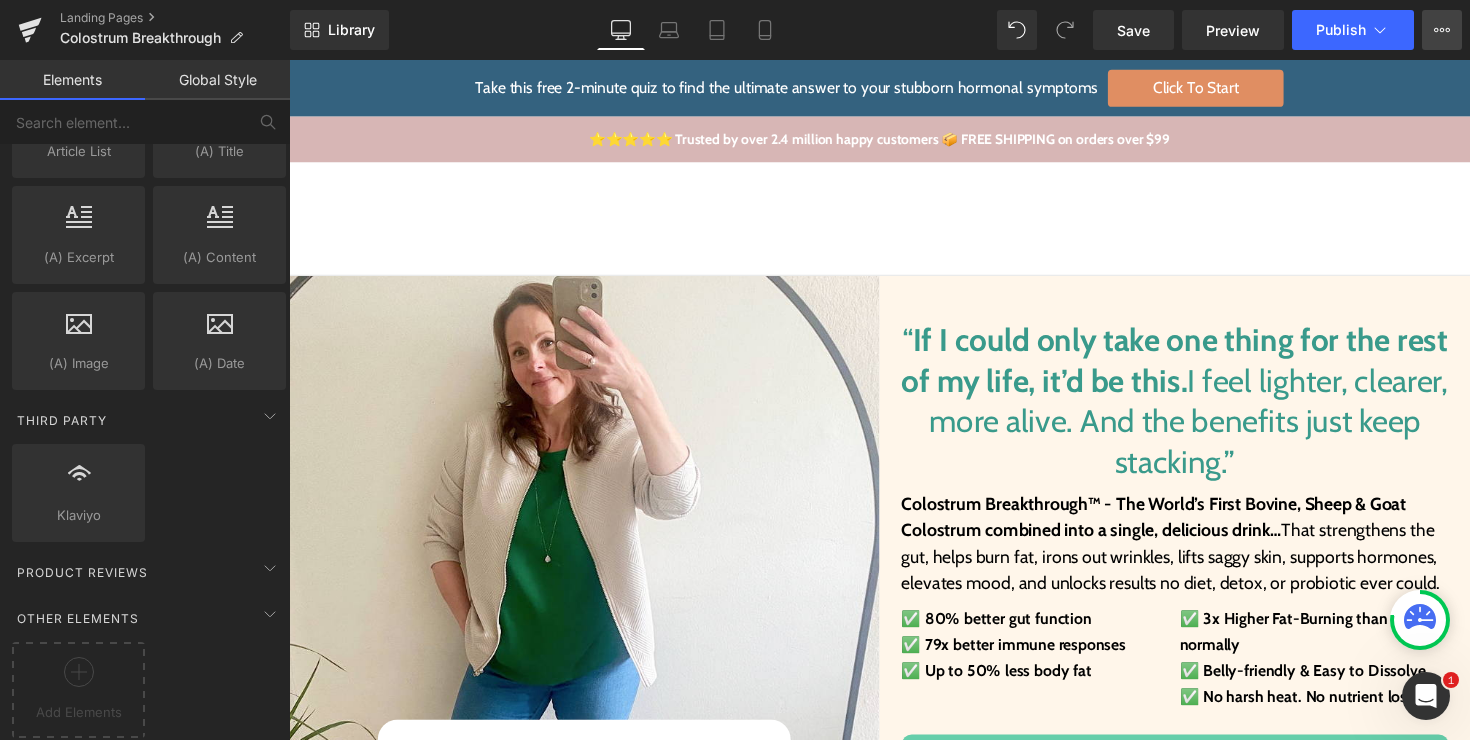 click 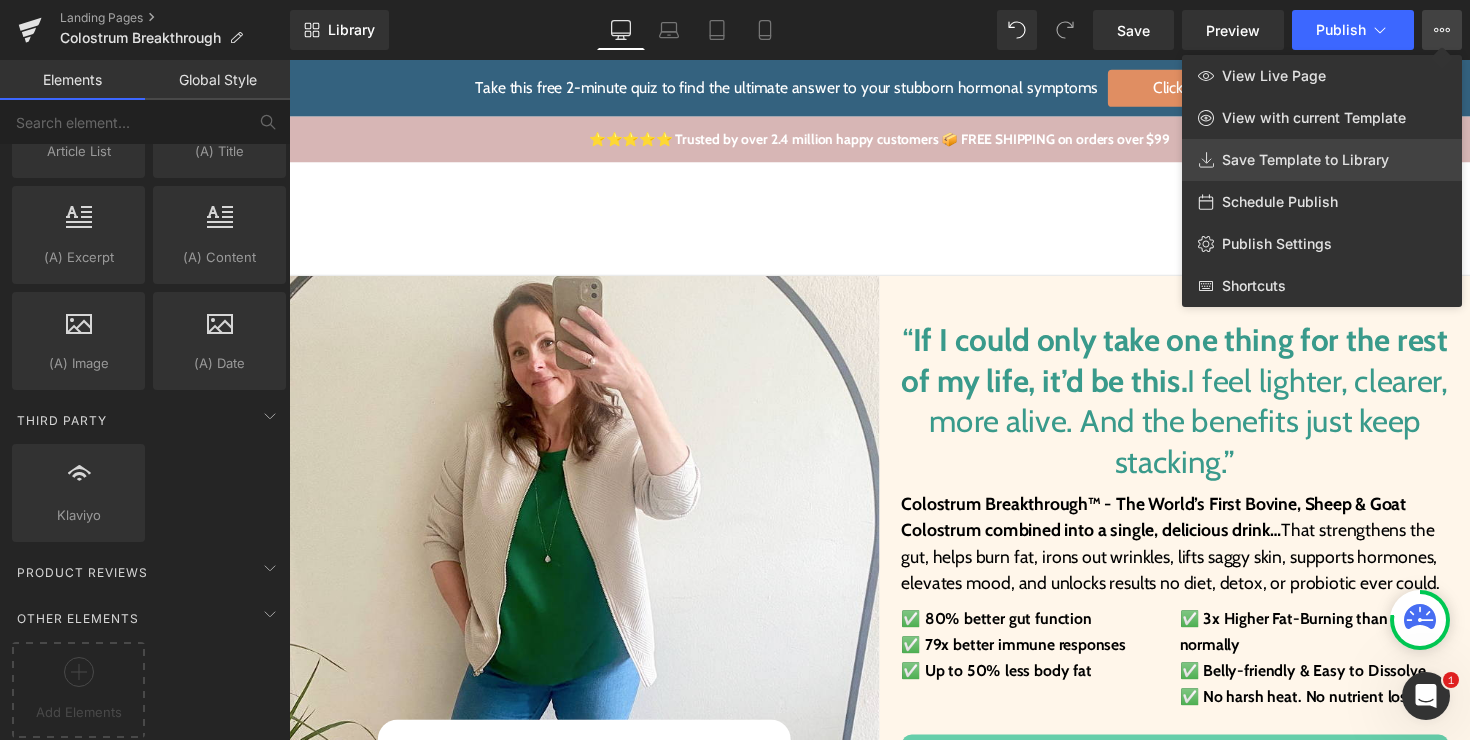 click on "Save Template to Library" at bounding box center [1305, 160] 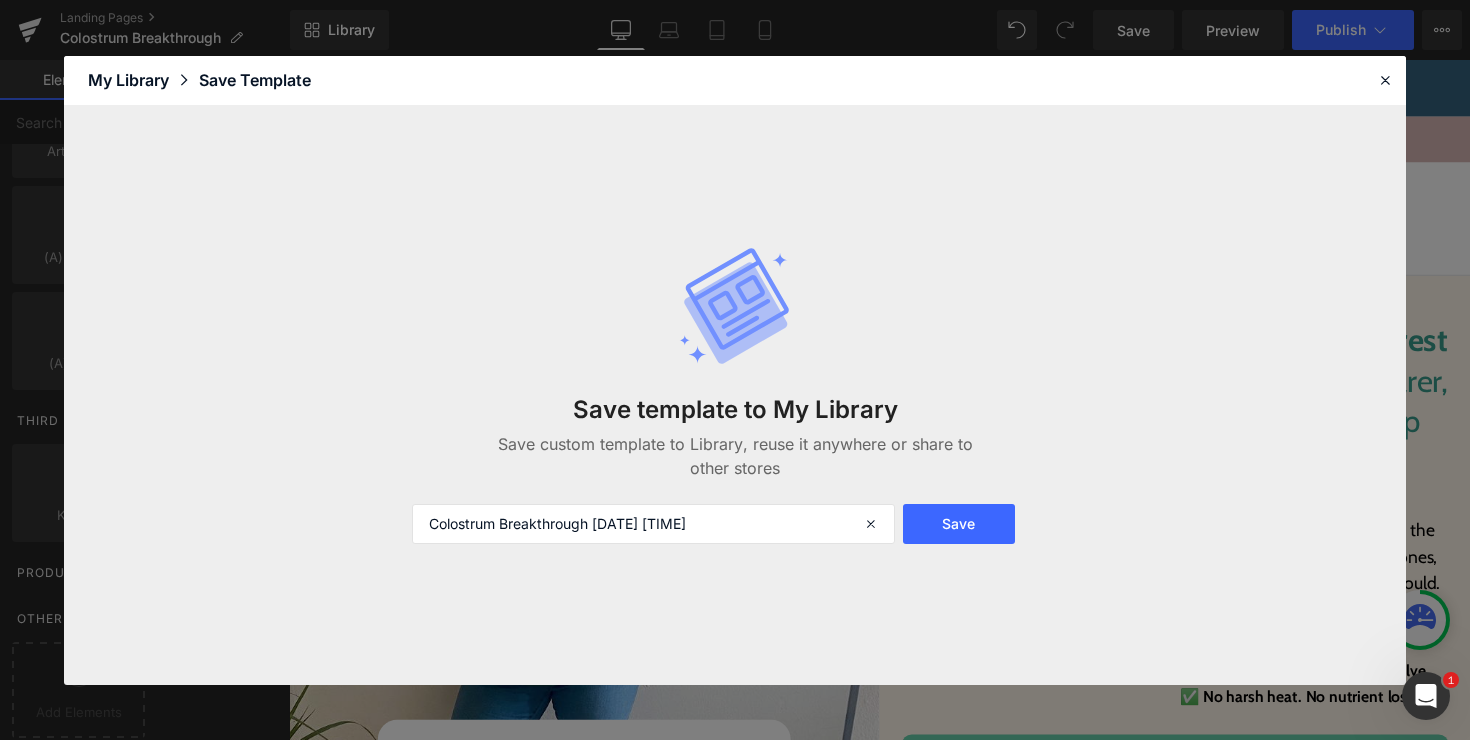 click on "My Library" at bounding box center (143, 80) 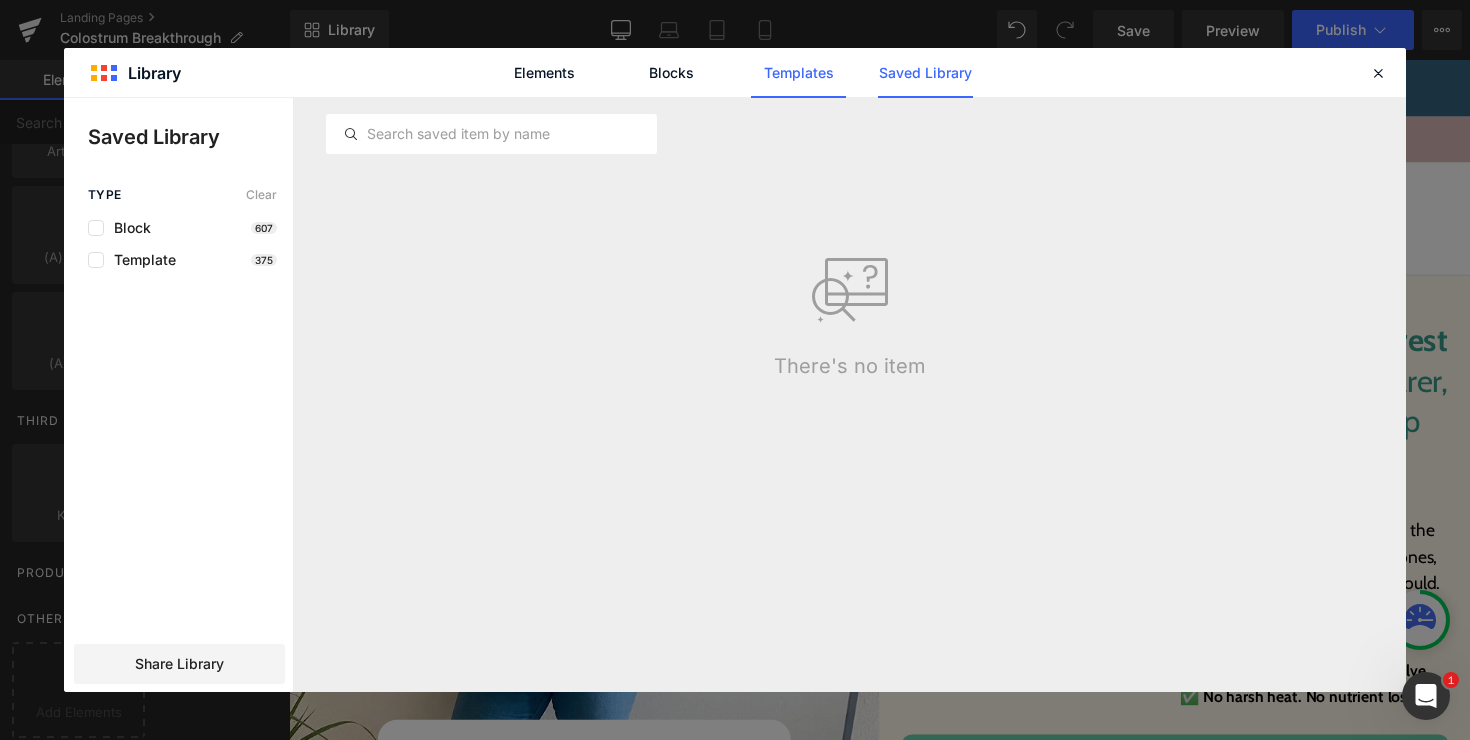 click on "Templates" 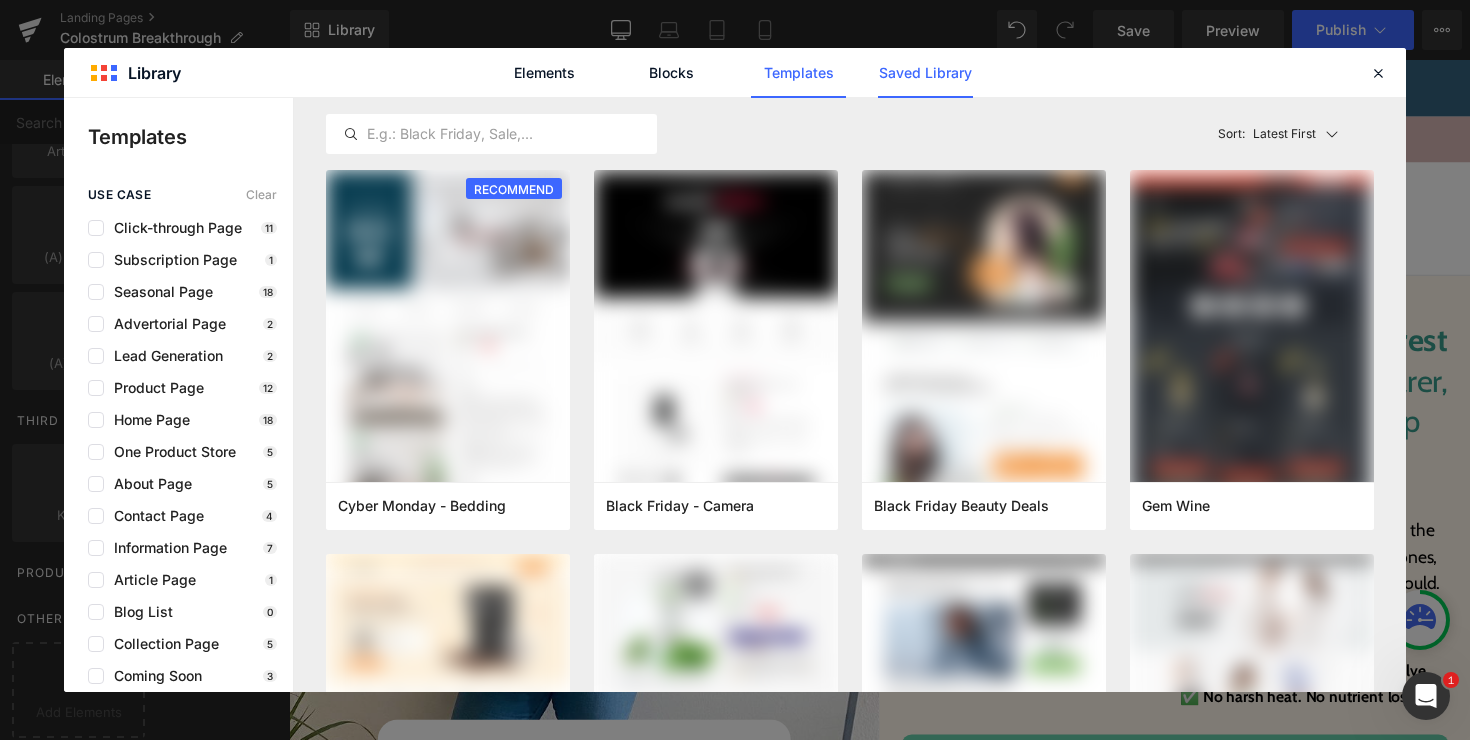 click on "Saved Library" 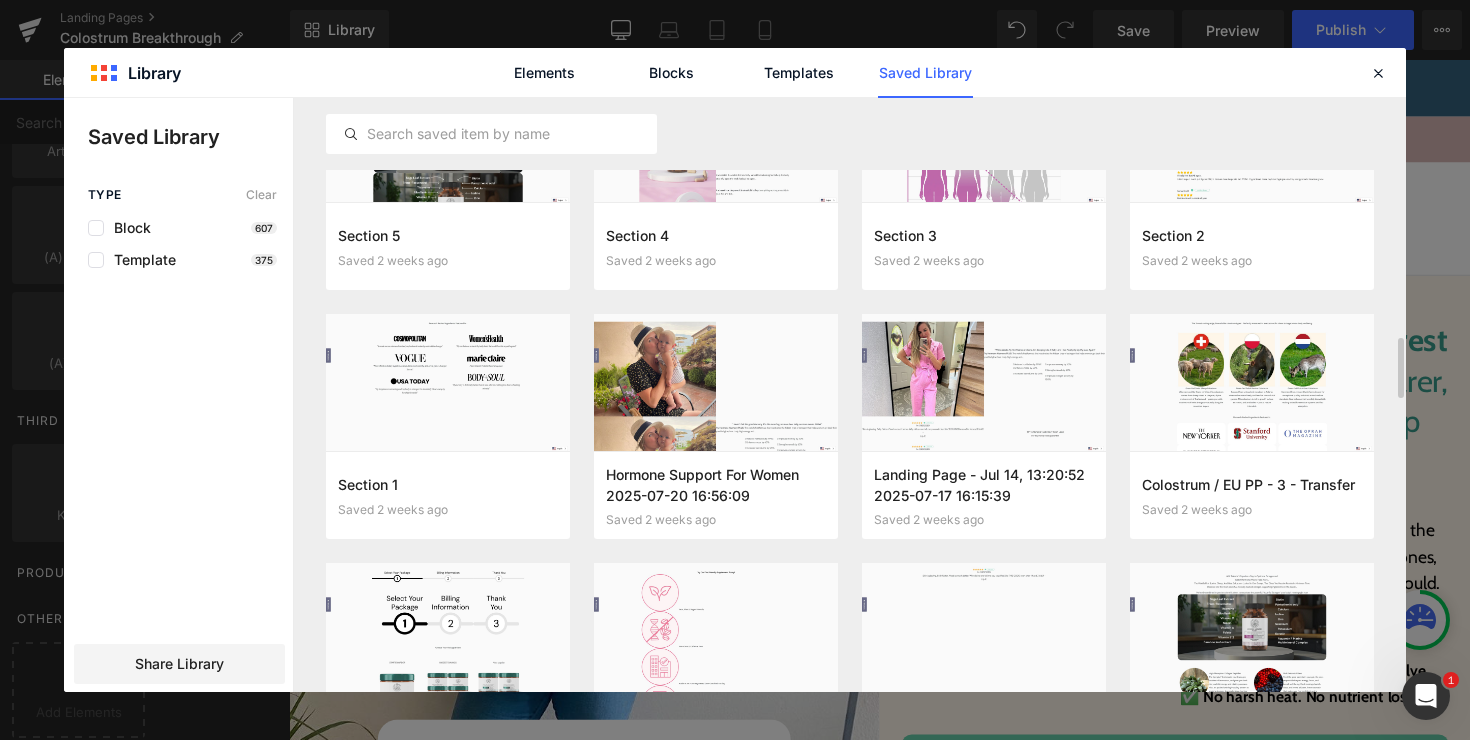 scroll, scrollTop: 1857, scrollLeft: 0, axis: vertical 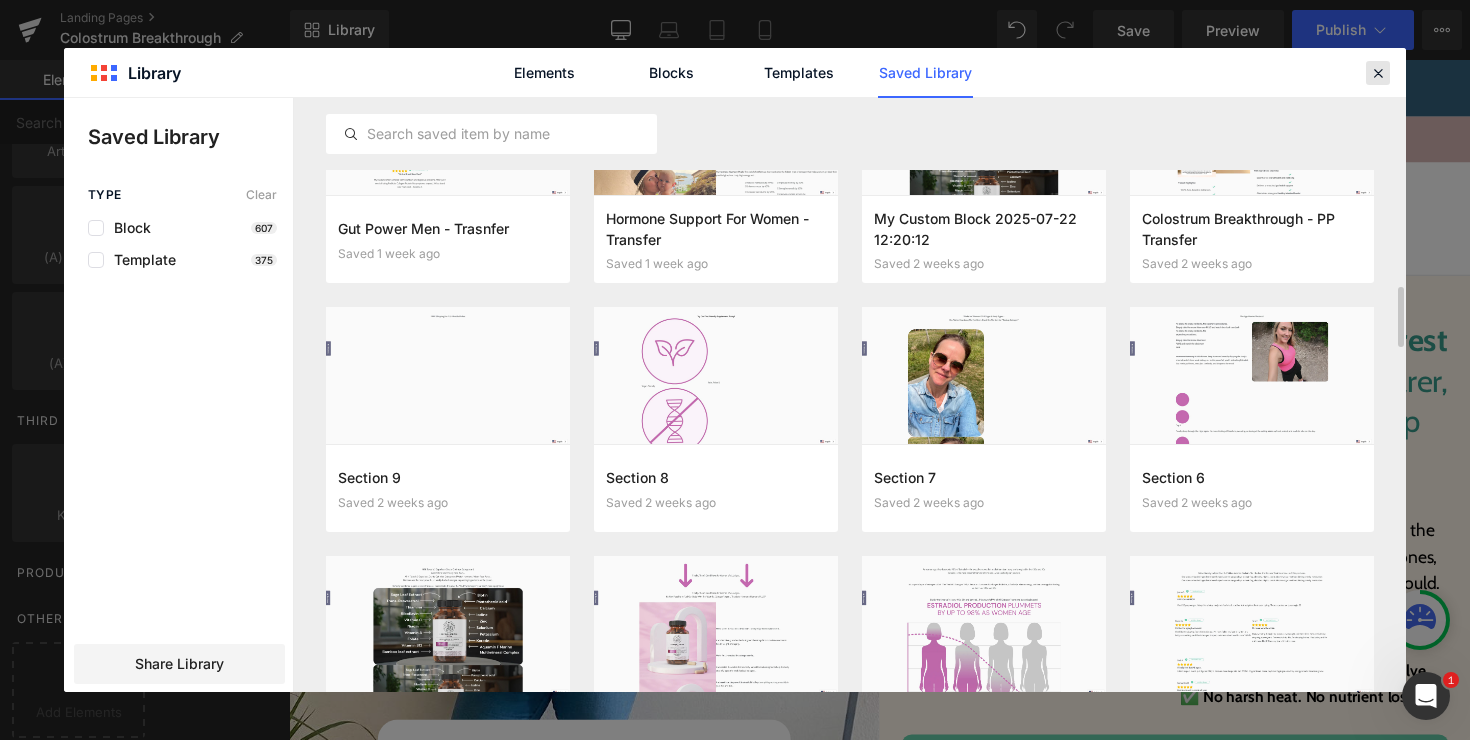 click at bounding box center [1378, 73] 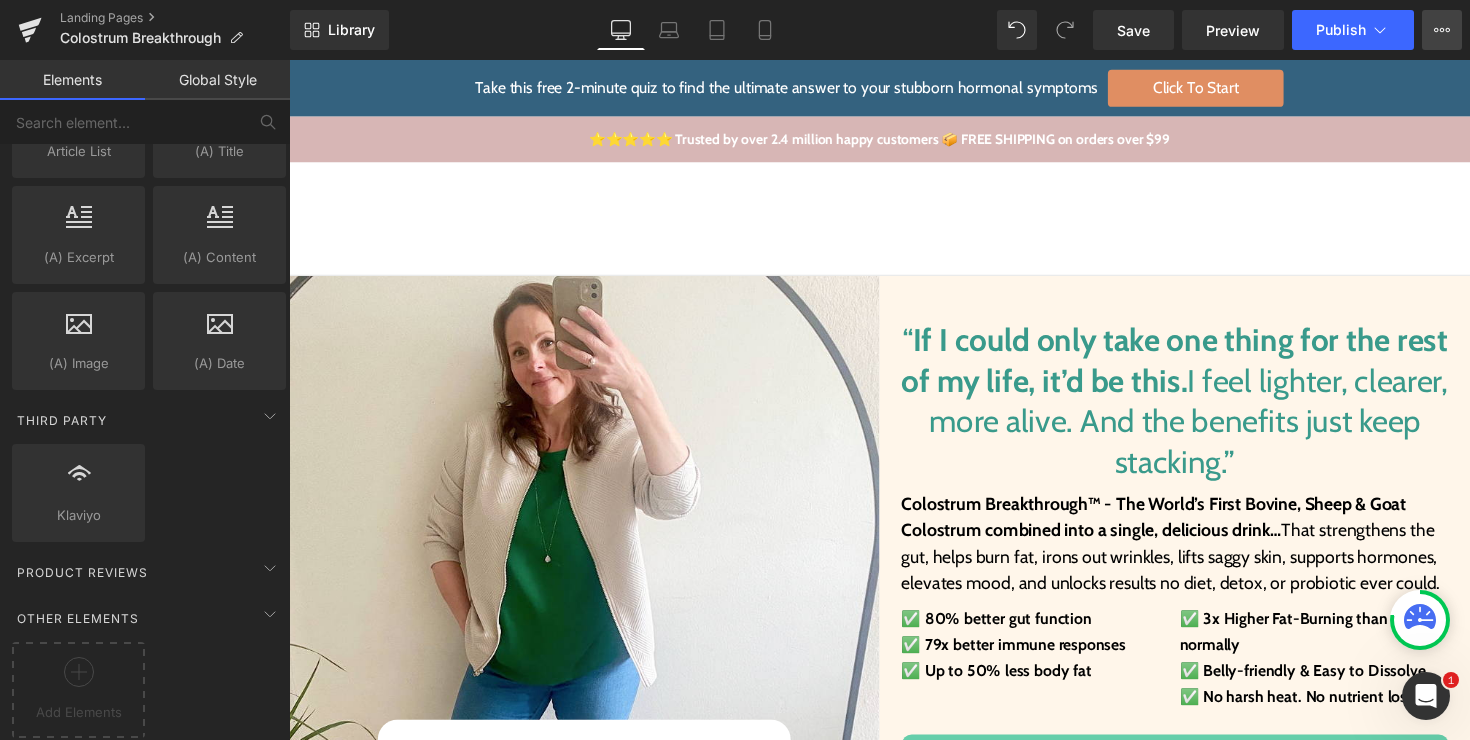 click on "View Live Page View with current Template Save Template to Library Schedule Publish Publish Settings Shortcuts" at bounding box center [1442, 30] 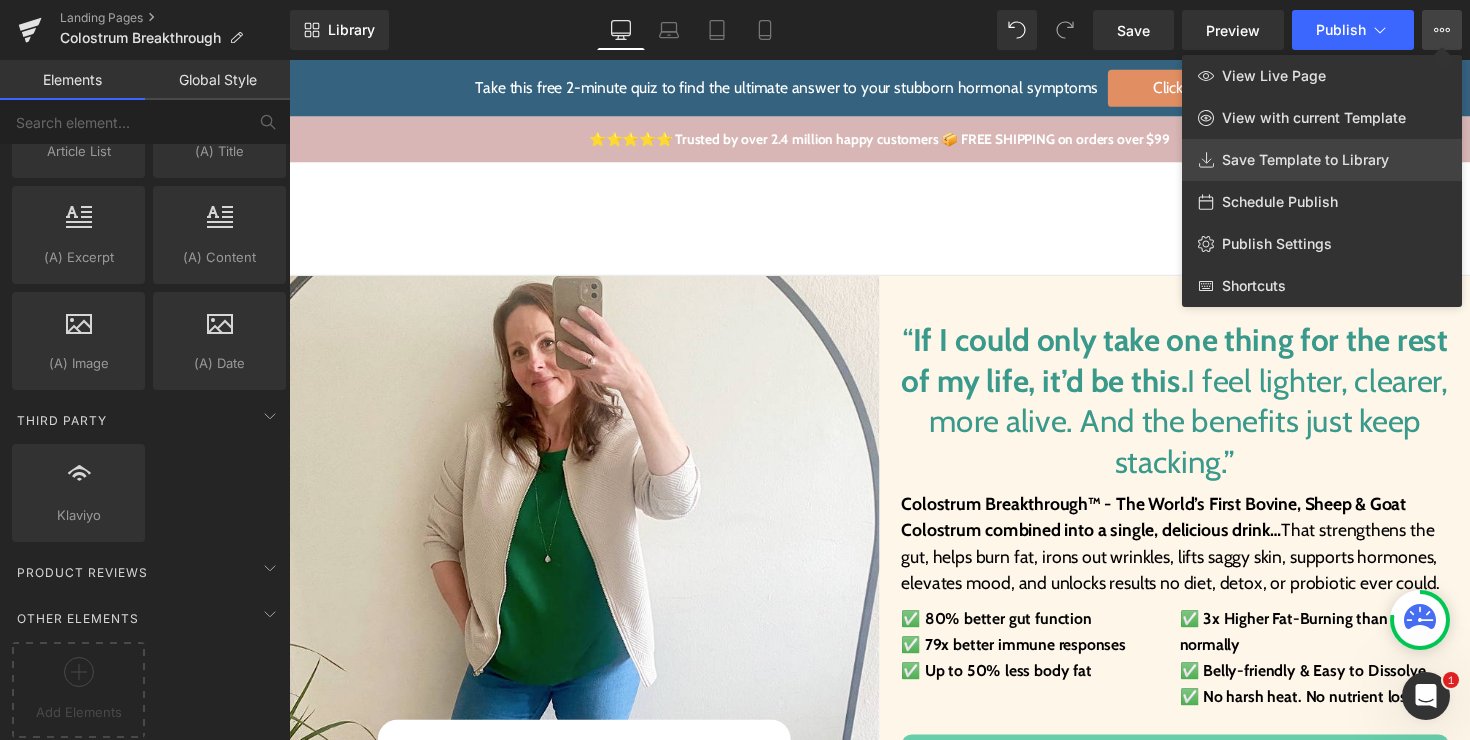 click on "Save Template to Library" at bounding box center (1322, 160) 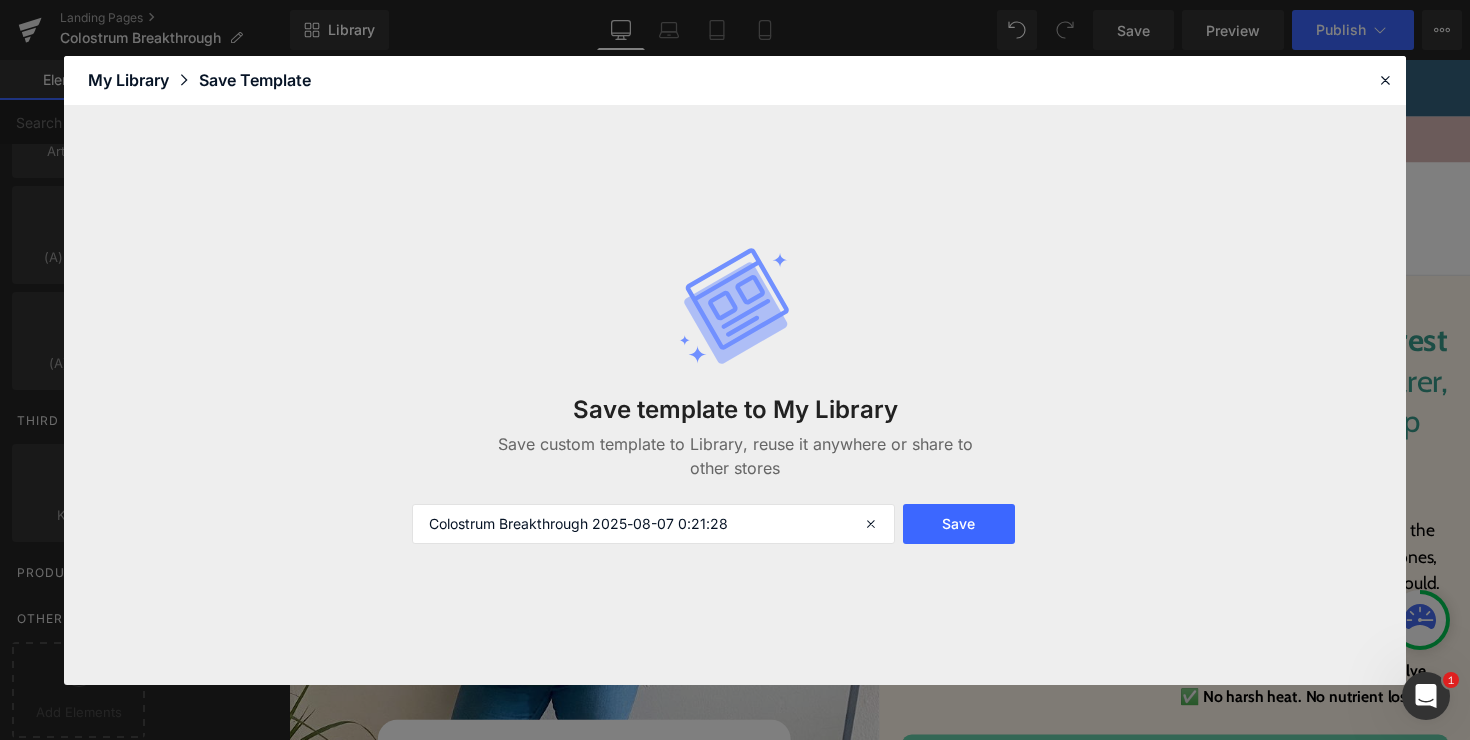 click on "My Library" at bounding box center [143, 80] 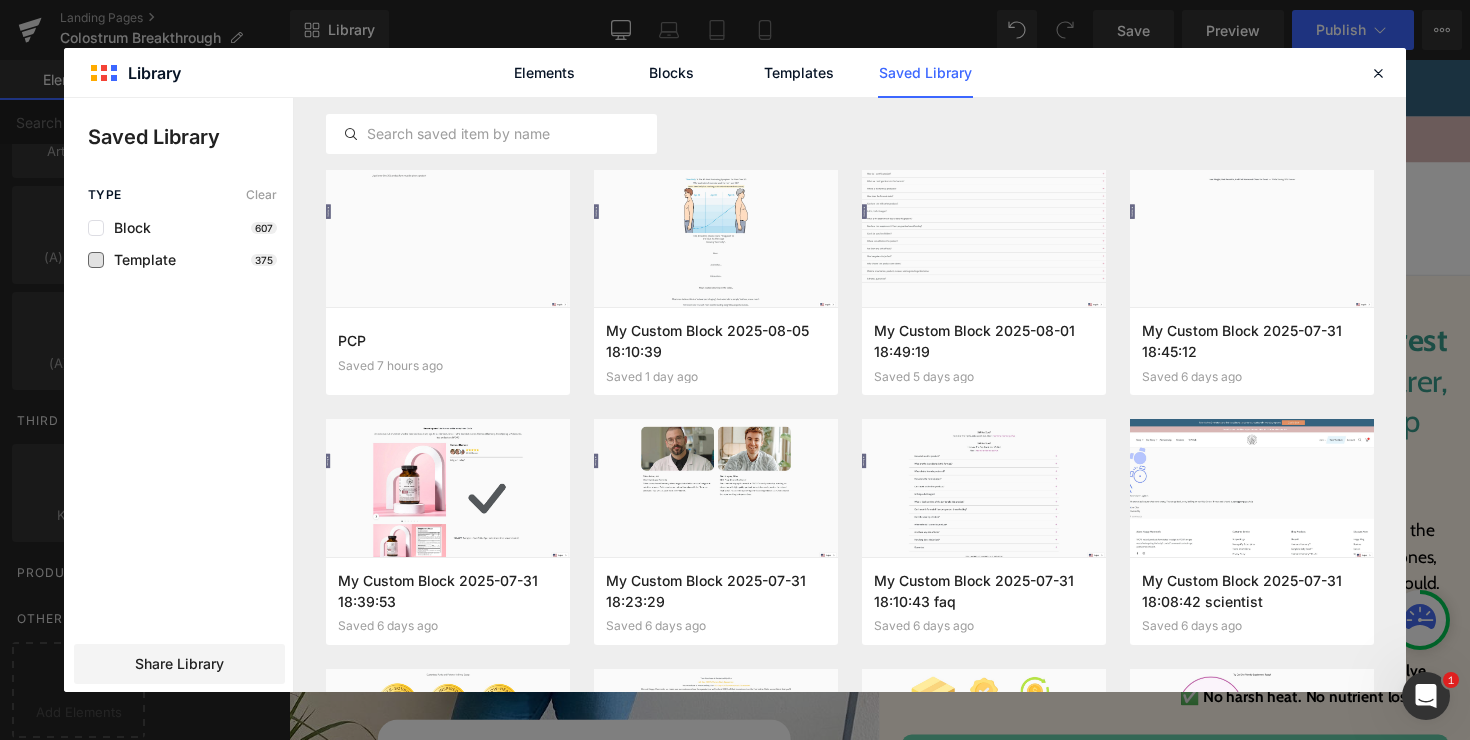 click on "Template" at bounding box center (140, 260) 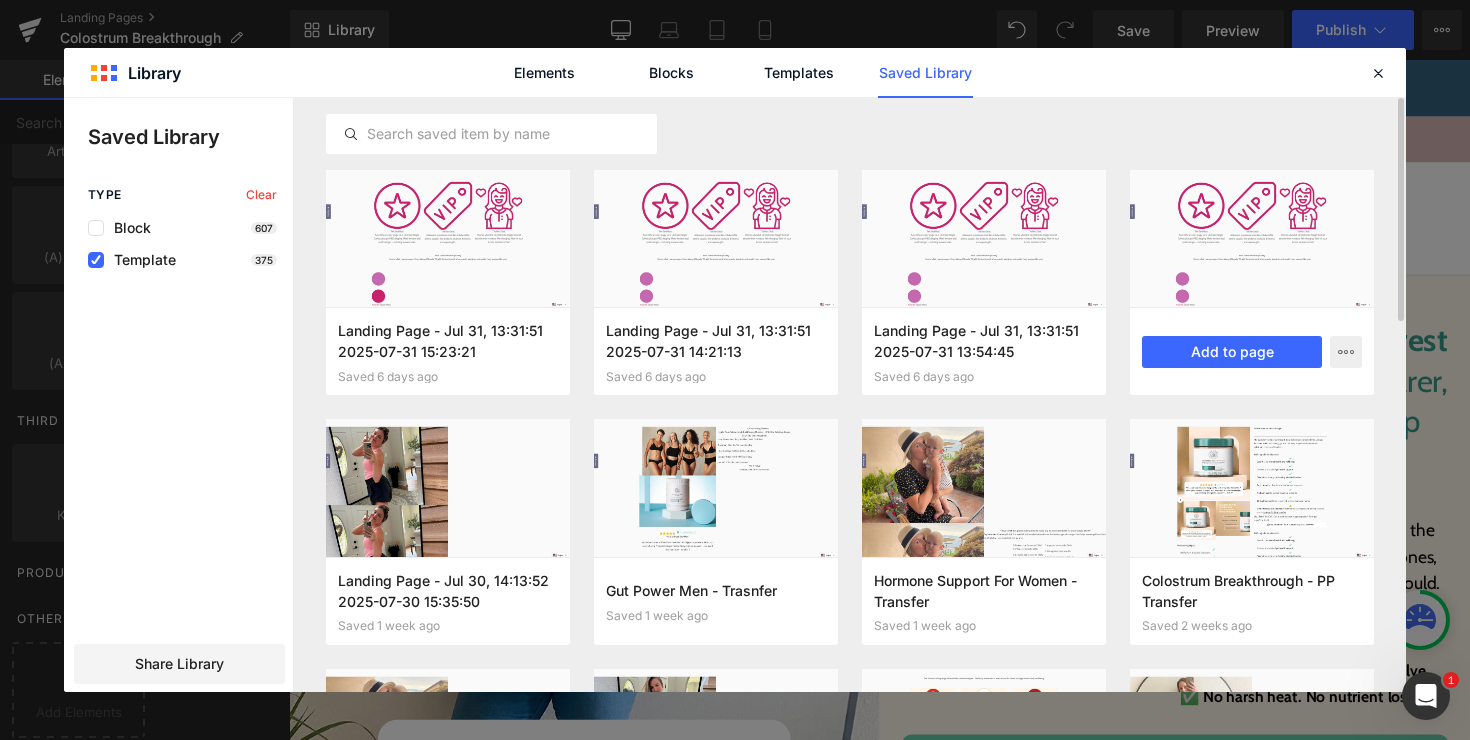 scroll, scrollTop: 334, scrollLeft: 0, axis: vertical 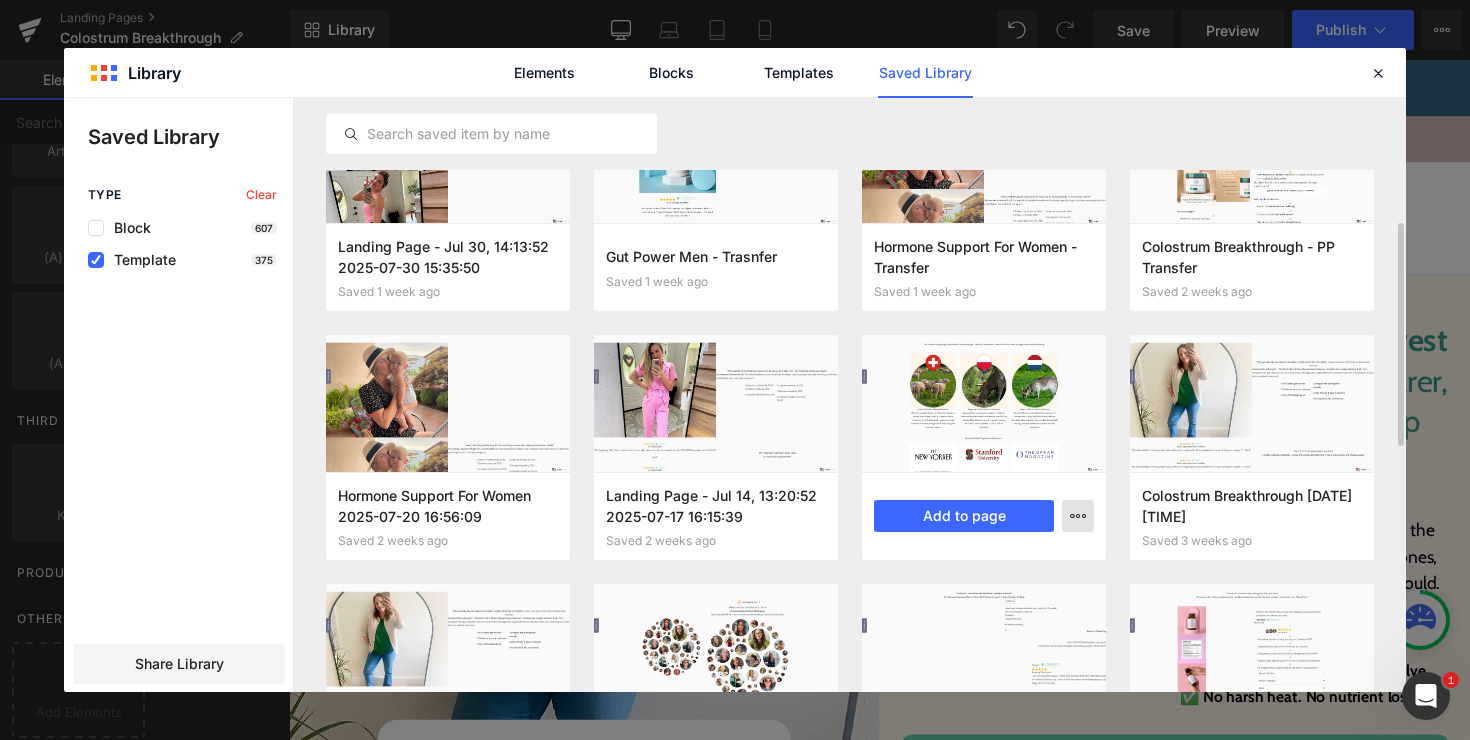 click at bounding box center [1078, 516] 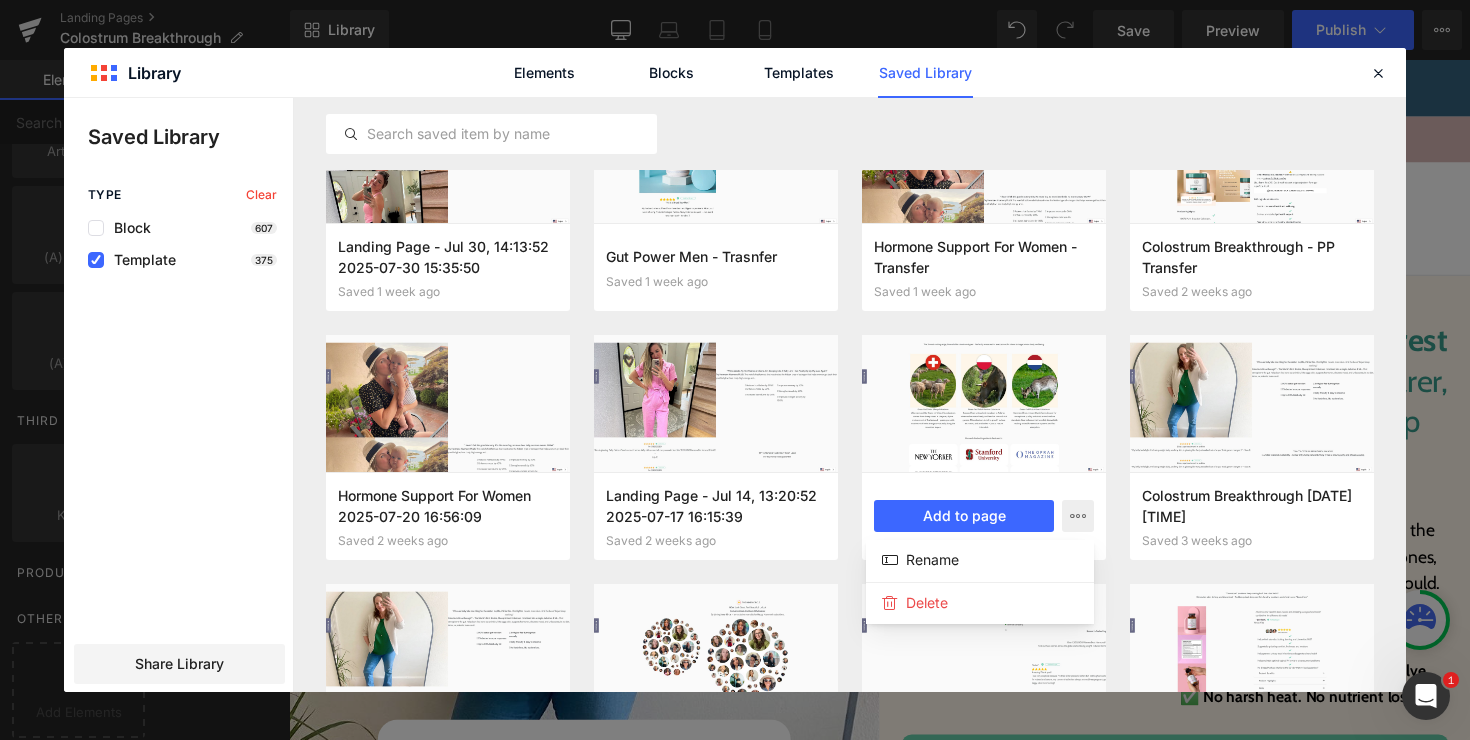 click at bounding box center [735, 395] 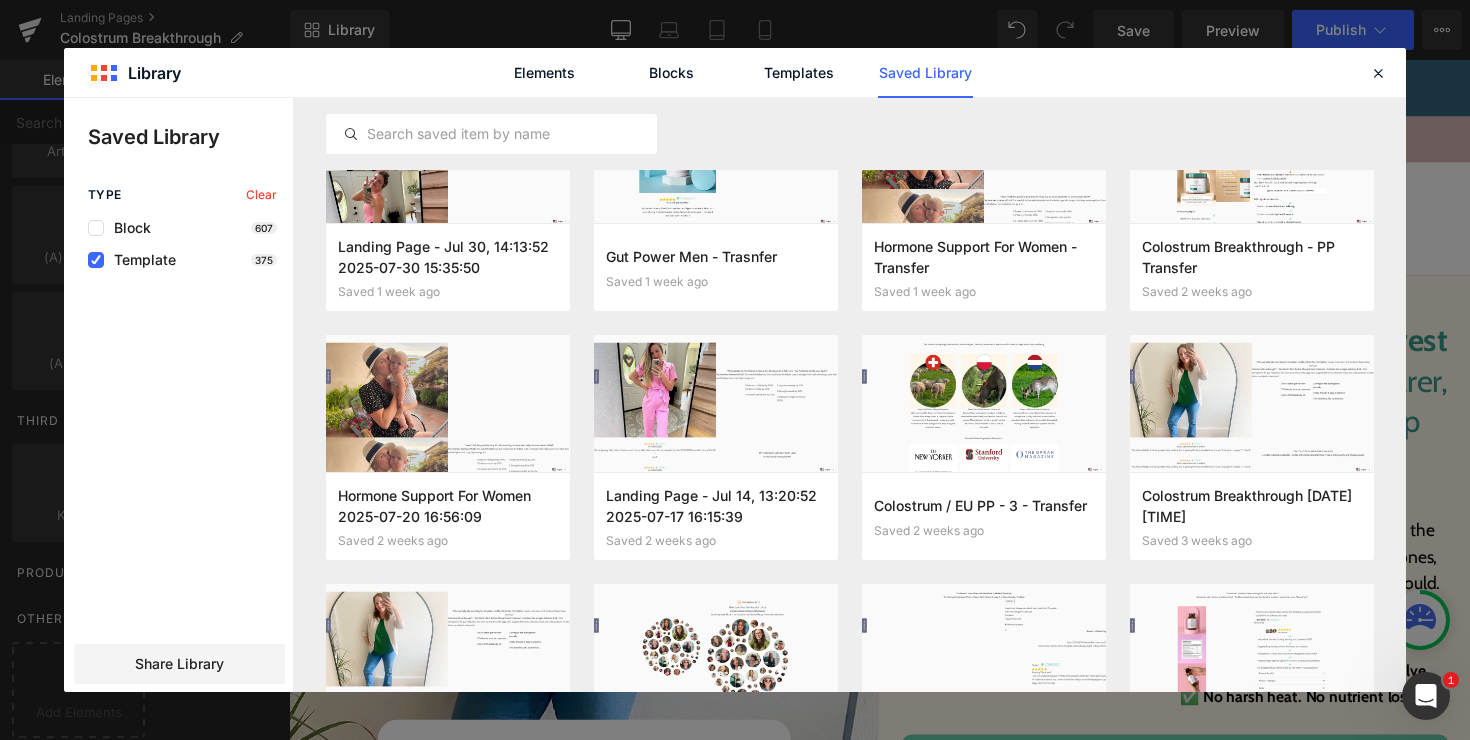 click on "Template" at bounding box center [140, 260] 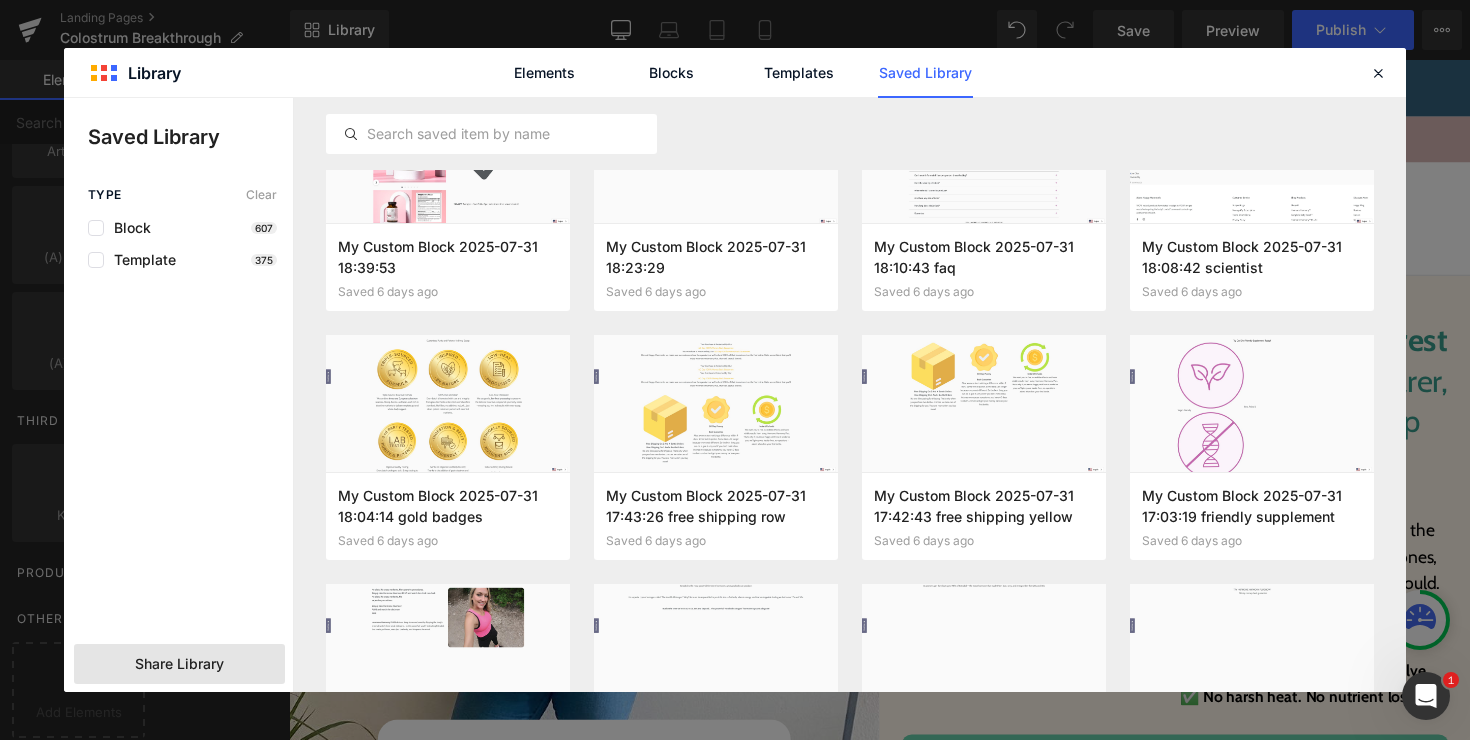 click on "Share Library" at bounding box center [179, 664] 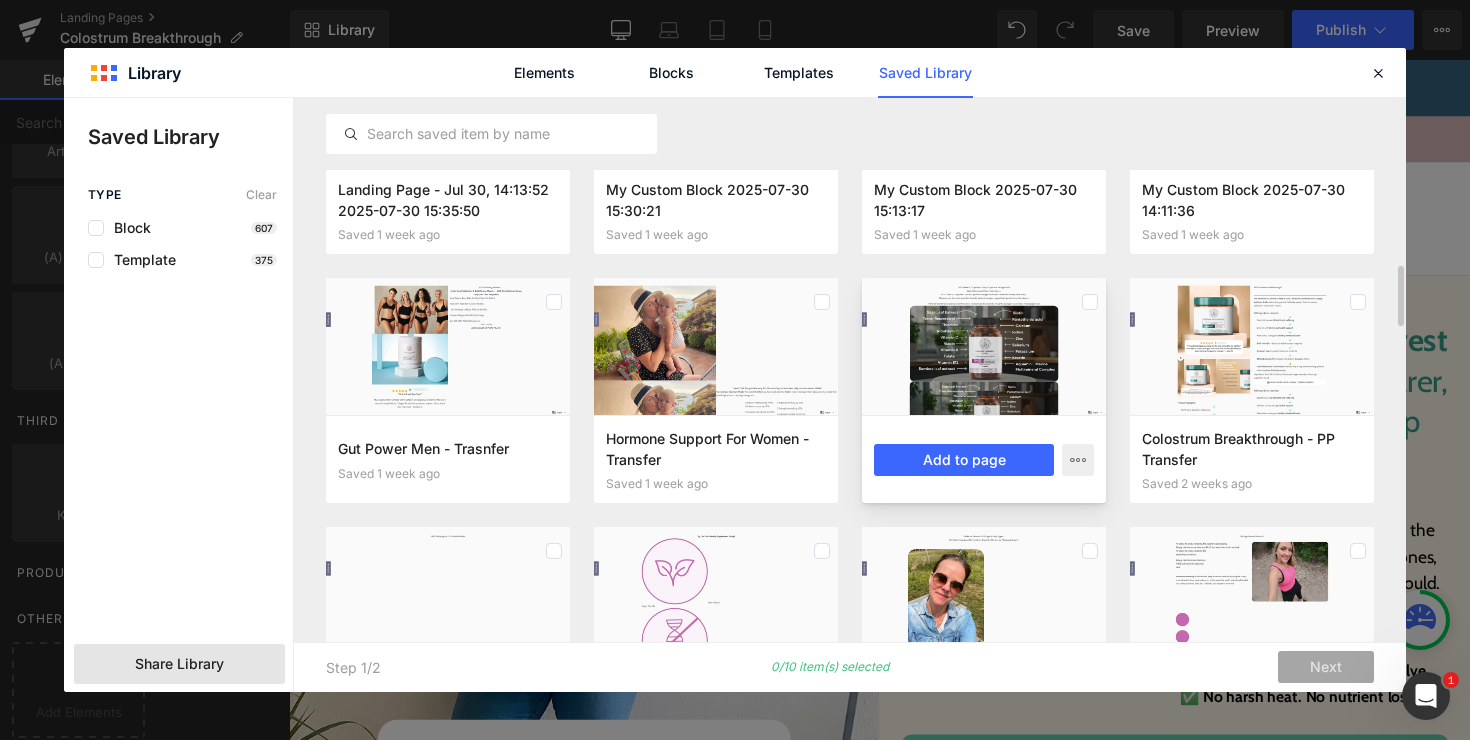 scroll, scrollTop: 1639, scrollLeft: 0, axis: vertical 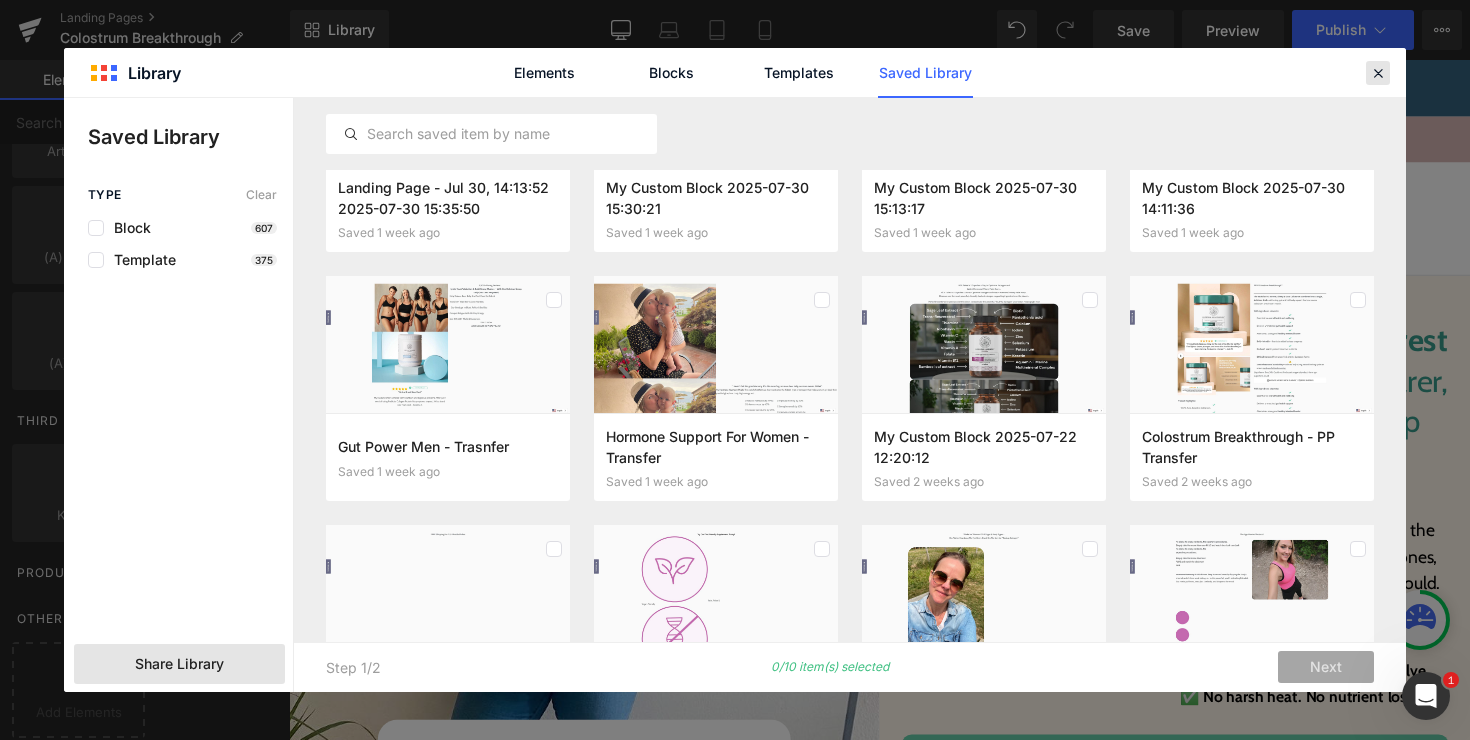 click at bounding box center (1378, 73) 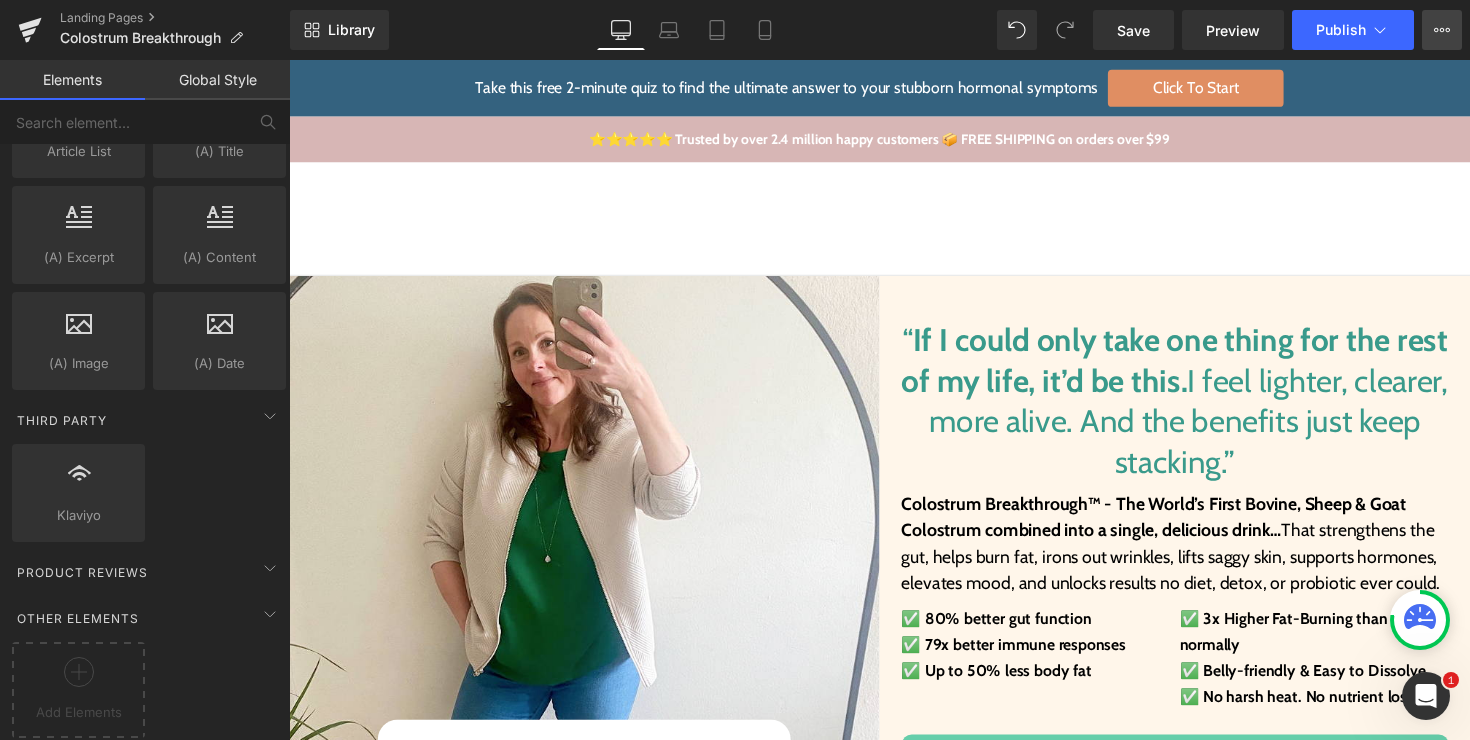 click on "View Live Page View with current Template Save Template to Library Schedule Publish Publish Settings Shortcuts" at bounding box center (1442, 30) 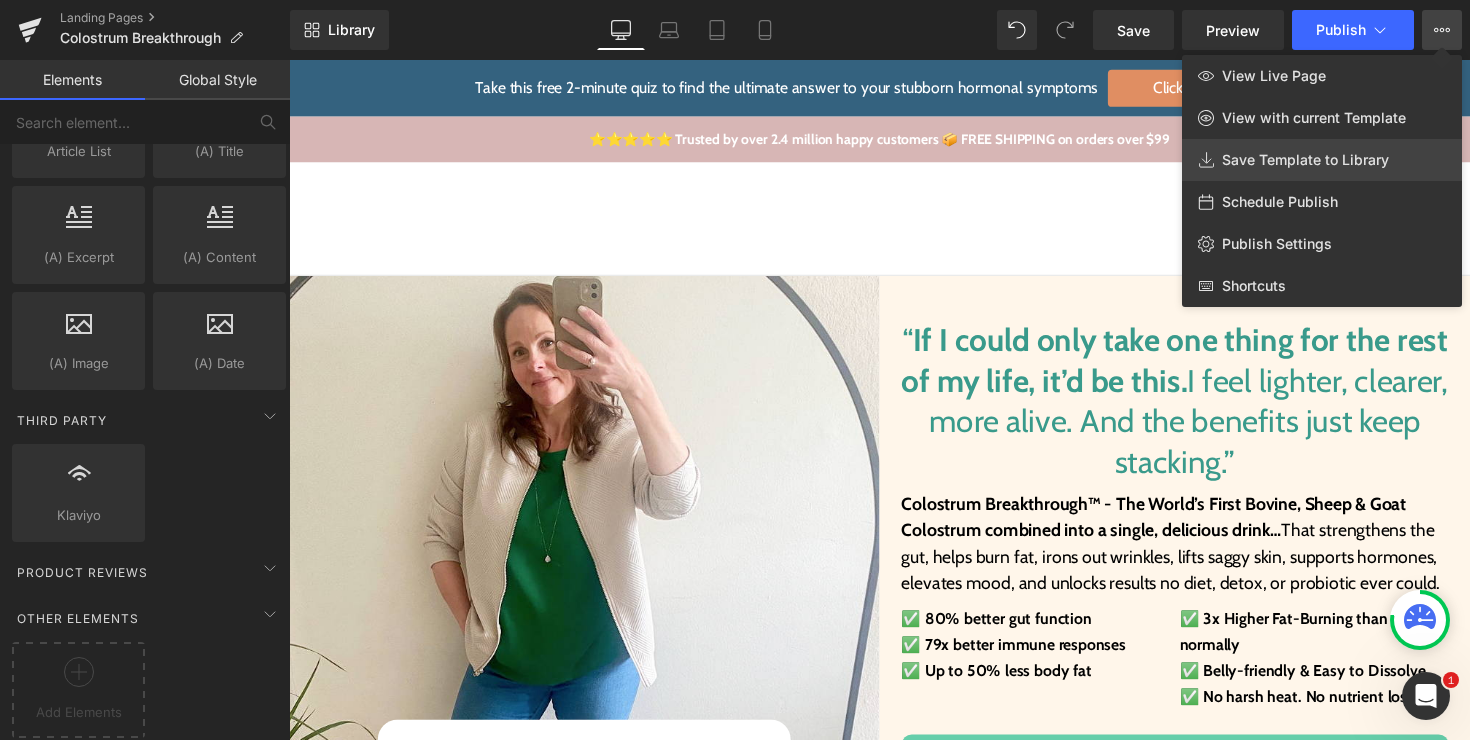 click on "Save Template to Library" at bounding box center (1305, 160) 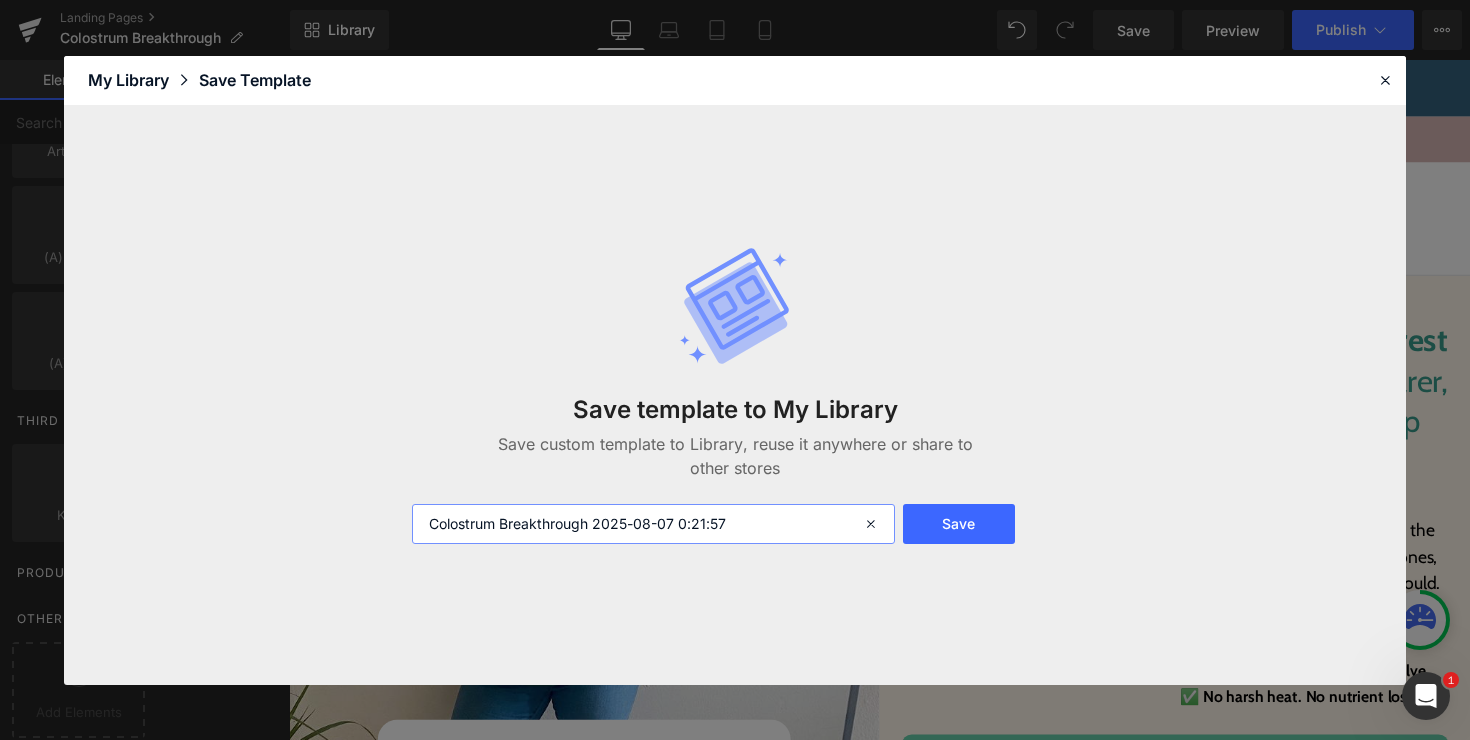 click on "Colostrum Breakthrough 2025-08-07 0:21:57" at bounding box center [653, 524] 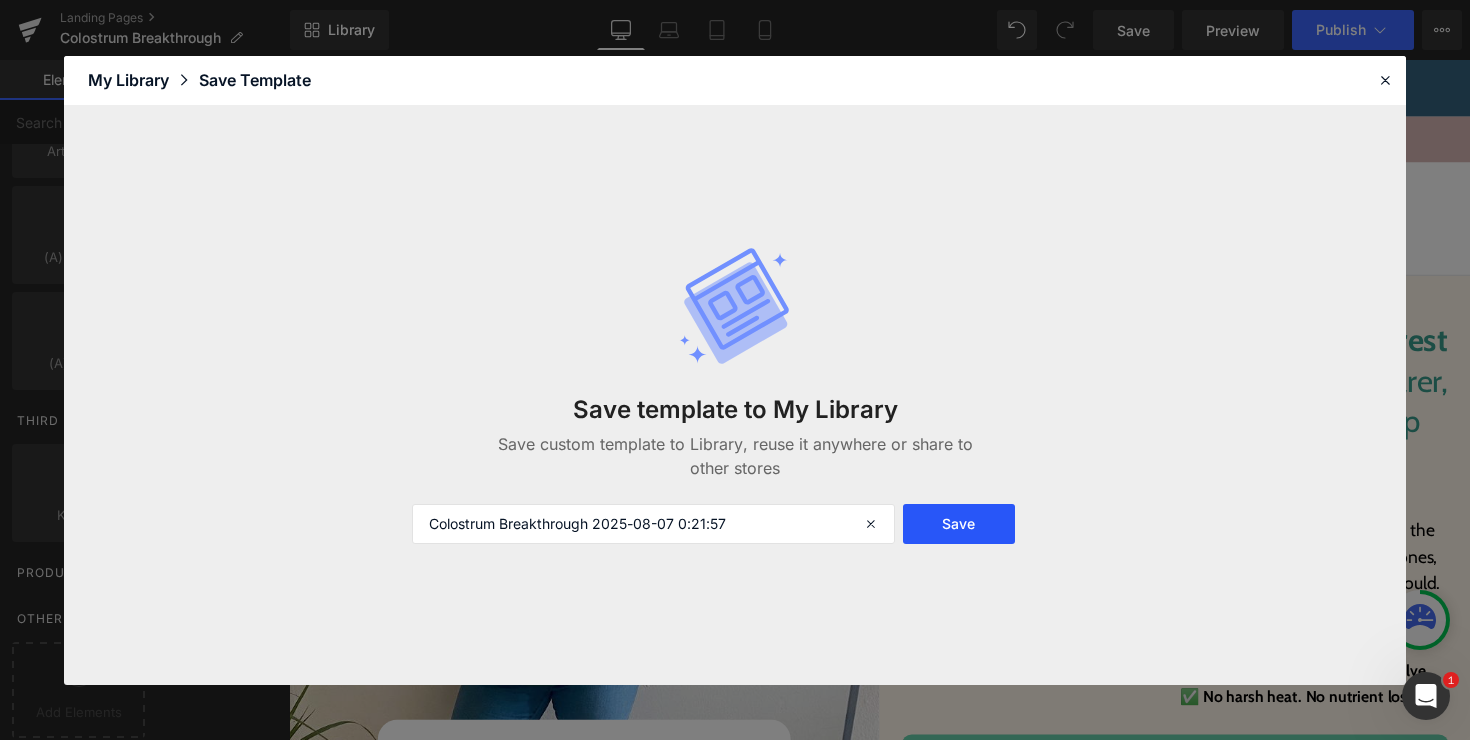 click on "Save" at bounding box center [959, 524] 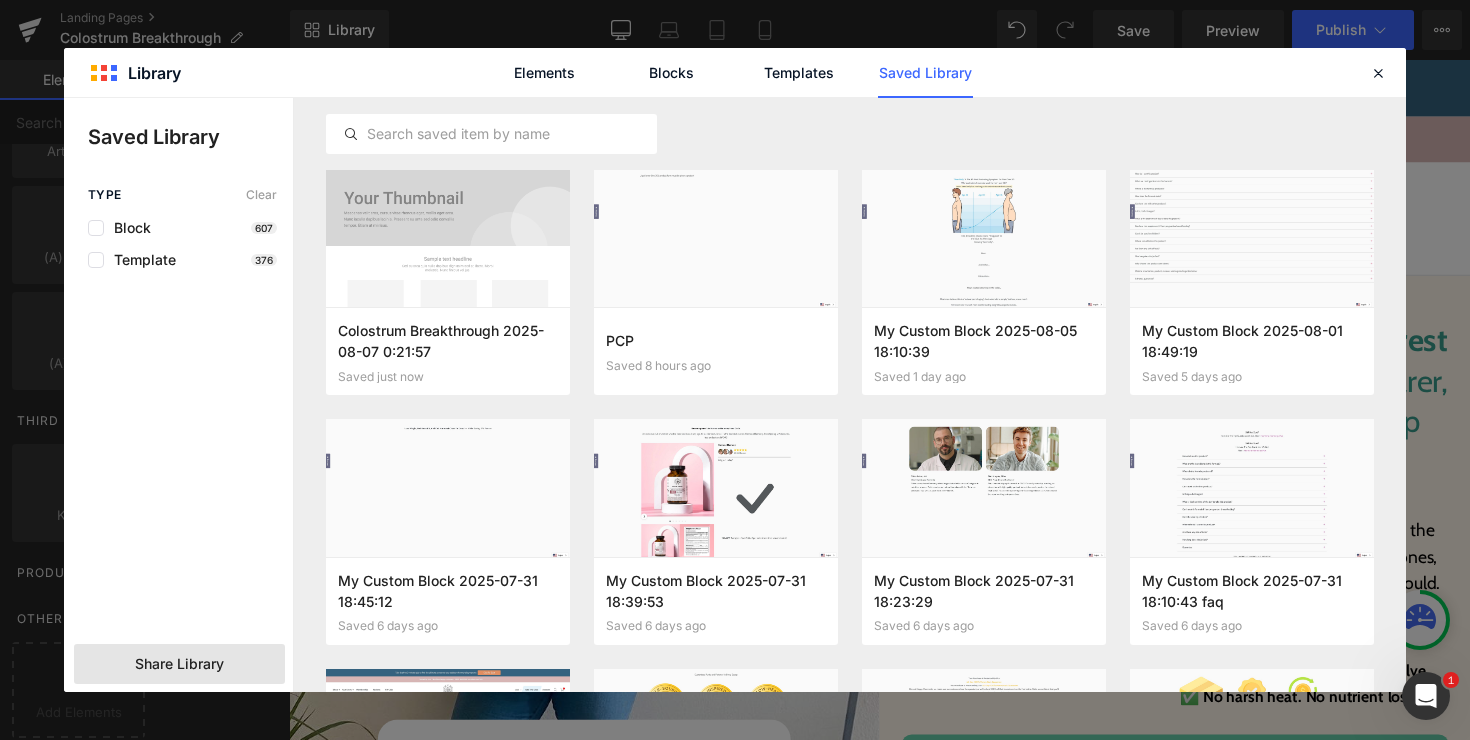 click on "Share Library" at bounding box center (179, 664) 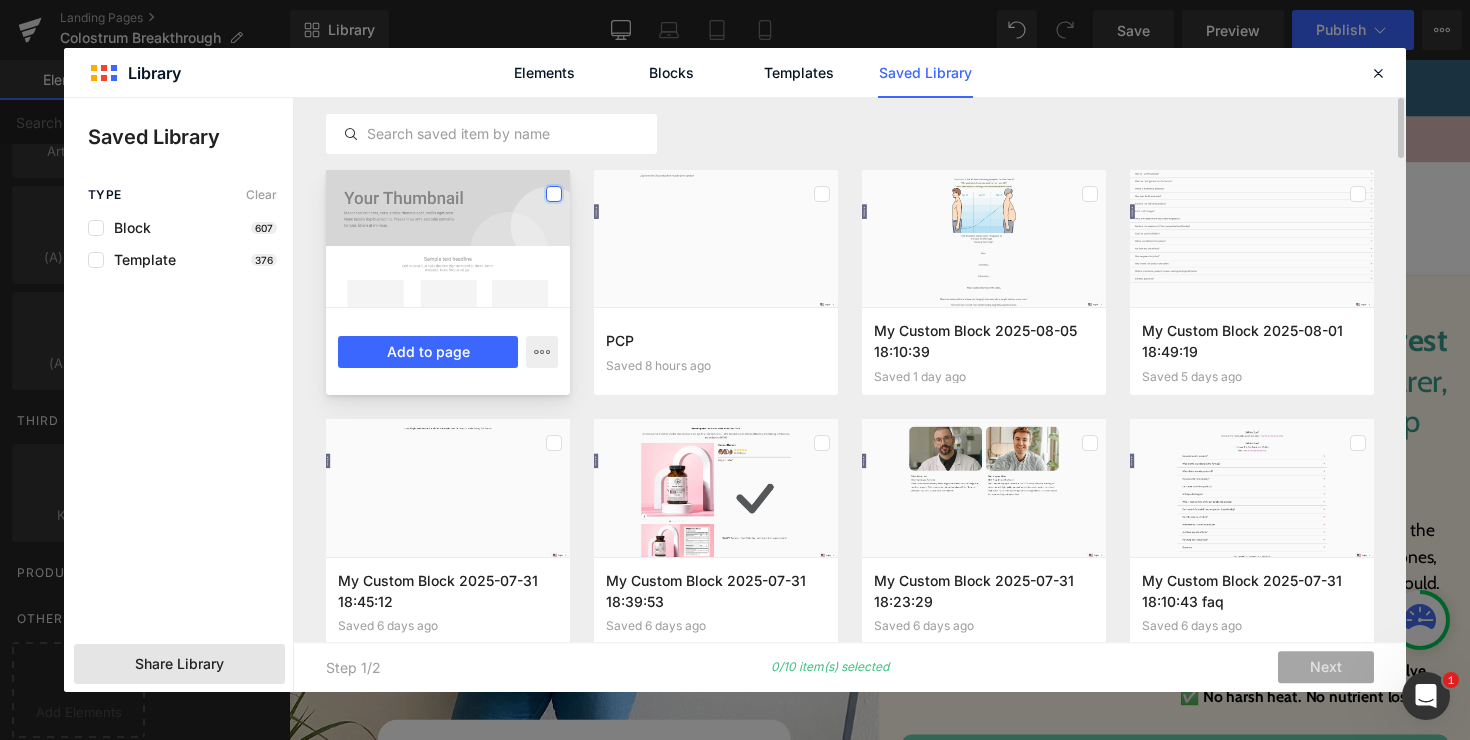 click at bounding box center [554, 194] 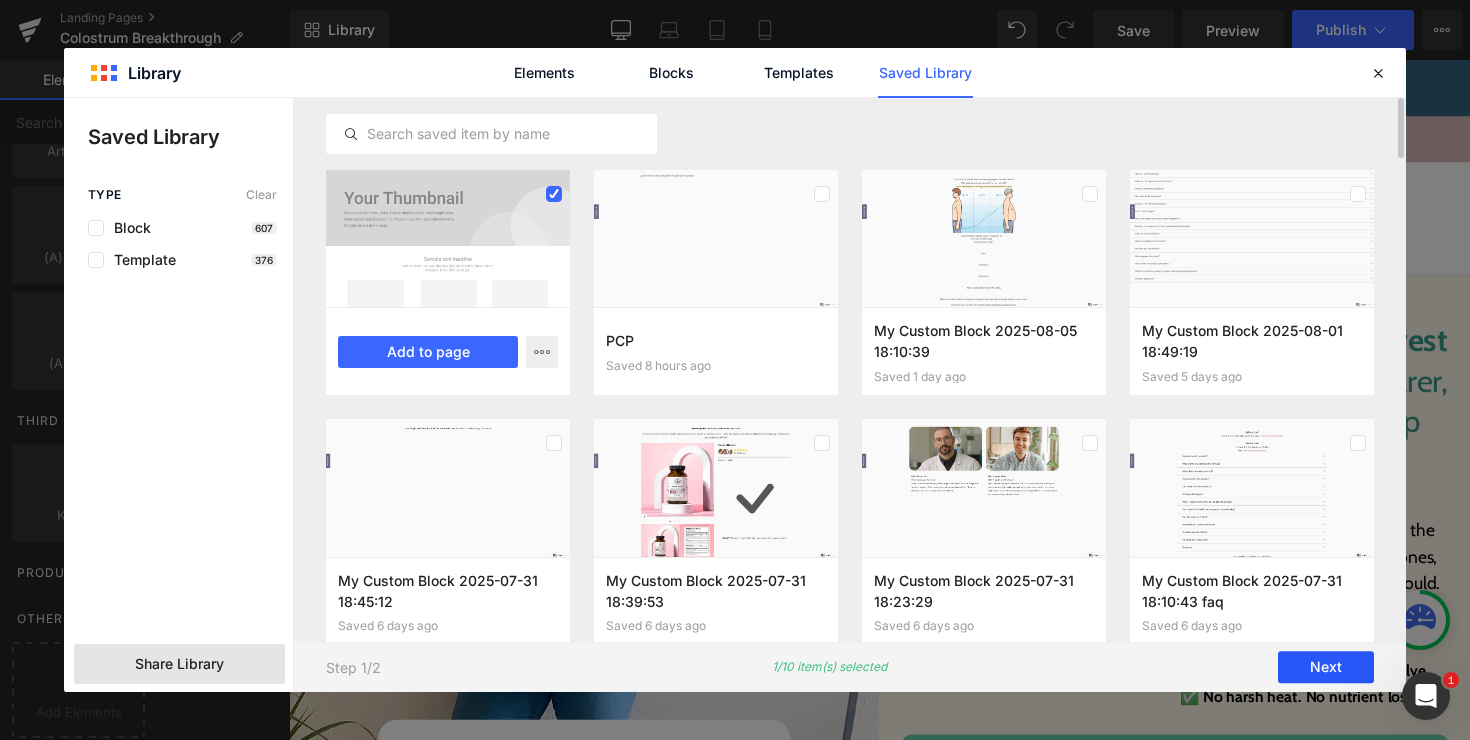 click on "Next" at bounding box center [1326, 668] 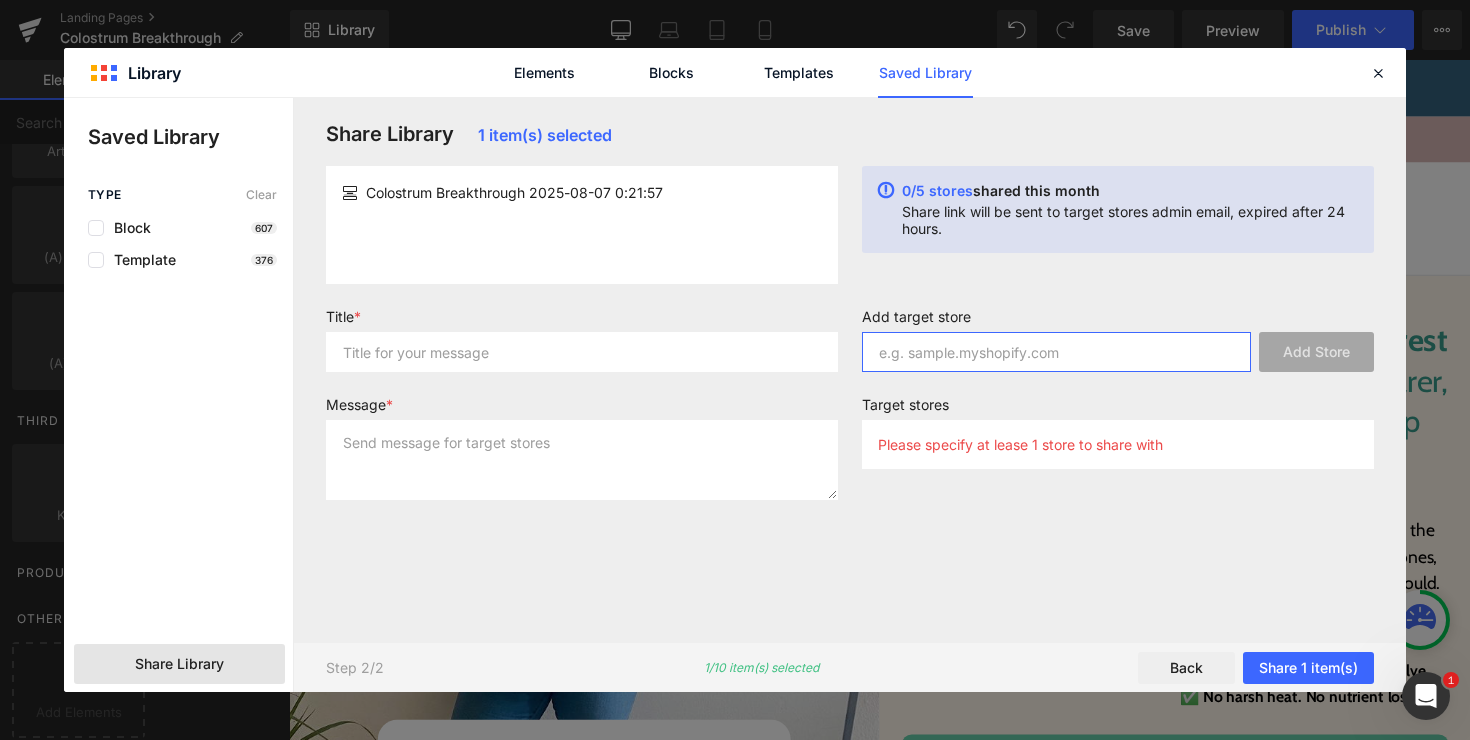 click at bounding box center (1056, 352) 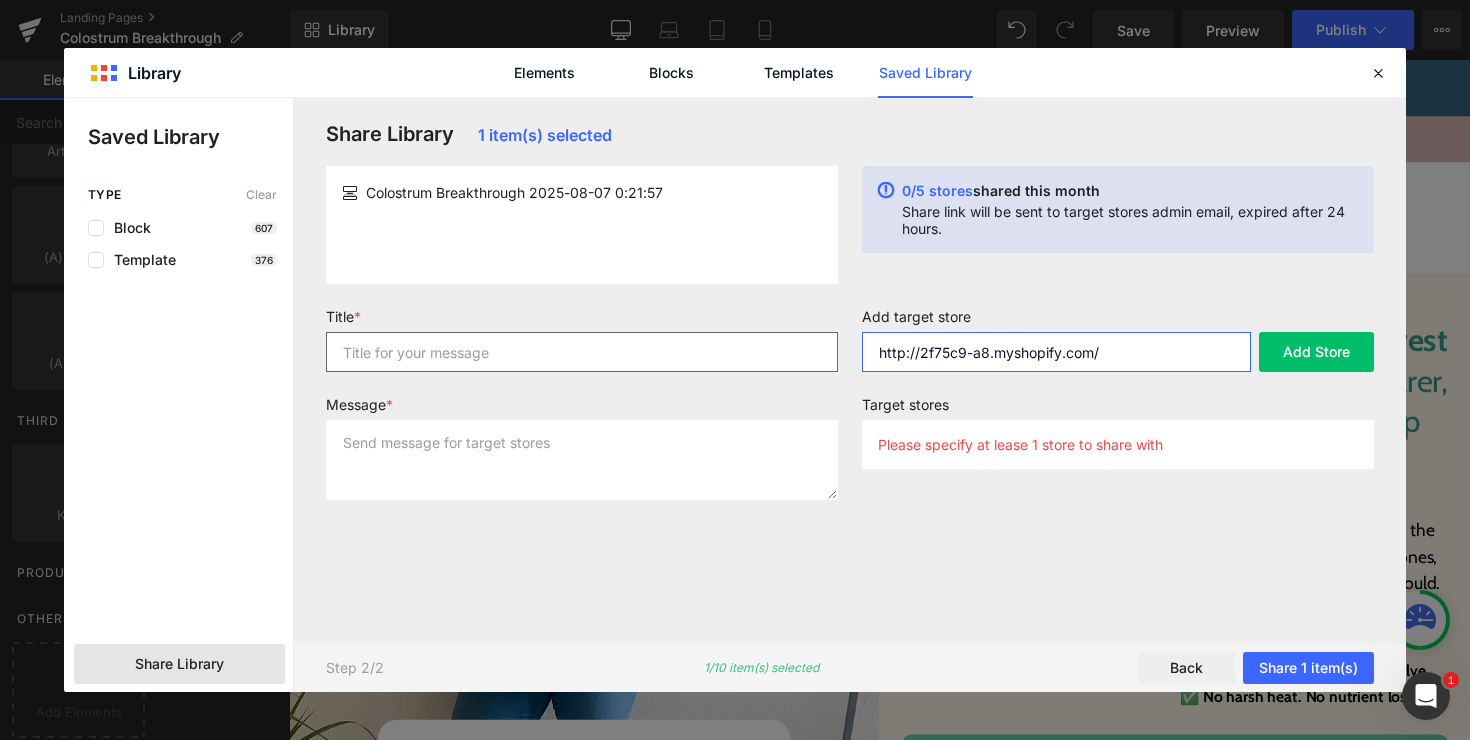 type on "http://2f75c9-a8.myshopify.com/" 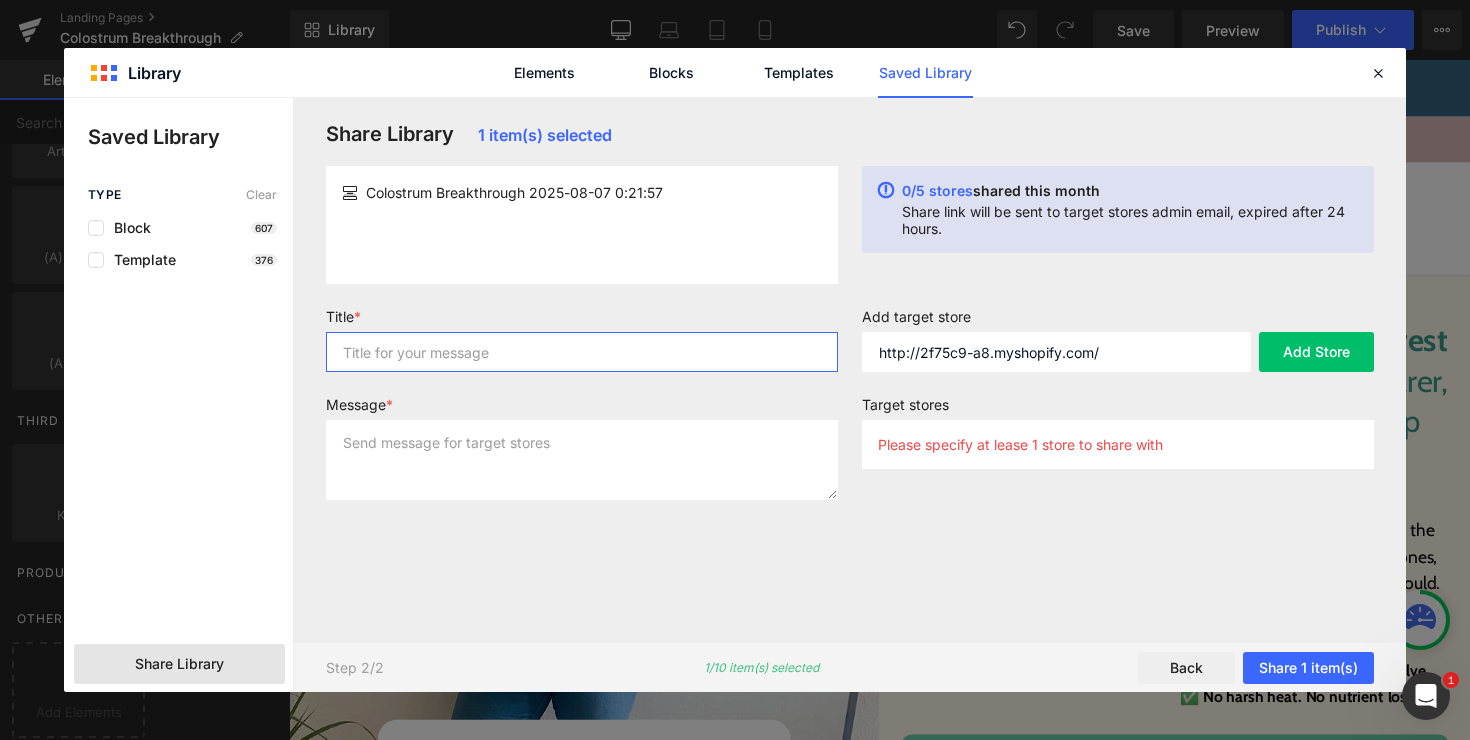 click at bounding box center [582, 352] 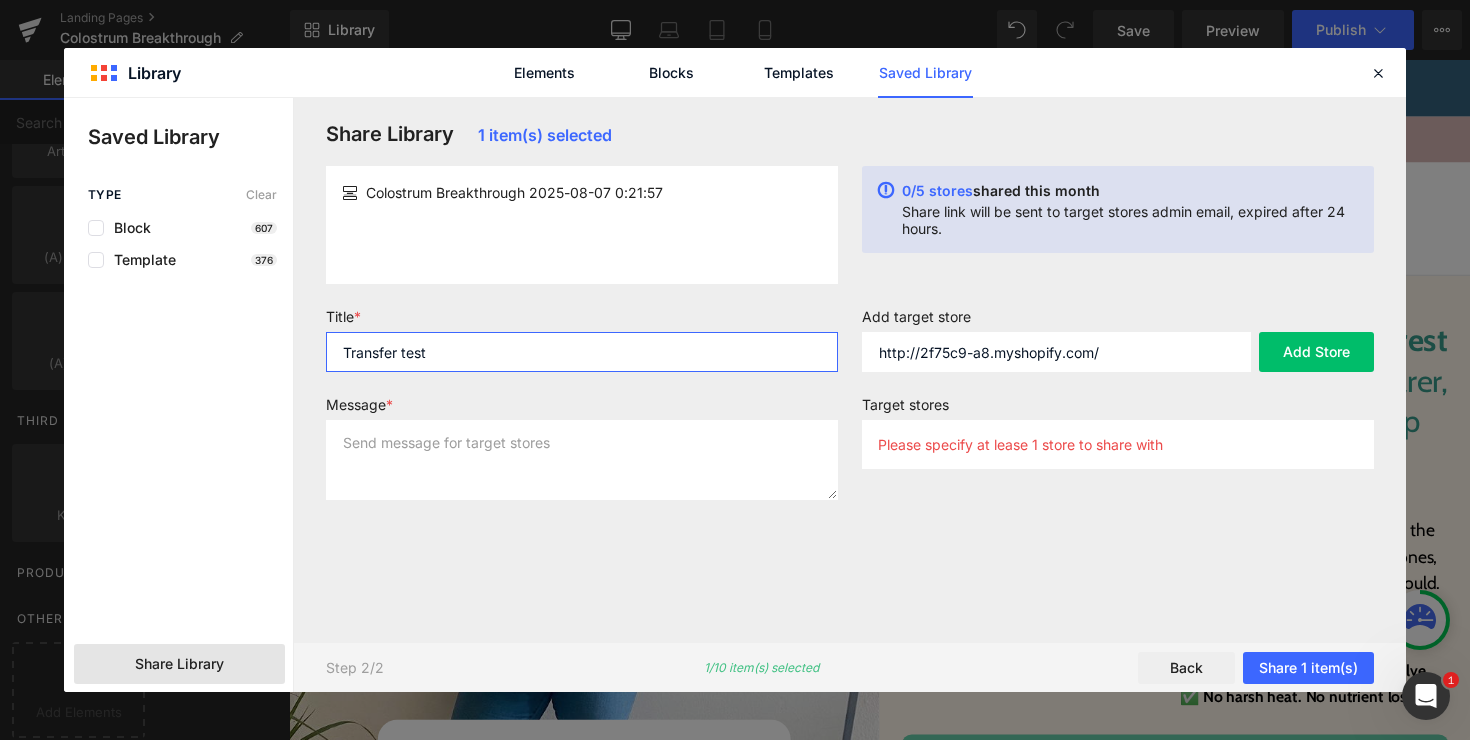 type on "Transfer test" 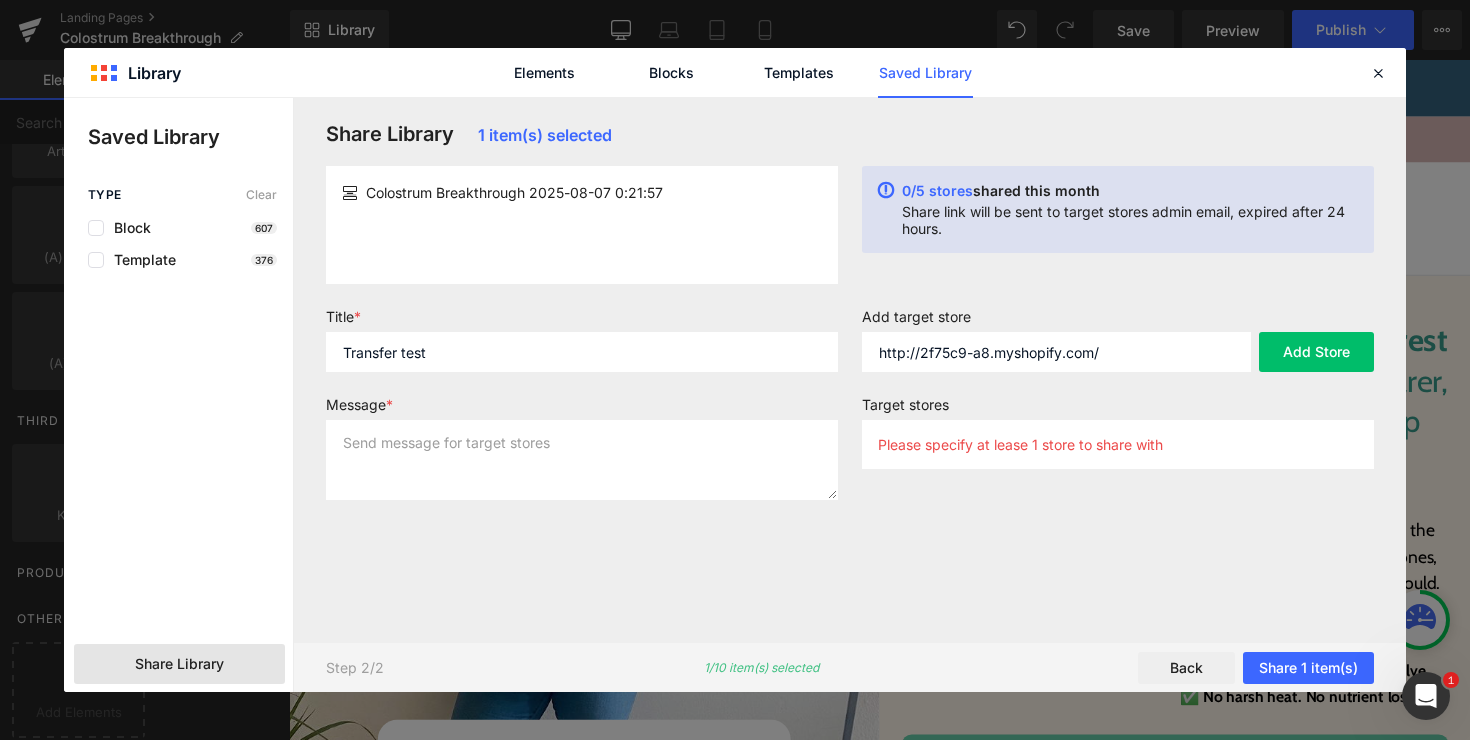 click on "Please specify at lease 1 store to share with" 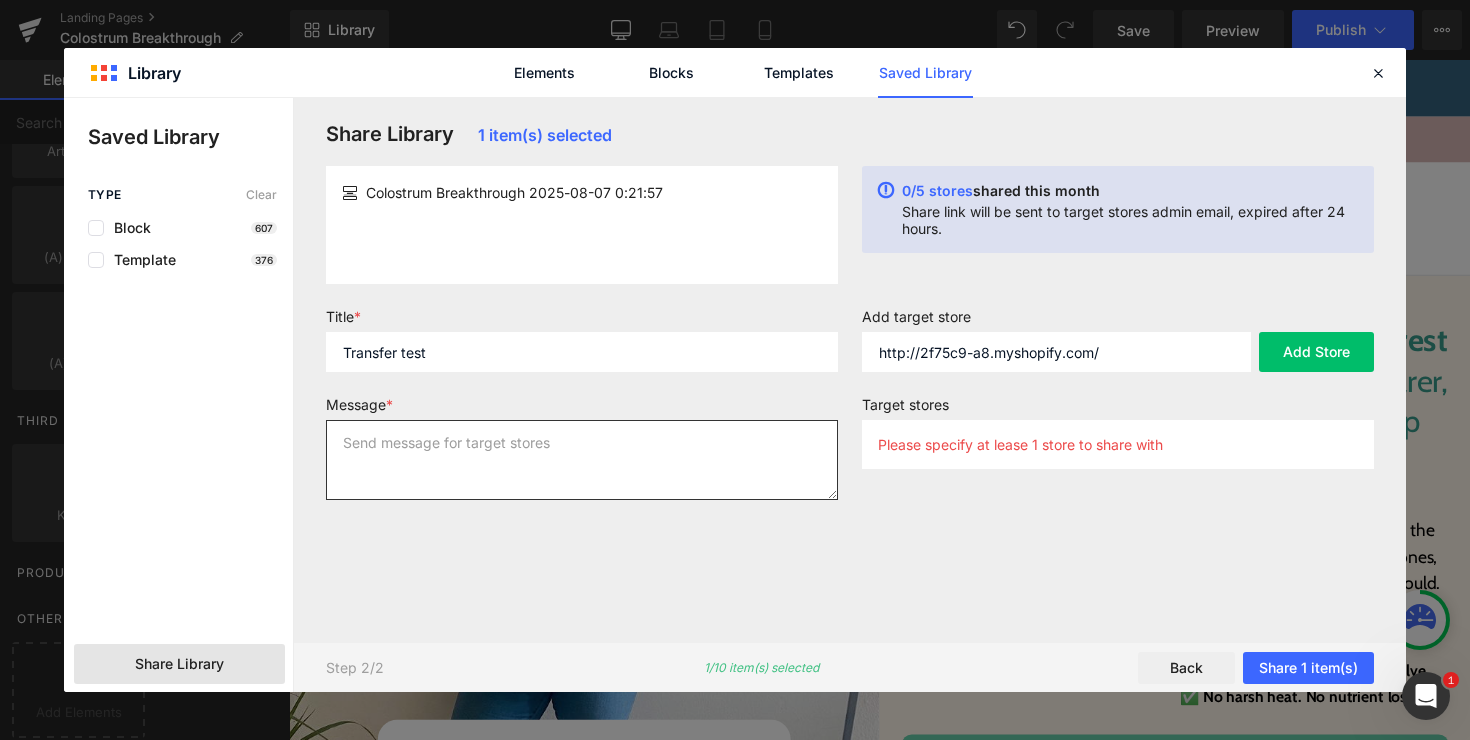 click at bounding box center [582, 460] 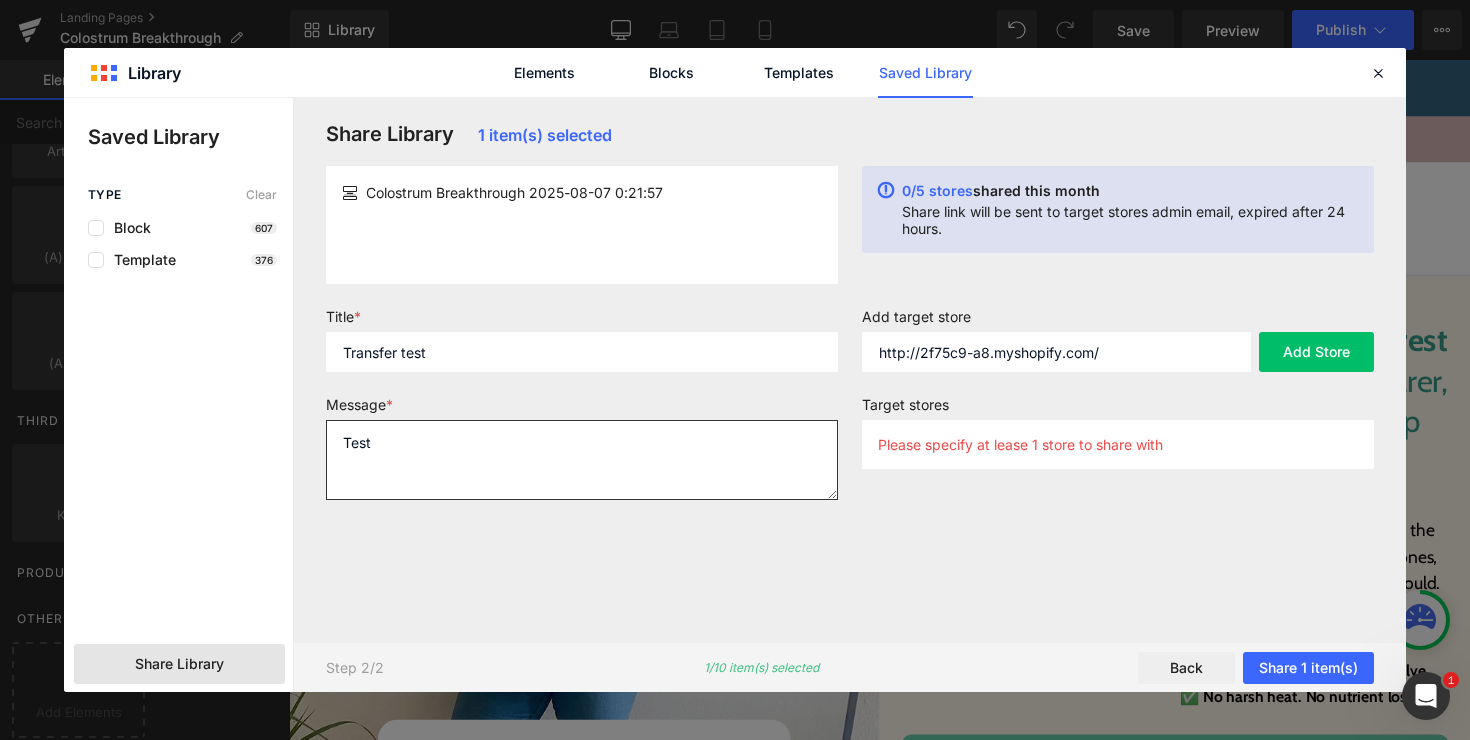 type on "Test" 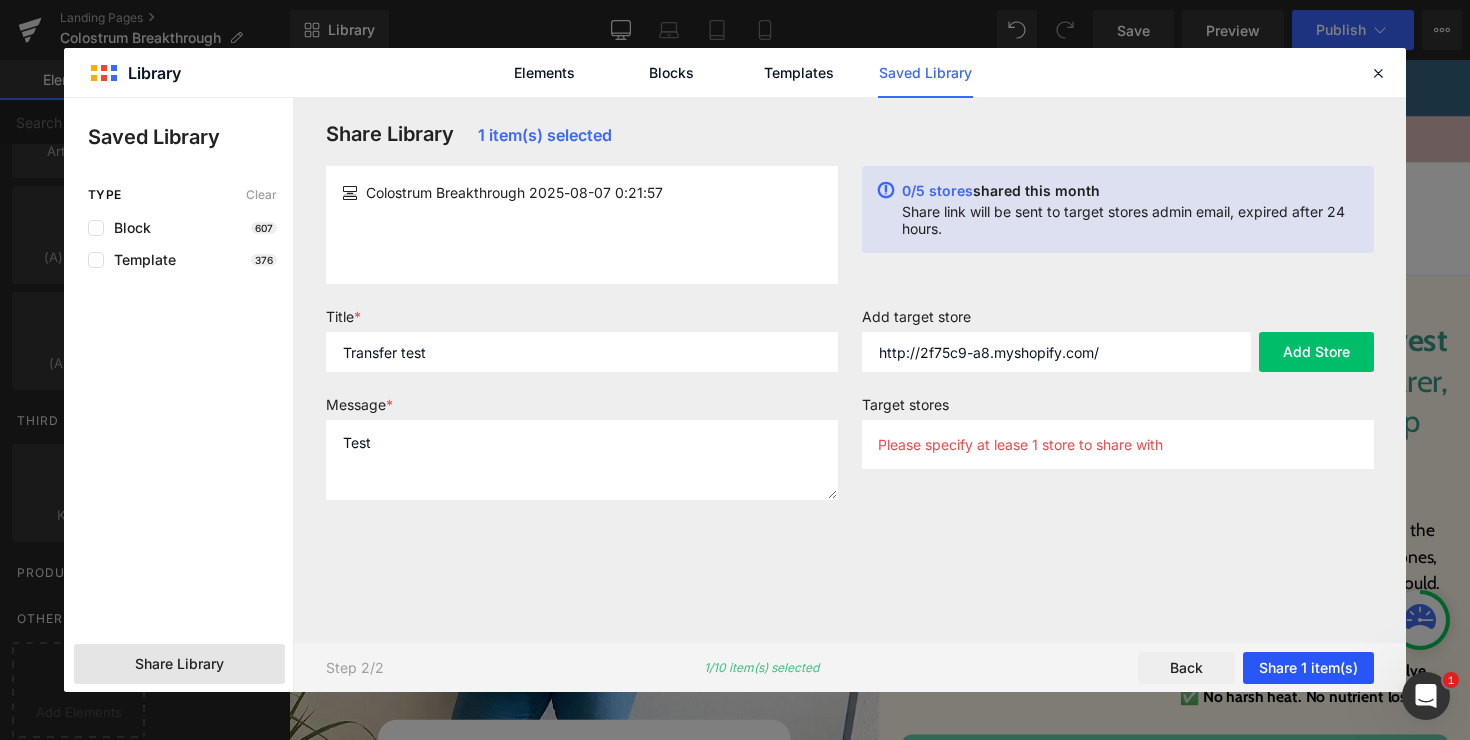 click on "Share 1 item(s)" at bounding box center (1308, 668) 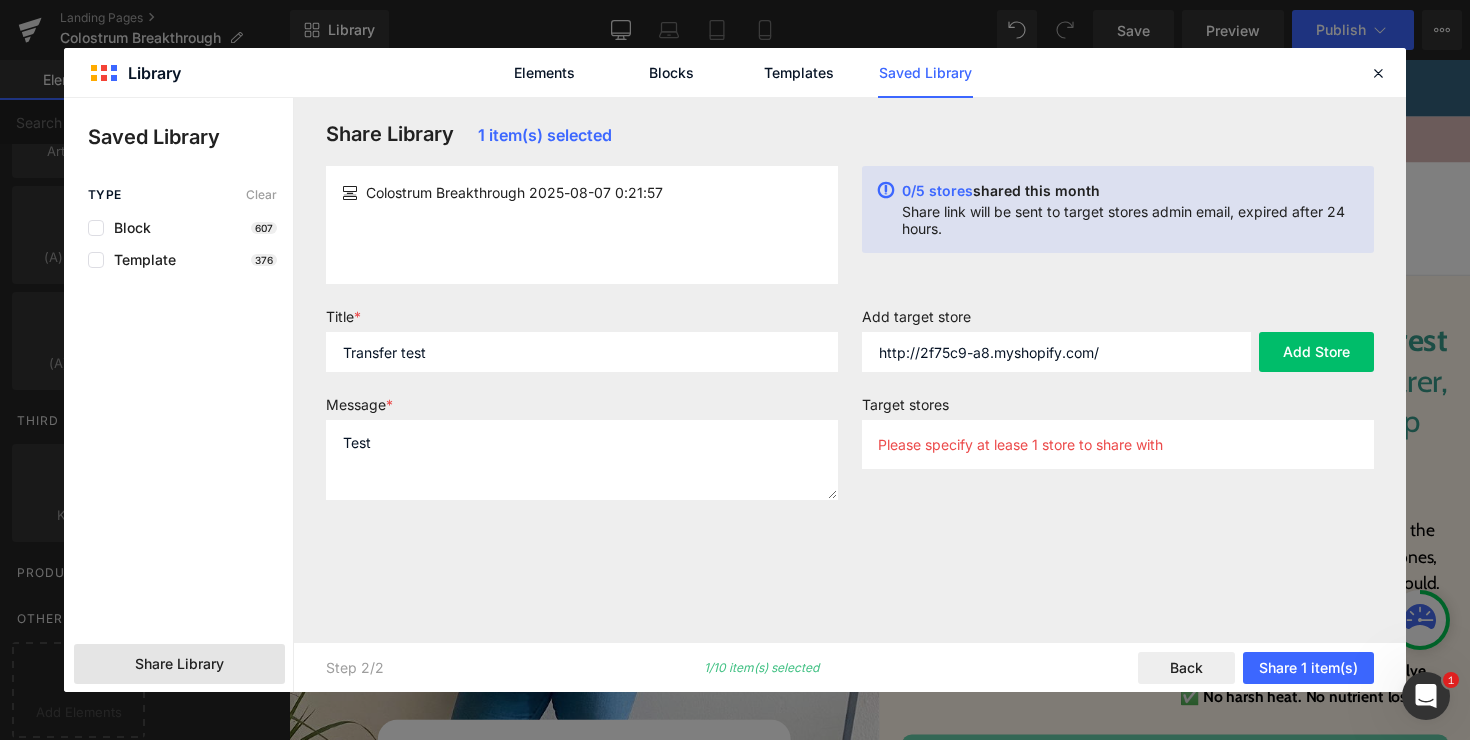 click on "Please specify at lease 1 store to share with" 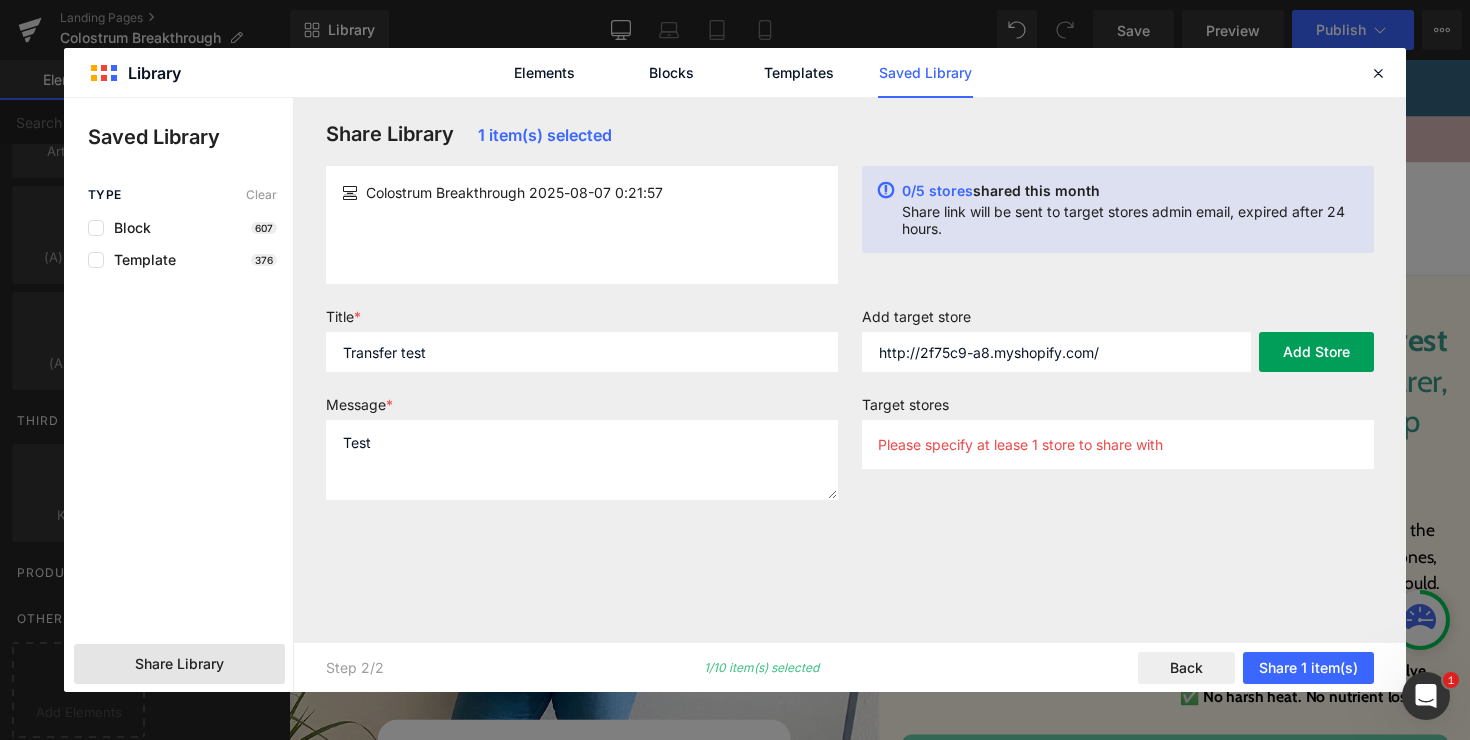 click on "Add Store" at bounding box center (1316, 352) 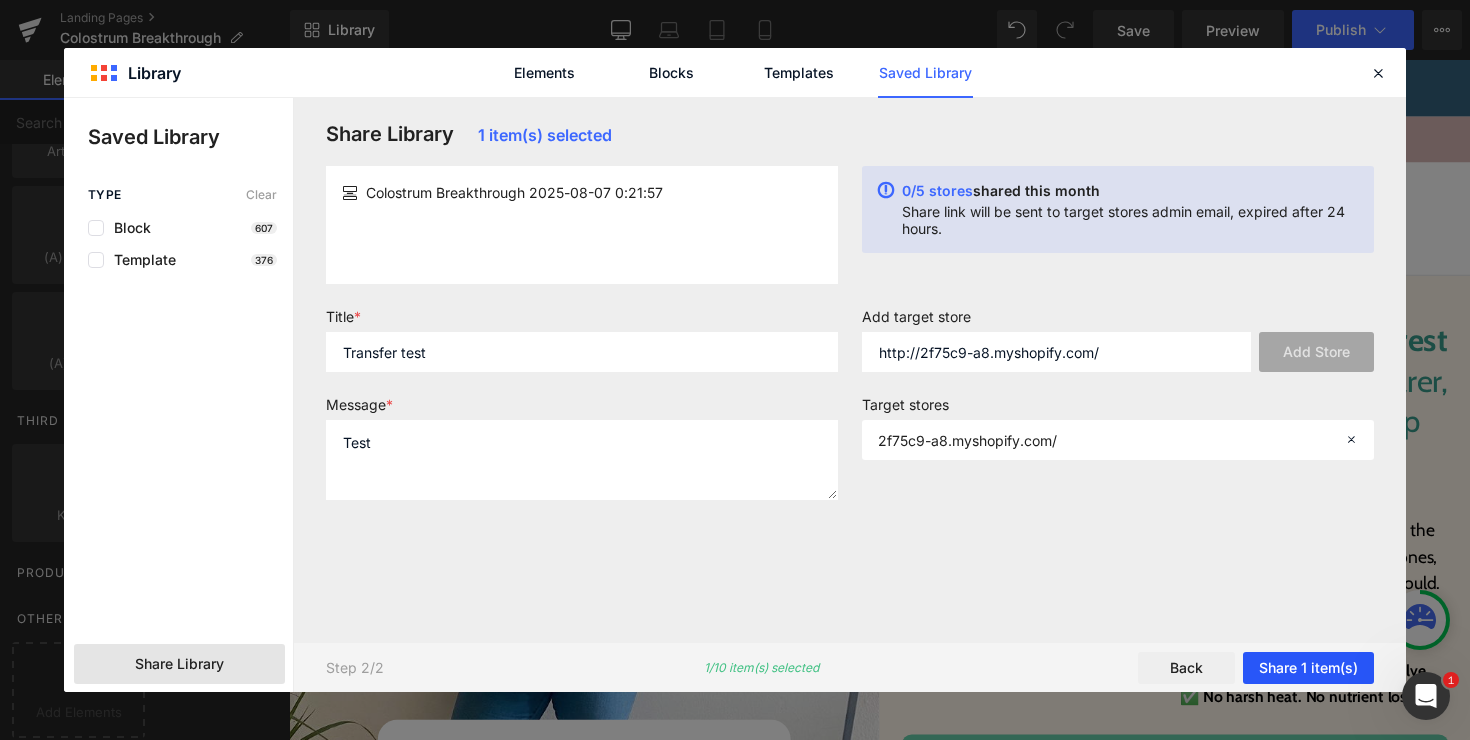 click on "Share 1 item(s)" at bounding box center [1308, 668] 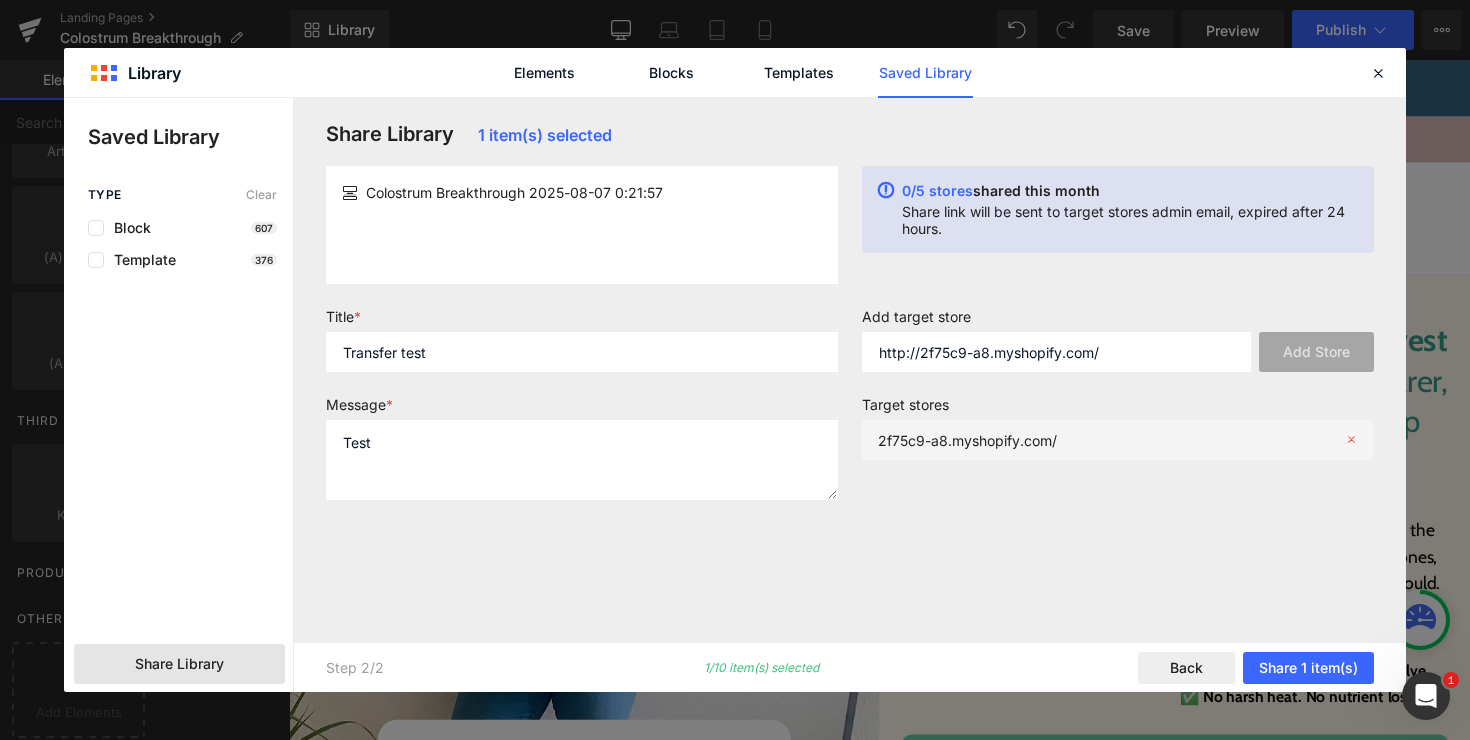 click on "2f75c9-a8.myshopify.com/" at bounding box center [967, 440] 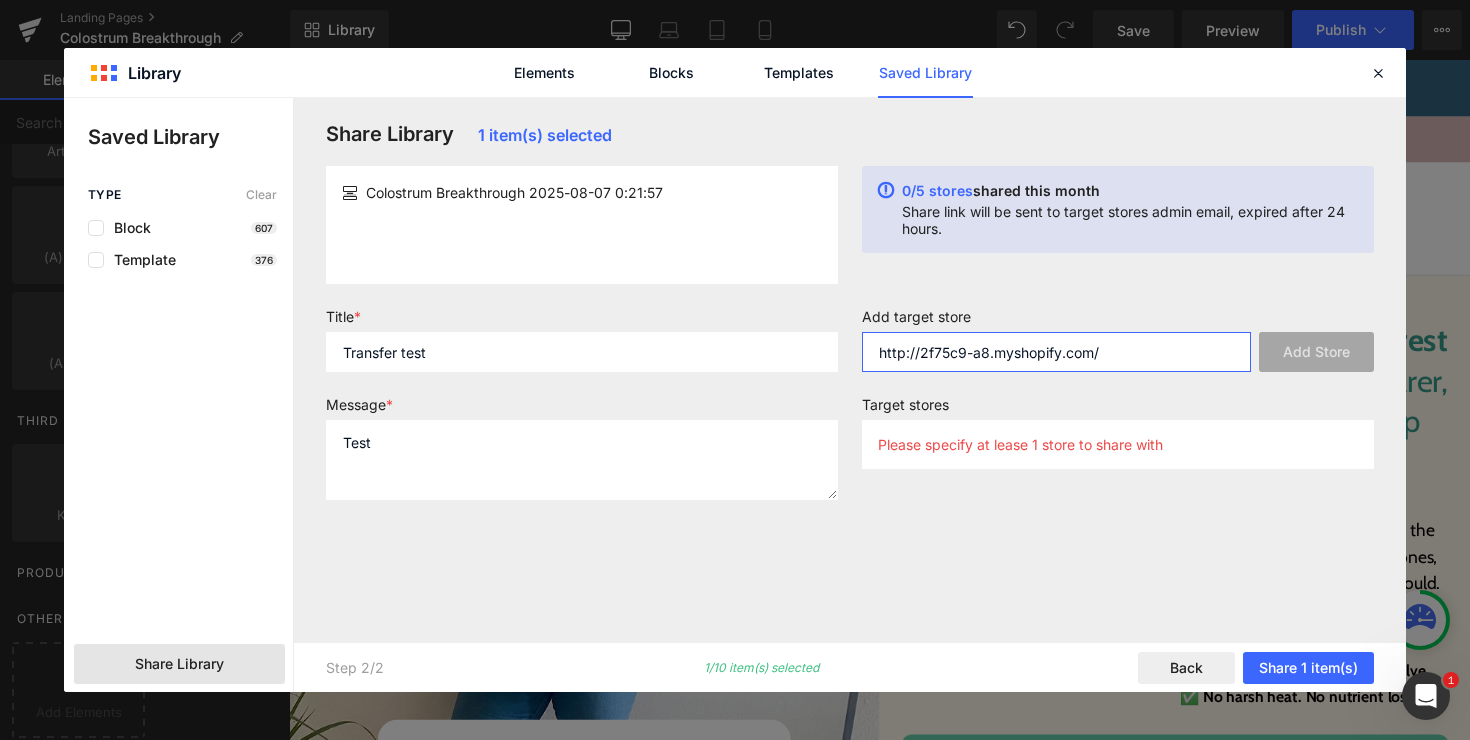 click on "http://2f75c9-a8.myshopify.com/" at bounding box center [1056, 352] 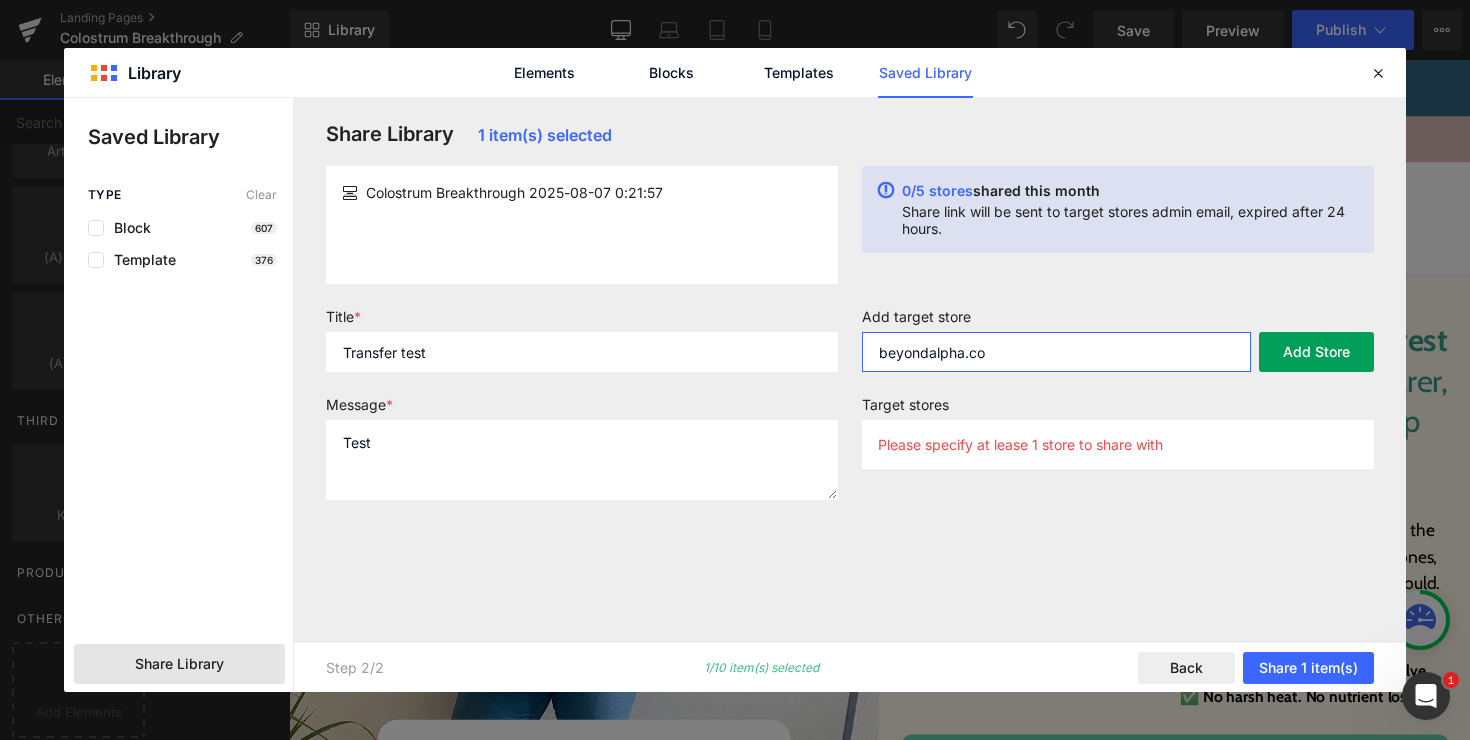 type on "beyondalpha.co" 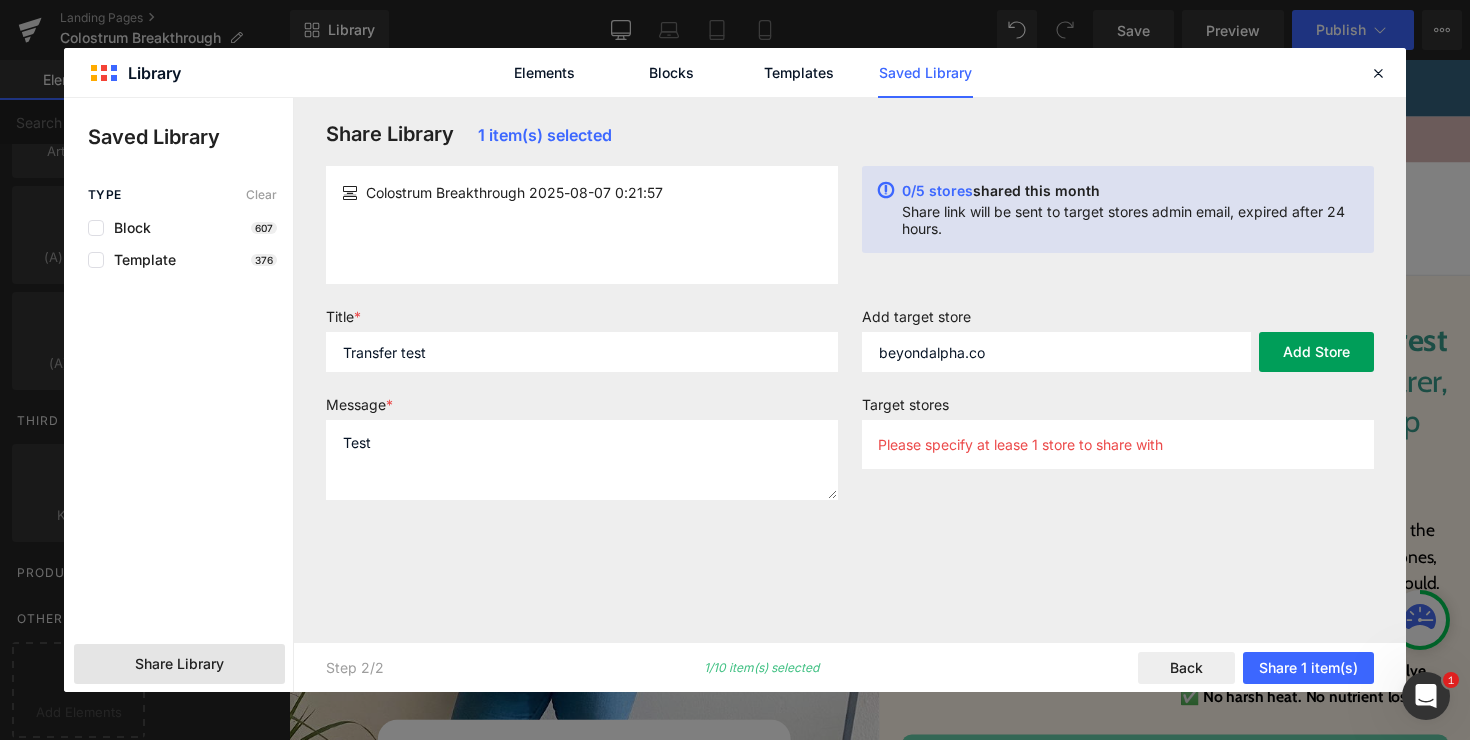 click on "Add Store" at bounding box center (1316, 352) 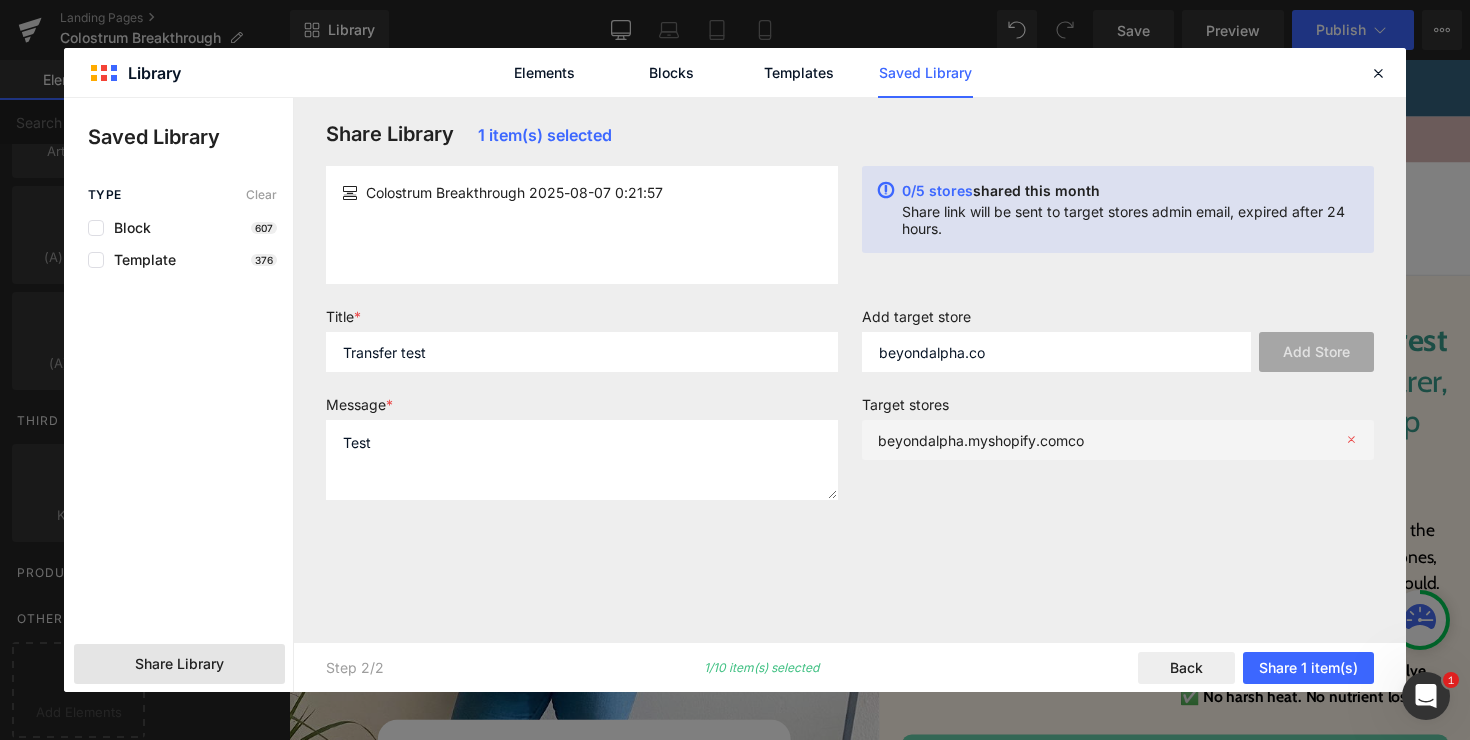 click on "beyondalpha.myshopify.comco" 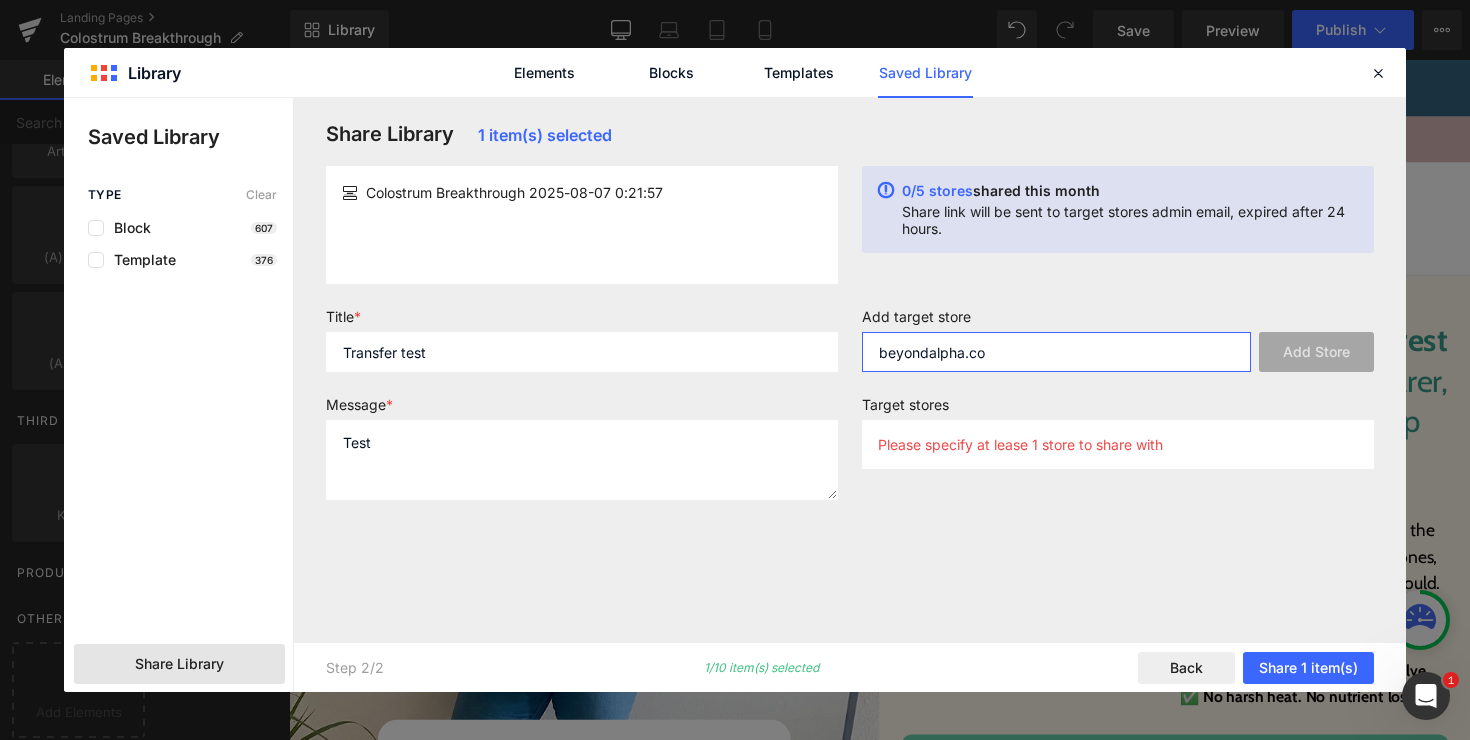 click on "beyondalpha.co" at bounding box center (1056, 352) 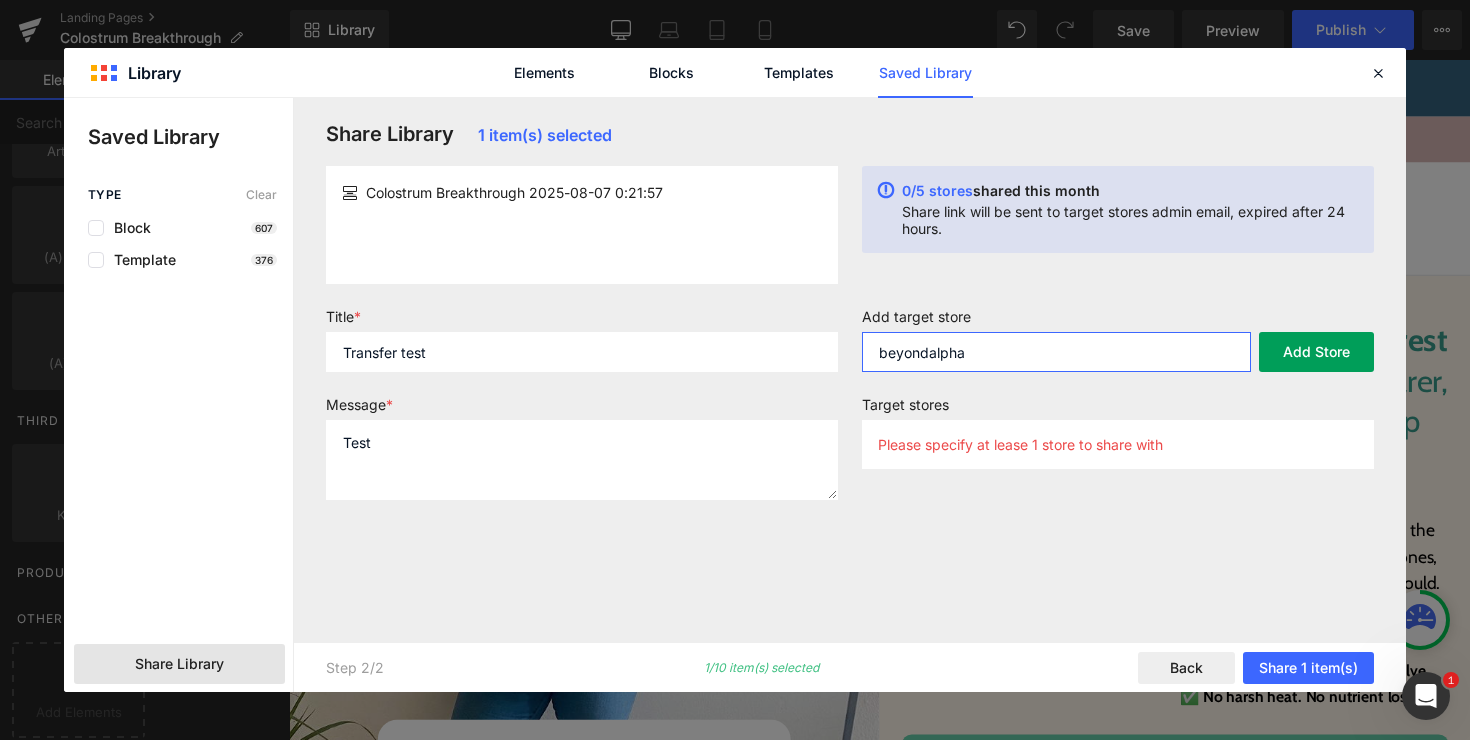 type on "beyondalpha" 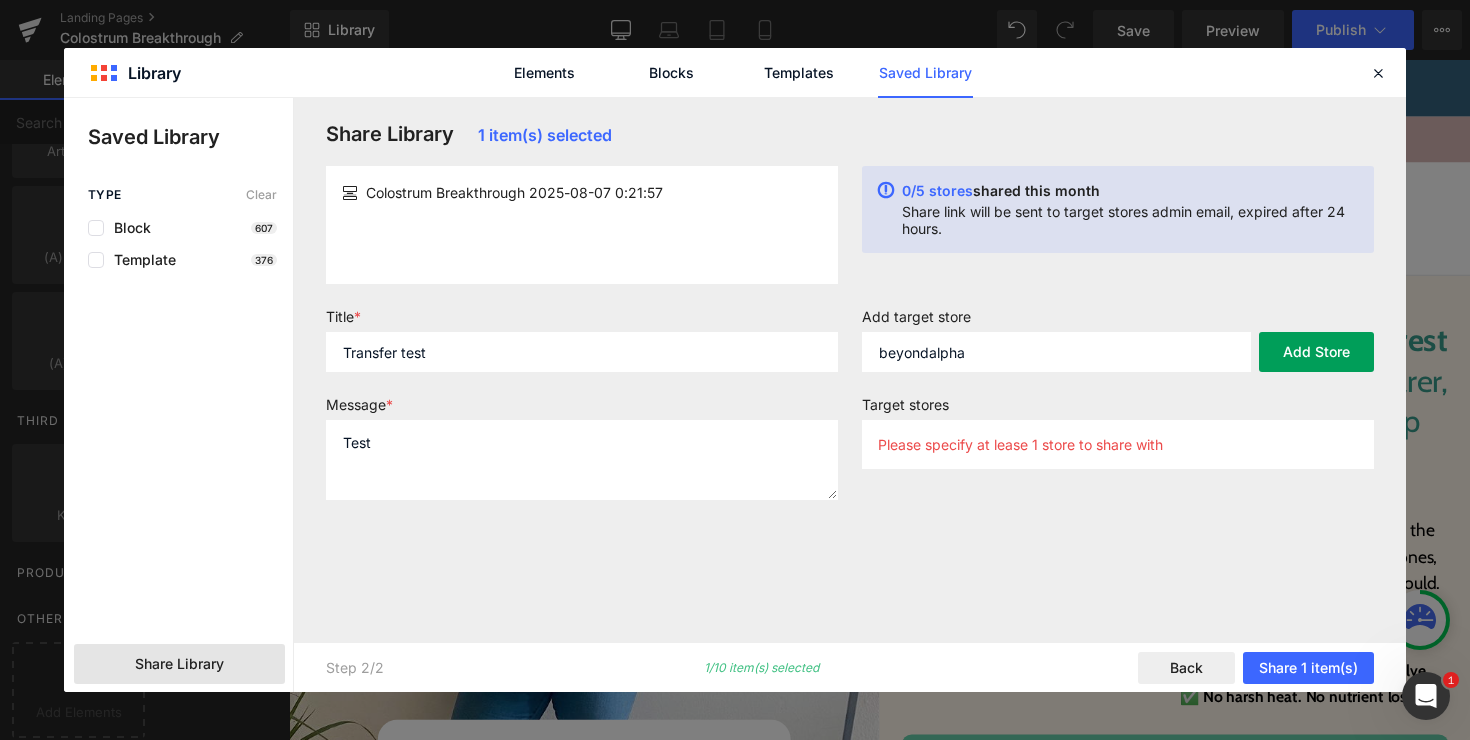 click on "Add Store" at bounding box center (1316, 352) 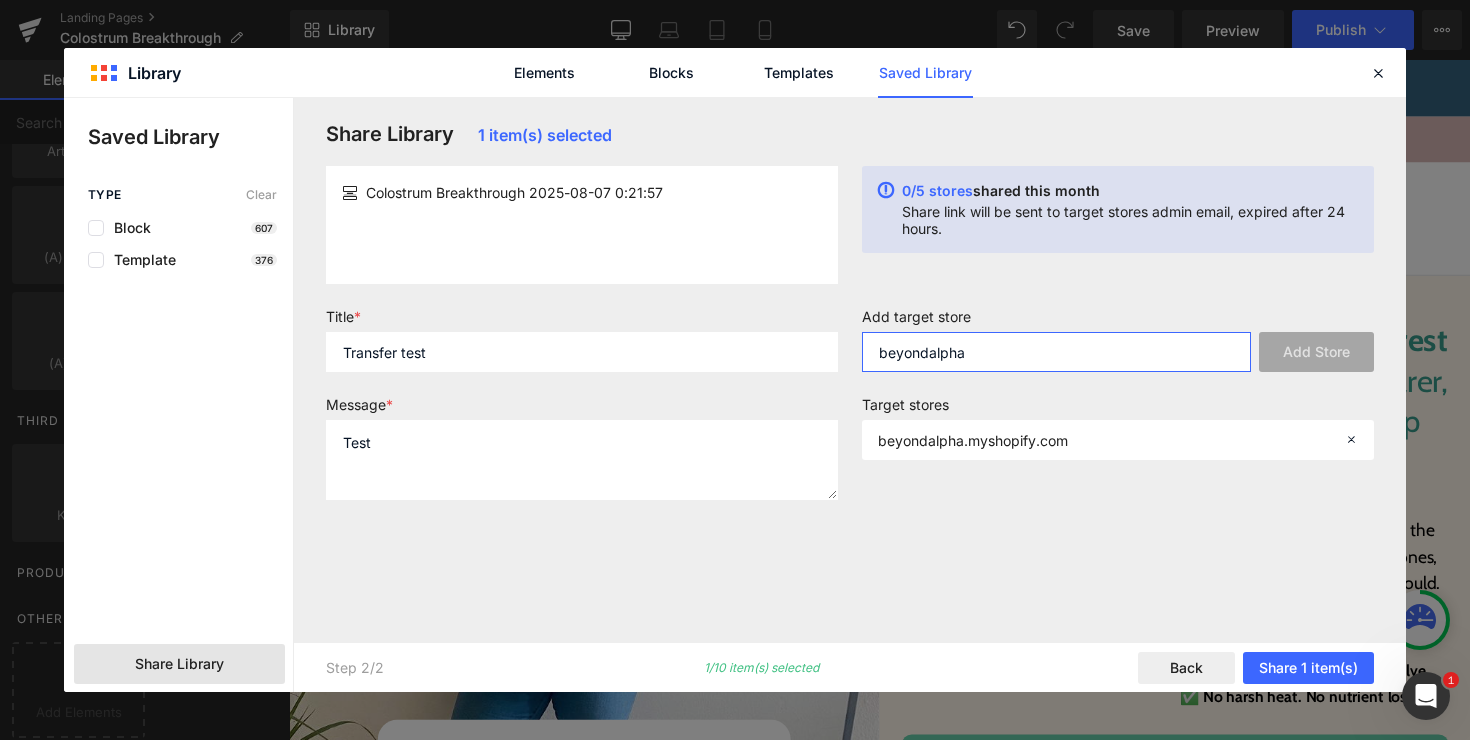 click on "beyondalpha" at bounding box center [1056, 352] 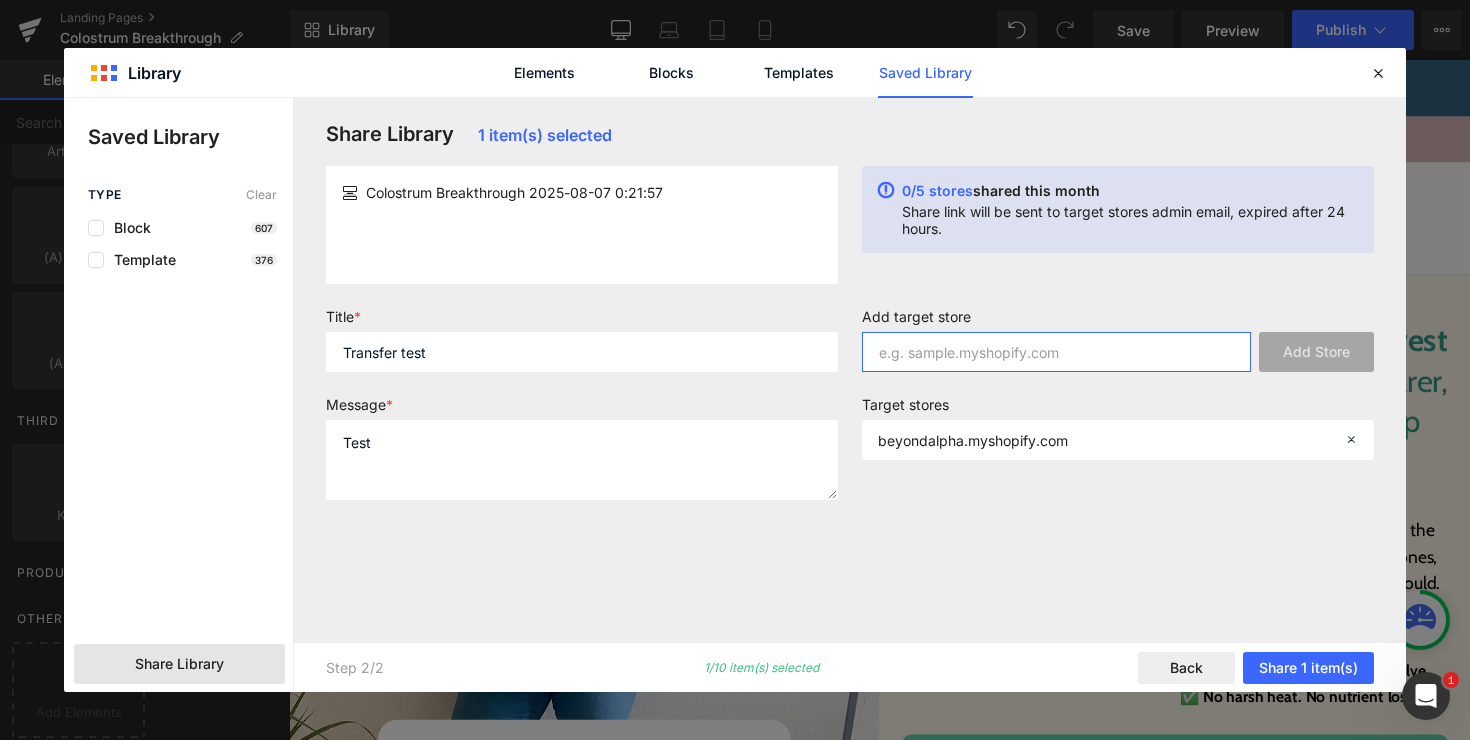 paste on "2f75c9-a8" 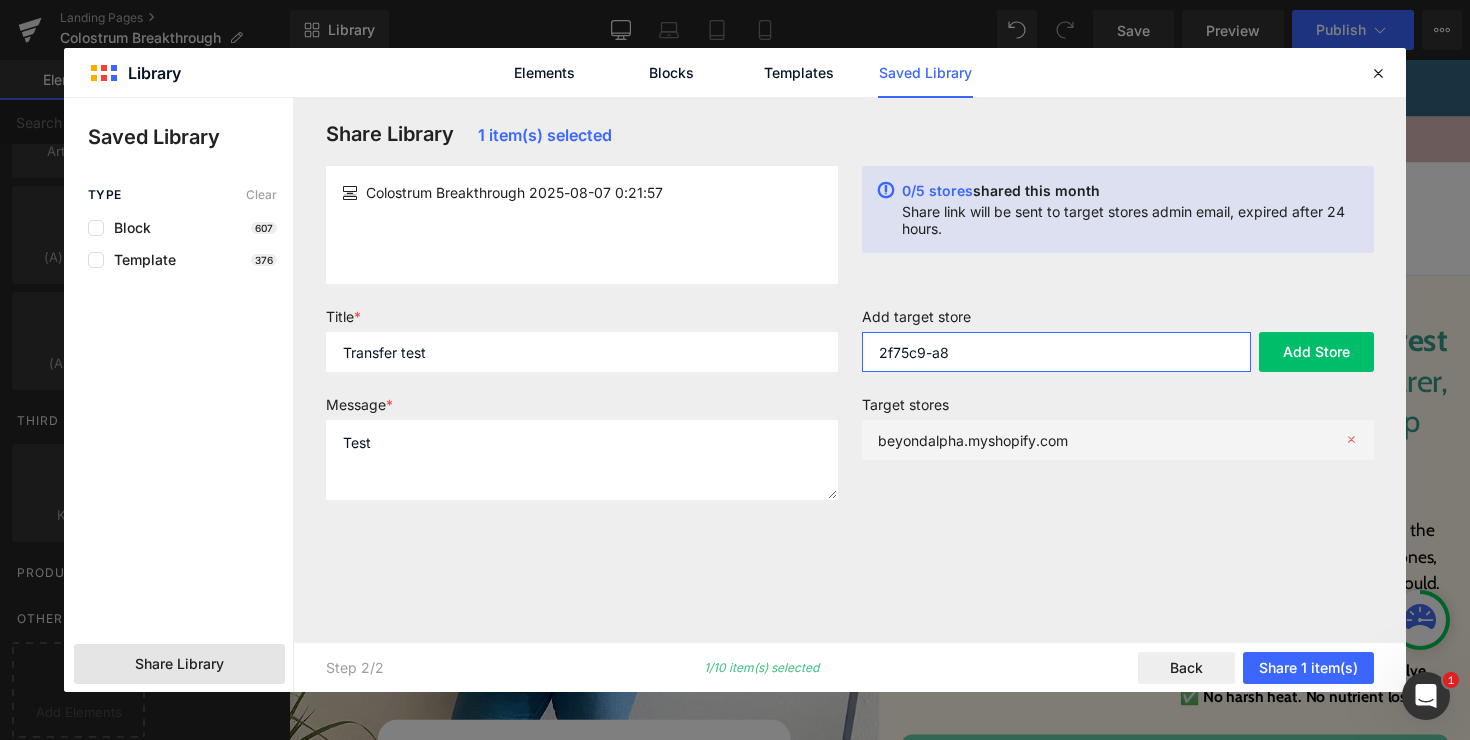 type on "2f75c9-a8" 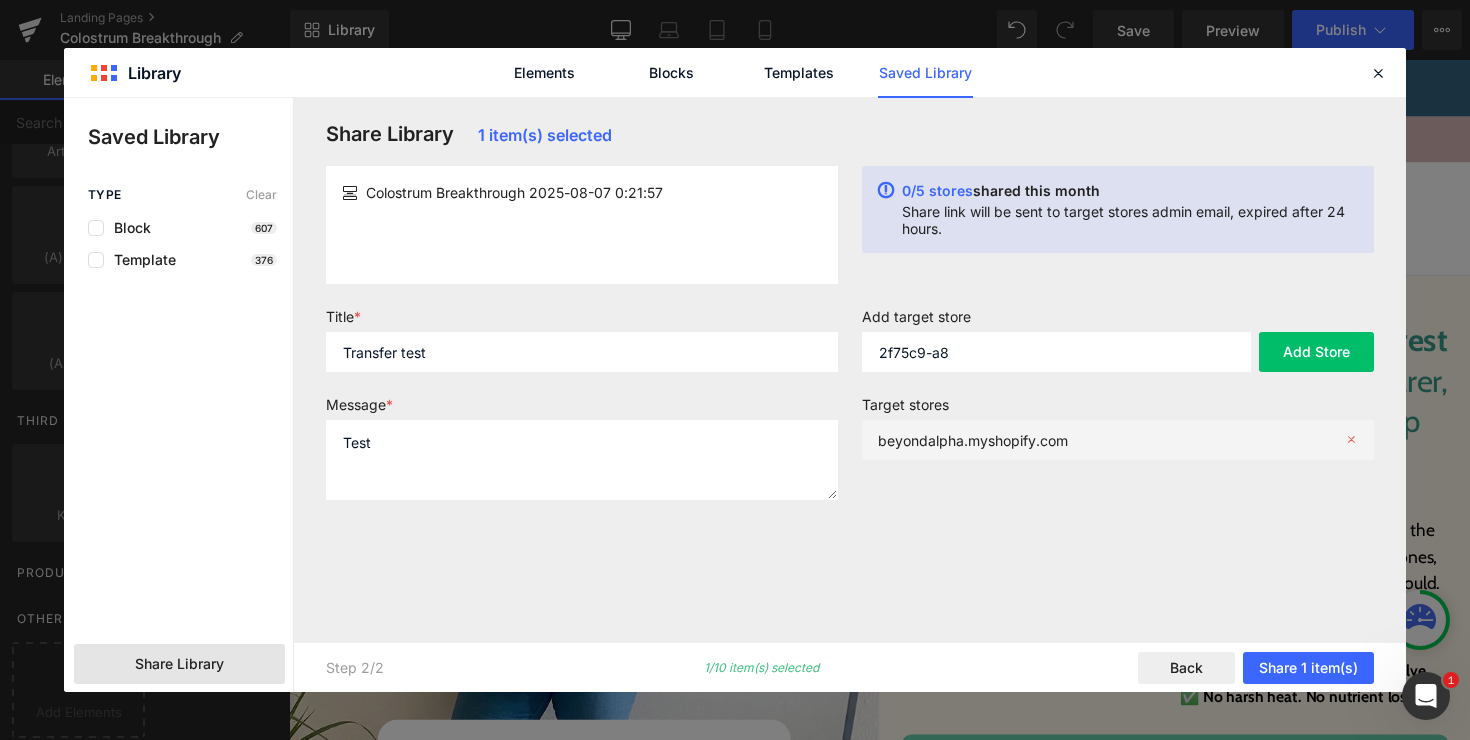 click at bounding box center (1351, 440) 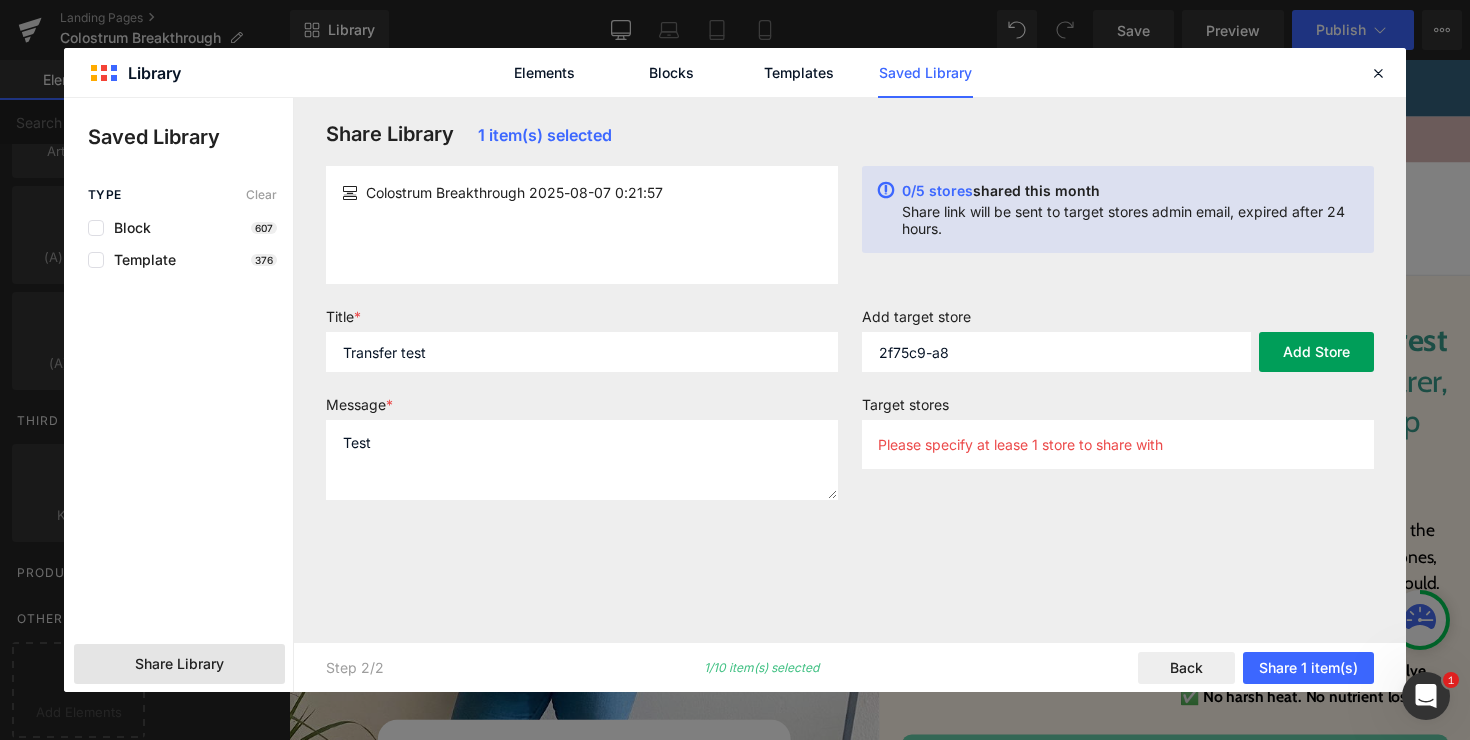 click on "Add Store" at bounding box center (1316, 352) 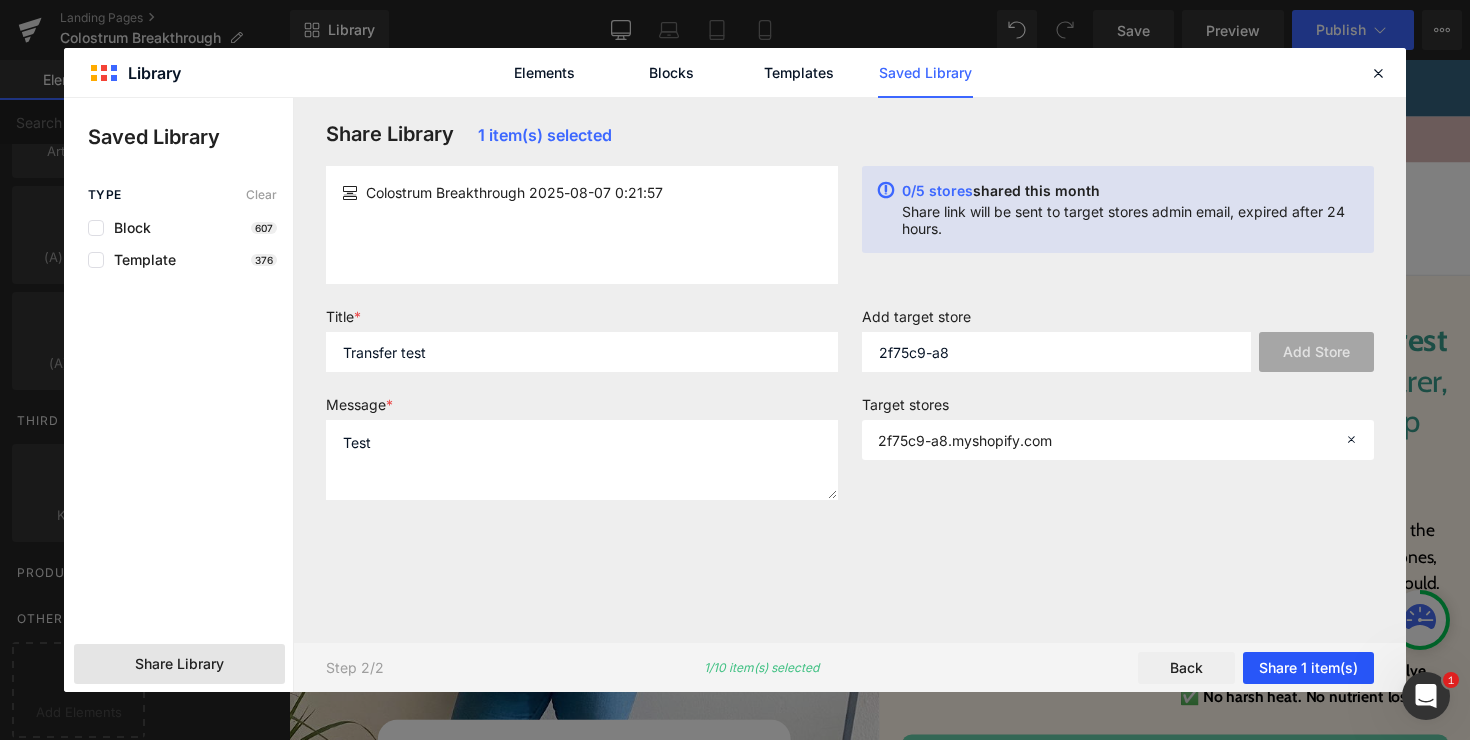 click on "Share 1 item(s)" at bounding box center [1308, 668] 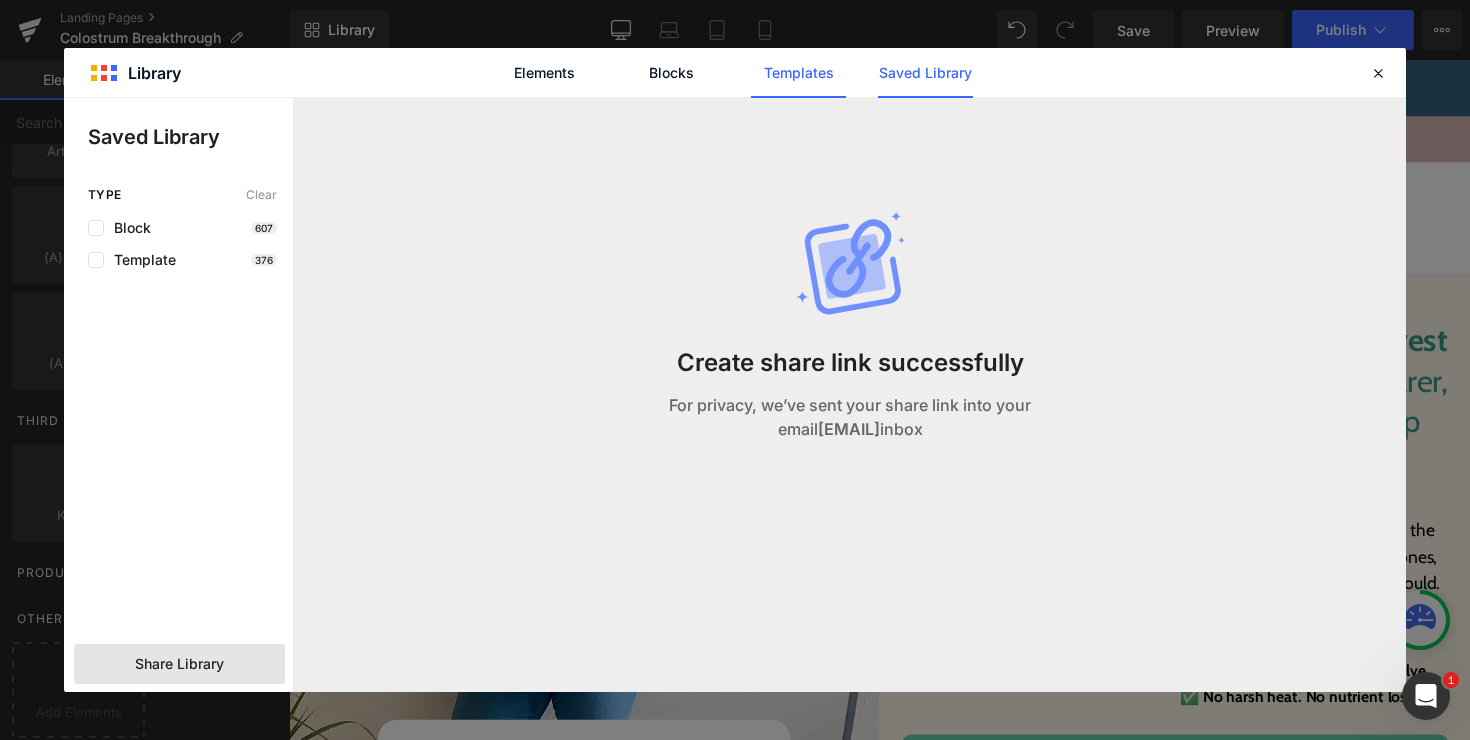 click on "Templates" 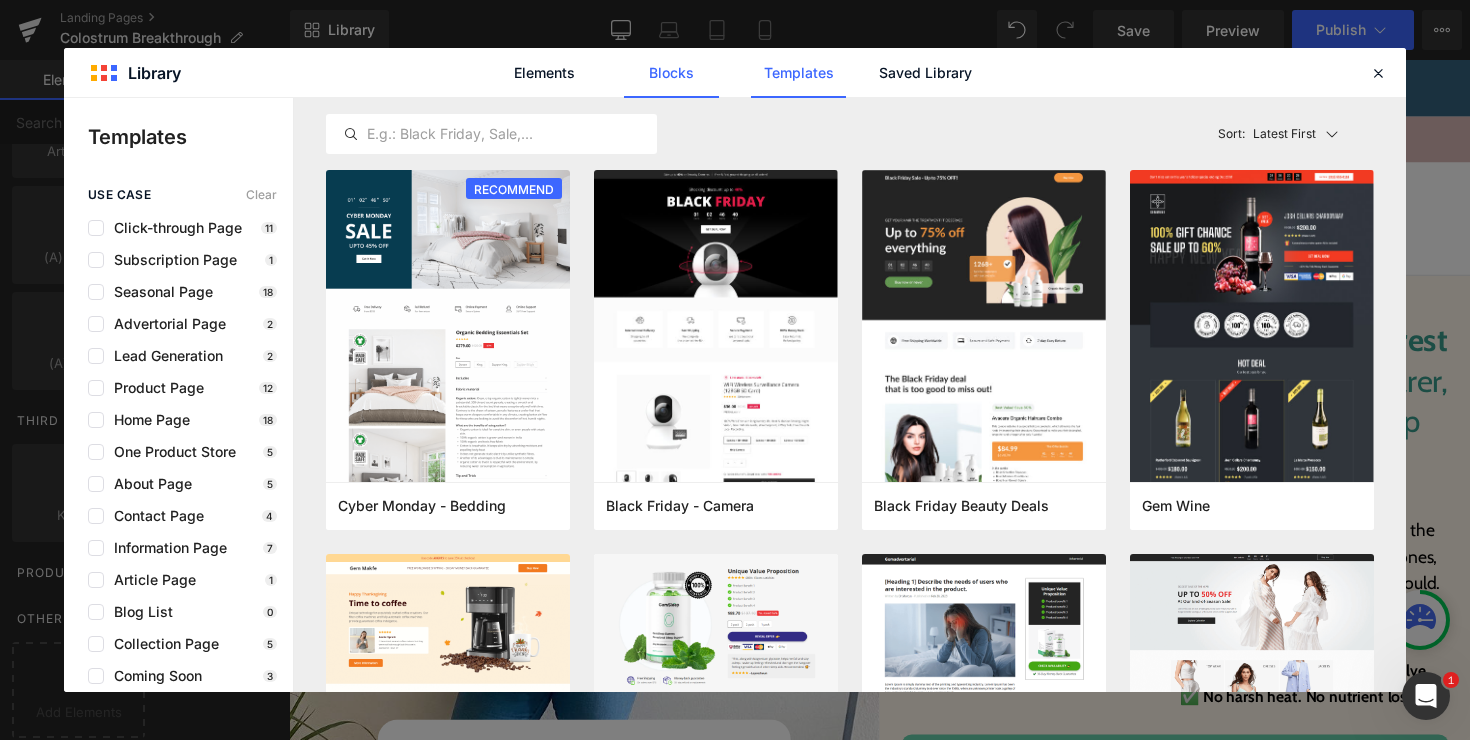 click on "Blocks" 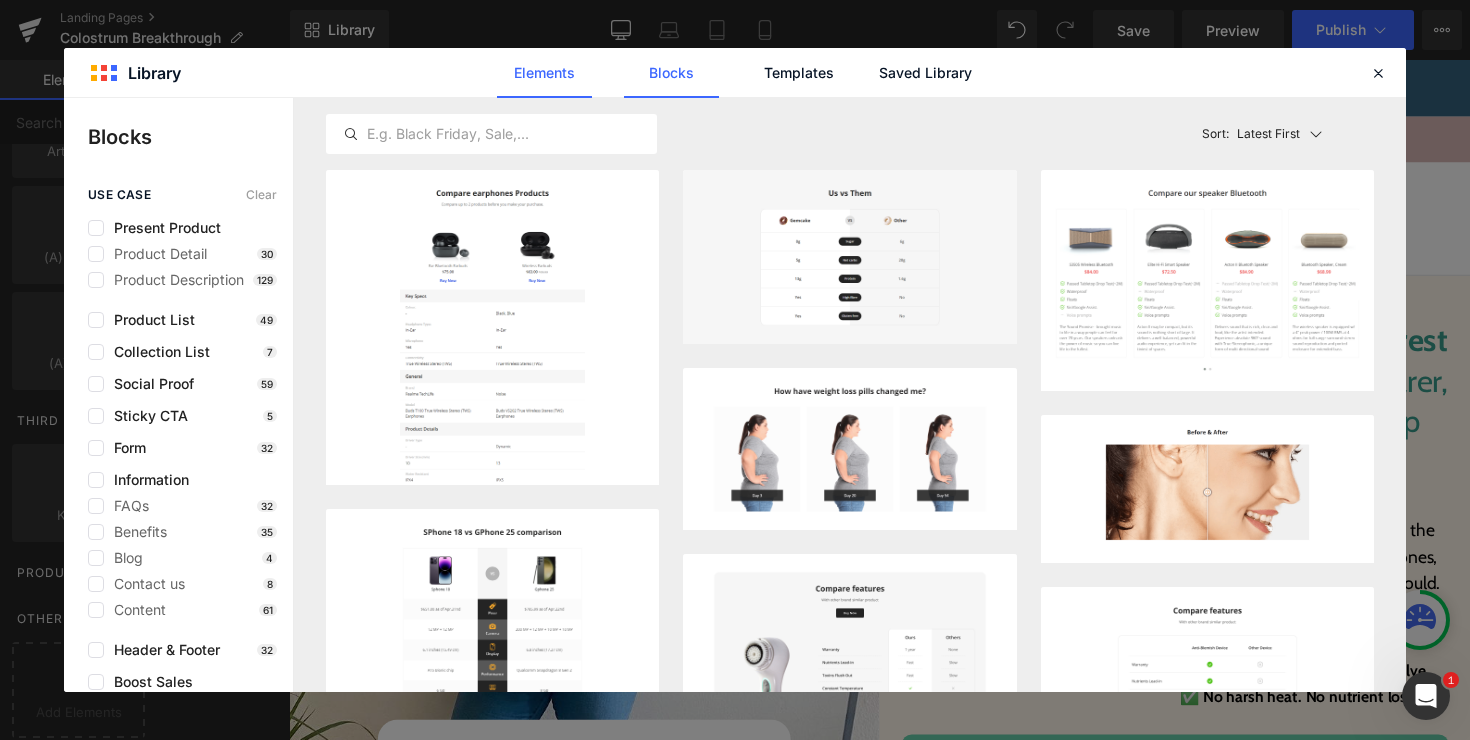 click on "Elements" 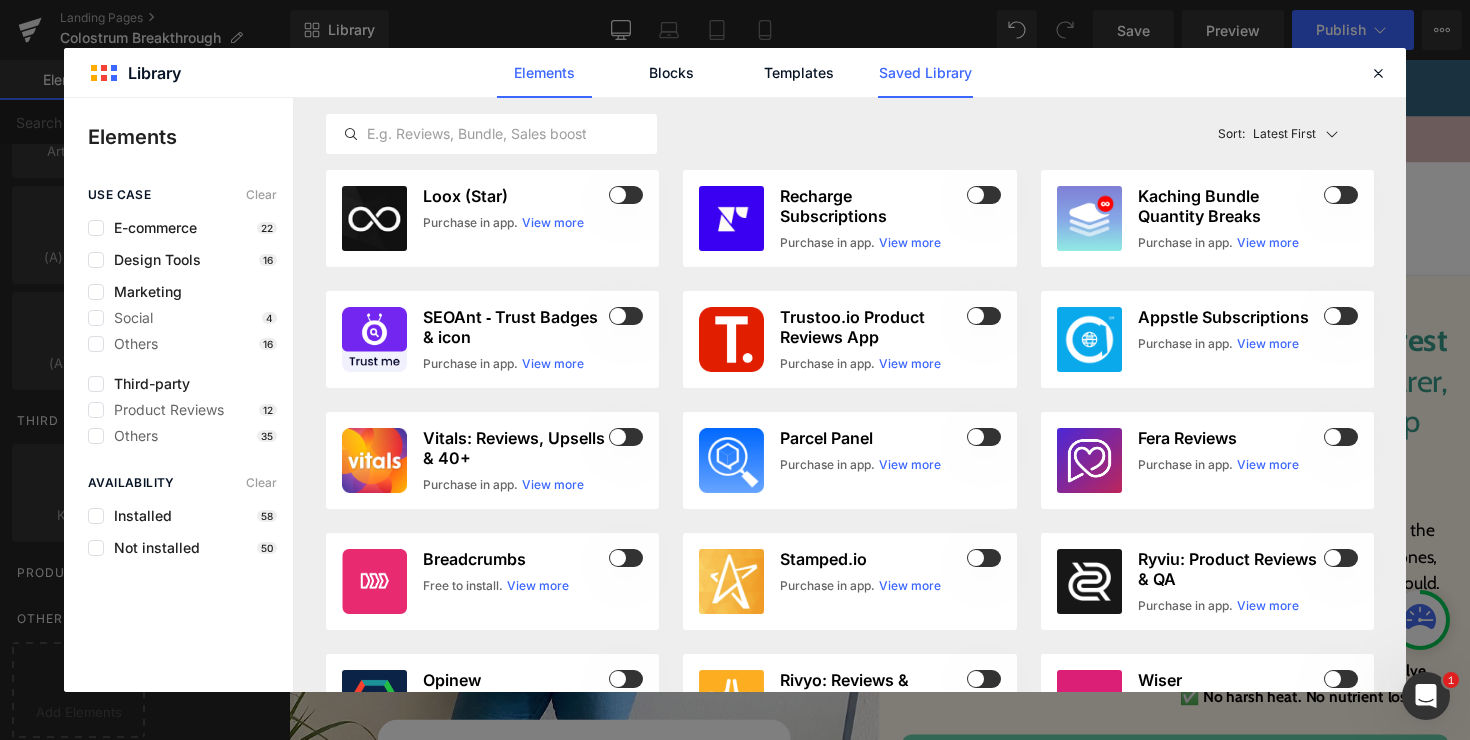 click on "Saved Library" 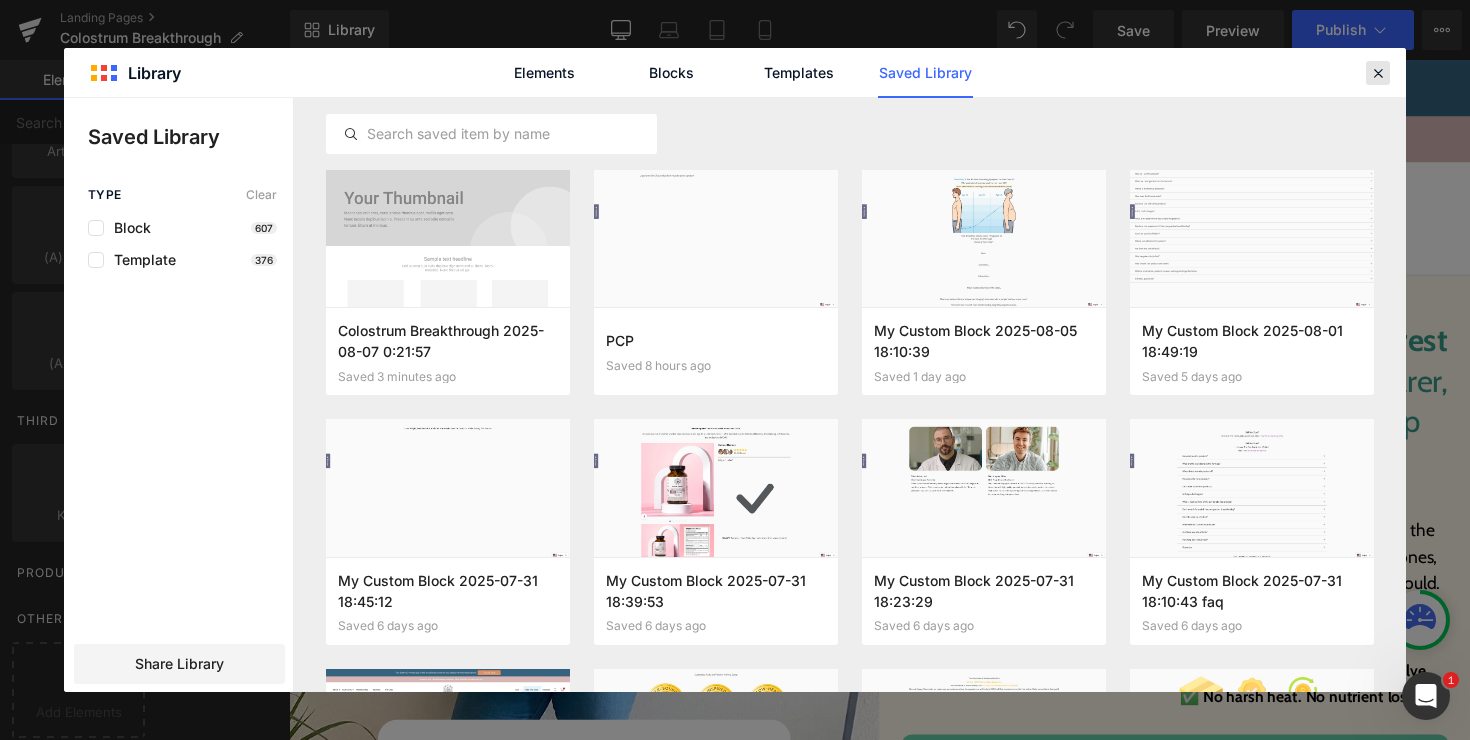 click 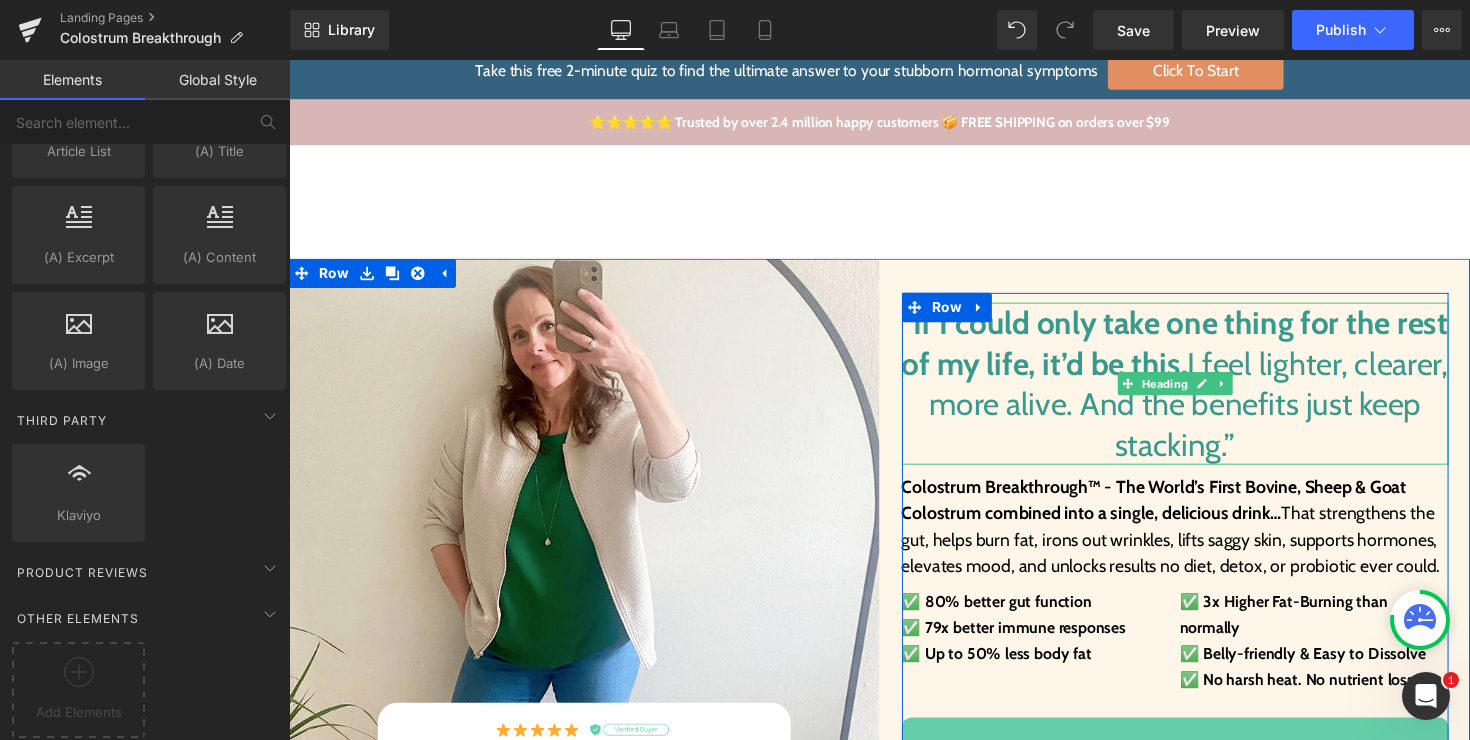 scroll, scrollTop: 41, scrollLeft: 0, axis: vertical 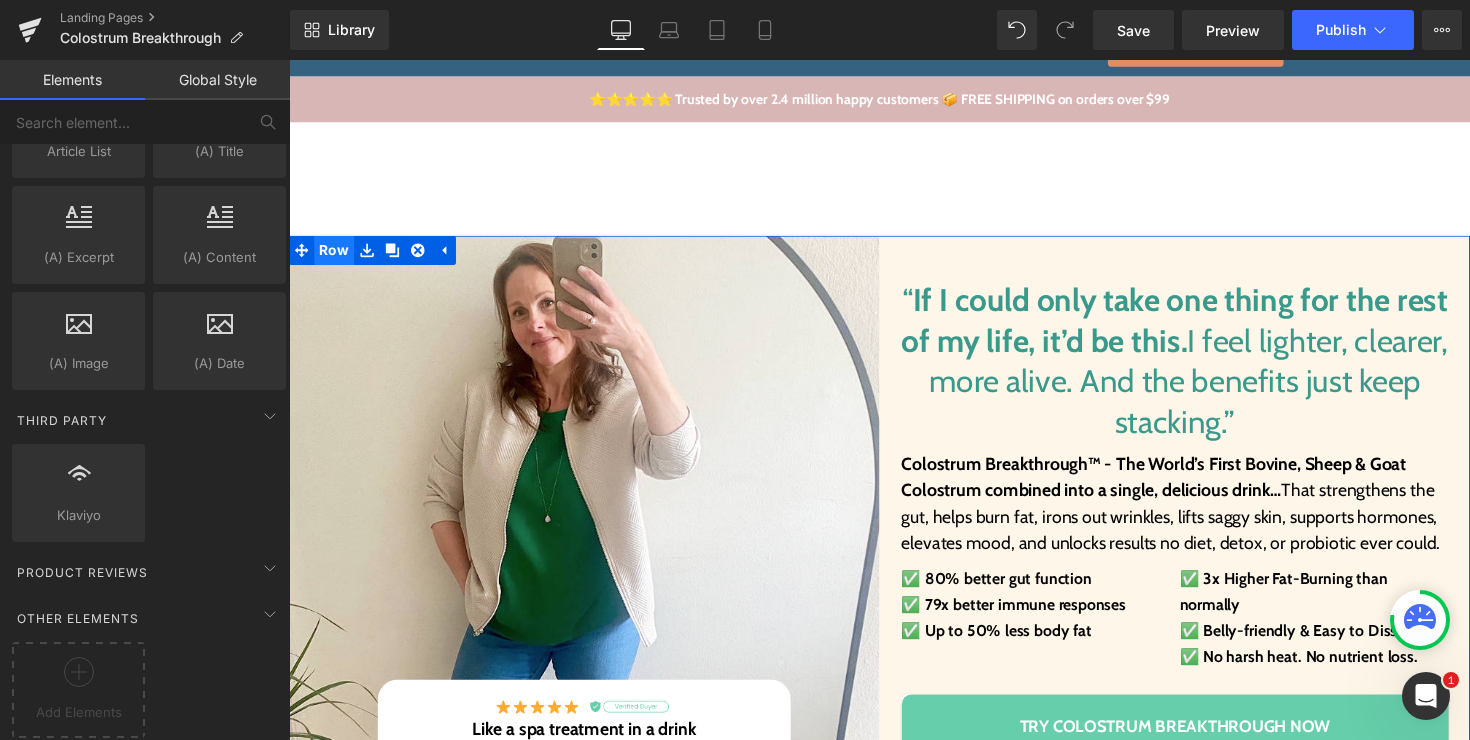 click on "Row" at bounding box center (335, 255) 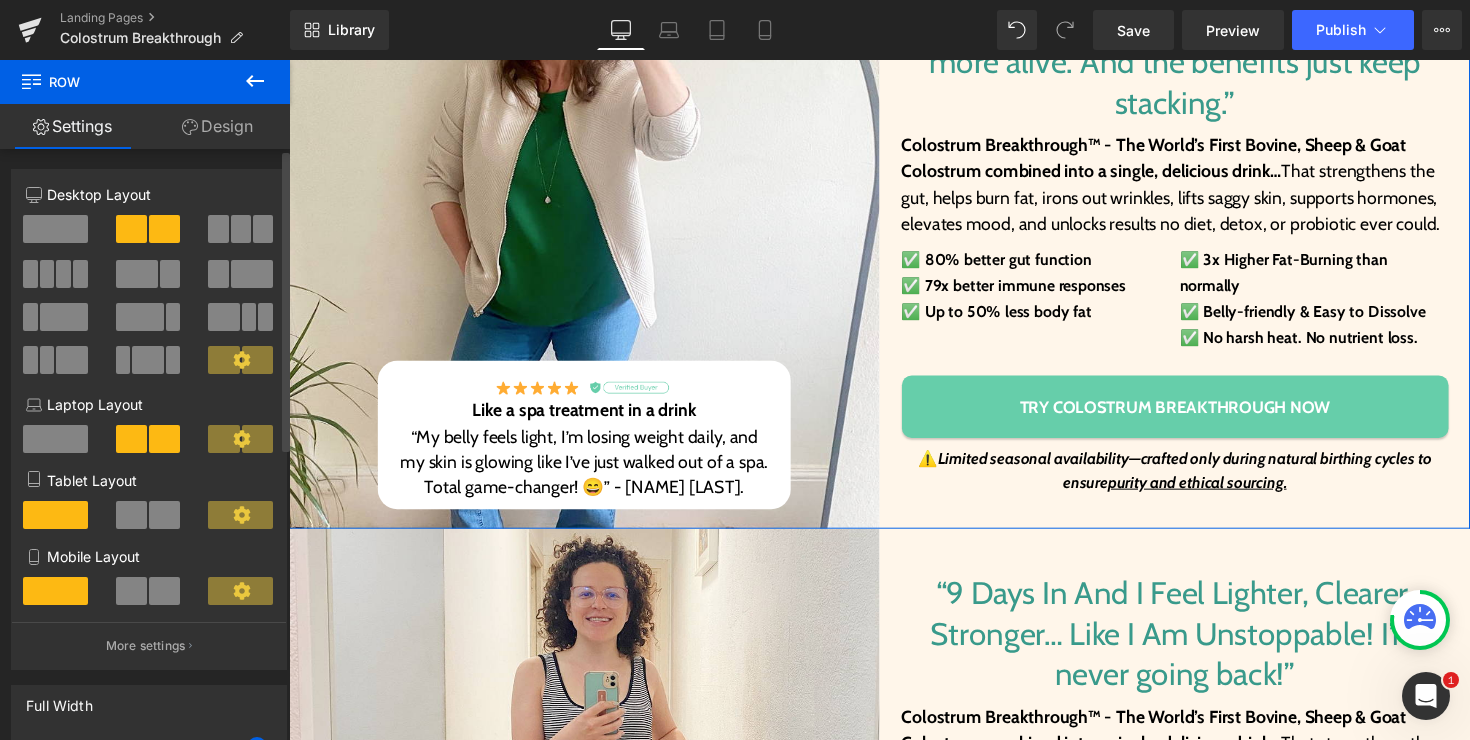 scroll, scrollTop: 368, scrollLeft: 0, axis: vertical 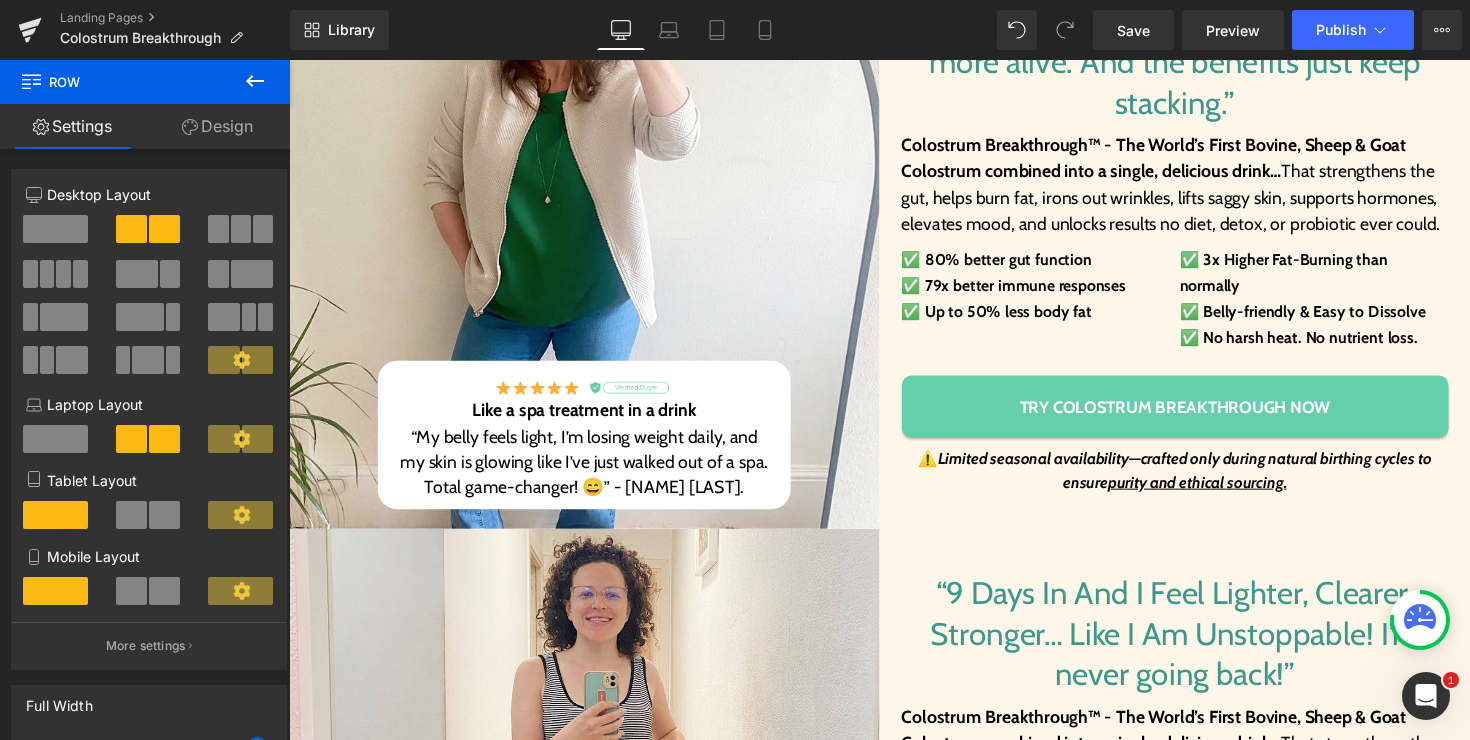 click on "Design" at bounding box center (217, 126) 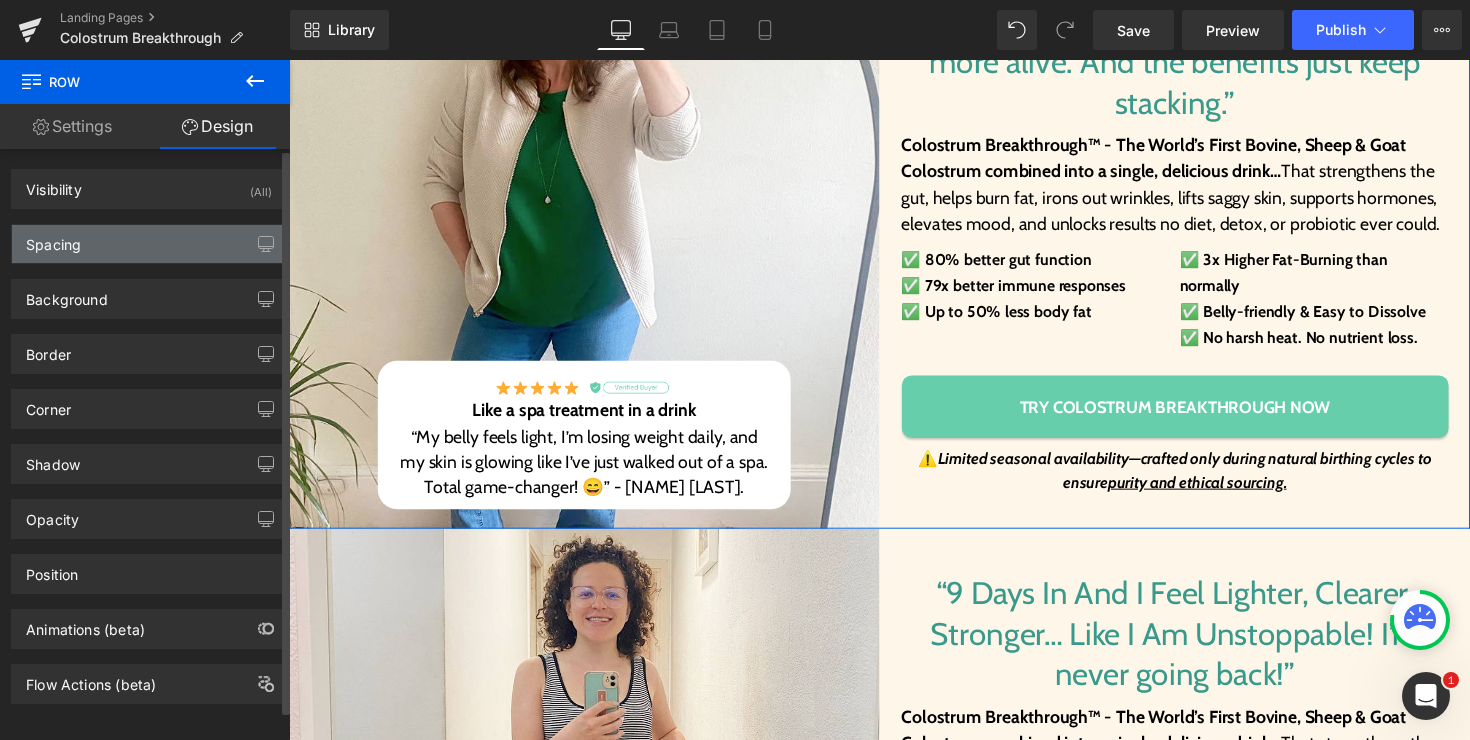 click on "Spacing" at bounding box center [149, 244] 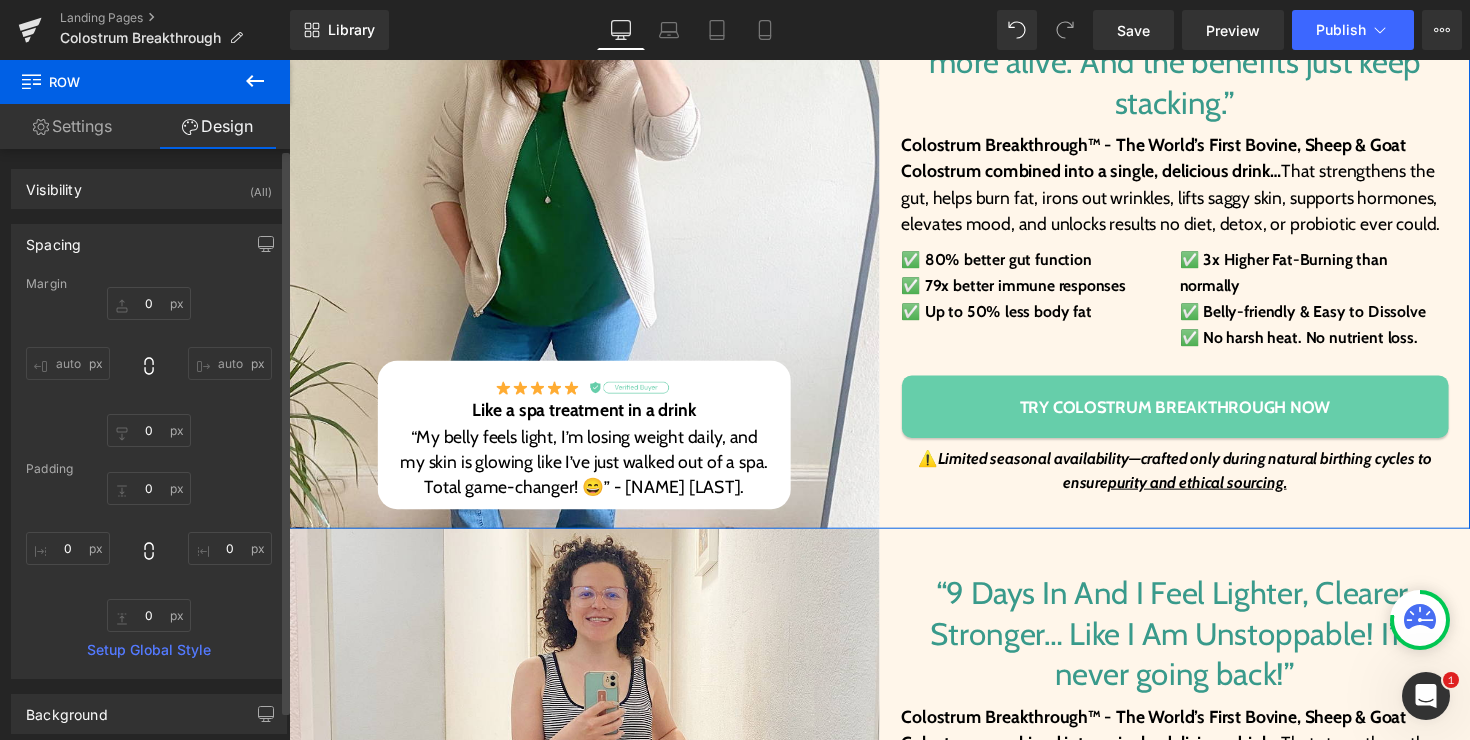 click on "Spacing" at bounding box center (149, 244) 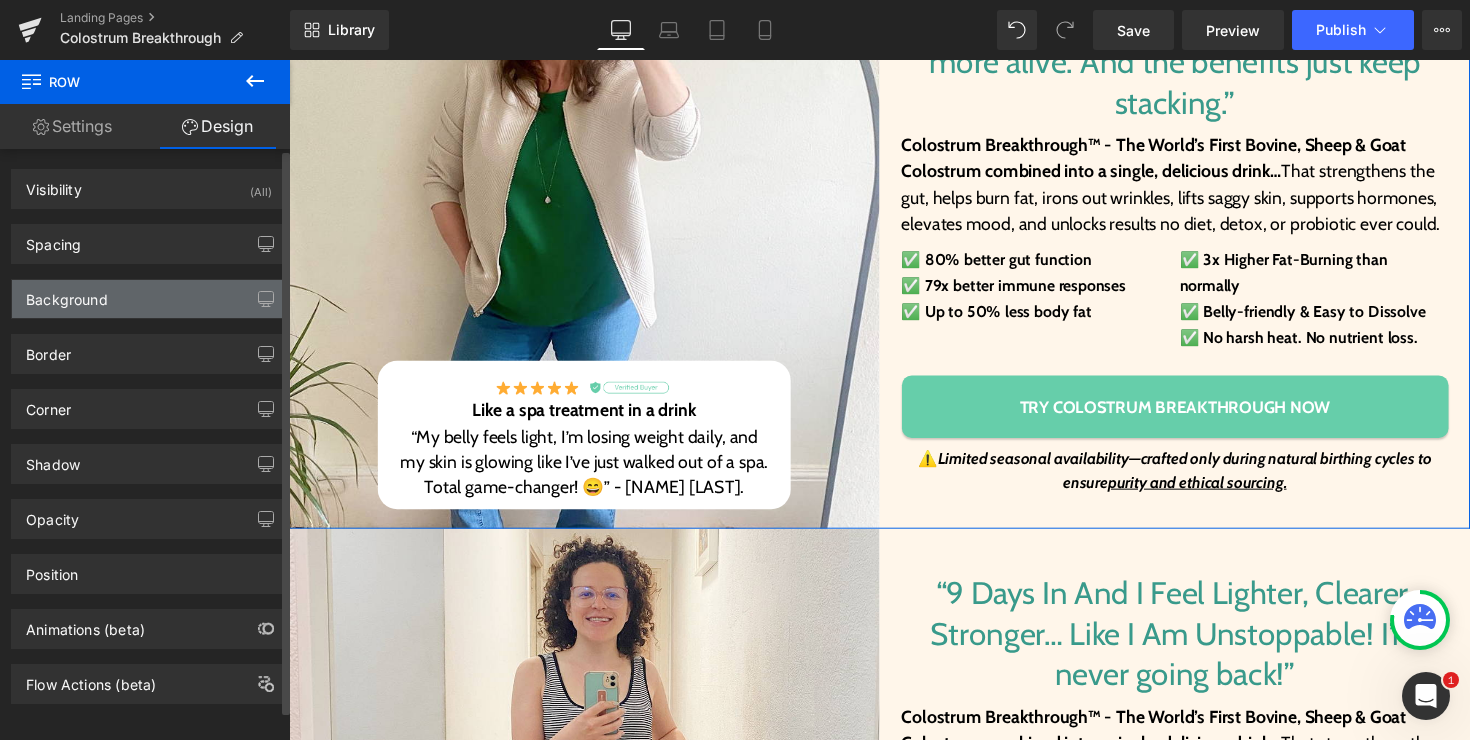 click on "Background" at bounding box center (149, 299) 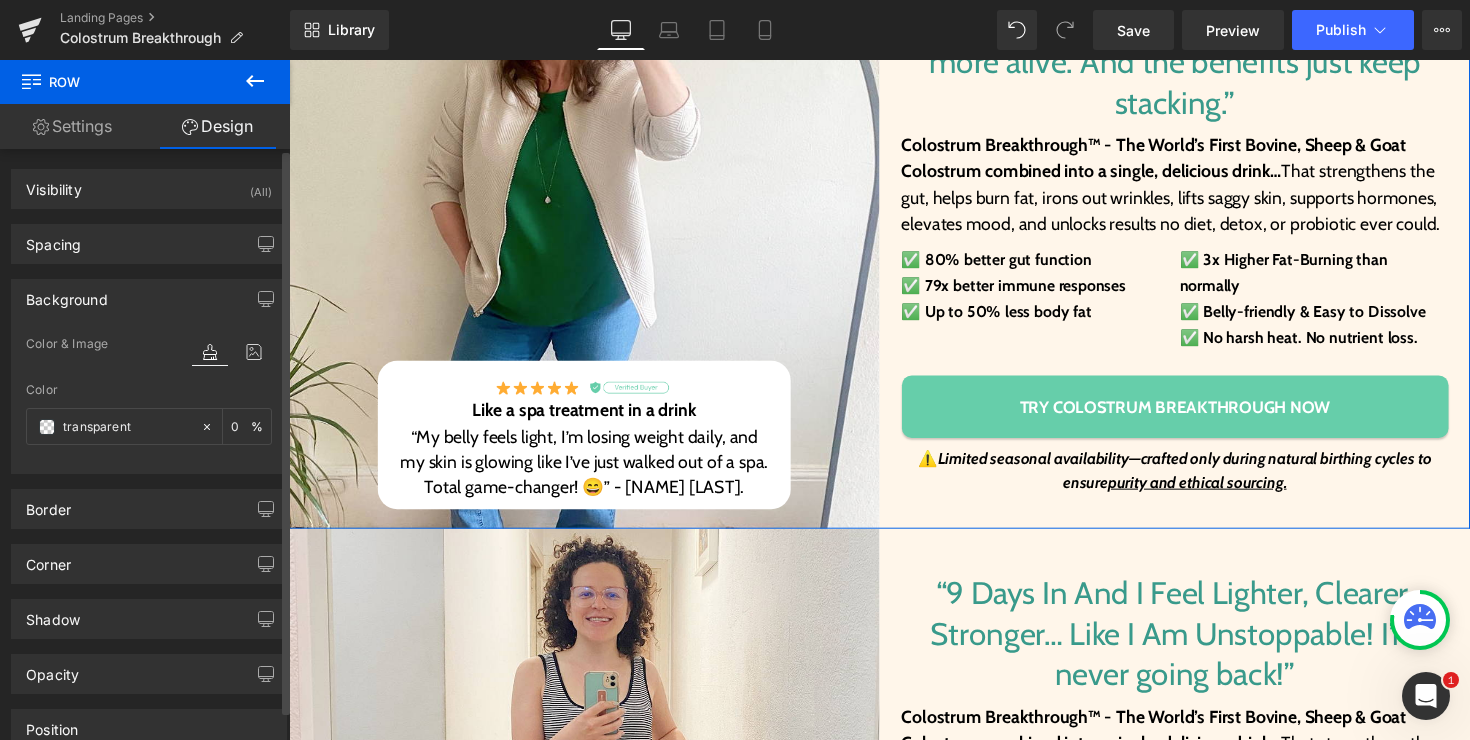 click on "Background" at bounding box center [149, 299] 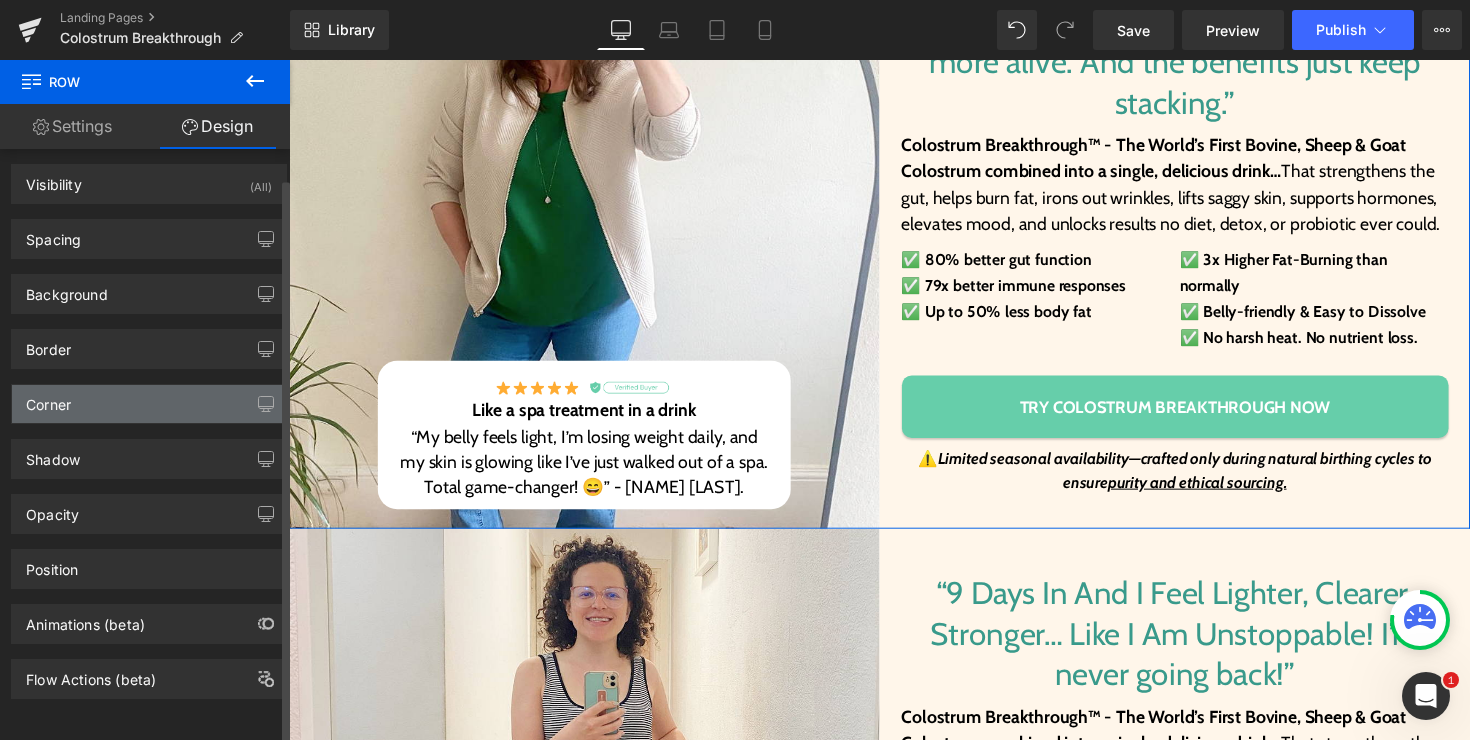 scroll, scrollTop: 20, scrollLeft: 0, axis: vertical 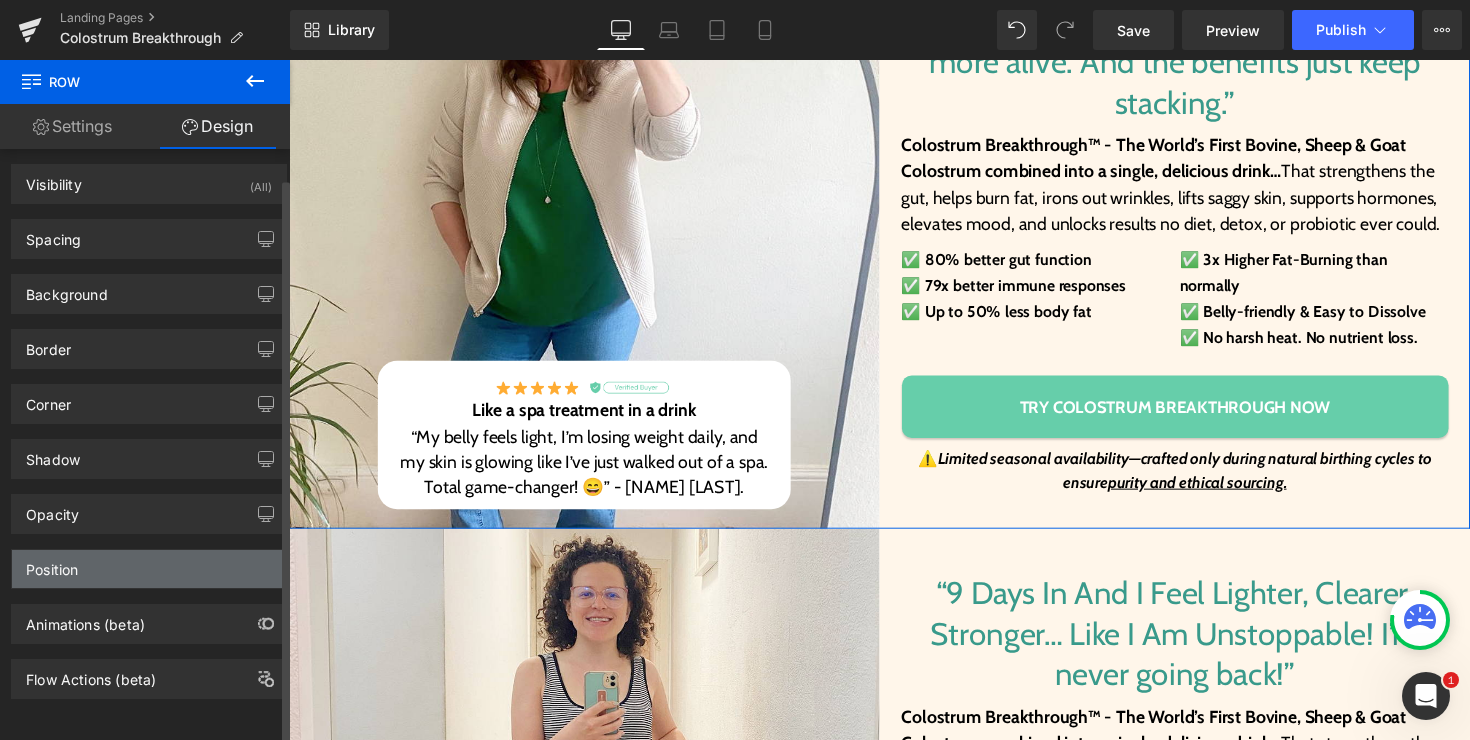 click on "Position" at bounding box center [149, 569] 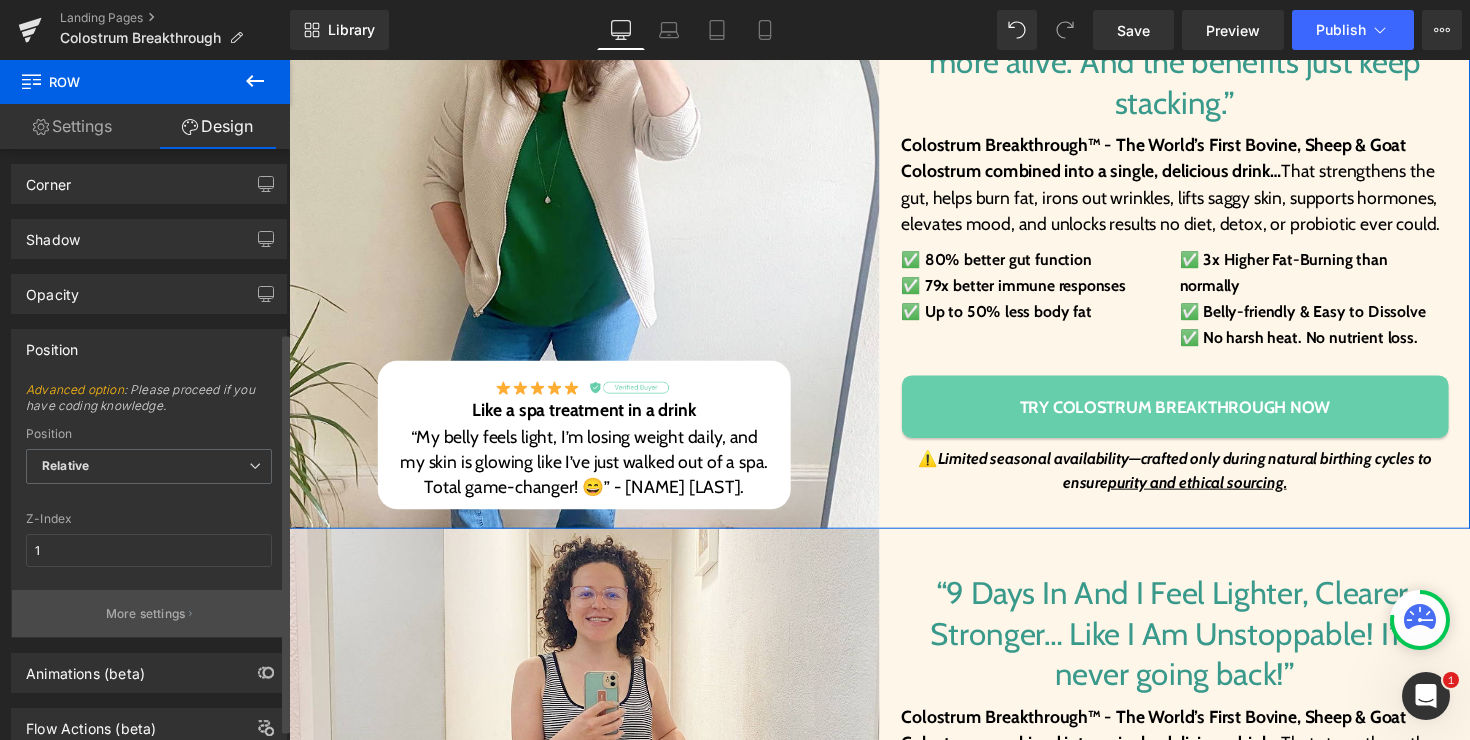 scroll, scrollTop: 288, scrollLeft: 0, axis: vertical 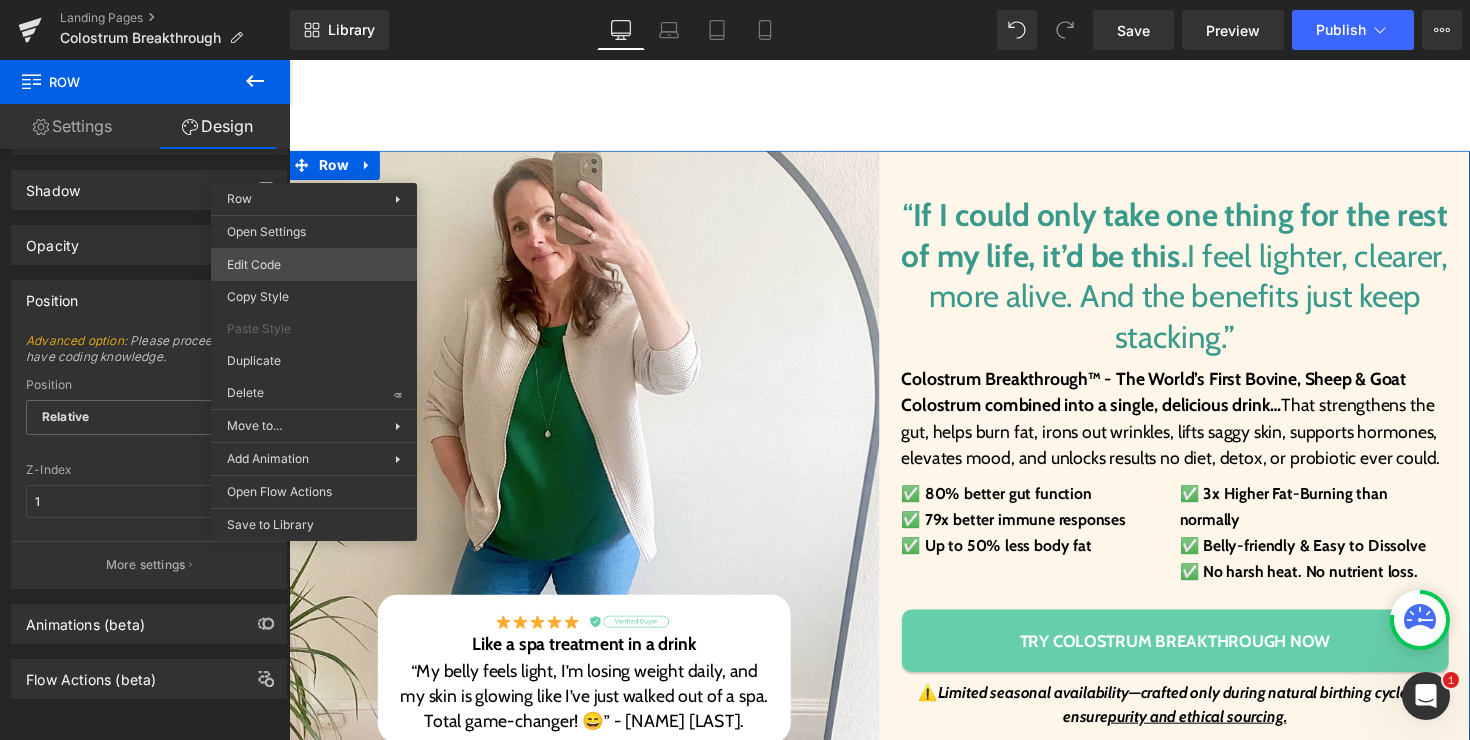 click on "Row  You are previewing how the   will restyle your page. You can not edit Elements in Preset Preview Mode.  Landing Pages Colostrum Breakthrough Library Desktop Desktop Laptop Tablet Mobile Save Preview Publish Scheduled View Live Page View with current Template Save Template to Library Schedule Publish Publish Settings Shortcuts  Your page can’t be published   You've reached the maximum number of published pages on your plan  (0/0).  You need to upgrade your plan or unpublish all your pages to get 1 publish slot.   Unpublish pages   Upgrade plan  Elements Global Style Base Row  rows, columns, layouts, div Heading  headings, titles, h1,h2,h3,h4,h5,h6 Text Block  texts, paragraphs, contents, blocks Image  images, photos, alts, uploads Icon  icons, symbols Button  button, call to action, cta Separator  separators, dividers, horizontal lines Liquid  liquid, custom code, html, javascript, css, reviews, apps, applications, embeded, iframe Banner Parallax  banner, slideshow, hero, image, cover, parallax, effect" at bounding box center [735, 0] 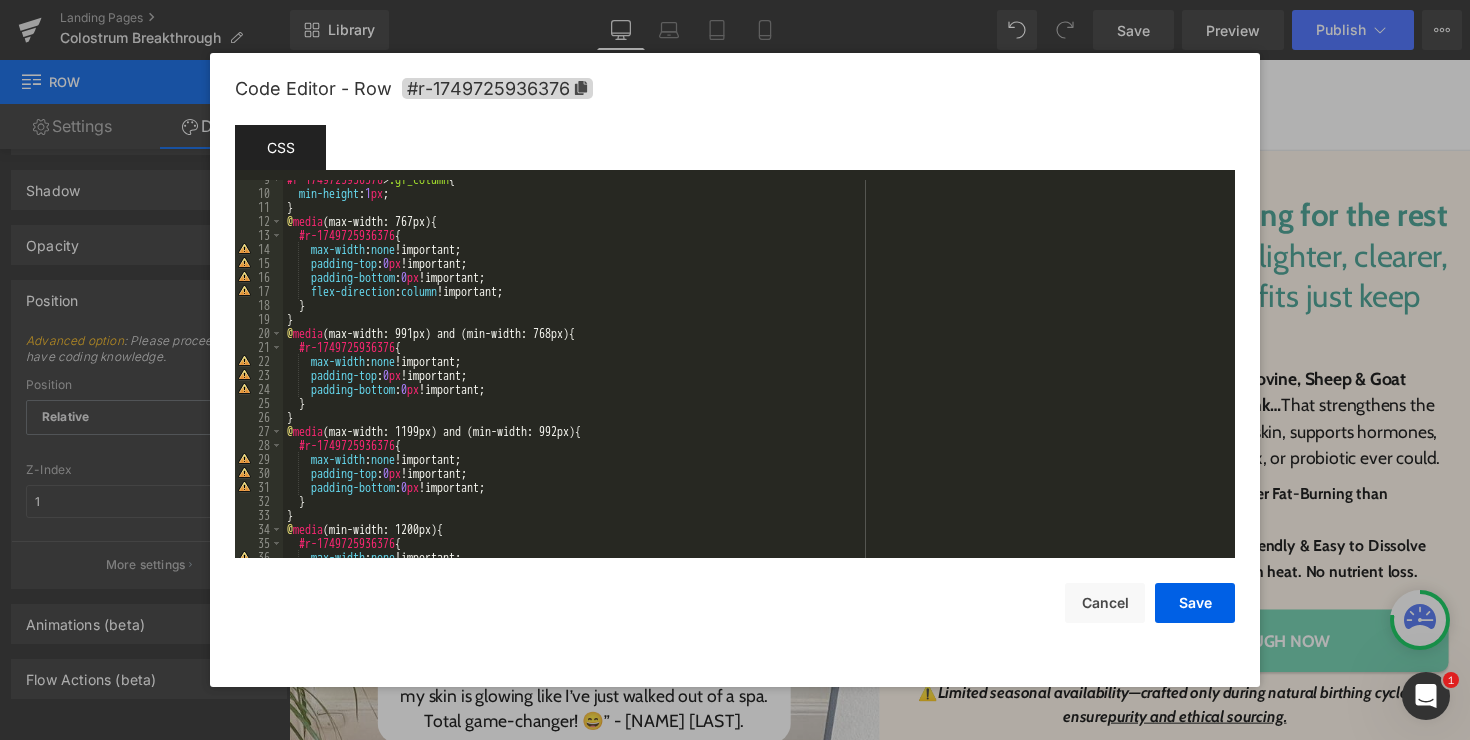 scroll, scrollTop: 308, scrollLeft: 0, axis: vertical 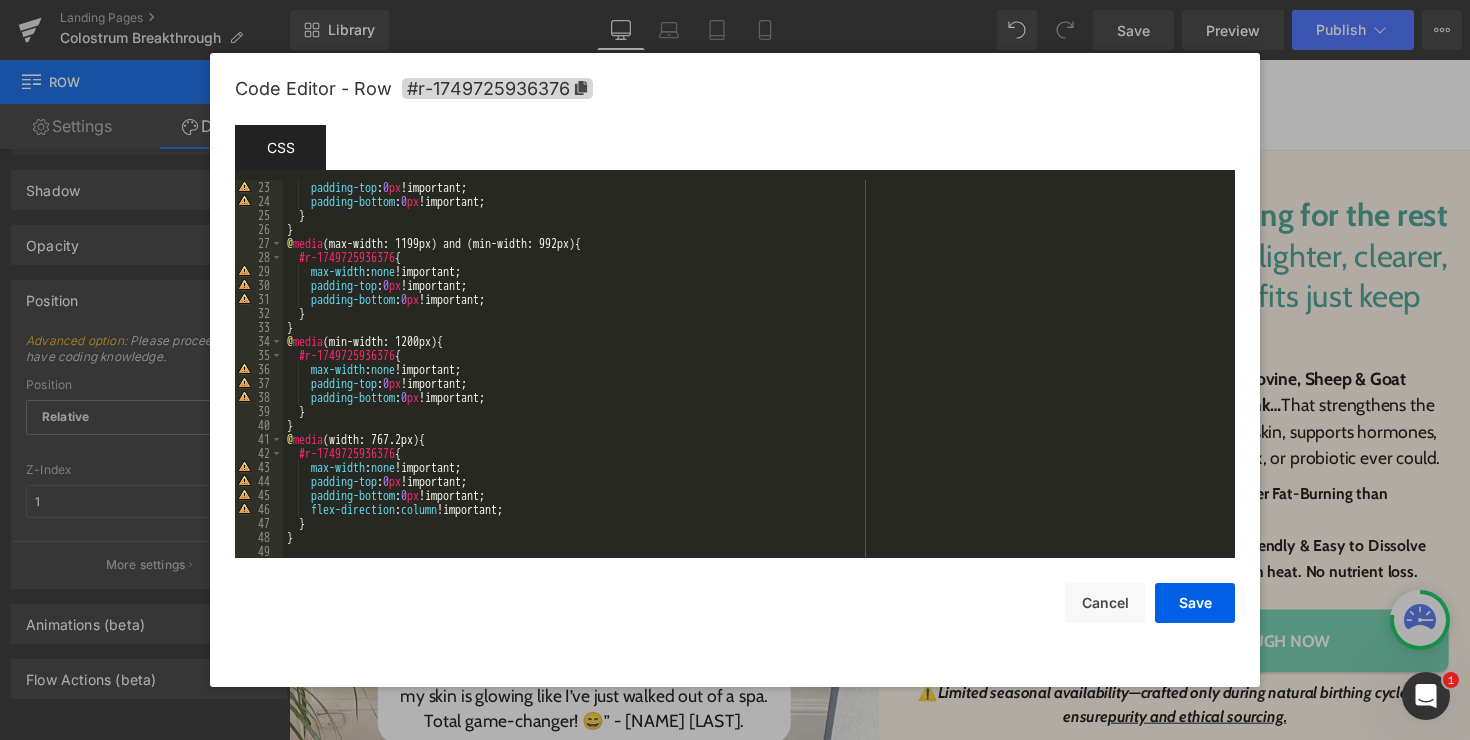 click on "padding-top :  0 px !important;       padding-bottom :  0 px !important;    } } @ media  (max-width: 1199px) and (min-width: 992px) {    #r-1749725936376 {       max-width :  none !important;       padding-top :  0 px !important;       padding-bottom :  0 px !important;    } } @ media  (min-width: 1200px) {    #r-1749725936376 {       max-width :  none !important;       padding-top :  0 px !important;       padding-bottom :  0 px !important;    } } @ media  (width: 767.2px) {    #r-1749725936376 {       max-width :  none !important;       padding-top :  0 px !important;       padding-bottom :  0 px !important;       flex-direction :  column !important;    } }" at bounding box center (755, 383) 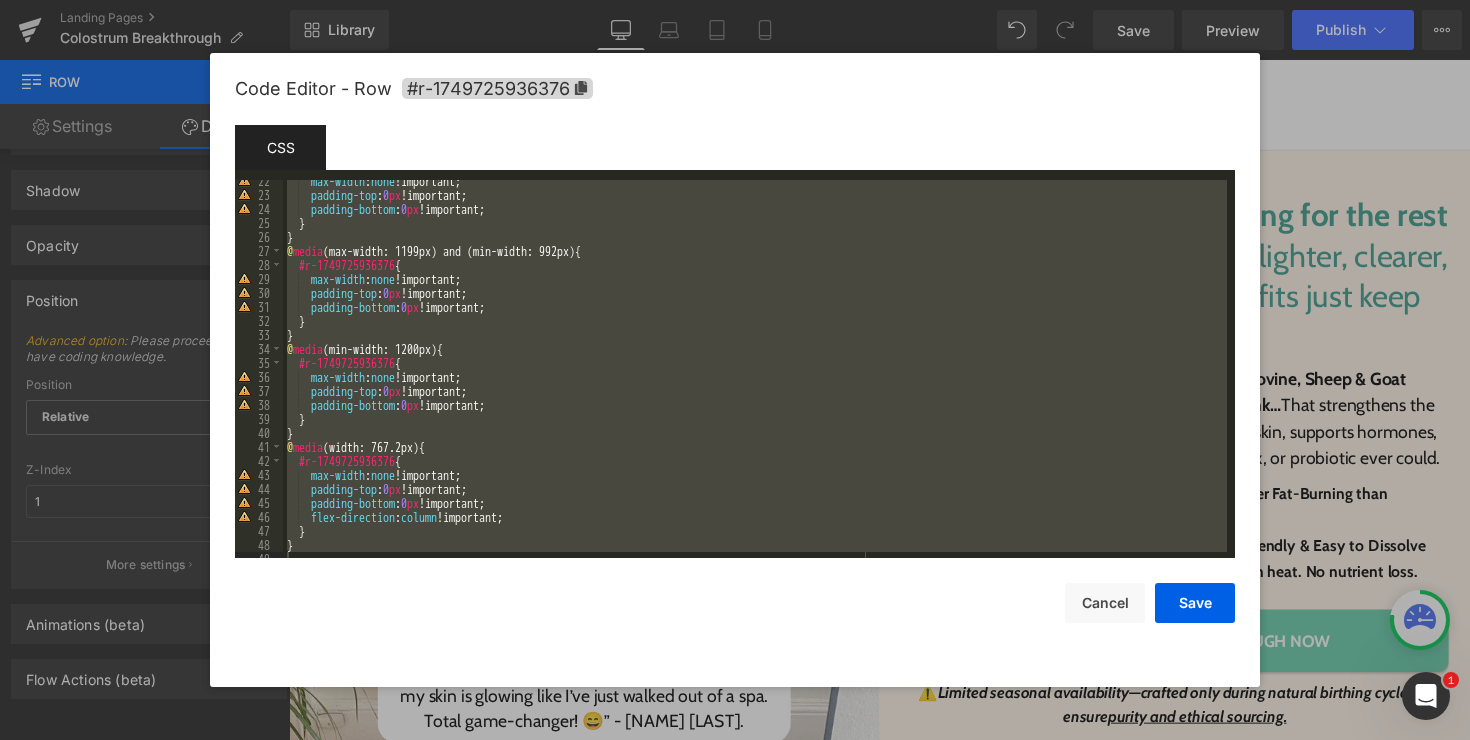 scroll, scrollTop: 0, scrollLeft: 0, axis: both 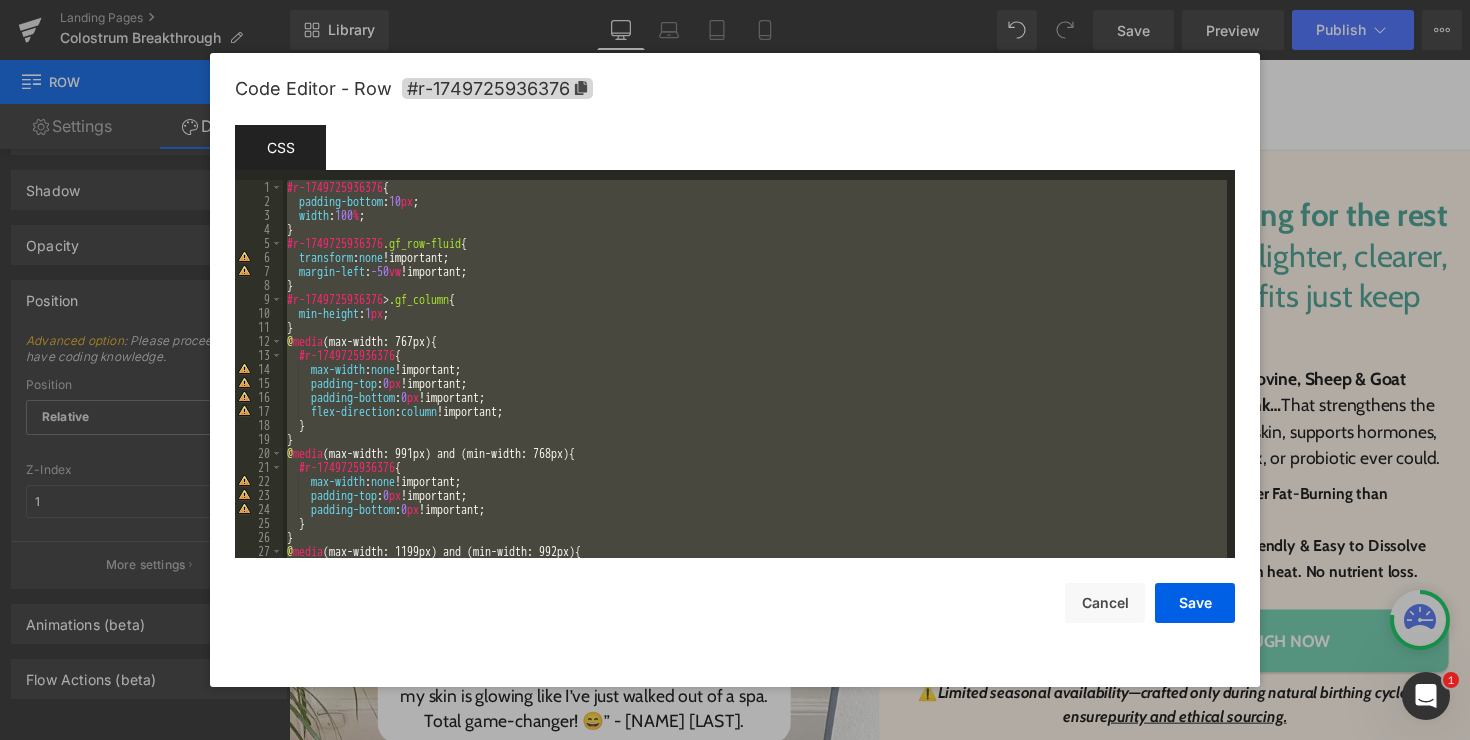 click on "#r-1749725936376 {    padding-bottom :  10 px ;    width :  100 % ; } #r-1749725936376 .gf_row-fluid {    transform :  none  !important;    margin-left :  -50 vw  !important; } #r-1749725936376  >  .gf_column {    min-height :  1 px ; } @ media  (max-width: 767px) {    #r-1749725936376 {       max-width :  none !important;       padding-top :  0 px !important;       padding-bottom :  0 px !important;       flex-direction :  column !important;    } } @ media  (max-width: 991px) and (min-width: 768px) {    #r-1749725936376 {       max-width :  none !important;       padding-top :  0 px !important;       padding-bottom :  0 px !important;    } } @ media  (max-width: 1199px) and (min-width: 992px) {    #r-1749725936376 {" at bounding box center (755, 383) 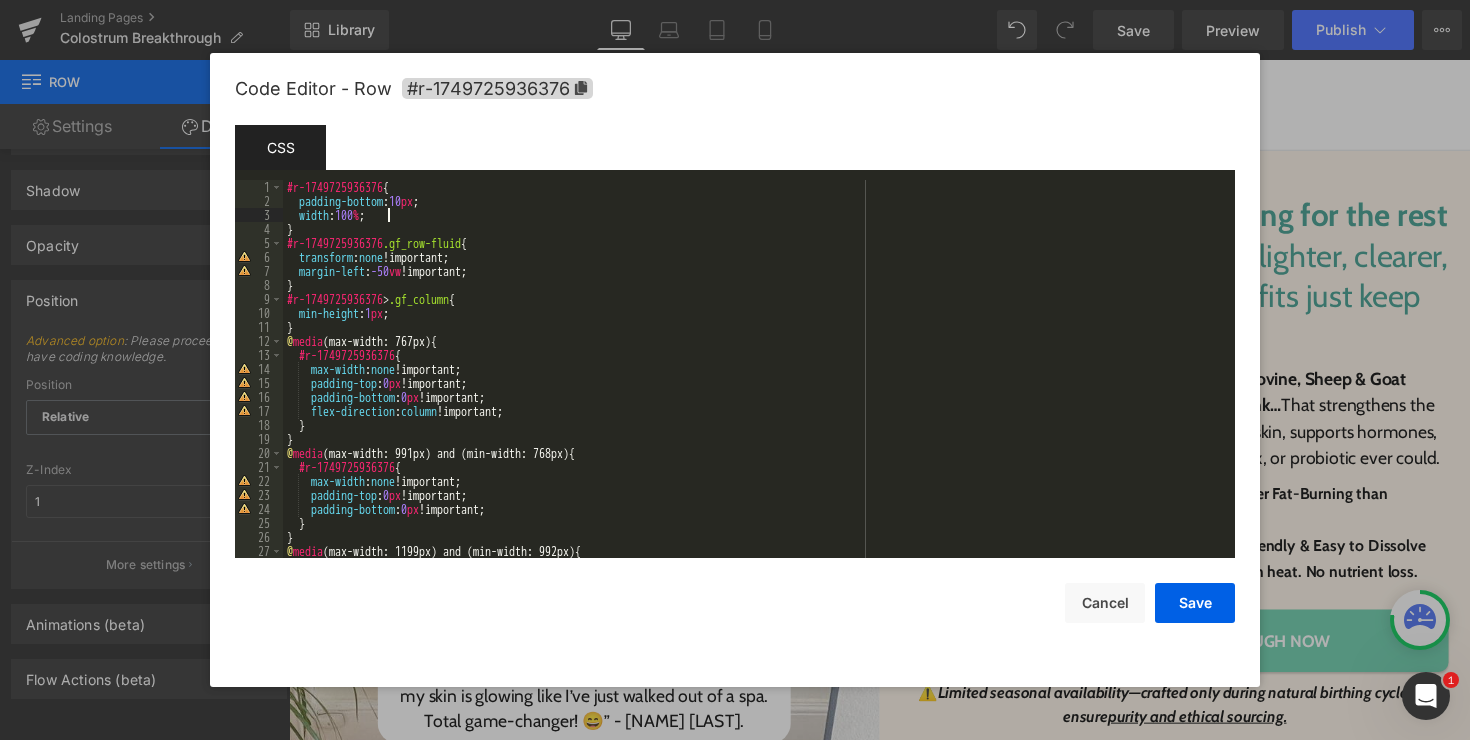 click at bounding box center (735, 370) 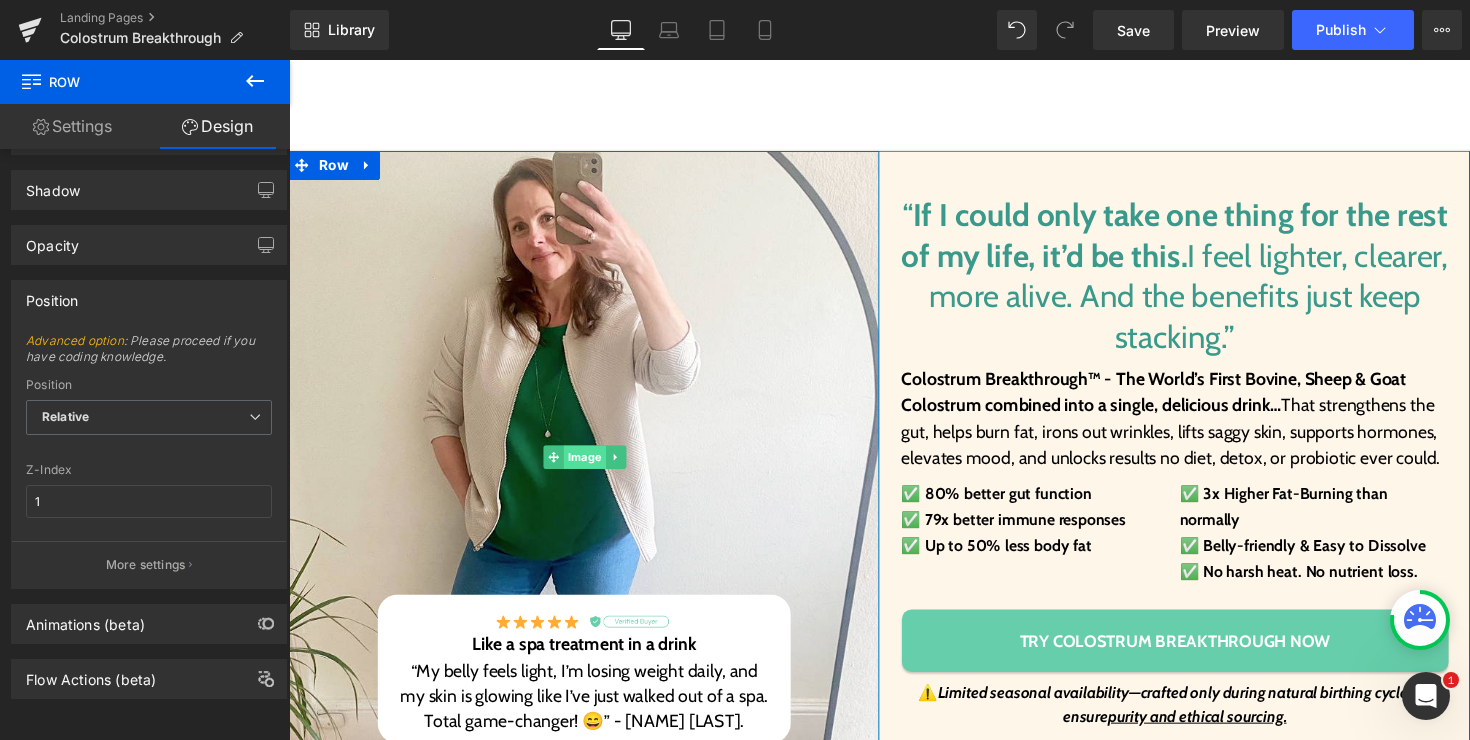 click on "Image" at bounding box center (591, 467) 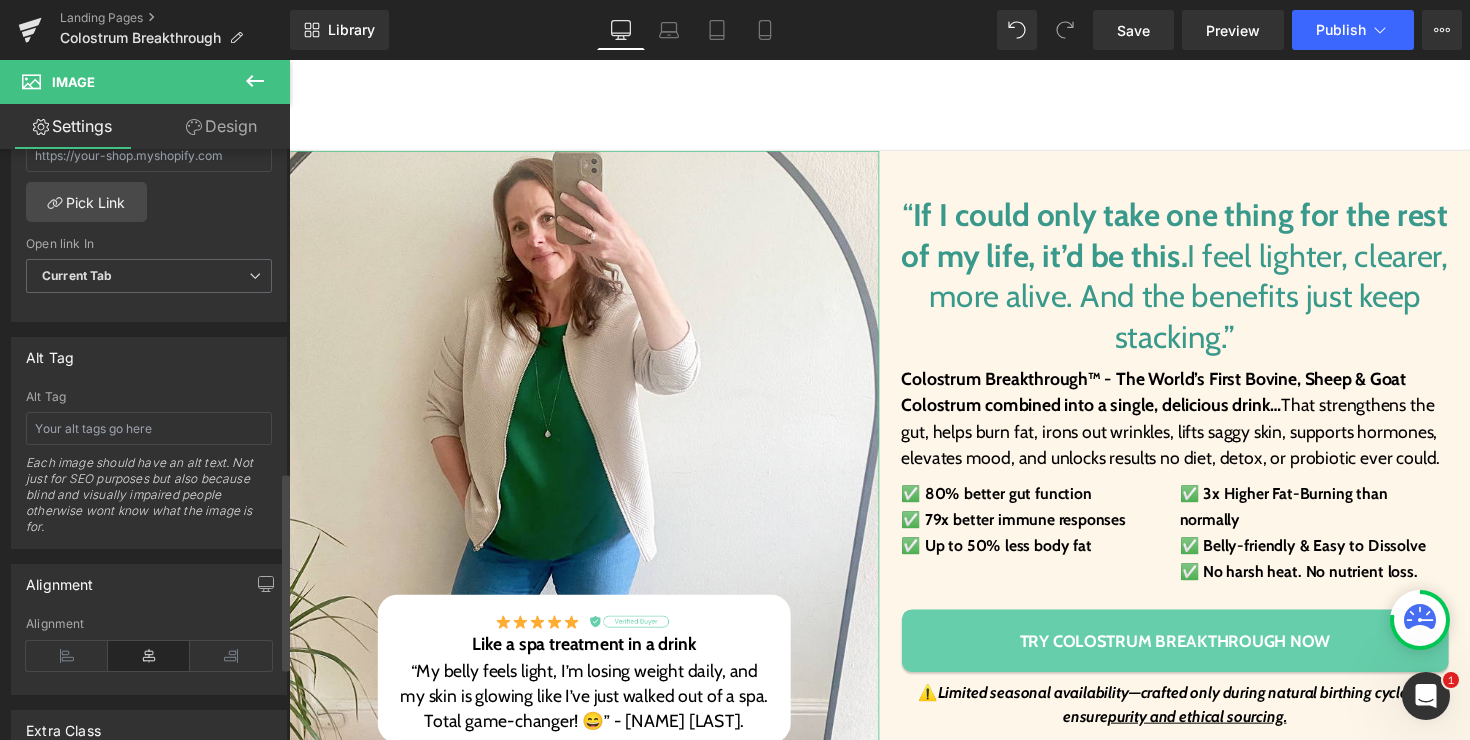 scroll, scrollTop: 1183, scrollLeft: 0, axis: vertical 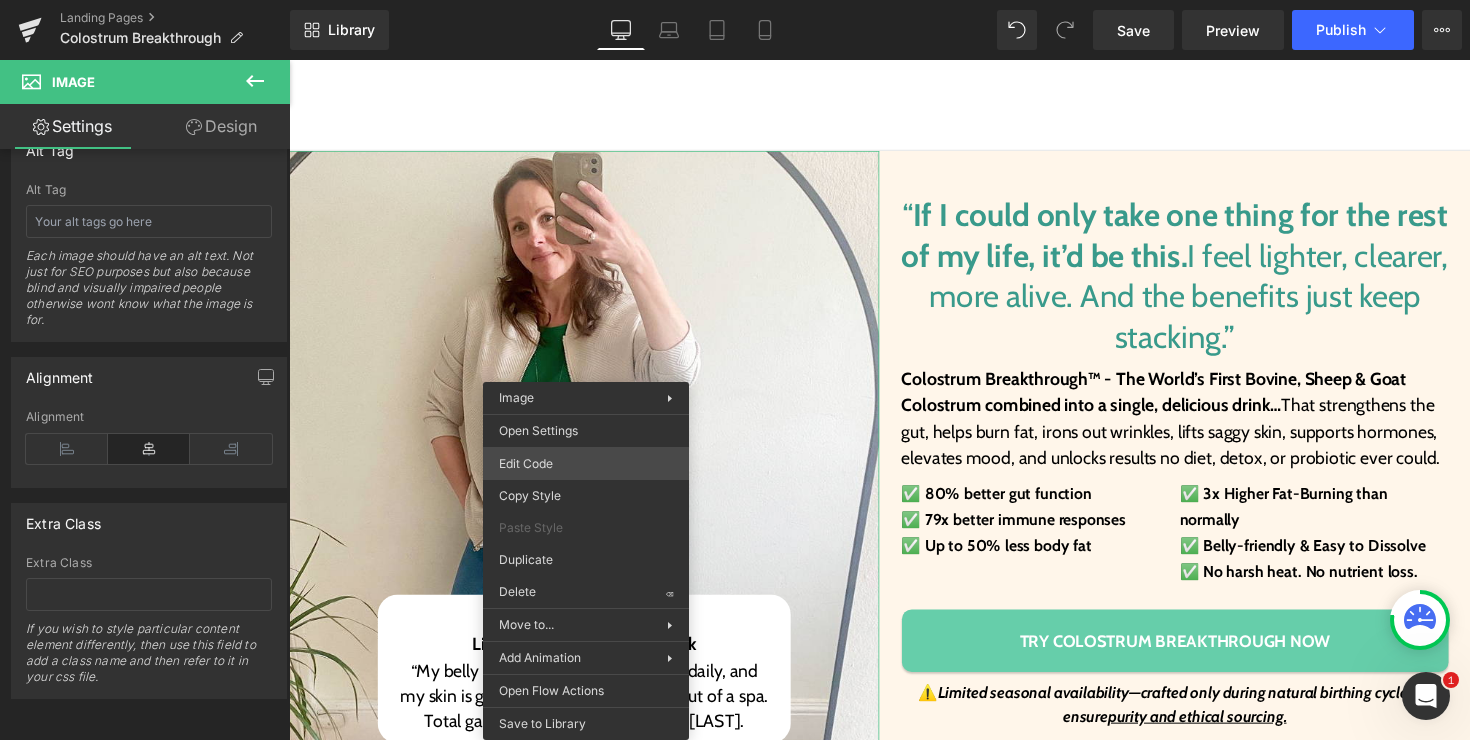 click on "Image  You are previewing how the   will restyle your page. You can not edit Elements in Preset Preview Mode.  Landing Pages Colostrum Breakthrough Library Desktop Desktop Laptop Tablet Mobile Save Preview Publish Scheduled View Live Page View with current Template Save Template to Library Schedule Publish Publish Settings Shortcuts  Your page can’t be published   You've reached the maximum number of published pages on your plan  (0/0).  You need to upgrade your plan or unpublish all your pages to get 1 publish slot.   Unpublish pages   Upgrade plan  Elements Global Style Base Row  rows, columns, layouts, div Heading  headings, titles, h1,h2,h3,h4,h5,h6 Text Block  texts, paragraphs, contents, blocks Image  images, photos, alts, uploads Icon  icons, symbols Button  button, call to action, cta Separator  separators, dividers, horizontal lines Liquid  liquid, custom code, html, javascript, css, reviews, apps, applications, embeded, iframe Banner Parallax  Hero Banner  Stack Tabs  Carousel  Pricing  List" at bounding box center (735, 0) 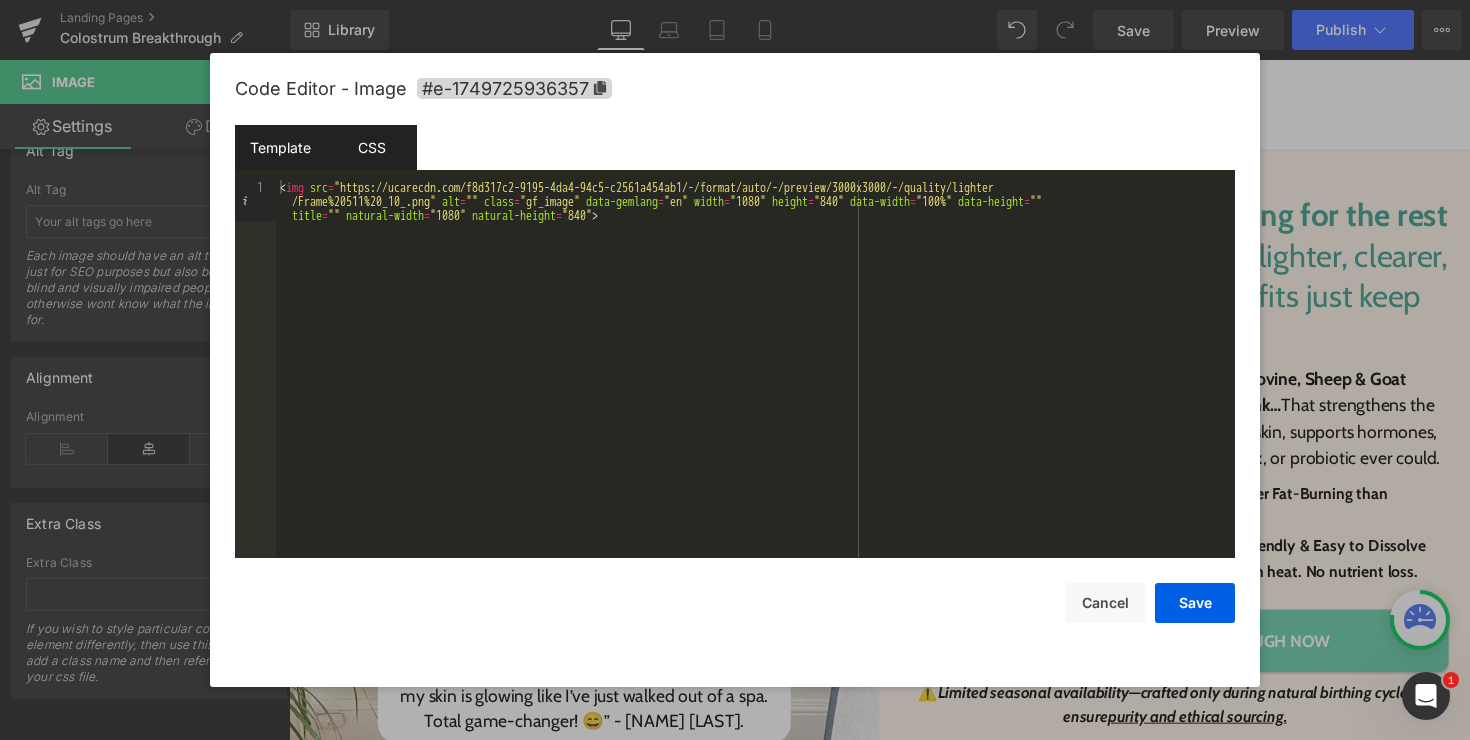 click on "CSS" at bounding box center [371, 147] 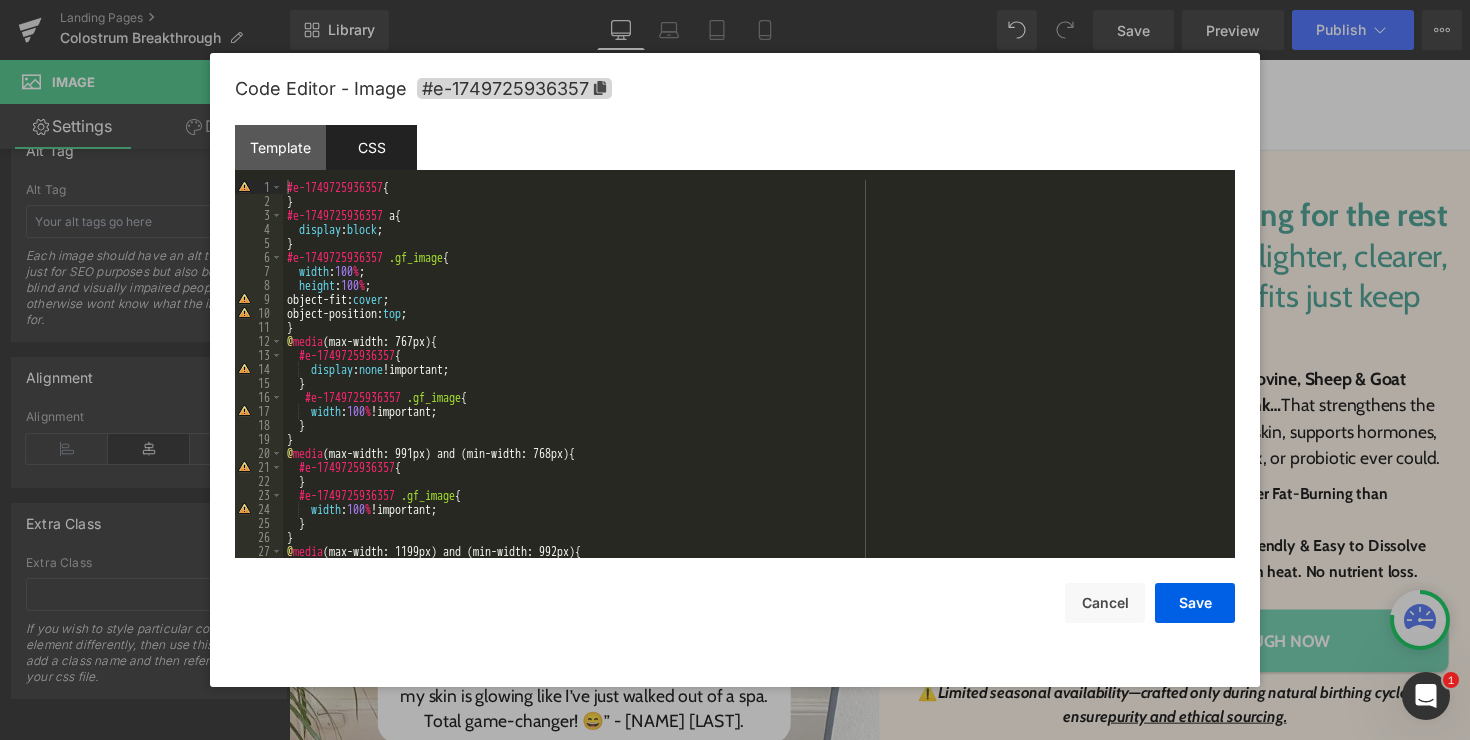 scroll, scrollTop: 308, scrollLeft: 0, axis: vertical 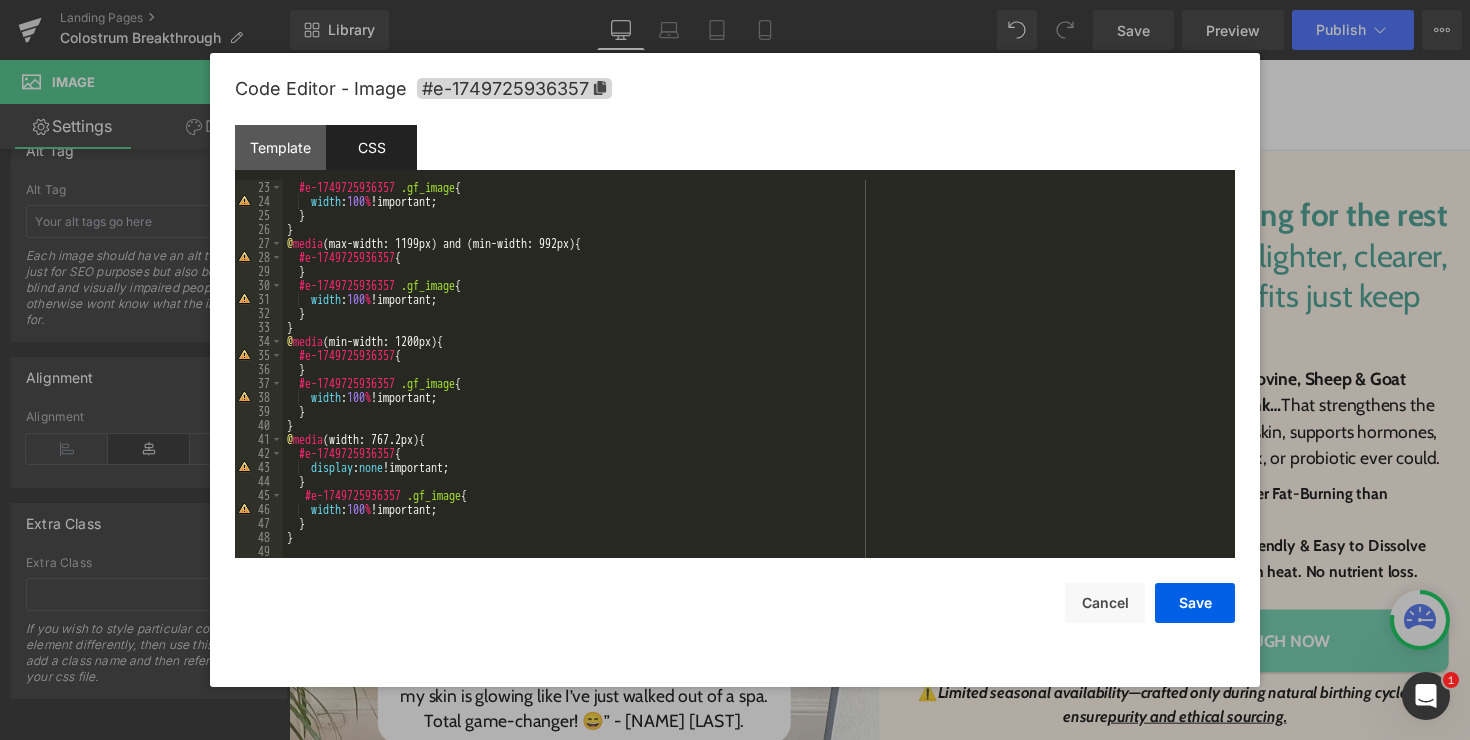 click on "#e-1749725936357   .gf_image {       width :  100 % !important;    } } @ media  (max-width: 1199px) and (min-width: 992px) {    #e-1749725936357 {    }    #e-1749725936357   .gf_image {       width :  100 % !important;    } } @ media  (min-width: 1200px) {    #e-1749725936357 {    }    #e-1749725936357   .gf_image {       width :  100 % !important;    } } @ media  (width: 767.2px) {    #e-1749725936357 {       display :  none !important;    }     #e-1749725936357   .gf_image {       width :  100 % !important;    } }" at bounding box center (755, 383) 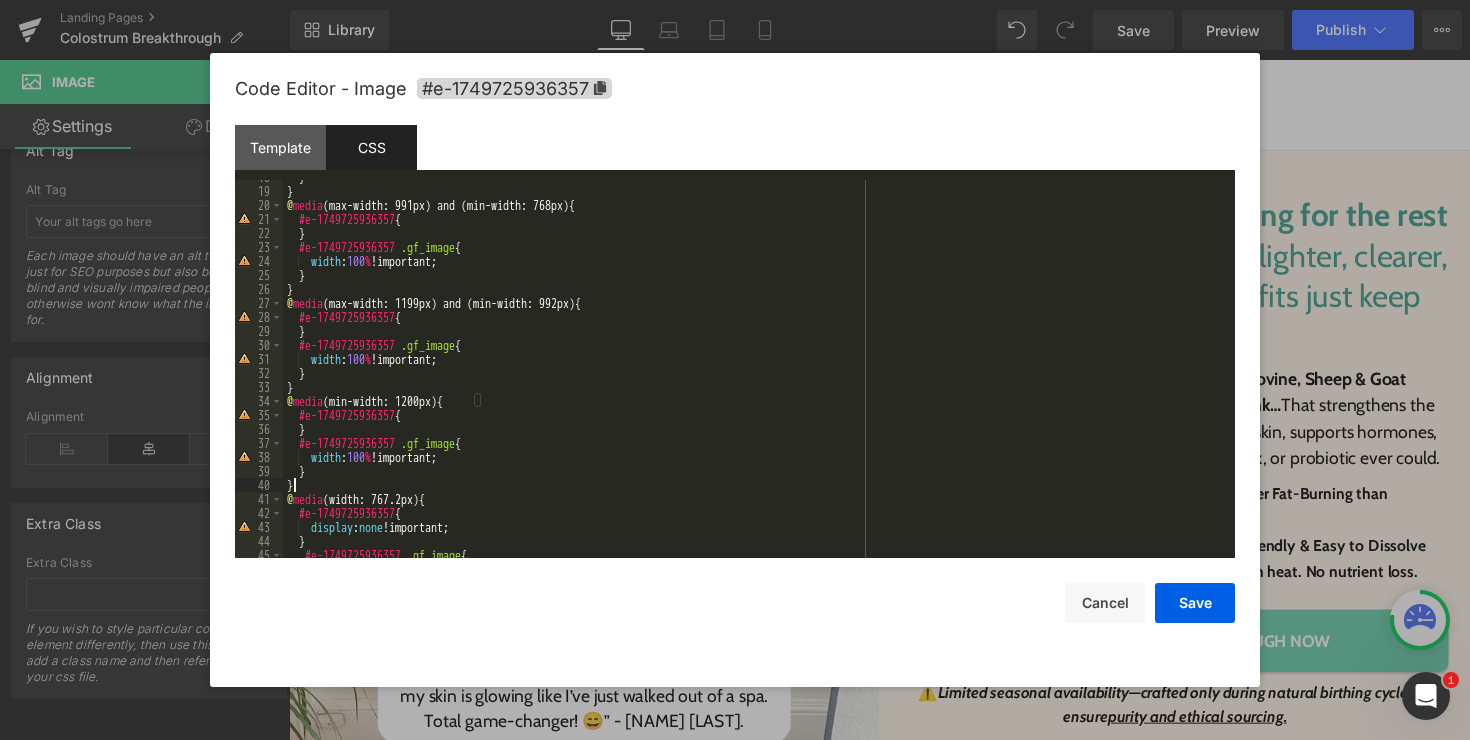 scroll, scrollTop: 0, scrollLeft: 0, axis: both 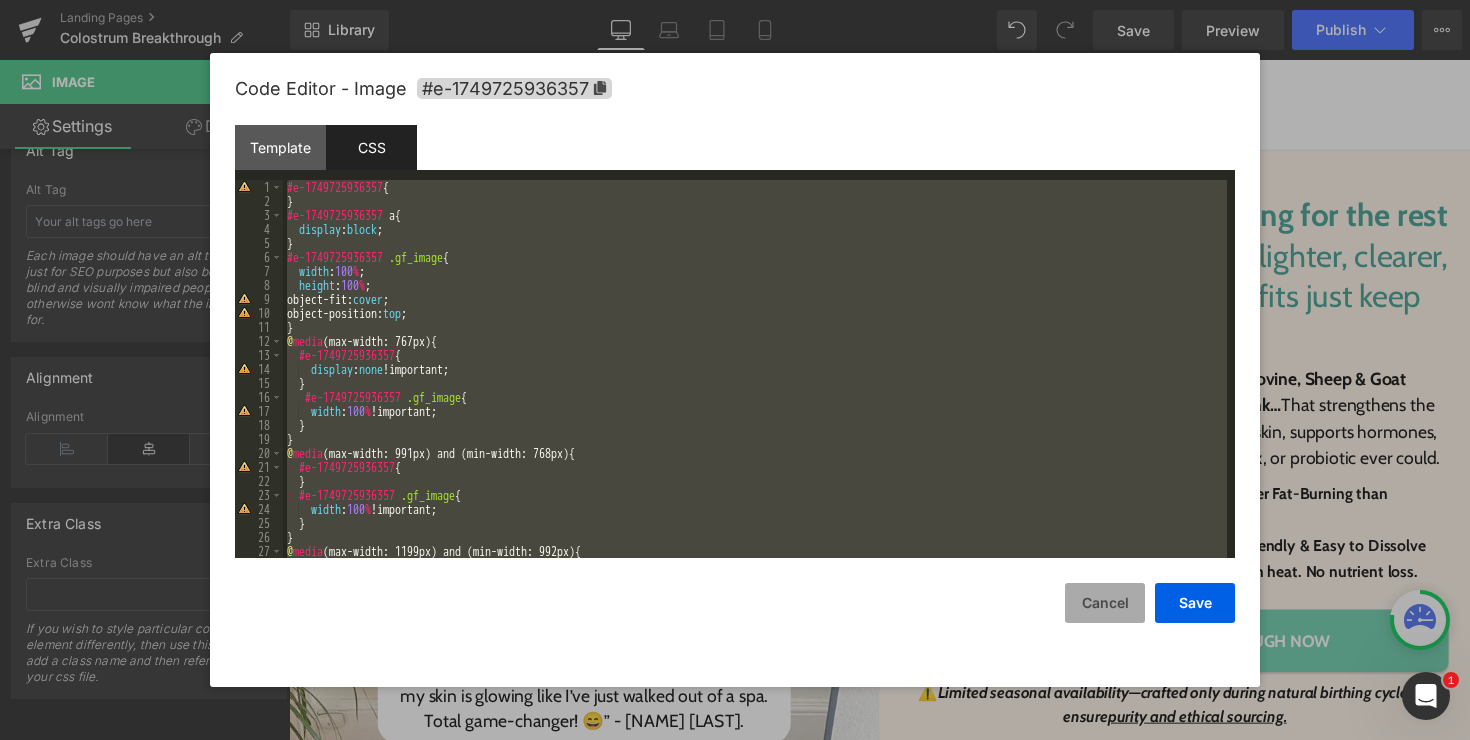 click on "Cancel" at bounding box center [1105, 603] 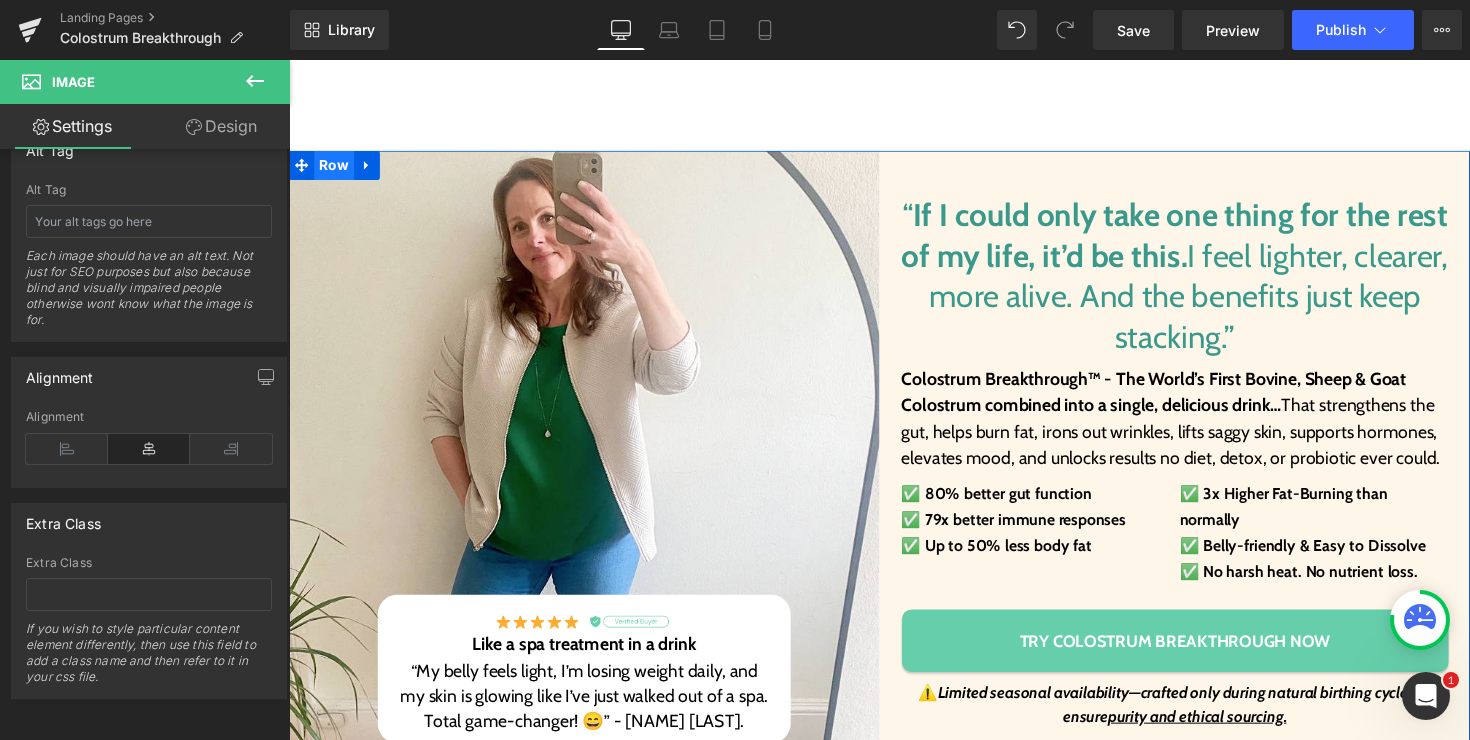 click on "Row" at bounding box center (335, 168) 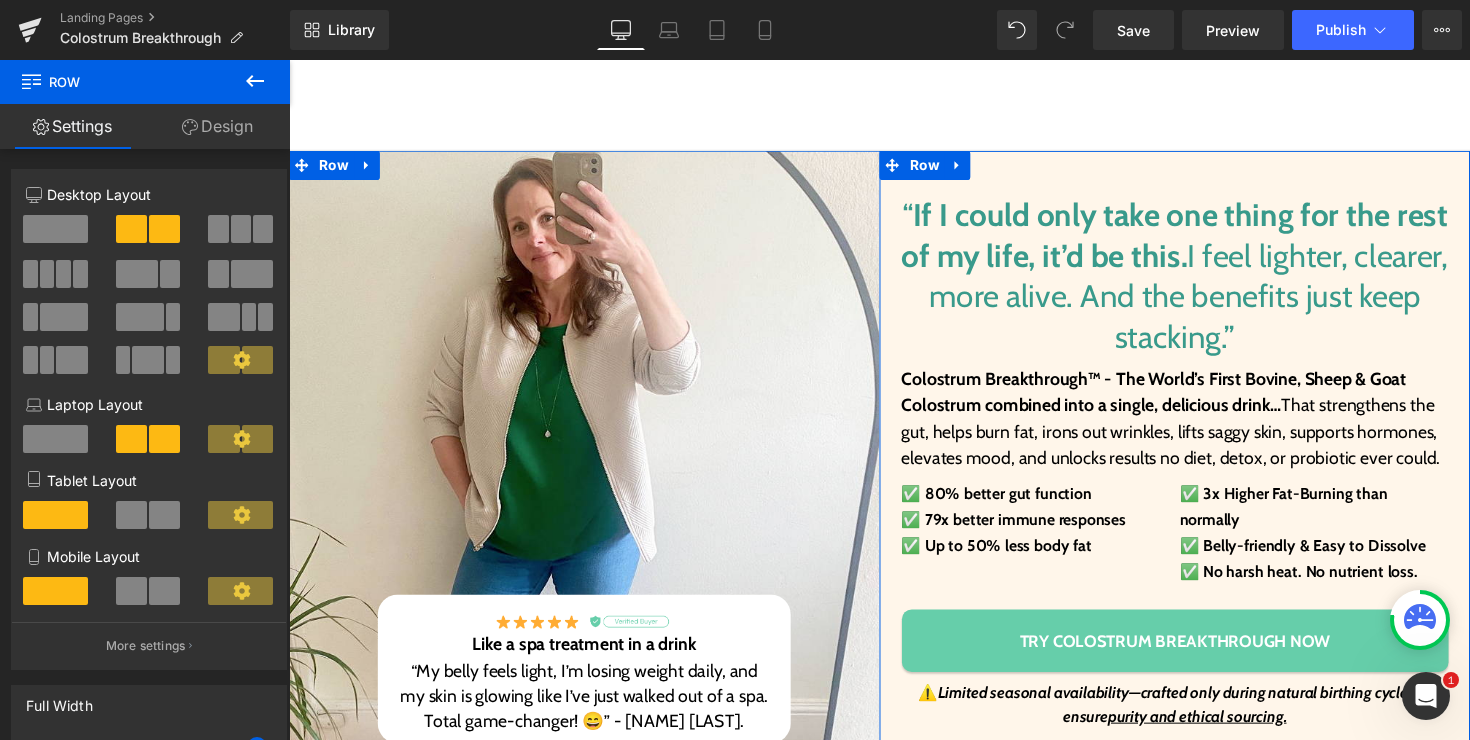 click on "“ If I could only take one thing for the rest of my life, it’d be this.  I feel lighter, clearer, more alive. And the benefits just keep stacking.” Heading         Colostrum Breakthrough™ - The World’s First Bovine, Sheep & Goat Colostrum combined into a single, delicious drink…  That strengthens the gut, helps burn fat, irons out wrinkles, lifts saggy skin, supports hormones, elevates mood, and unlocks results no diet, detox, or probiotic ever could. Text Block         ✅ 80% better gut function ✅ 79x better immune responses ✅ Up to 50% less body fat Text Block         ✅ 3x Higher Fat-Burning than normally ✅ Belly-friendly & Easy to Dissolve ✅ No harsh heat. No nutrient loss. Text Block         Row         TRY COLOSTRUM BREAKTHROUGH NOW Button         ⚠️  Limited seasonal availability—crafted only during natural birthing cycles to ensure  purity and ethical sourcing. Text Block         Row" at bounding box center [1196, 466] 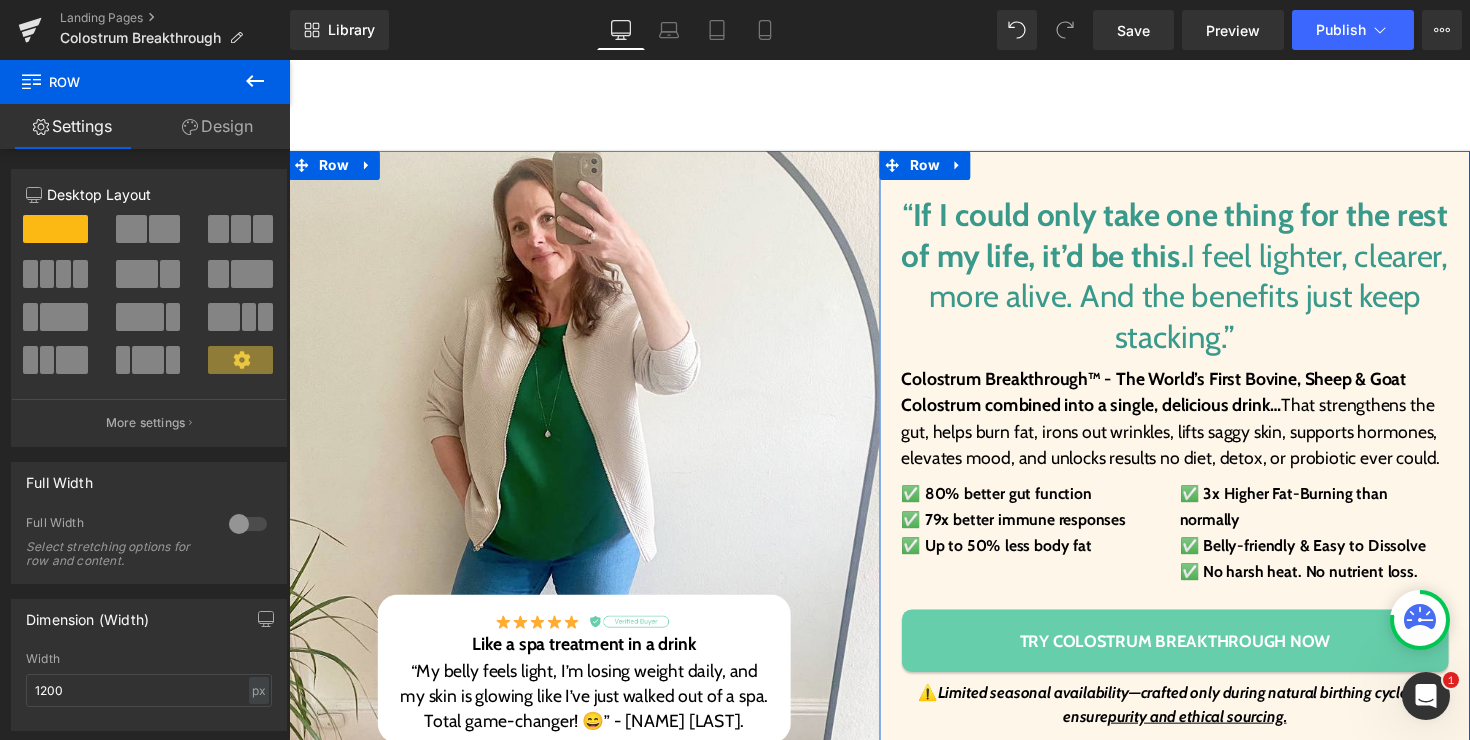 click on "“ If I could only take one thing for the rest of my life, it’d be this.  I feel lighter, clearer, more alive. And the benefits just keep stacking.” Heading         Colostrum Breakthrough™ - The World’s First Bovine, Sheep & Goat Colostrum combined into a single, delicious drink…  That strengthens the gut, helps burn fat, irons out wrinkles, lifts saggy skin, supports hormones, elevates mood, and unlocks results no diet, detox, or probiotic ever could. Text Block         ✅ 80% better gut function ✅ 79x better immune responses ✅ Up to 50% less body fat Text Block         ✅ 3x Higher Fat-Burning than normally ✅ Belly-friendly & Easy to Dissolve ✅ No harsh heat. No nutrient loss. Text Block         Row         TRY COLOSTRUM BREAKTHROUGH NOW Button         ⚠️  Limited seasonal availability—crafted only during natural birthing cycles to ensure  purity and ethical sourcing. Text Block         Row" at bounding box center (1196, 466) 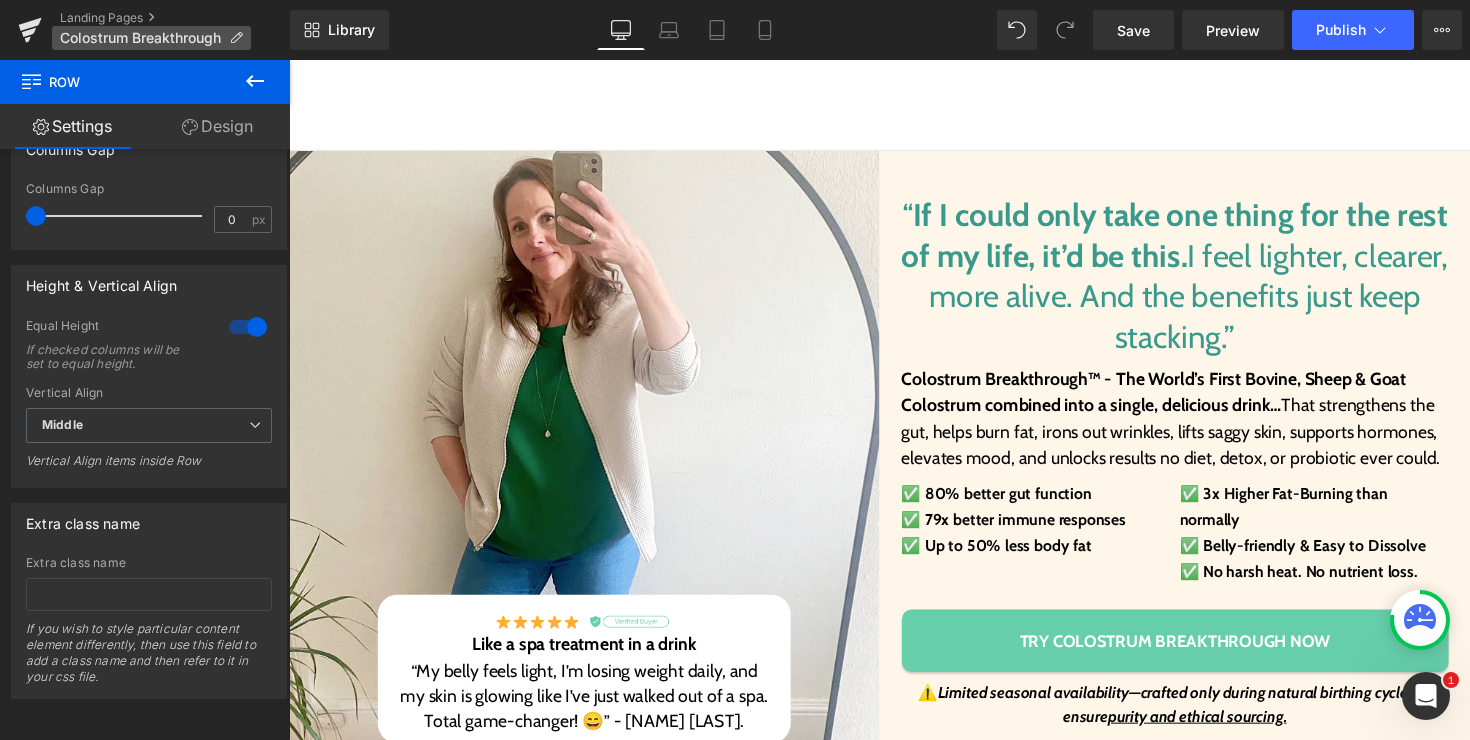 scroll, scrollTop: 632, scrollLeft: 0, axis: vertical 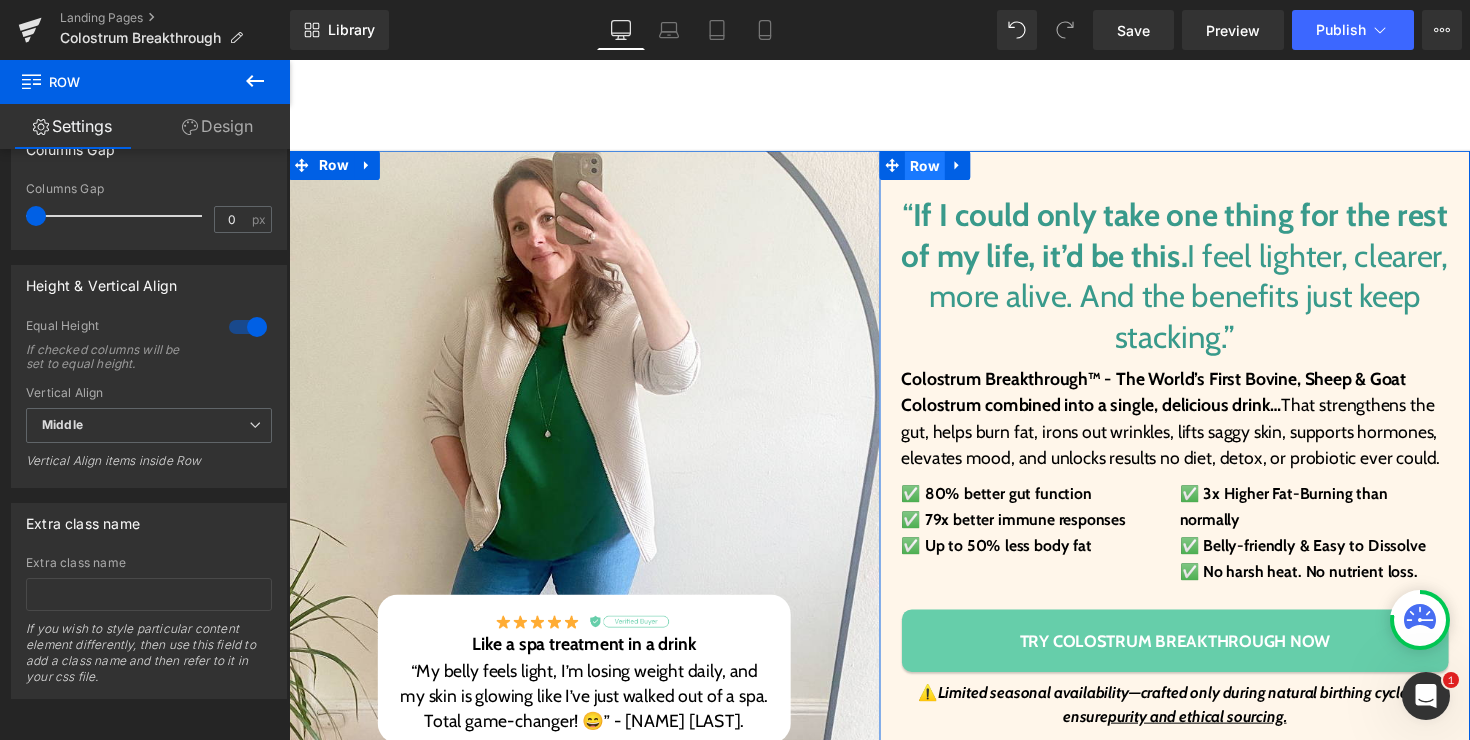 click on "Row" at bounding box center (940, 169) 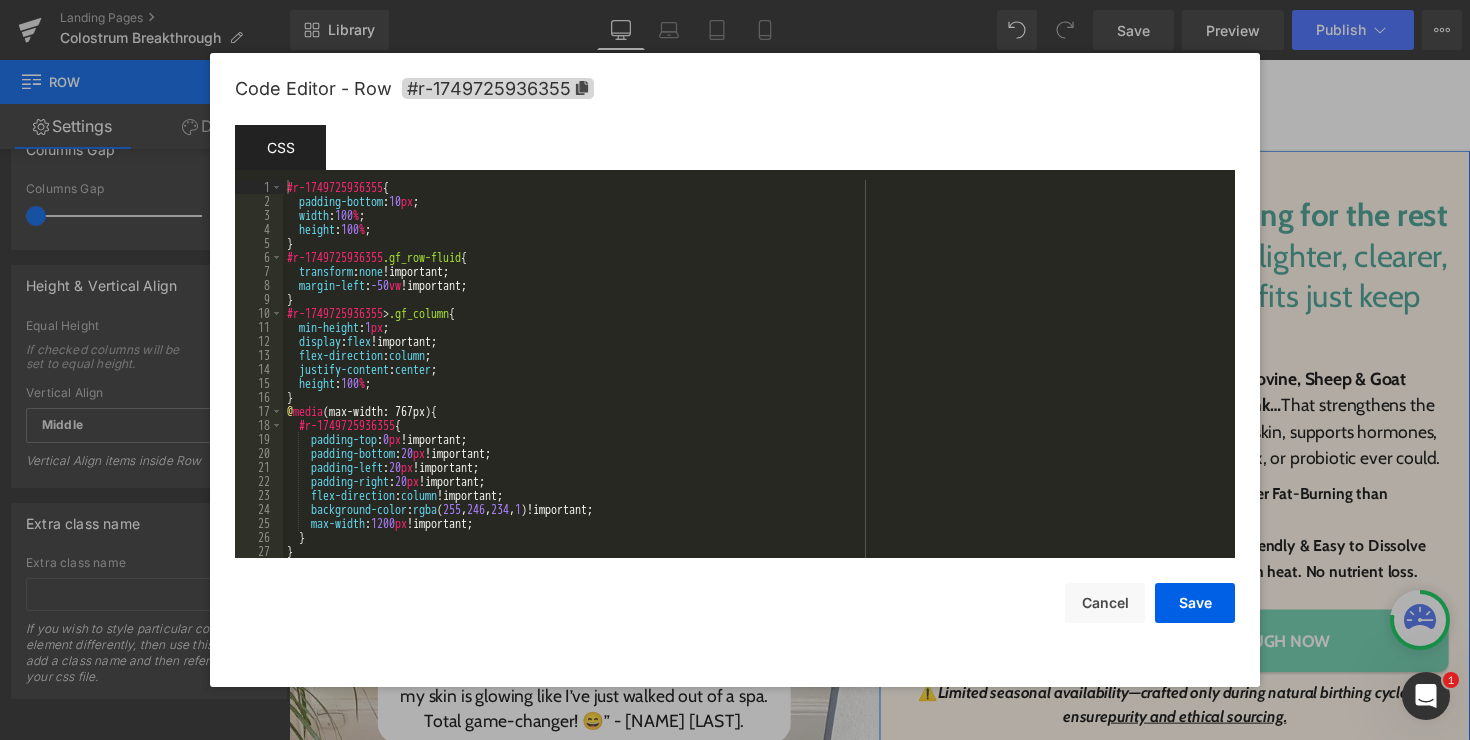 click on "Row  You are previewing how the   will restyle your page. You can not edit Elements in Preset Preview Mode.  Landing Pages Colostrum Breakthrough Library Desktop Desktop Laptop Tablet Mobile Save Preview Publish Scheduled View Live Page View with current Template Save Template to Library Schedule Publish Publish Settings Shortcuts  Your page can’t be published   You've reached the maximum number of published pages on your plan  (0/0).  You need to upgrade your plan or unpublish all your pages to get 1 publish slot.   Unpublish pages   Upgrade plan  Elements Global Style Base Row  rows, columns, layouts, div Heading  headings, titles, h1,h2,h3,h4,h5,h6 Text Block  texts, paragraphs, contents, blocks Image  images, photos, alts, uploads Icon  icons, symbols Button  button, call to action, cta Separator  separators, dividers, horizontal lines Liquid  liquid, custom code, html, javascript, css, reviews, apps, applications, embeded, iframe Banner Parallax  banner, slideshow, hero, image, cover, parallax, effect" at bounding box center (735, 0) 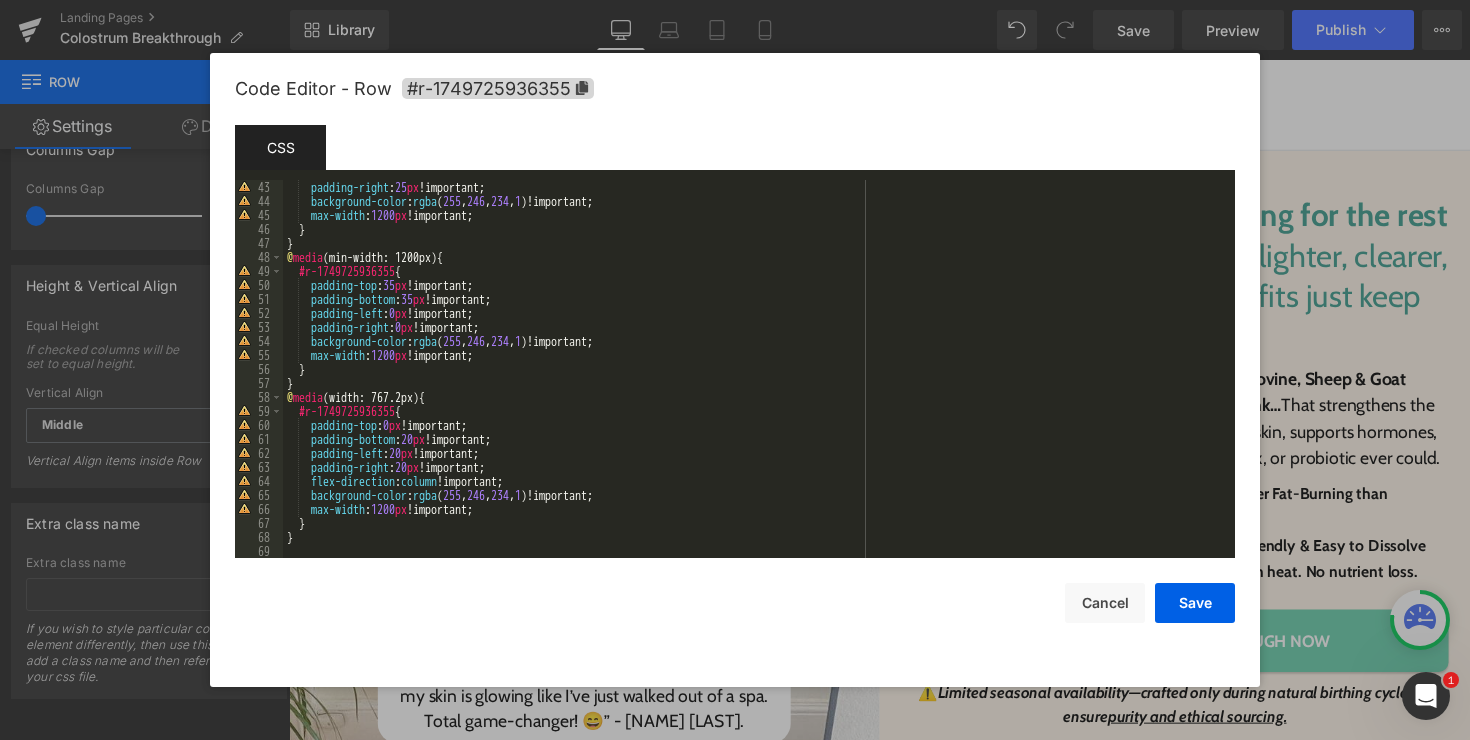 scroll, scrollTop: 0, scrollLeft: 0, axis: both 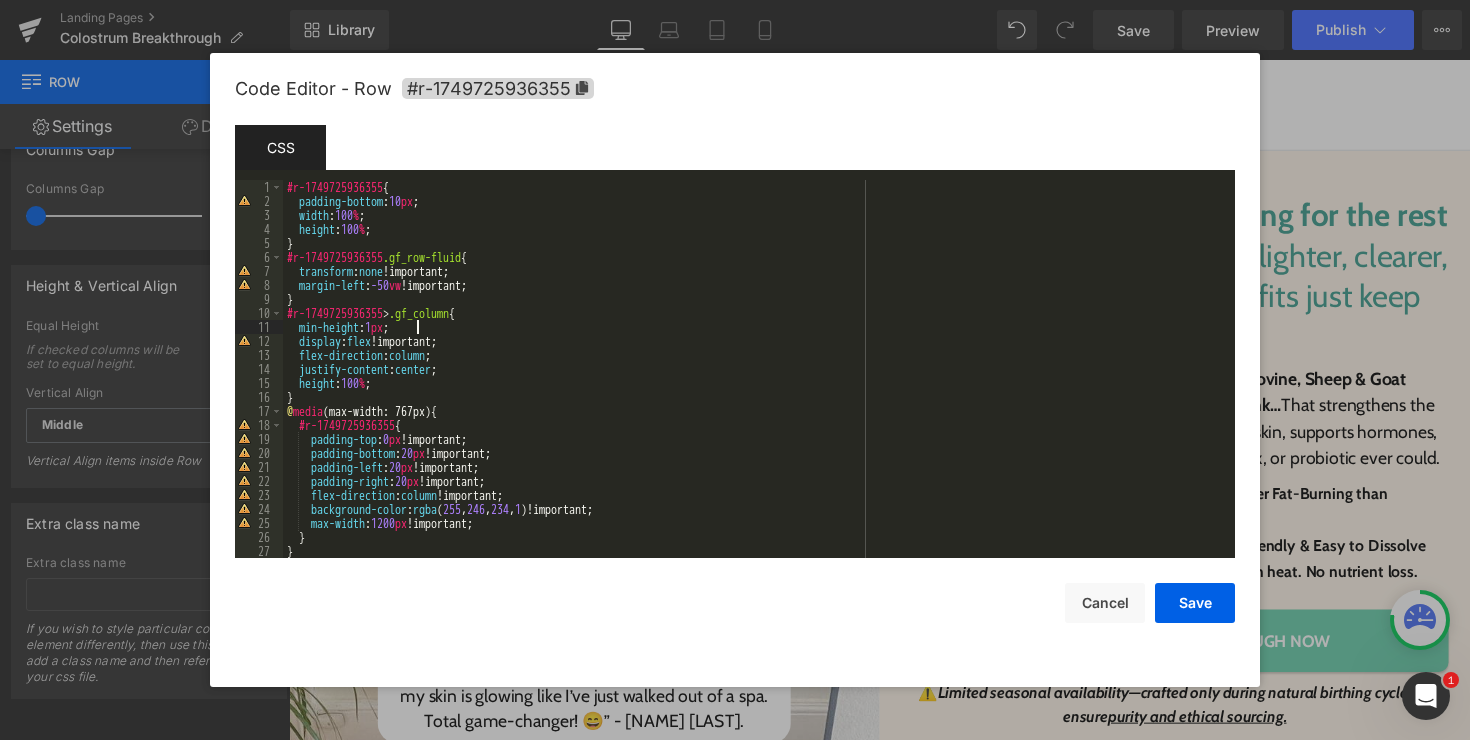 click on "#r-1749725936355 {    padding-bottom :  10 px ;    width :  100 % ;    height : 100 % ; } #r-1749725936355 .gf_row-fluid {    transform :  none  !important;    margin-left :  -50 vw  !important; } #r-1749725936355  >  .gf_column {    min-height :  1 px ;    display : flex !important;    flex-direction : column ;    justify-content :  center ;    height :  100 % ; } @ media  (max-width: 767px) {    #r-1749725936355 {       padding-top :  0 px !important;       padding-bottom :  20 px !important;       padding-left :  20 px !important;       padding-right :  20 px !important;       flex-direction :  column !important;       background-color :  rgba ( 255 ,  246 ,  234 ,  1 )!important;       max-width :  1200 px !important;    } } @ media  (max-width: 991px) and (min-width: 768px) {" at bounding box center (755, 383) 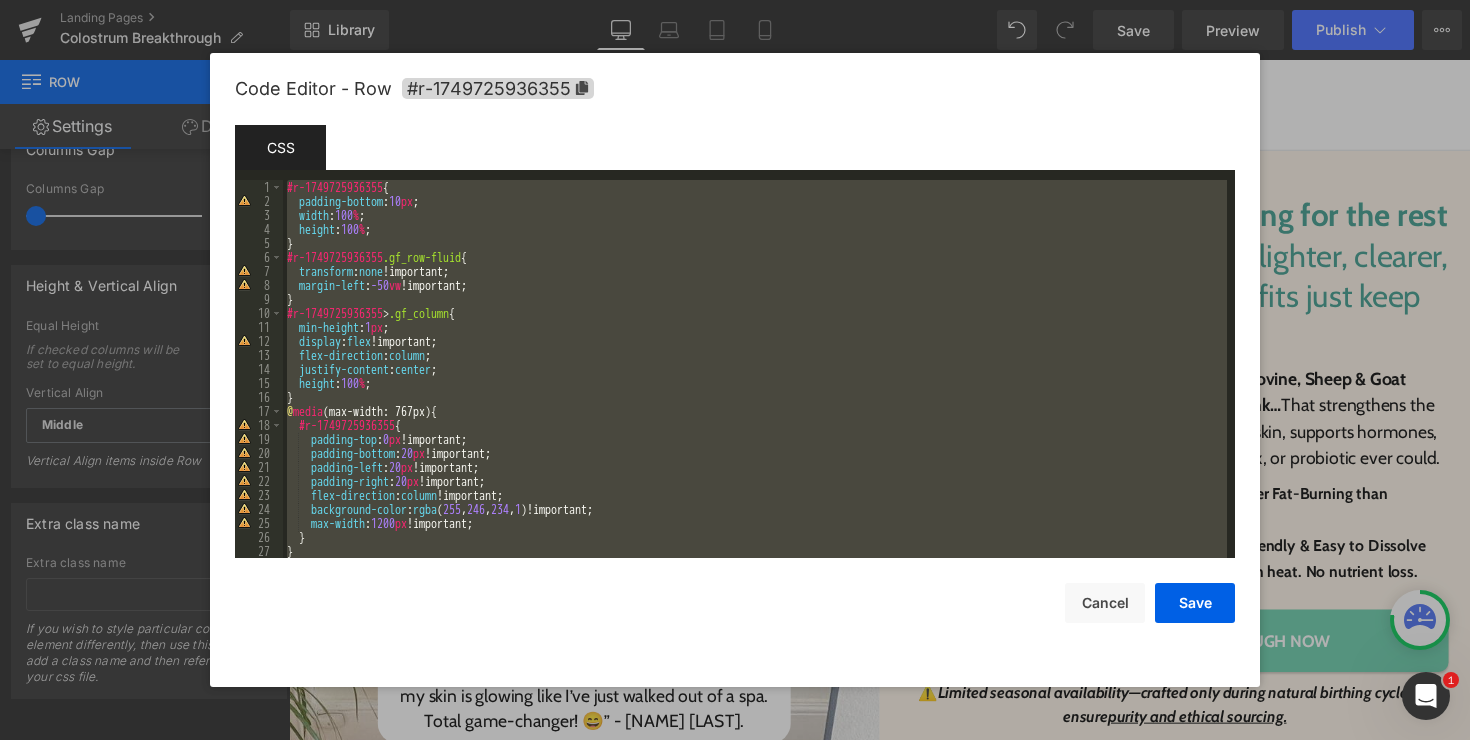 click on "#r-1749725936355 {    padding-bottom :  10 px ;    width :  100 % ;    height : 100 % ; } #r-1749725936355 .gf_row-fluid {    transform :  none  !important;    margin-left :  -50 vw  !important; } #r-1749725936355  >  .gf_column {    min-height :  1 px ;    display : flex !important;    flex-direction : column ;    justify-content :  center ;    height :  100 % ; } @ media  (max-width: 767px) {    #r-1749725936355 {       padding-top :  0 px !important;       padding-bottom :  20 px !important;       padding-left :  20 px !important;       padding-right :  20 px !important;       flex-direction :  column !important;       background-color :  rgba ( 255 ,  246 ,  234 ,  1 )!important;       max-width :  1200 px !important;    } } @ media  (max-width: 991px) and (min-width: 768px) {" at bounding box center (755, 383) 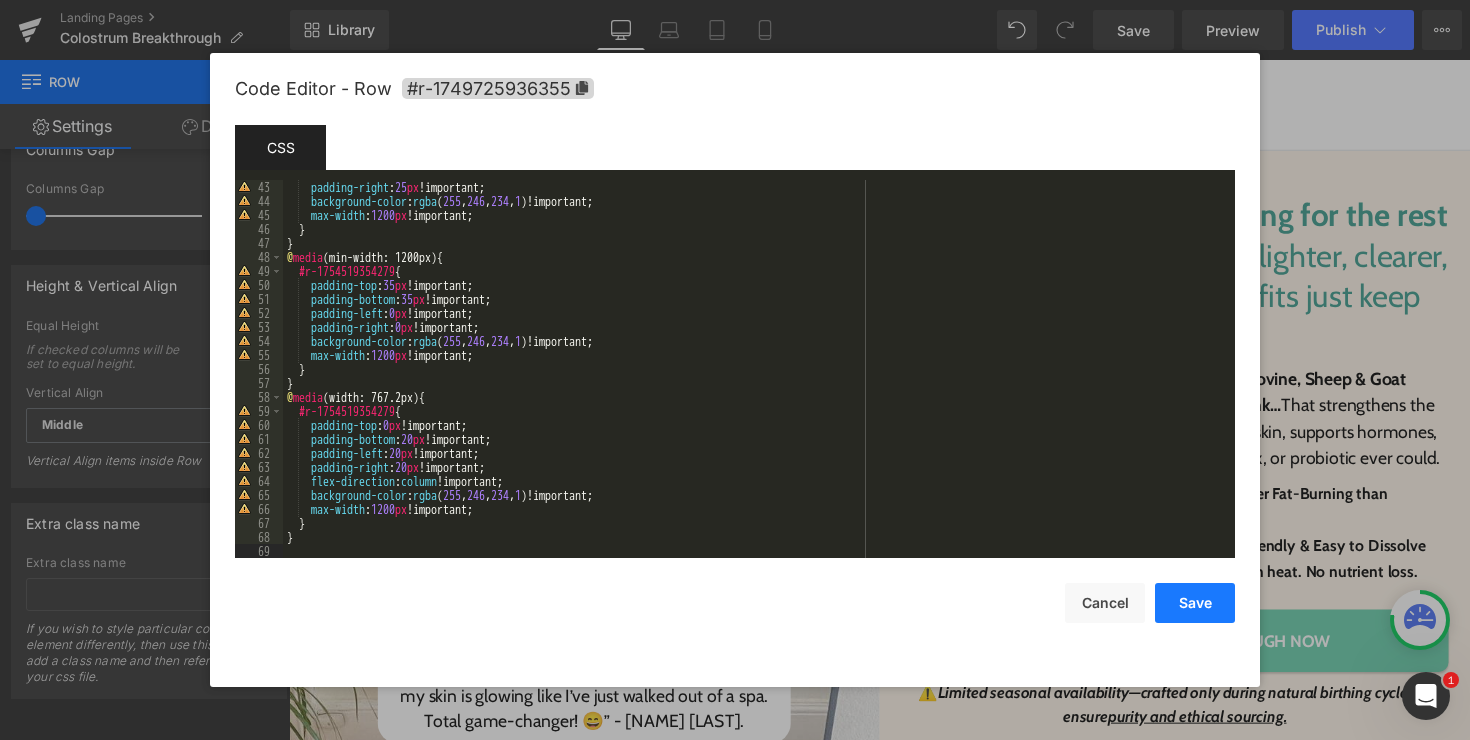 click on "Save" at bounding box center [1195, 603] 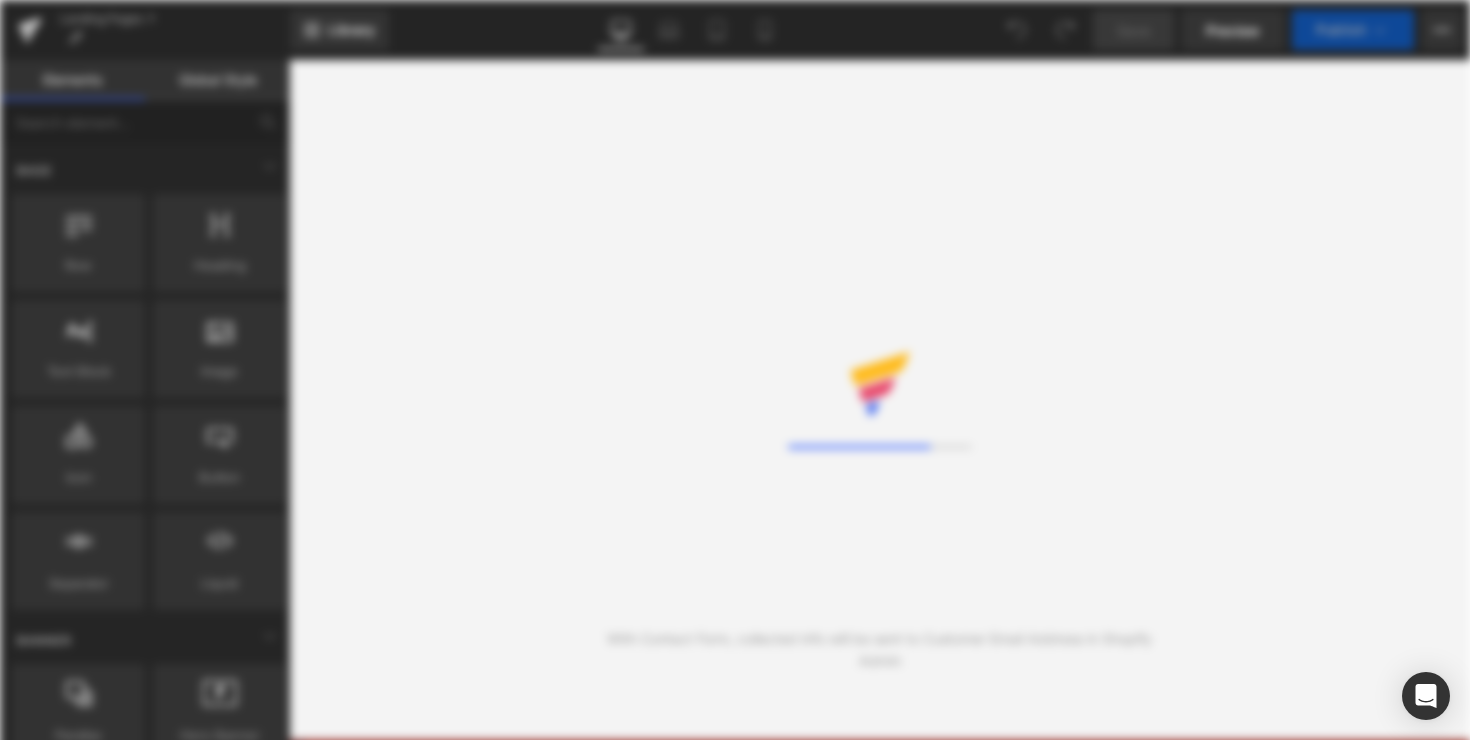 scroll, scrollTop: 0, scrollLeft: 0, axis: both 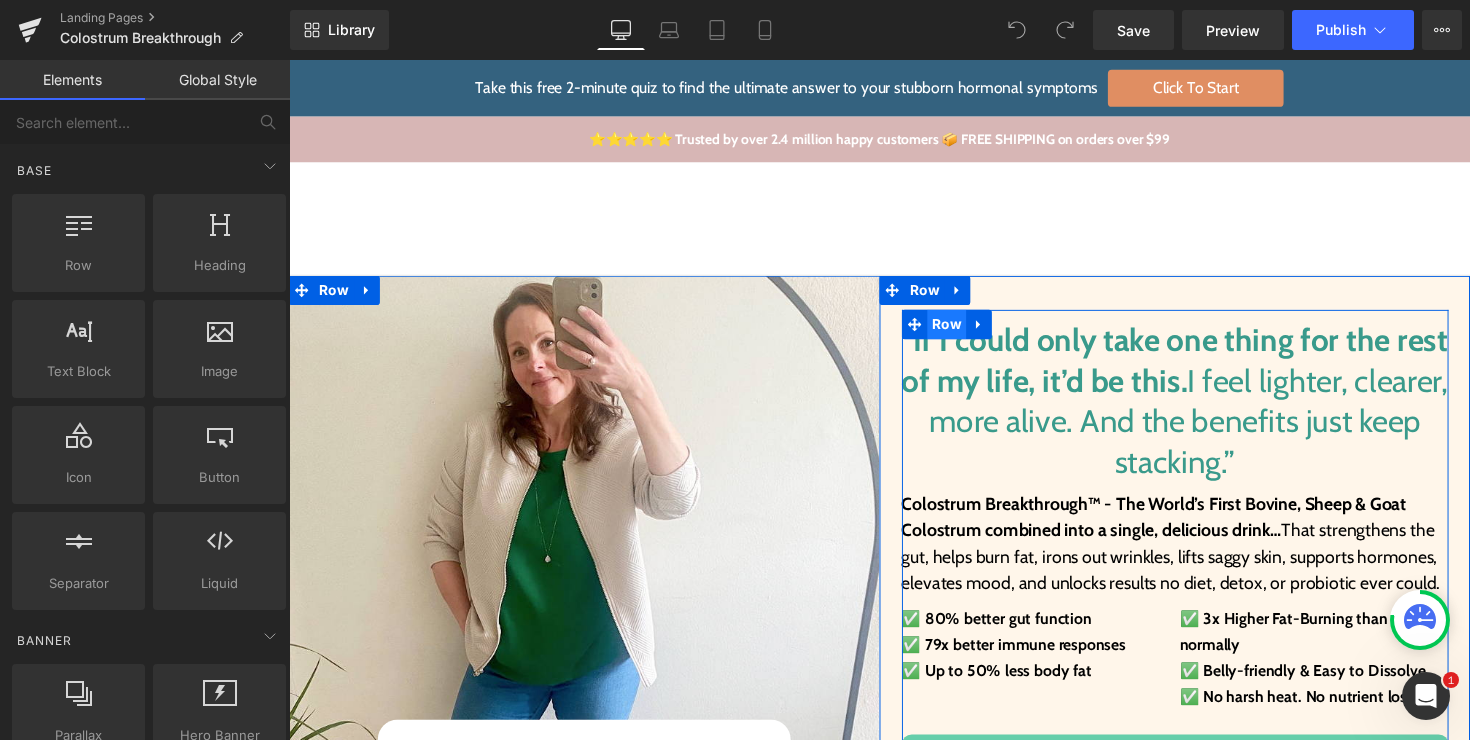 click on "Row" at bounding box center [963, 331] 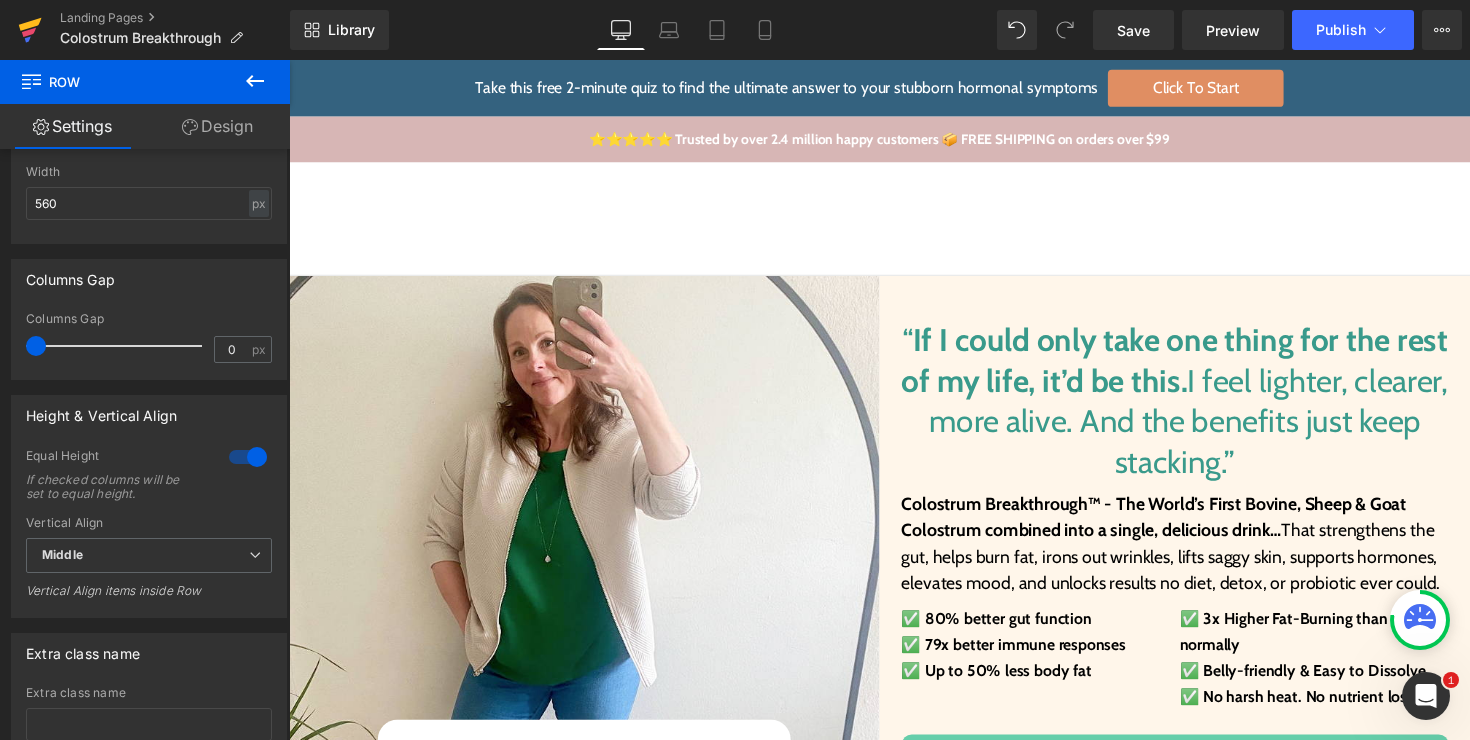 scroll, scrollTop: 597, scrollLeft: 0, axis: vertical 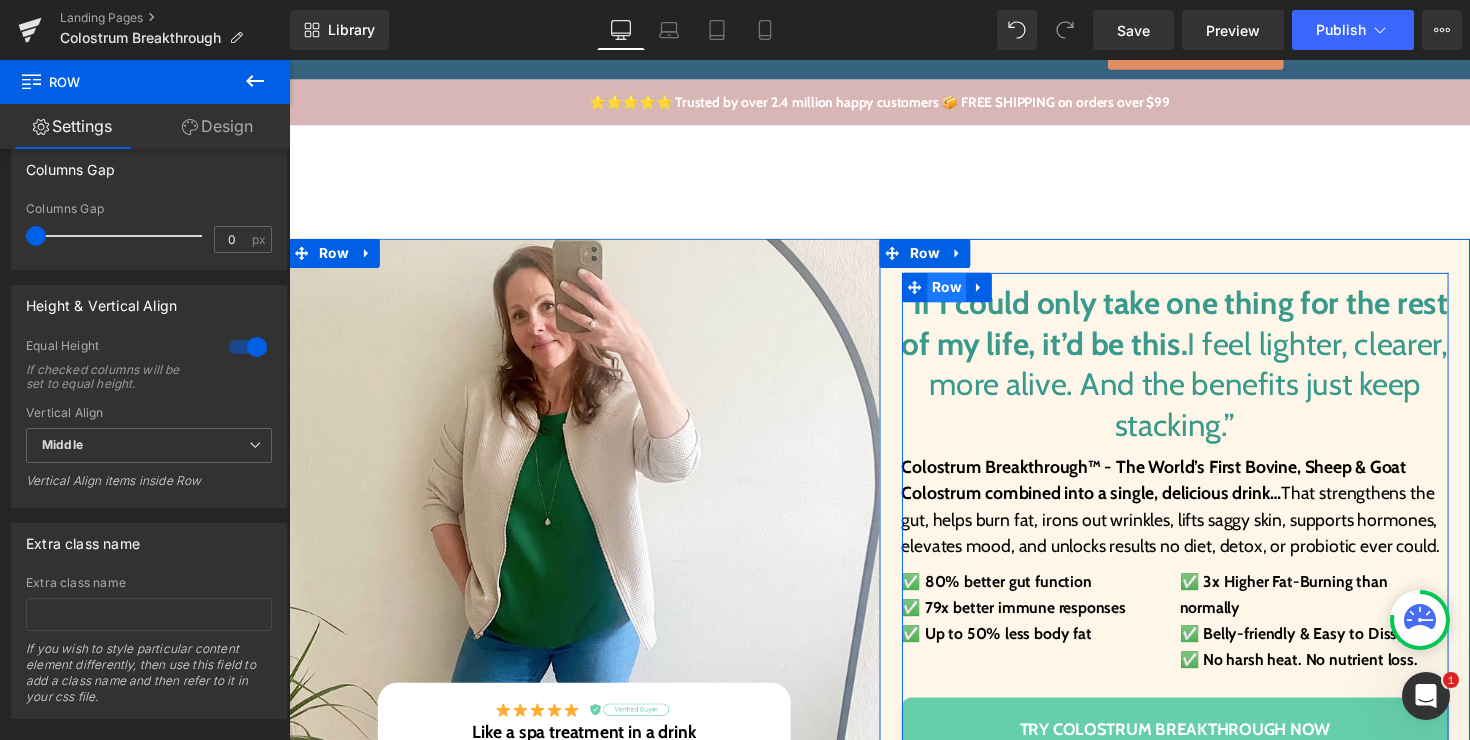 click on "Row" at bounding box center (963, 293) 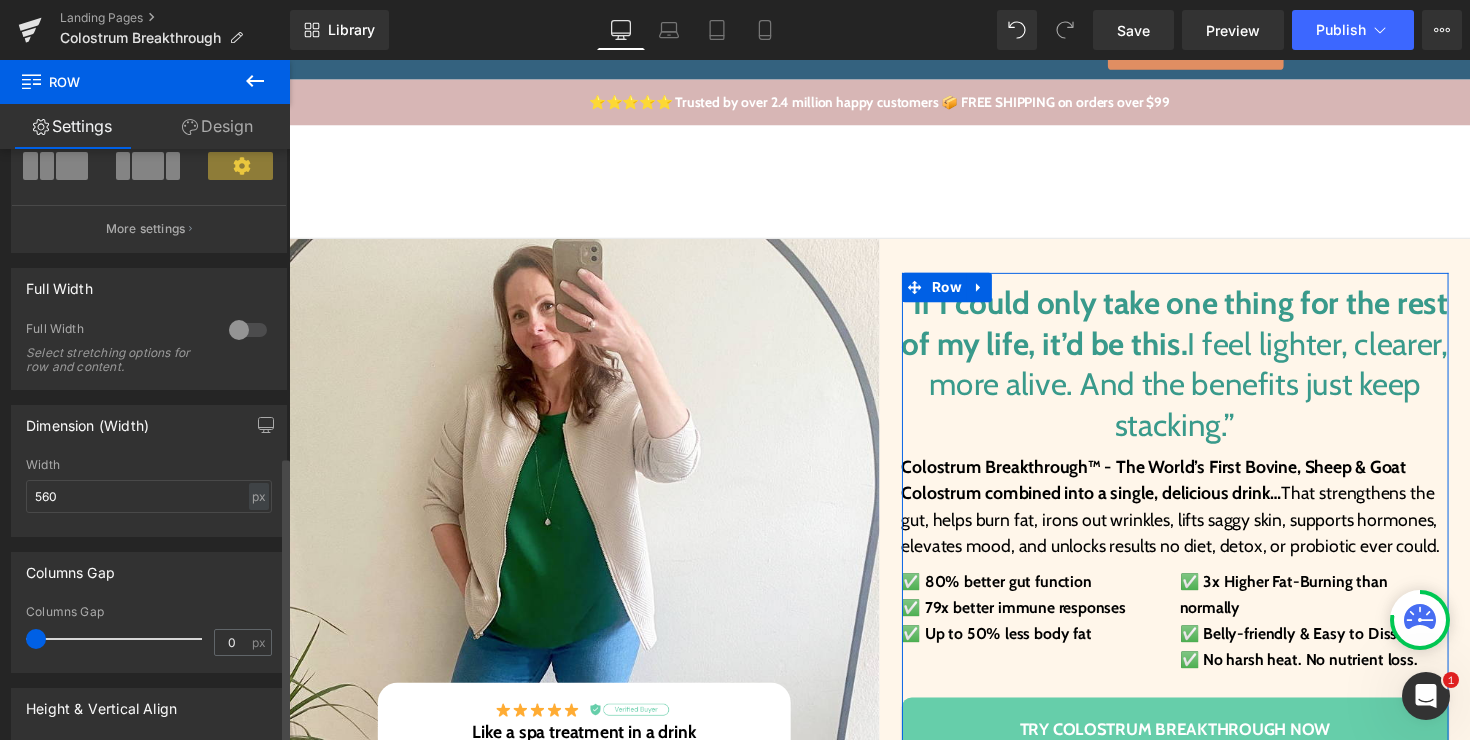 scroll, scrollTop: 0, scrollLeft: 0, axis: both 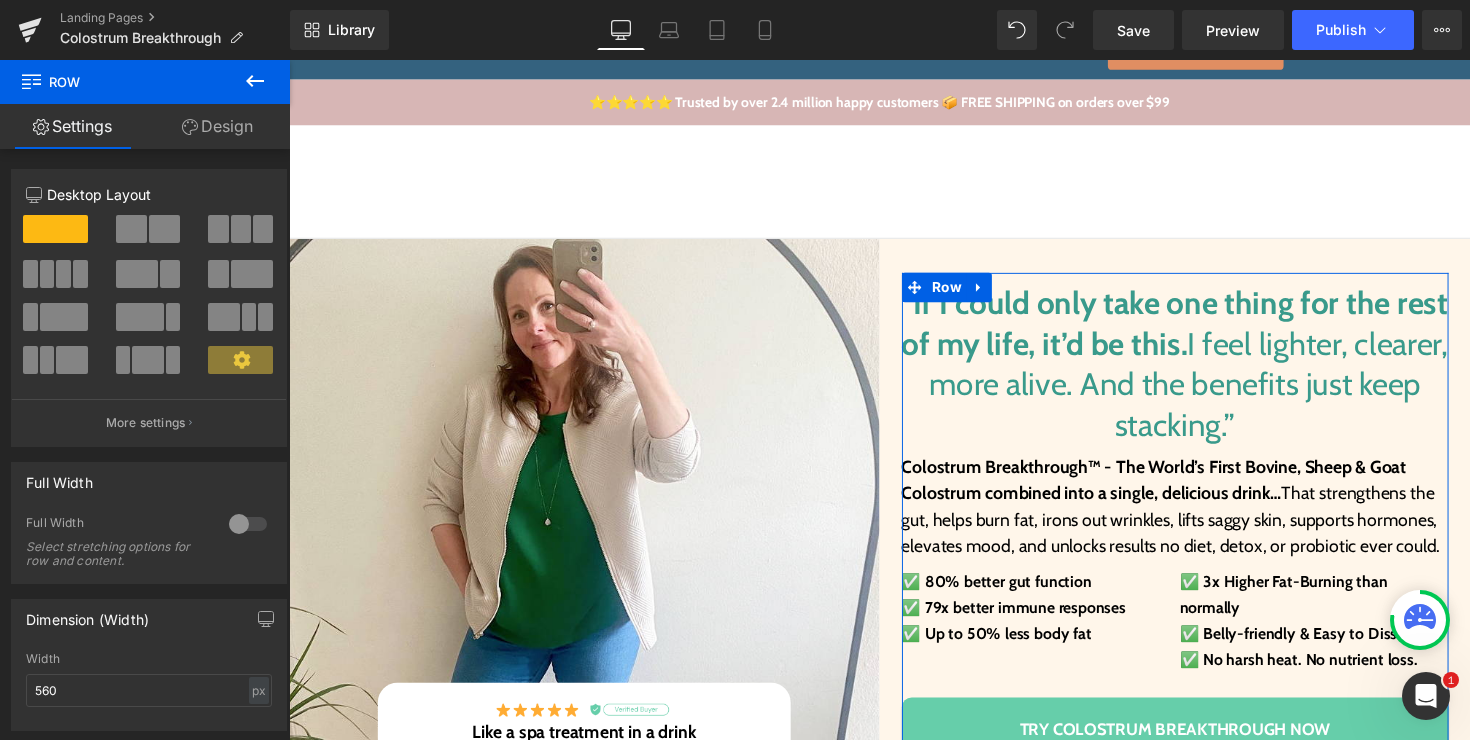 click on "Design" at bounding box center [217, 126] 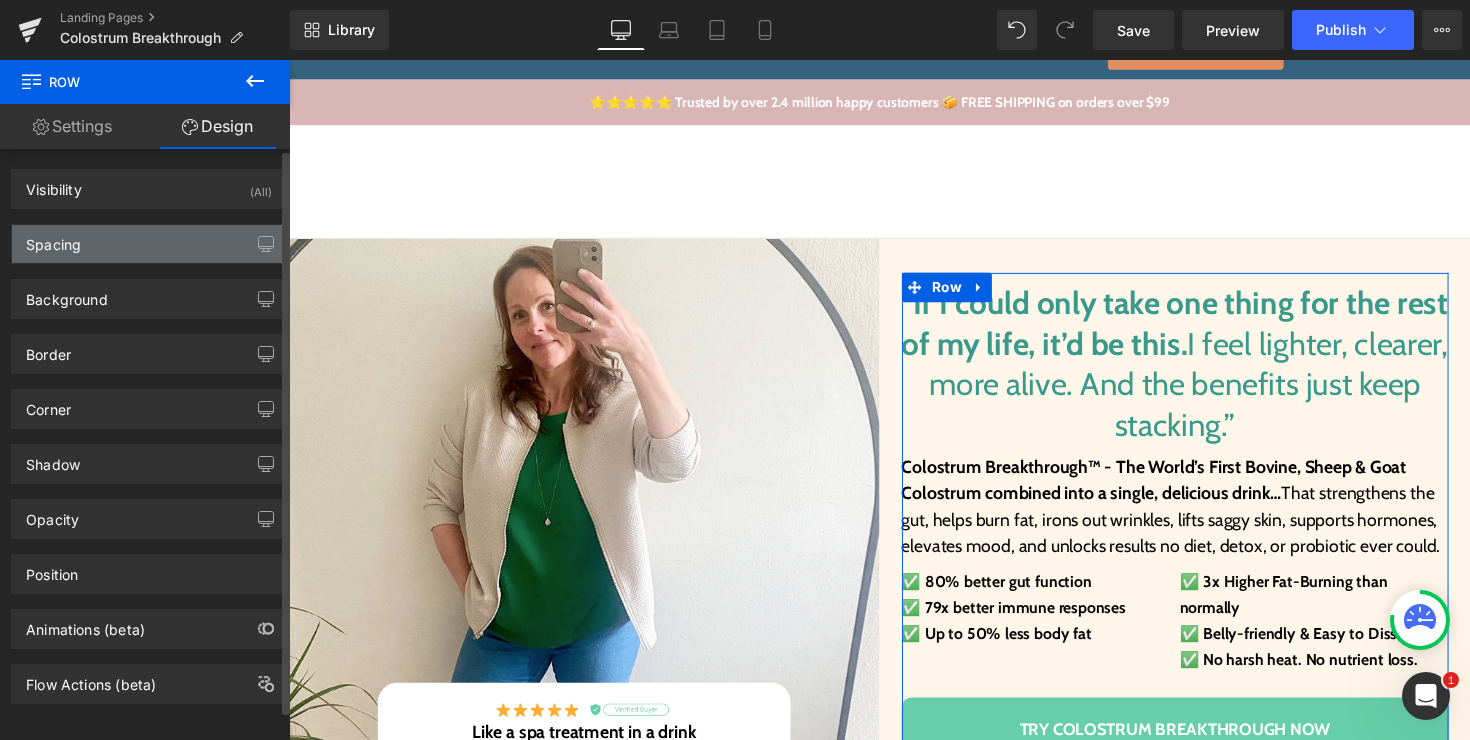 click on "Spacing" at bounding box center [149, 244] 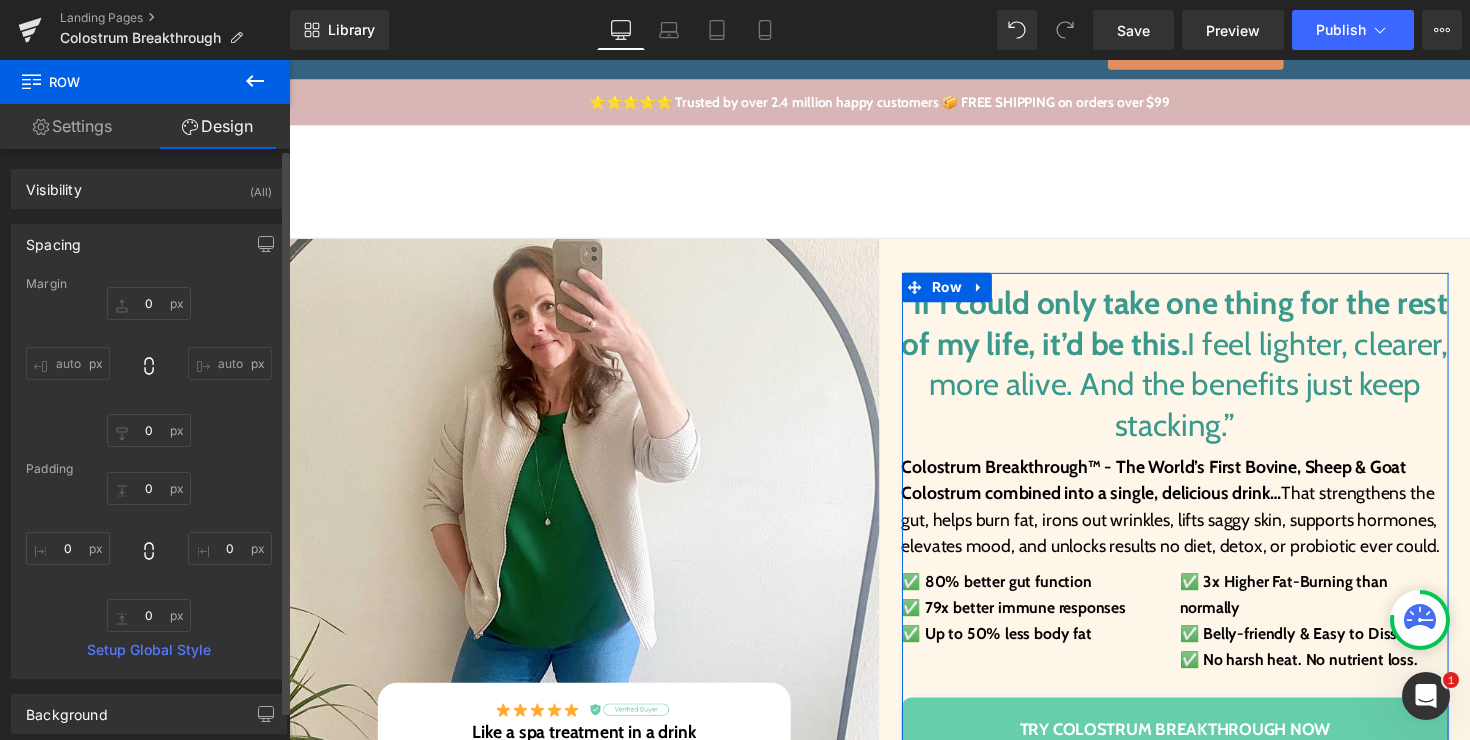 click on "Spacing" at bounding box center [149, 244] 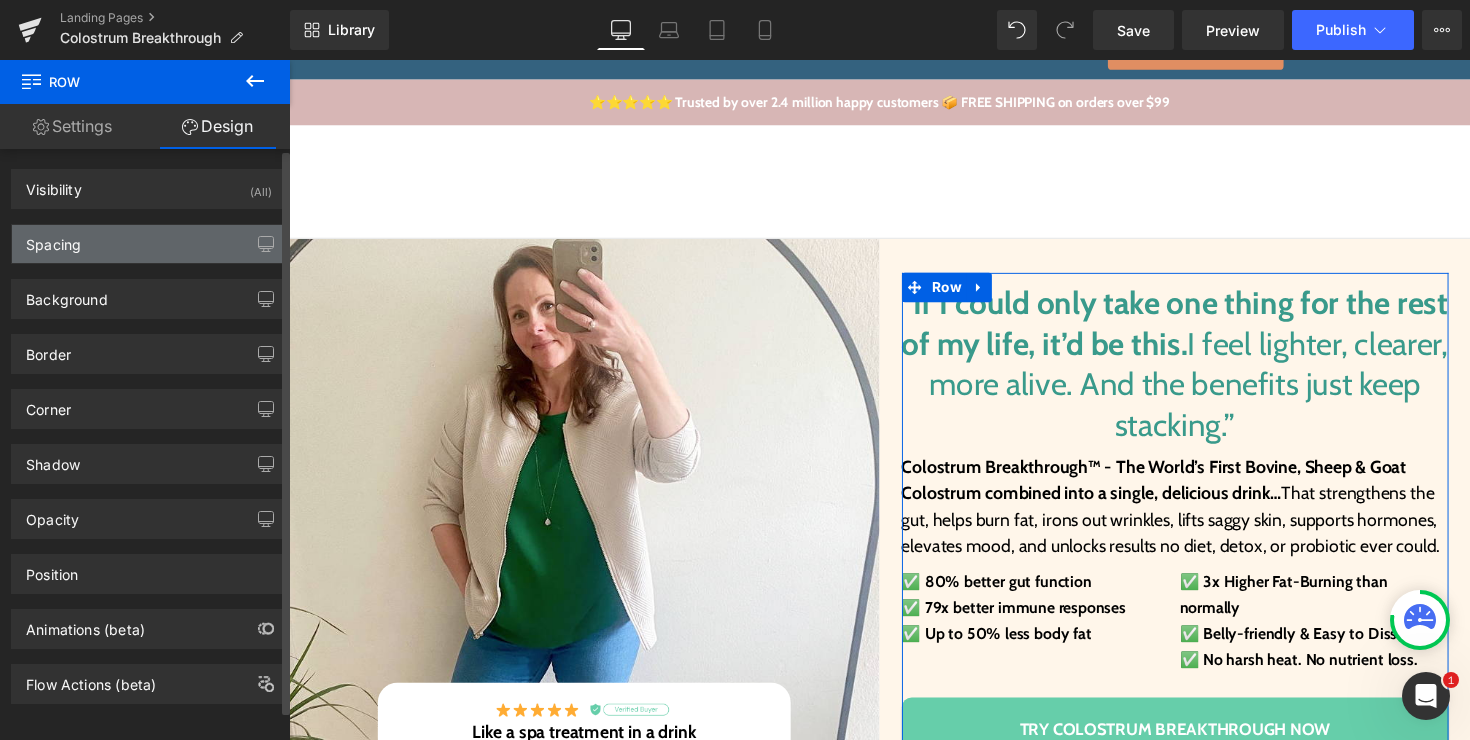 click on "Spacing" at bounding box center [149, 244] 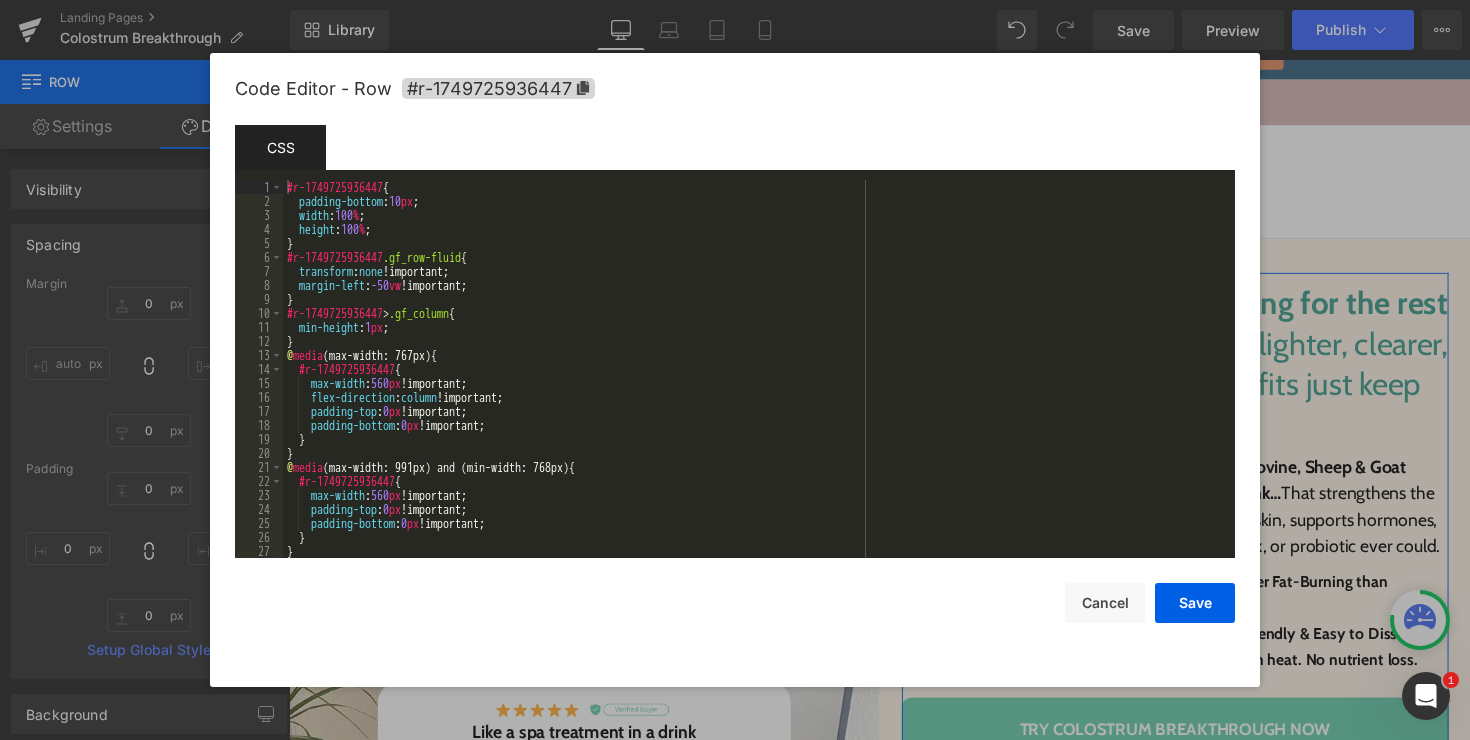 click on "Row  You are previewing how the   will restyle your page. You can not edit Elements in Preset Preview Mode.  Landing Pages Colostrum Breakthrough Library Desktop Desktop Laptop Tablet Mobile Save Preview Publish Scheduled View Live Page View with current Template Save Template to Library Schedule Publish Publish Settings Shortcuts  Your page can’t be published   You've reached the maximum number of published pages on your plan  (0/0).  You need to upgrade your plan or unpublish all your pages to get 1 publish slot.   Unpublish pages   Upgrade plan  Elements Global Style Base Row  rows, columns, layouts, div Heading  headings, titles, h1,h2,h3,h4,h5,h6 Text Block  texts, paragraphs, contents, blocks Image  images, photos, alts, uploads Icon  icons, symbols Button  button, call to action, cta Separator  separators, dividers, horizontal lines Liquid  liquid, custom code, html, javascript, css, reviews, apps, applications, embeded, iframe Banner Parallax  banner, slideshow, hero, image, cover, parallax, effect" at bounding box center [735, 0] 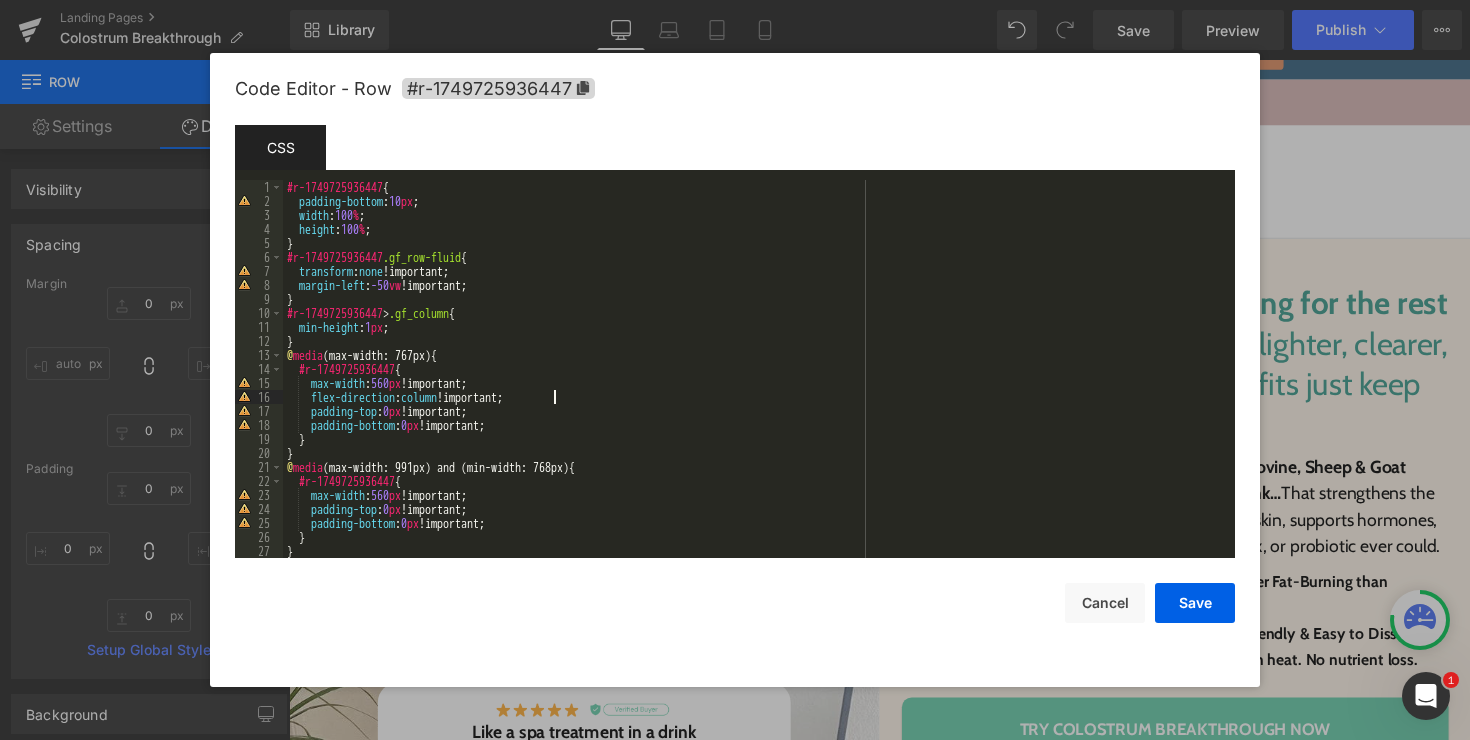 click on "#r-1749725936447 {    padding-bottom :  10 px ;    width :  100 % ;    height : 100 % ; } #r-1749725936447 .gf_row-fluid {    transform :  none  !important;    margin-left :  -50 vw  !important; } #r-1749725936447  >  .gf_column {    min-height :  1 px ; } @ media  (max-width: 767px) {    #r-1749725936447 {       max-width :  560 px !important;       flex-direction :  column !important;       padding-top :  0 px !important;       padding-bottom :  0 px !important;    } } @ media  (max-width: 991px) and (min-width: 768px) {    #r-1749725936447 {       max-width :  560 px !important;       padding-top :  0 px !important;       padding-bottom :  0 px !important;    } } @ media  (max-width: 1199px) and (min-width: 992px) {" at bounding box center (755, 383) 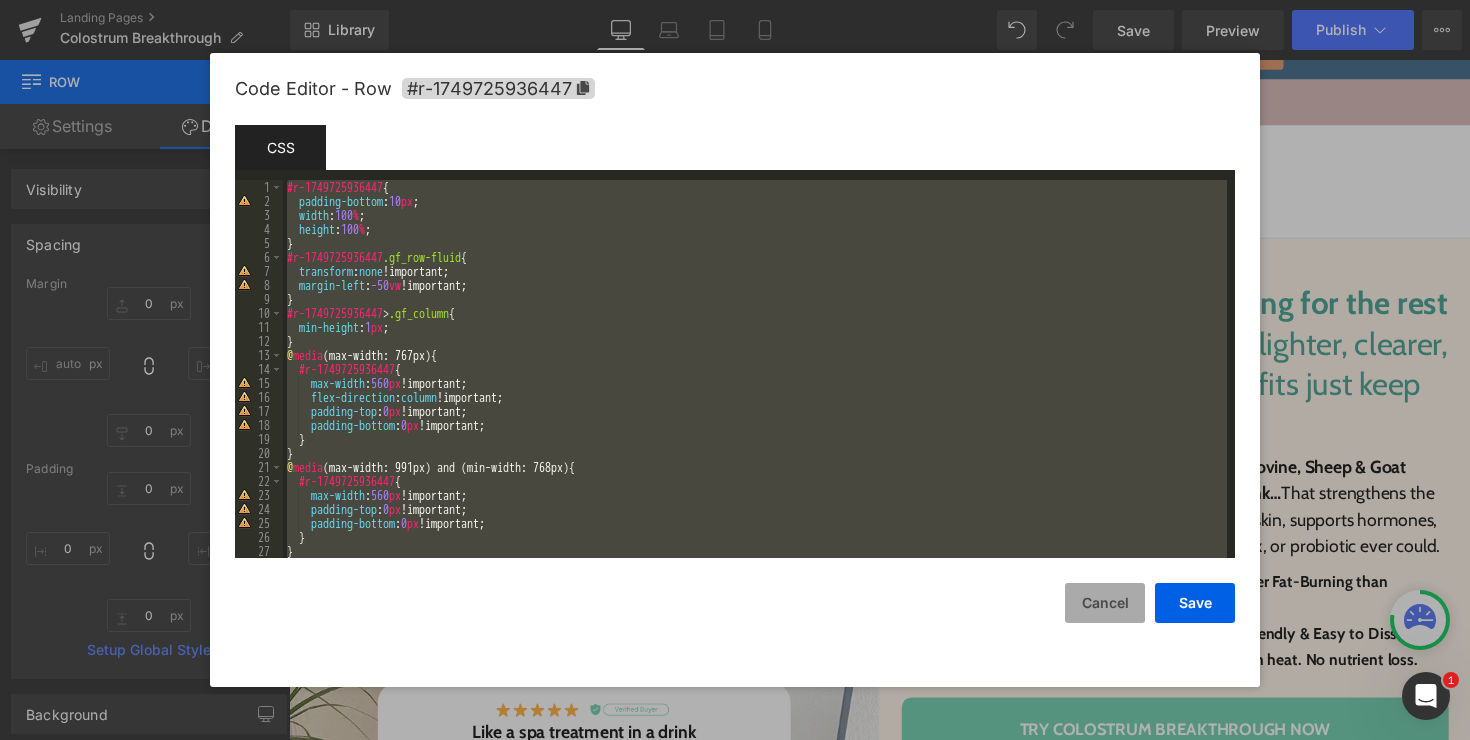 click on "Cancel" at bounding box center (1105, 603) 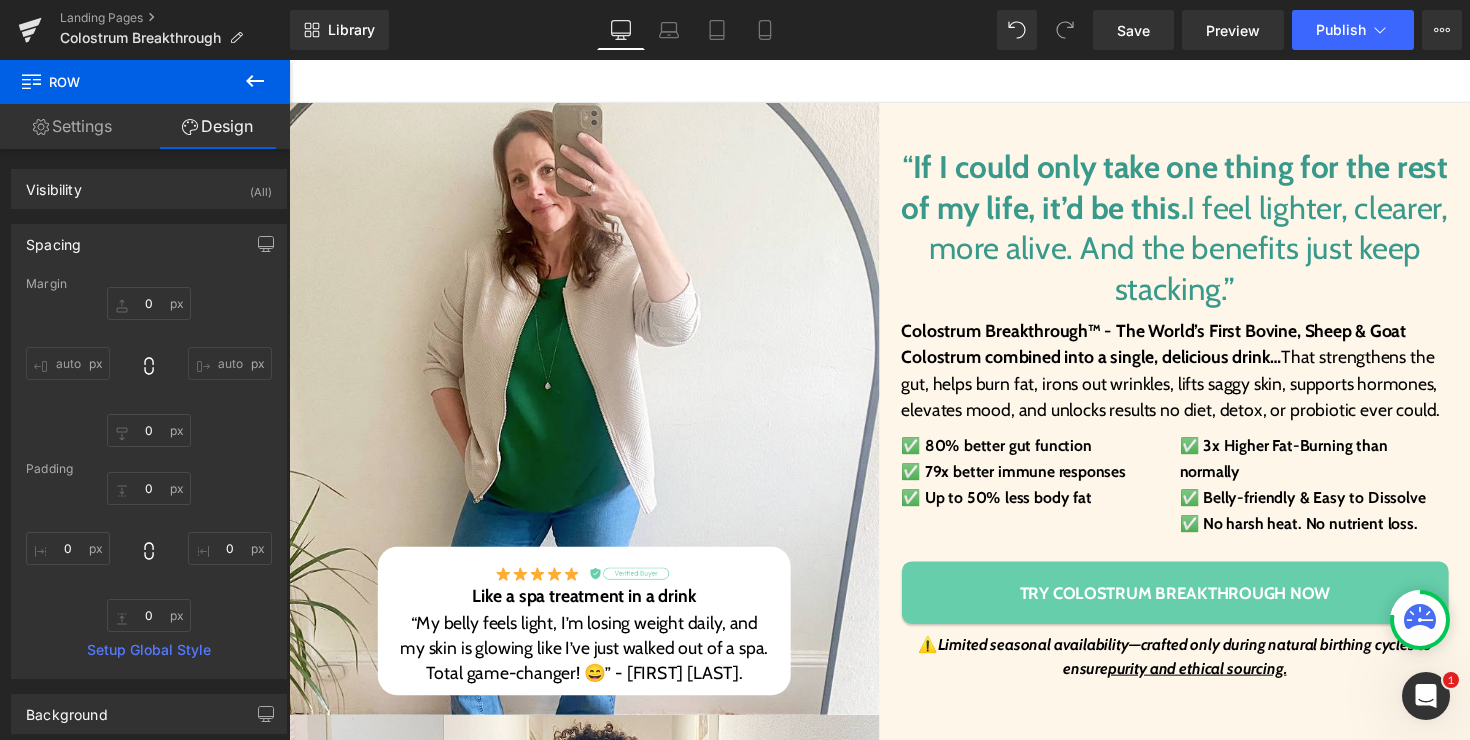 scroll, scrollTop: 221, scrollLeft: 0, axis: vertical 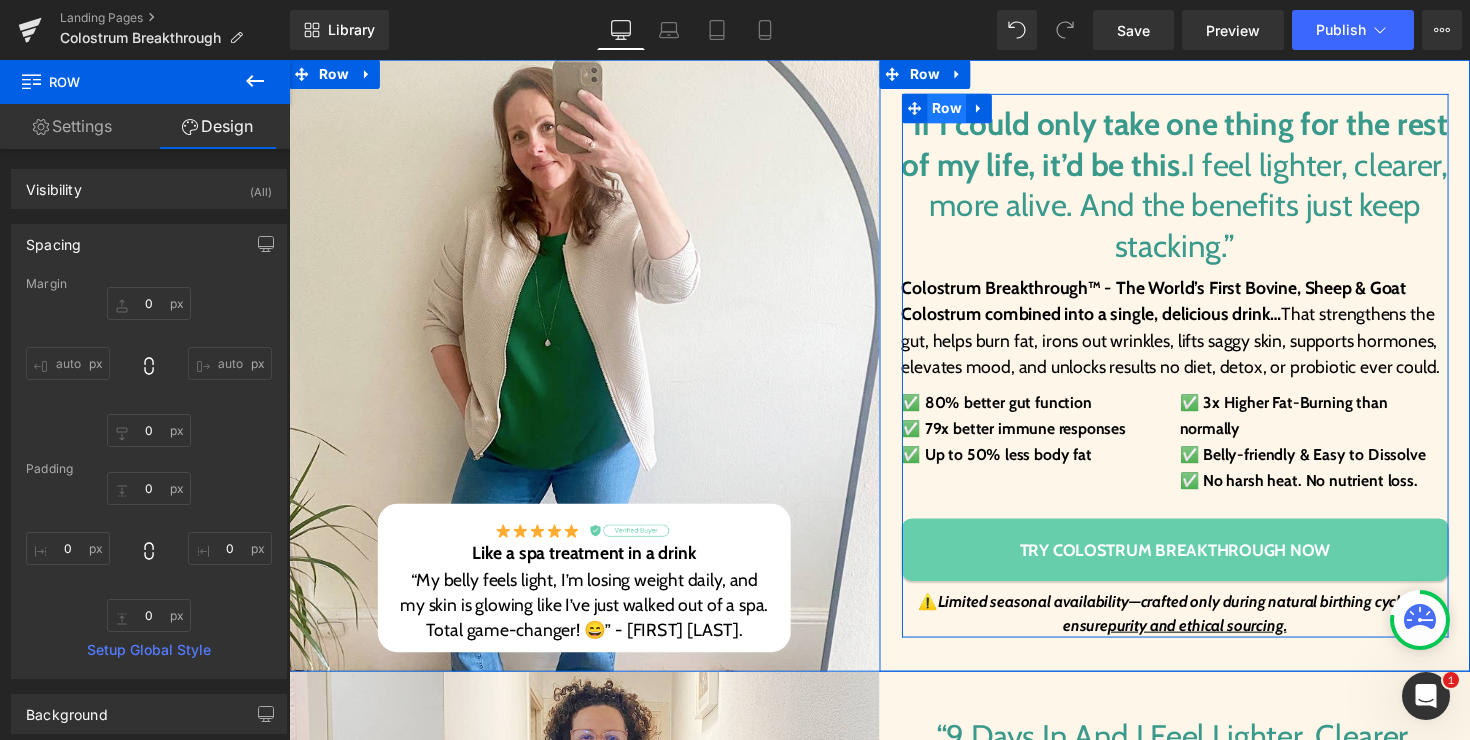 click on "Row" at bounding box center [963, 110] 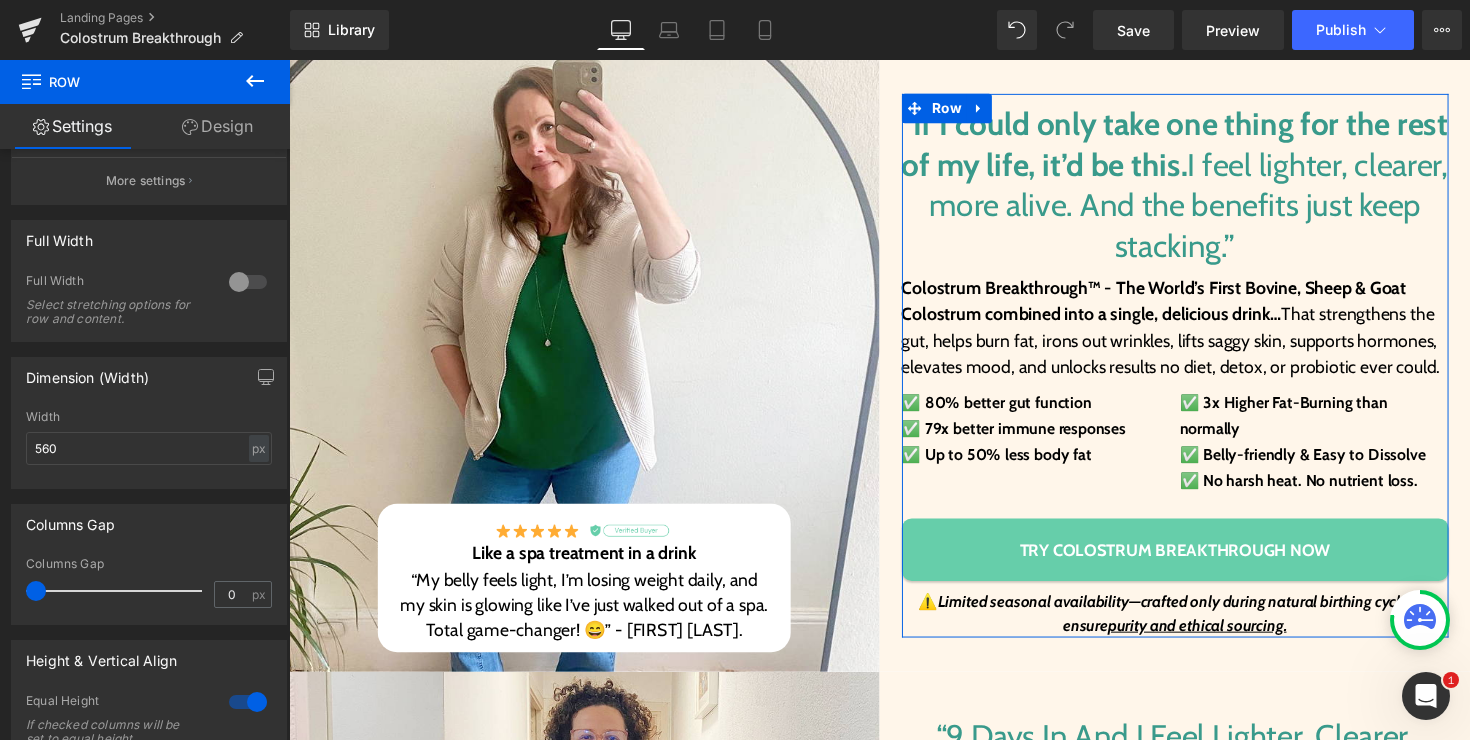 scroll, scrollTop: 336, scrollLeft: 0, axis: vertical 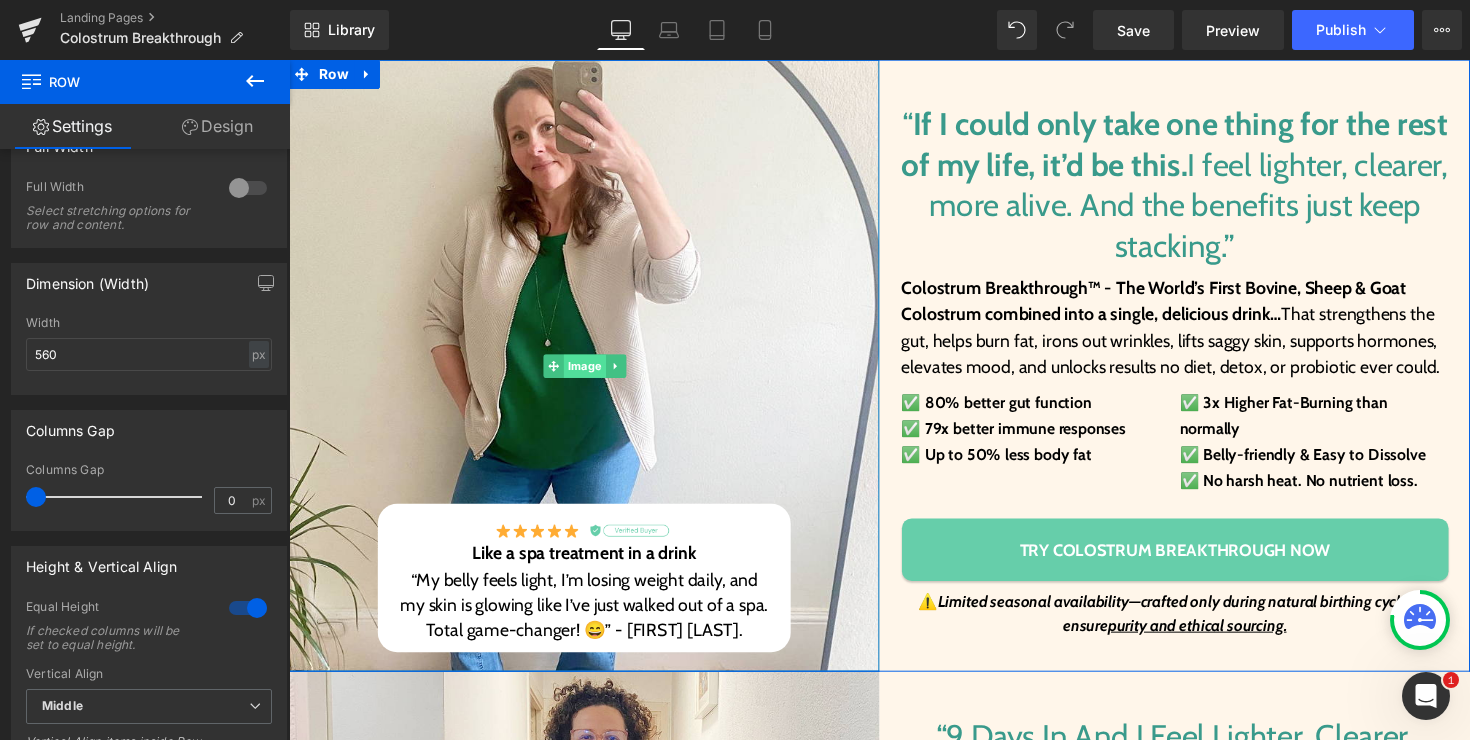 click on "Image" at bounding box center (591, 374) 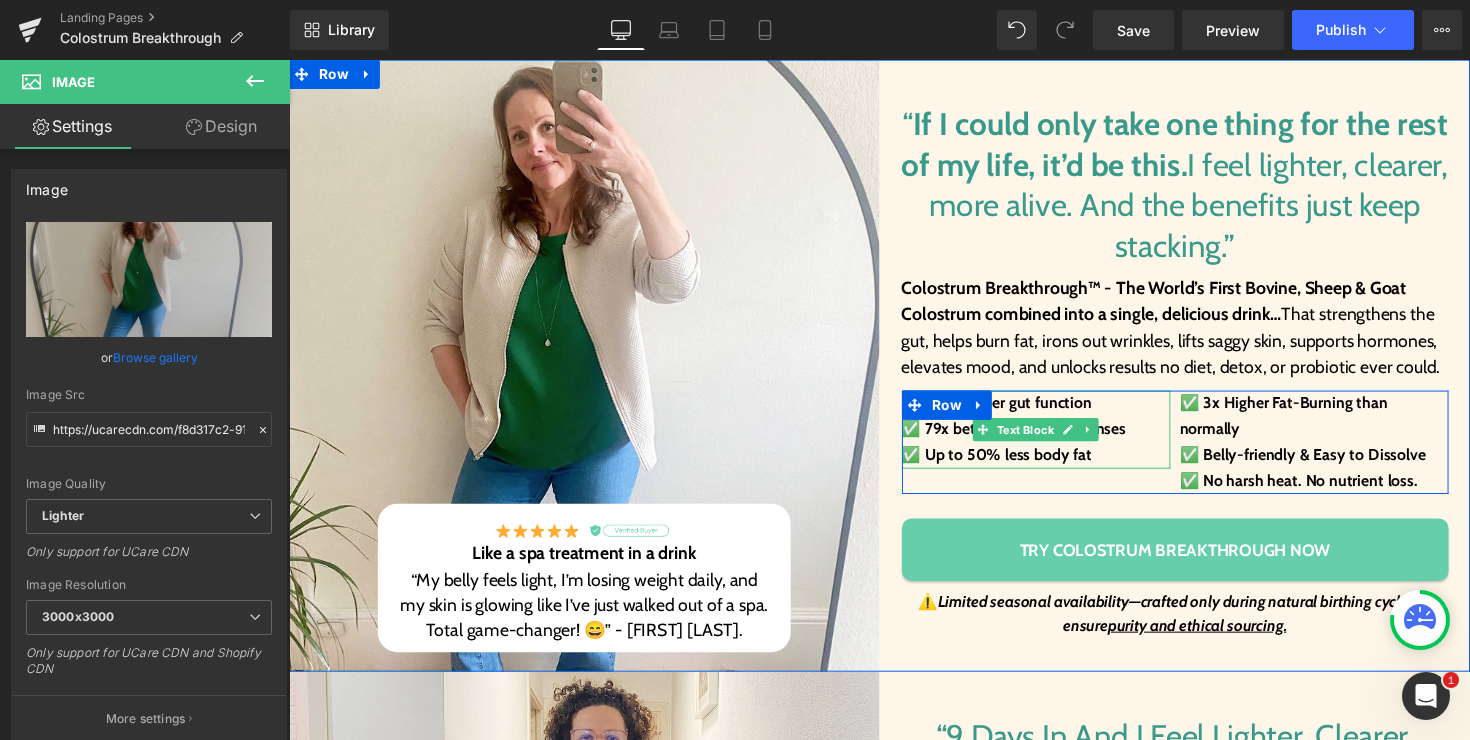click on "✅ 80% better gut function" at bounding box center (1054, 412) 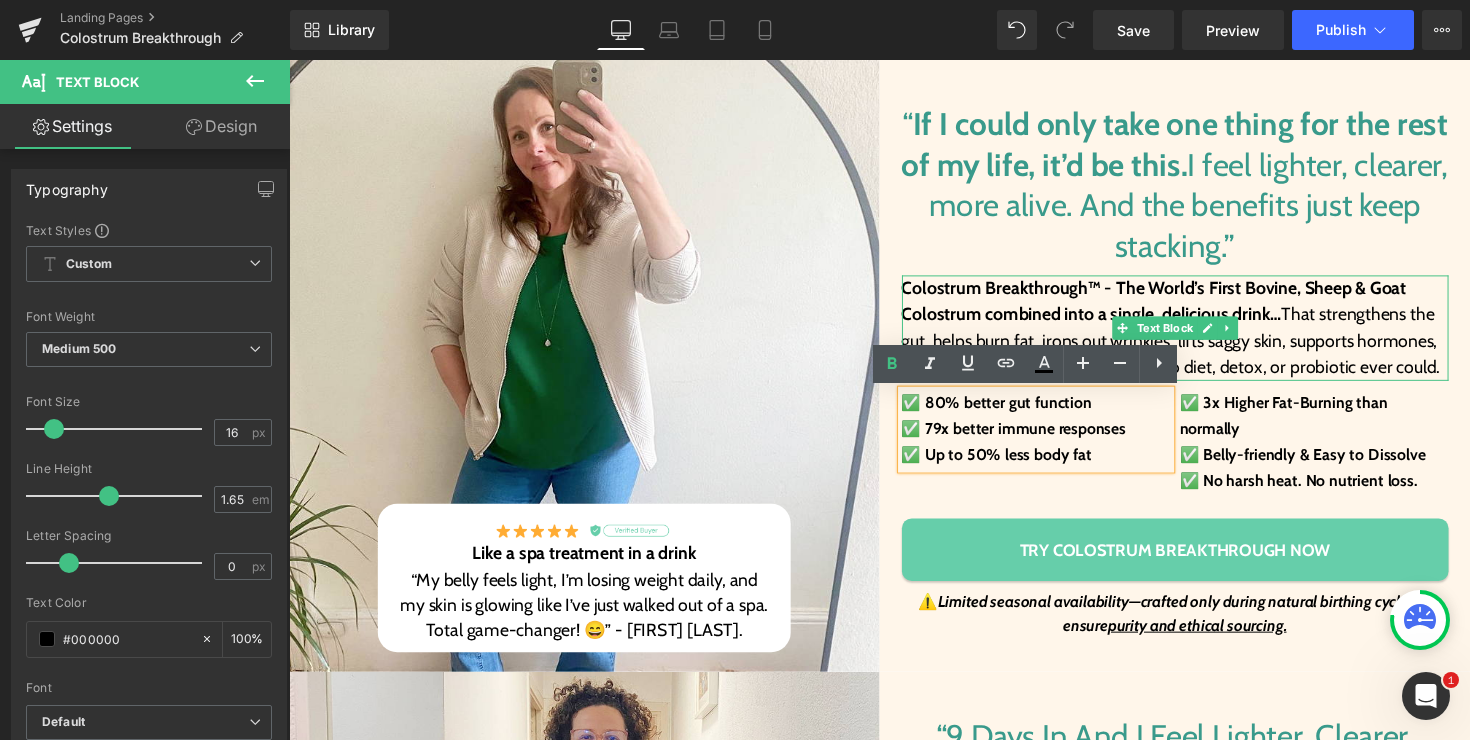 click on "Colostrum Breakthrough™ - The World’s First Bovine, Sheep & Goat Colostrum combined into a single, delicious drink…  That strengthens the gut, helps burn fat, irons out wrinkles, lifts saggy skin, supports hormones, elevates mood, and unlocks results no diet, detox, or probiotic ever could." at bounding box center (1197, 335) 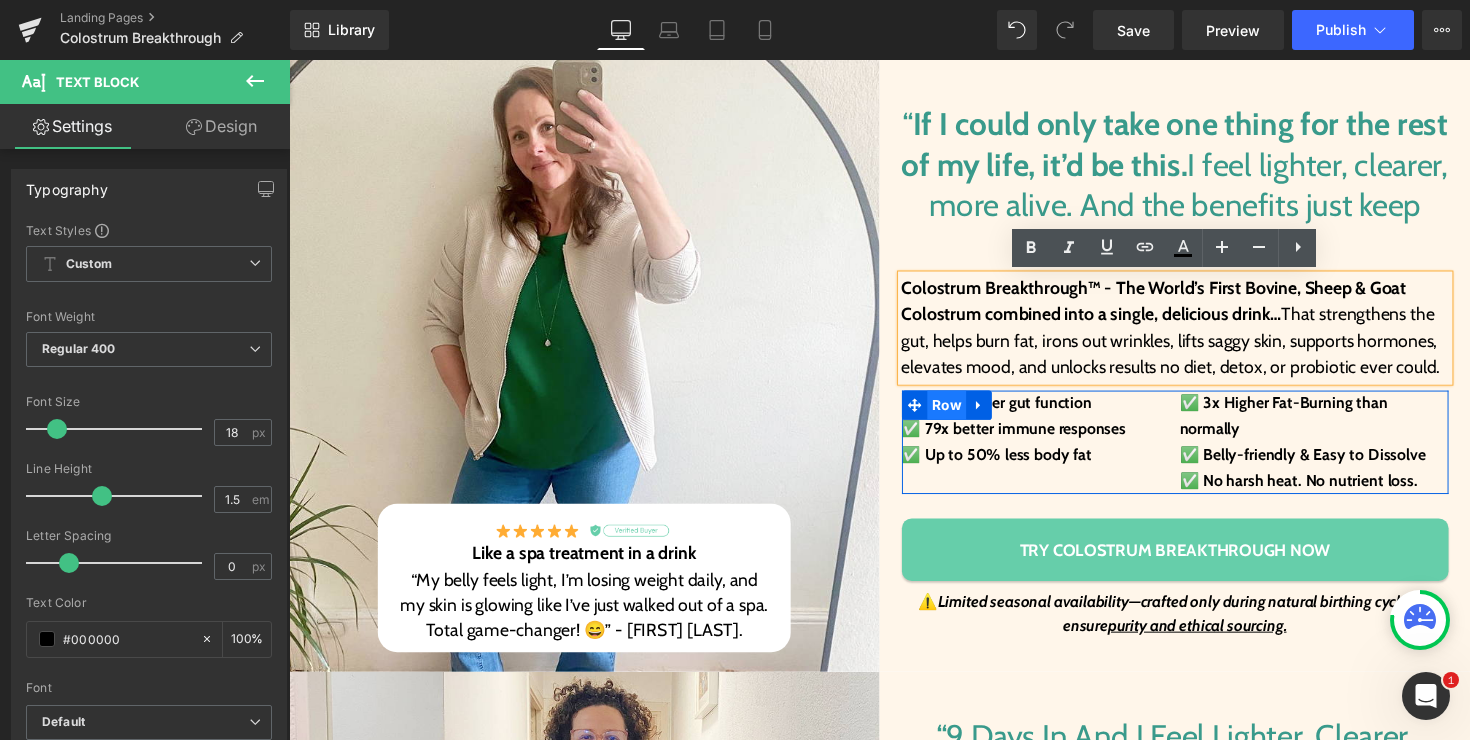 click on "Row" at bounding box center [963, 414] 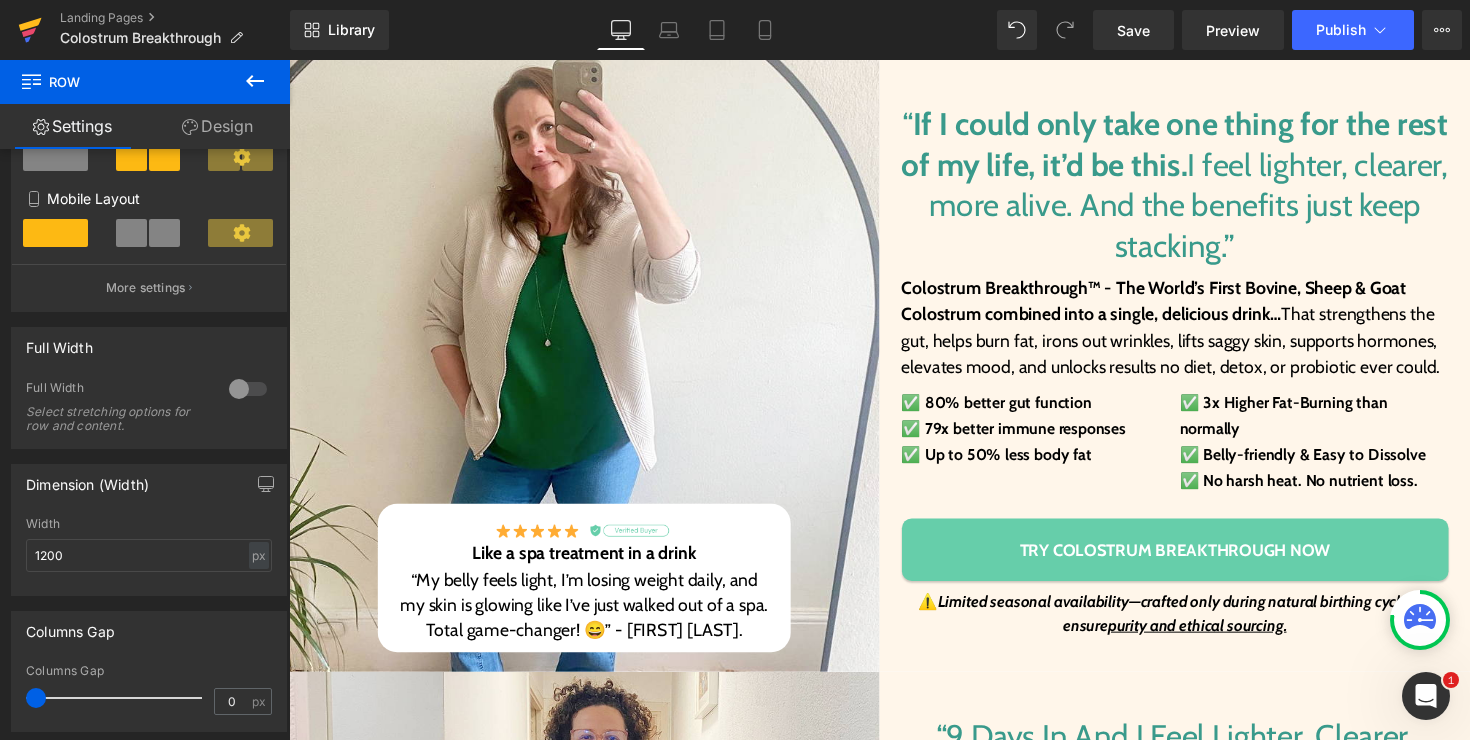 scroll, scrollTop: 167, scrollLeft: 0, axis: vertical 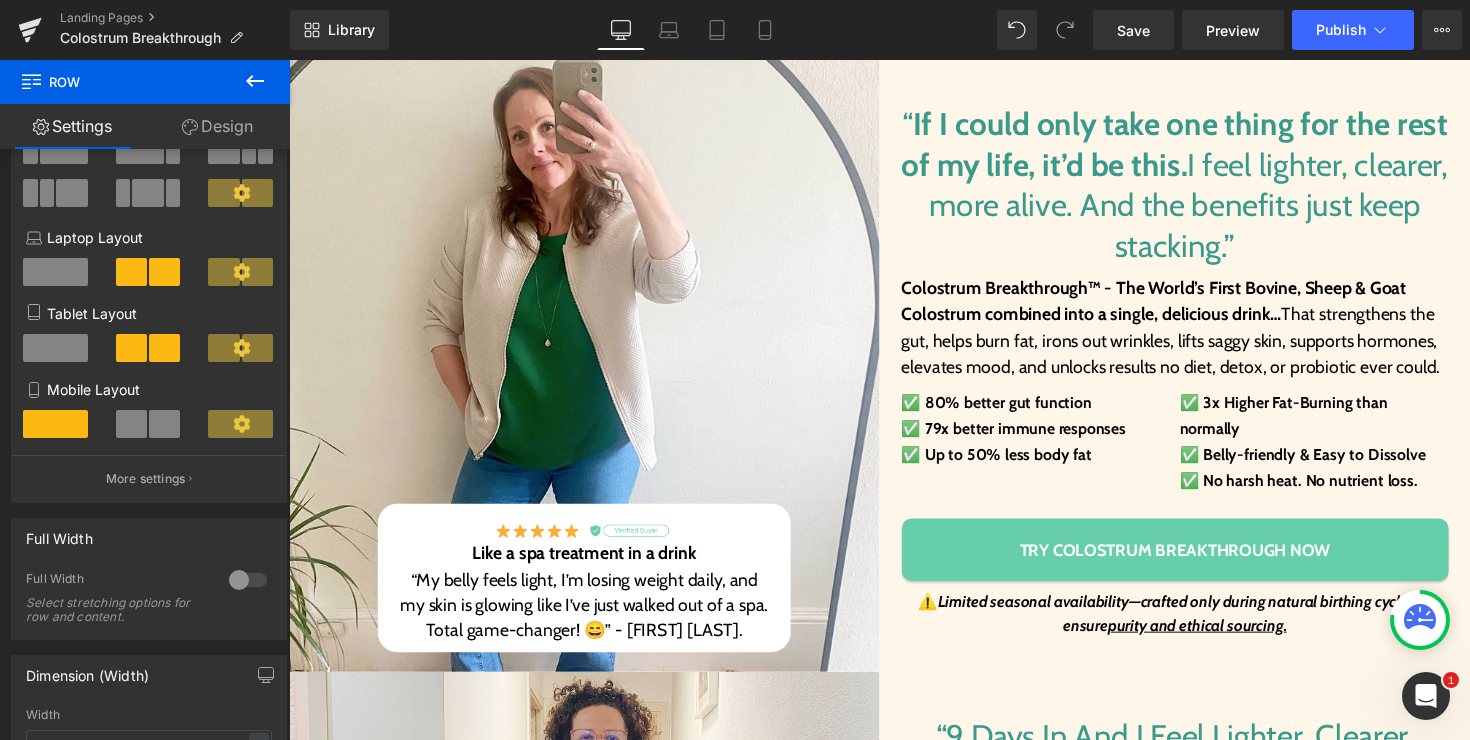 click on "Design" at bounding box center [217, 126] 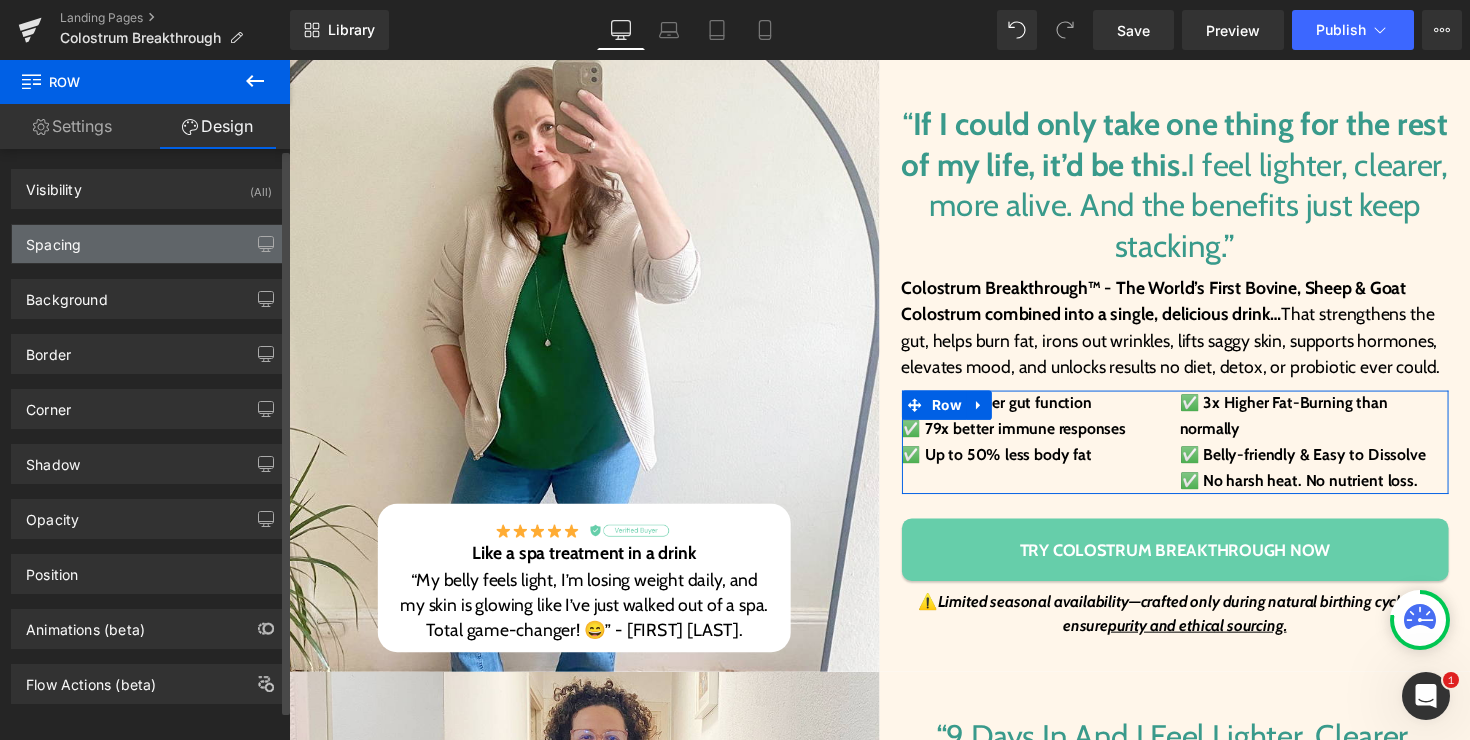 click on "Spacing" at bounding box center (149, 244) 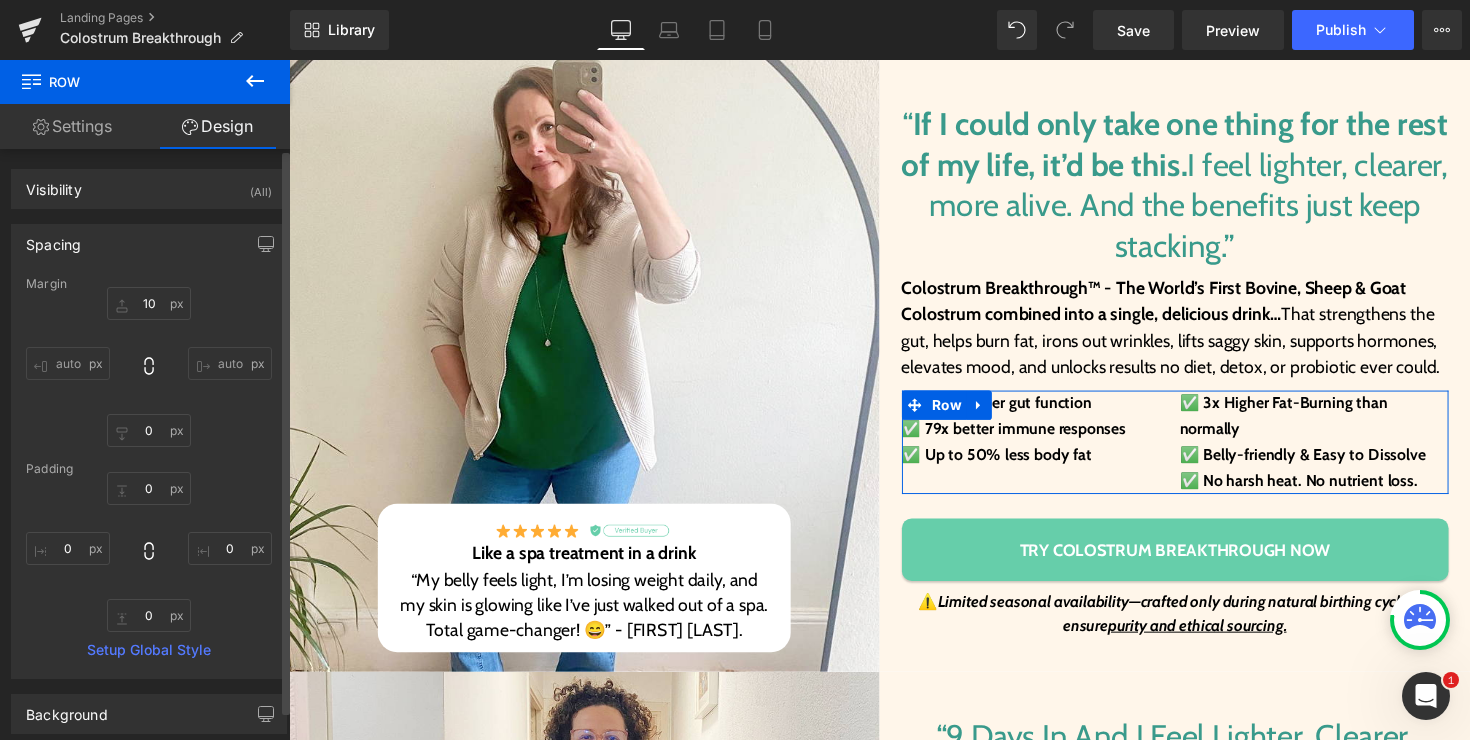 click on "Spacing" at bounding box center (149, 244) 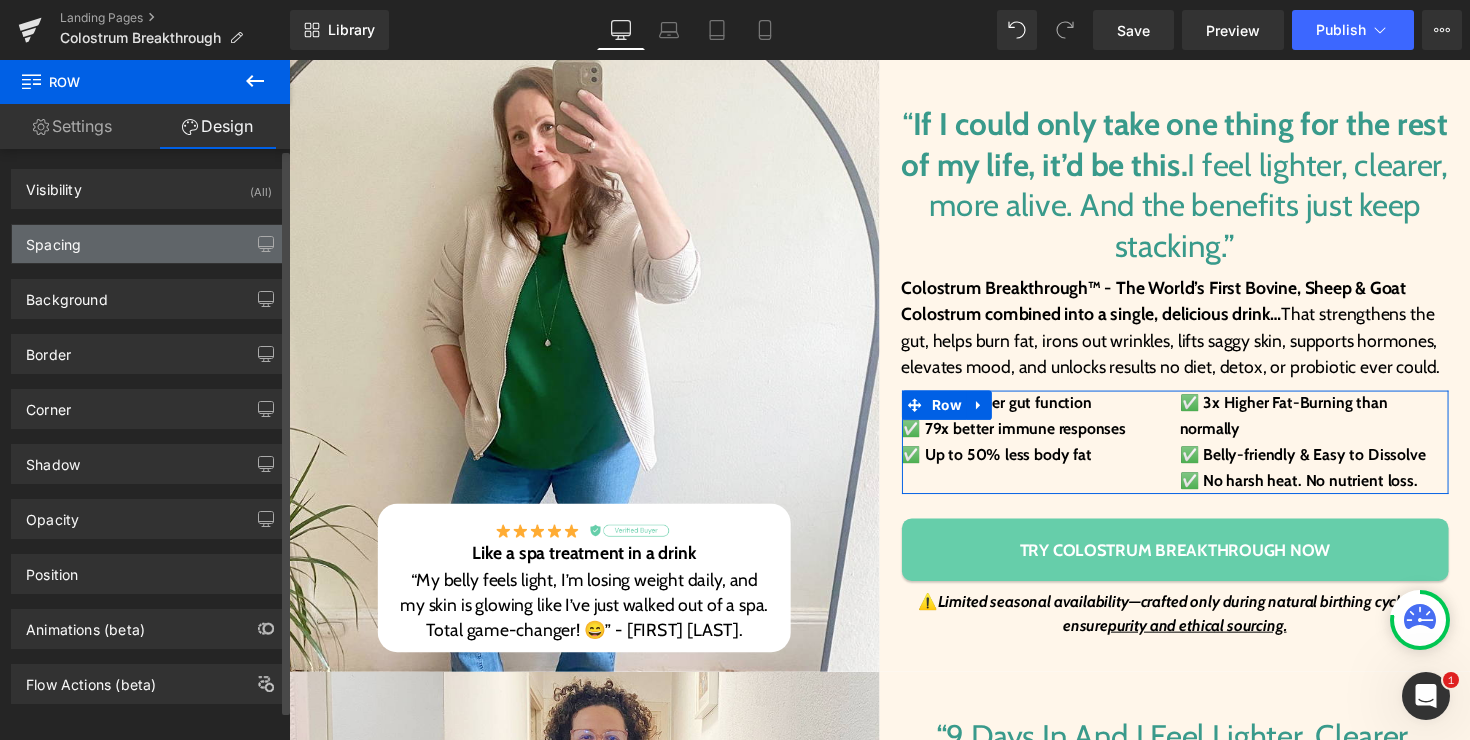 click on "Spacing" at bounding box center [149, 244] 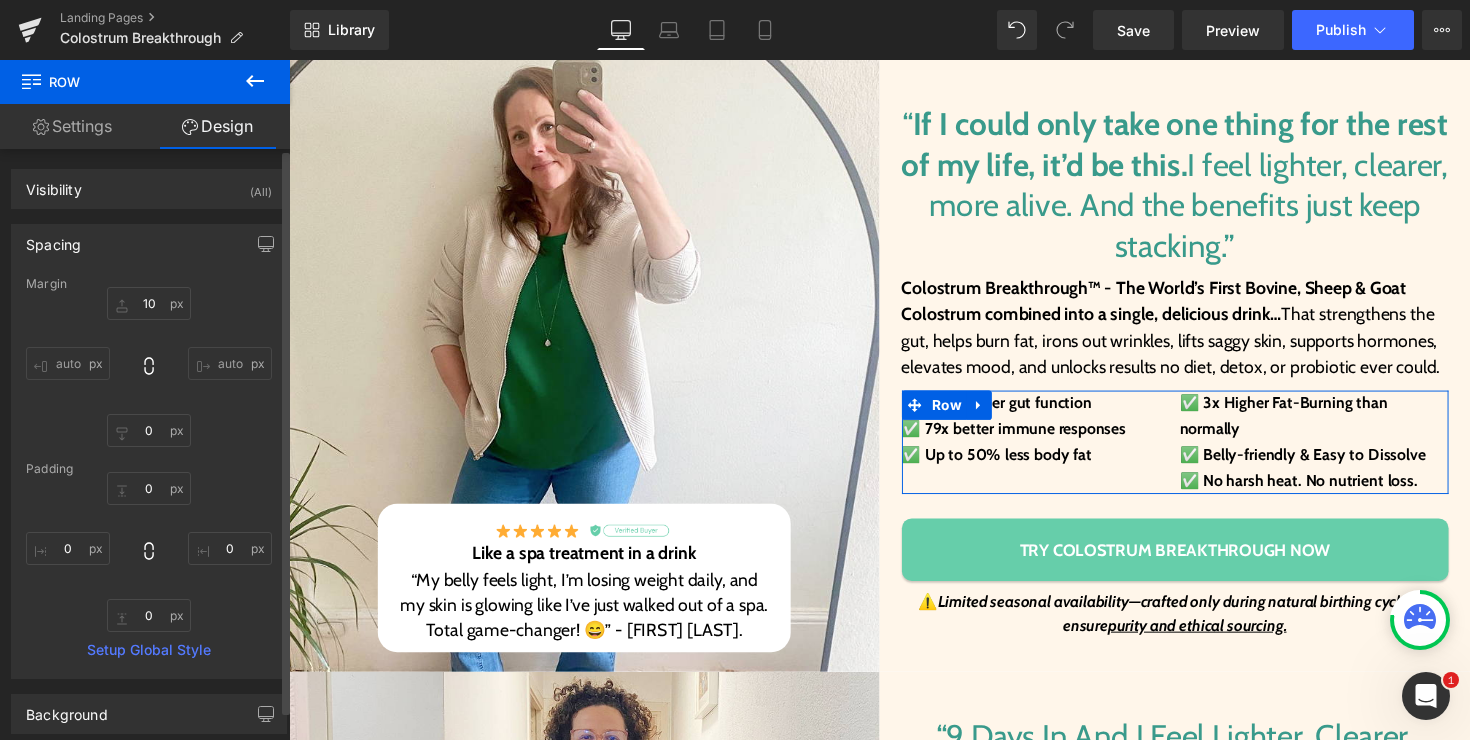 click on "Spacing" at bounding box center (149, 244) 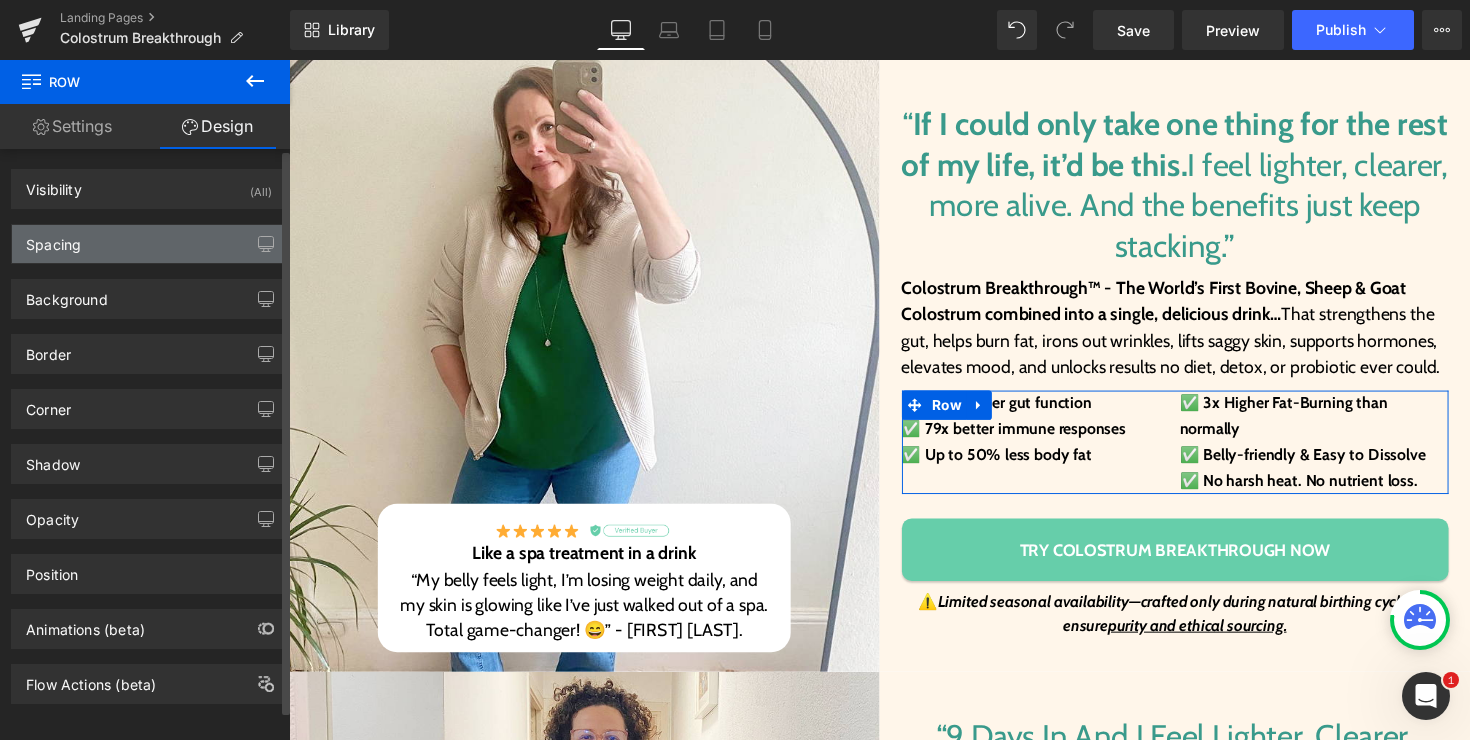 scroll, scrollTop: 20, scrollLeft: 0, axis: vertical 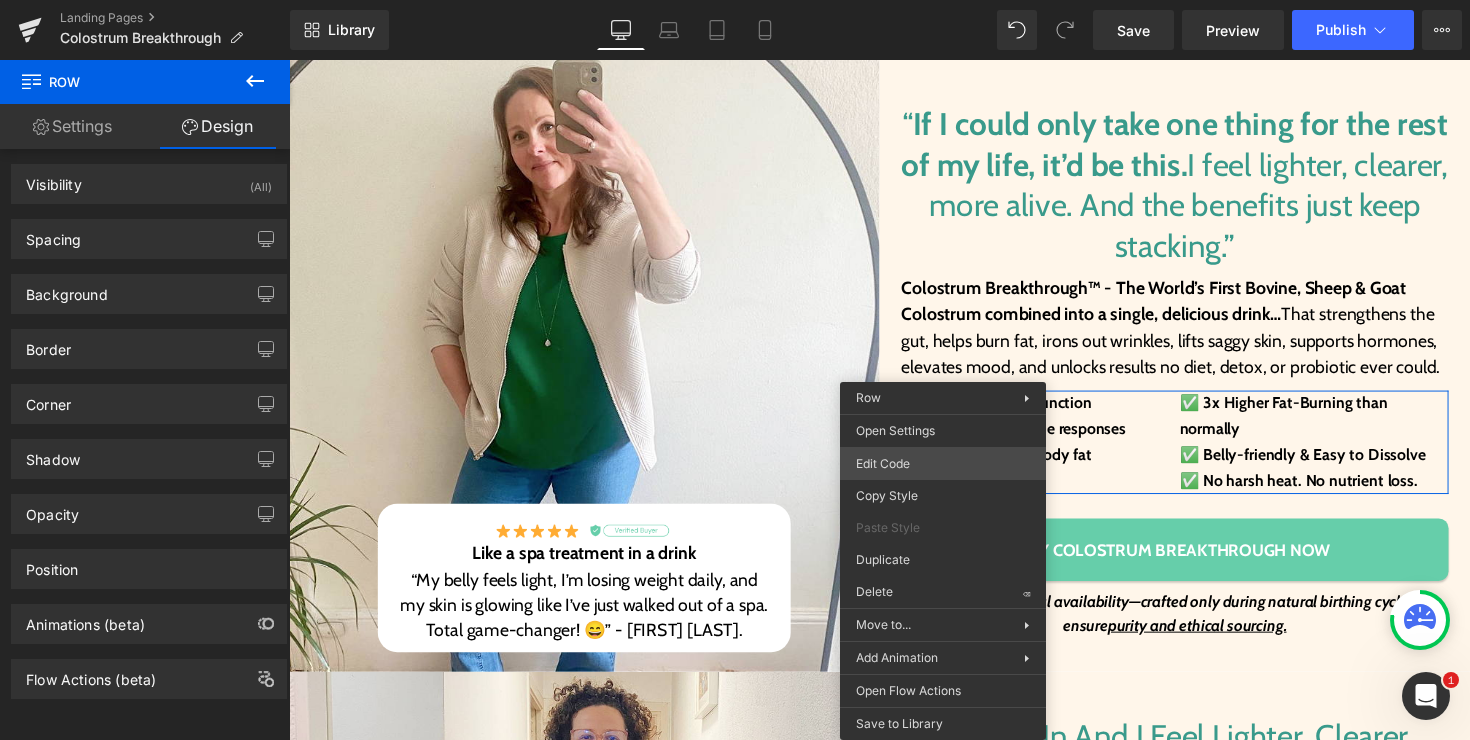 click on "Row  You are previewing how the   will restyle your page. You can not edit Elements in Preset Preview Mode.  Landing Pages Colostrum Breakthrough Library Desktop Desktop Laptop Tablet Mobile Save Preview Publish Scheduled View Live Page View with current Template Save Template to Library Schedule Publish Publish Settings Shortcuts  Your page can’t be published   You've reached the maximum number of published pages on your plan  (0/0).  You need to upgrade your plan or unpublish all your pages to get 1 publish slot.   Unpublish pages   Upgrade plan  Elements Global Style Base Row  rows, columns, layouts, div Heading  headings, titles, h1,h2,h3,h4,h5,h6 Text Block  texts, paragraphs, contents, blocks Image  images, photos, alts, uploads Icon  icons, symbols Button  button, call to action, cta Separator  separators, dividers, horizontal lines Liquid  liquid, custom code, html, javascript, css, reviews, apps, applications, embeded, iframe Banner Parallax  banner, slideshow, hero, image, cover, parallax, effect" at bounding box center [735, 0] 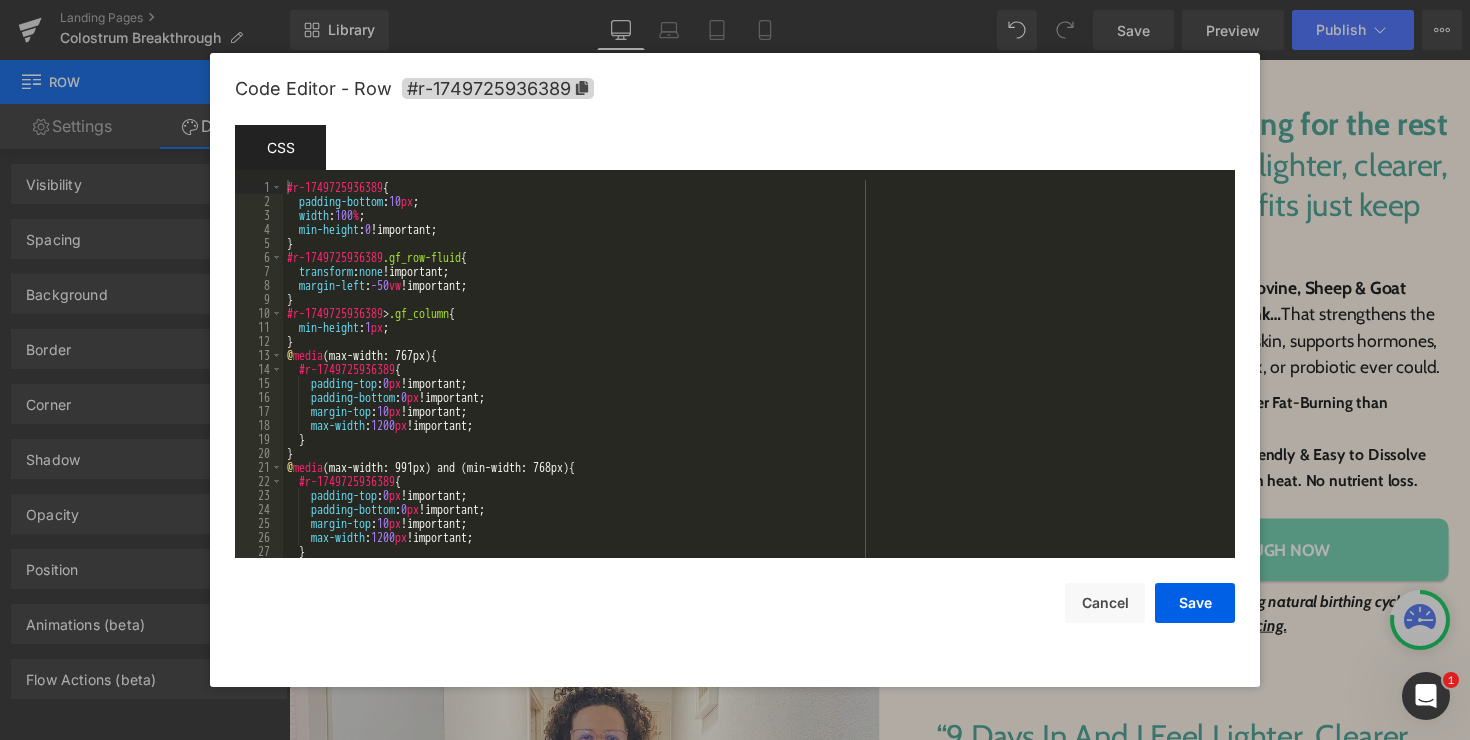 click on "#r-1749725936389 {    padding-bottom :  10 px ;    width :  100 % ;    min-height : 0 !important; } #r-1749725936389 .gf_row-fluid {    transform :  none  !important;    margin-left :  -50 vw  !important; } #r-1749725936389  >  .gf_column {    min-height :  1 px ; } @ media  (max-width: 767px) {    #r-1749725936389 {       padding-top :  0 px !important;       padding-bottom :  0 px !important;       margin-top :  10 px !important;       max-width :  1200 px !important;    } } @ media  (max-width: 991px) and (min-width: 768px) {    #r-1749725936389 {       padding-top :  0 px !important;       padding-bottom :  0 px !important;       margin-top :  10 px !important;       max-width :  1200 px !important;    } }" at bounding box center [755, 383] 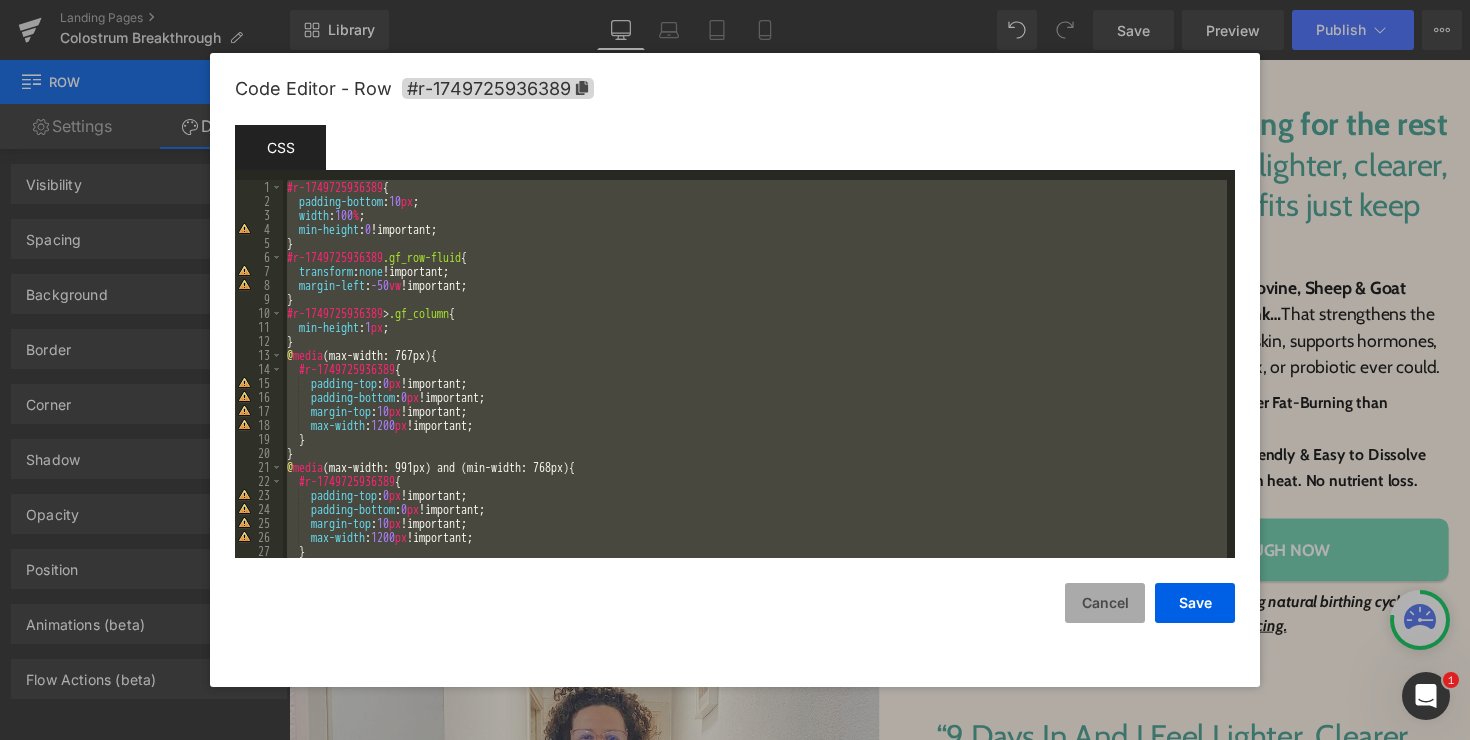 click on "Cancel" at bounding box center (1105, 603) 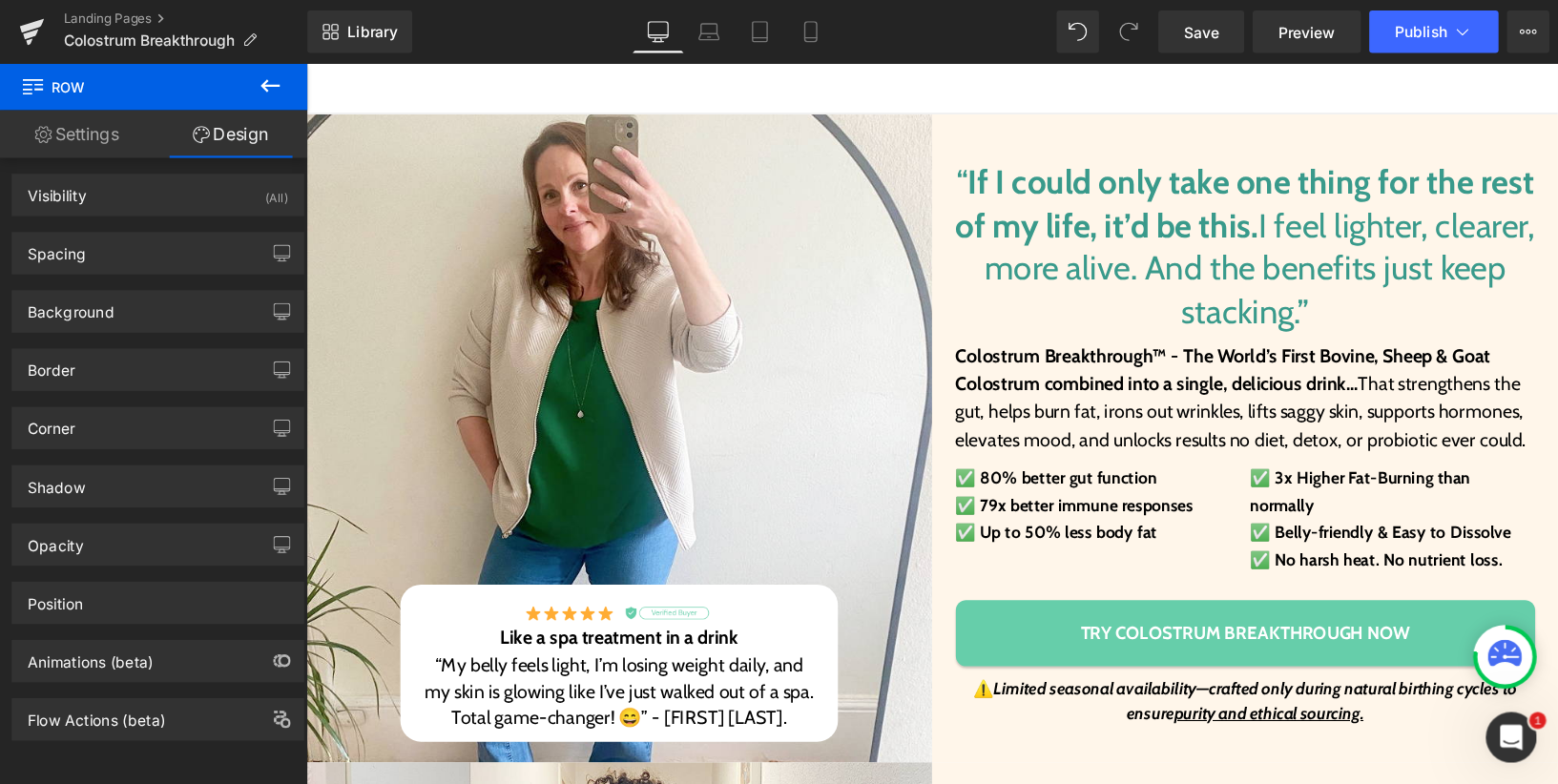 scroll, scrollTop: 196, scrollLeft: 0, axis: vertical 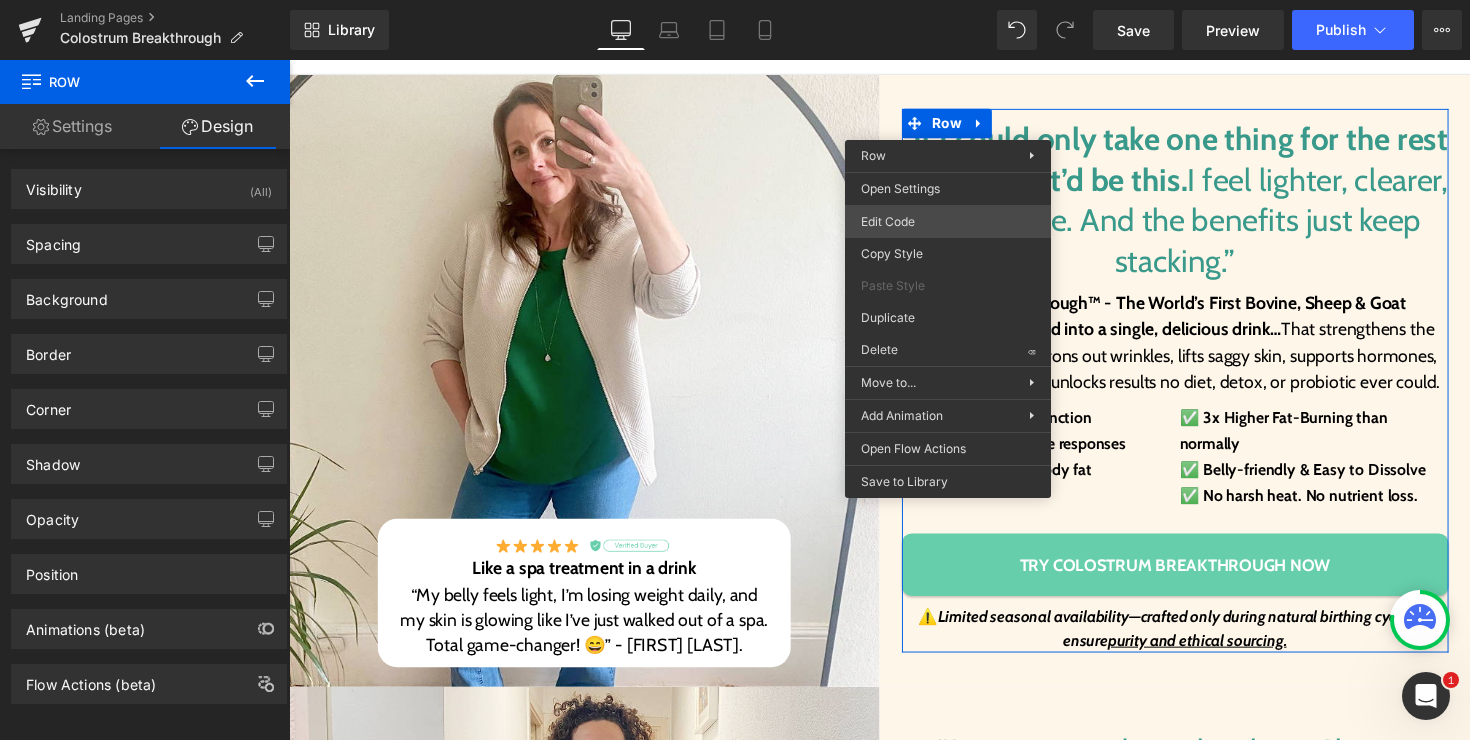click on "Row  You are previewing how the   will restyle your page. You can not edit Elements in Preset Preview Mode.  Landing Pages Colostrum Breakthrough Library Desktop Desktop Laptop Tablet Mobile Save Preview Publish Scheduled View Live Page View with current Template Save Template to Library Schedule Publish Publish Settings Shortcuts  Your page can’t be published   You've reached the maximum number of published pages on your plan  (0/0).  You need to upgrade your plan or unpublish all your pages to get 1 publish slot.   Unpublish pages   Upgrade plan  Elements Global Style Base Row  rows, columns, layouts, div Heading  headings, titles, h1,h2,h3,h4,h5,h6 Text Block  texts, paragraphs, contents, blocks Image  images, photos, alts, uploads Icon  icons, symbols Button  button, call to action, cta Separator  separators, dividers, horizontal lines Liquid  liquid, custom code, html, javascript, css, reviews, apps, applications, embeded, iframe Banner Parallax  banner, slideshow, hero, image, cover, parallax, effect" at bounding box center (735, 0) 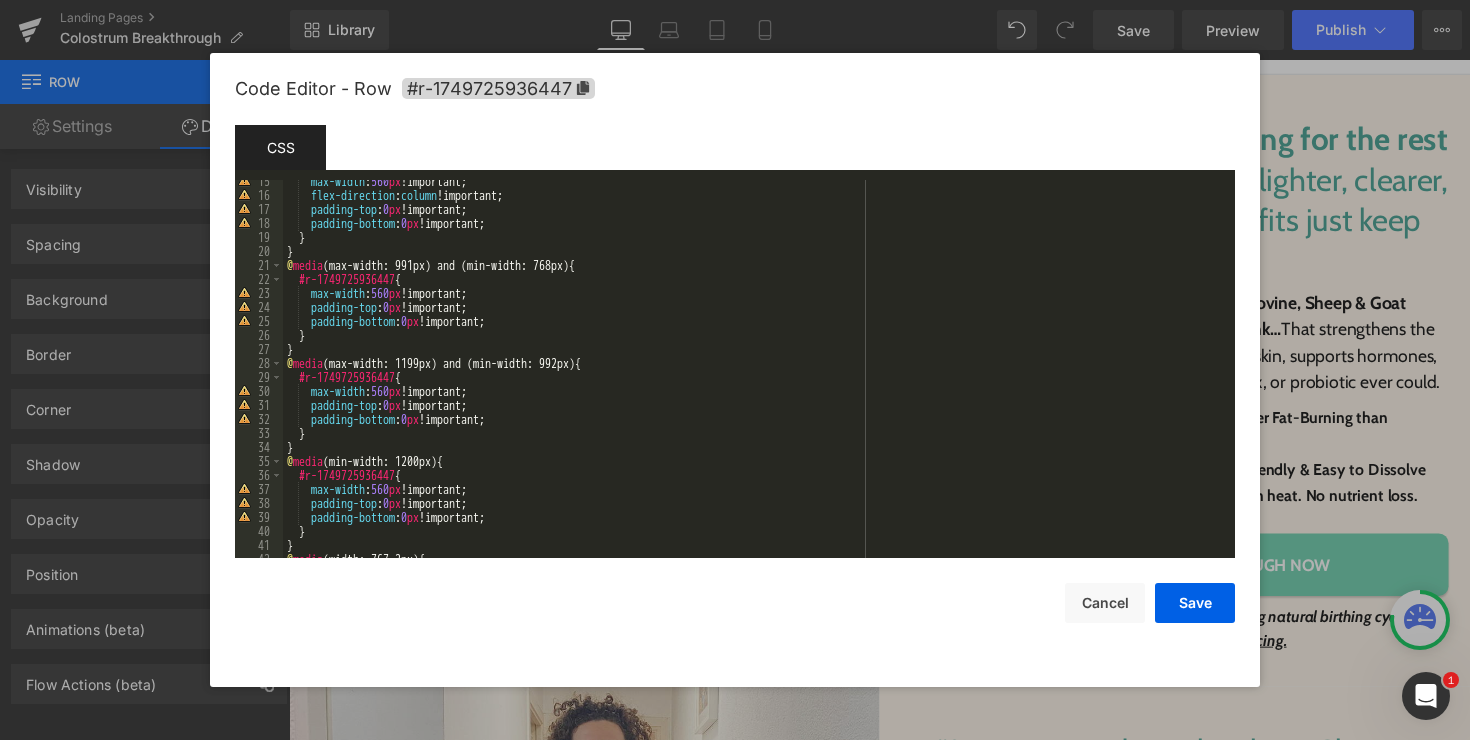 scroll, scrollTop: 0, scrollLeft: 0, axis: both 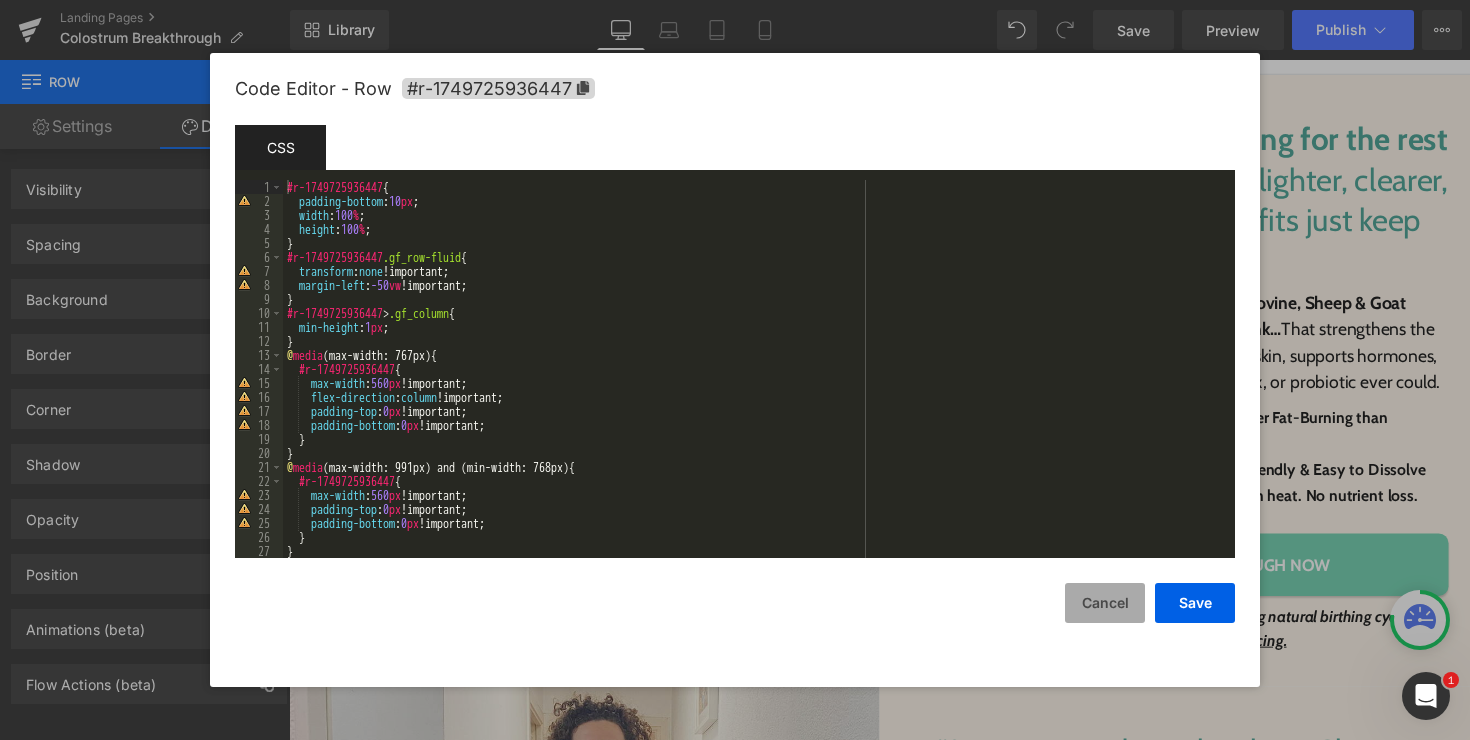 click on "Cancel" at bounding box center (1105, 603) 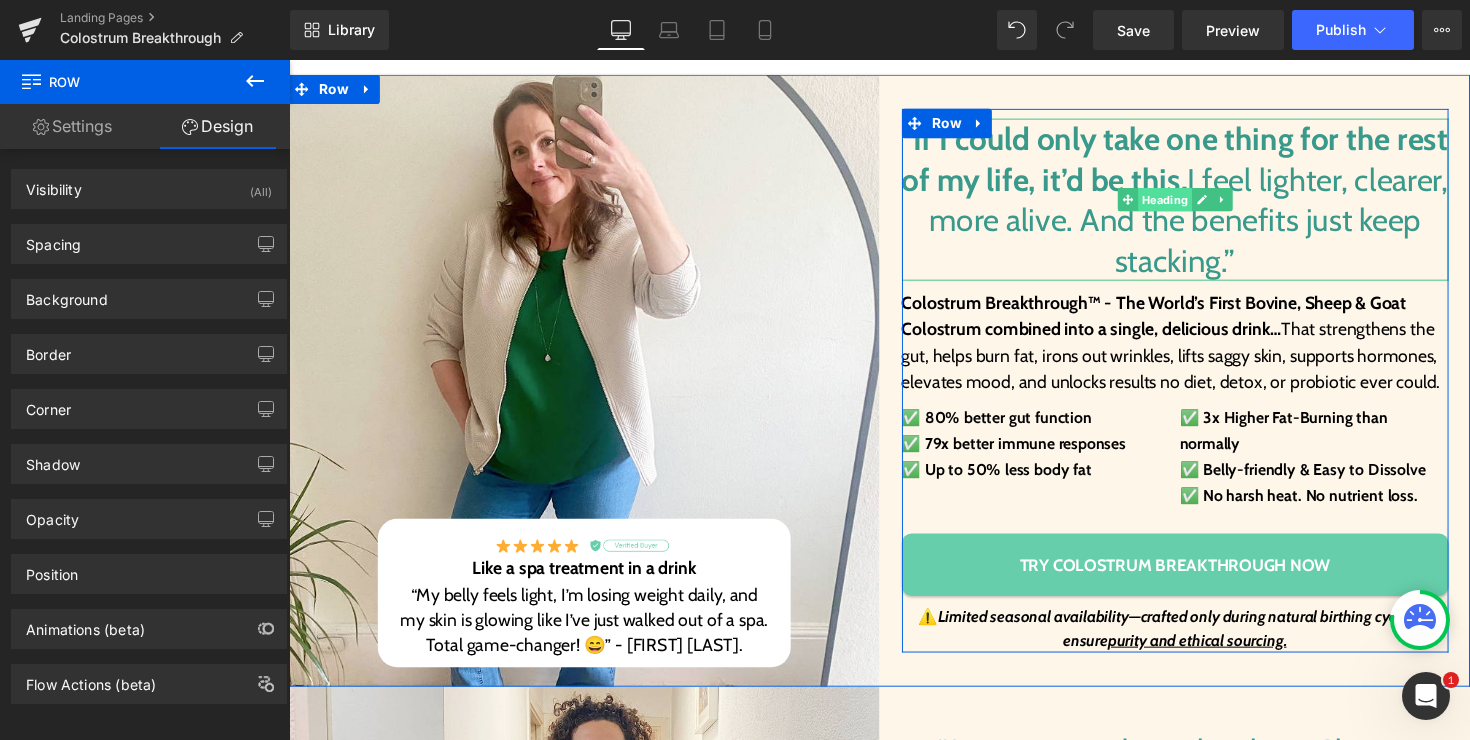 click on "Heading" at bounding box center [1185, 203] 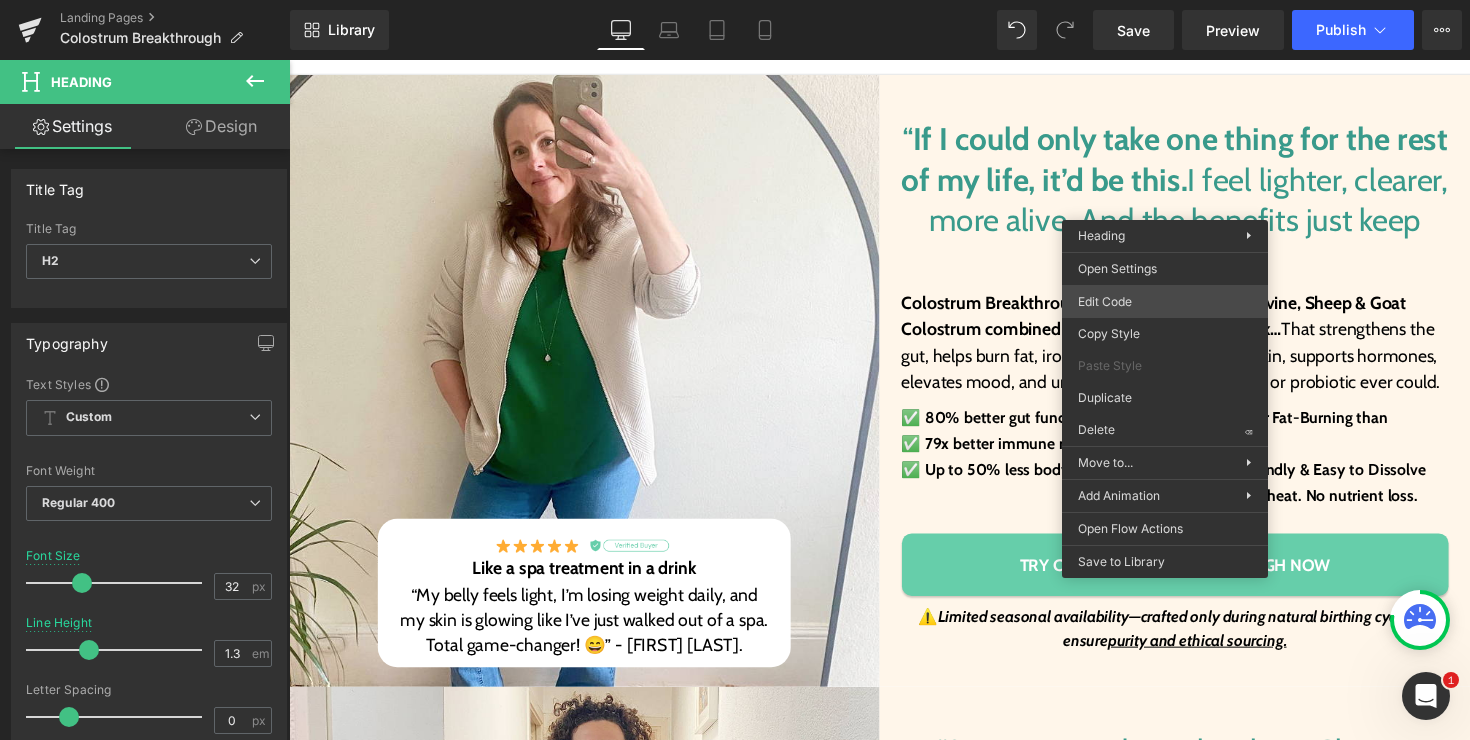 click on "Heading  You are previewing how the   will restyle your page. You can not edit Elements in Preset Preview Mode.  Landing Pages Colostrum Breakthrough Library Desktop Desktop Laptop Tablet Mobile Save Preview Publish Scheduled View Live Page View with current Template Save Template to Library Schedule Publish Publish Settings Shortcuts  Your page can’t be published   You've reached the maximum number of published pages on your plan  (0/0).  You need to upgrade your plan or unpublish all your pages to get 1 publish slot.   Unpublish pages   Upgrade plan  Elements Global Style Base Row  rows, columns, layouts, div Heading  headings, titles, h1,h2,h3,h4,h5,h6 Text Block  texts, paragraphs, contents, blocks Image  images, photos, alts, uploads Icon  icons, symbols Button  button, call to action, cta Separator  separators, dividers, horizontal lines Liquid  liquid, custom code, html, javascript, css, reviews, apps, applications, embeded, iframe Banner Parallax  Hero Banner  Stack Tabs  Carousel  Pricing  List" at bounding box center (735, 0) 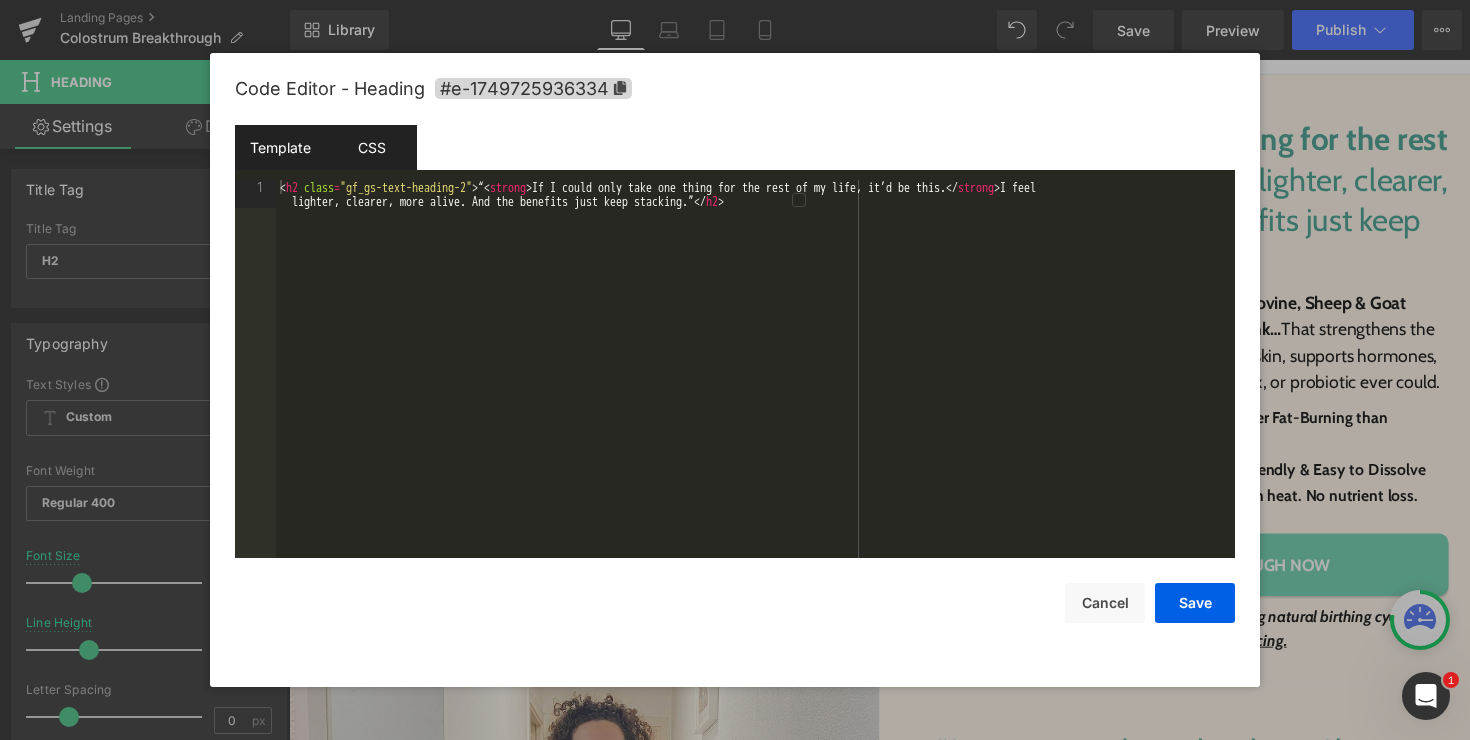 click on "CSS" at bounding box center [371, 147] 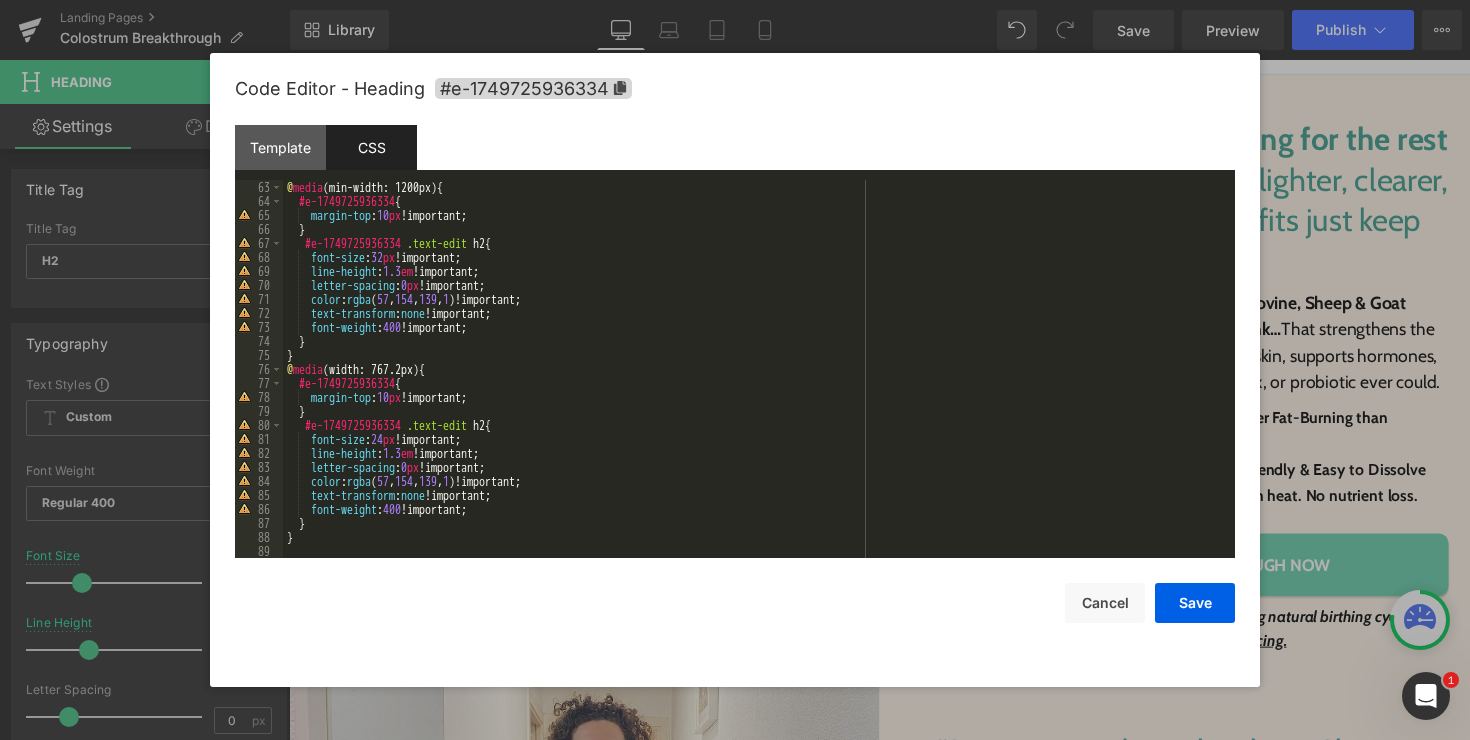 scroll, scrollTop: 868, scrollLeft: 0, axis: vertical 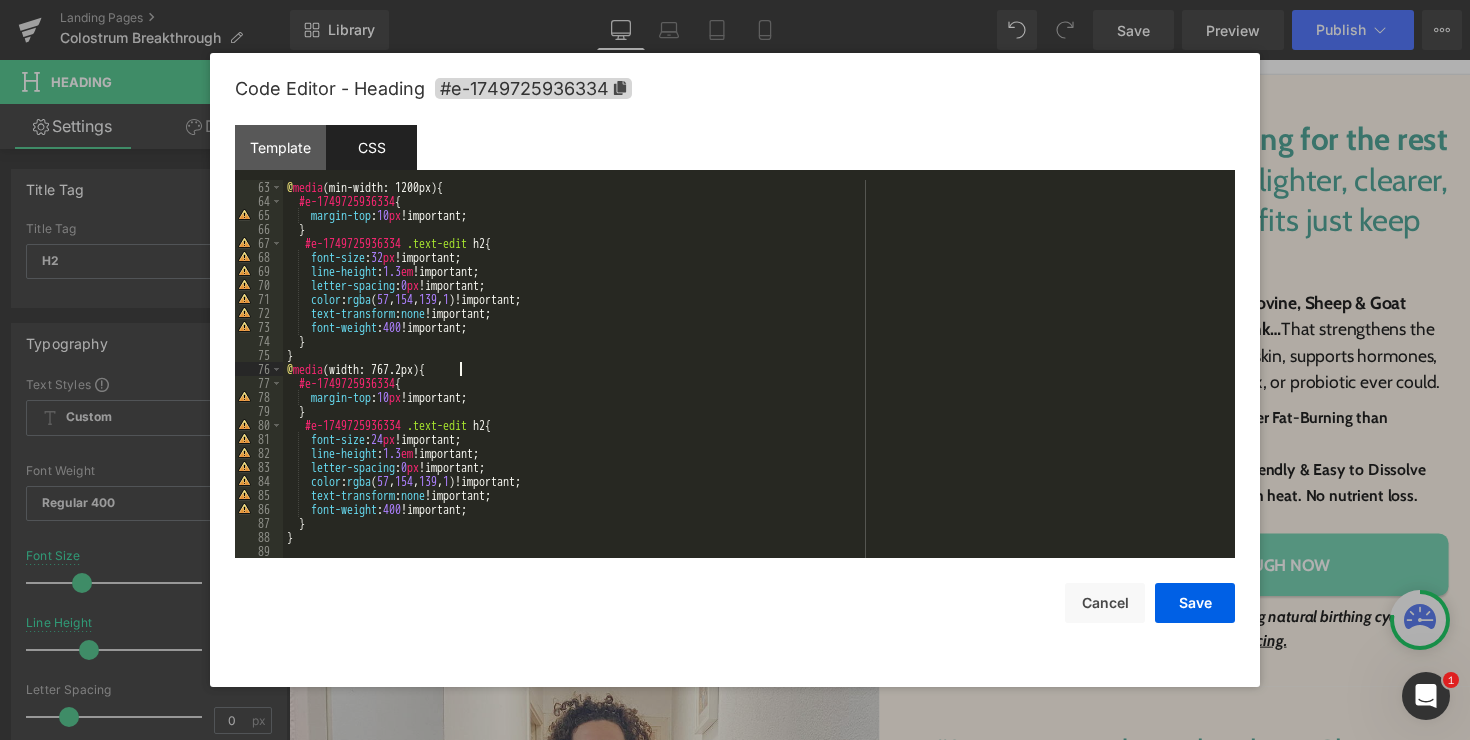 click on "@ media  (min-width: 1200px) {    #e-1749725936334 {       margin-top :  10 px !important;    }     #e-1749725936334   .text-edit   h2 {       font-size :  32 px !important;       line-height :  1.3 em !important;       letter-spacing :  0 px !important;       color :  rgba ( 57 ,  154 ,  139 ,  1 )!important;       text-transform :  none !important;       font-weight :  400 !important;    } } @ media  (width: 767.2px) {    #e-1749725936334 {       margin-top :  10 px !important;    }     #e-1749725936334   .text-edit   h2 {       font-size :  24 px !important;       line-height :  1.3 em !important;       letter-spacing :  0 px !important;       color :  rgba ( 57 ,  154 ,  139 ,  1 )!important;       text-transform :  none !important;       font-weight :  400 !important;    } }" at bounding box center (755, 383) 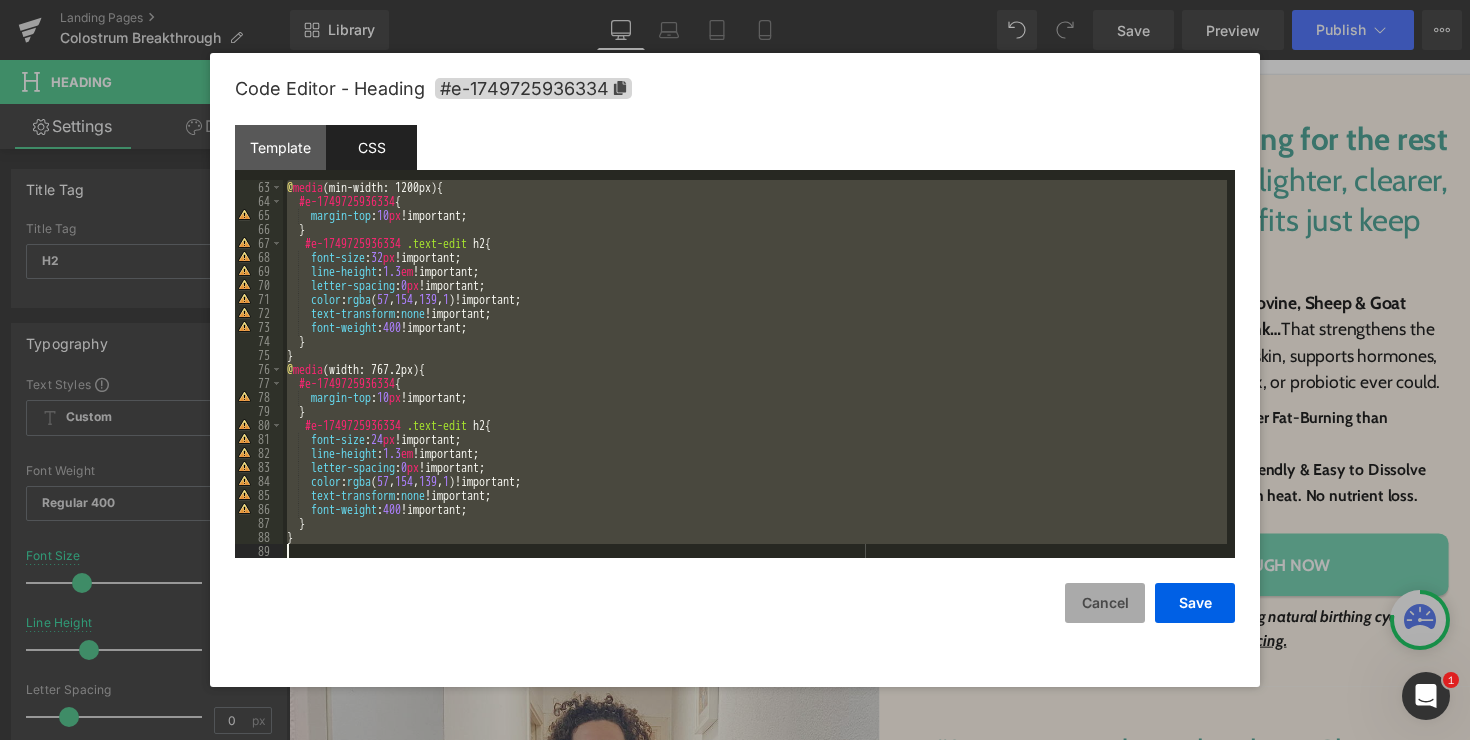 click on "Cancel" at bounding box center [1105, 603] 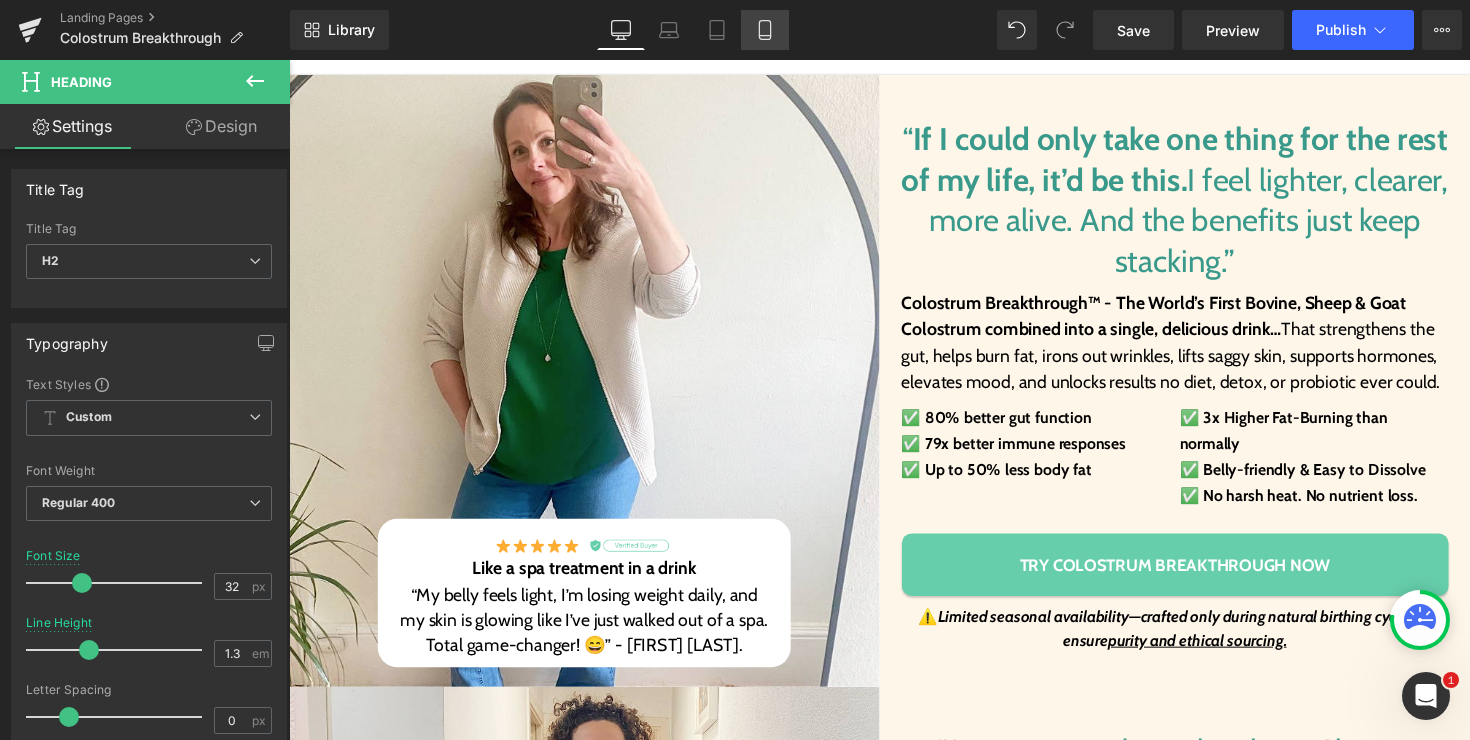 click 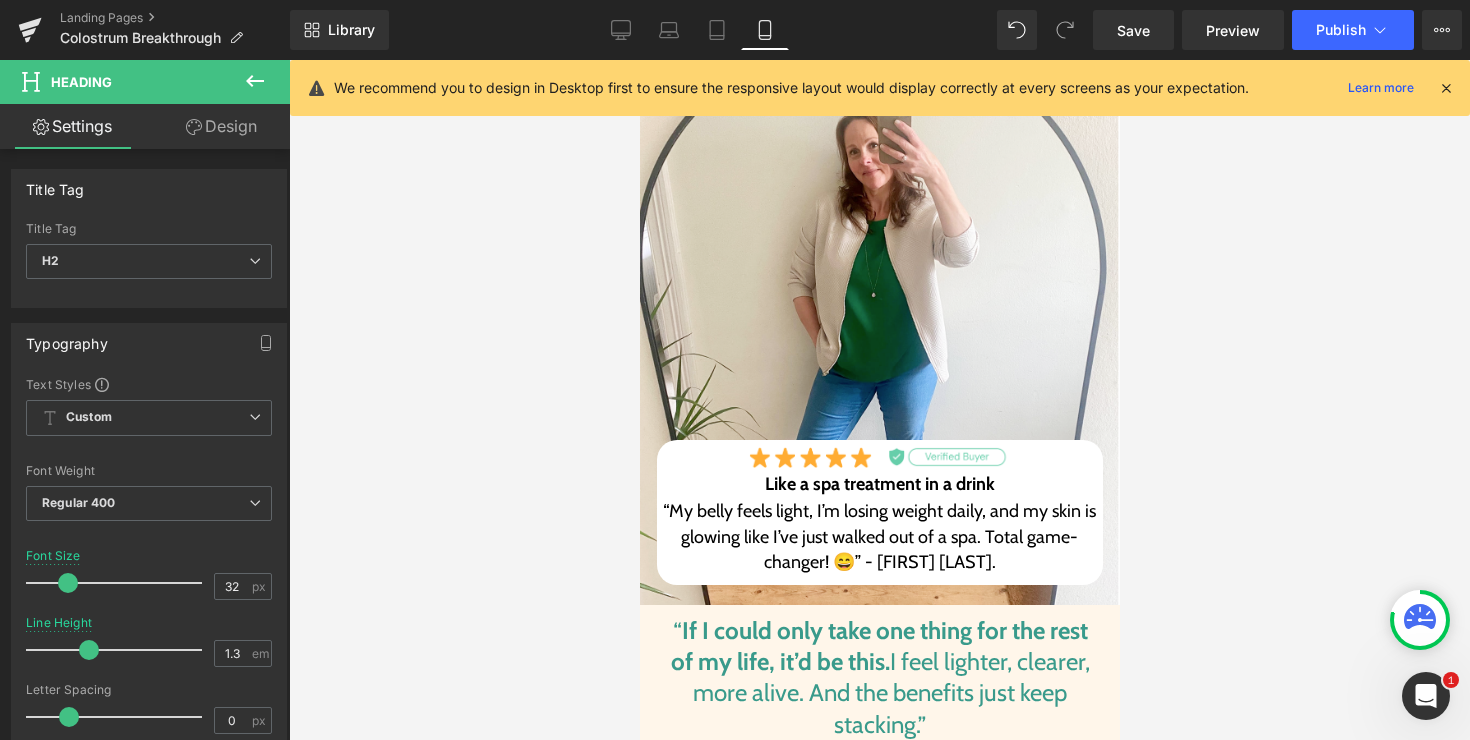 scroll, scrollTop: 701, scrollLeft: 0, axis: vertical 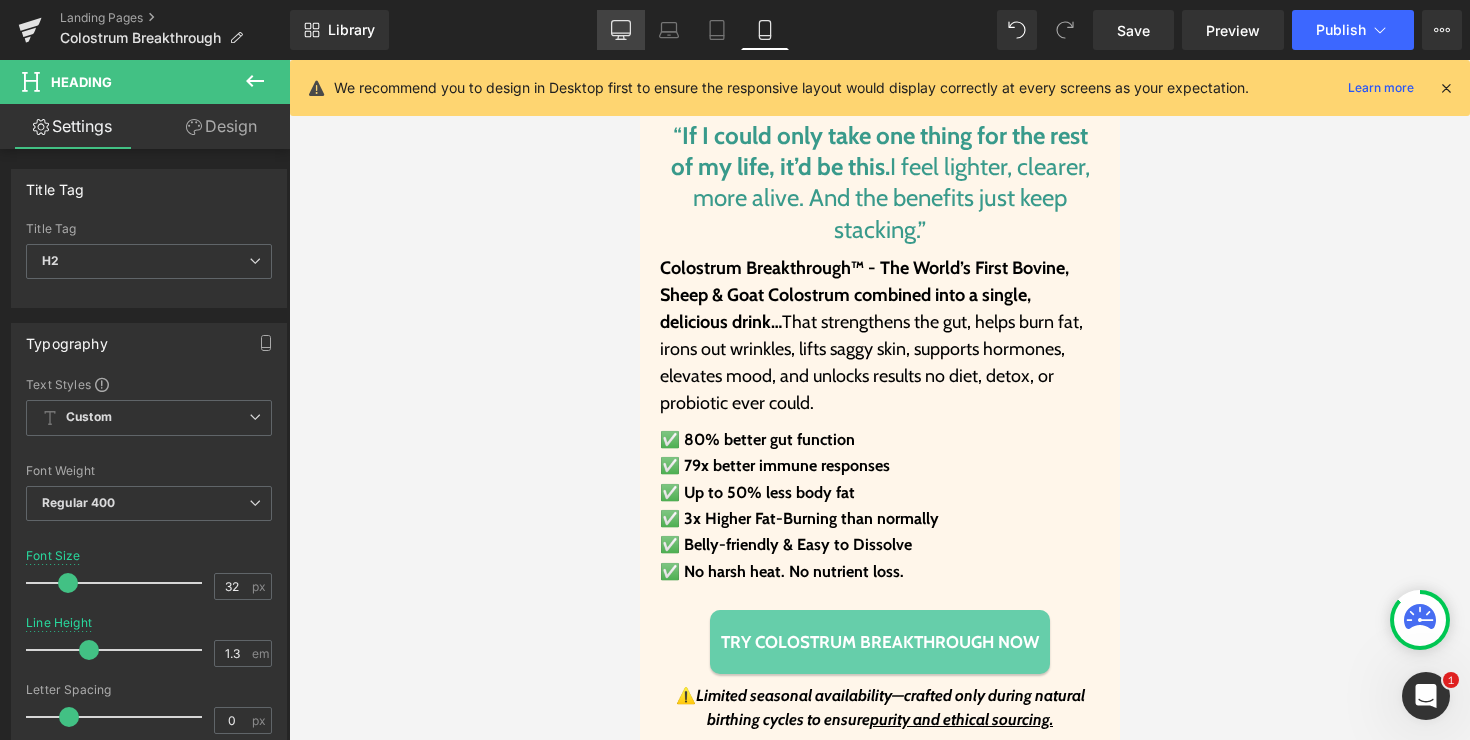 click on "Desktop" at bounding box center (621, 30) 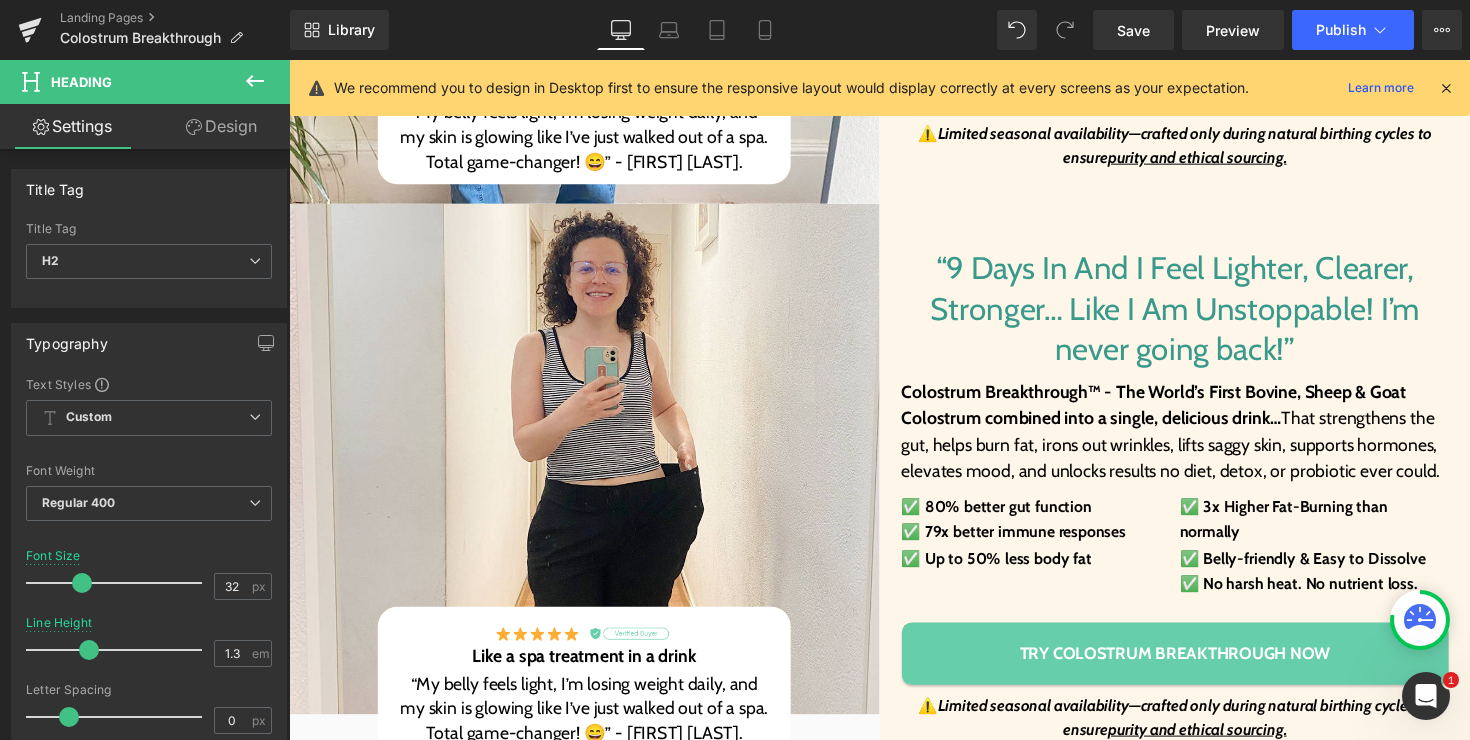 scroll, scrollTop: 206, scrollLeft: 0, axis: vertical 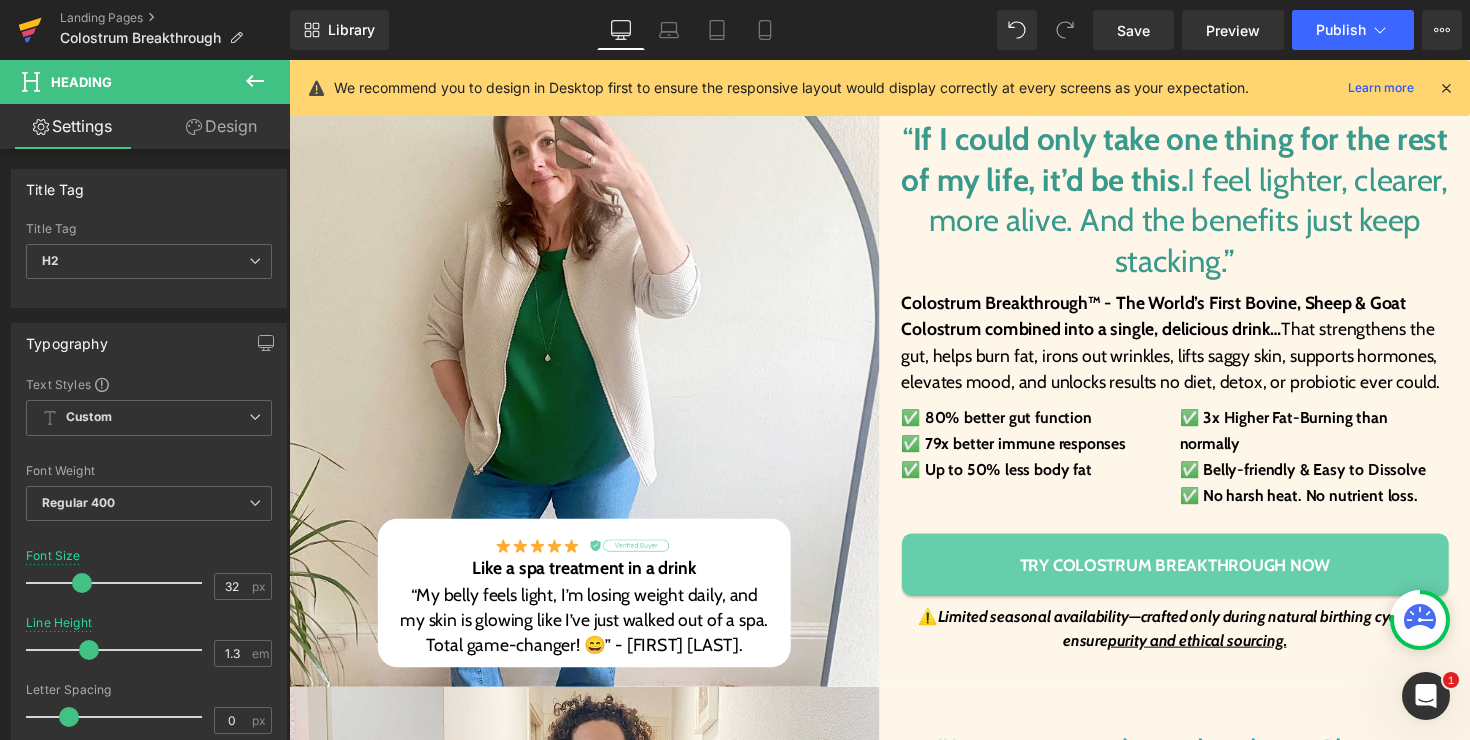 click at bounding box center [30, 30] 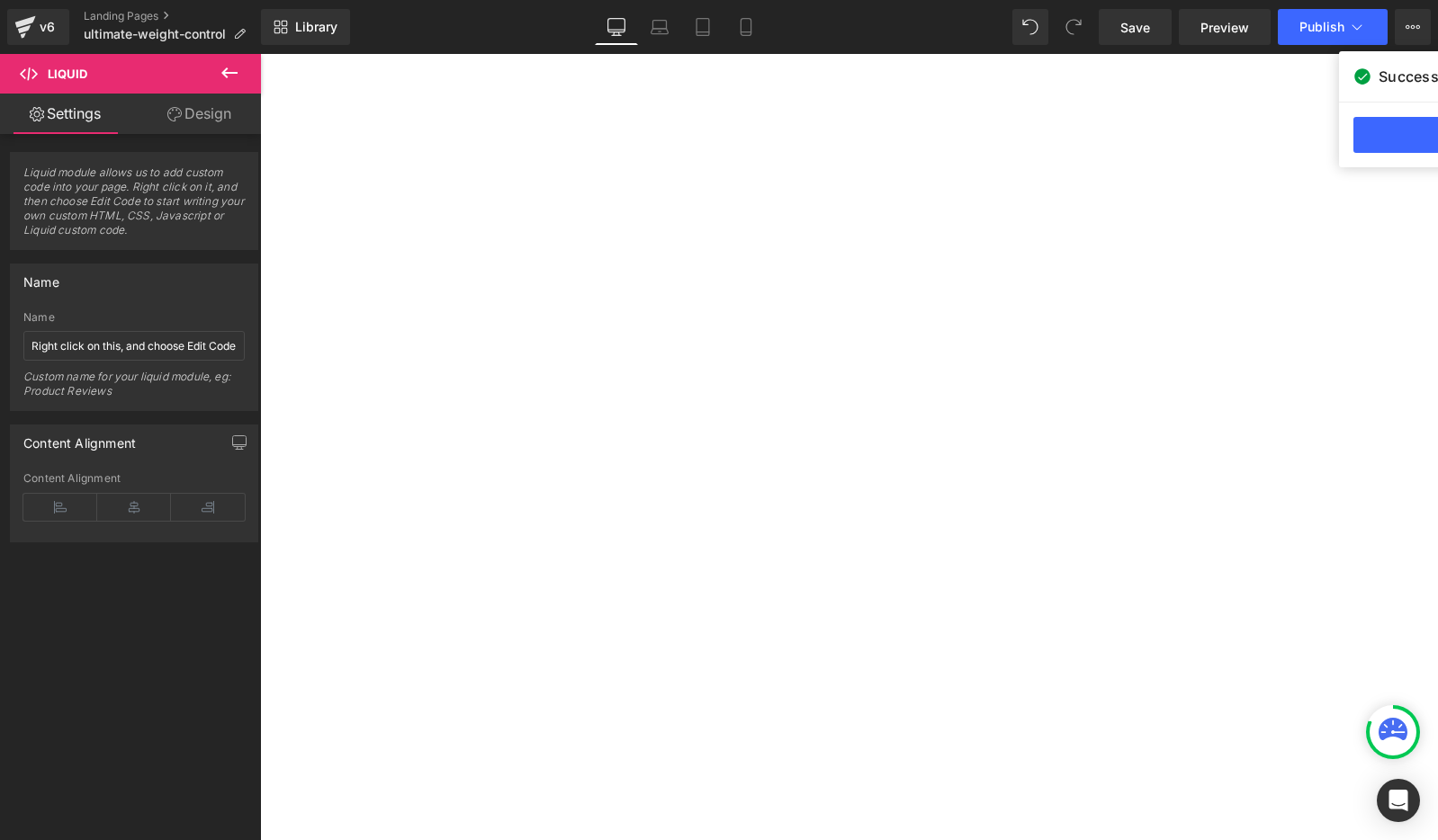 scroll, scrollTop: 0, scrollLeft: 0, axis: both 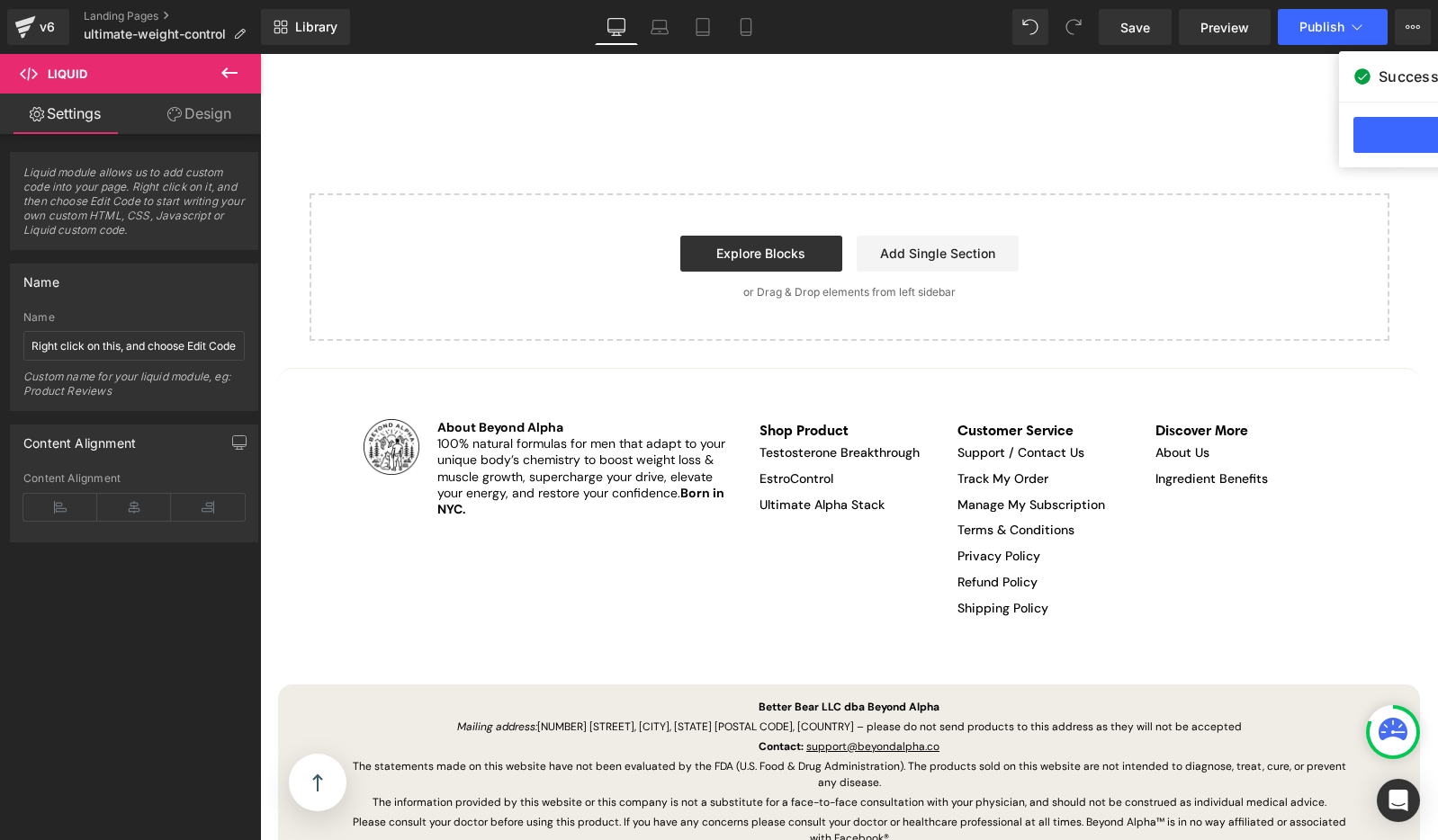 drag, startPoint x: 1431, startPoint y: 217, endPoint x: 1654, endPoint y: 859, distance: 679.6271 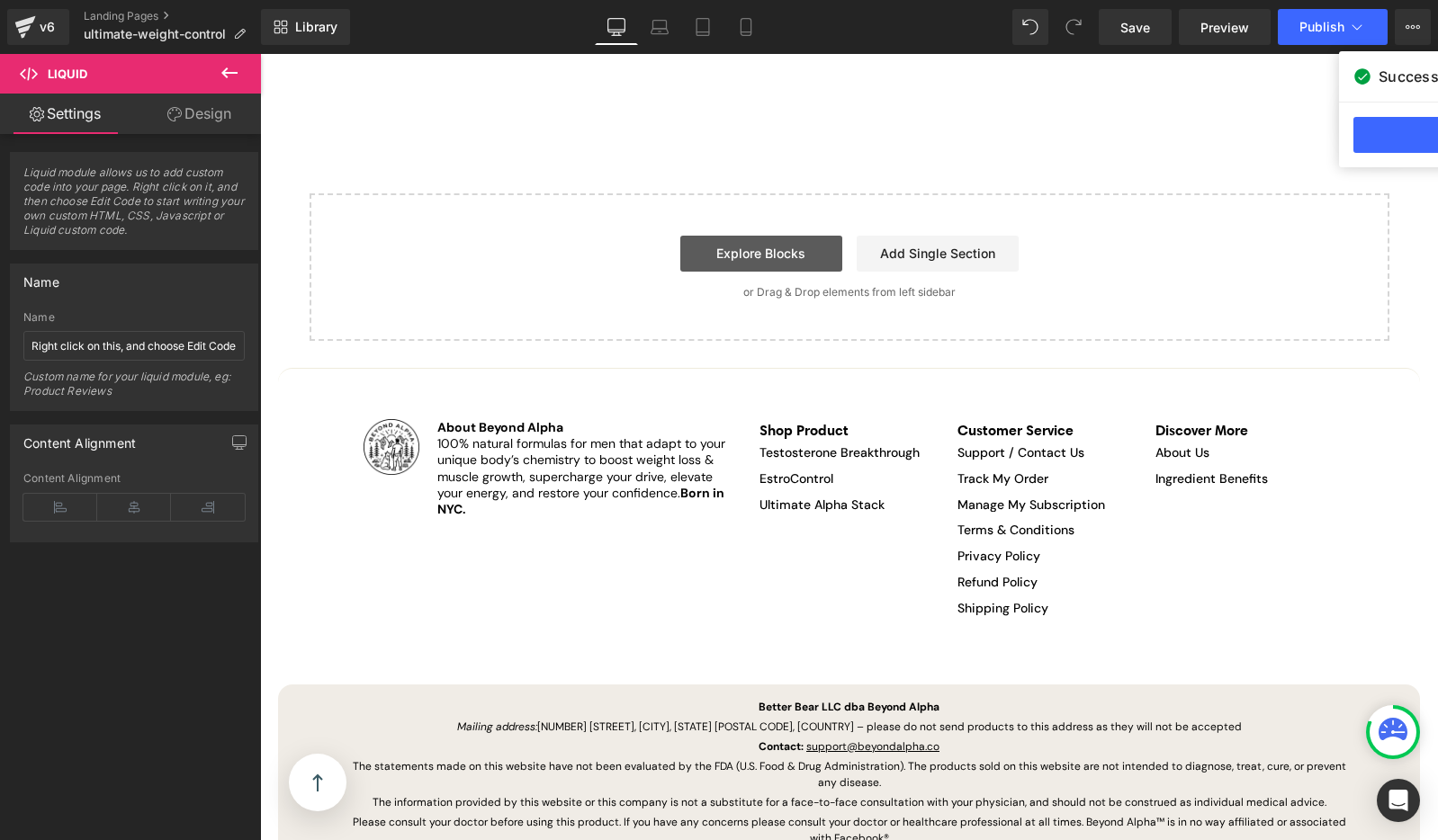 click on "Explore Blocks" at bounding box center (761, 254) 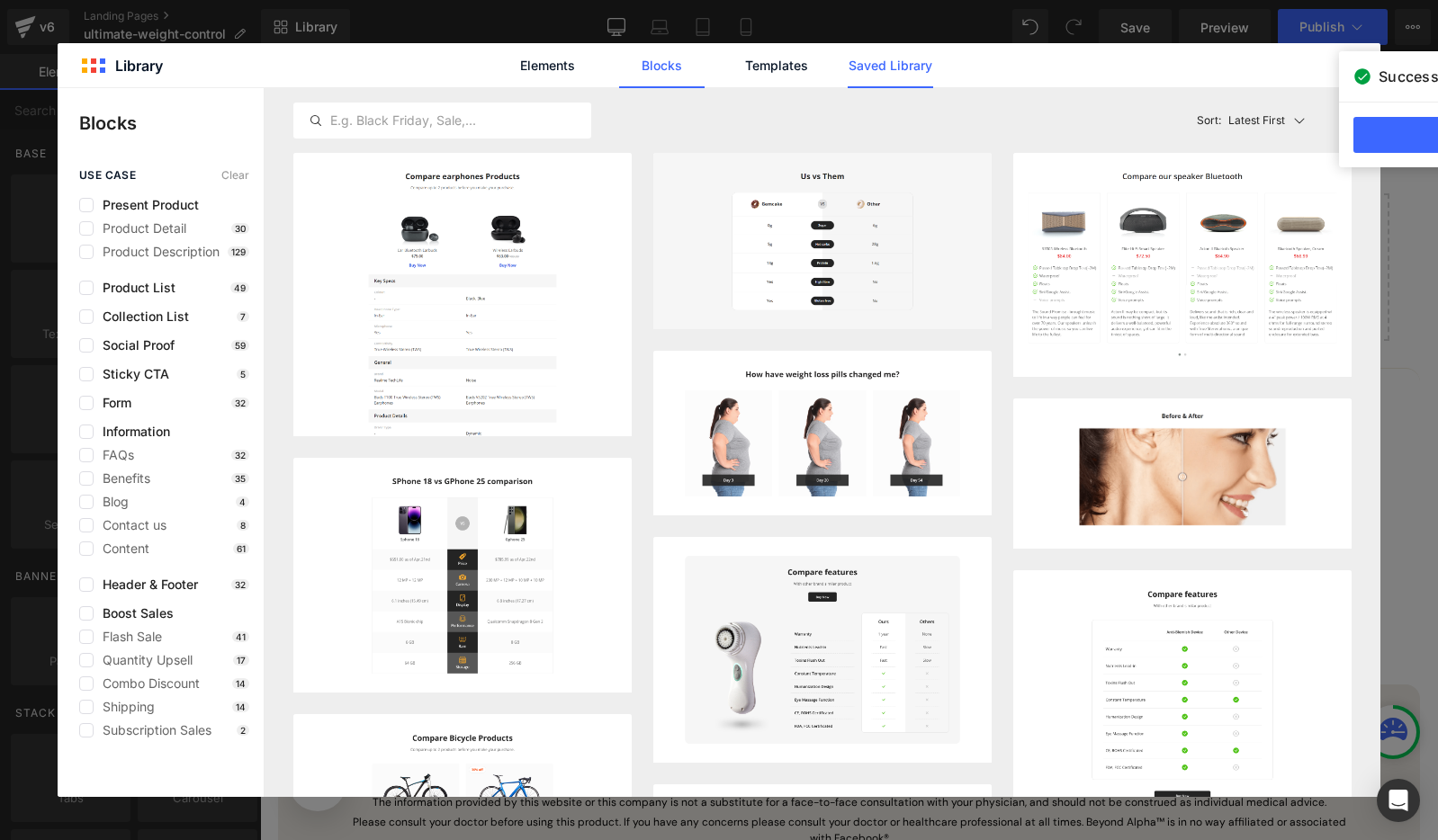 click on "Saved Library" 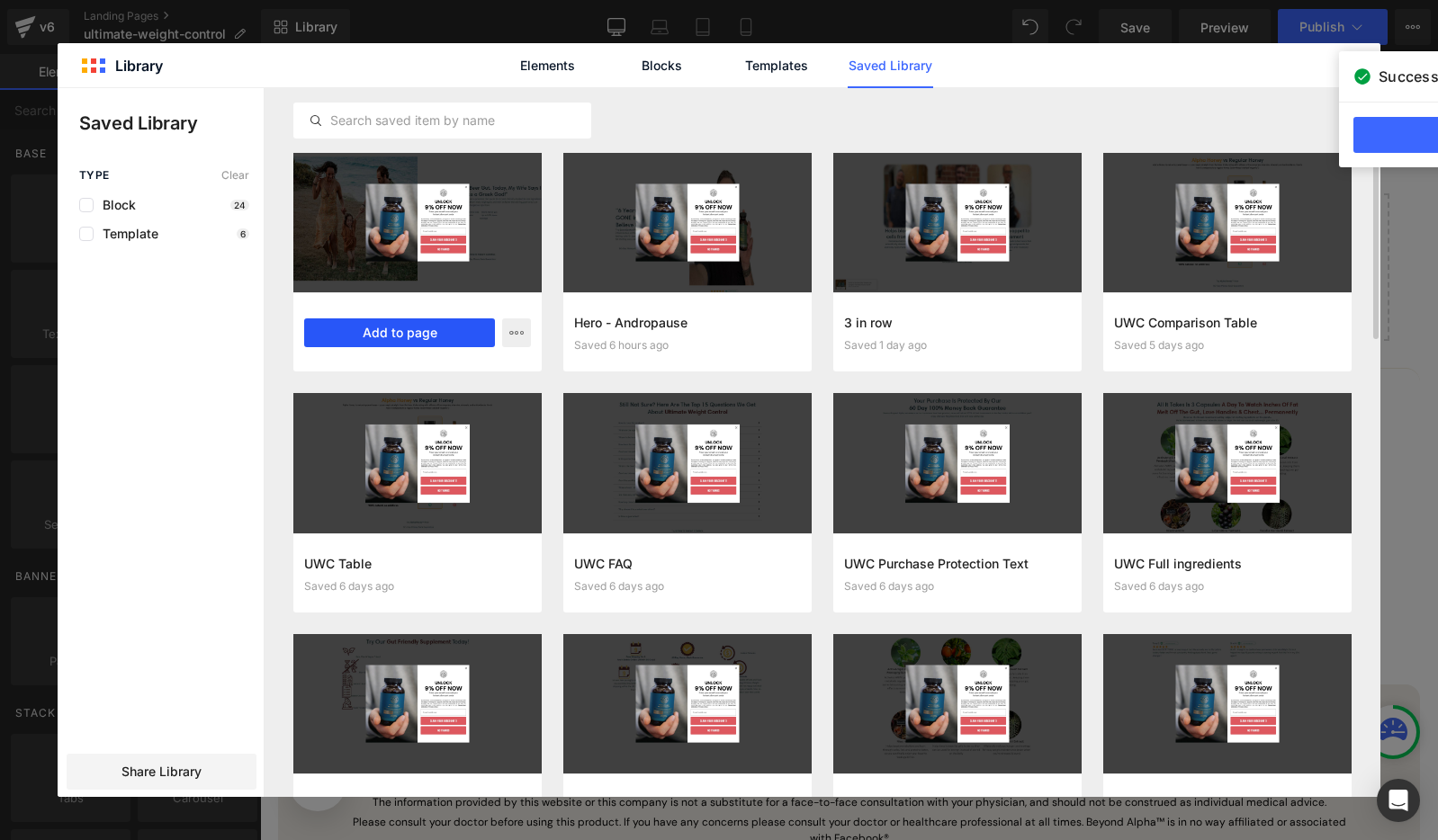 click on "Add to page" at bounding box center [400, 333] 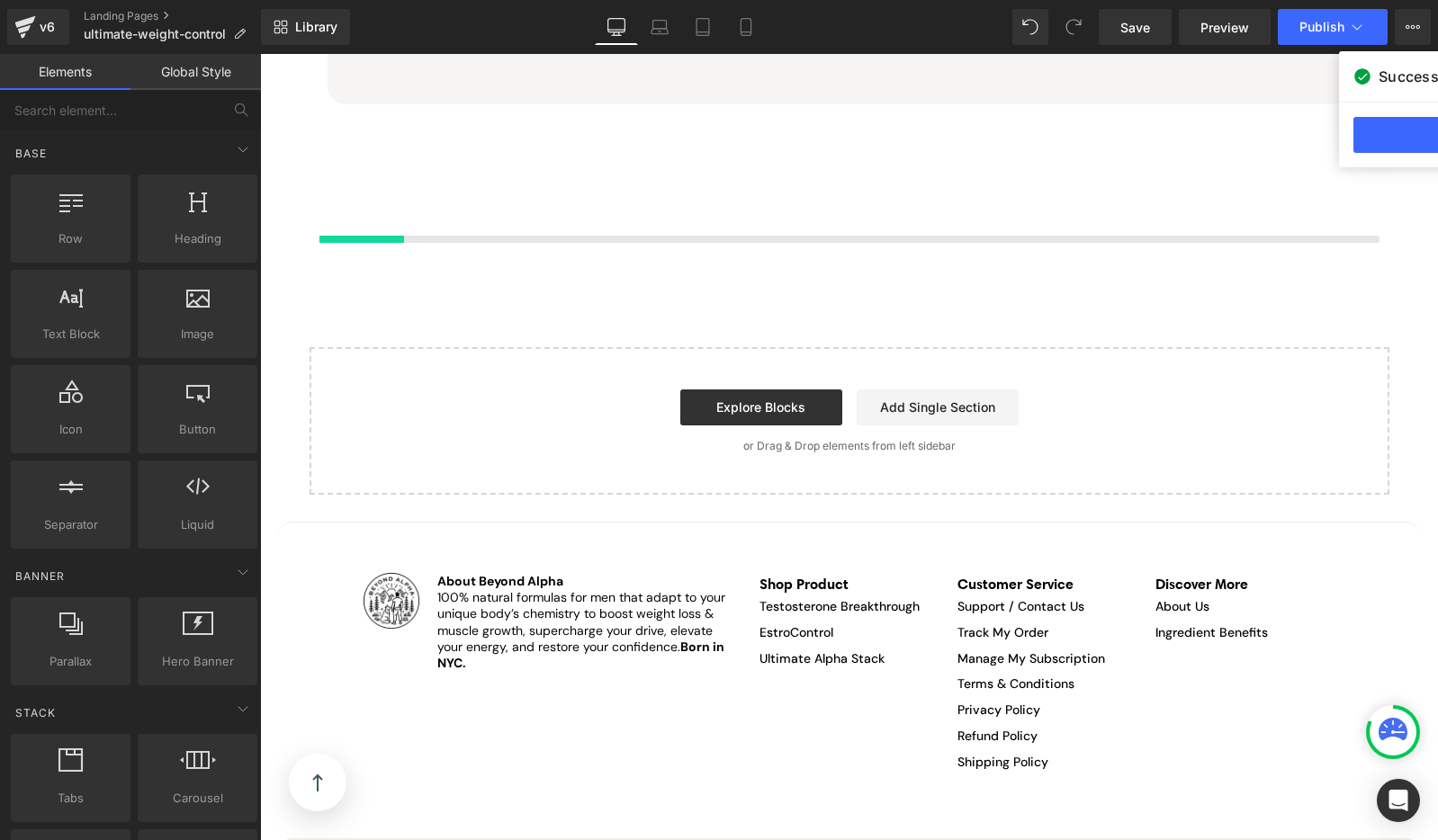 scroll, scrollTop: 15386, scrollLeft: 0, axis: vertical 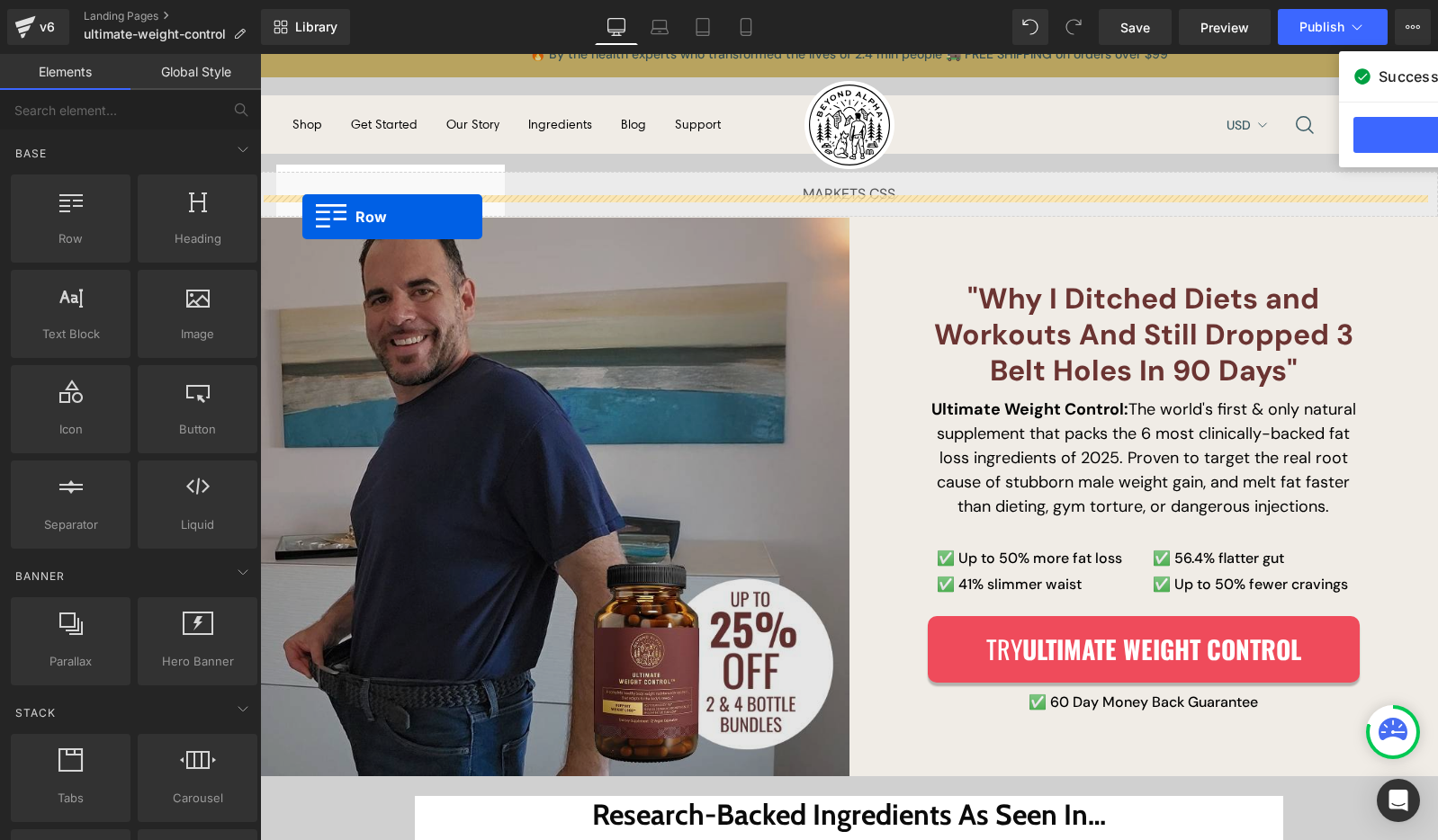 drag, startPoint x: 281, startPoint y: 136, endPoint x: 302, endPoint y: 217, distance: 83.67795 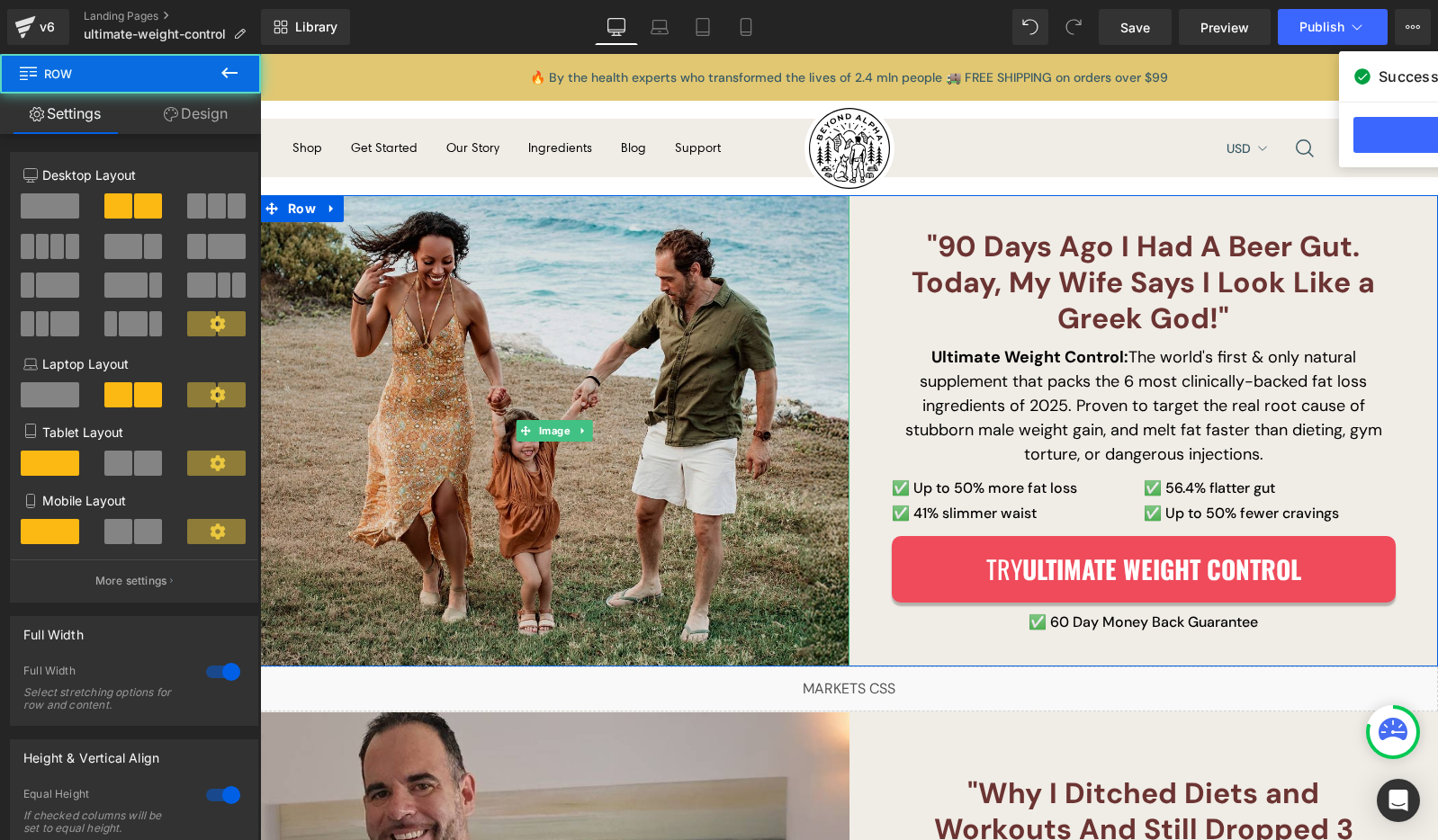 scroll, scrollTop: 23, scrollLeft: 0, axis: vertical 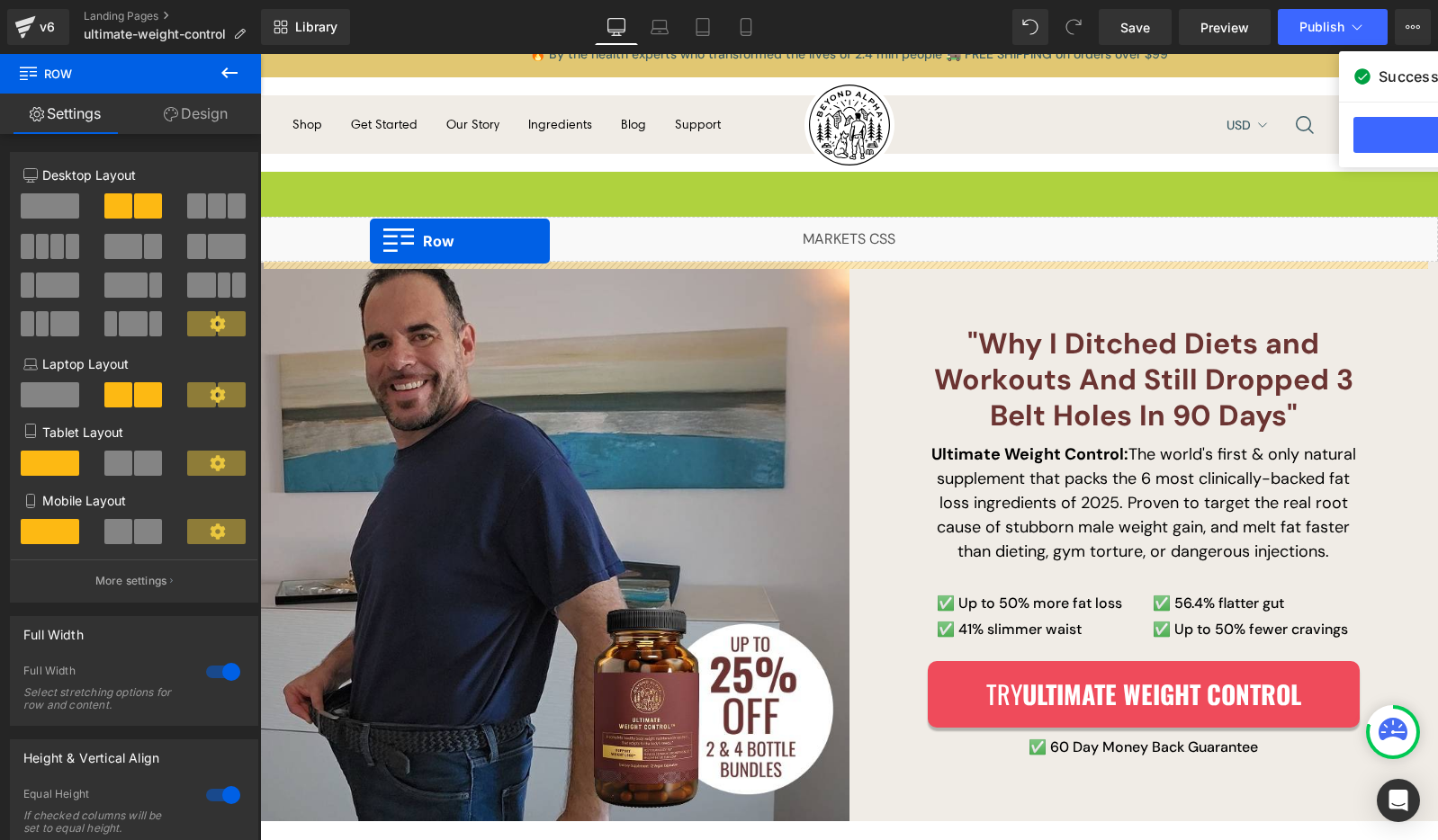 drag, startPoint x: 274, startPoint y: 215, endPoint x: 370, endPoint y: 241, distance: 99.458534 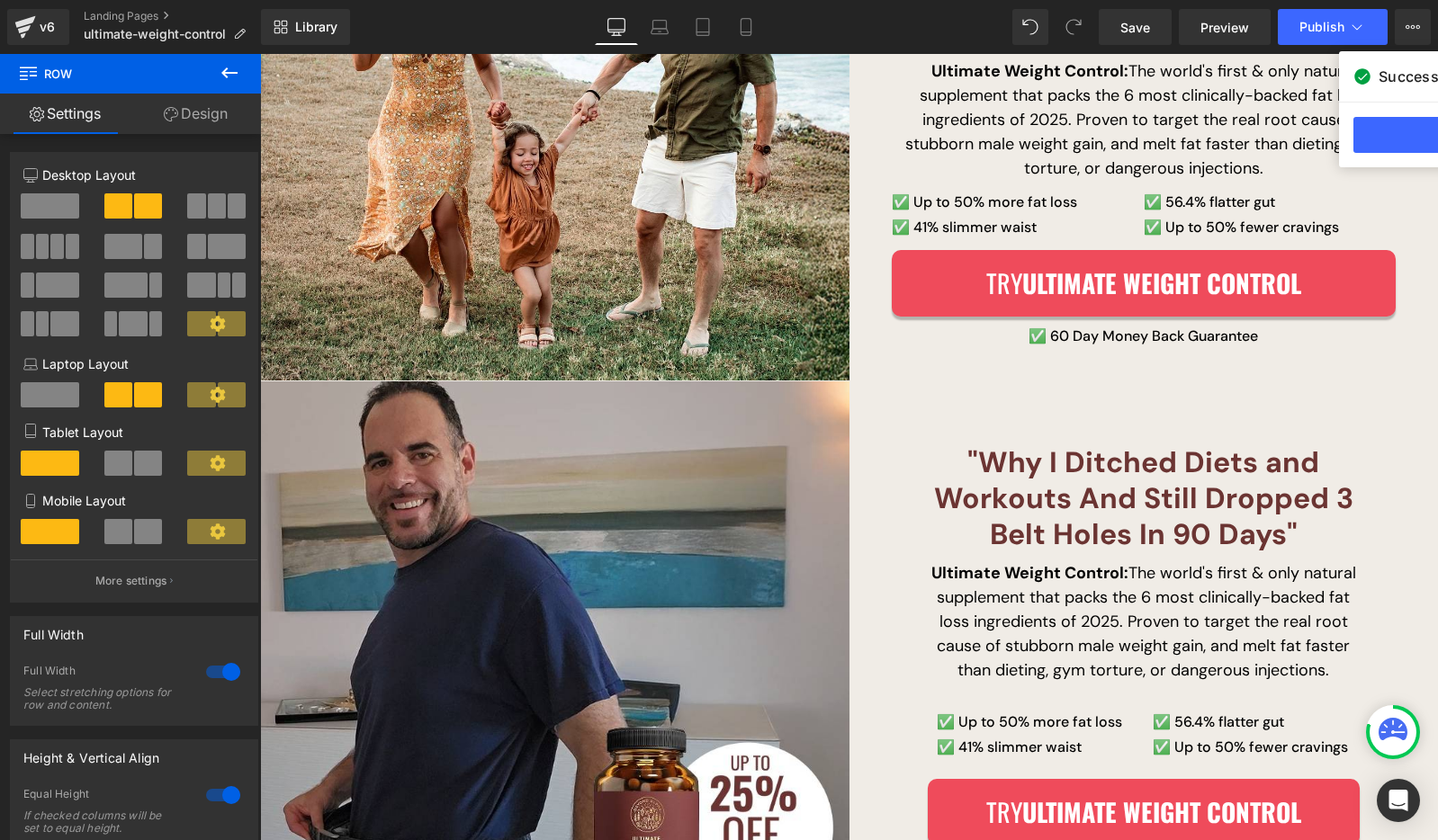scroll, scrollTop: 386, scrollLeft: 0, axis: vertical 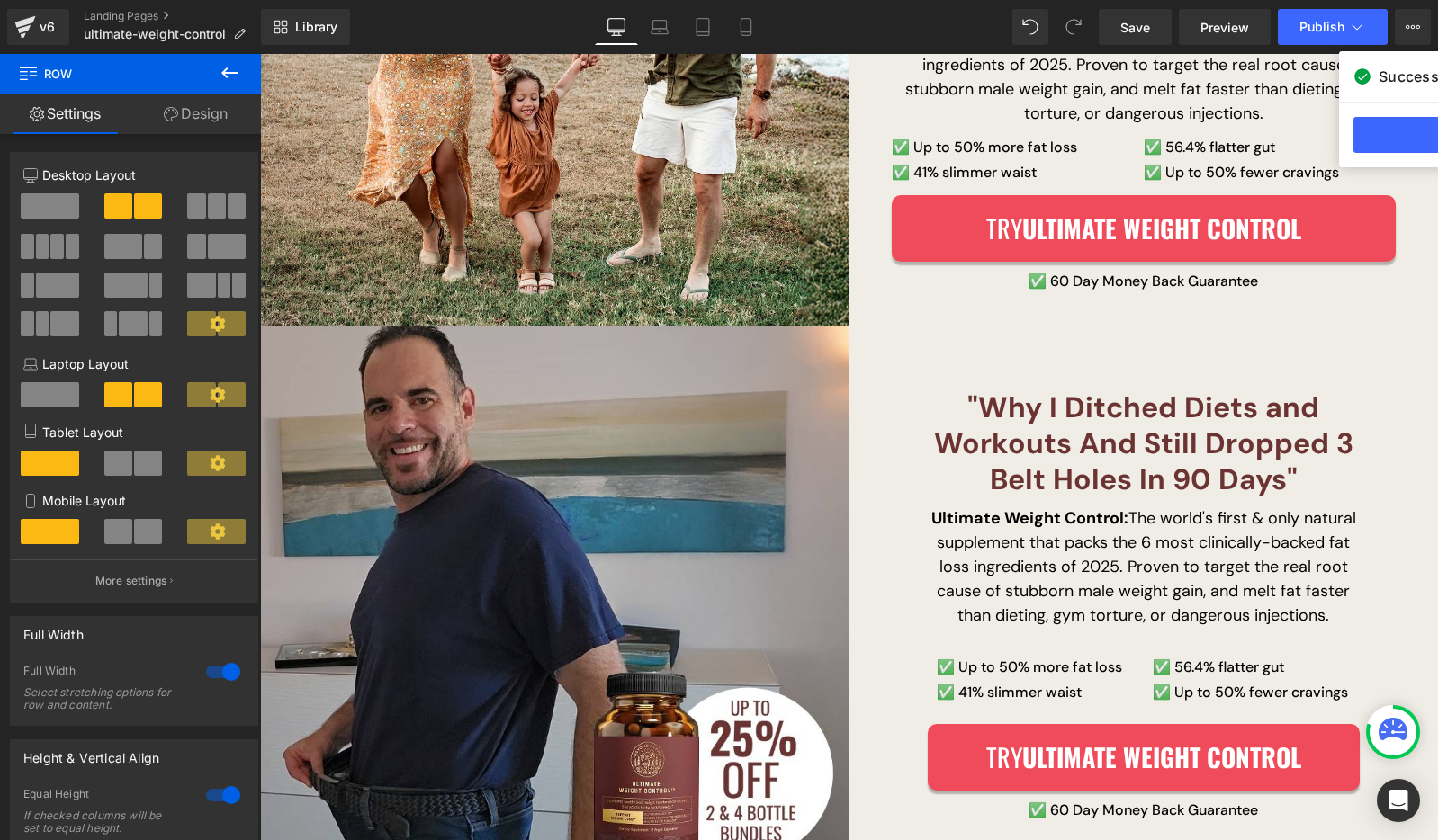 click on ""Why I Ditched Diets and Workouts And Still Dropped 3 Belt Holes In 90 Days "" at bounding box center [1144, 443] 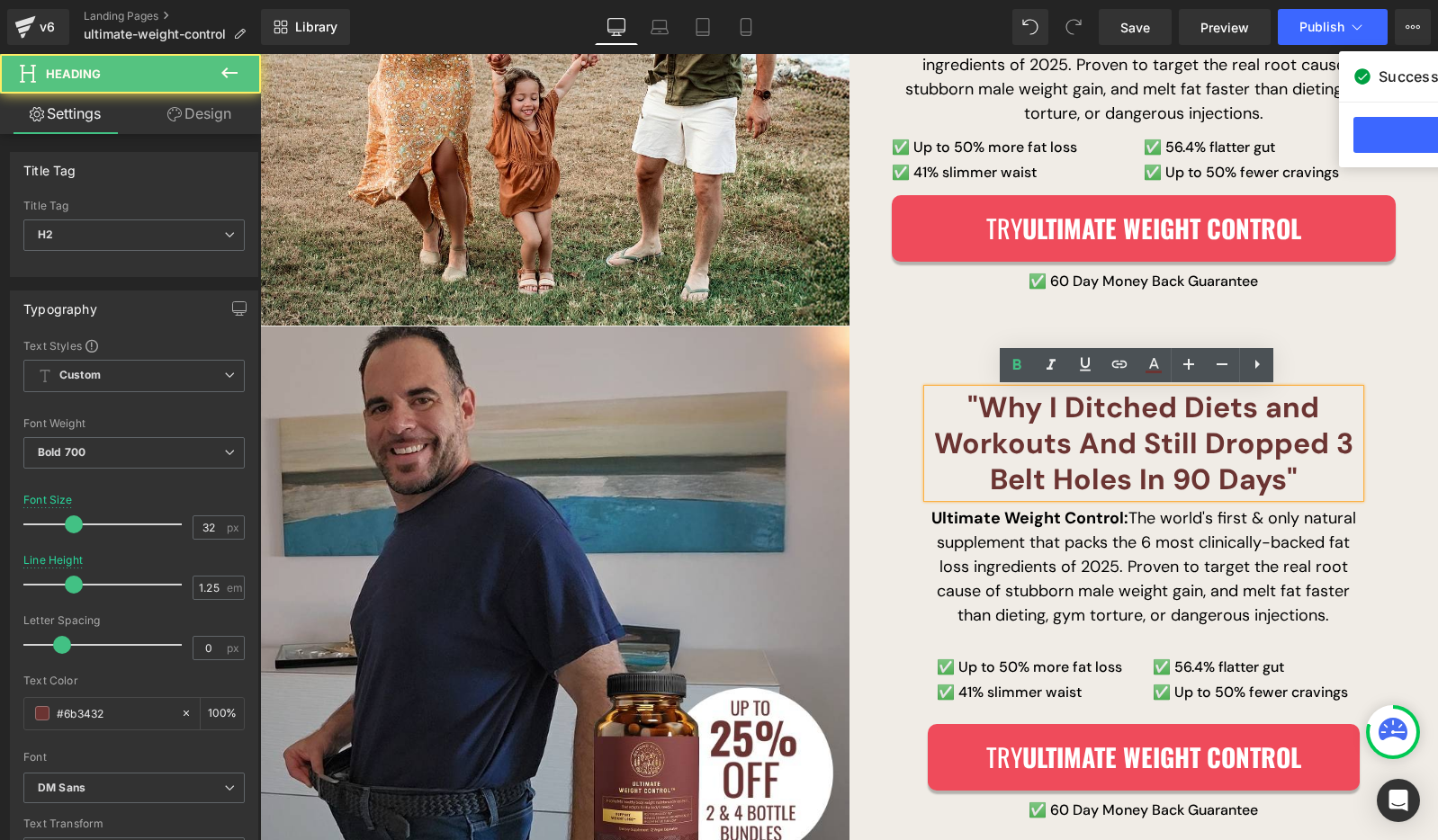click on ""Why I Ditched Diets and Workouts And Still Dropped 3 Belt Holes In 90 Days "" at bounding box center (1144, 443) 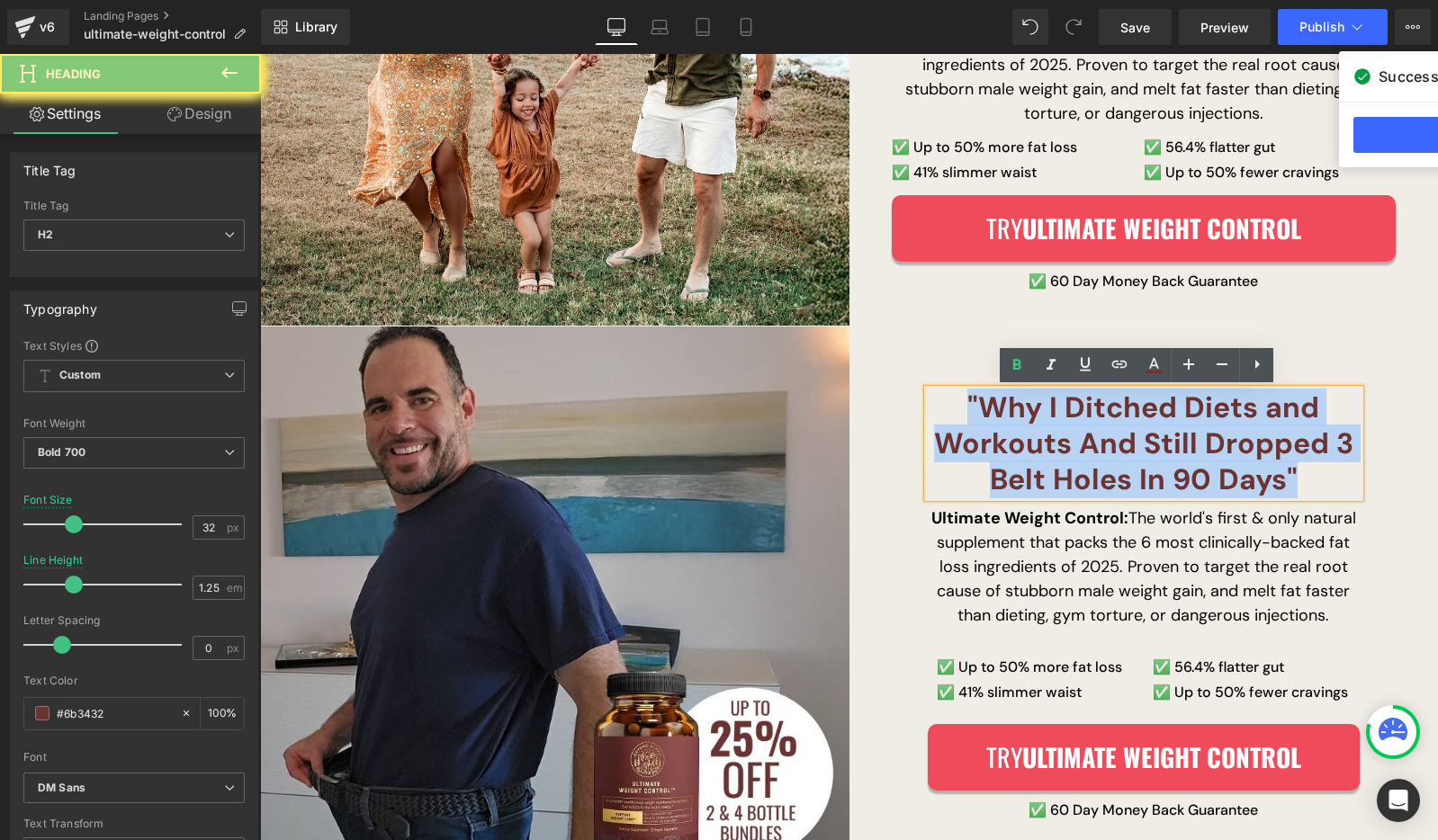 copy on ""Why I Ditched Diets and Workouts And Still Dropped 3 Belt Holes In 90 Days "" 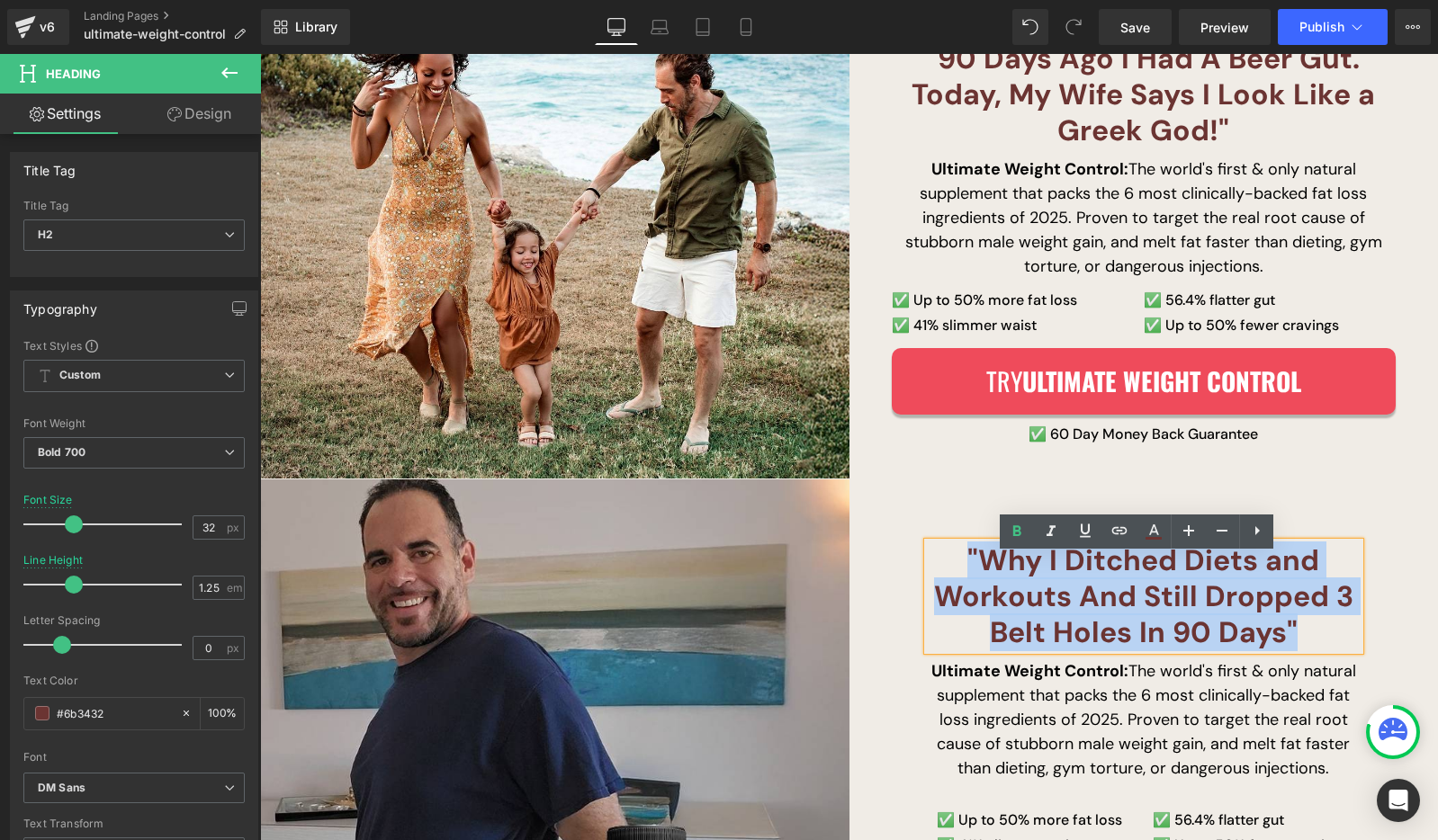 scroll, scrollTop: 211, scrollLeft: 0, axis: vertical 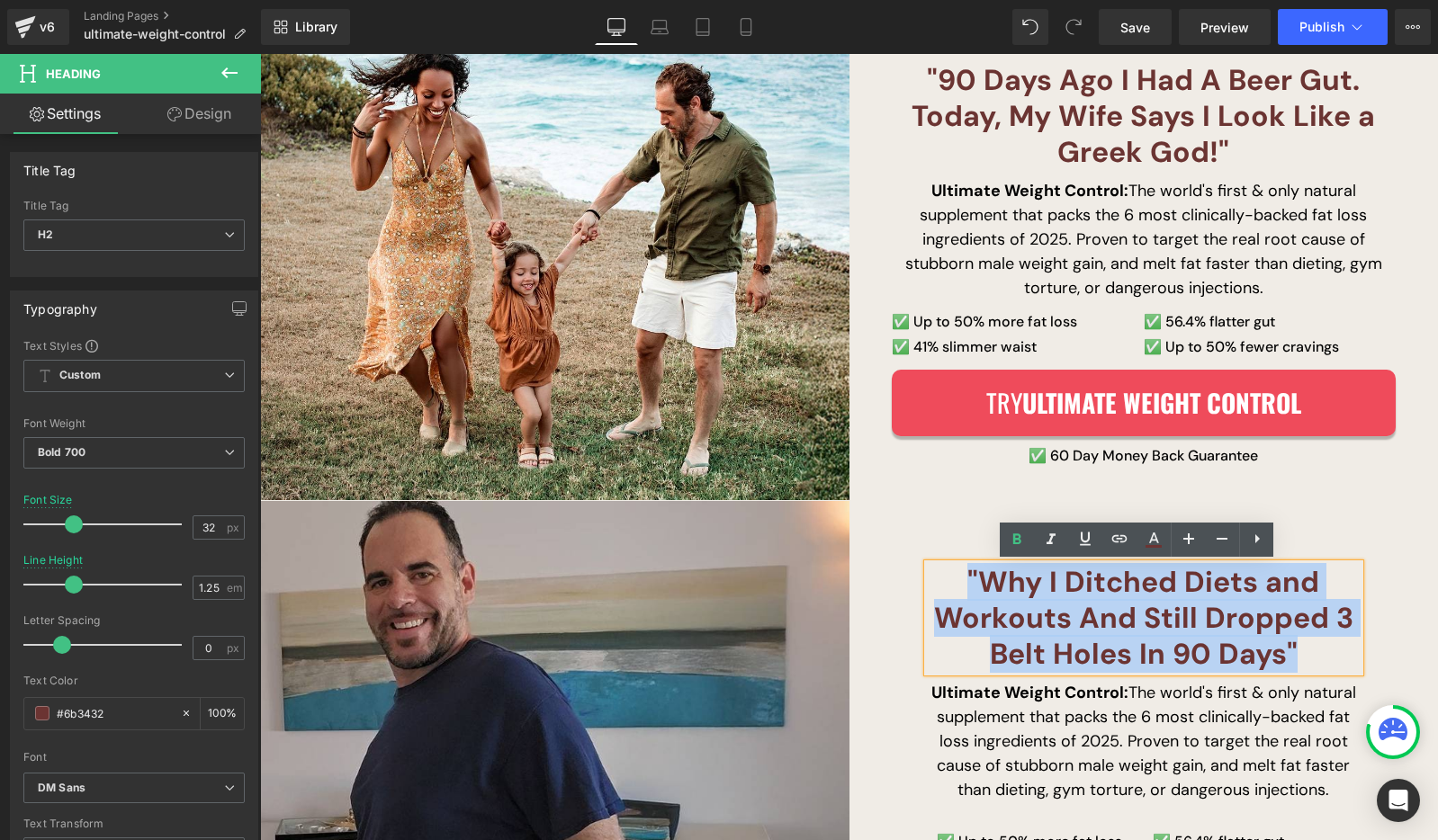 click on ""90 Days Ago I Had A Beer Gut. Today, My Wife Says I Look Like a Greek God!" Heading" at bounding box center (1144, 116) 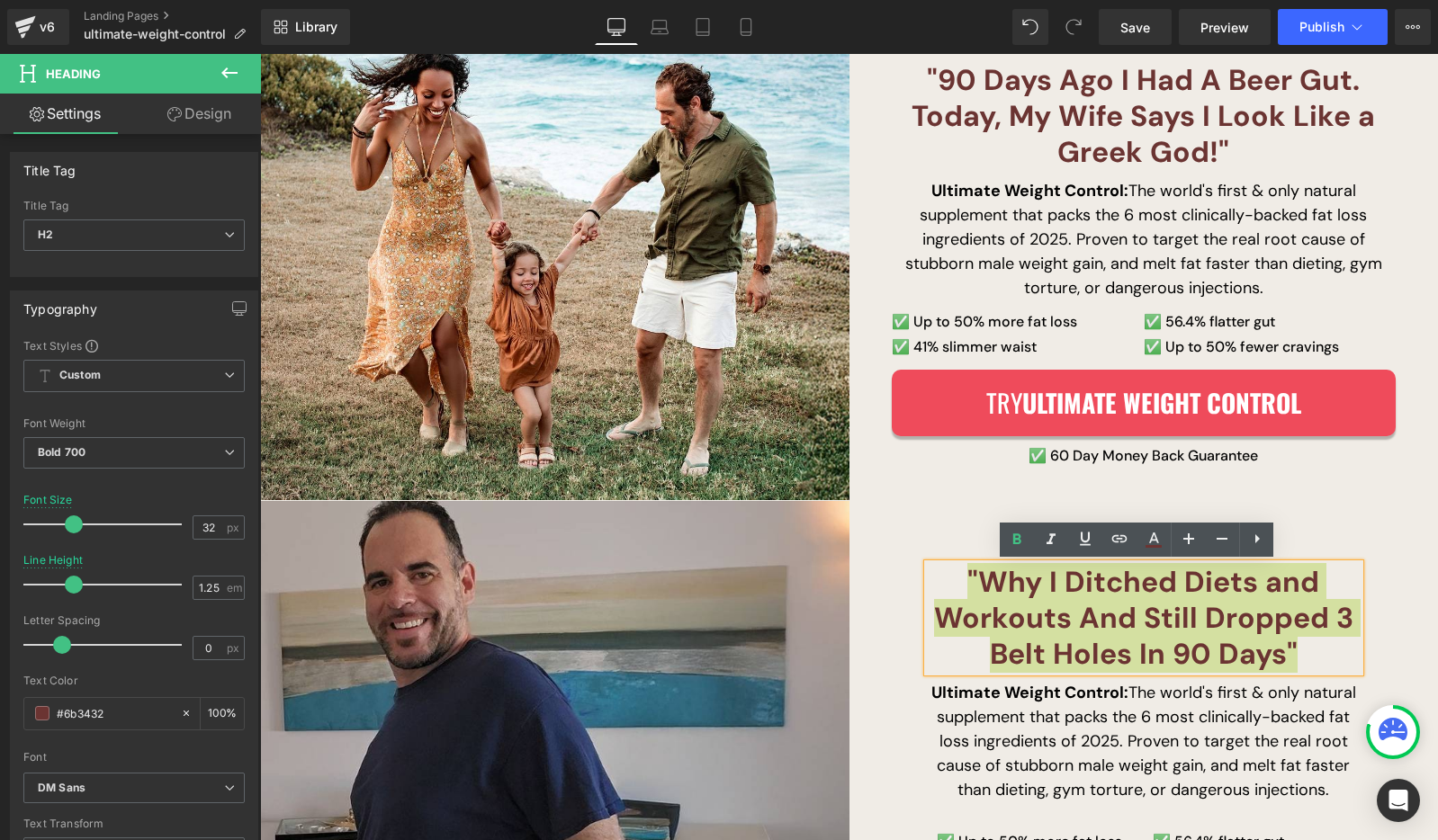 click at bounding box center (1119, 540) 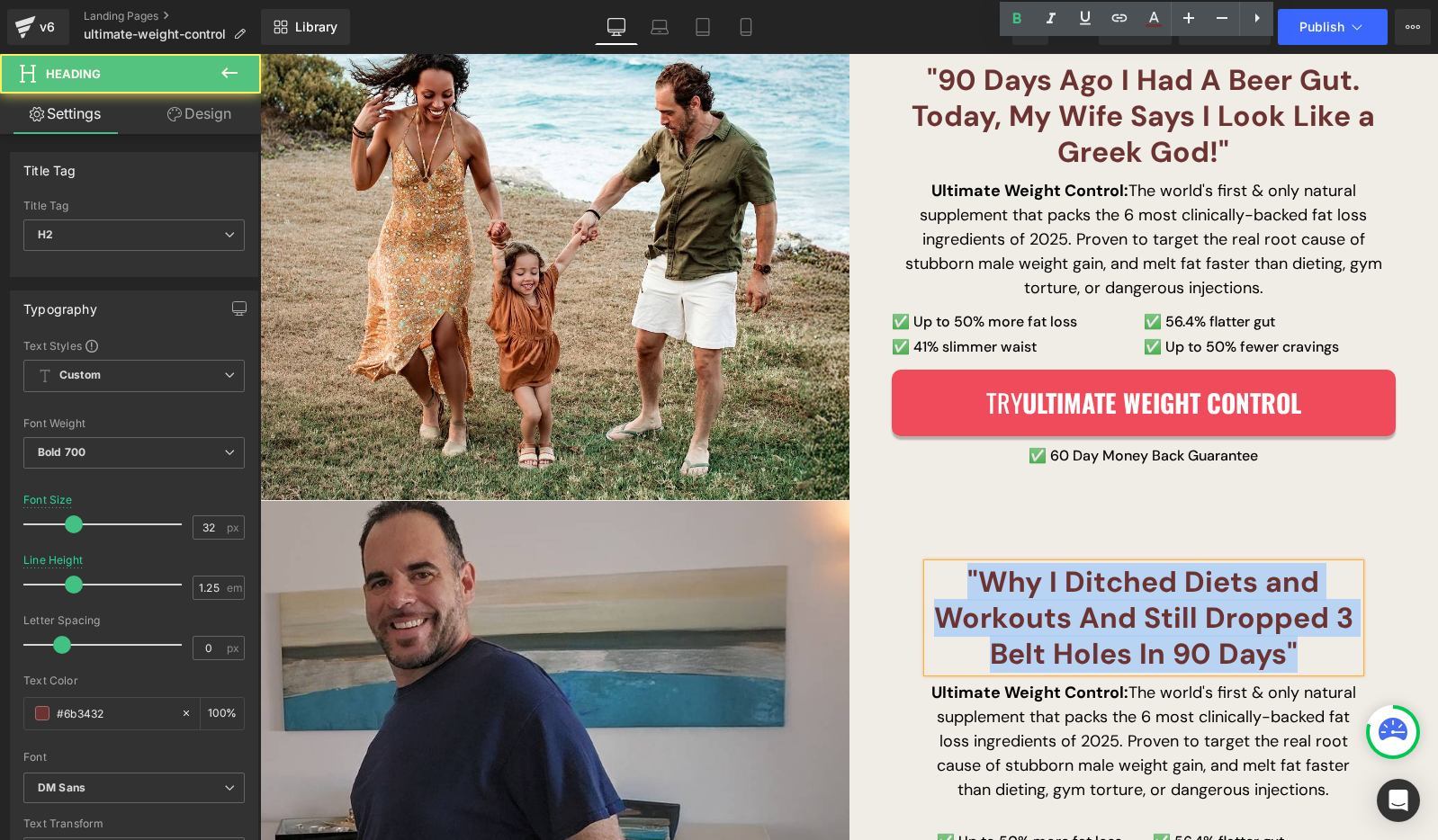 click on ""90 Days Ago I Had A Beer Gut. Today, My Wife Says I Look Like a Greek God!"" at bounding box center (1144, 116) 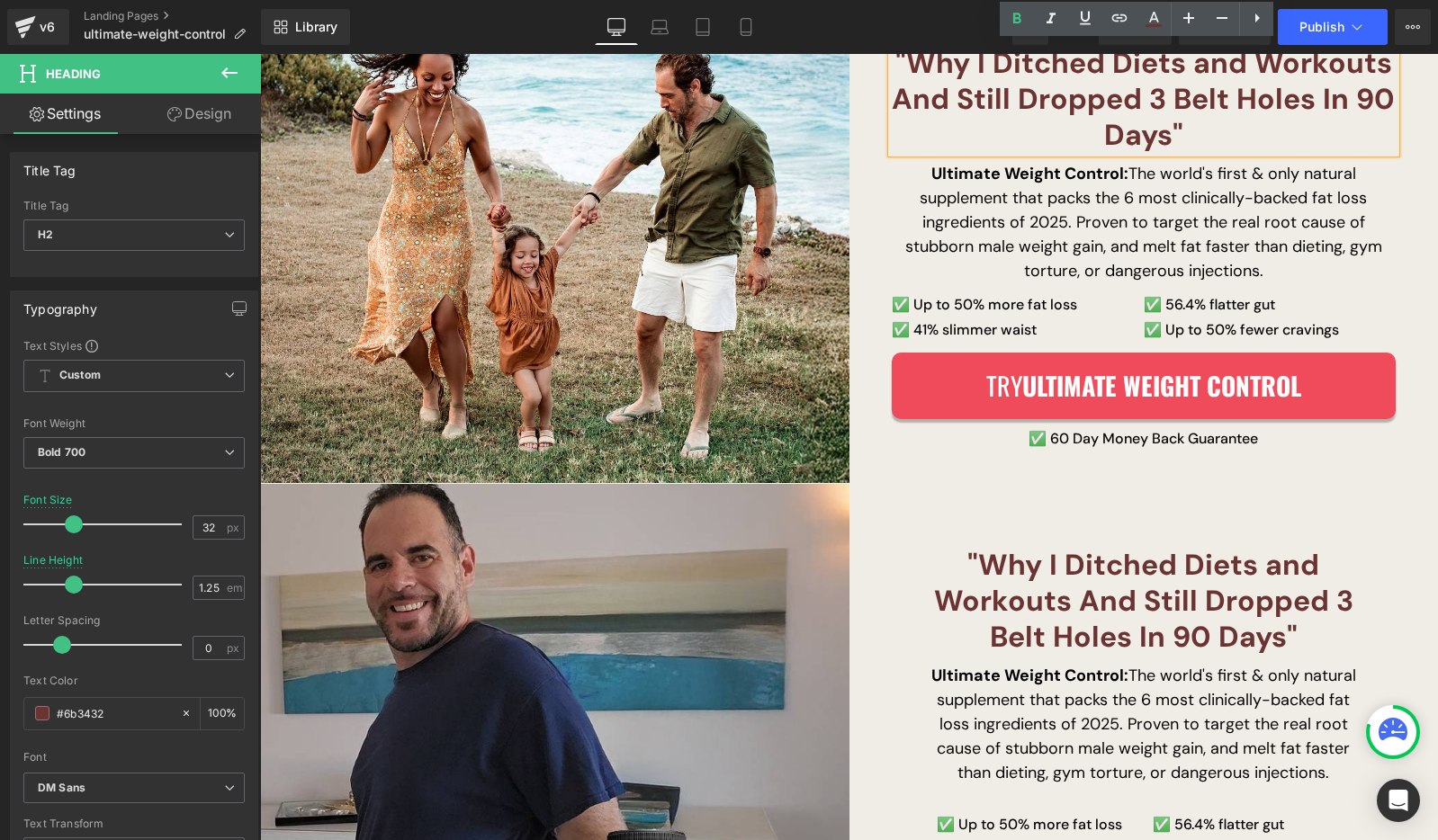scroll, scrollTop: 230, scrollLeft: 0, axis: vertical 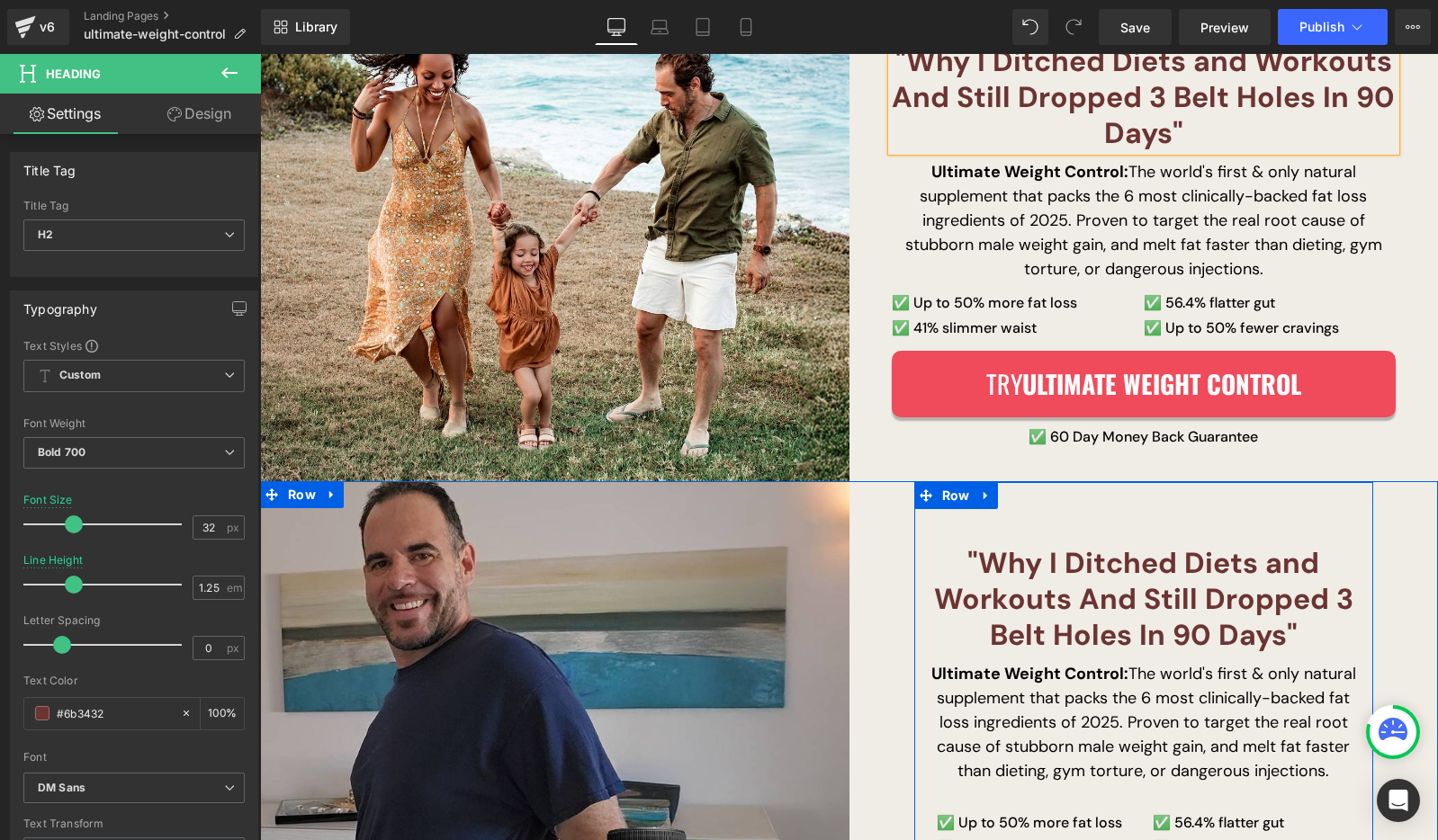 click on "Ultimate Weight Control:" at bounding box center (1029, 674) 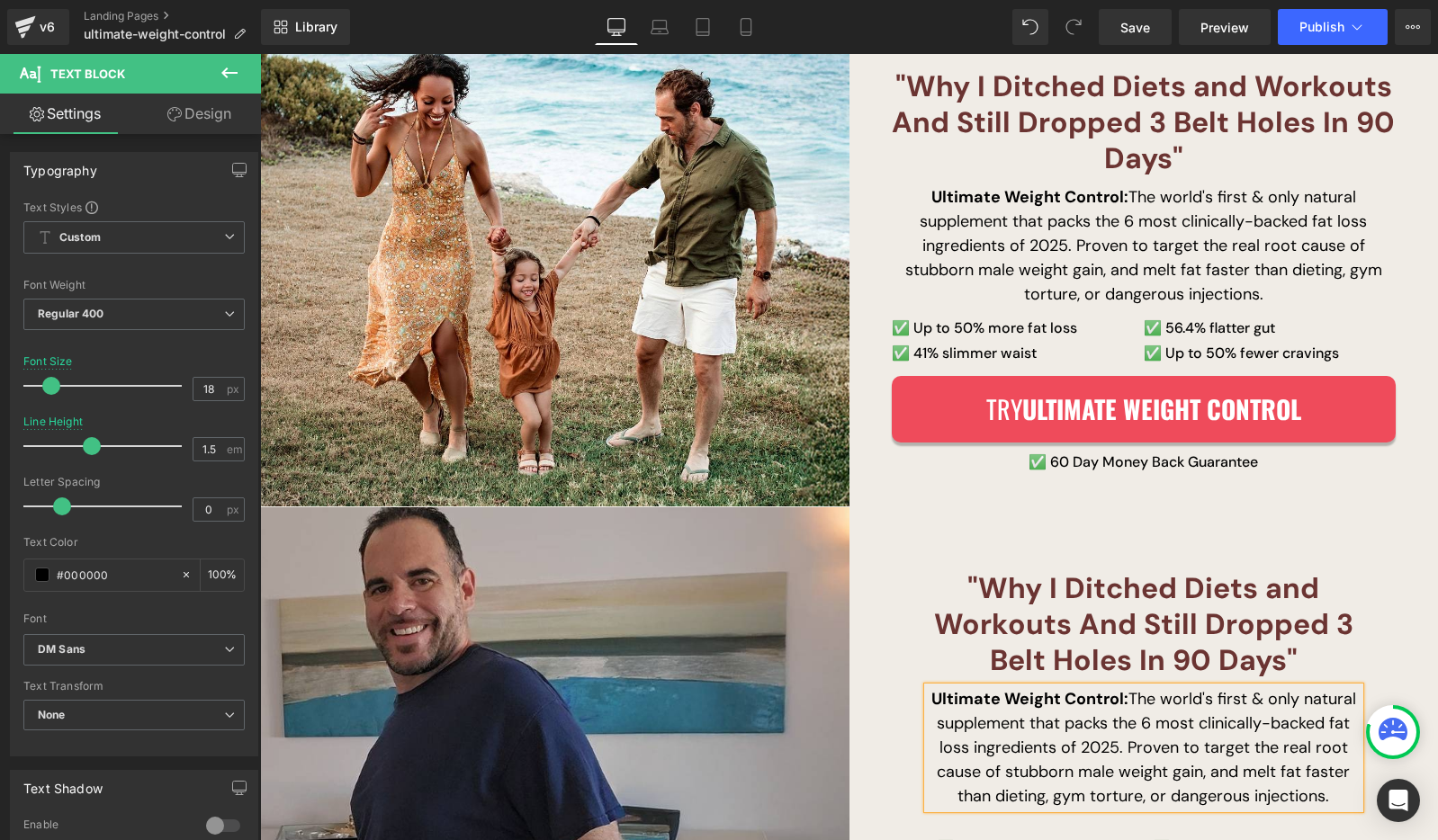 scroll, scrollTop: 30, scrollLeft: 0, axis: vertical 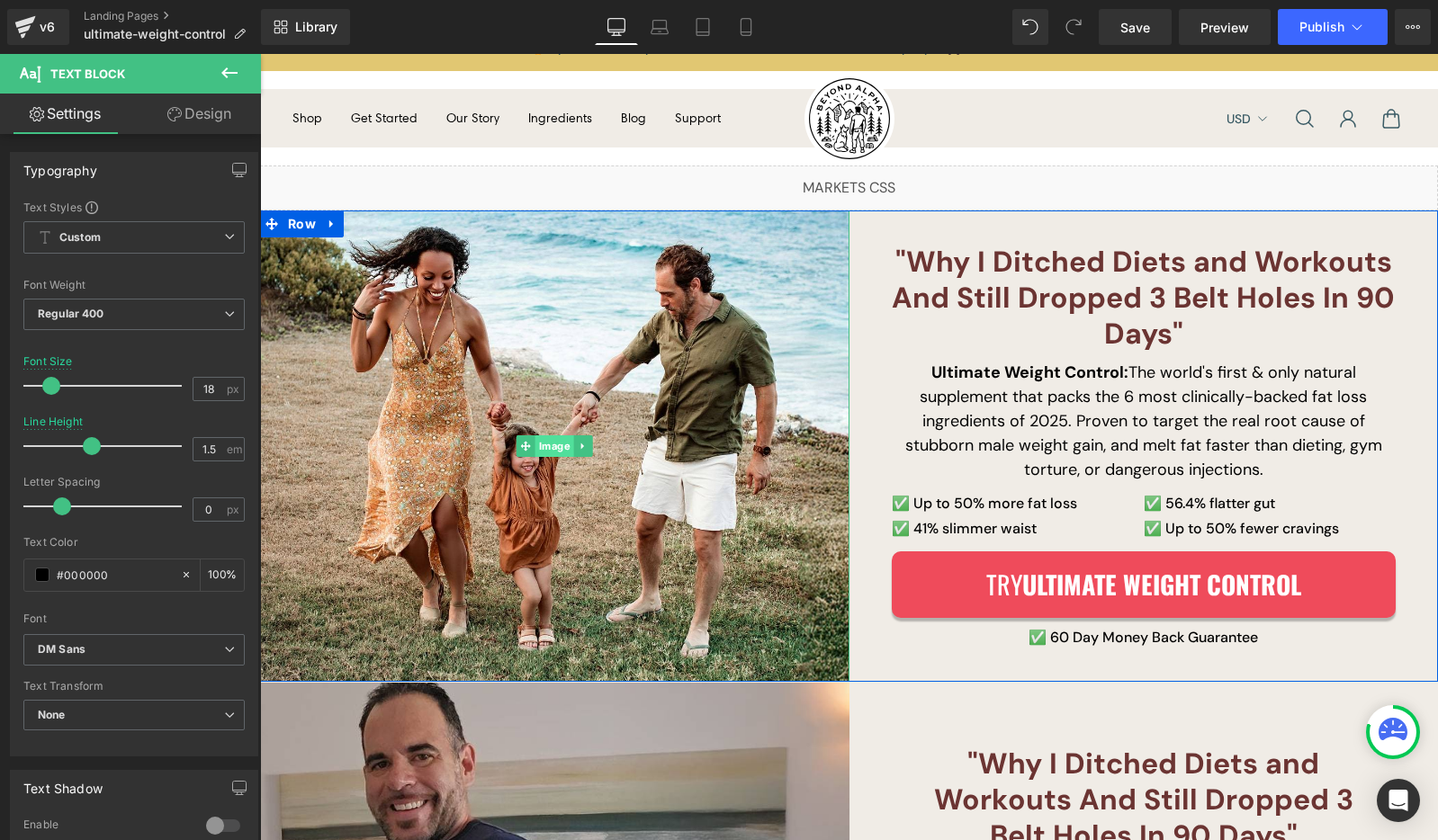 click on "Image" at bounding box center (545, 446) 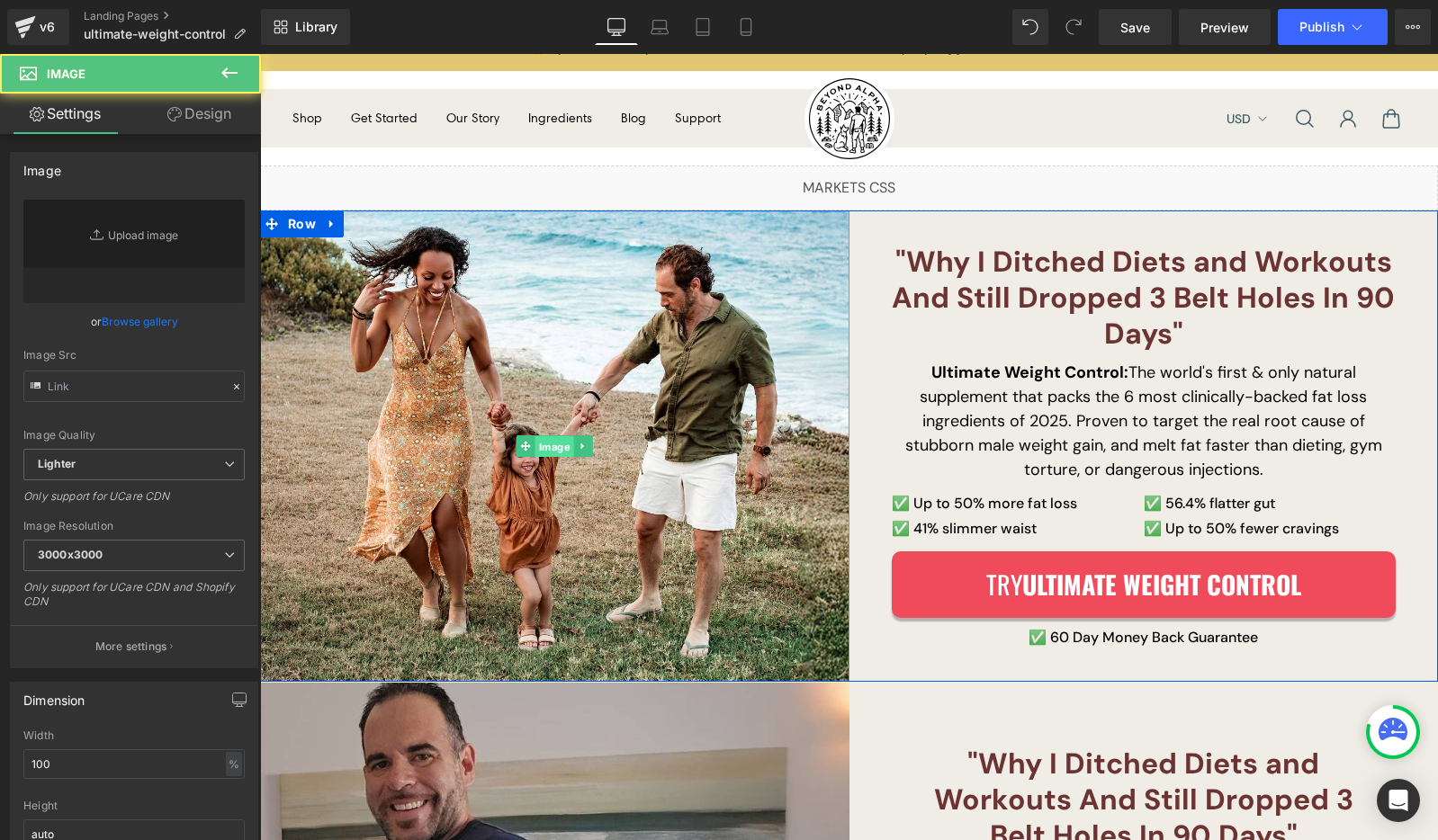 type on "https://ucarecdn.com/327a10cb-3e0d-4ac1-8a09-5d808e78791e/-/format/auto/-/preview/3000x3000/-/quality/lighter/Frame%20511%20_4_-min.jpg" 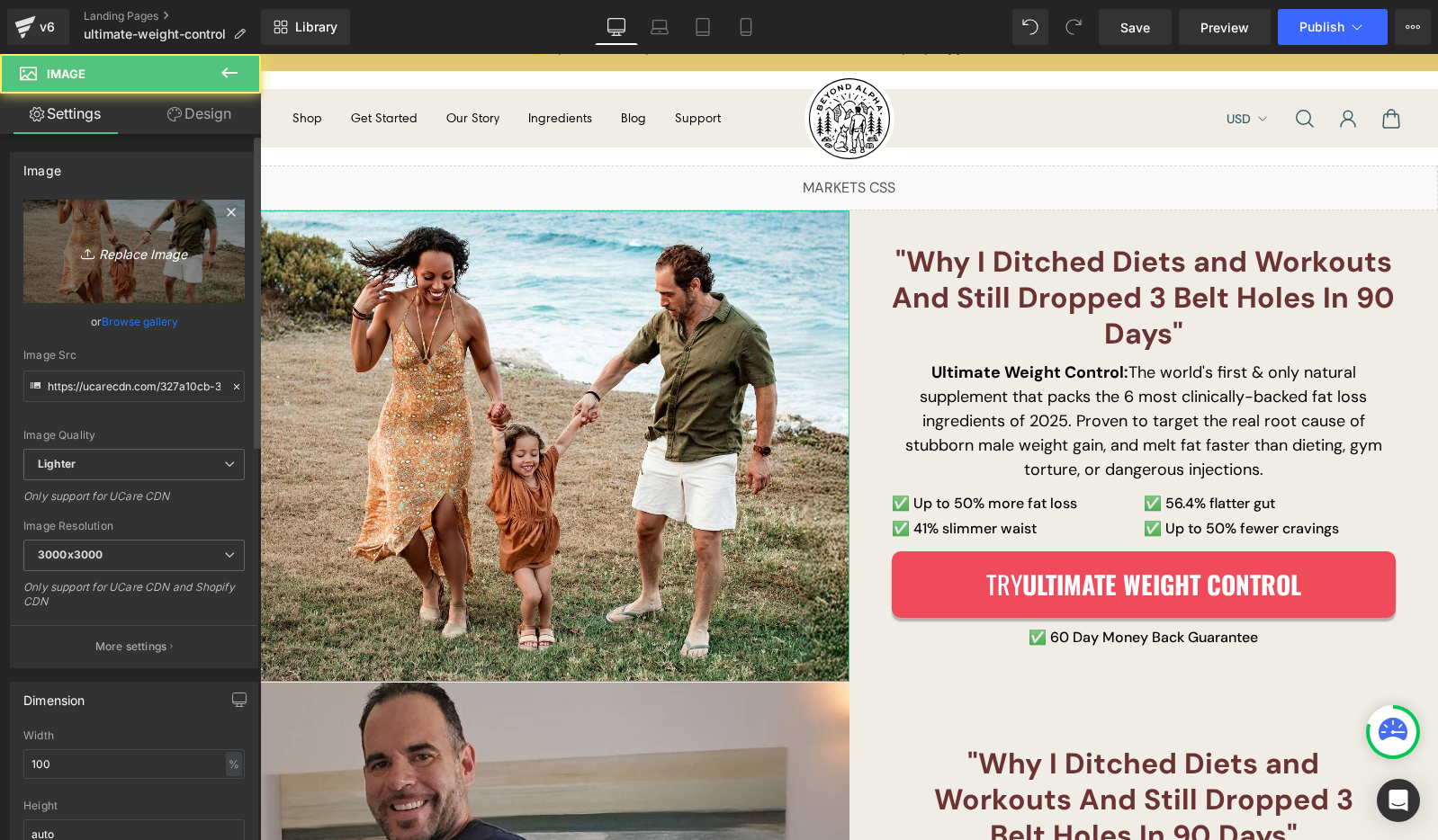 click on "Replace Image" at bounding box center (134, 251) 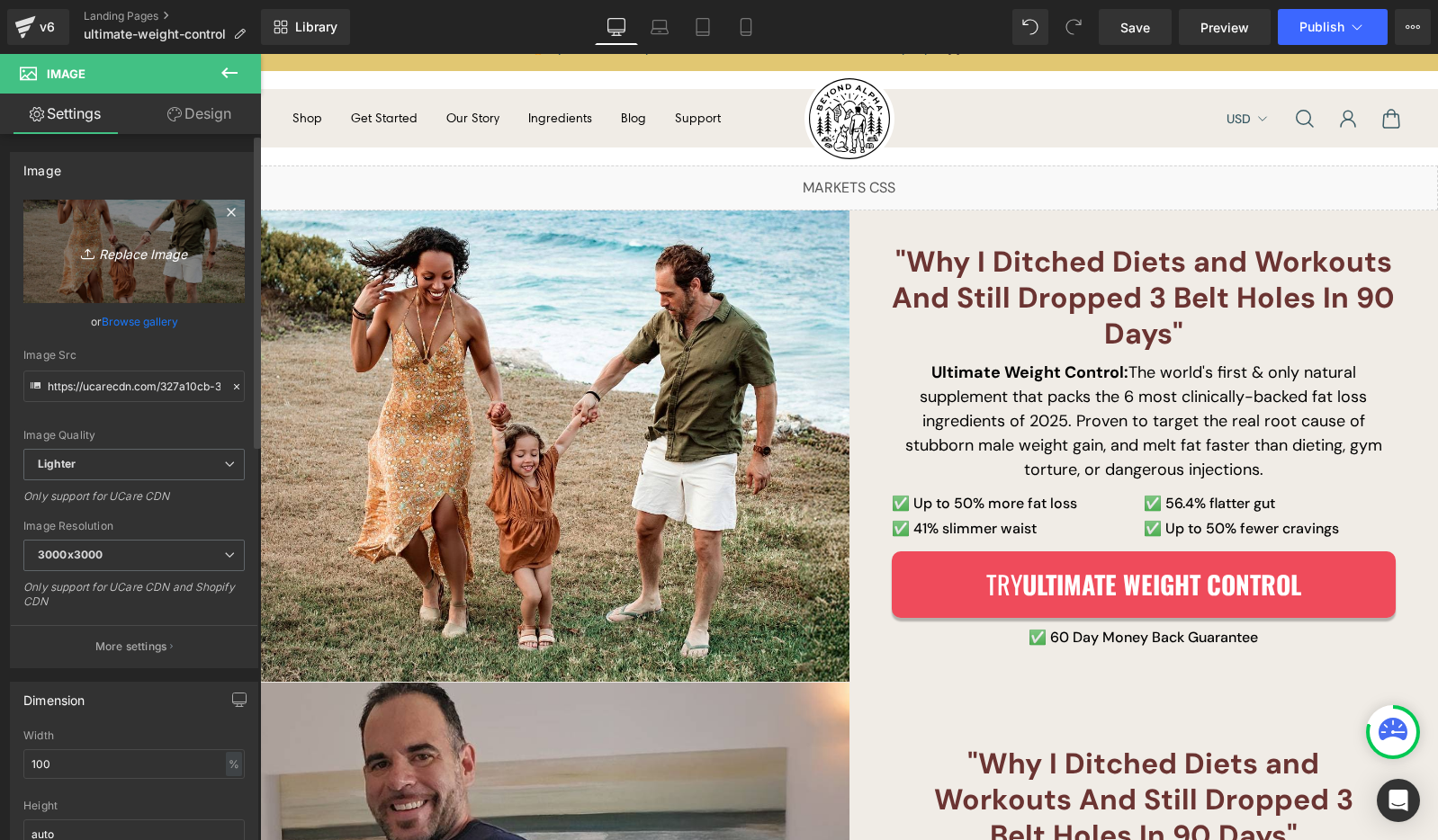 type on "C:\fakepath\Frame 511 (3).jpg" 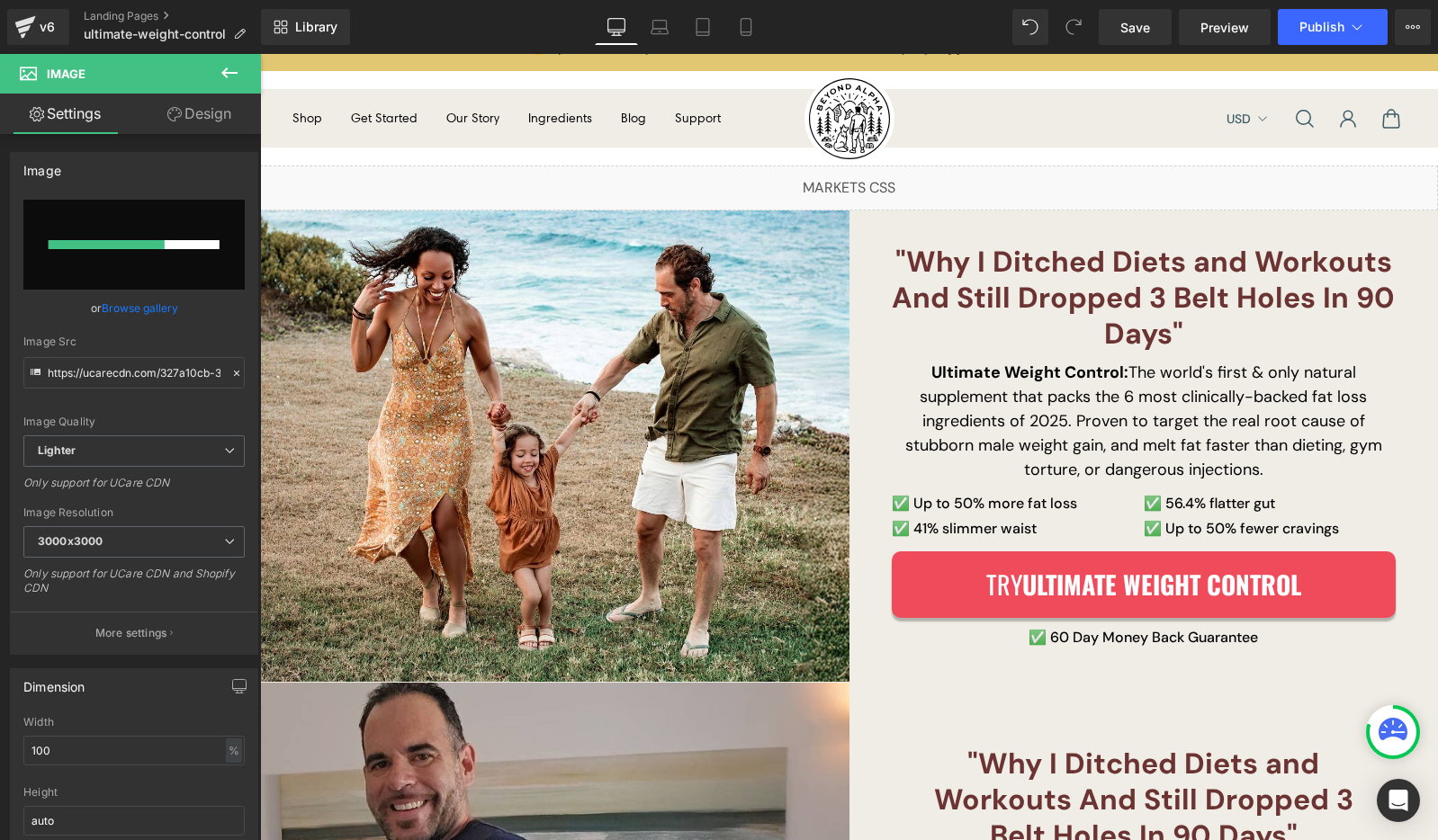 type 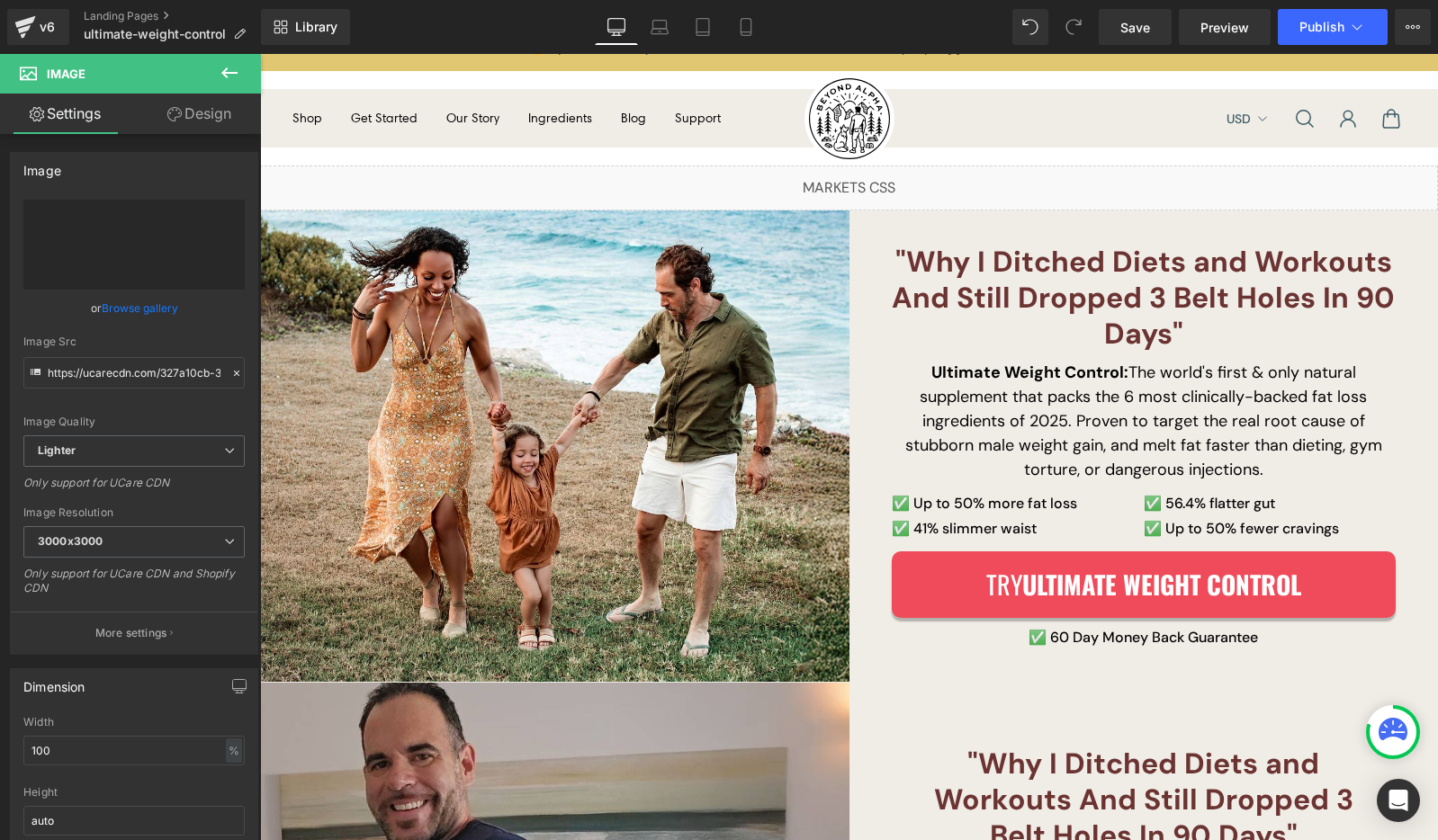 type on "https://ucarecdn.com/bb81f46b-5c8b-404e-92bb-9f3f28a6d283/-/format/auto/-/preview/3000x3000/-/quality/lighter/Frame%20511%20_3_.jpg" 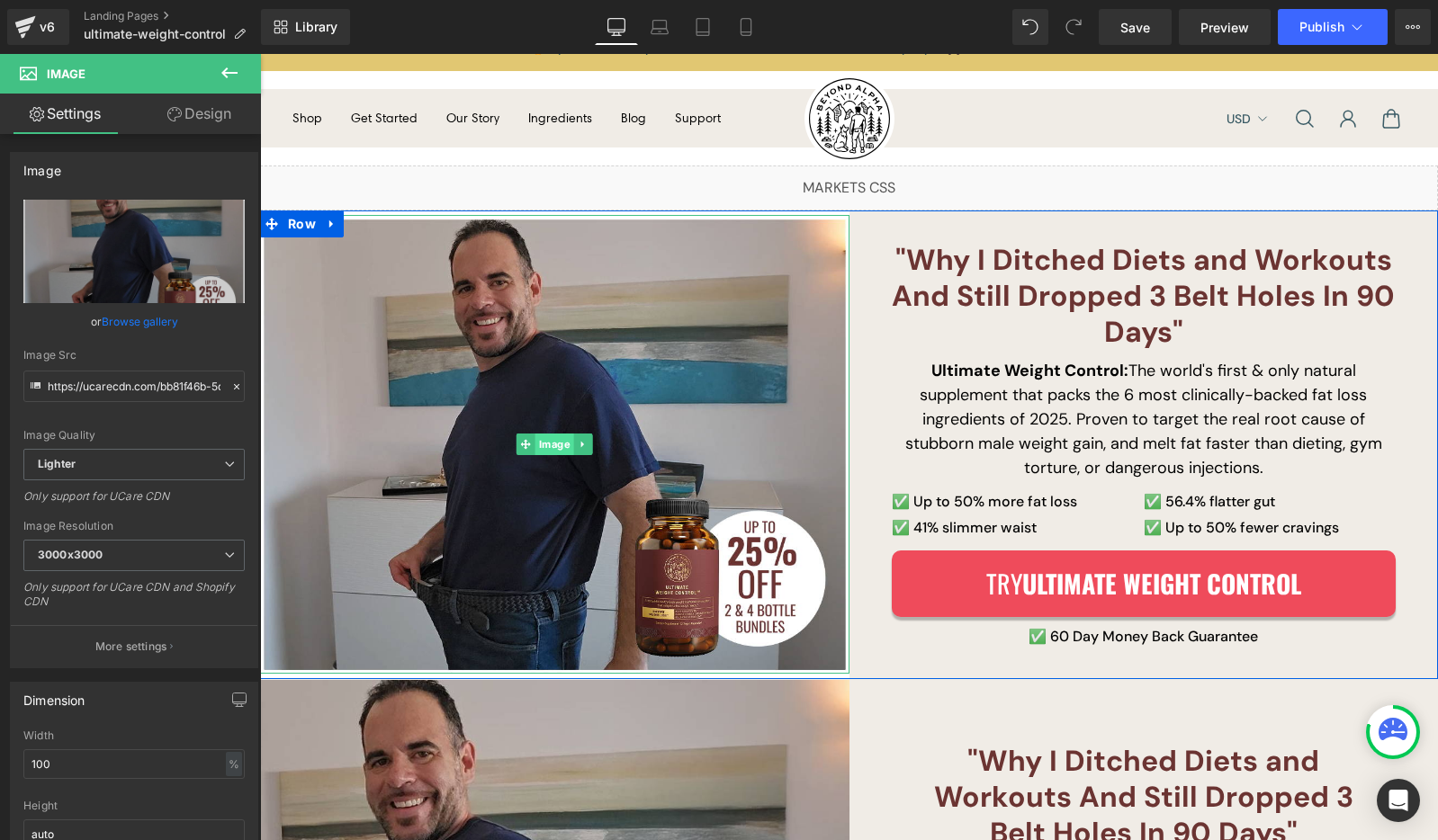 click on "Image" at bounding box center [545, 444] 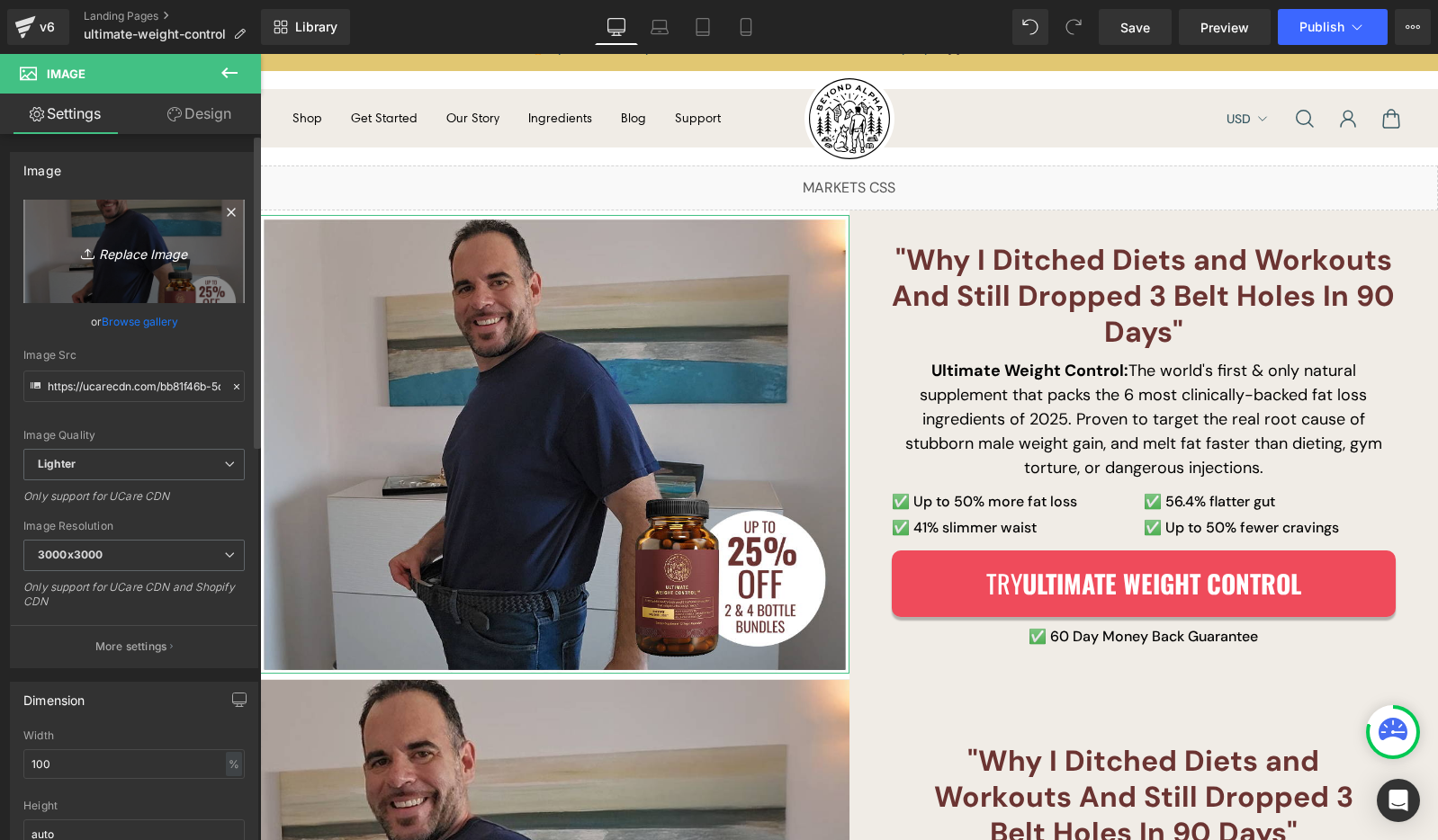 click on "Replace Image" at bounding box center [134, 251] 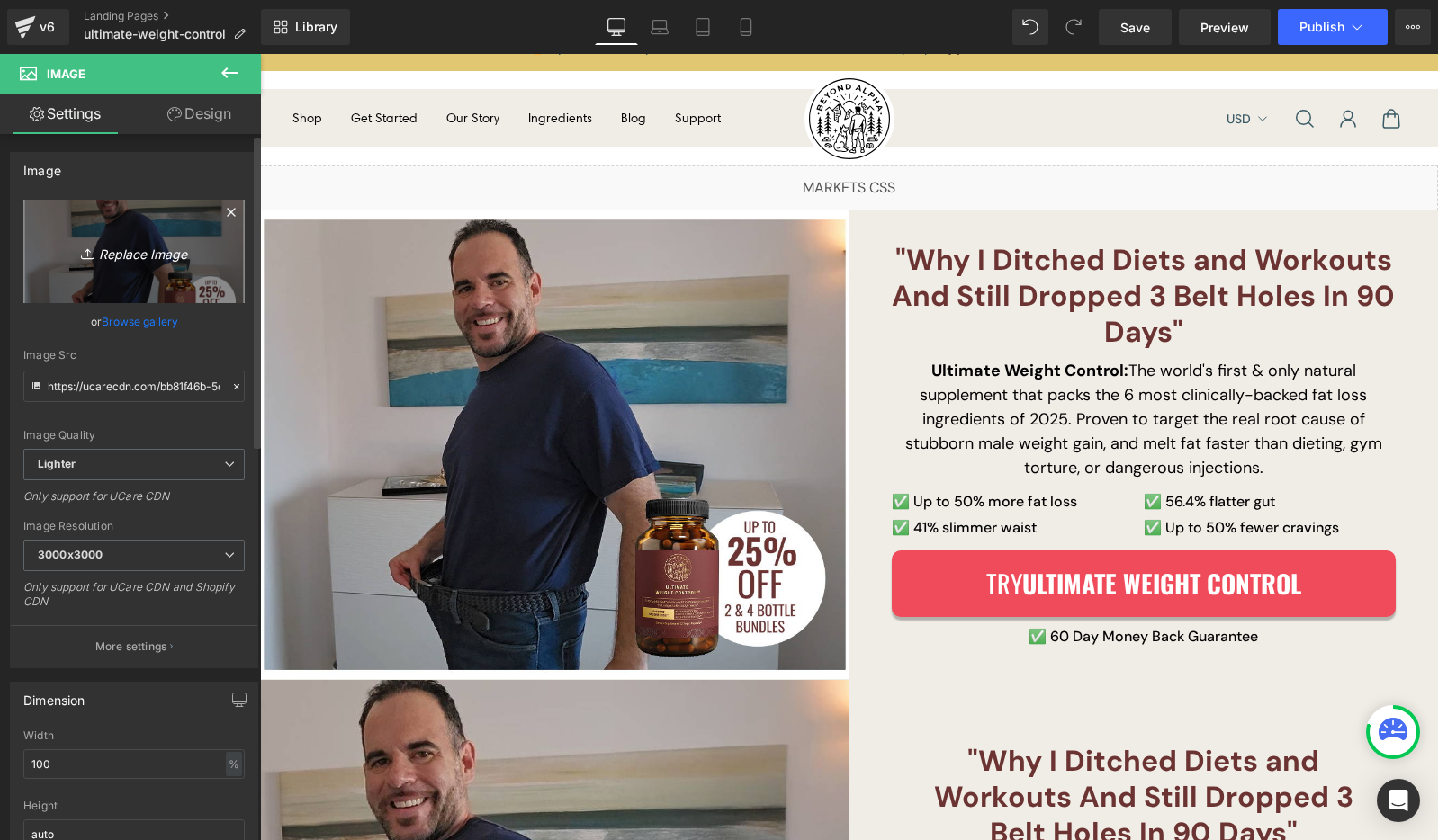 type on "C:\fakepath\new.jpg" 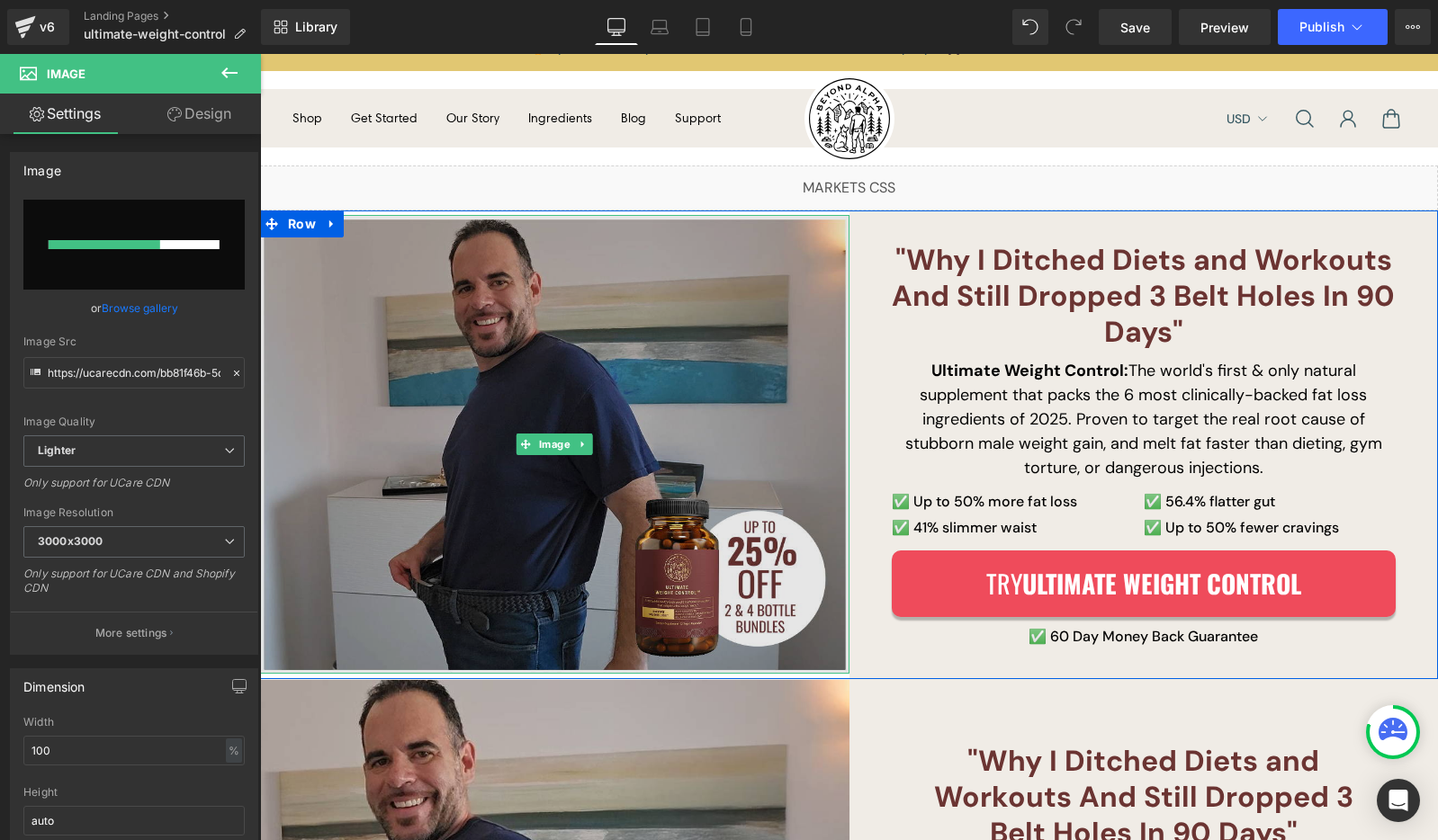 type 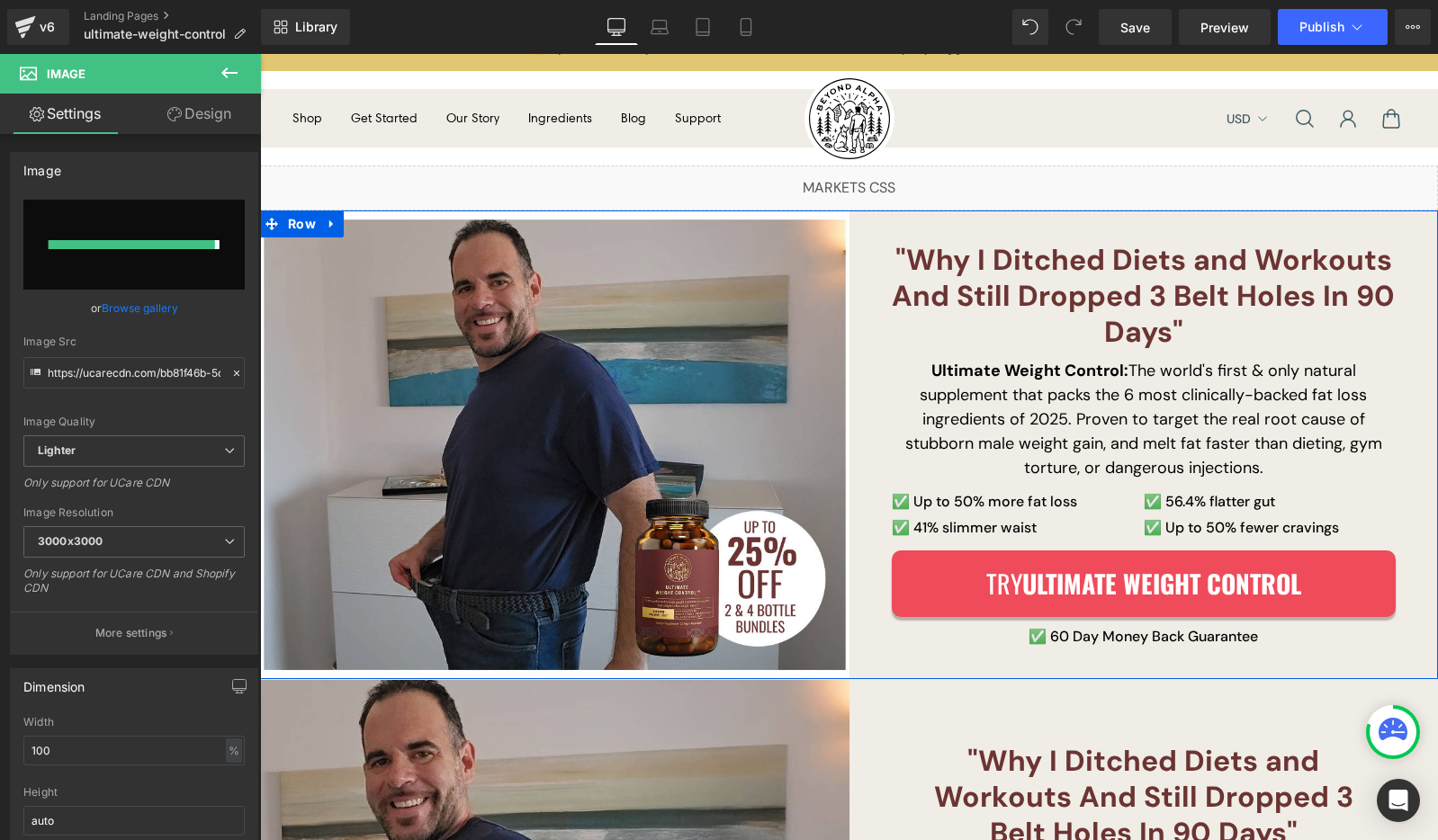 type on "https://ucarecdn.com/91703bdf-2a67-4909-800b-37541dcef8eb/-/format/auto/-/preview/3000x3000/-/quality/lighter/new.jpg" 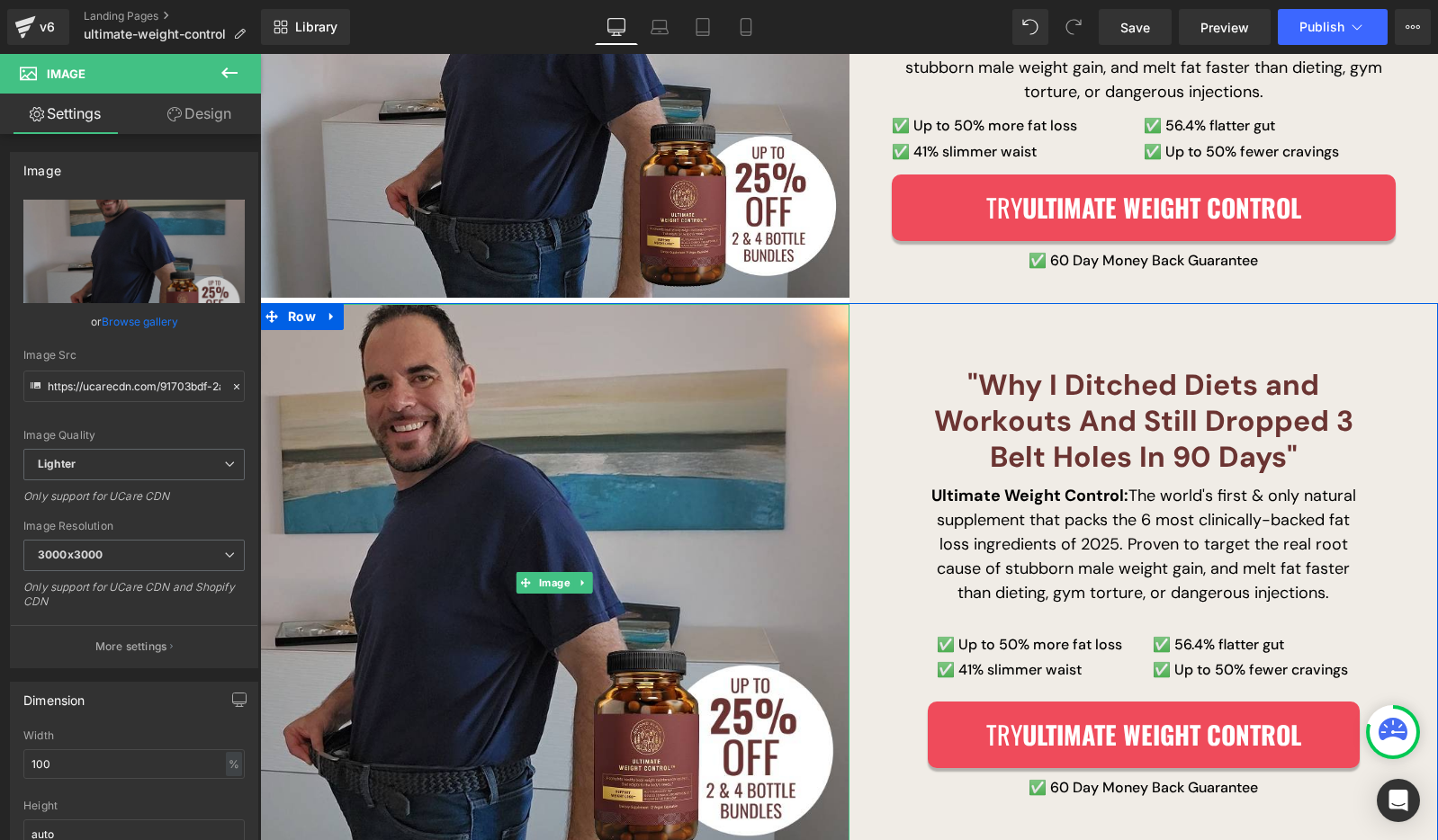 scroll, scrollTop: 0, scrollLeft: 0, axis: both 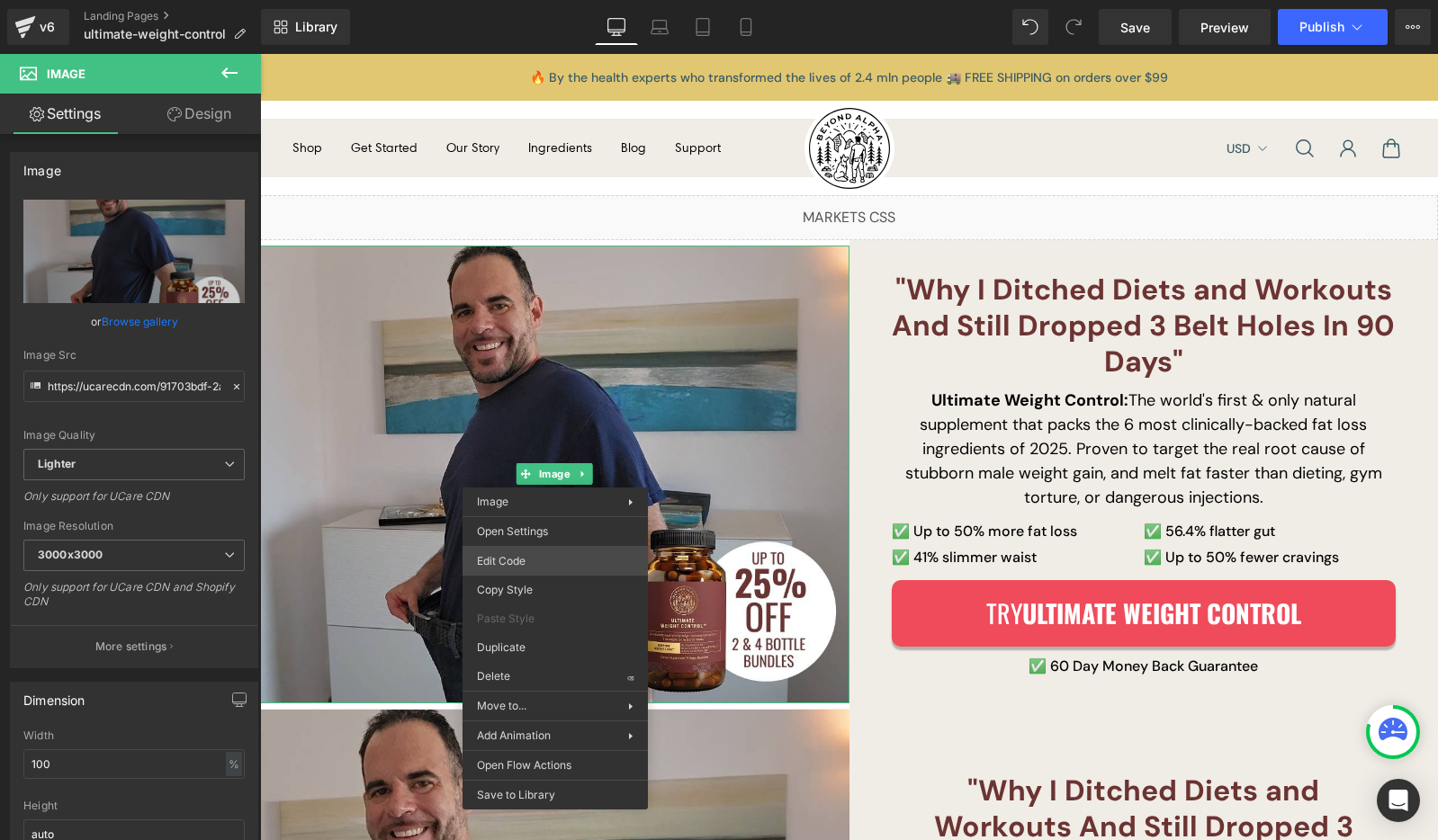 click on "Image  You are previewing how the   will restyle your page. You can not edit Elements in Preset Preview Mode.  v6 Landing Pages ultimate-weight-control Library Desktop Desktop Laptop Tablet Mobile Save Preview Publish Scheduled View Live Page View with current Template Save Template to Library Schedule Publish  Optimize  Publish Settings Shortcuts  Your page can’t be published   You've reached the maximum number of published pages on your plan  (0/0).  You need to upgrade your plan or unpublish all your pages to get 1 publish slot.   Unpublish pages   Upgrade plan  Elements Global Style Base Row  rows, columns, layouts, div Heading  headings, titles, h1,h2,h3,h4,h5,h6 Text Block  texts, paragraphs, contents, blocks Image  images, photos, alts, uploads Icon  icons, symbols Button  button, call to action, cta Separator  separators, dividers, horizontal lines Liquid  liquid, custom code, html, javascript, css, reviews, apps, applications, embeded, iframe Banner Parallax  Hero Banner  Stack Tabs  Carousel  app" at bounding box center [719, 0] 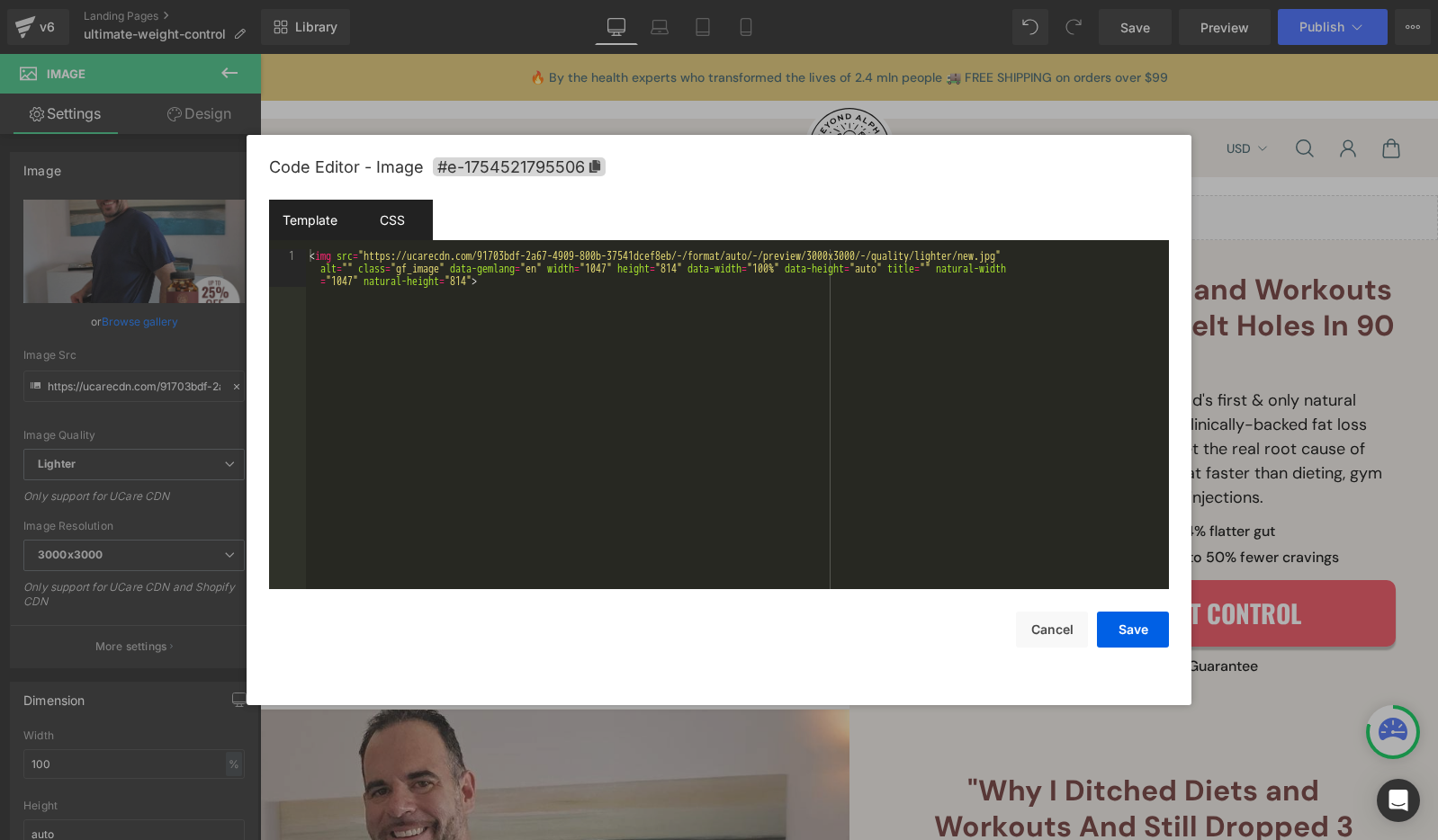 click on "CSS" at bounding box center [391, 219] 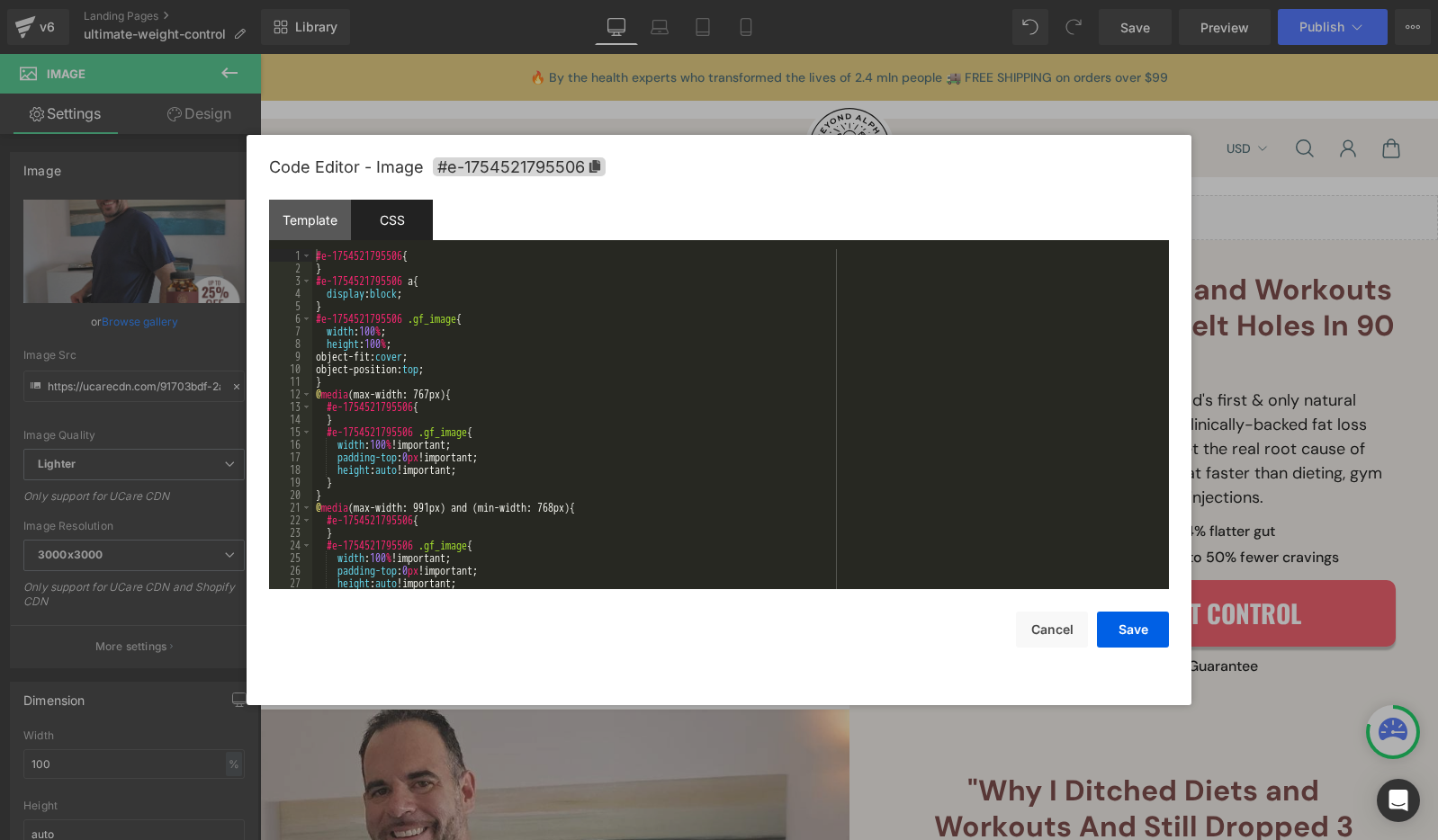 scroll, scrollTop: 378, scrollLeft: 0, axis: vertical 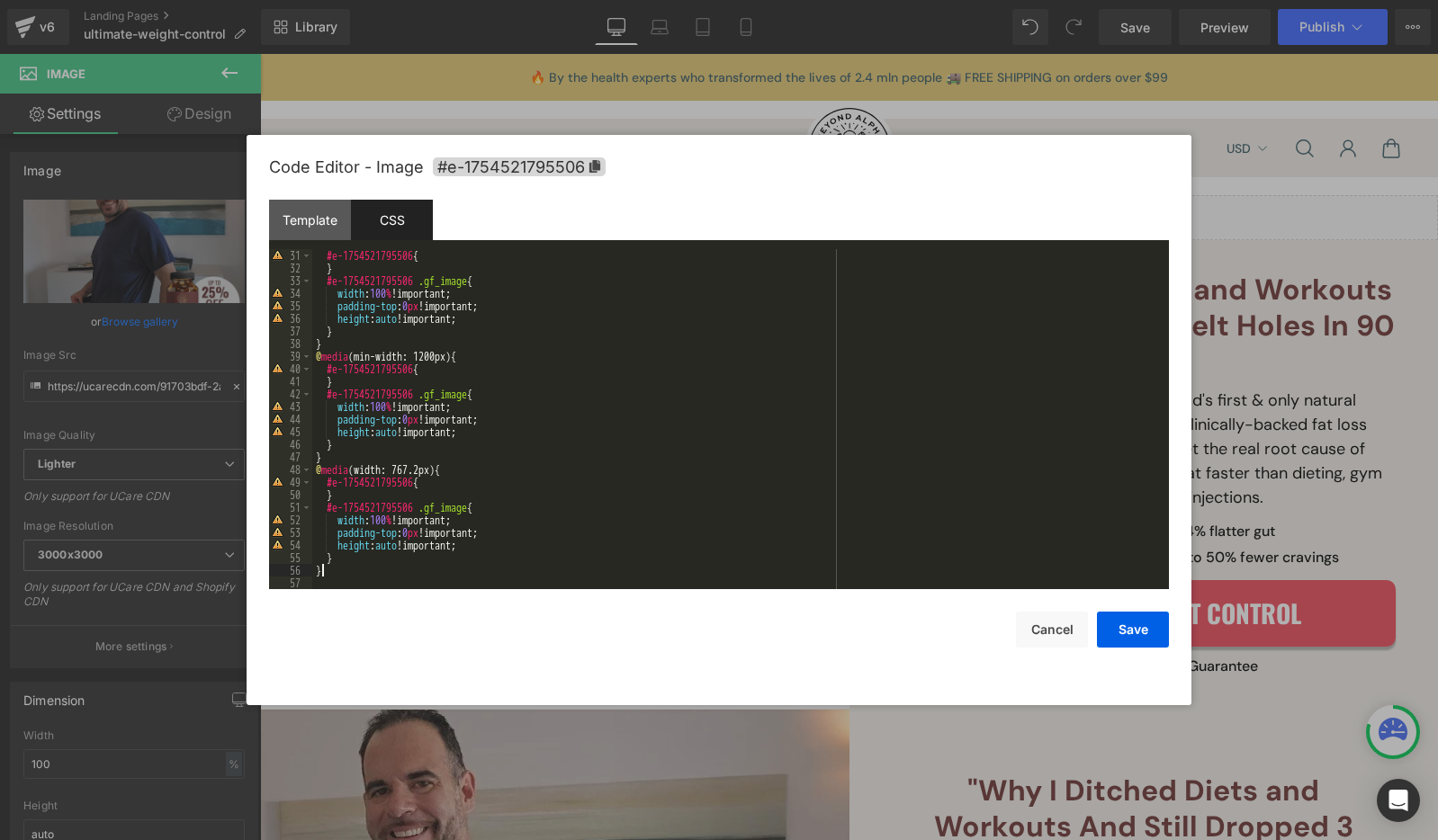 click on "#e-1754521795506 {    }    #e-1754521795506   .gf_image {       width :  100 % !important;       padding-top :  0 px !important;       height :  auto !important;    } } @ media  (min-width: 1200px) {    #e-1754521795506 {    }    #e-1754521795506   .gf_image {       width :  100 % !important;       padding-top :  0 px !important;       height :  auto !important;    } } @ media  (width: 767.2px) {    #e-1754521795506 {    }    #e-1754521795506   .gf_image {       width :  100 % !important;       padding-top :  0 px !important;       height :  auto !important;    } }" at bounding box center [737, 432] 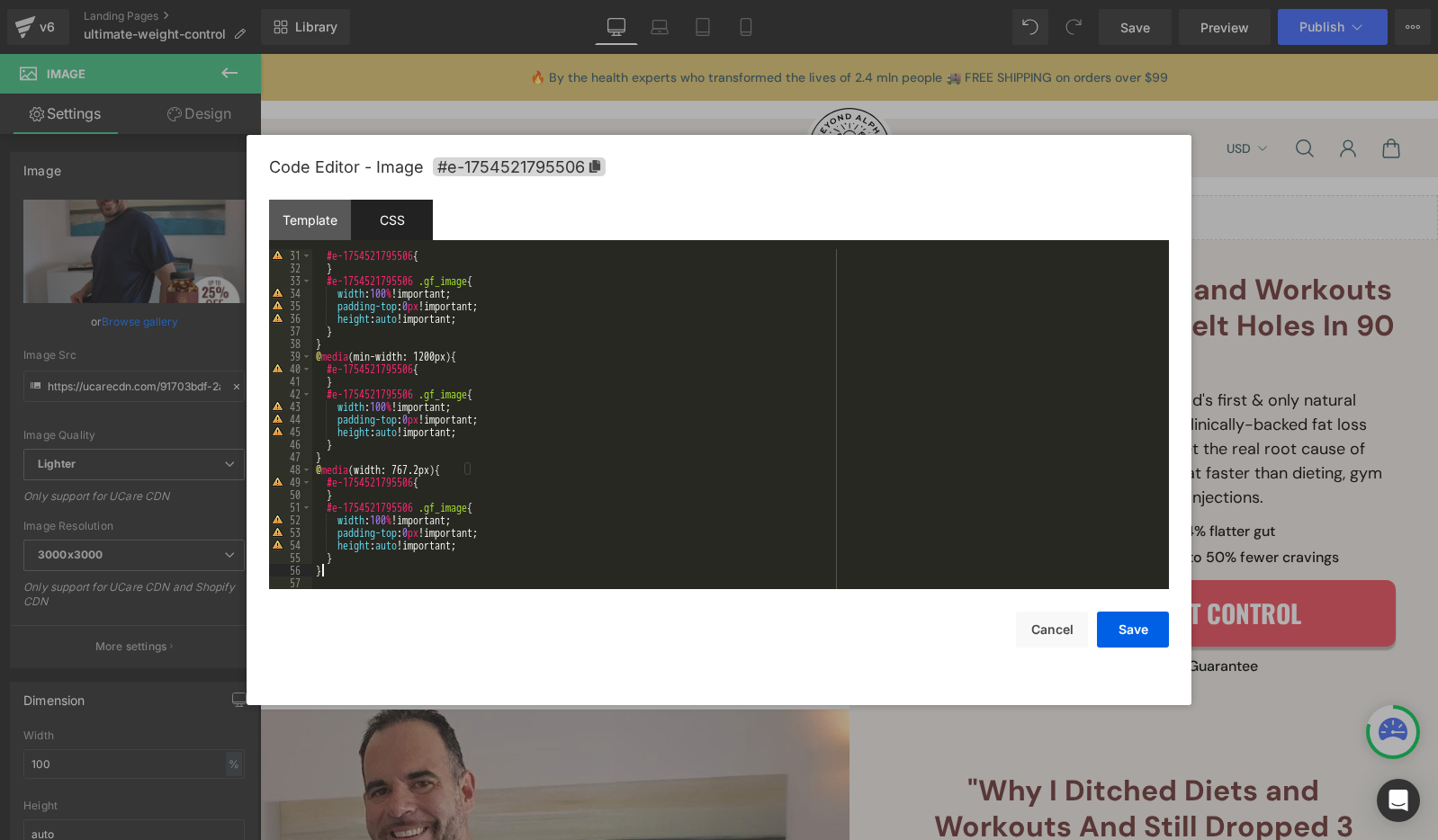 click on "#e-1754521795506 {    }    #e-1754521795506   .gf_image {       width :  100 % !important;       padding-top :  0 px !important;       height :  auto !important;    } } @ media  (min-width: 1200px) {    #e-1754521795506 {    }    #e-1754521795506   .gf_image {       width :  100 % !important;       padding-top :  0 px !important;       height :  auto !important;    } } @ media  (width: 767.2px) {    #e-1754521795506 {    }    #e-1754521795506   .gf_image {       width :  100 % !important;       padding-top :  0 px !important;       height :  auto !important;    } }" at bounding box center [737, 432] 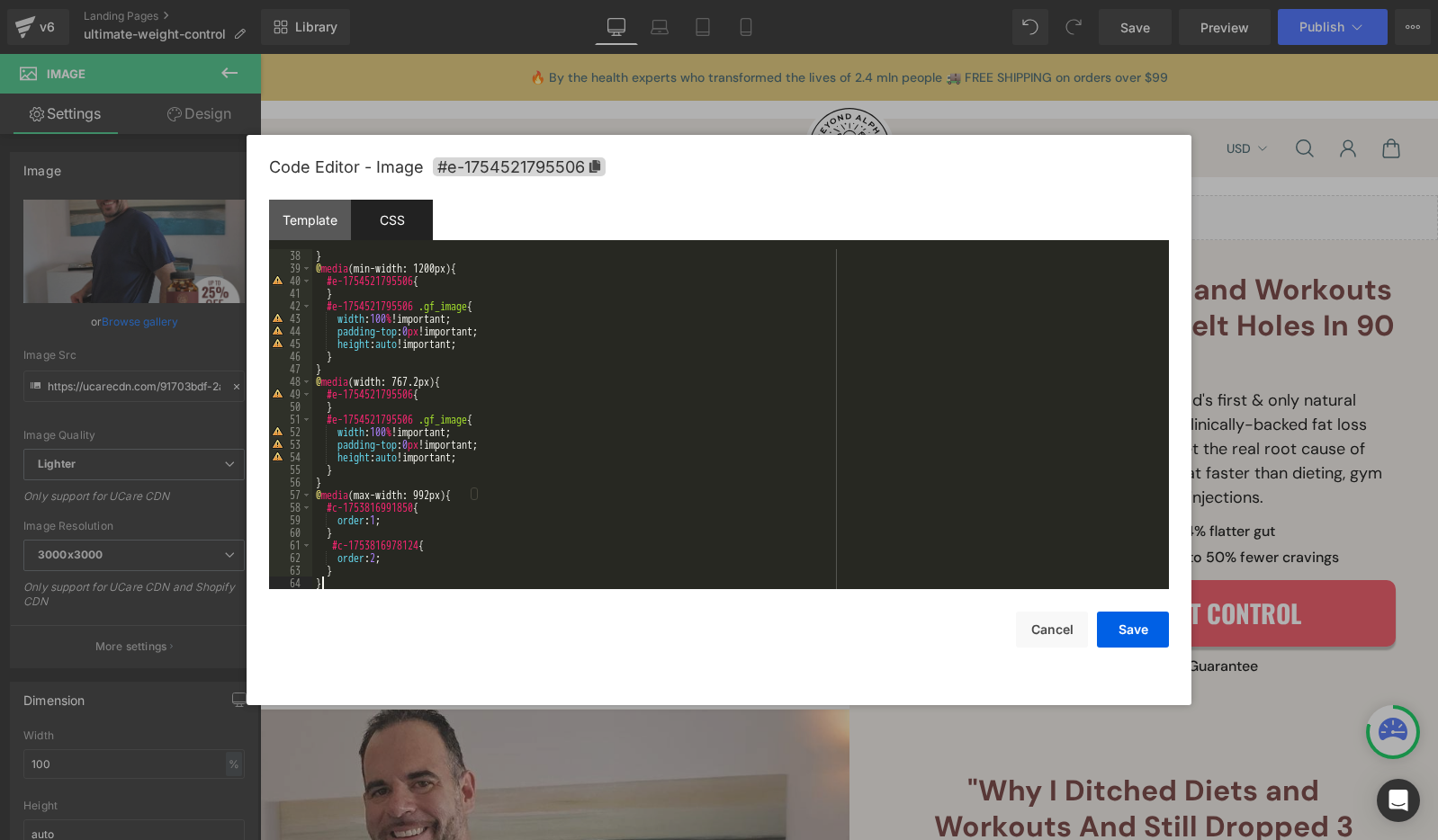 scroll, scrollTop: 466, scrollLeft: 0, axis: vertical 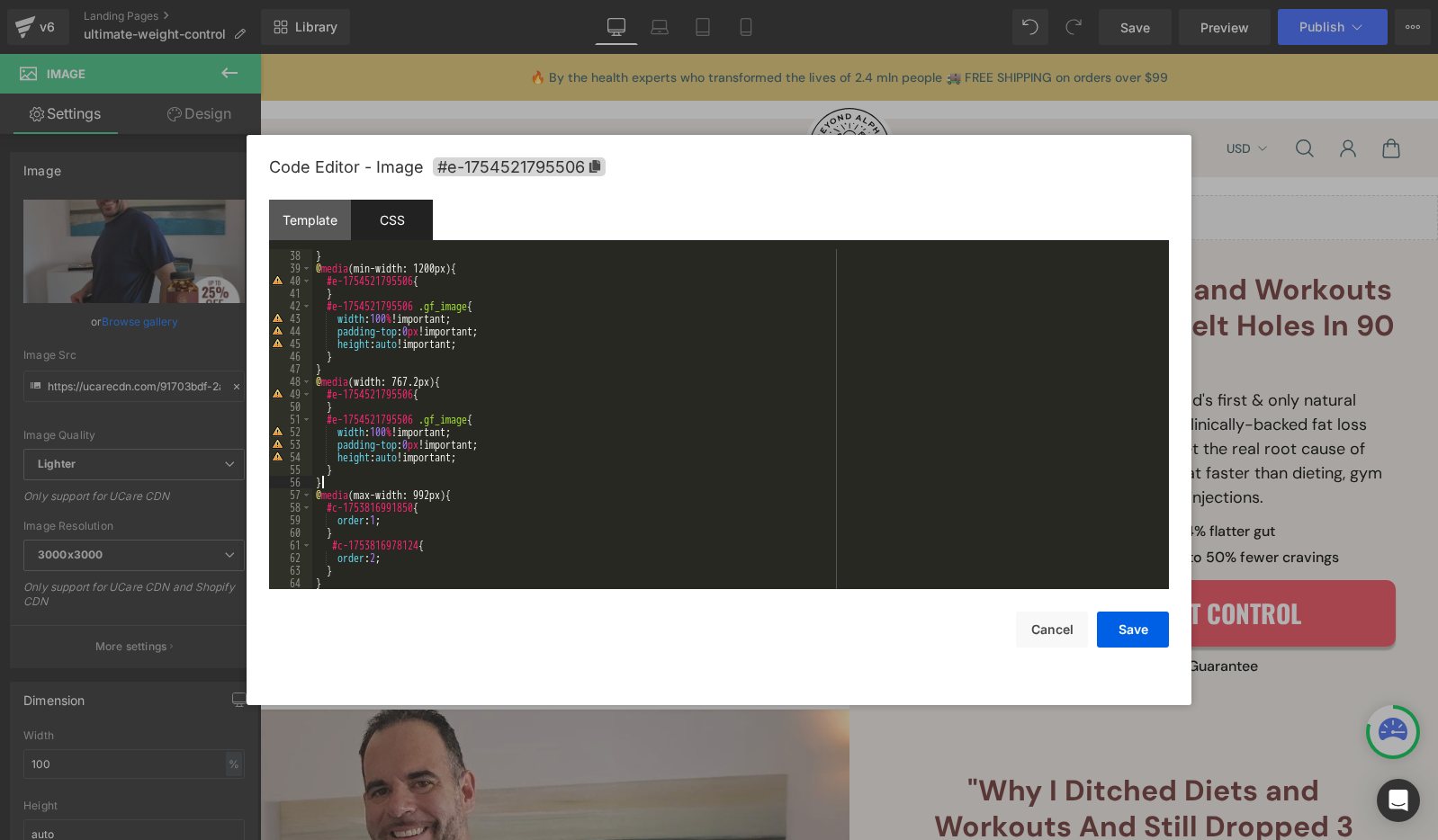 click on "} @ media  (min-width: 1200px) {    #e-1754521795506 {    }    #e-1754521795506   .gf_image {       width :  100 % !important;       padding-top :  0 px !important;       height :  auto !important;    } } @ media  (width: 767.2px) {    #e-1754521795506 {    }    #e-1754521795506   .gf_image {       width :  100 % !important;       padding-top :  0 px !important;       height :  auto !important;    } } @ media (max-width: 992px) {    #c-1753816991850 {       order :  1 ;    }     #c-1753816978124 {       order :  2 ;    } }" at bounding box center [737, 432] 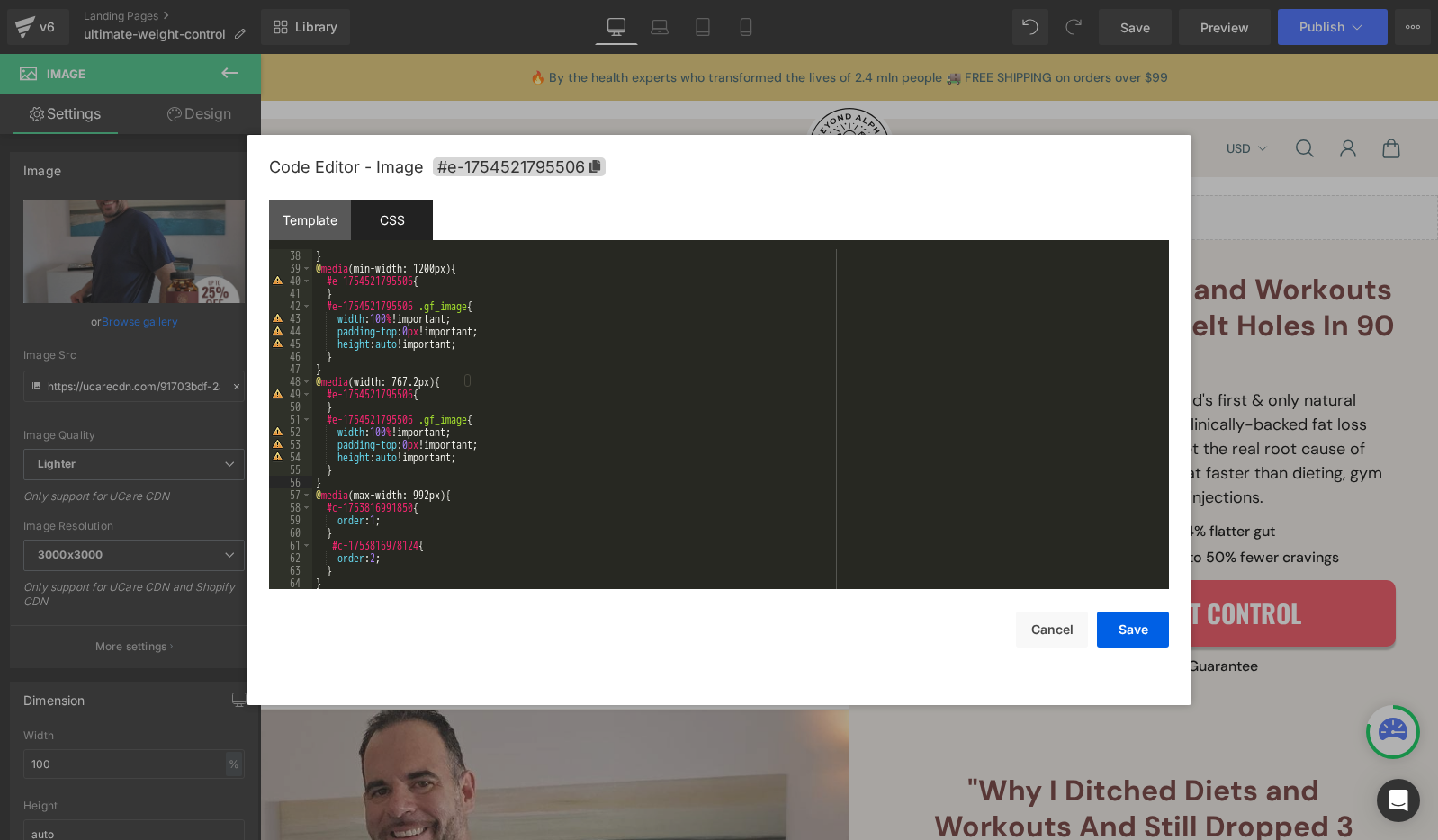 type 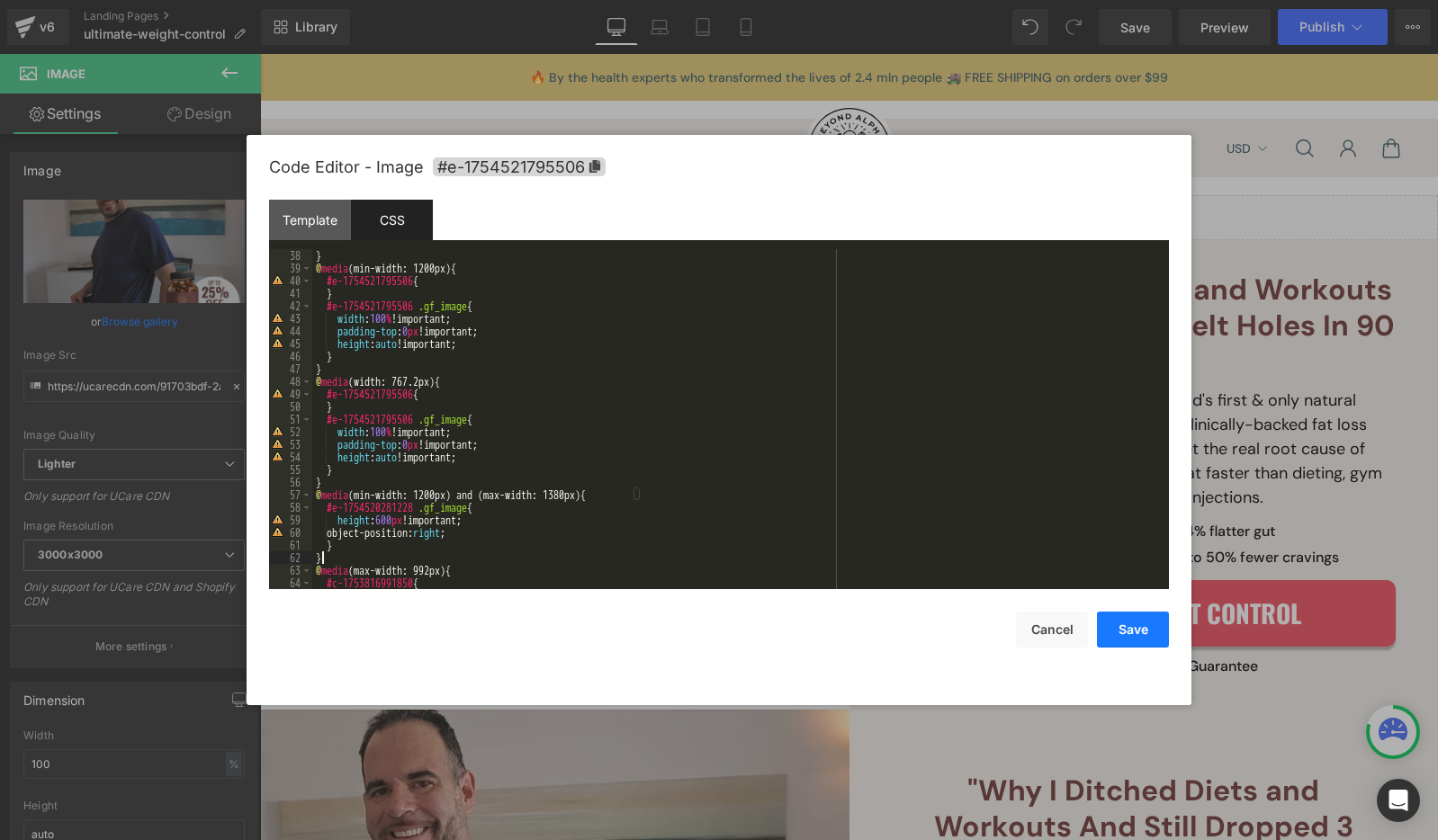 click on "Save" at bounding box center (1133, 630) 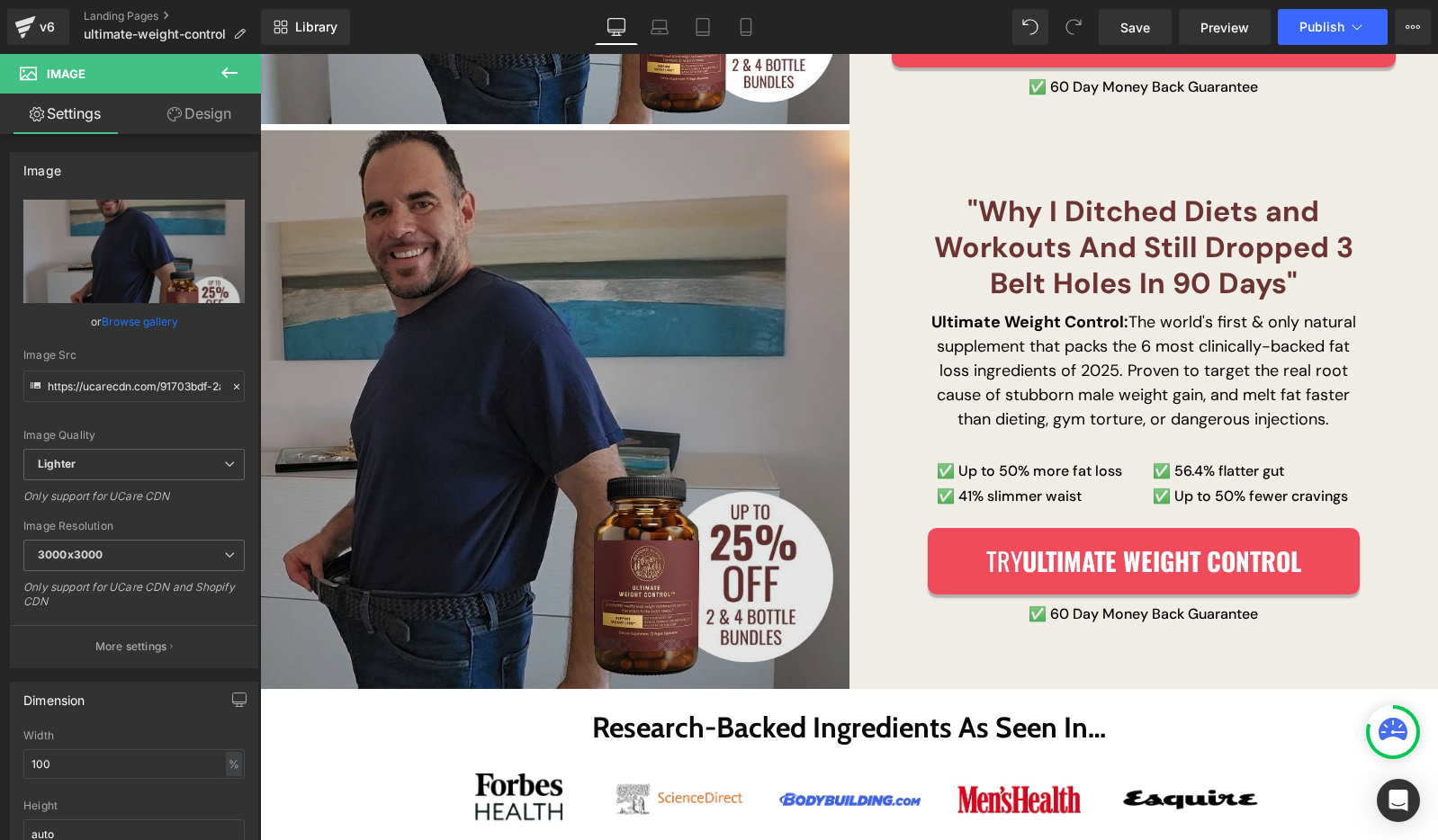 scroll, scrollTop: 488, scrollLeft: 0, axis: vertical 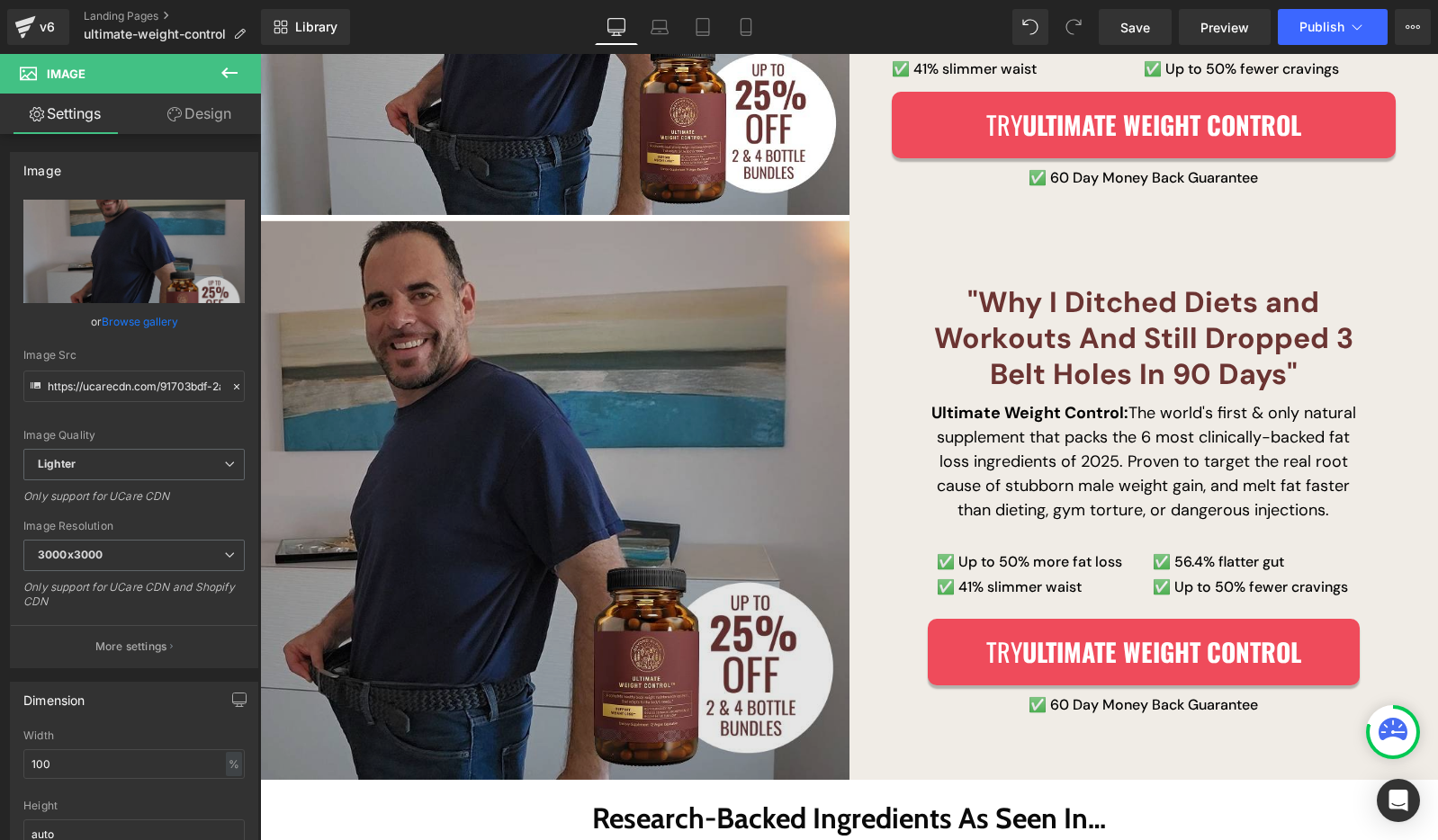 click at bounding box center [554, 500] 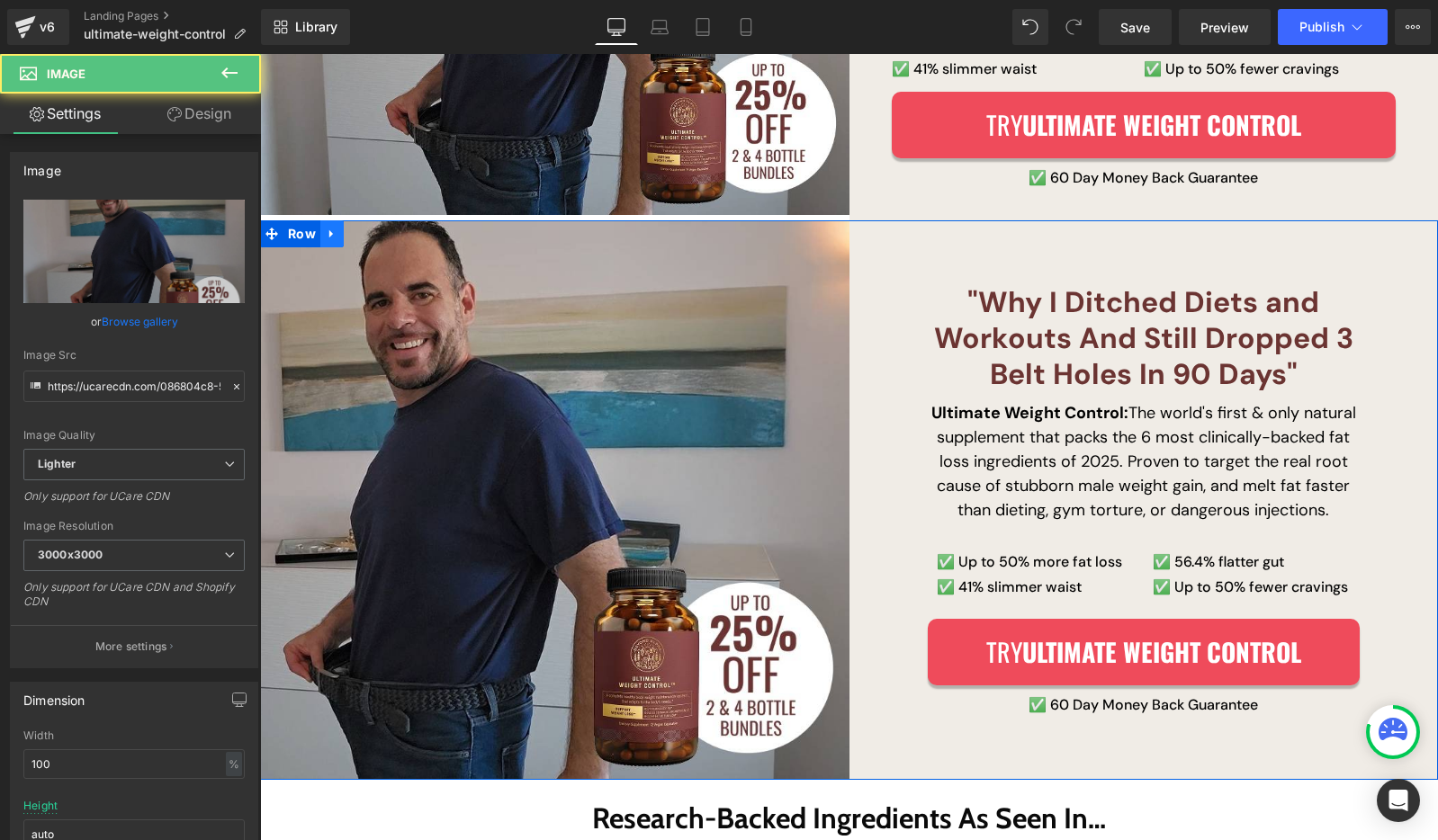 click 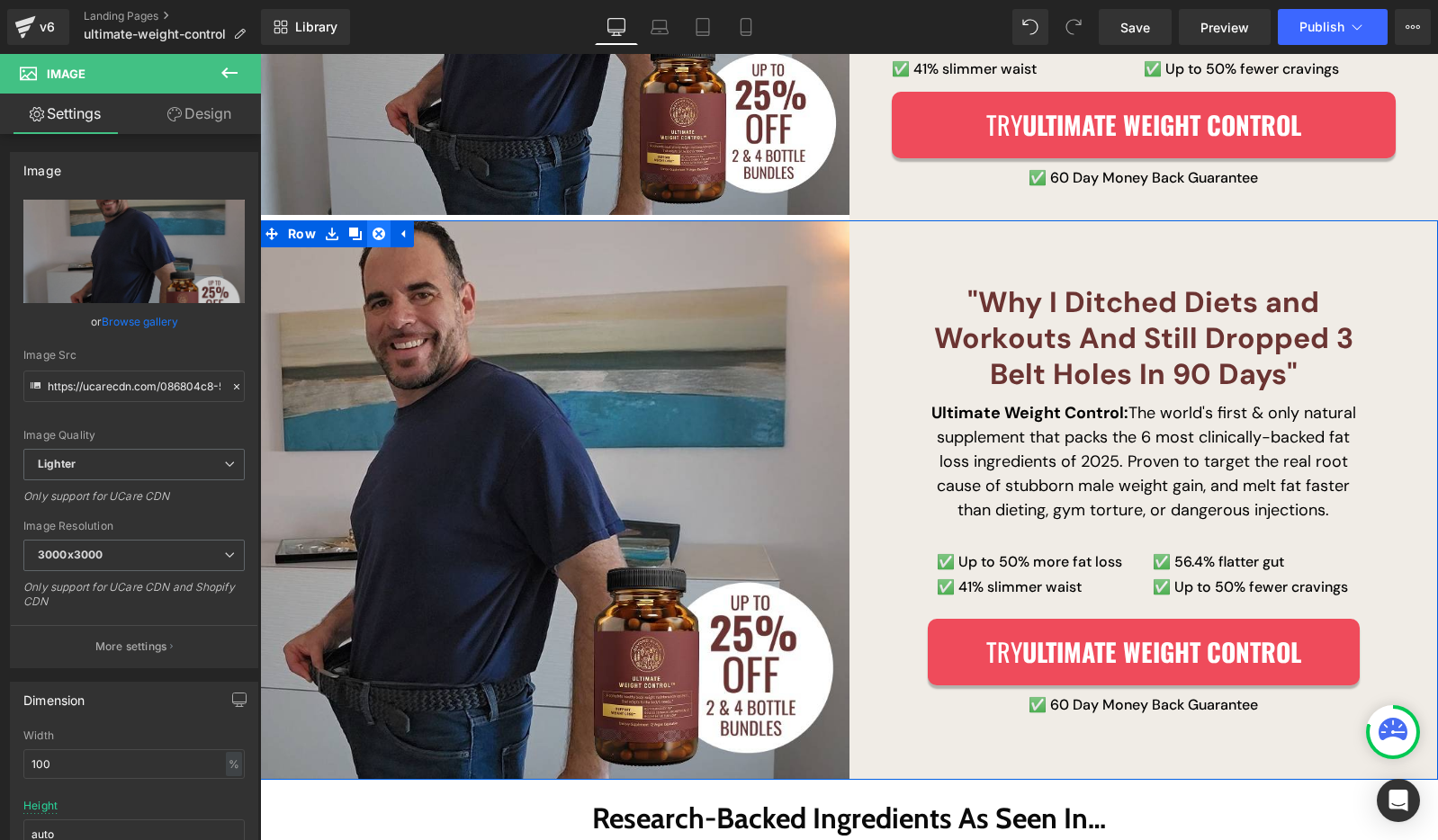 click 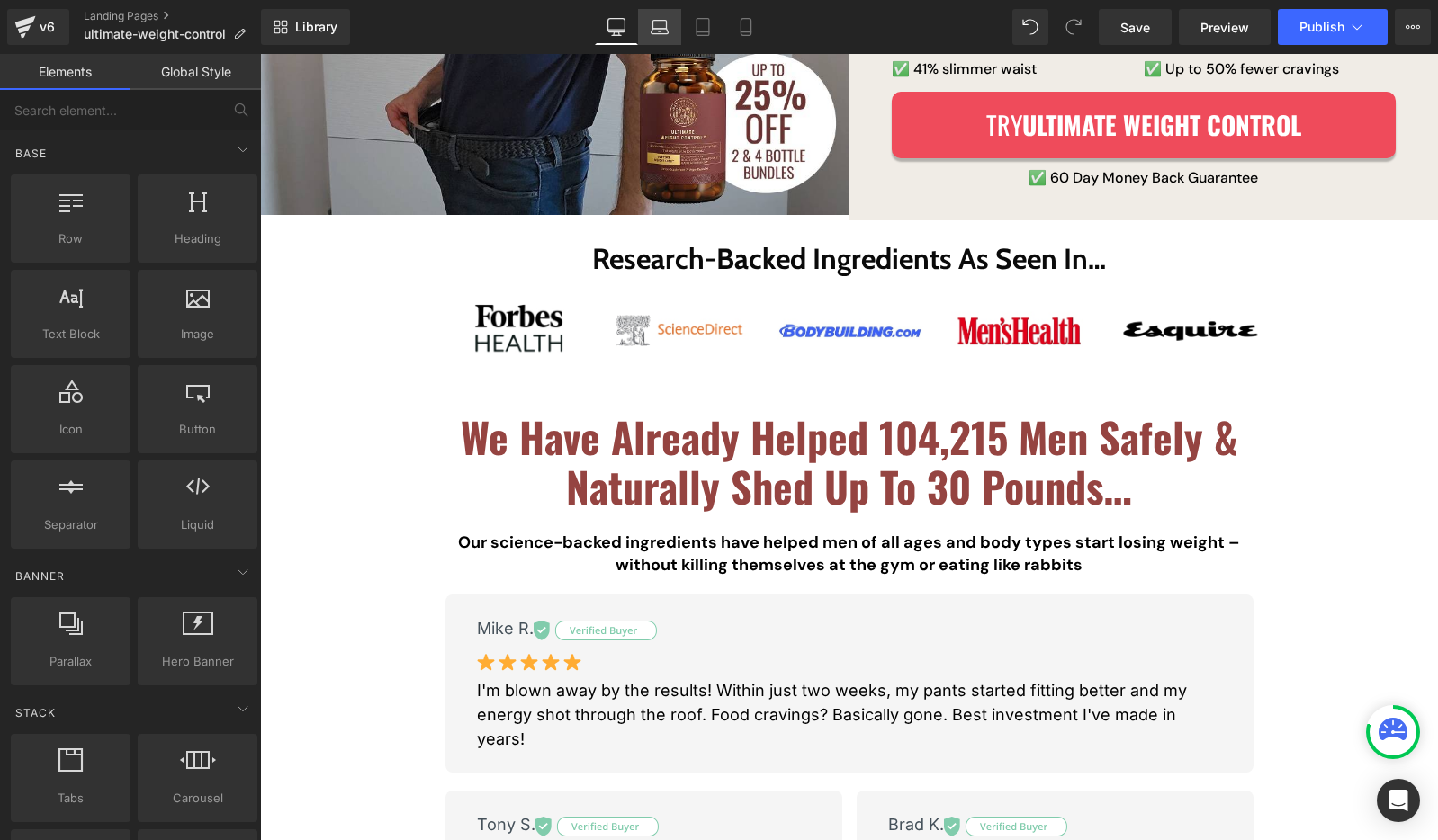 click on "Laptop" at bounding box center [660, 27] 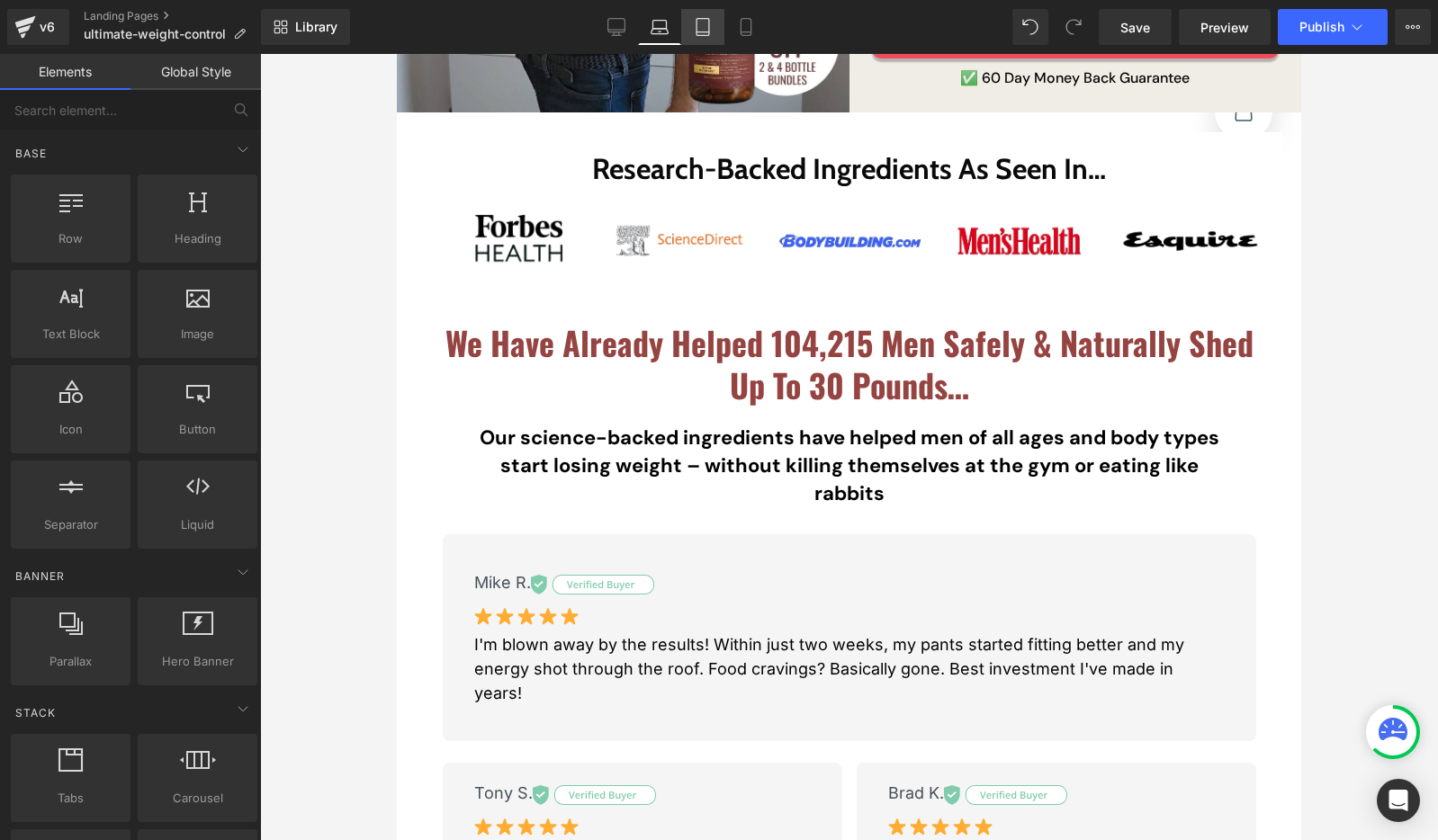 click on "Tablet" at bounding box center (703, 27) 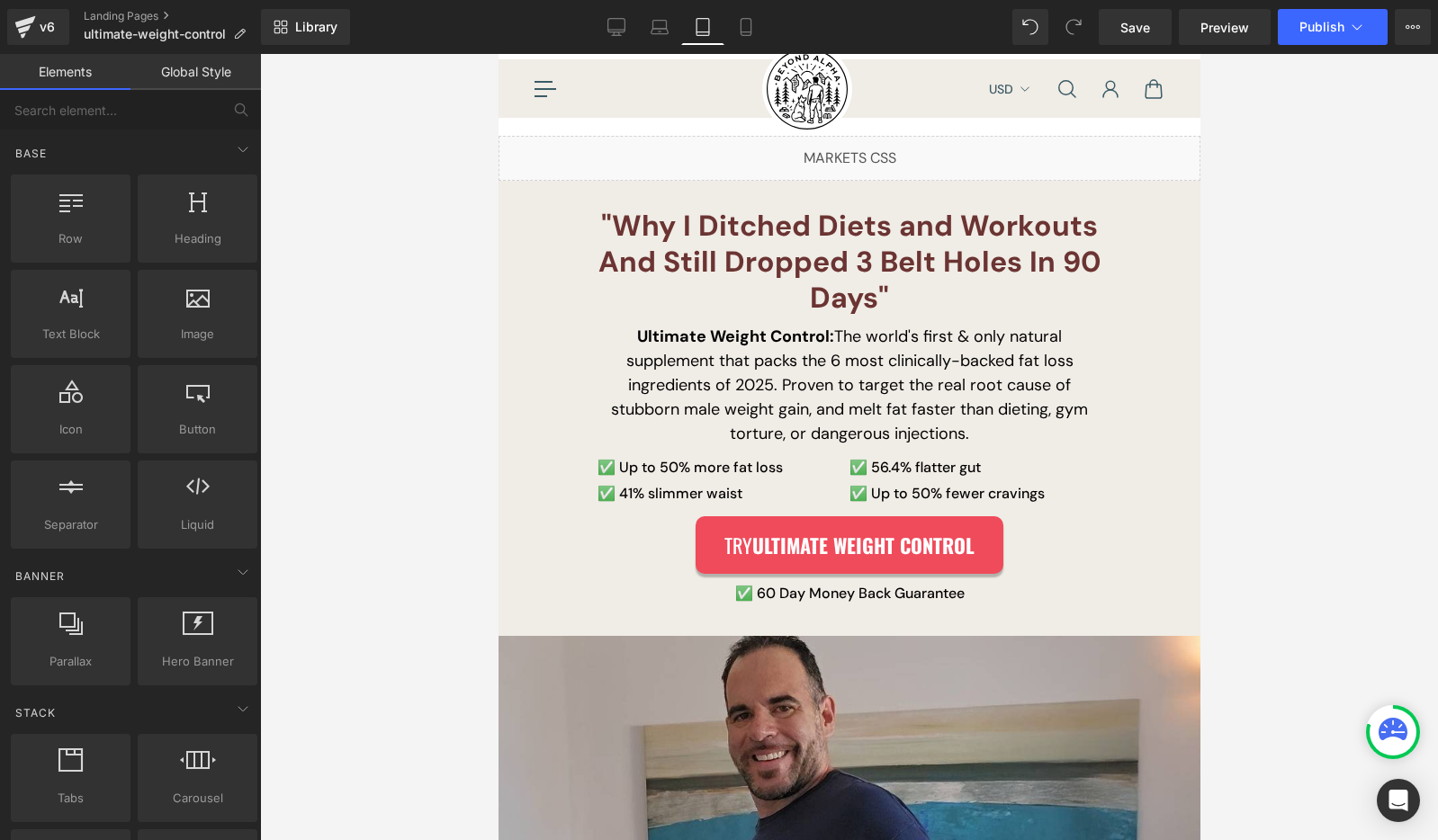 scroll, scrollTop: 0, scrollLeft: 0, axis: both 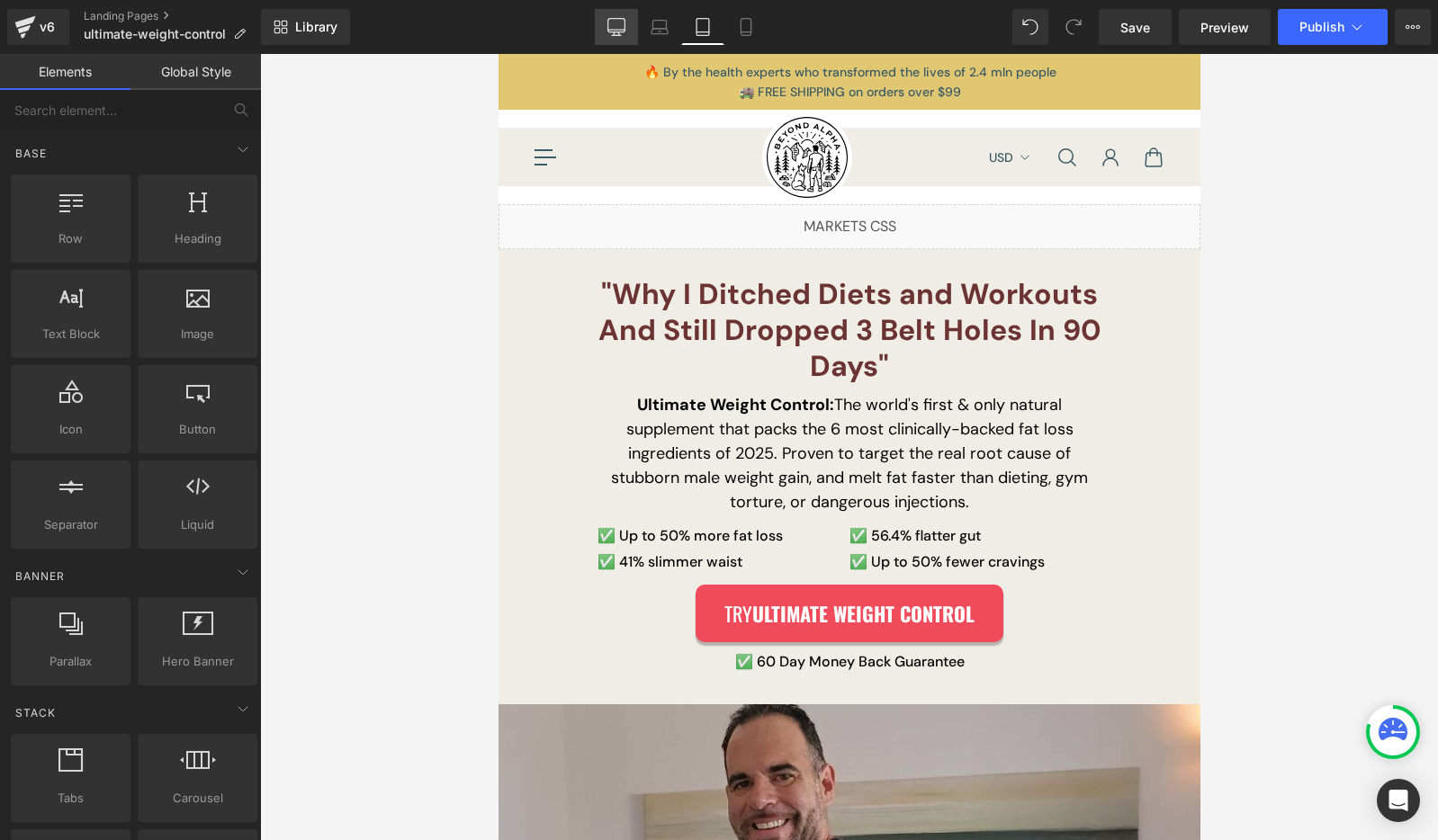 click on "Desktop" at bounding box center [616, 27] 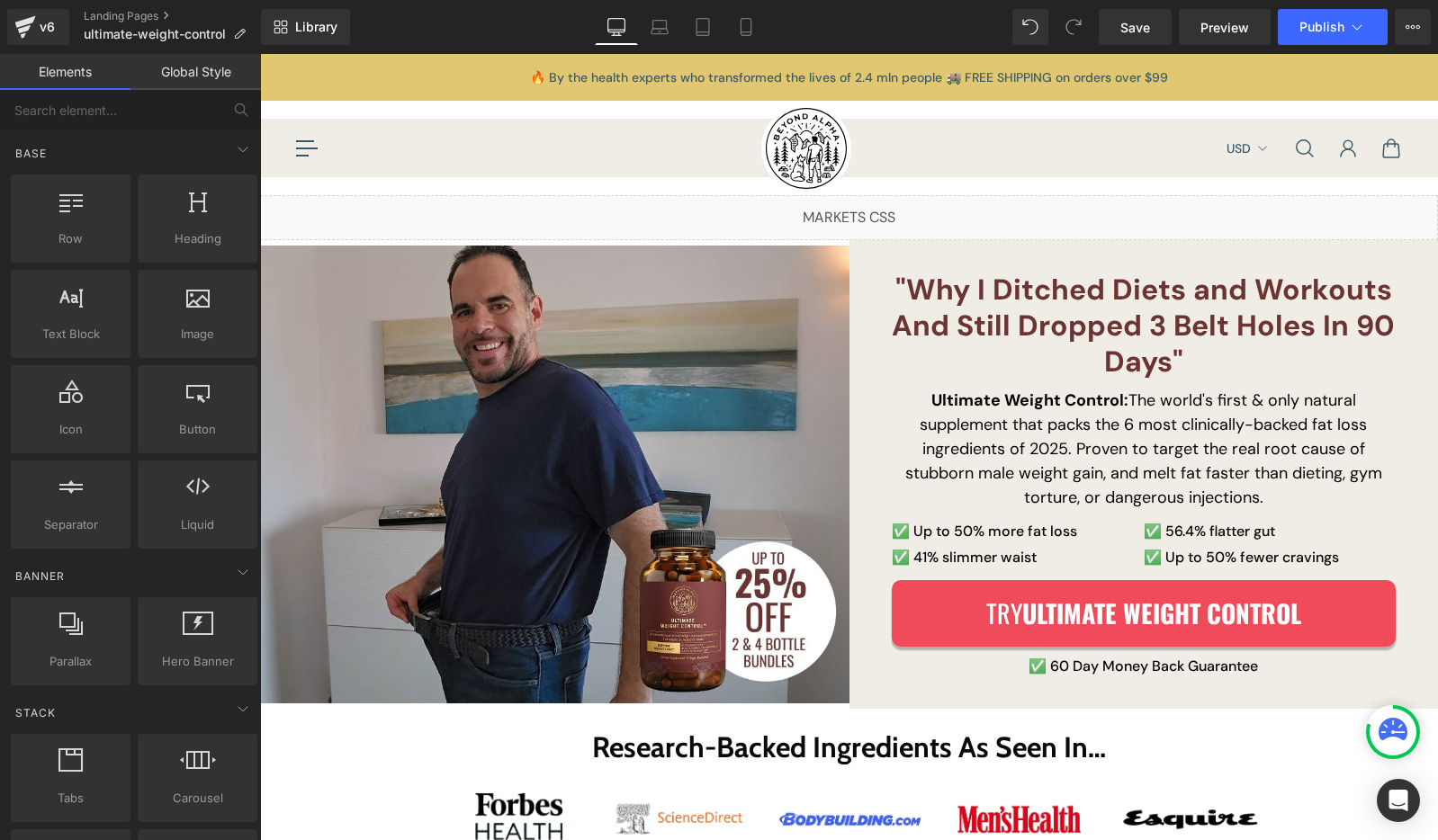 scroll, scrollTop: 141, scrollLeft: 0, axis: vertical 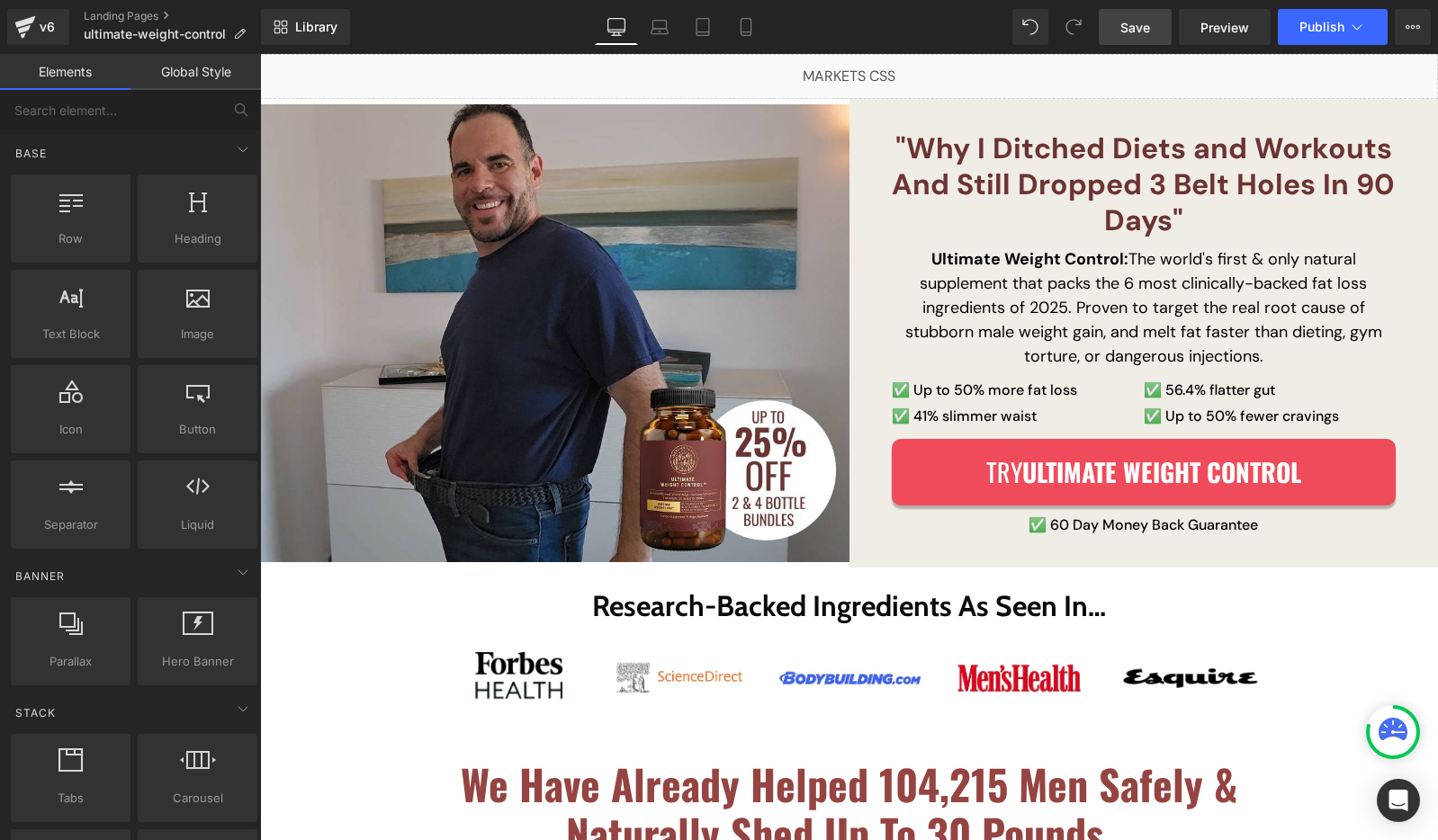 click on "Save" at bounding box center (1135, 27) 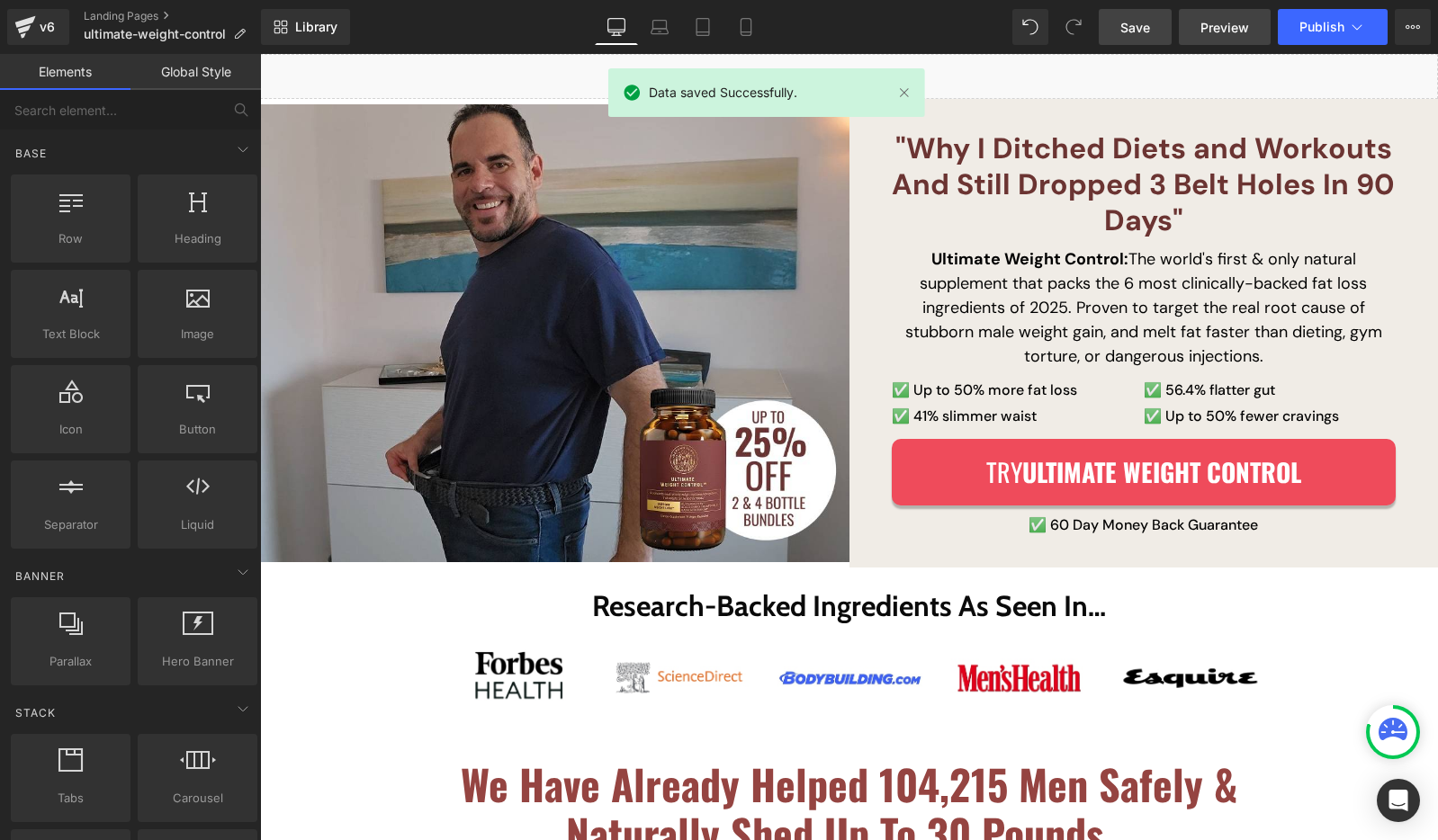 click on "Preview" at bounding box center [1225, 27] 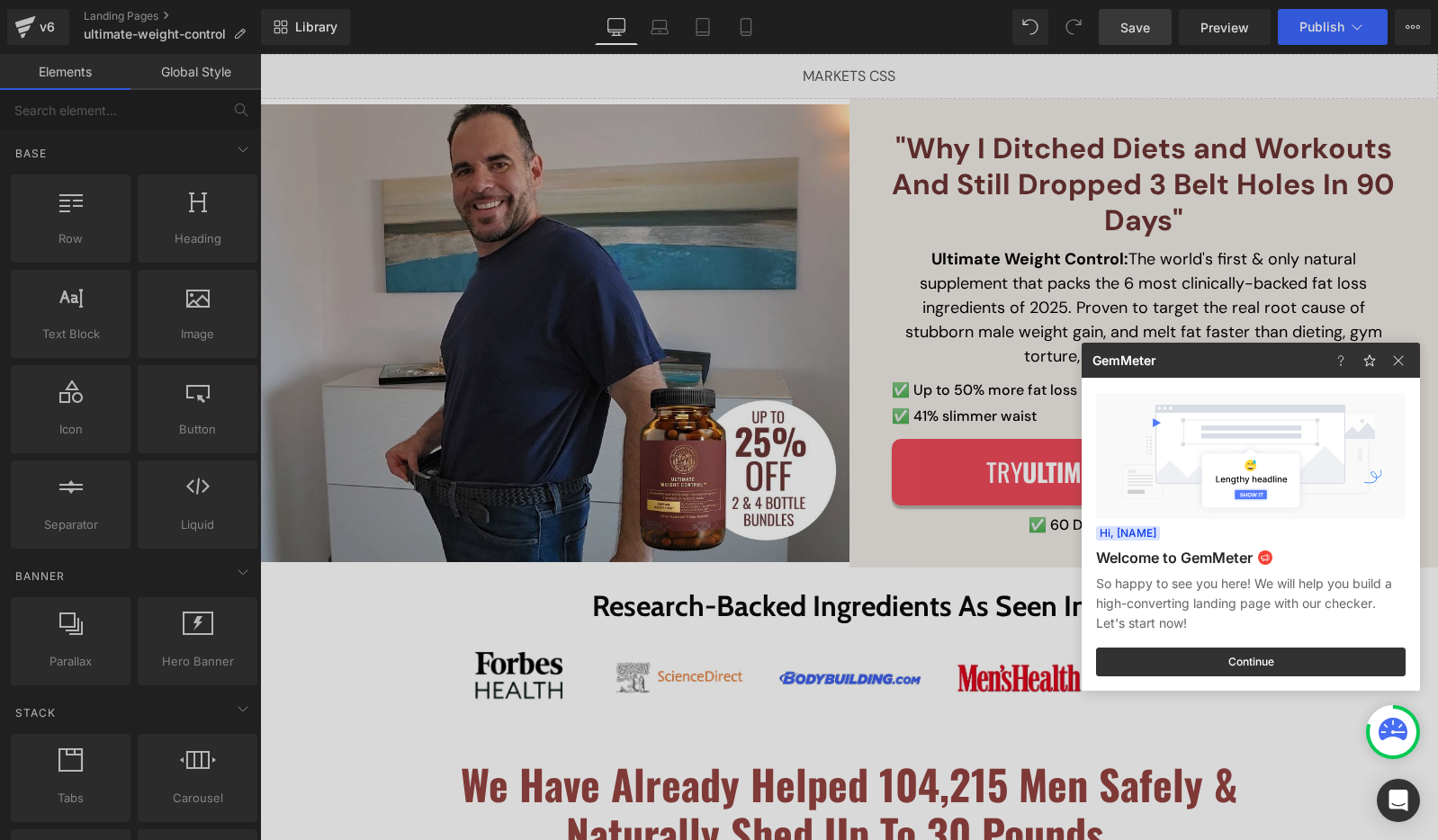 click at bounding box center (719, 420) 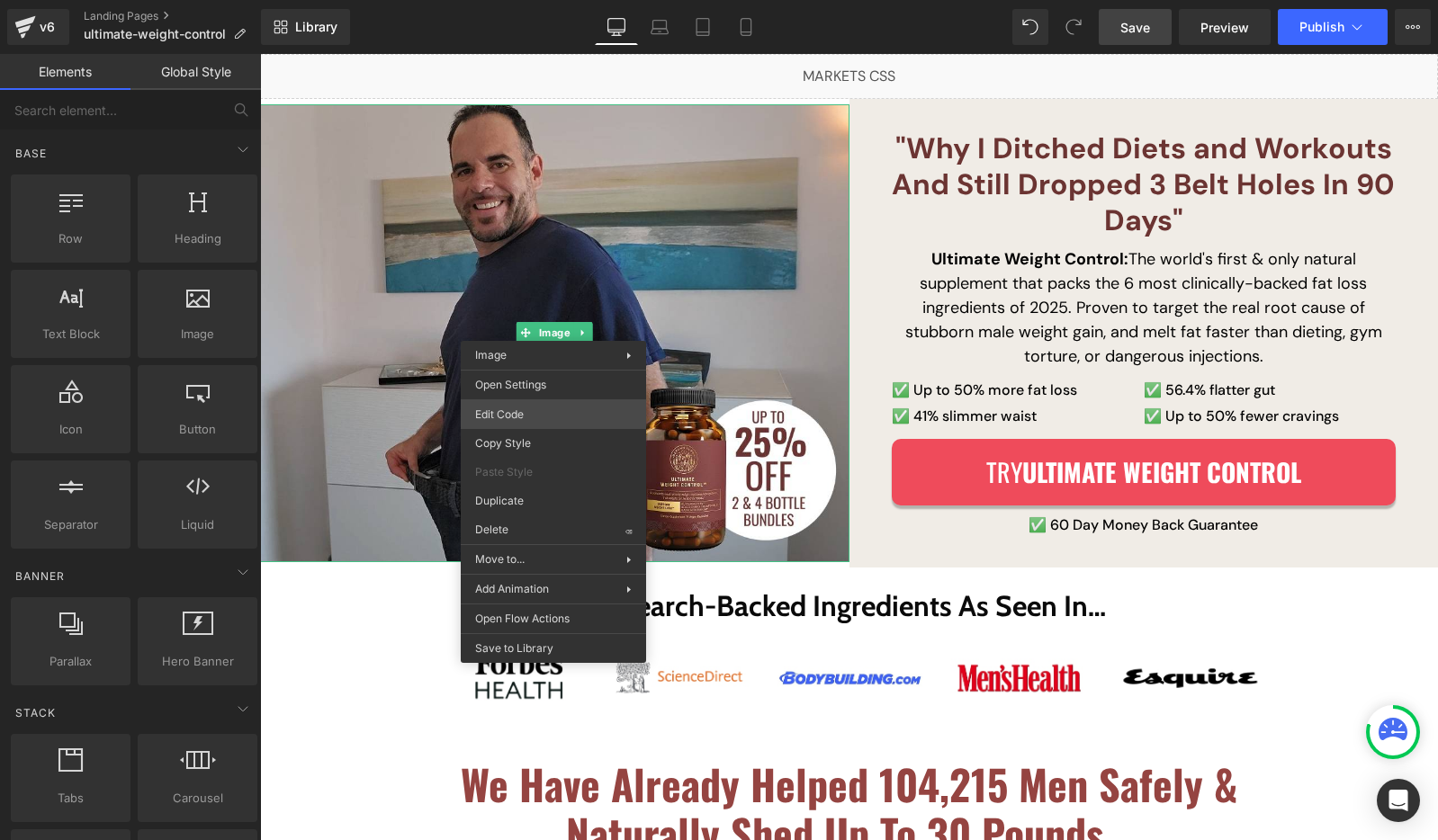 click on "Image  You are previewing how the   will restyle your page. You can not edit Elements in Preset Preview Mode.  v6 Landing Pages ultimate-weight-control Library Desktop Desktop Laptop Tablet Mobile Save Preview Publish Scheduled View Live Page View with current Template Save Template to Library Schedule Publish  Optimize  Publish Settings Shortcuts  Your page can’t be published   You've reached the maximum number of published pages on your plan  (0/0).  You need to upgrade your plan or unpublish all your pages to get 1 publish slot.   Unpublish pages   Upgrade plan  Elements Global Style Base Row  rows, columns, layouts, div Heading  headings, titles, h1,h2,h3,h4,h5,h6 Text Block  texts, paragraphs, contents, blocks Image  images, photos, alts, uploads Icon  icons, symbols Button  button, call to action, cta Separator  separators, dividers, horizontal lines Liquid  liquid, custom code, html, javascript, css, reviews, apps, applications, embeded, iframe Banner Parallax  Hero Banner  Stack Tabs  Carousel  app" at bounding box center [719, 0] 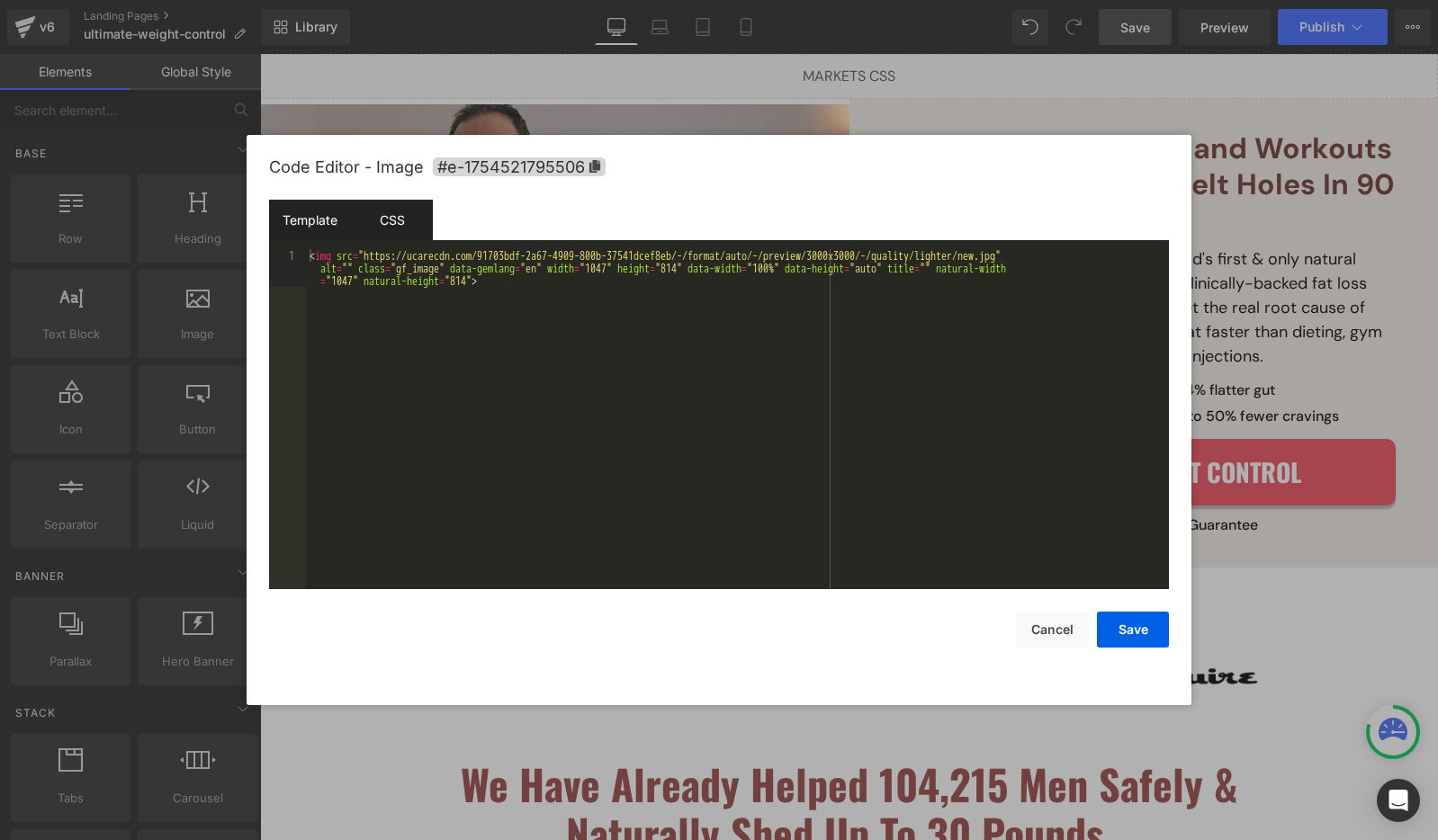 click on "CSS" at bounding box center [391, 219] 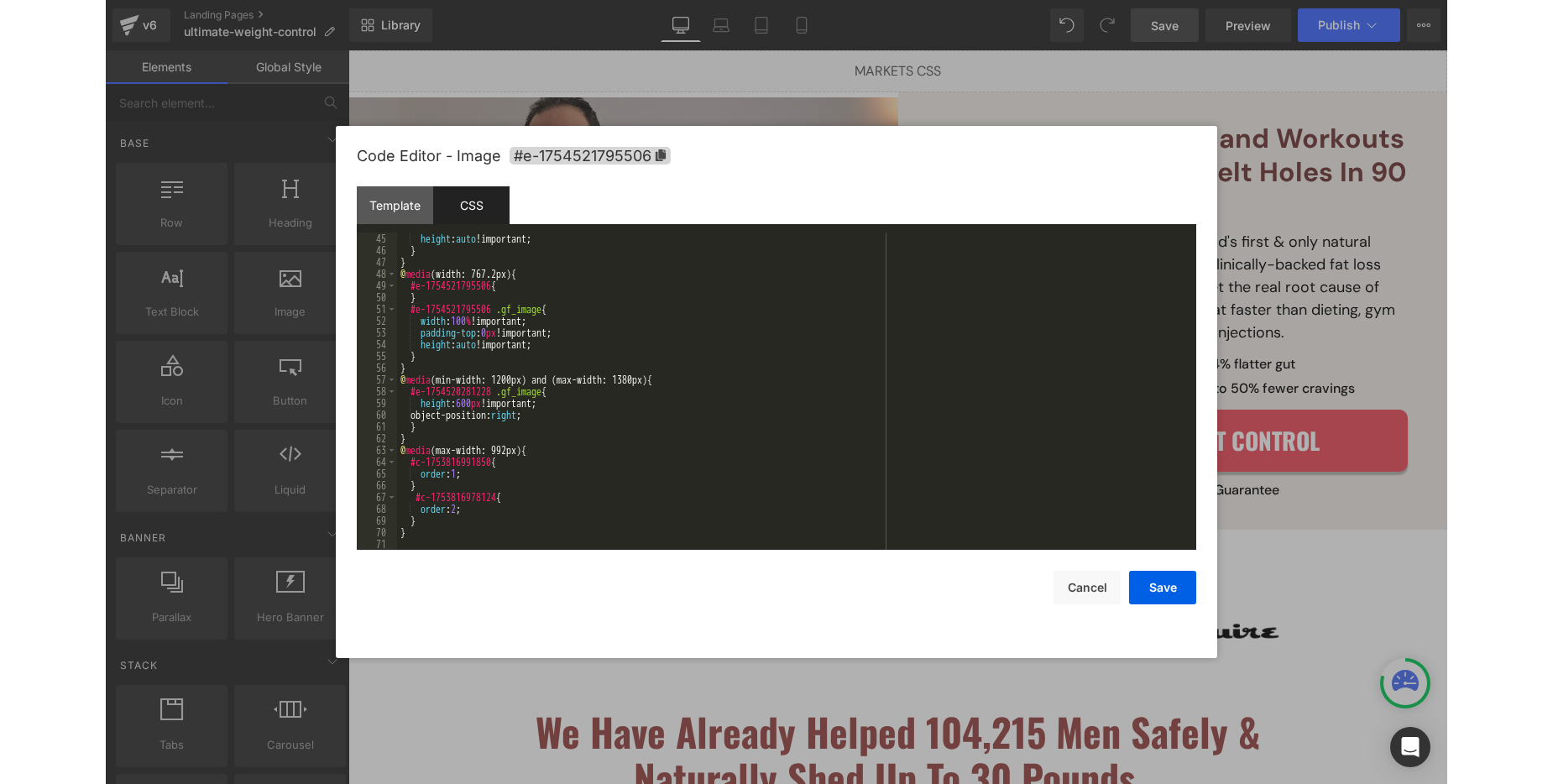scroll, scrollTop: 517, scrollLeft: 0, axis: vertical 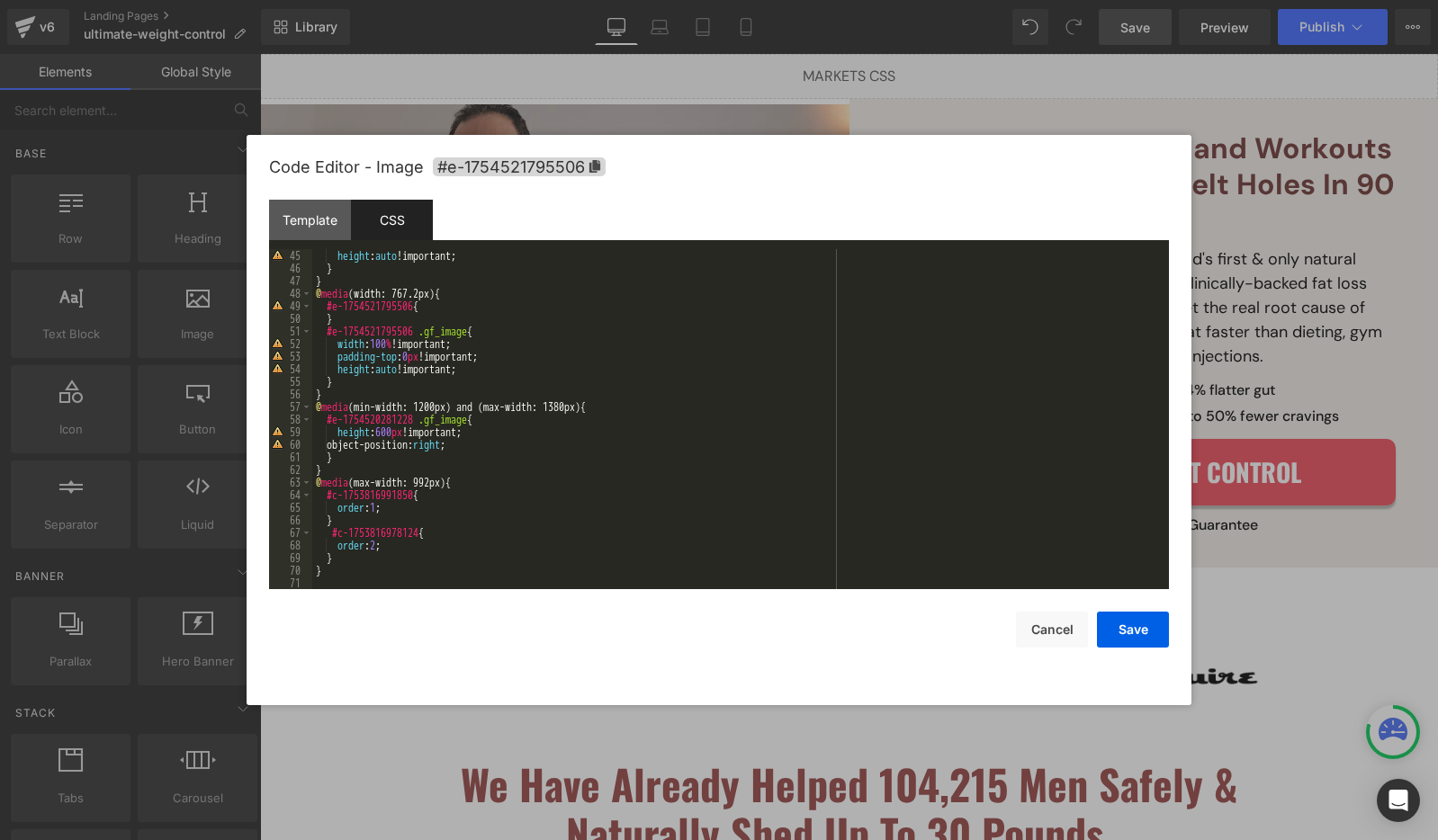 click on "height :  auto !important;    } } @ media  (width: 767.2px) {    #e-1754521795506 {    }    #e-1754521795506   .gf_image {       width :  100 % !important;       padding-top :  0 px !important;       height :  auto !important;    } } @ media (min-width: 1200px) and (max-width: 1380px) {    #e-1754520281228   .gf_image {       height :  600 px  !important;      object-position:  right ;    } } @ media (max-width: 992px) {    #c-1753816991850 {       order :  1 ;    }     #c-1753816978124 {       order :  2 ;    } }" at bounding box center (737, 432) 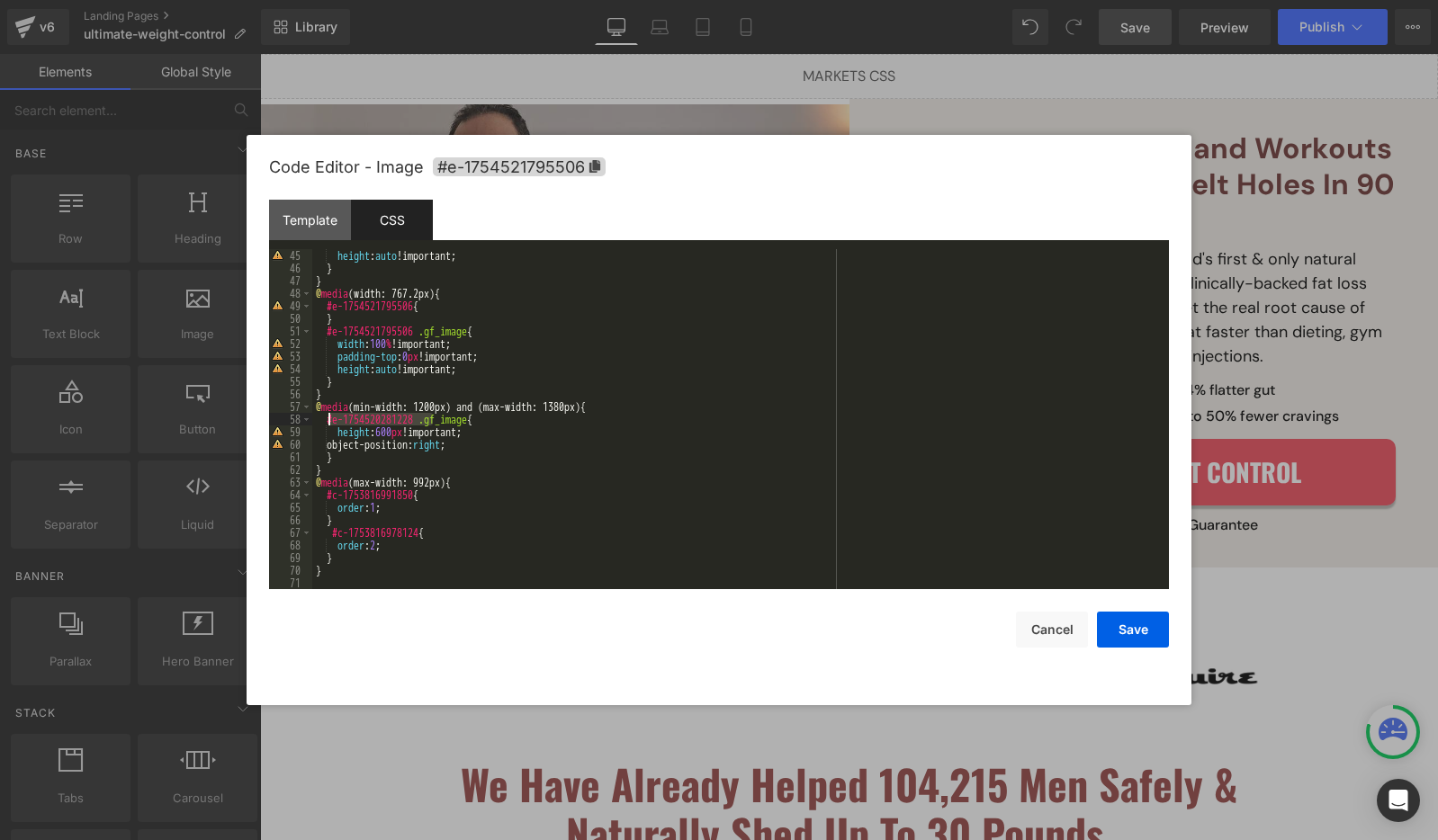 drag, startPoint x: 430, startPoint y: 419, endPoint x: 328, endPoint y: 419, distance: 102 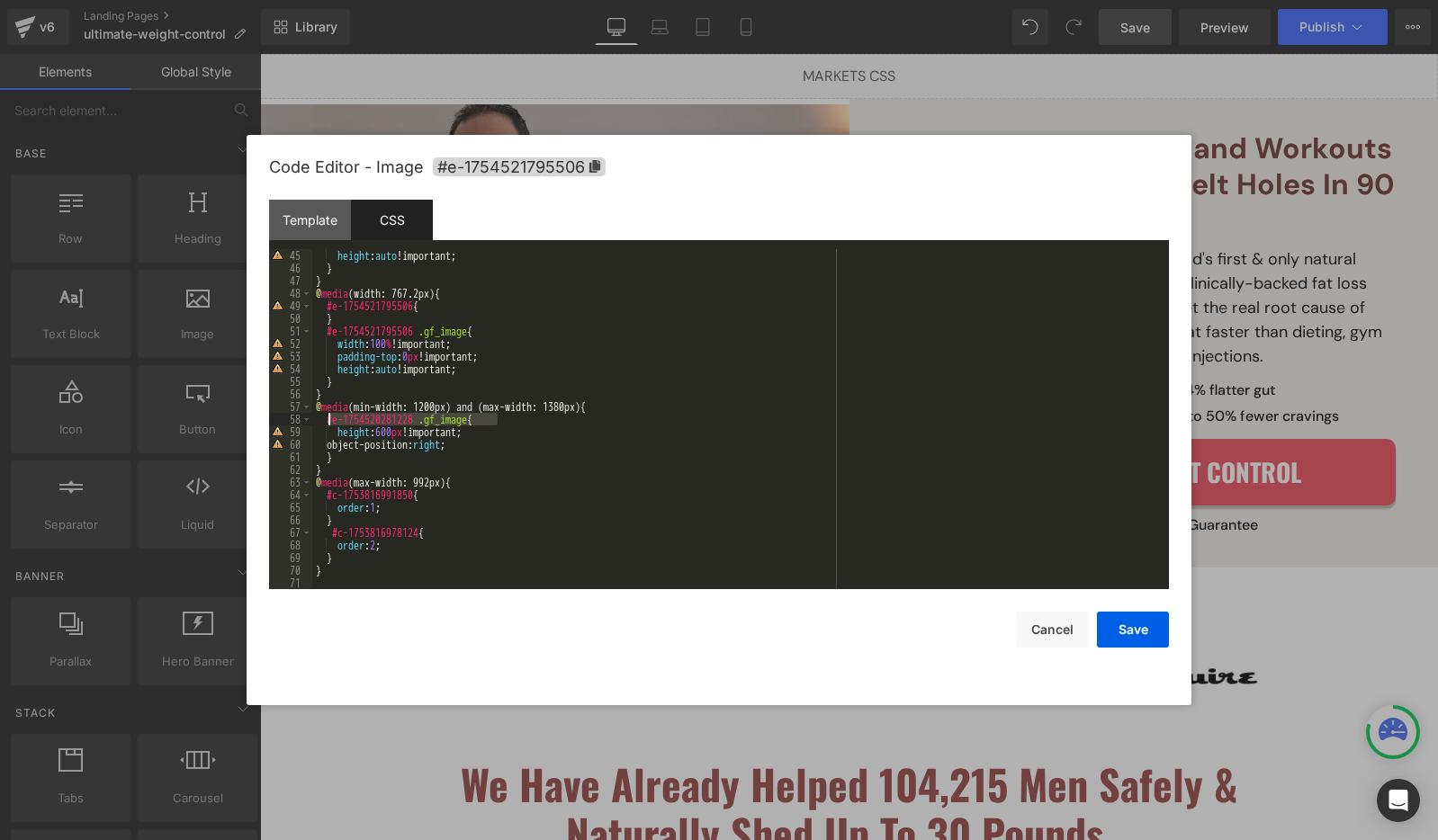 drag, startPoint x: 499, startPoint y: 420, endPoint x: 330, endPoint y: 418, distance: 169.0118 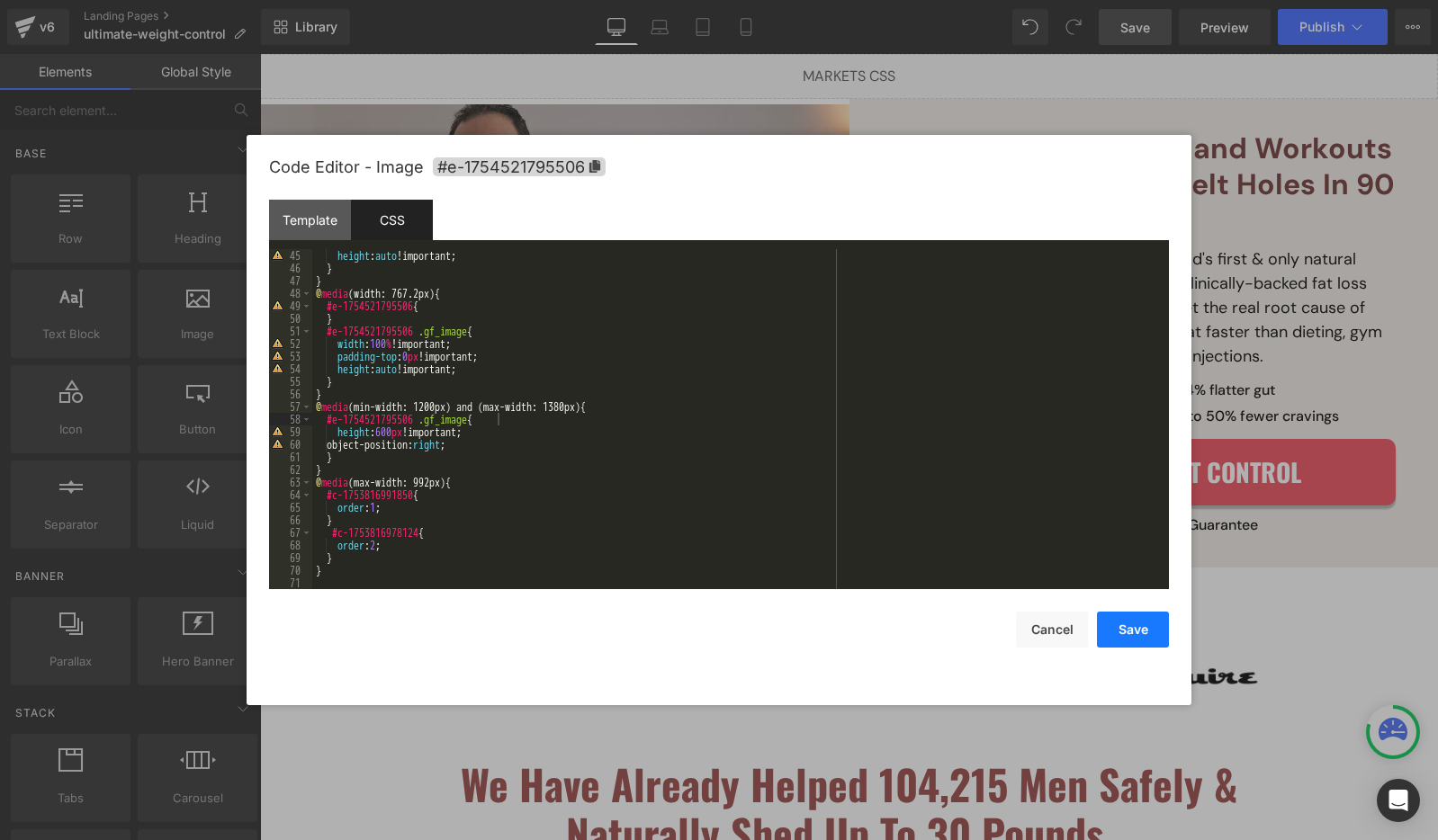 click on "Save" at bounding box center (1133, 630) 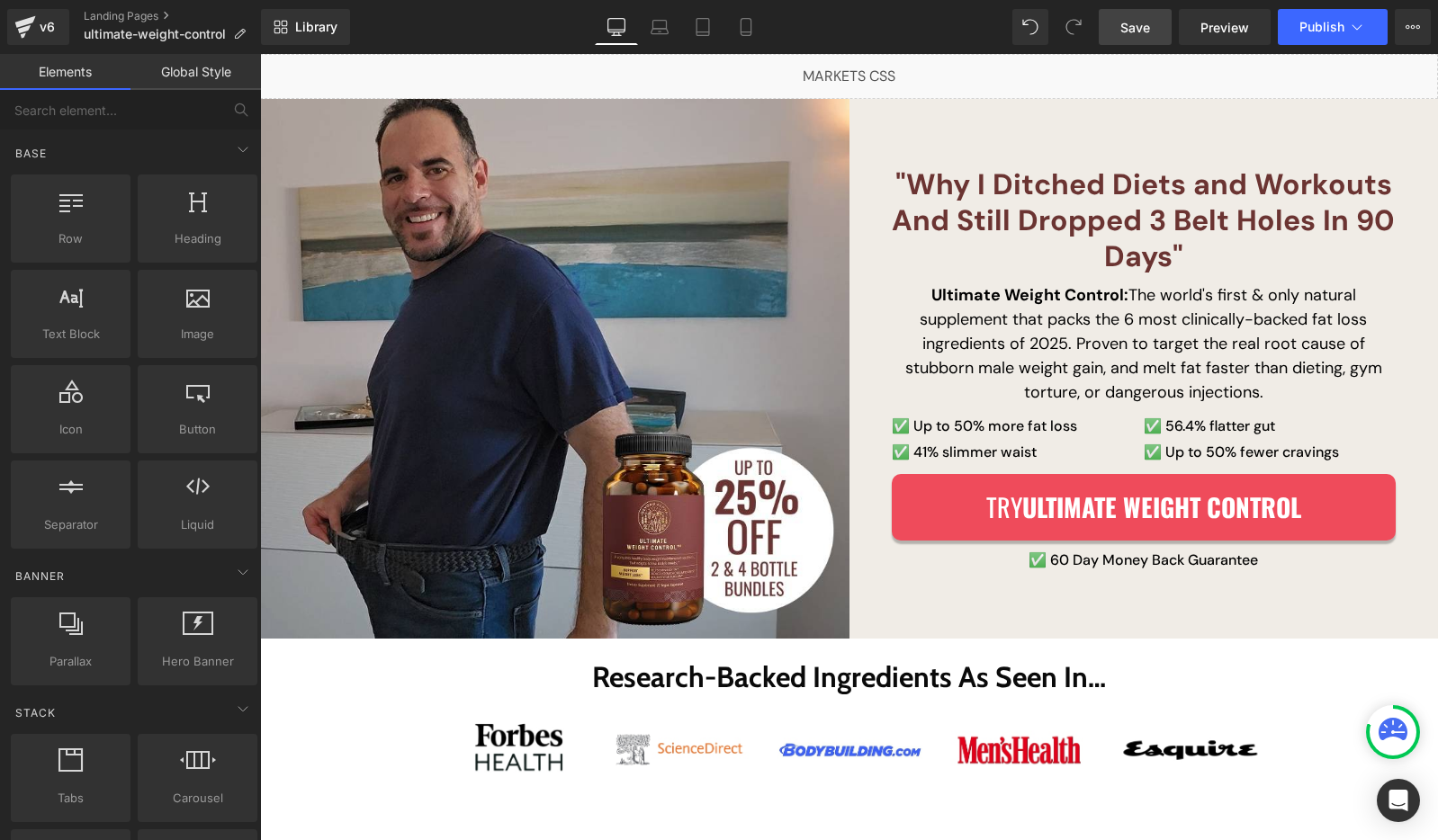 click on "Save" at bounding box center (1135, 27) 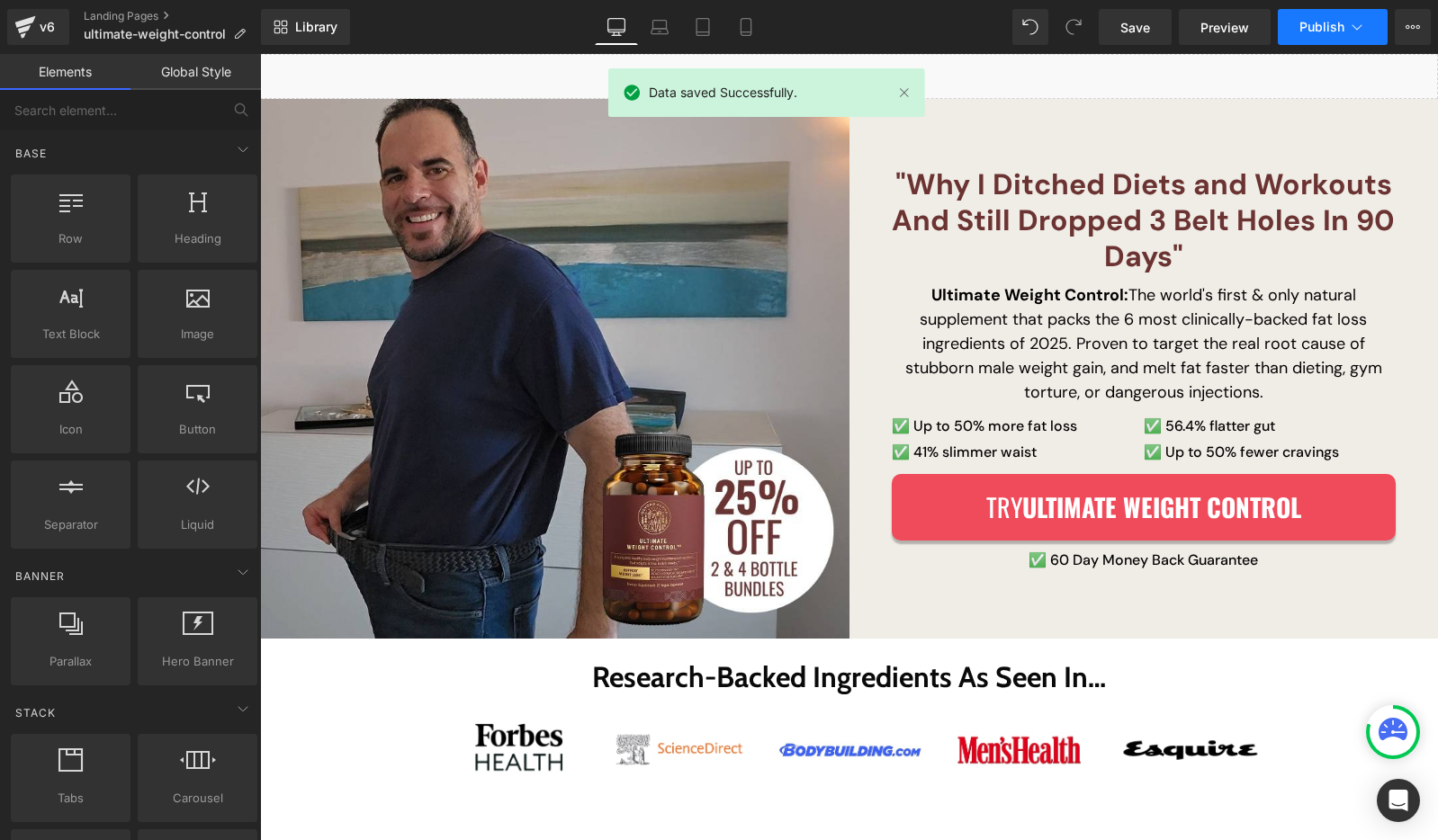 click on "Publish" at bounding box center (1322, 27) 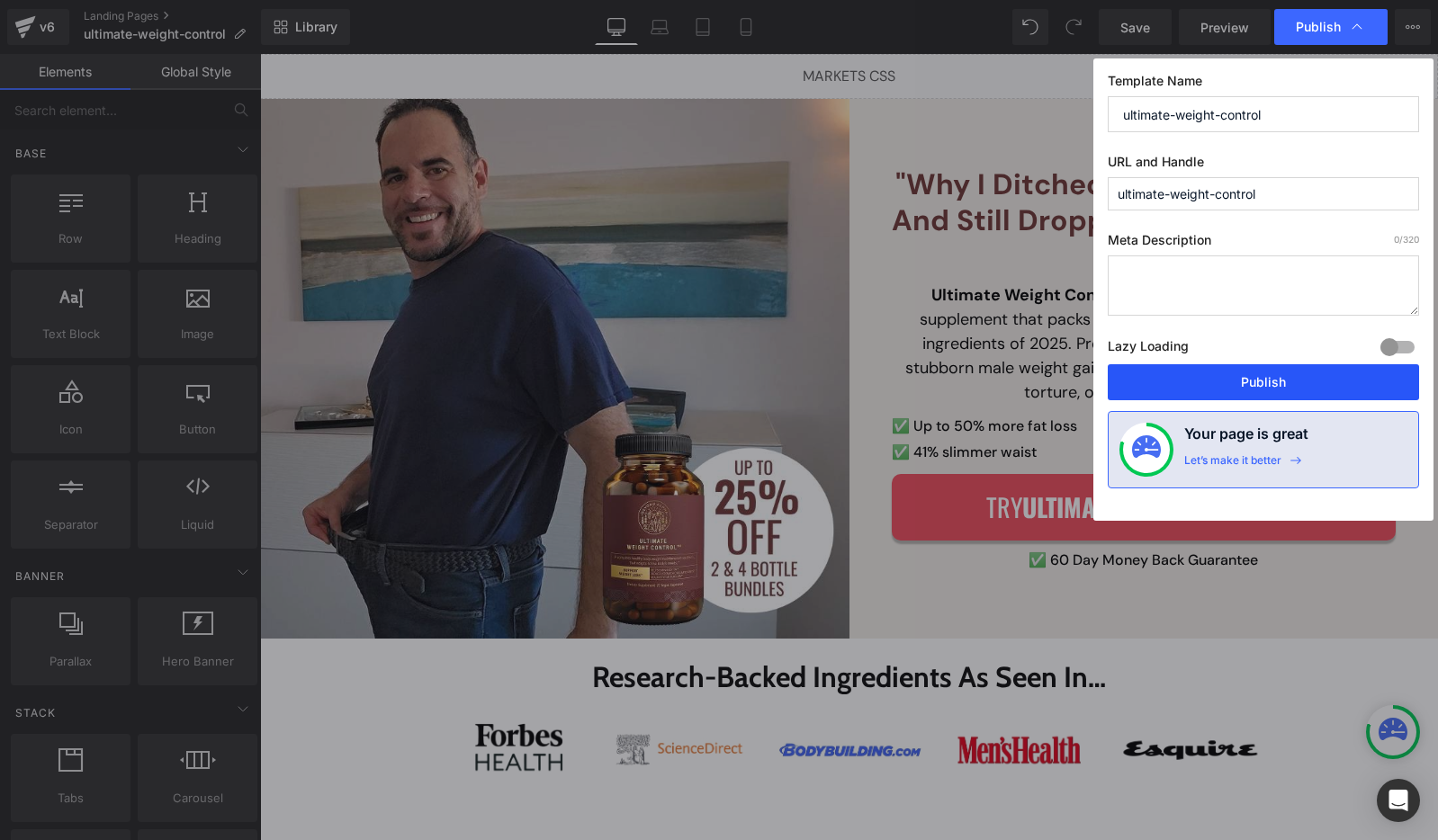 click on "Publish" at bounding box center [1263, 382] 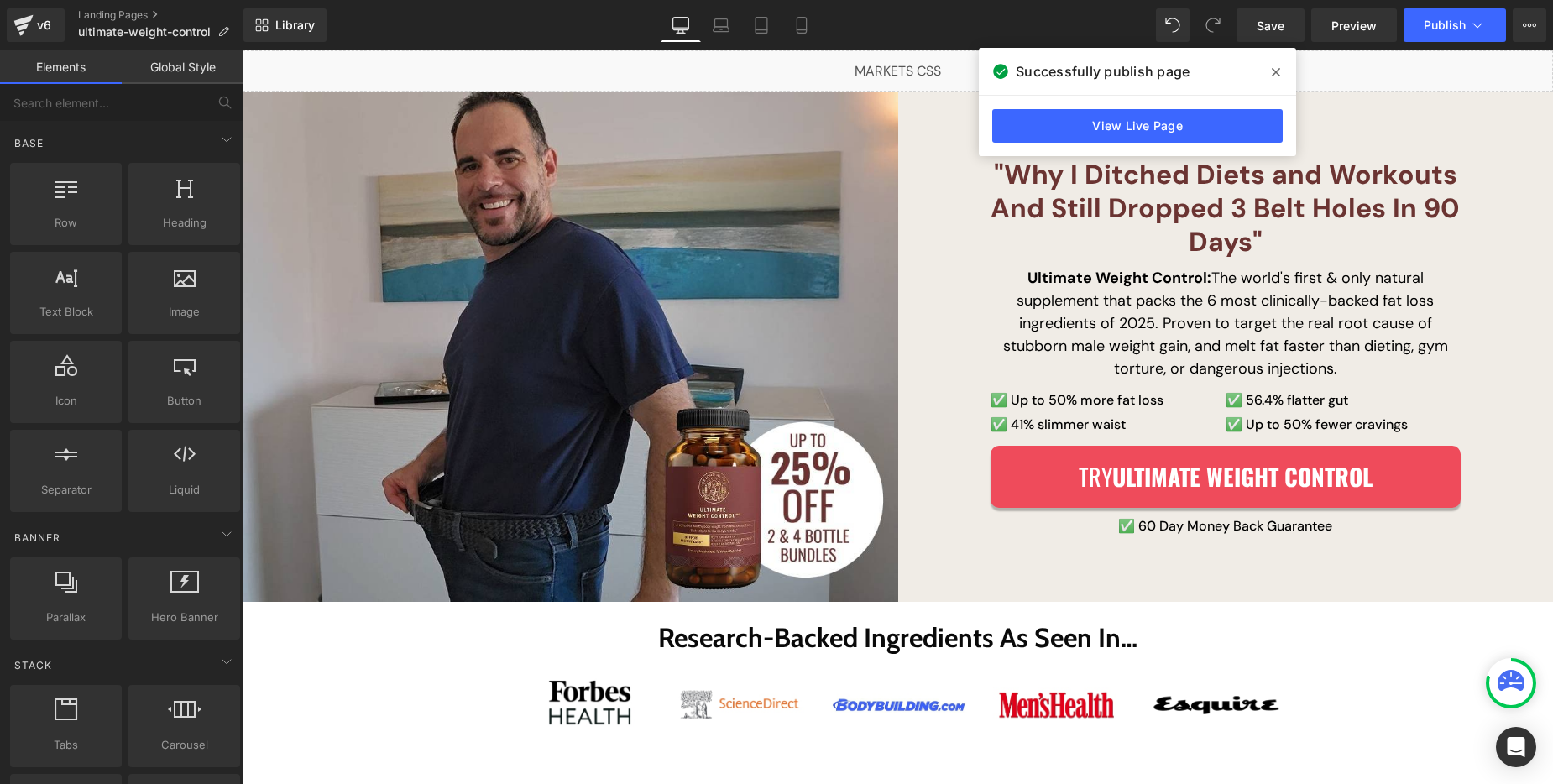 click at bounding box center [1276, 72] 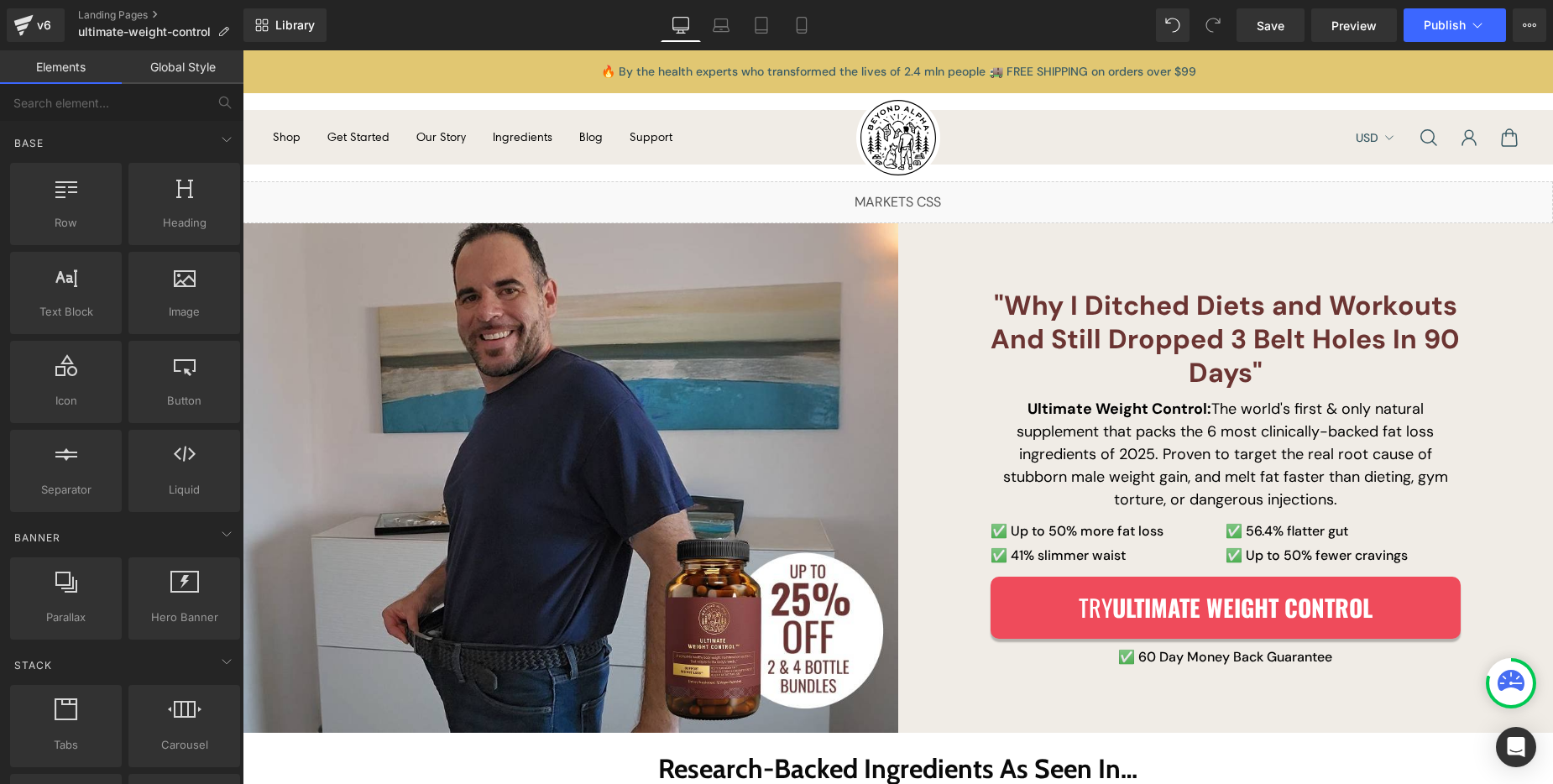 scroll, scrollTop: 0, scrollLeft: 0, axis: both 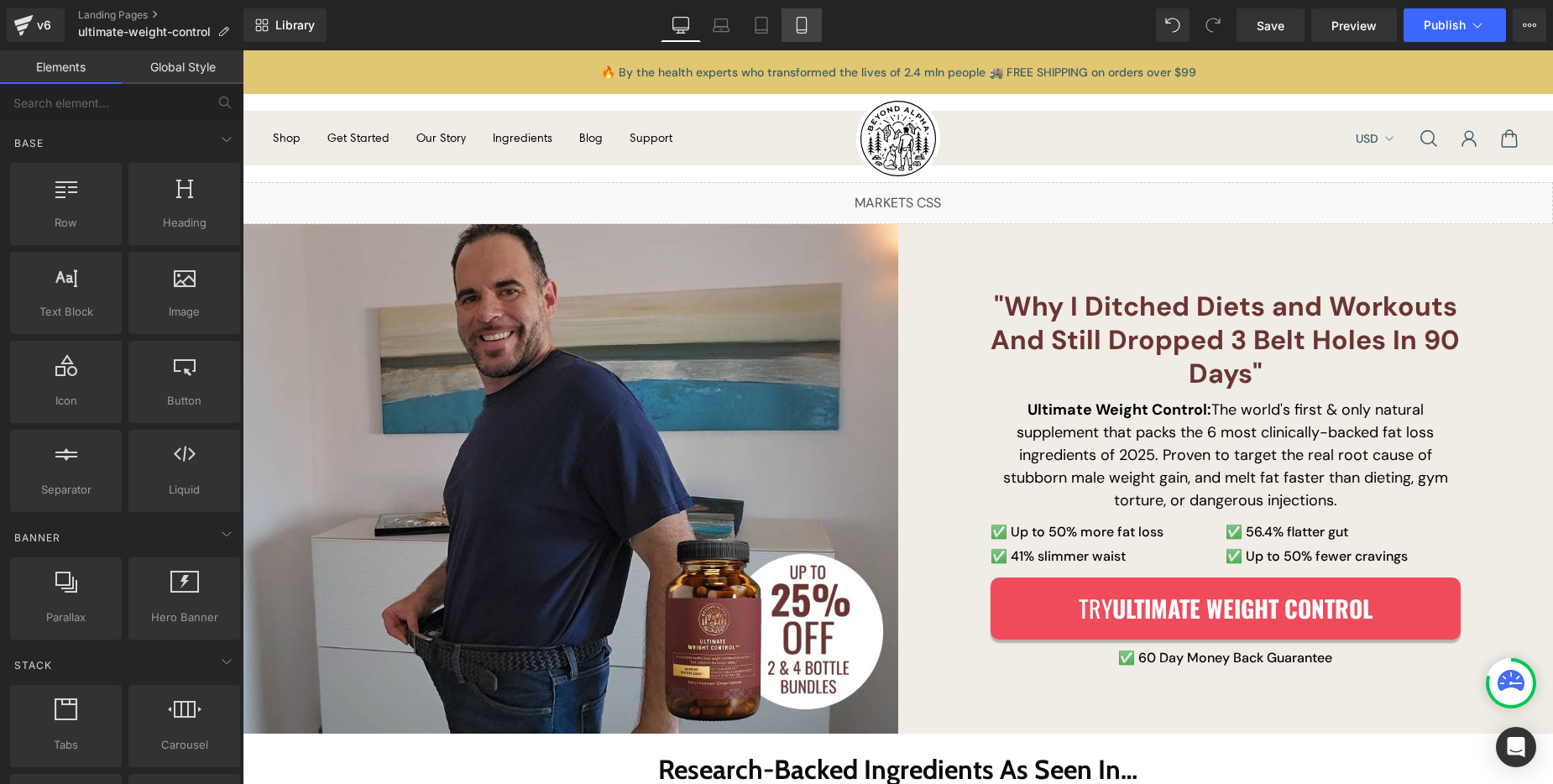 click on "Mobile" at bounding box center [802, 25] 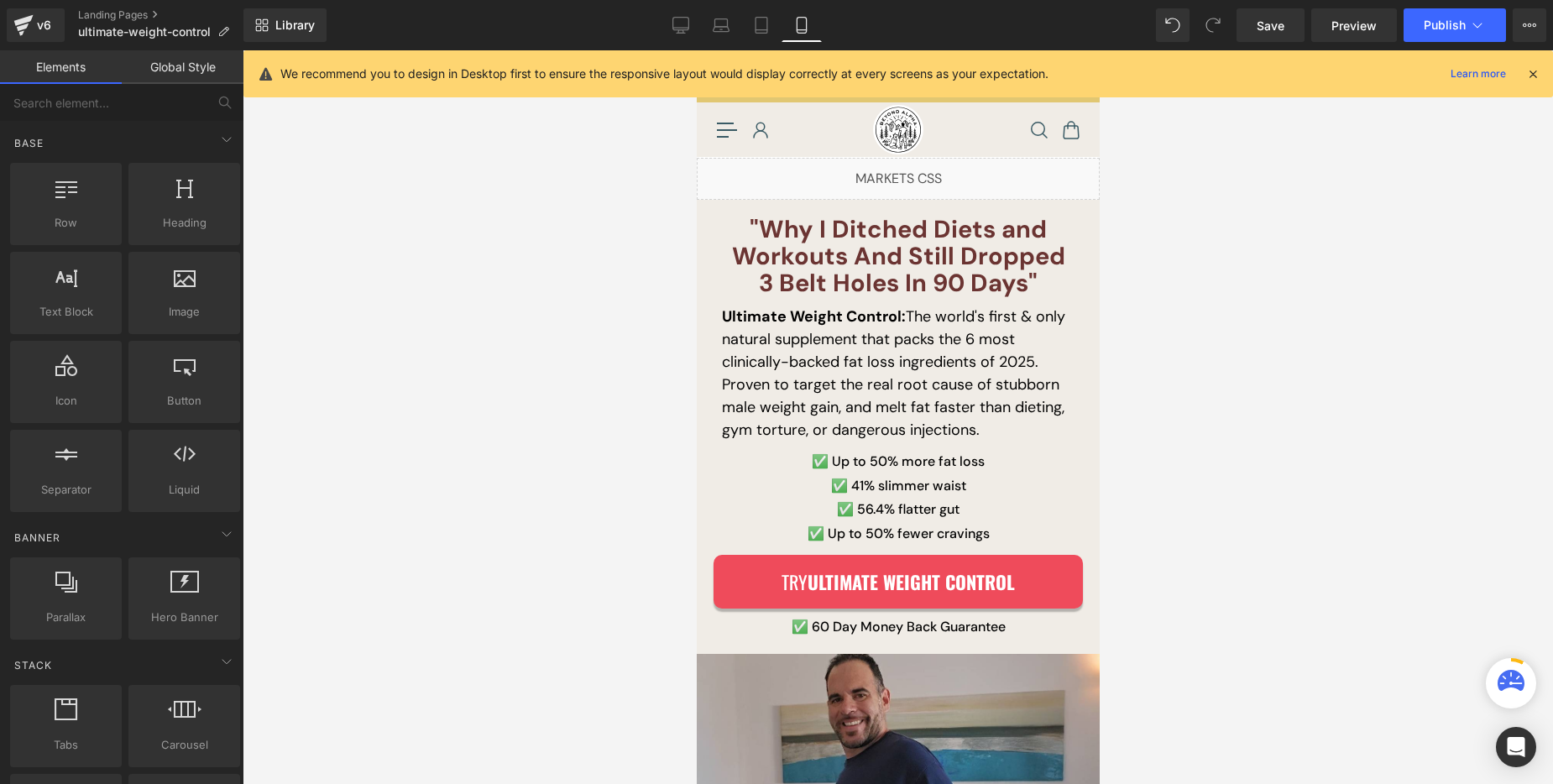 scroll, scrollTop: 107, scrollLeft: 0, axis: vertical 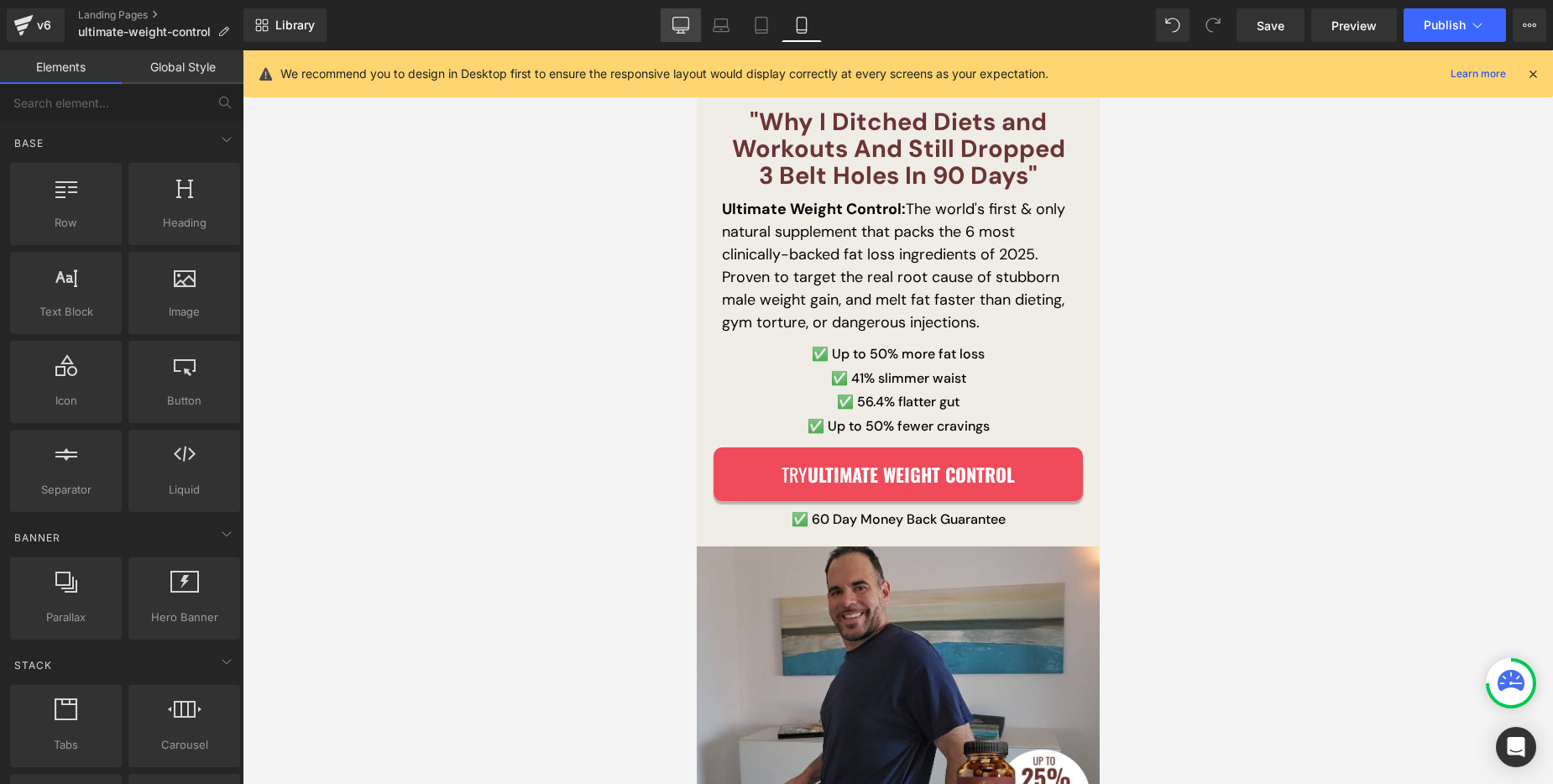 click on "Desktop" at bounding box center (681, 25) 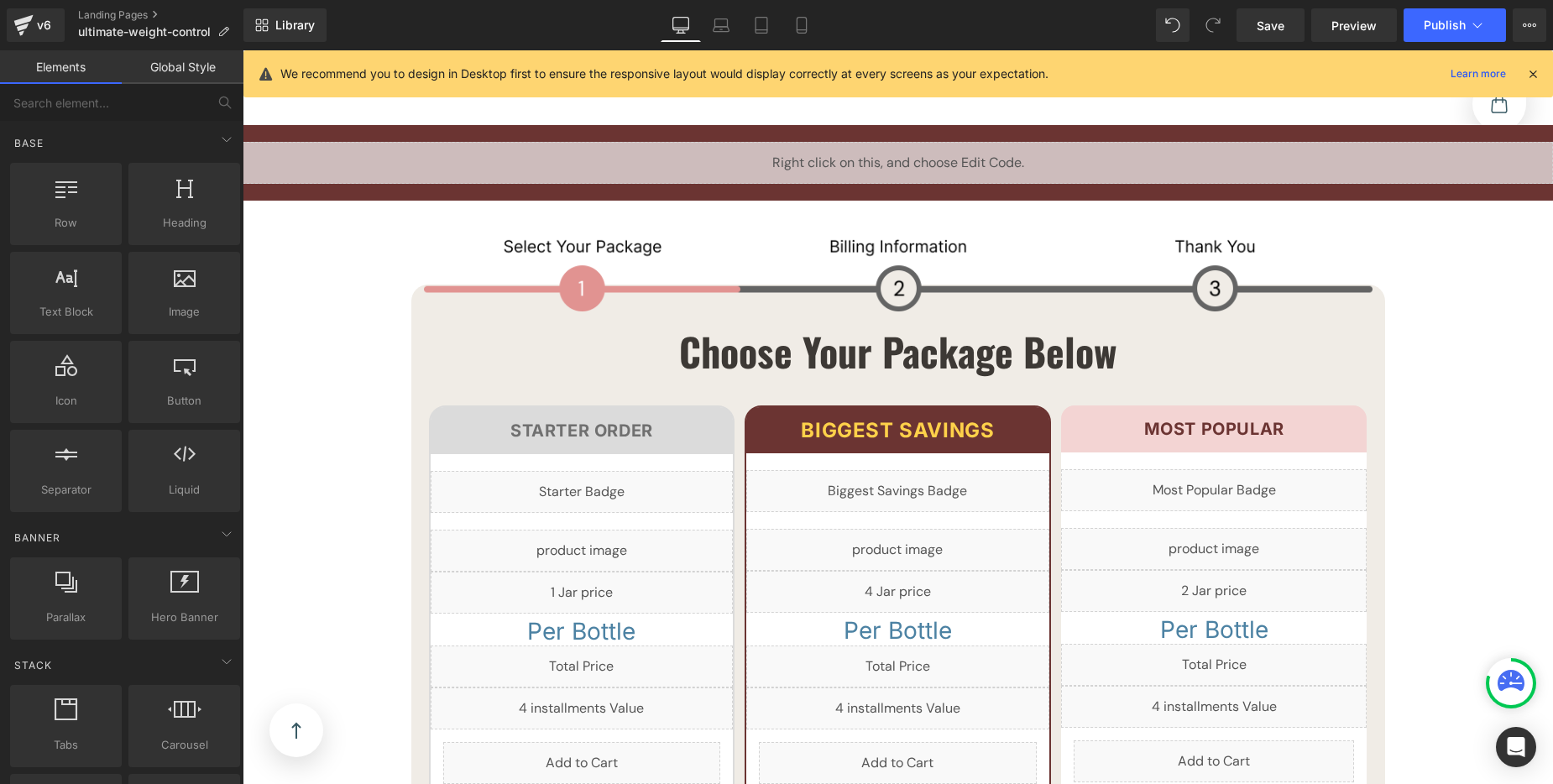 scroll, scrollTop: 9390, scrollLeft: 0, axis: vertical 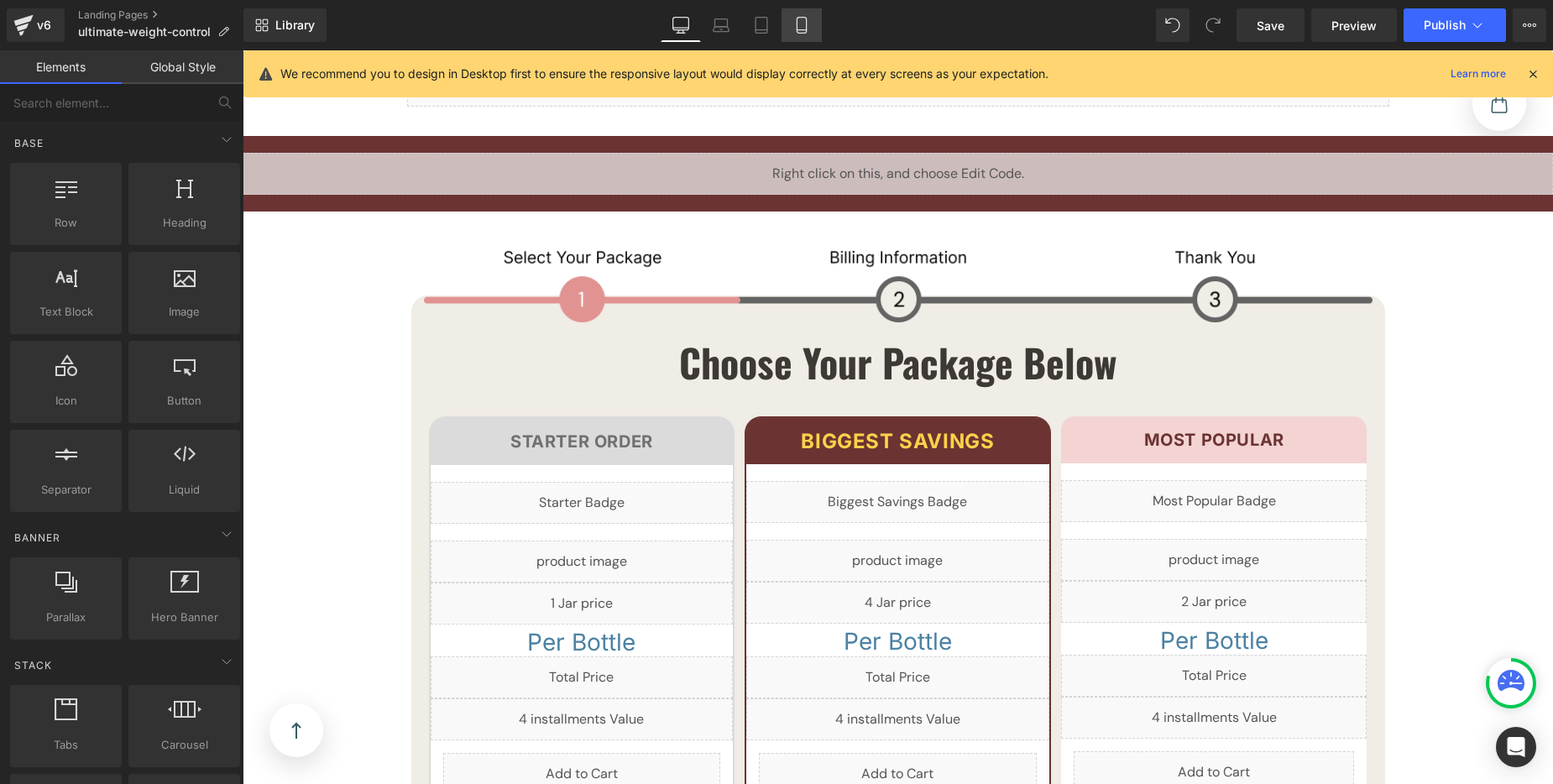 click on "Mobile" at bounding box center [802, 25] 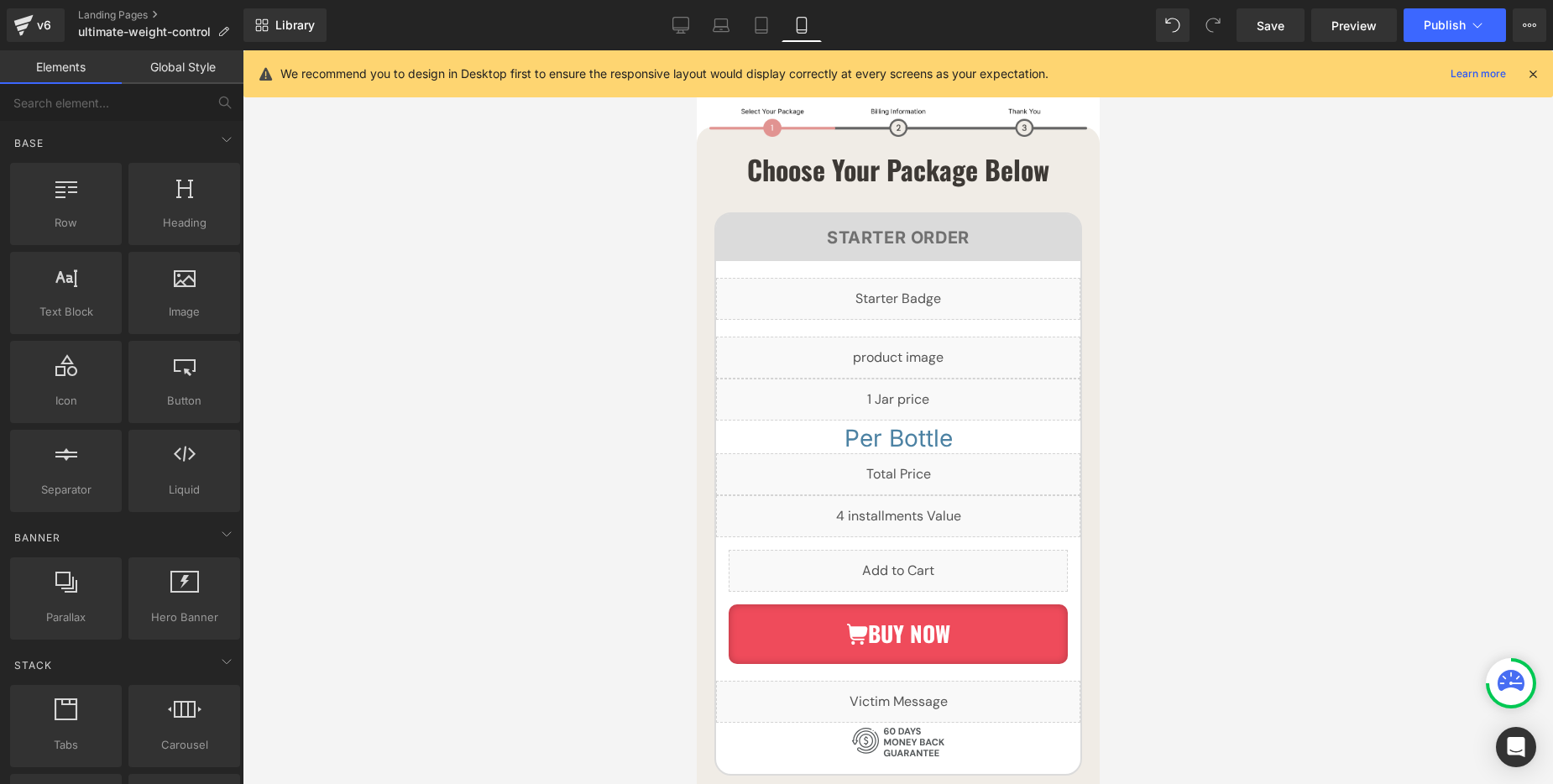 scroll, scrollTop: 11753, scrollLeft: 0, axis: vertical 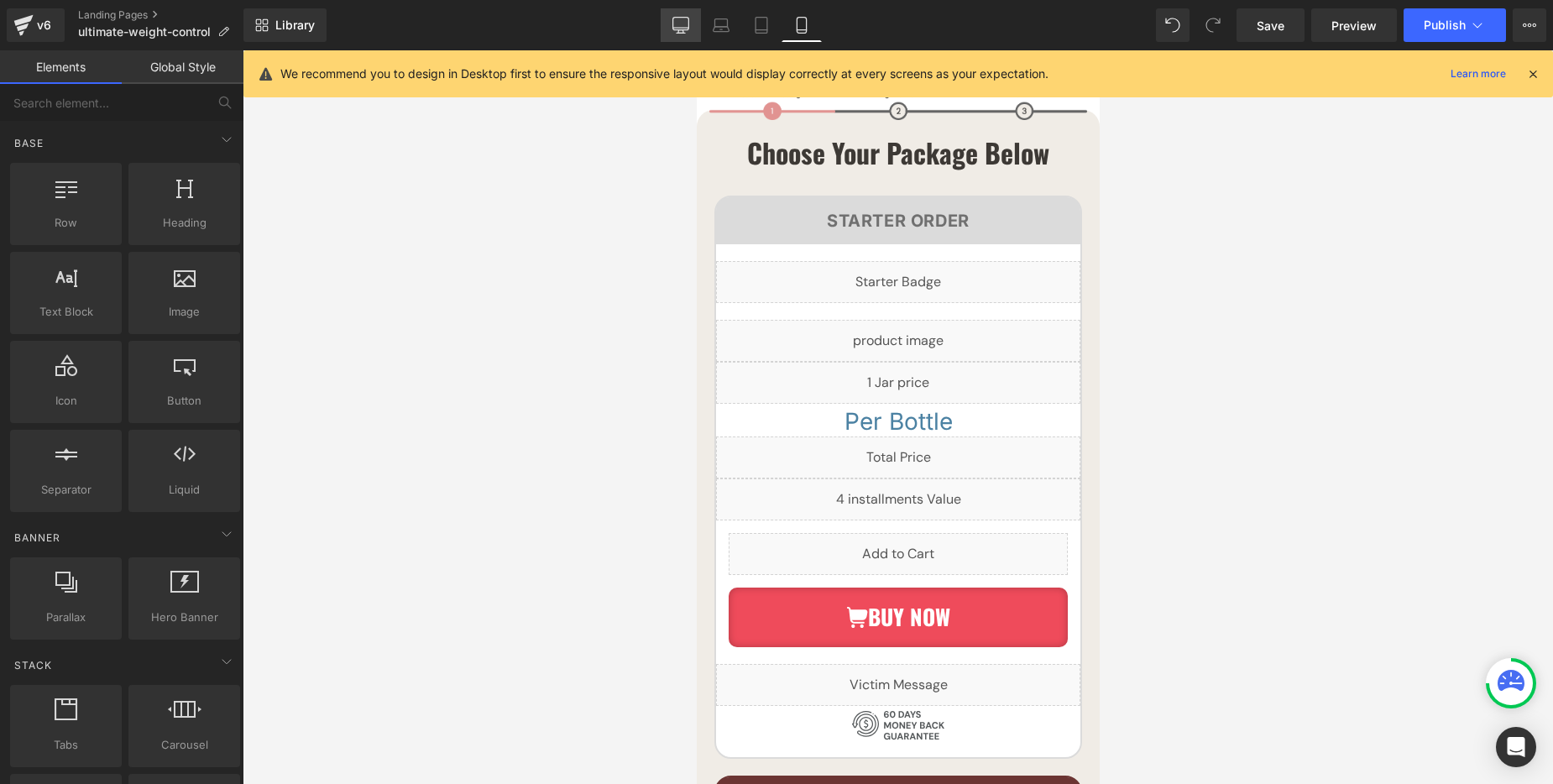 click 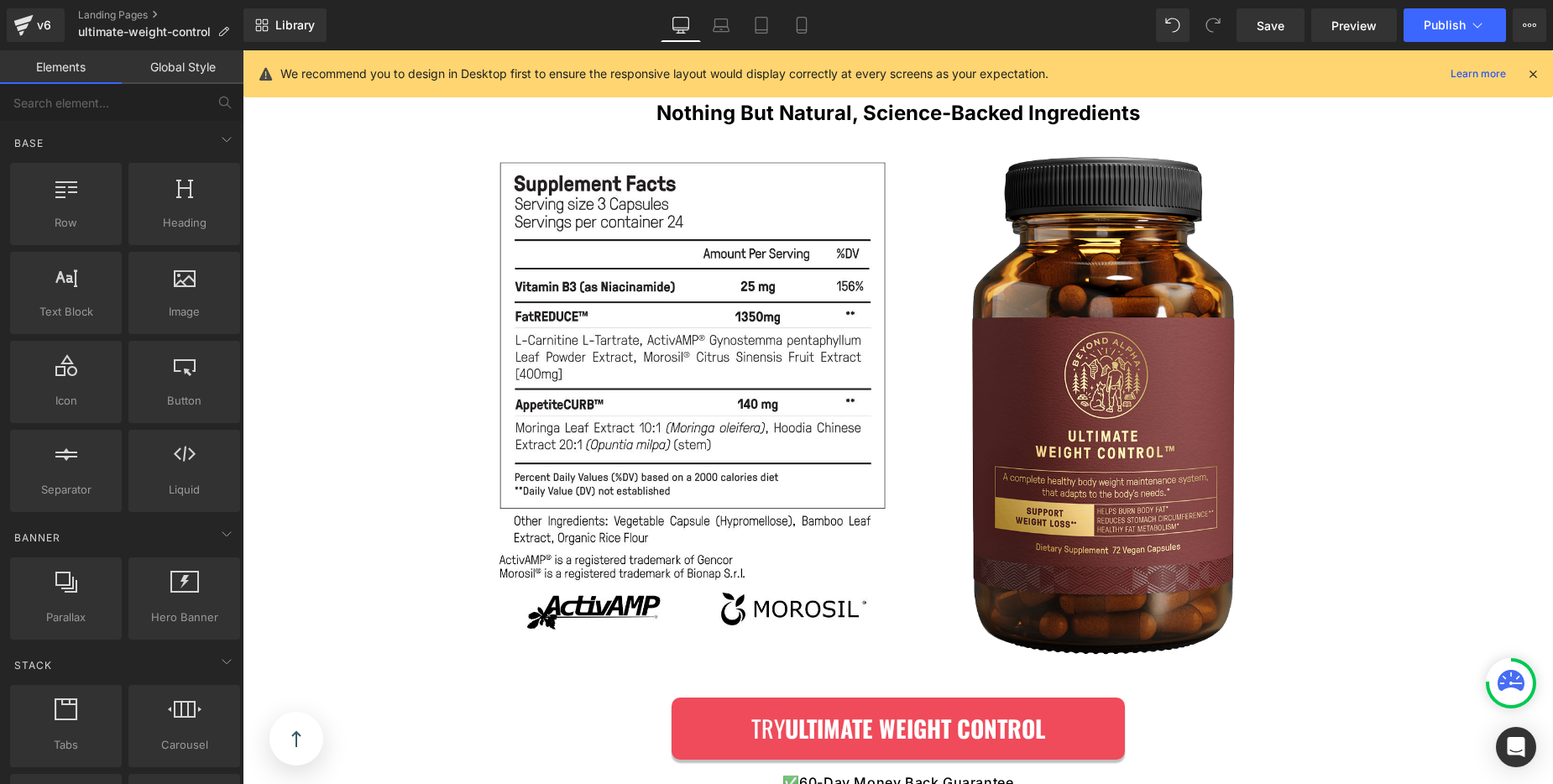 scroll, scrollTop: 9474, scrollLeft: 0, axis: vertical 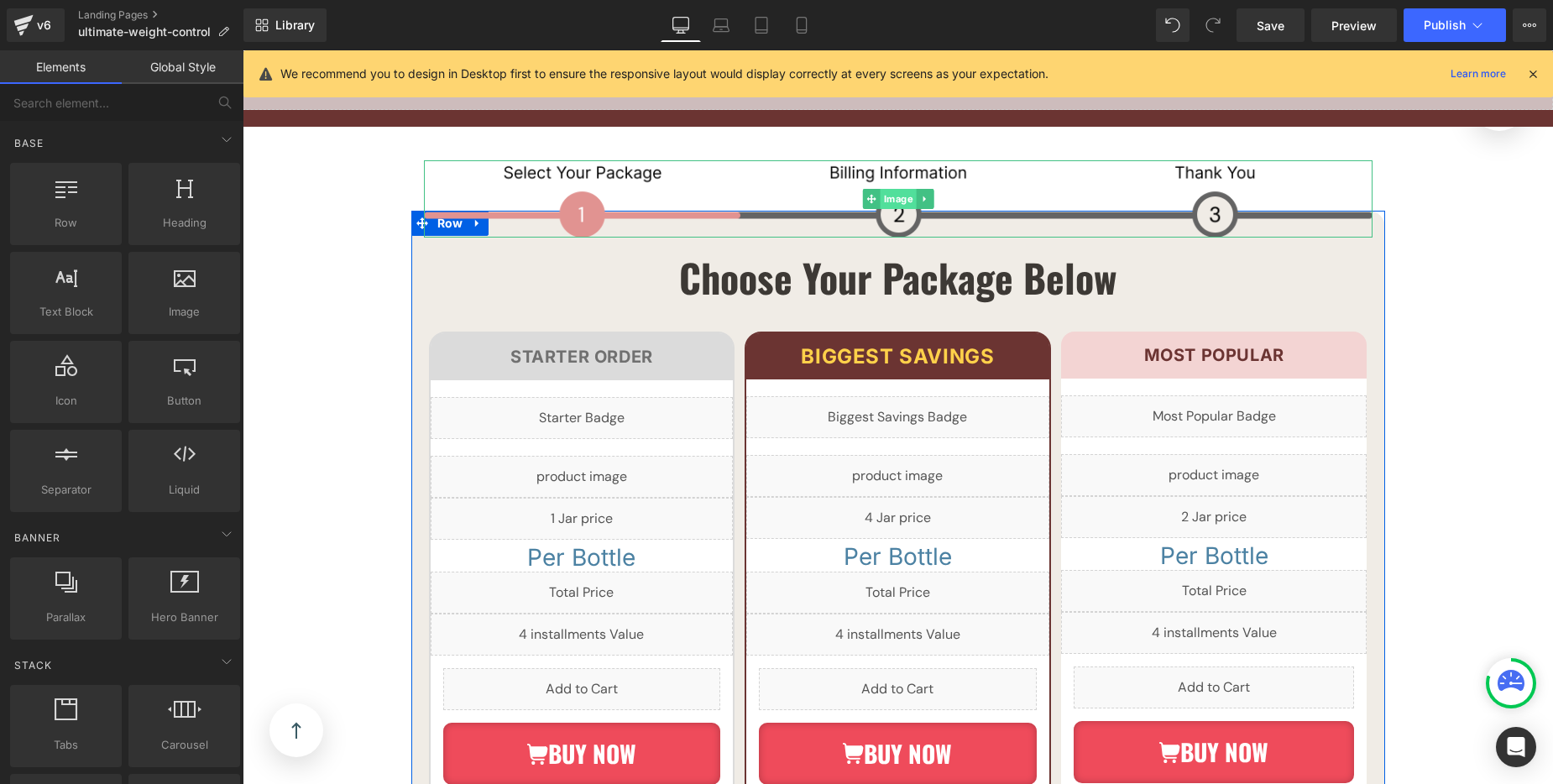 click on "Image" at bounding box center [898, 198] 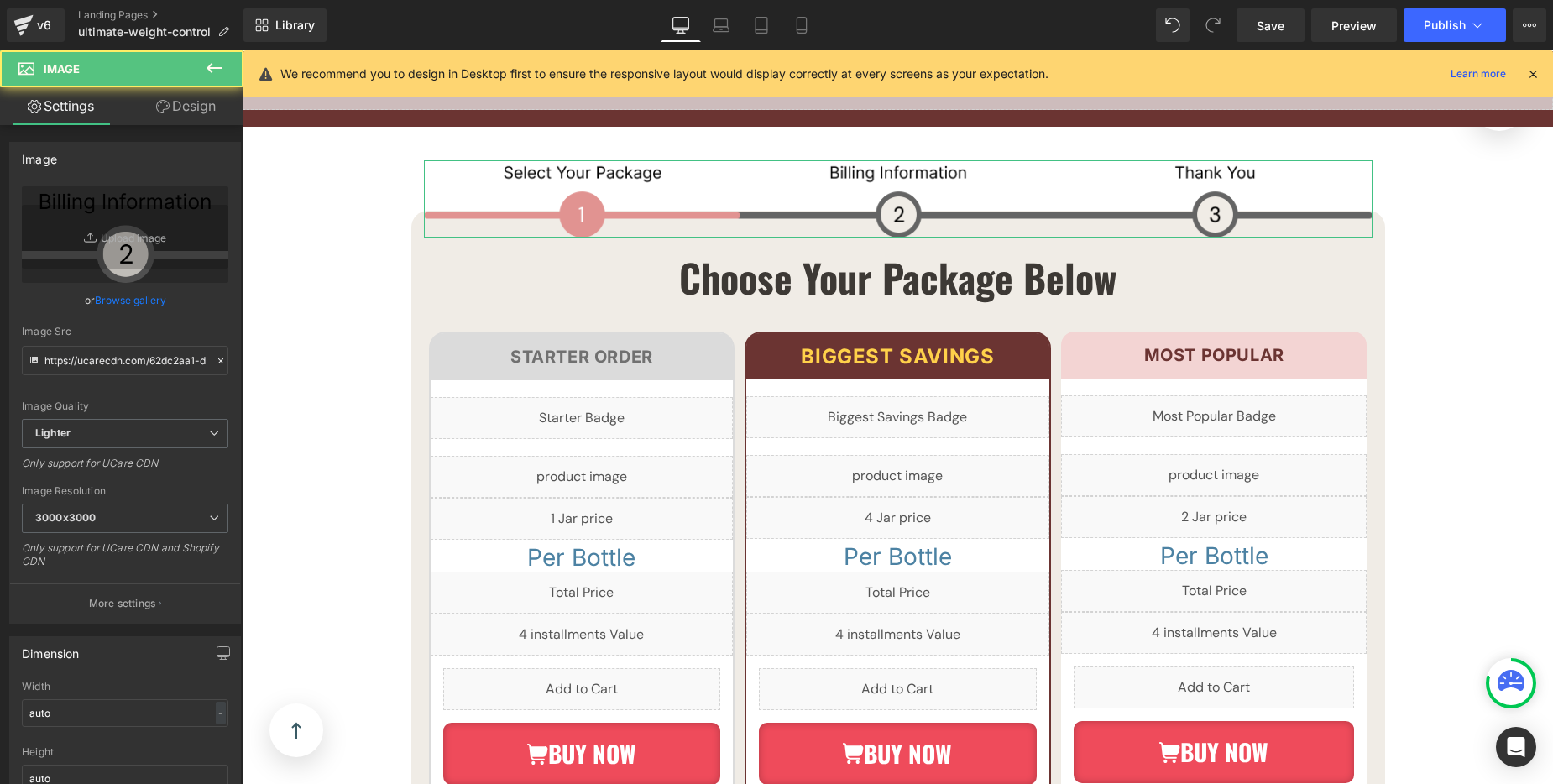 click on "Design" at bounding box center (186, 106) 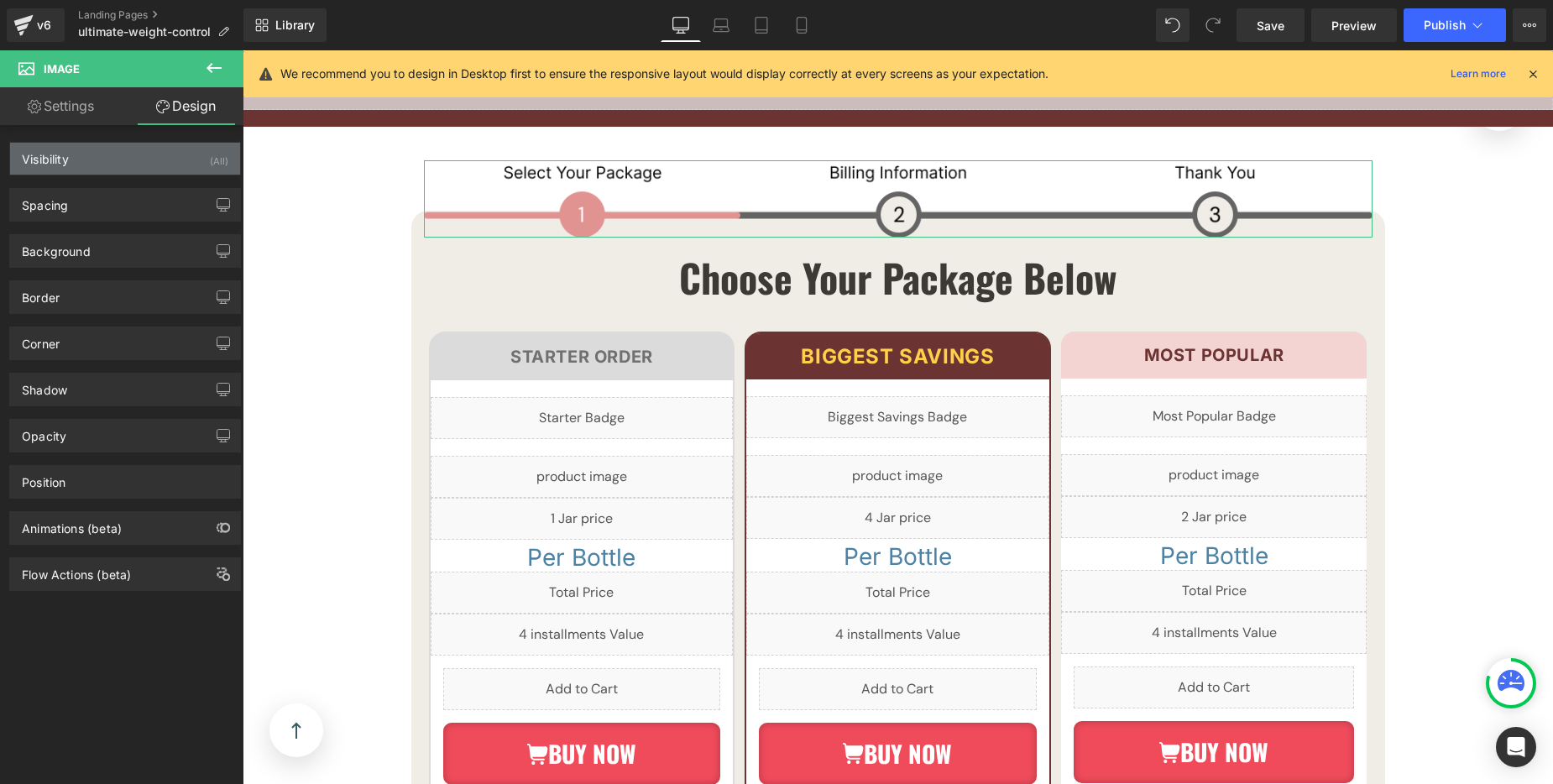 click on "Visibility
(All)" at bounding box center [125, 159] 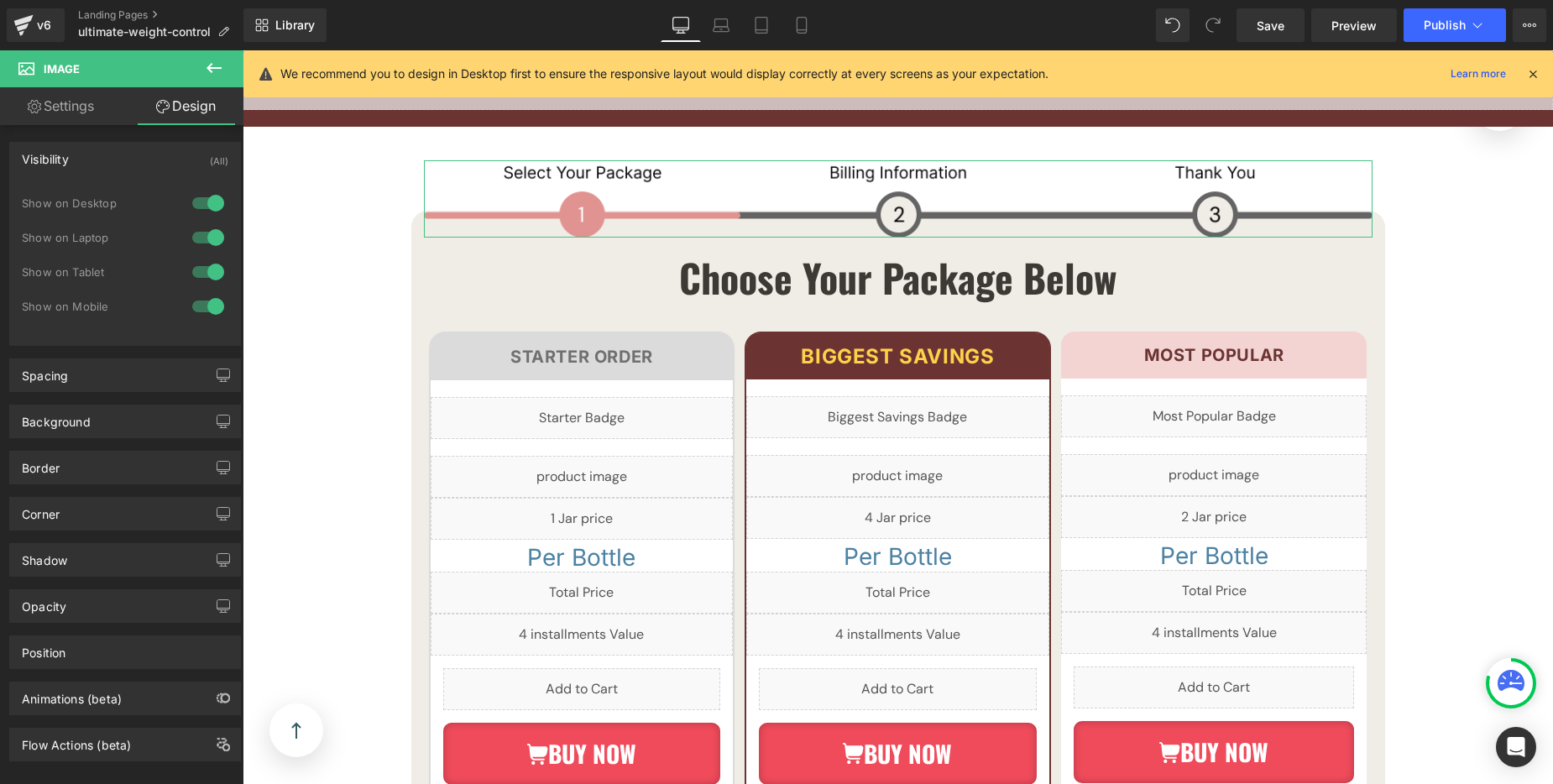 click at bounding box center (208, 306) 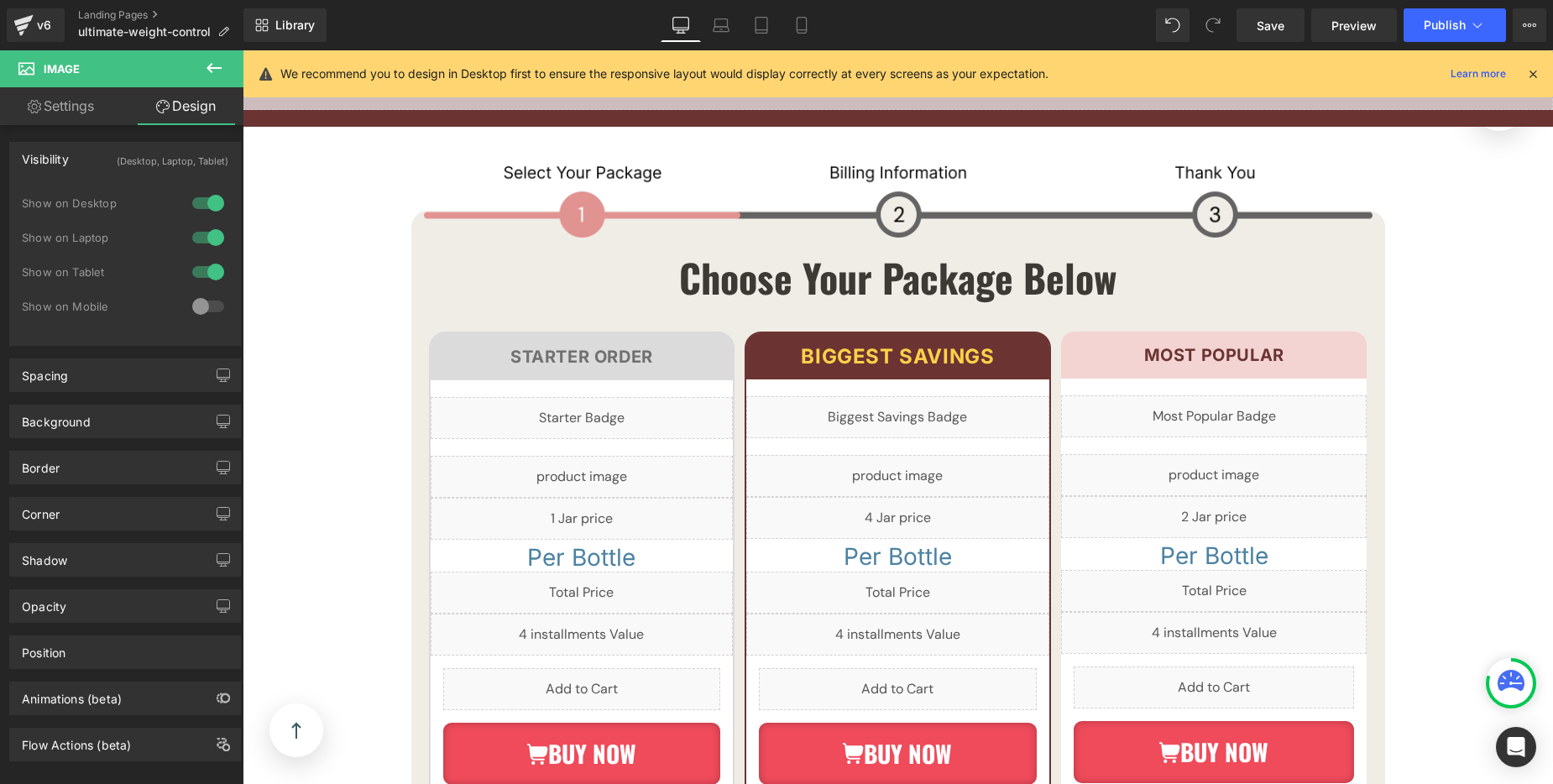 click at bounding box center [214, 69] 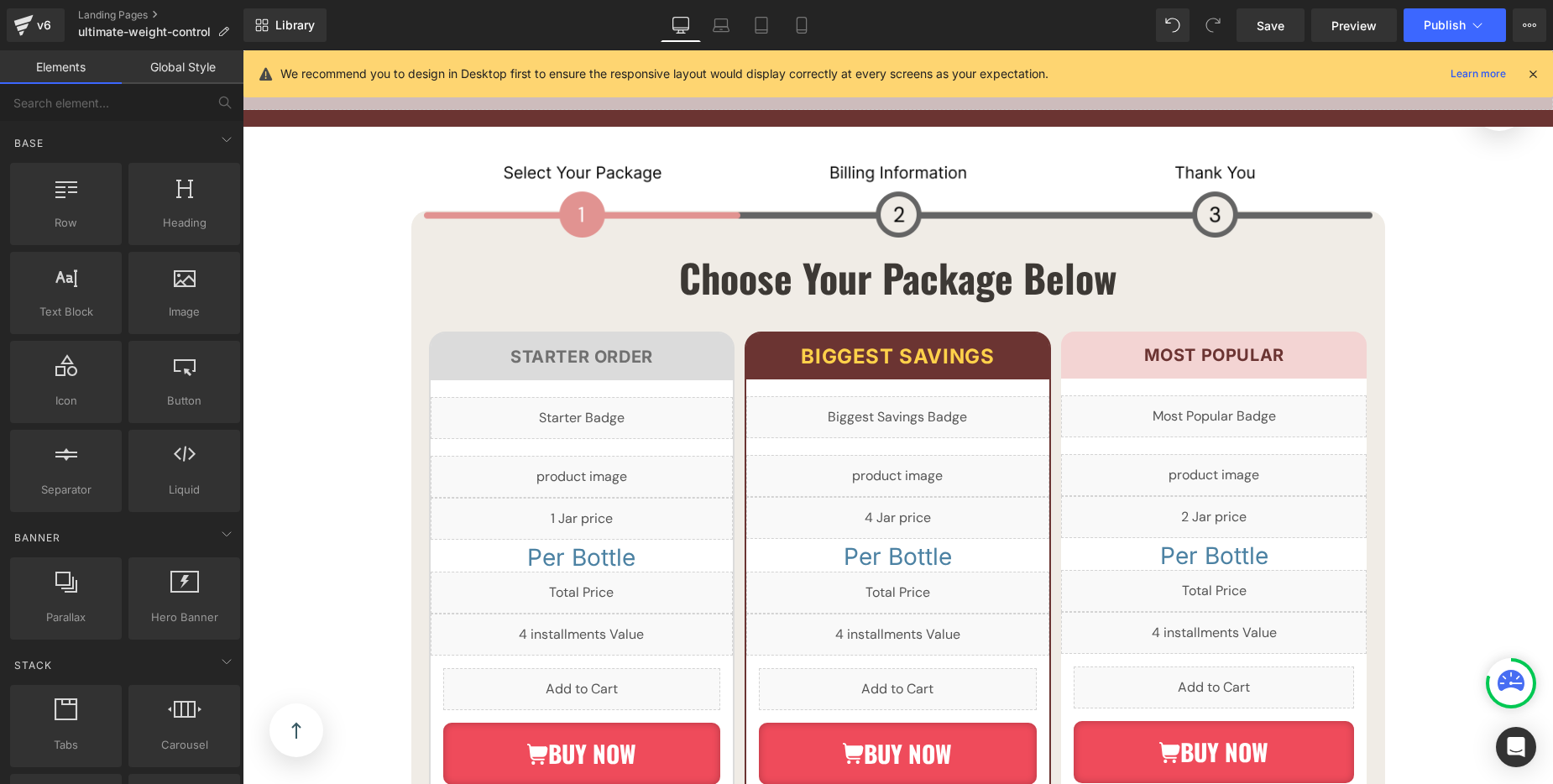 click on "Base Row  rows, columns, layouts, div Heading  headings, titles, h1,h2,h3,h4,h5,h6 Text Block  texts, paragraphs, contents, blocks Image  images, photos, alts, uploads Icon  icons, symbols Button  button, call to action, cta Separator  separators, dividers, horizontal lines Liquid  liquid, custom code, html, javascript, css, reviews, apps, applications, embeded, iframe" 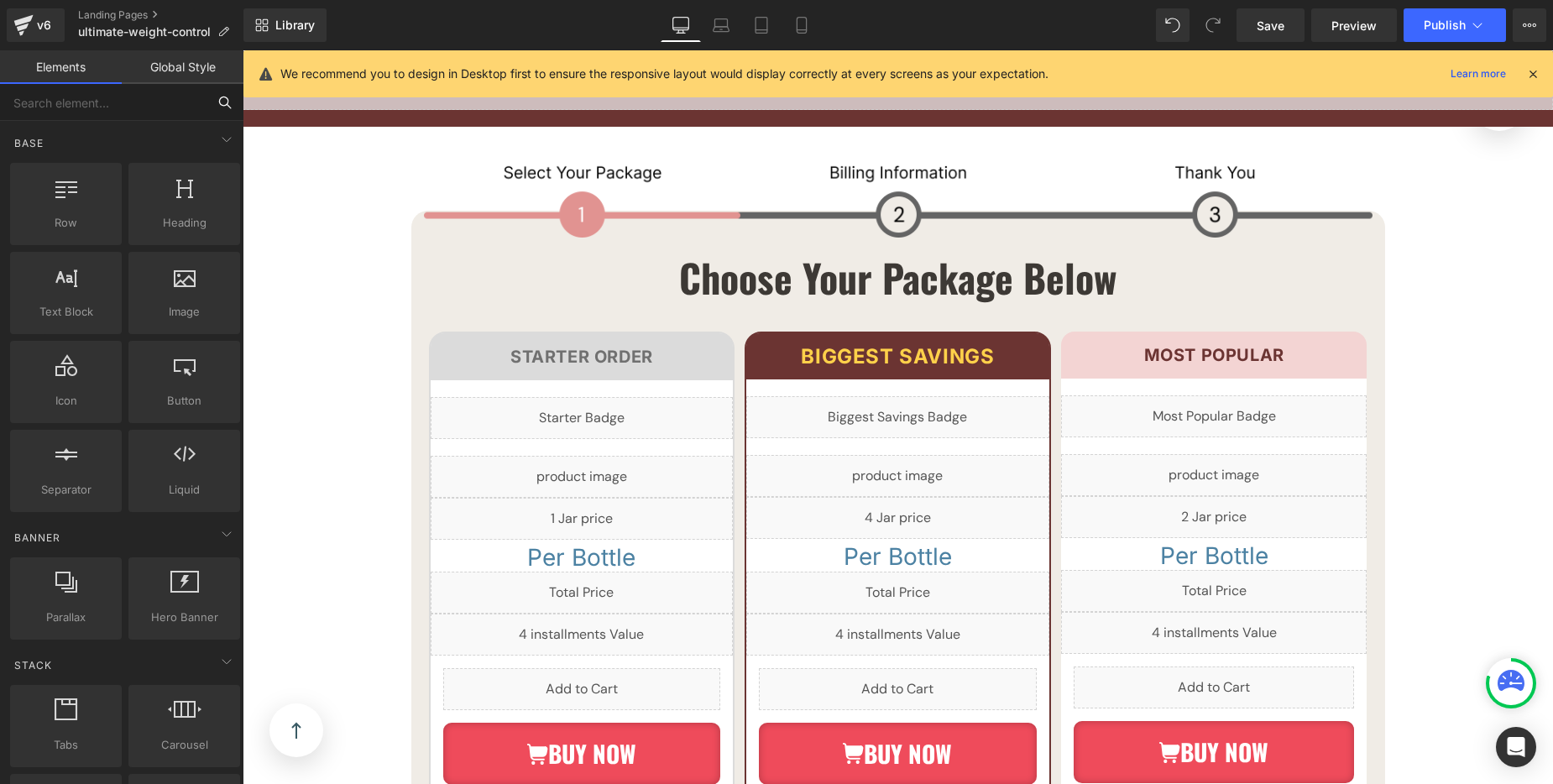 click at bounding box center (103, 102) 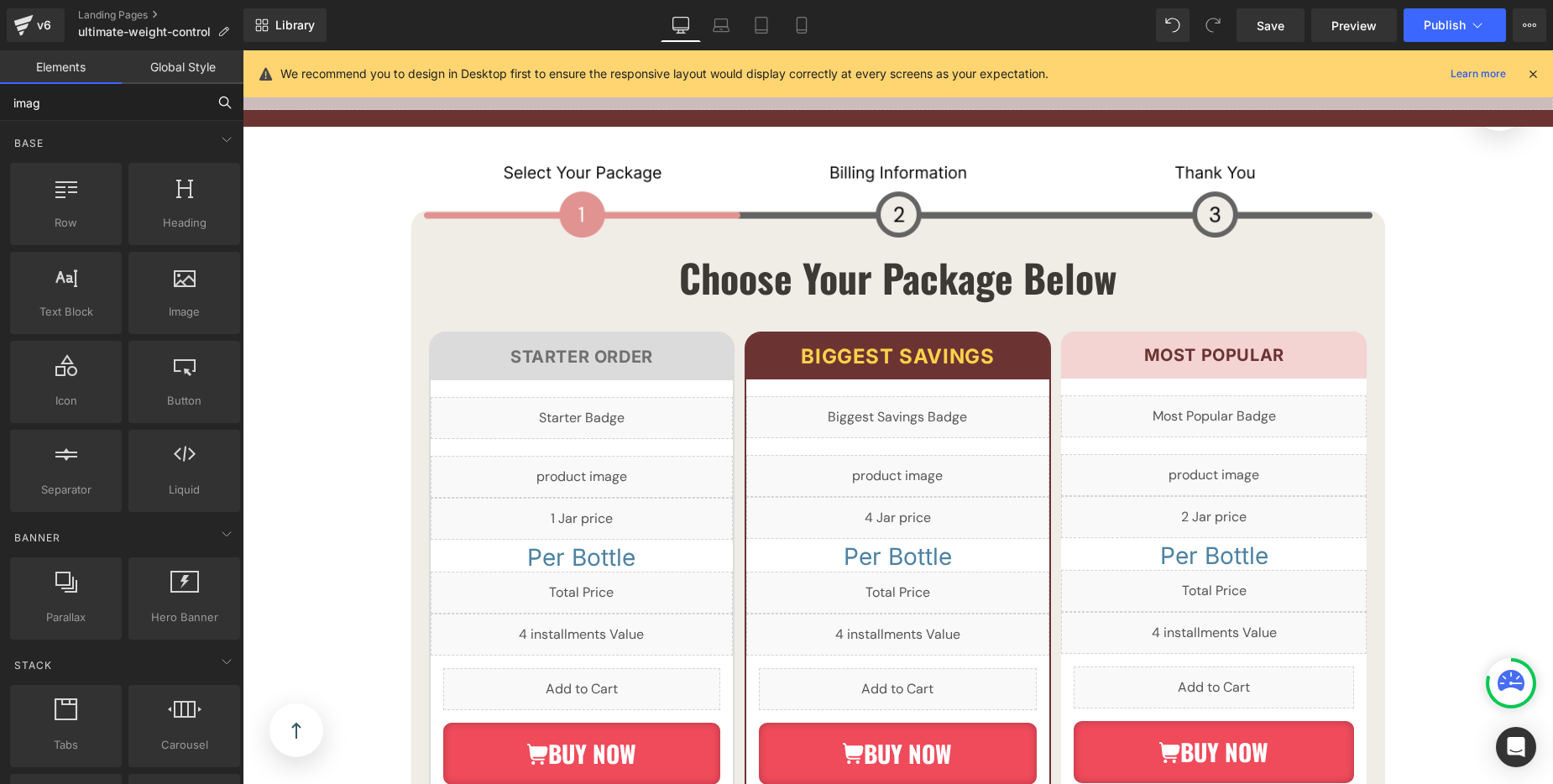 type on "image" 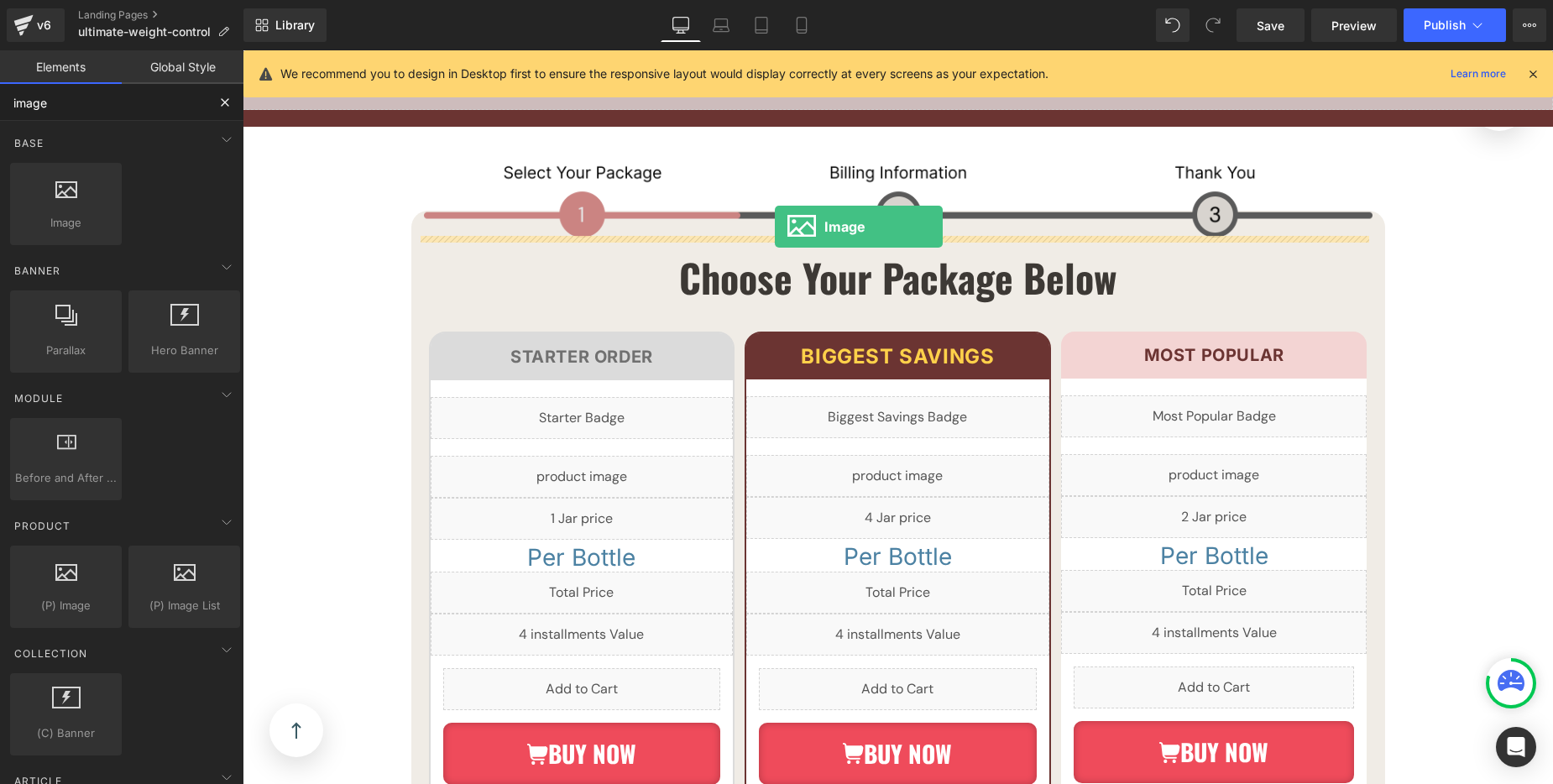 drag, startPoint x: 409, startPoint y: 247, endPoint x: 775, endPoint y: 227, distance: 366.54604 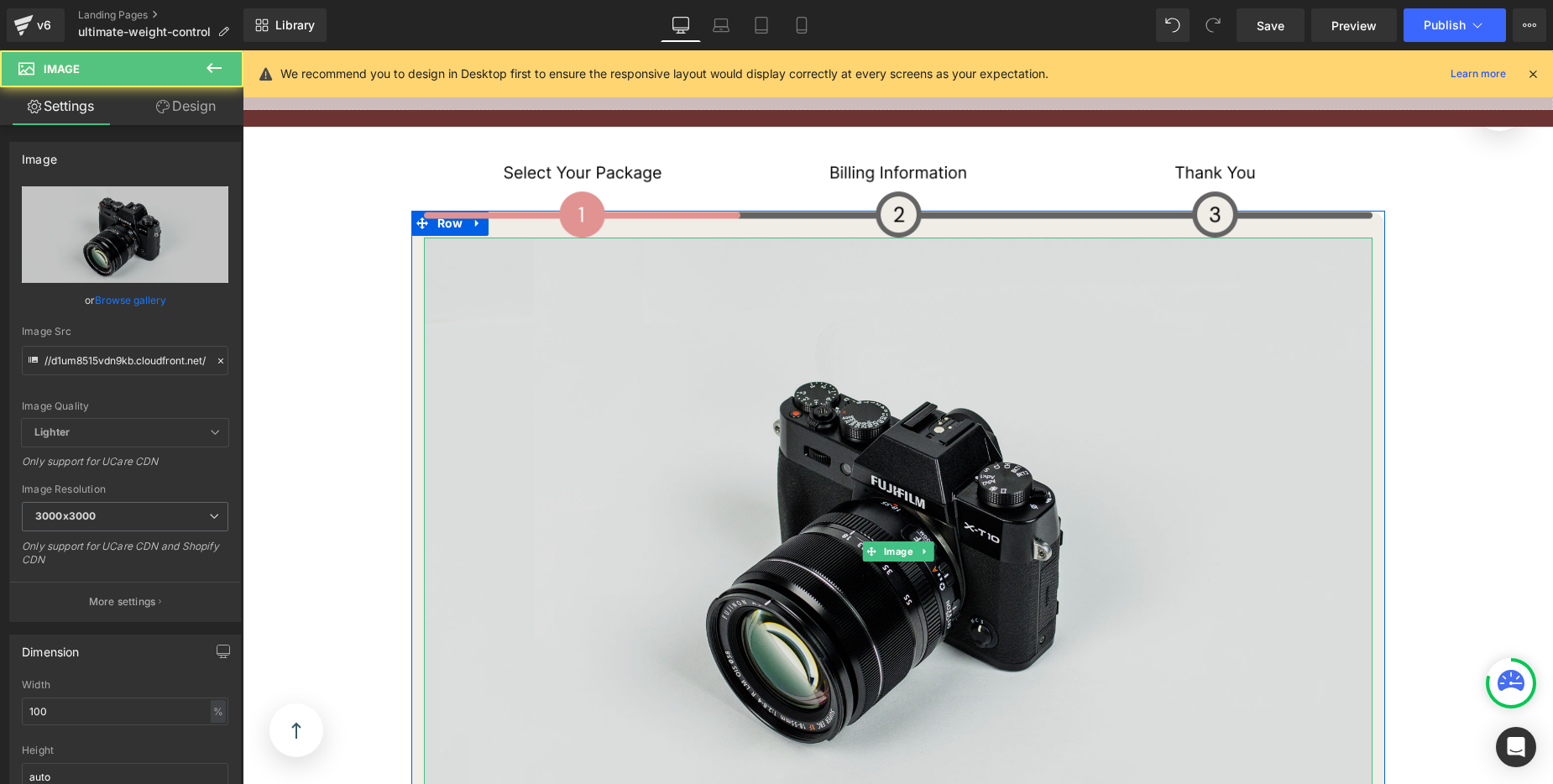 click at bounding box center (898, 551) 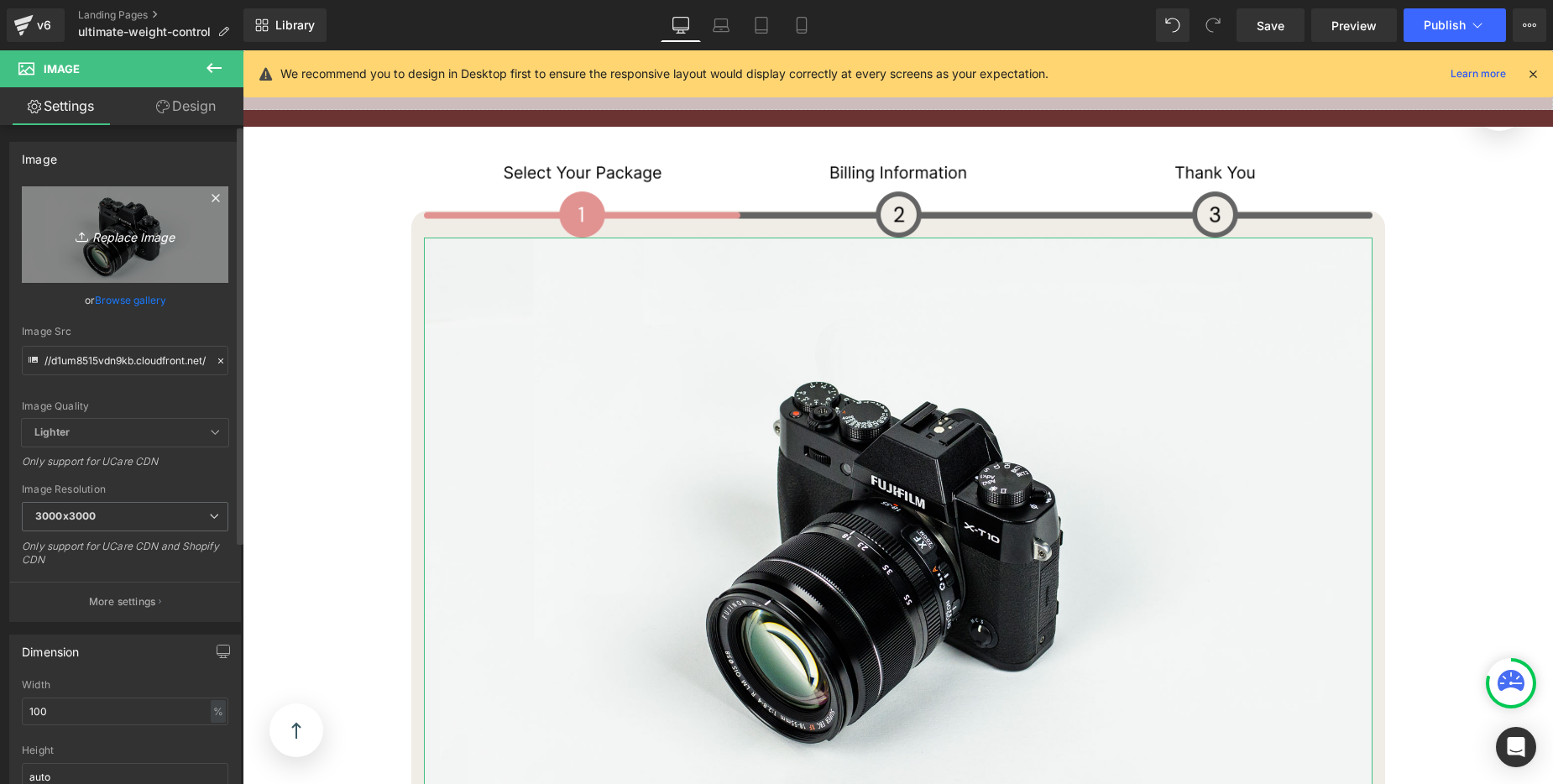 click on "Replace Image" at bounding box center (125, 234) 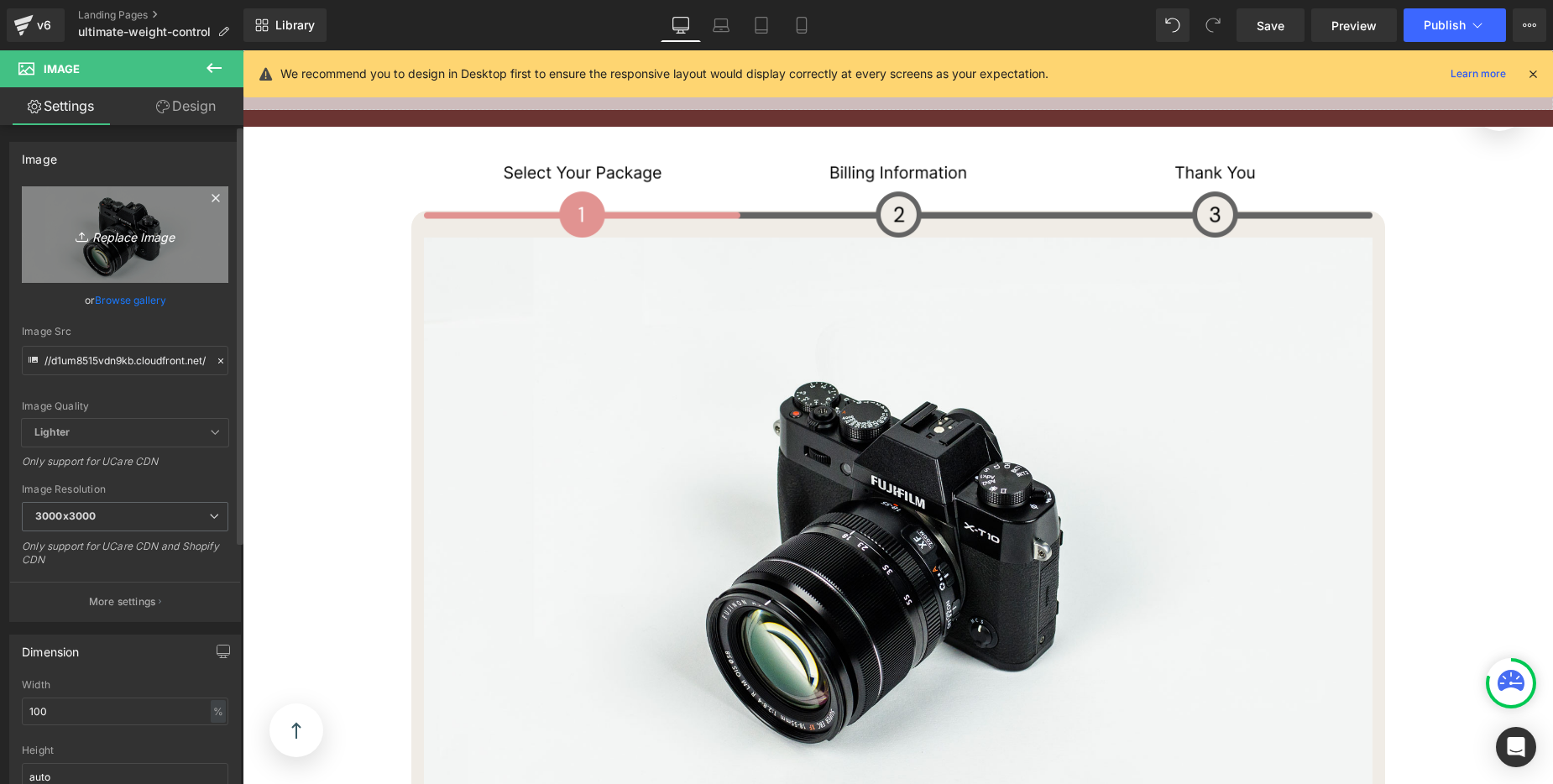 type on "C:\fakepath\Group 1000002762 (2).png" 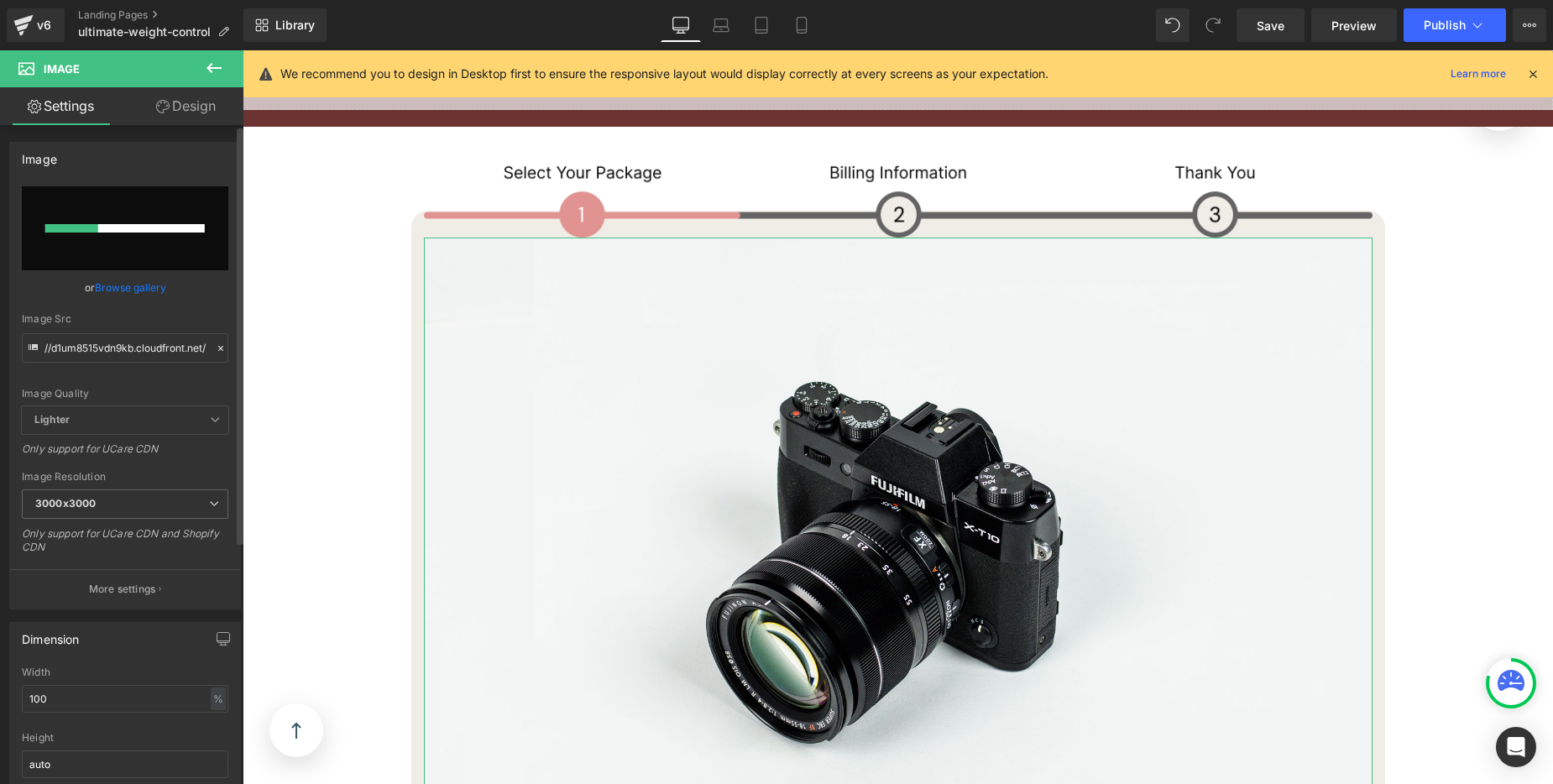 type 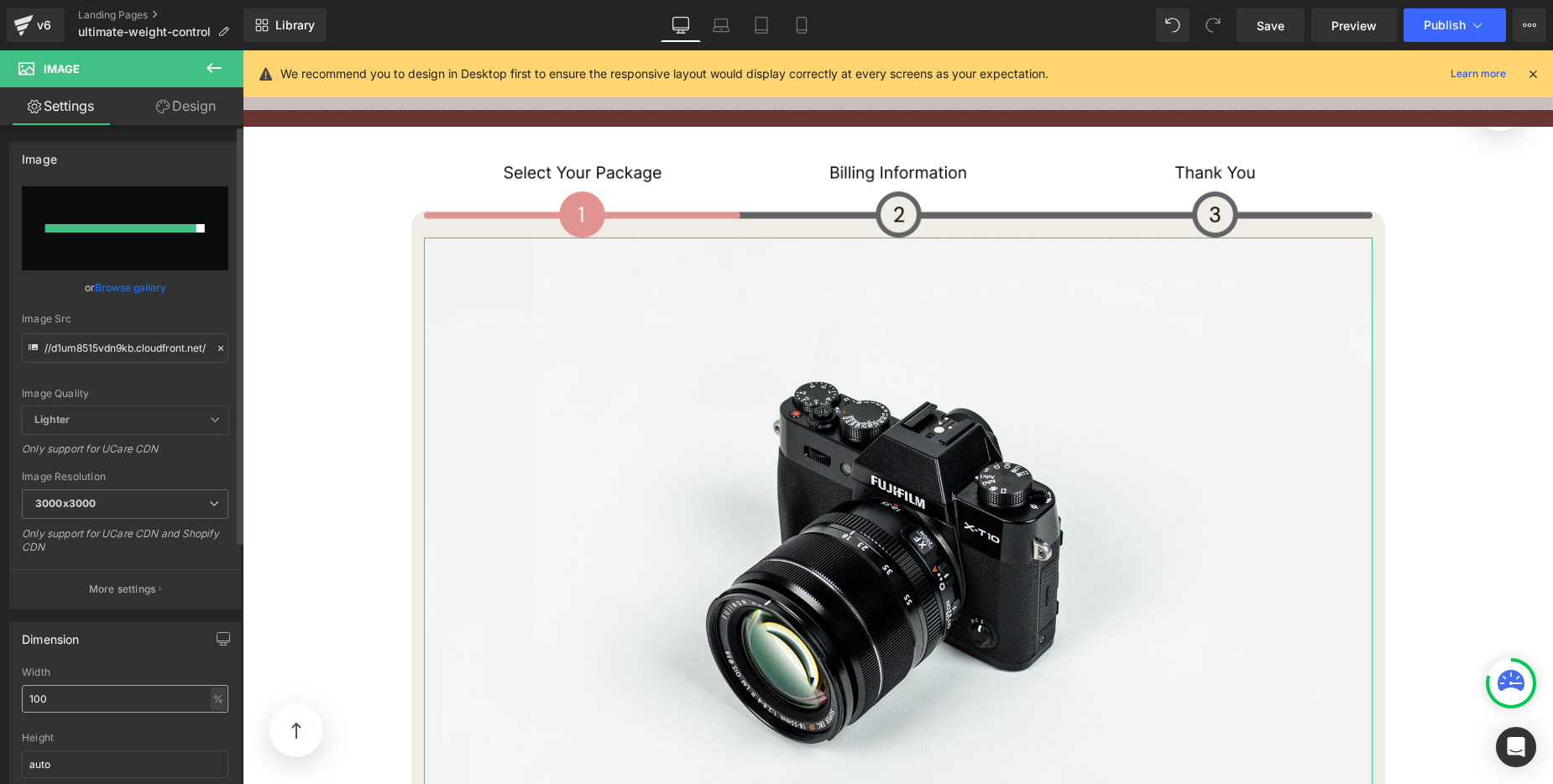 type on "https://ucarecdn.com/1b4000c2-0871-4e7d-9f81-5ea9b24cb9fe/-/format/auto/-/preview/3000x3000/-/quality/lighter/Group%201000002762%20_2_.png" 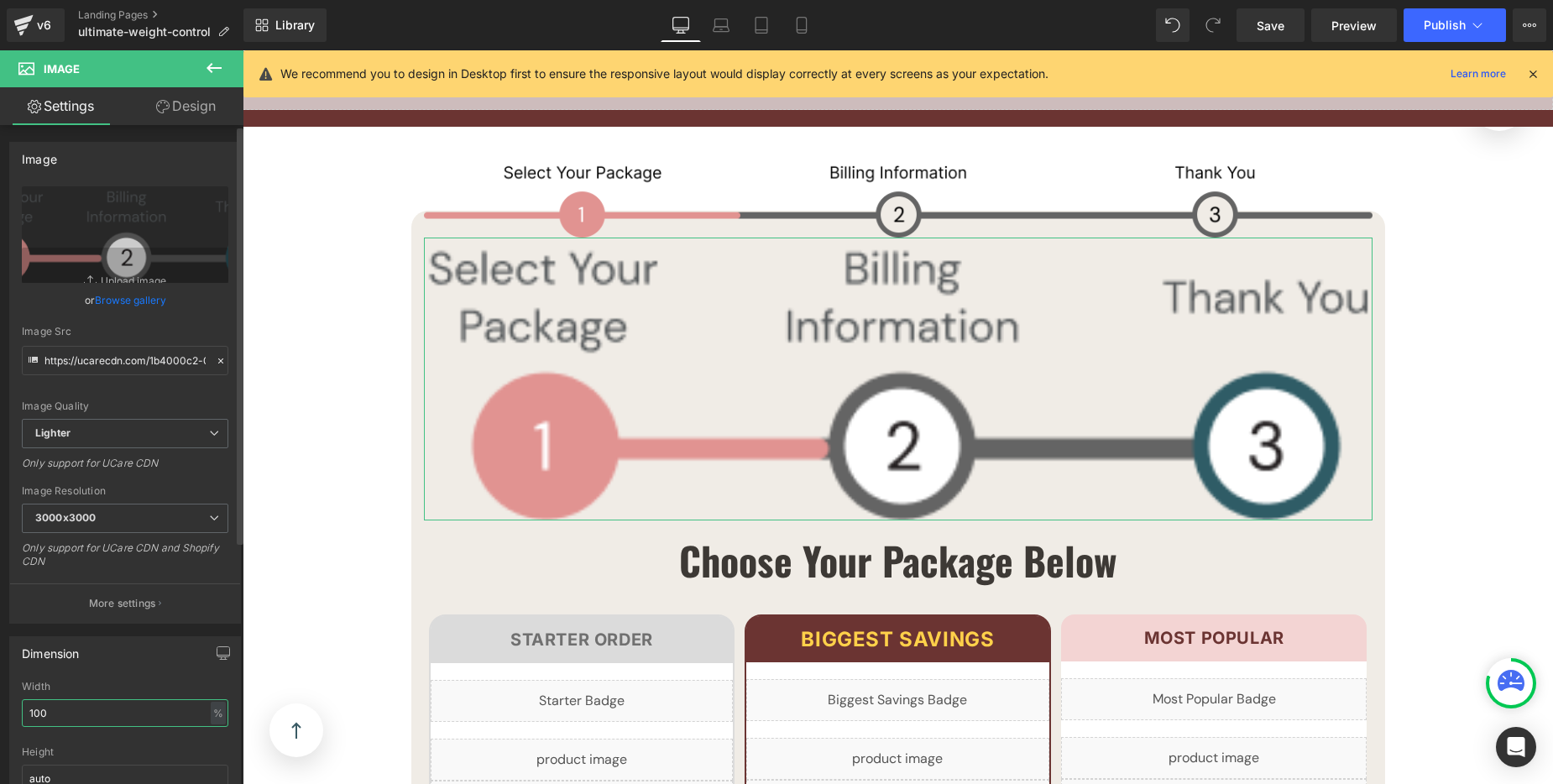 click on "100" at bounding box center (125, 713) 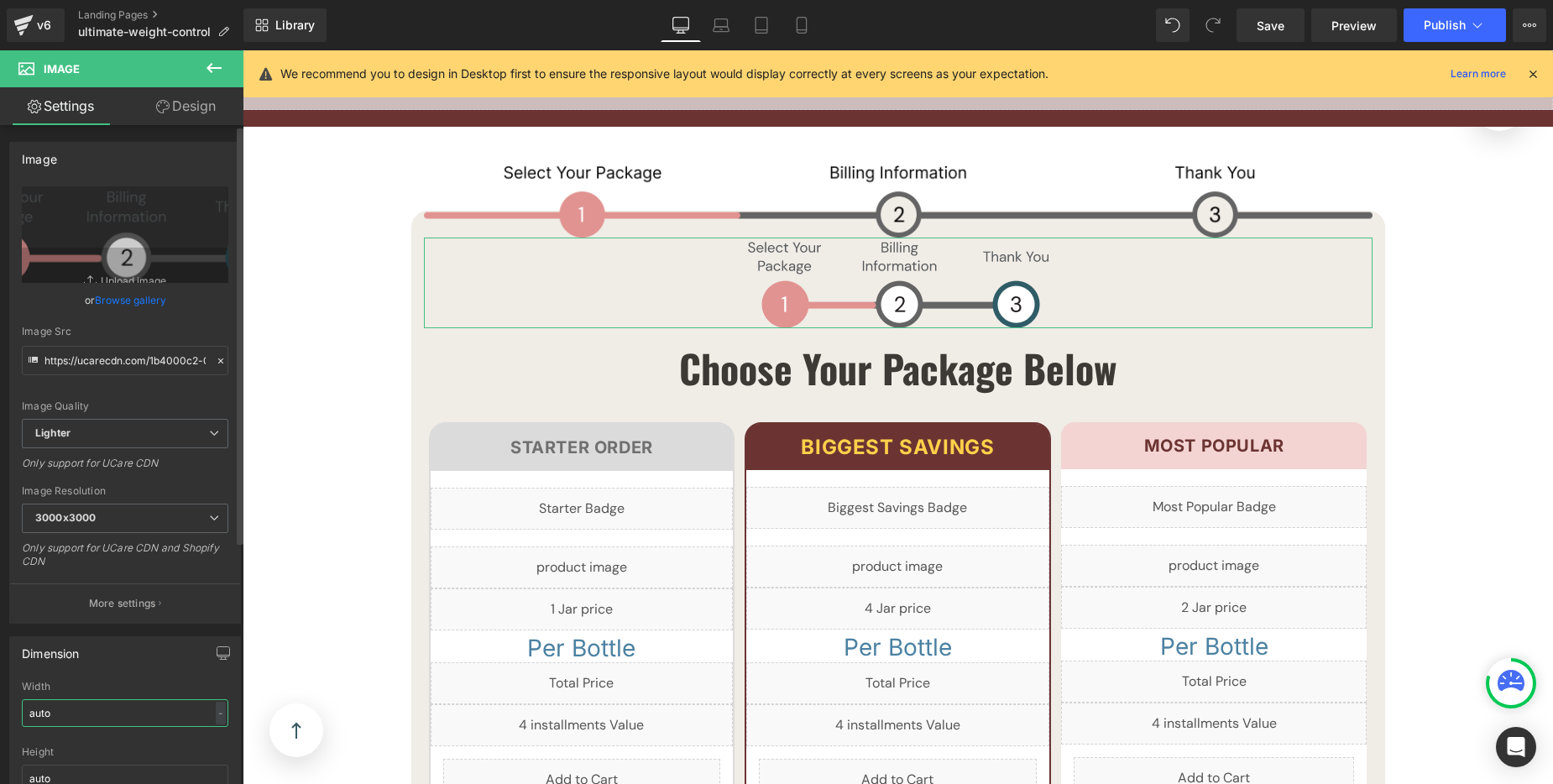 type on "auto" 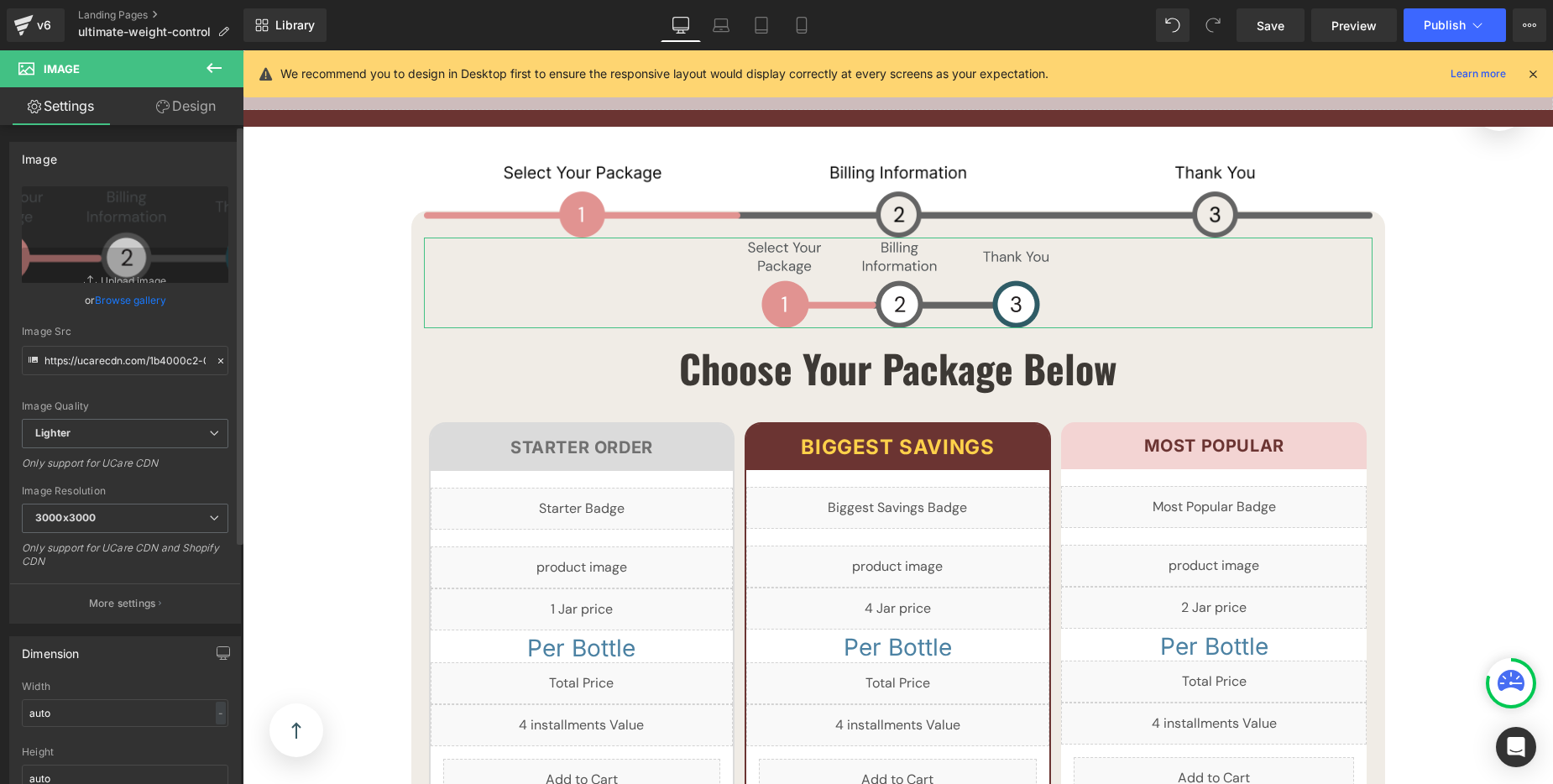 click on "Dimension auto Width auto - % px auto Height auto 0 Circle Image" at bounding box center (125, 743) 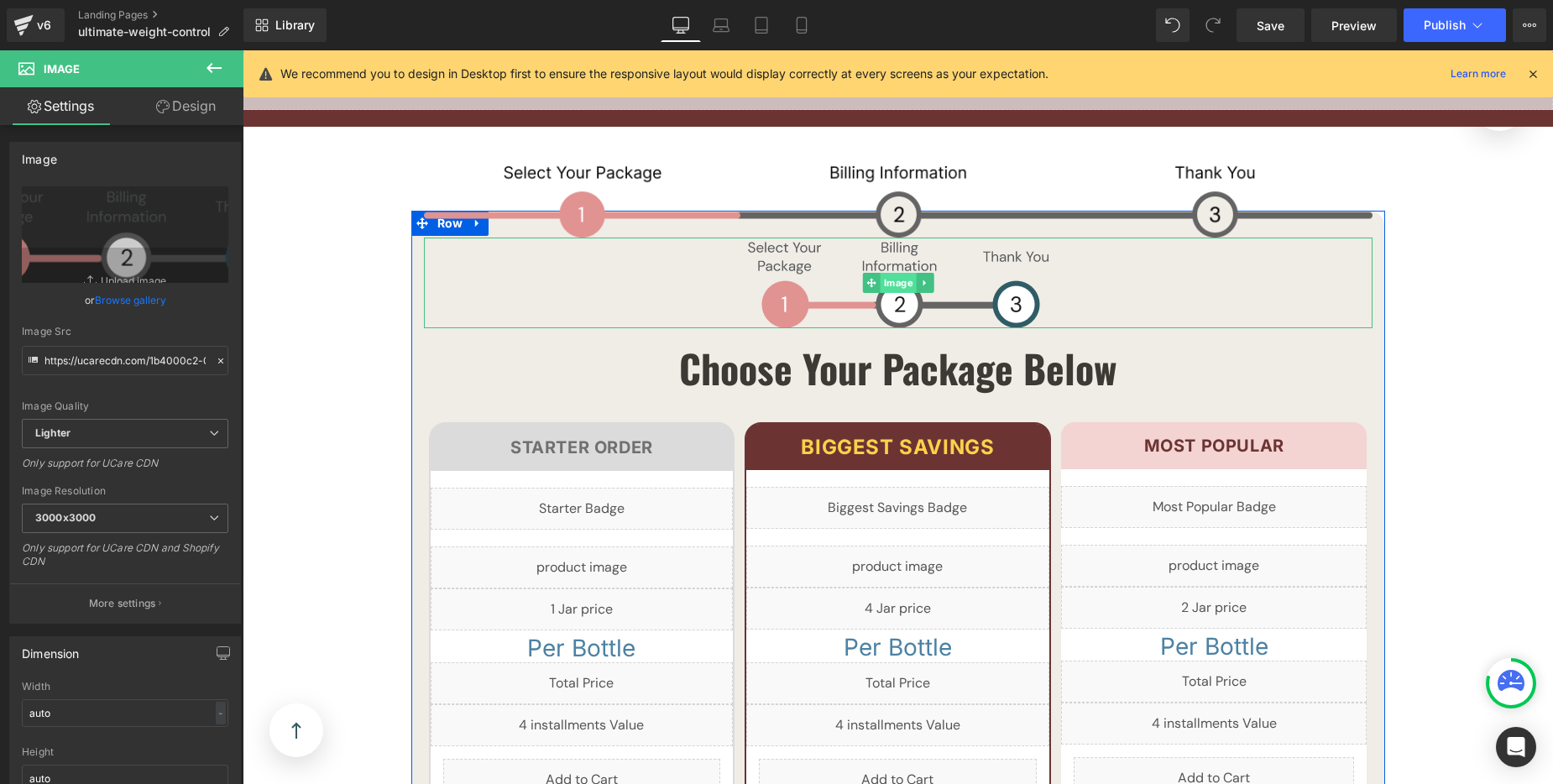 click on "Image" at bounding box center (898, 283) 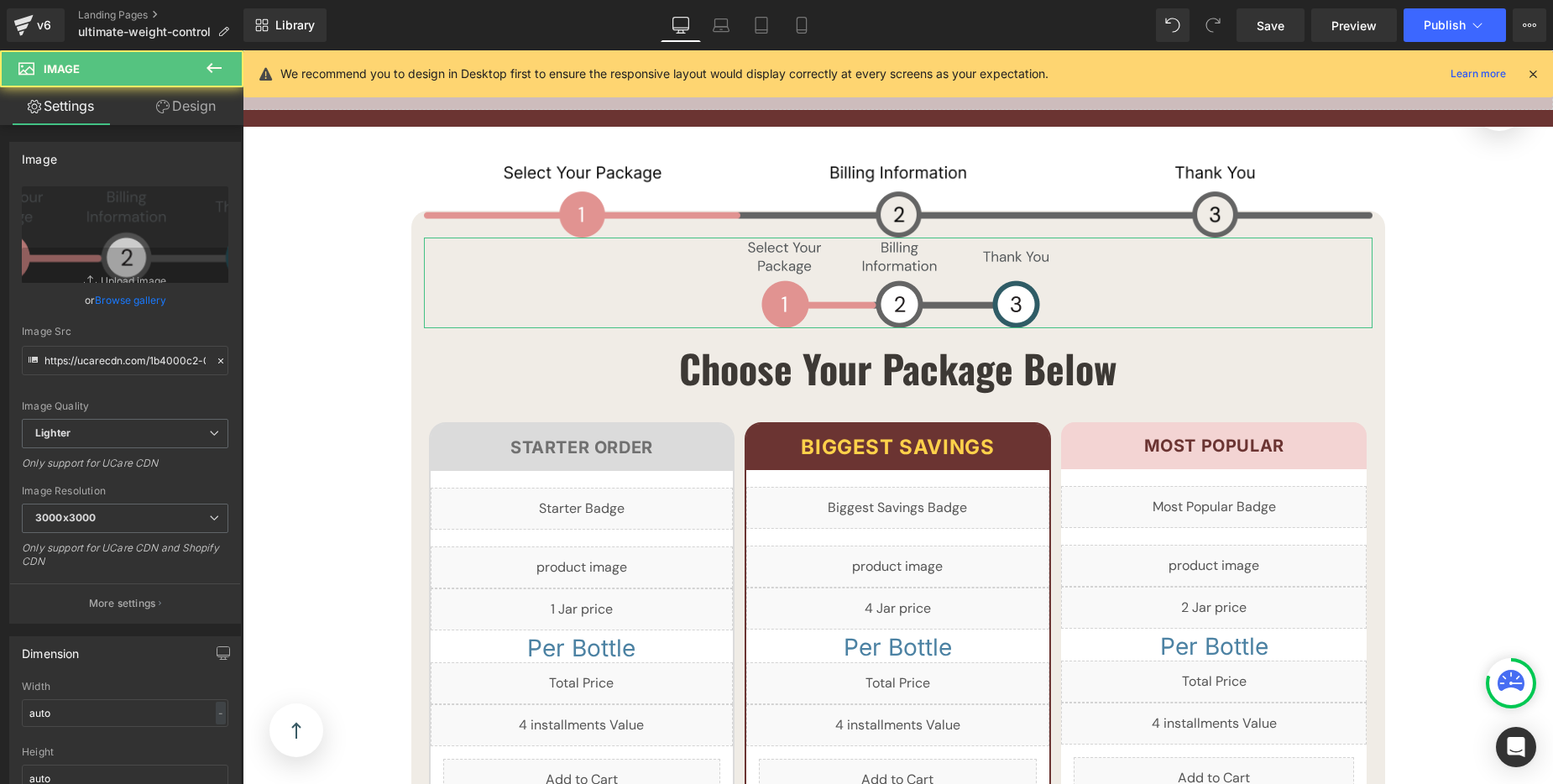 click on "Design" at bounding box center (186, 106) 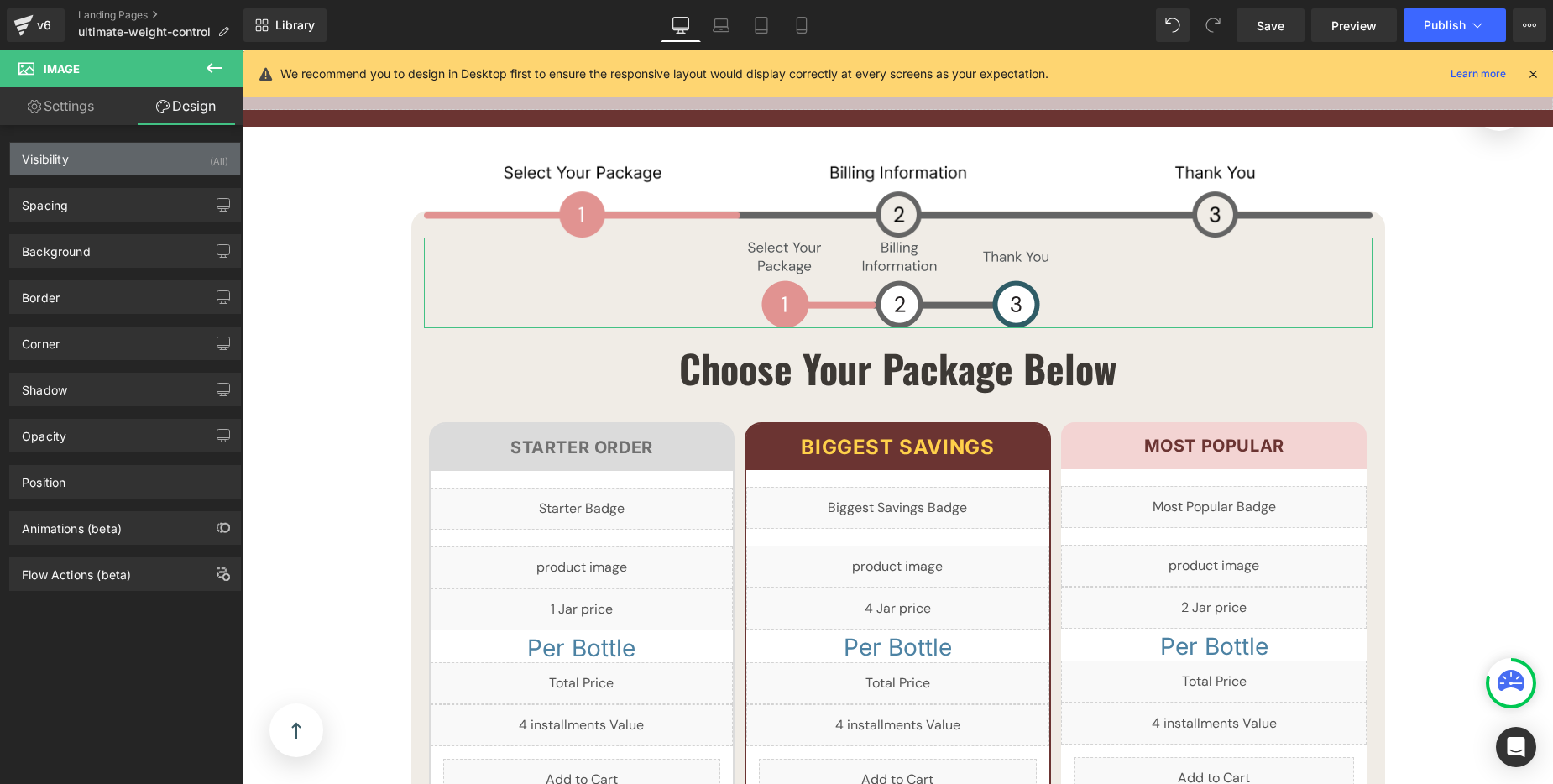 click on "Visibility
(All)" at bounding box center (125, 159) 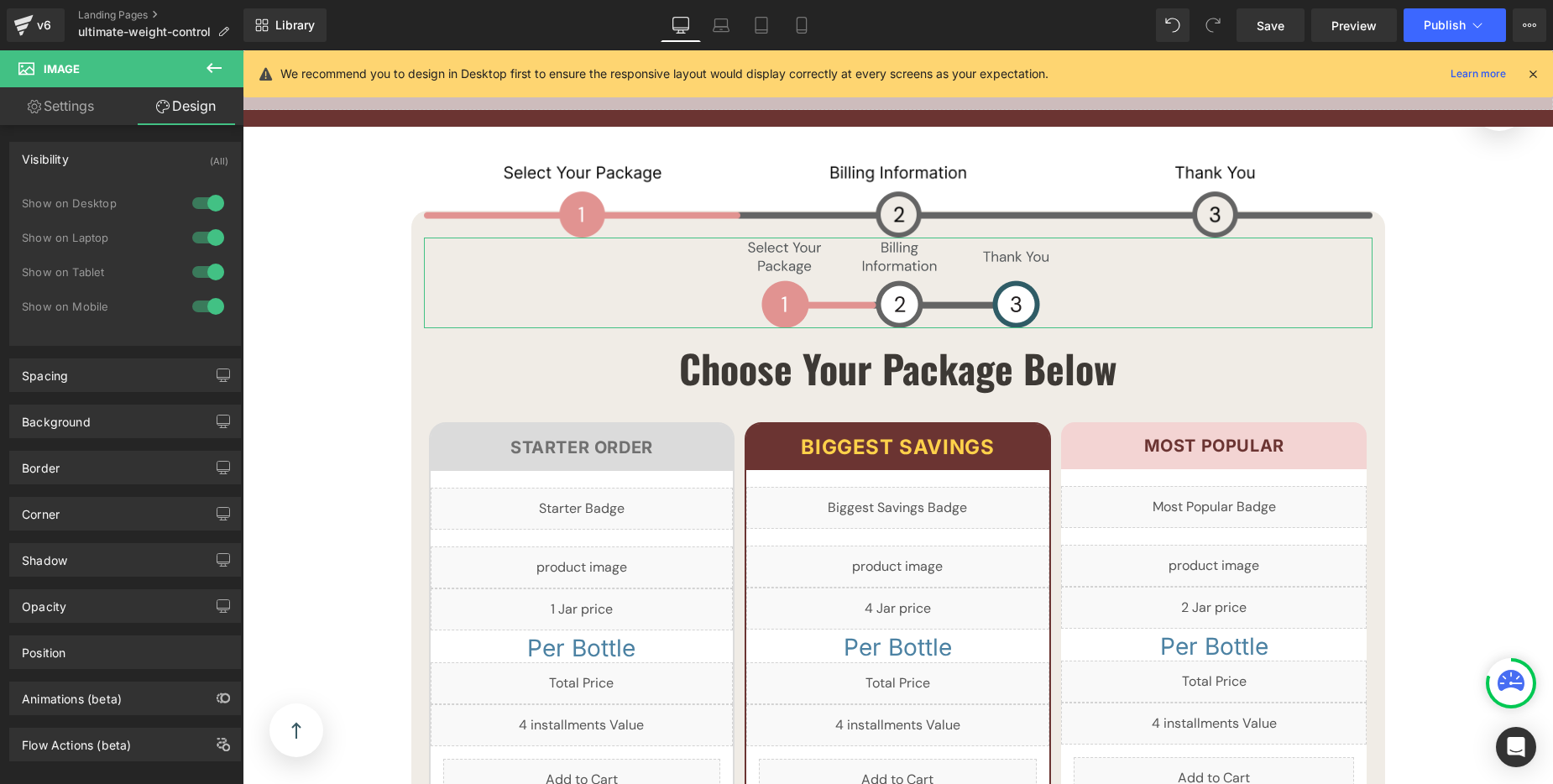 click at bounding box center [208, 272] 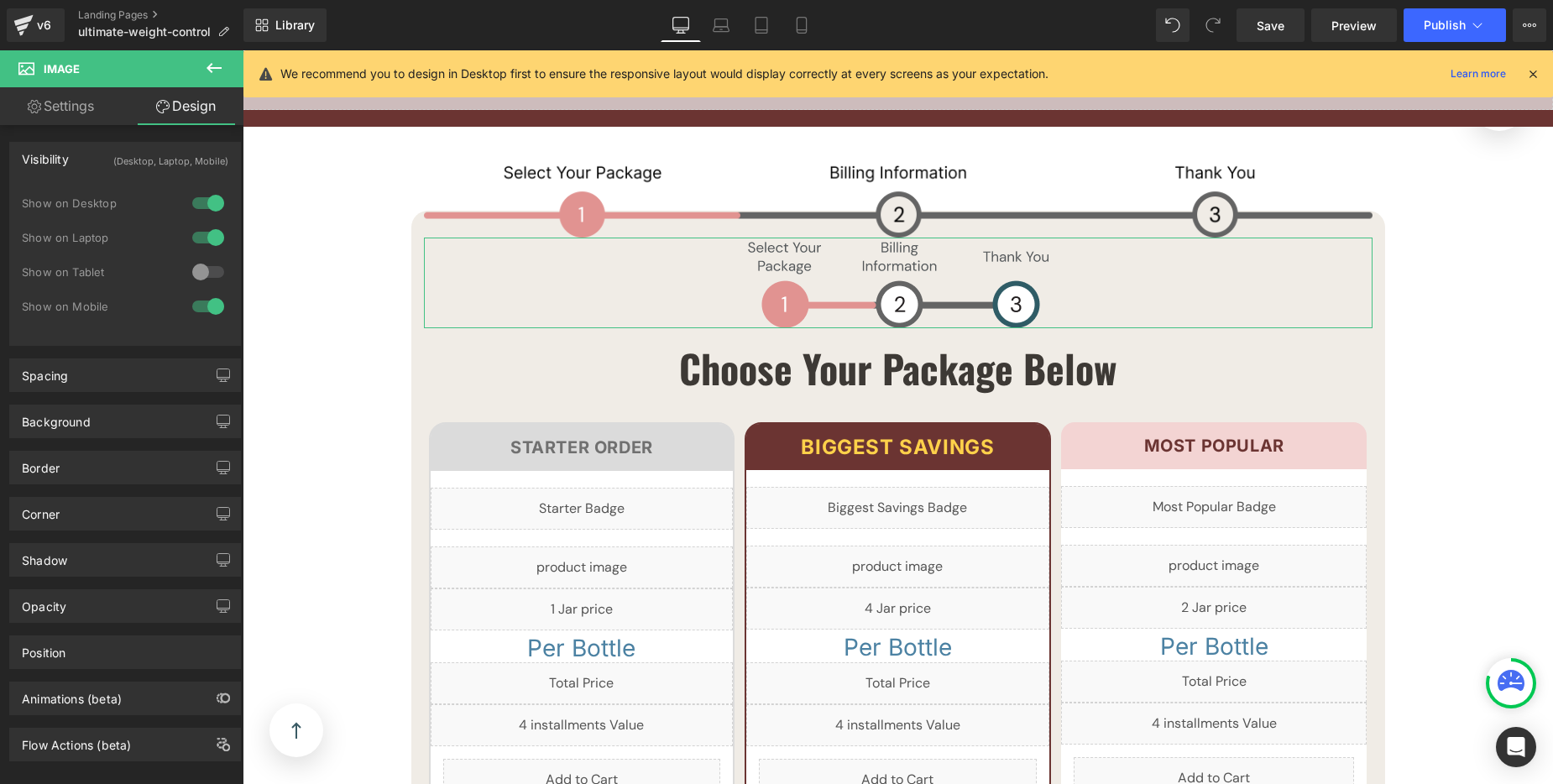 click at bounding box center (208, 238) 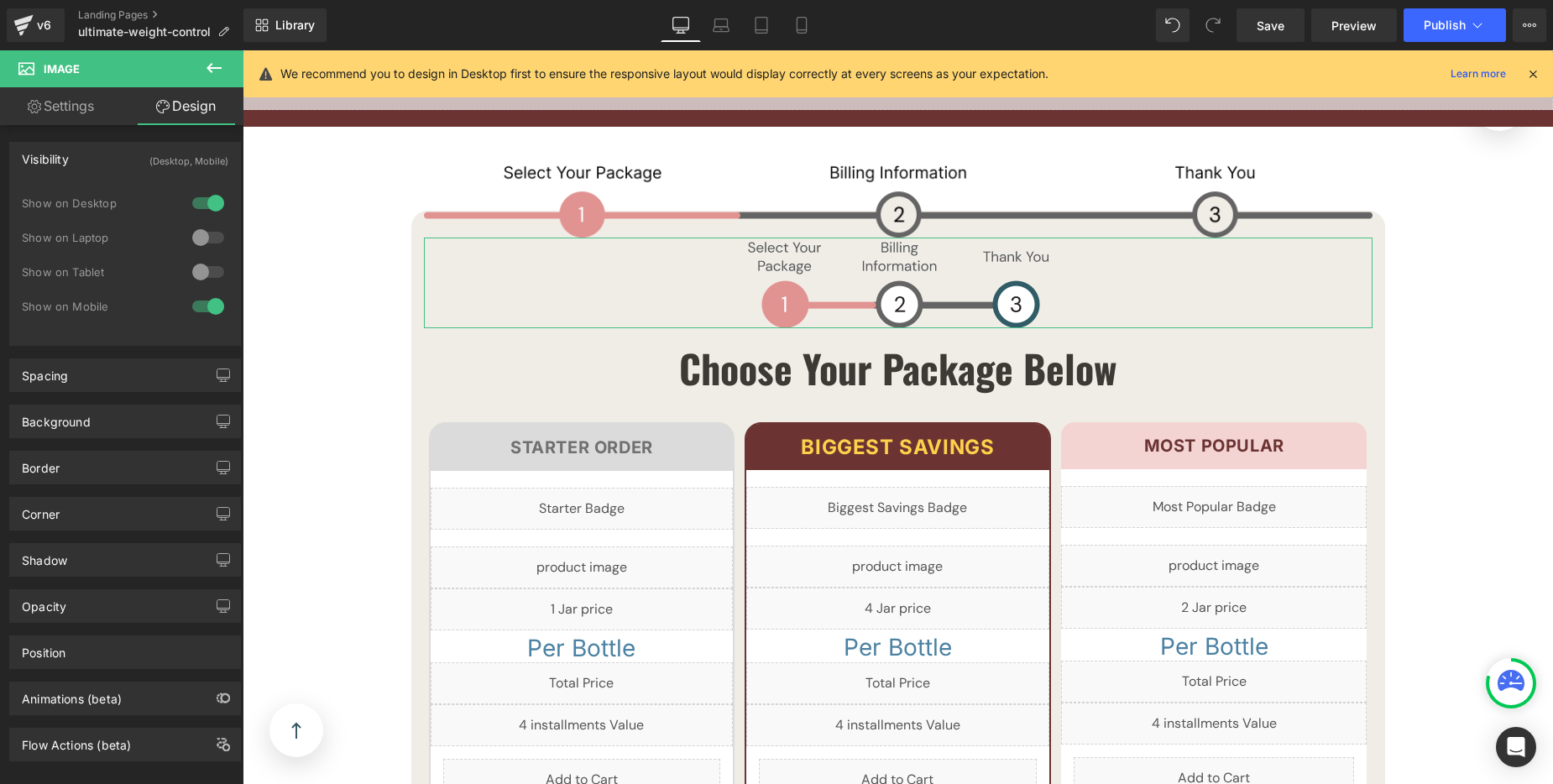 click at bounding box center [208, 203] 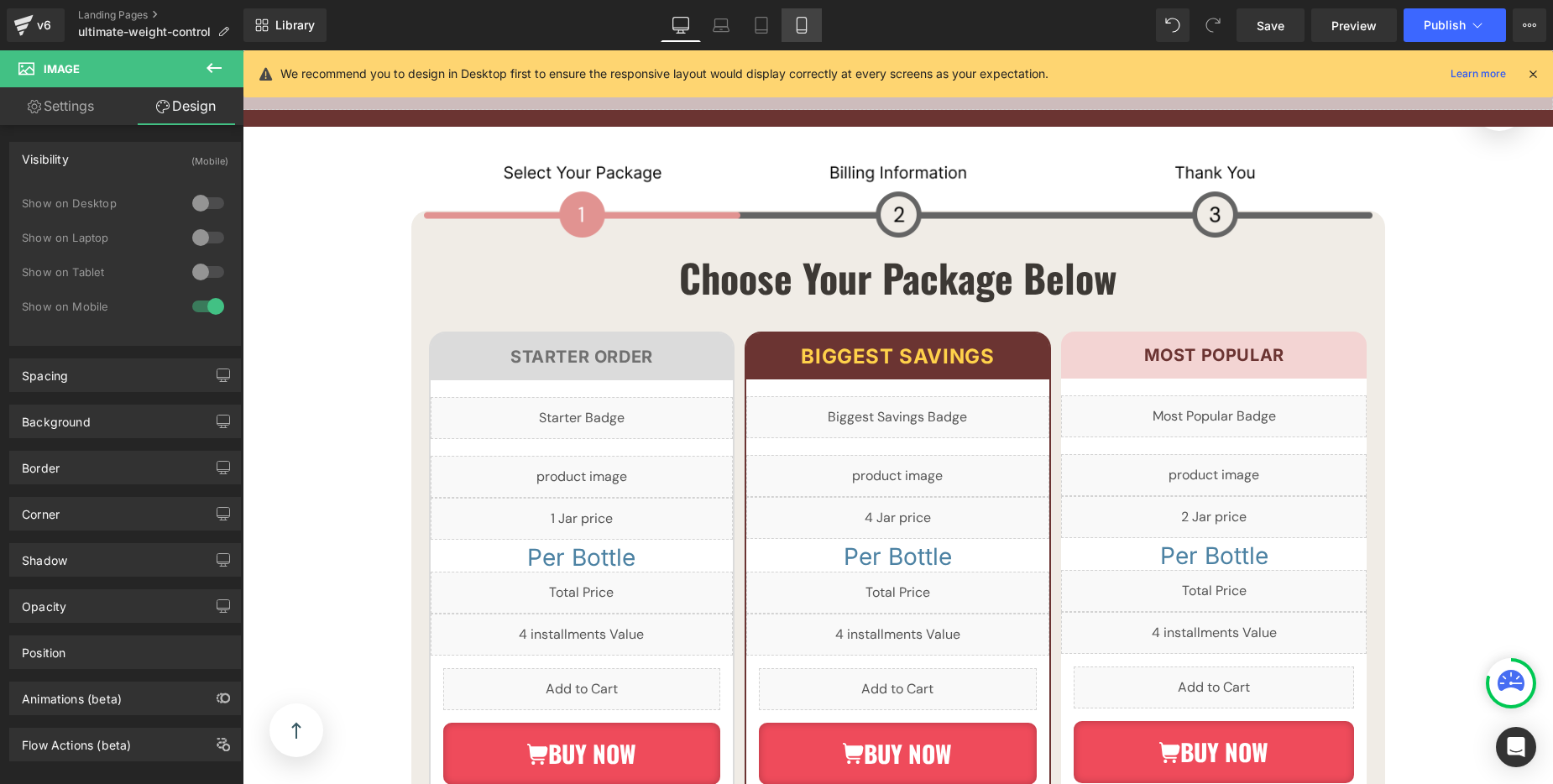 click 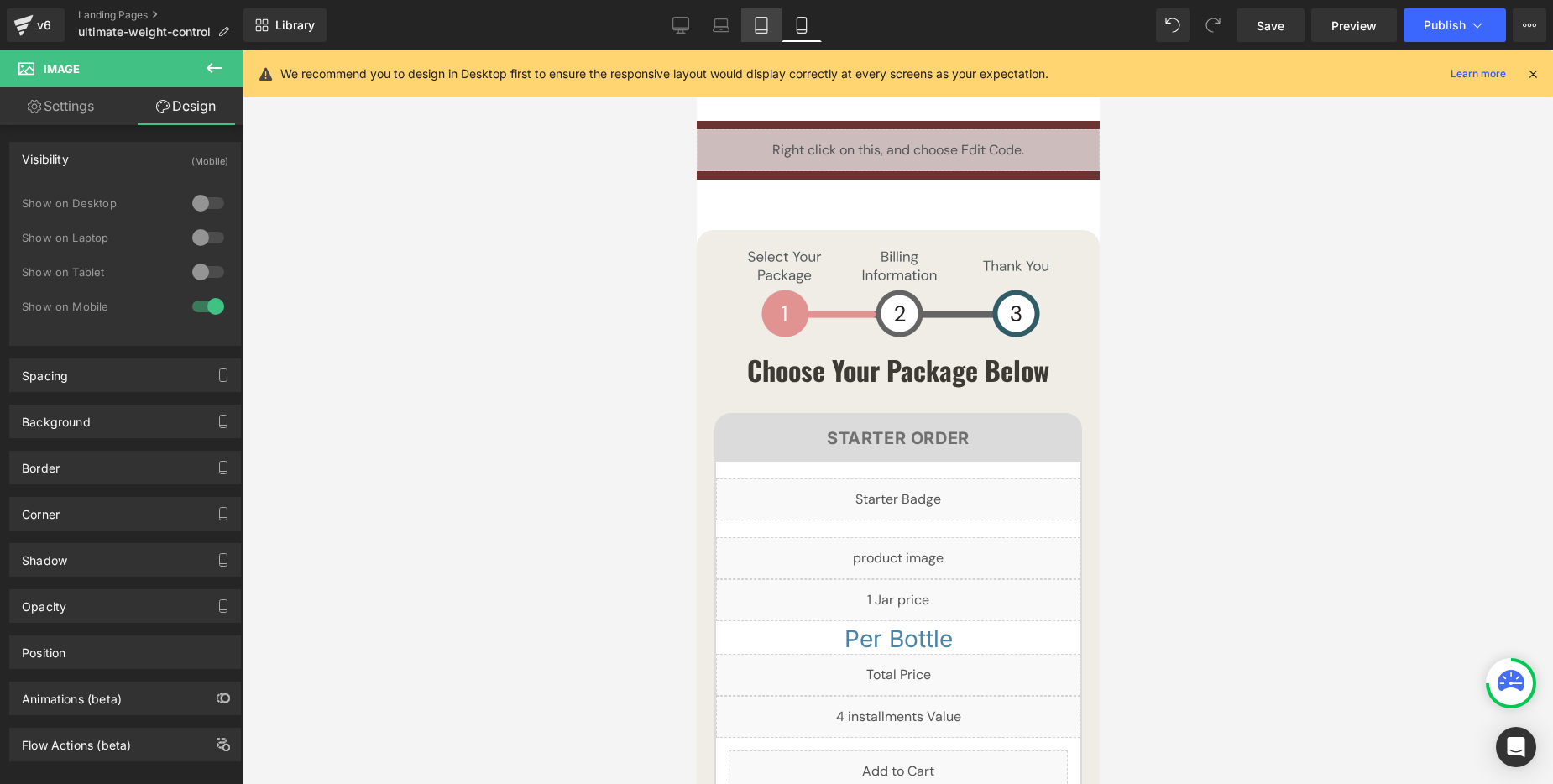 scroll, scrollTop: 11637, scrollLeft: 0, axis: vertical 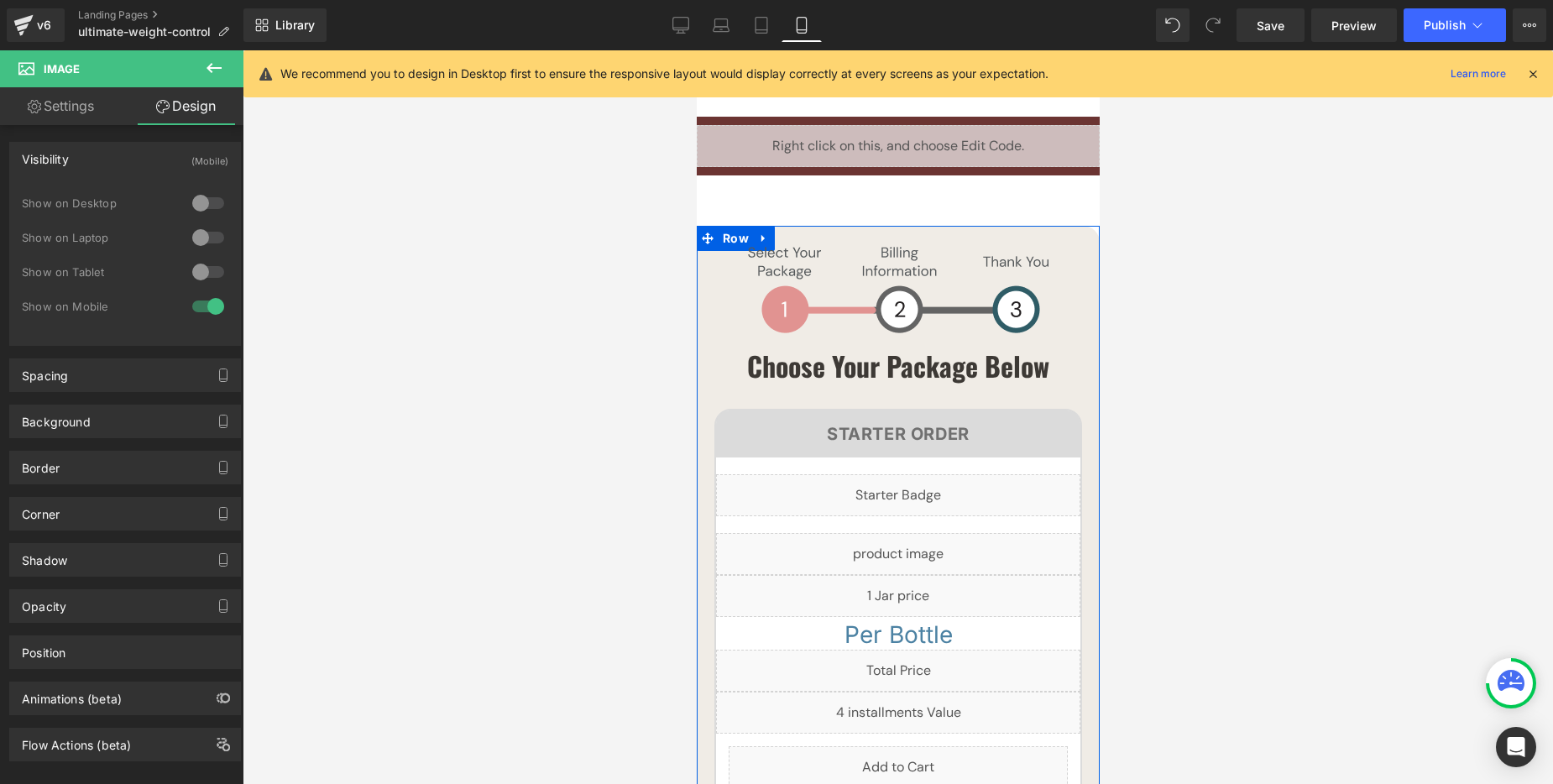 click on "Image
Image         Choose Your Package Below Heading         Starter Order Heading         Row         Liquid         Liquid         Liquid         Per Bottle Heading         Liquid         Liquid         Liquid           BUY NOW Button         Row         Liquid         Image         Row         Biggest savings Heading         Row         Liquid         Liquid         Liquid         Per Bottle Heading         Liquid         Liquid         Liquid           BUY NOW Button         Row         Liquid         Image         Row         Most popular Heading         Row         Liquid         Liquid         Liquid         Per Bottle Heading         Liquid         Liquid         Liquid           BUY NOW Button         Row         Liquid         Image         Row         Row         Our trusted payment processors: Text Block         Image         Image         Text Block         Row         Our trusted payment processors: Text Block         Image         Image         Text Block         Row" at bounding box center (897, 1348) 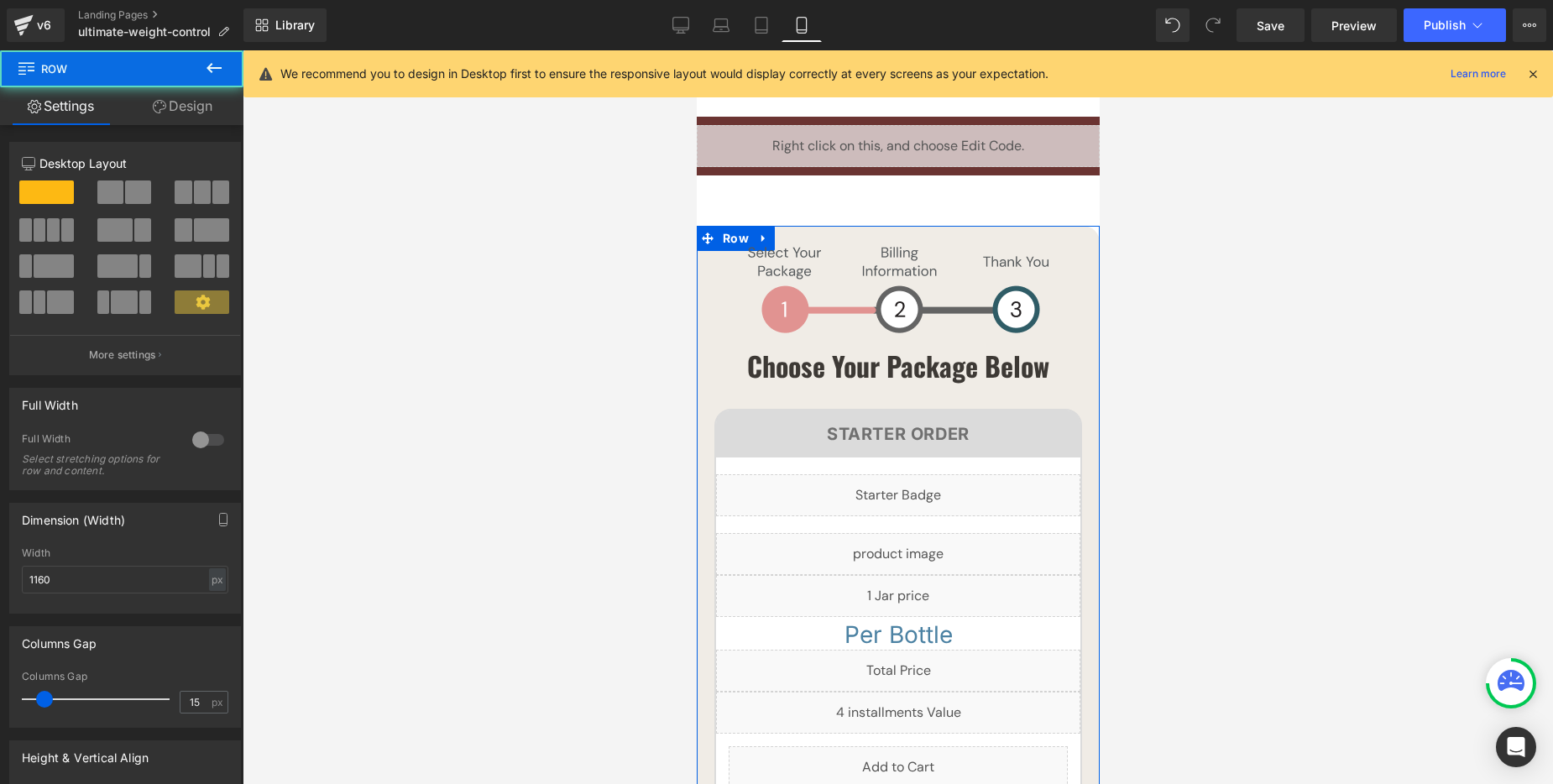 click on "Design" at bounding box center [182, 106] 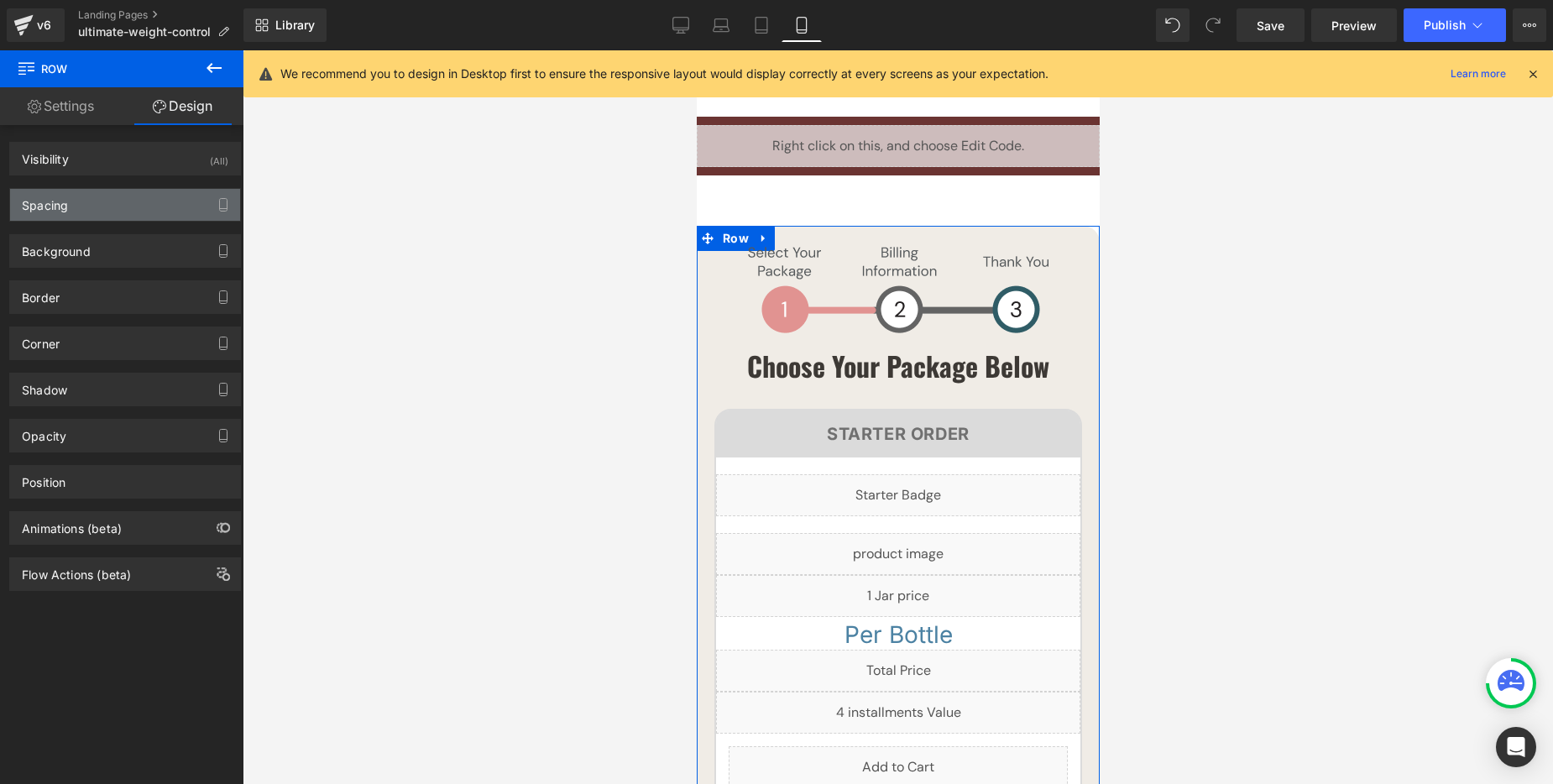 click on "Spacing" at bounding box center (125, 205) 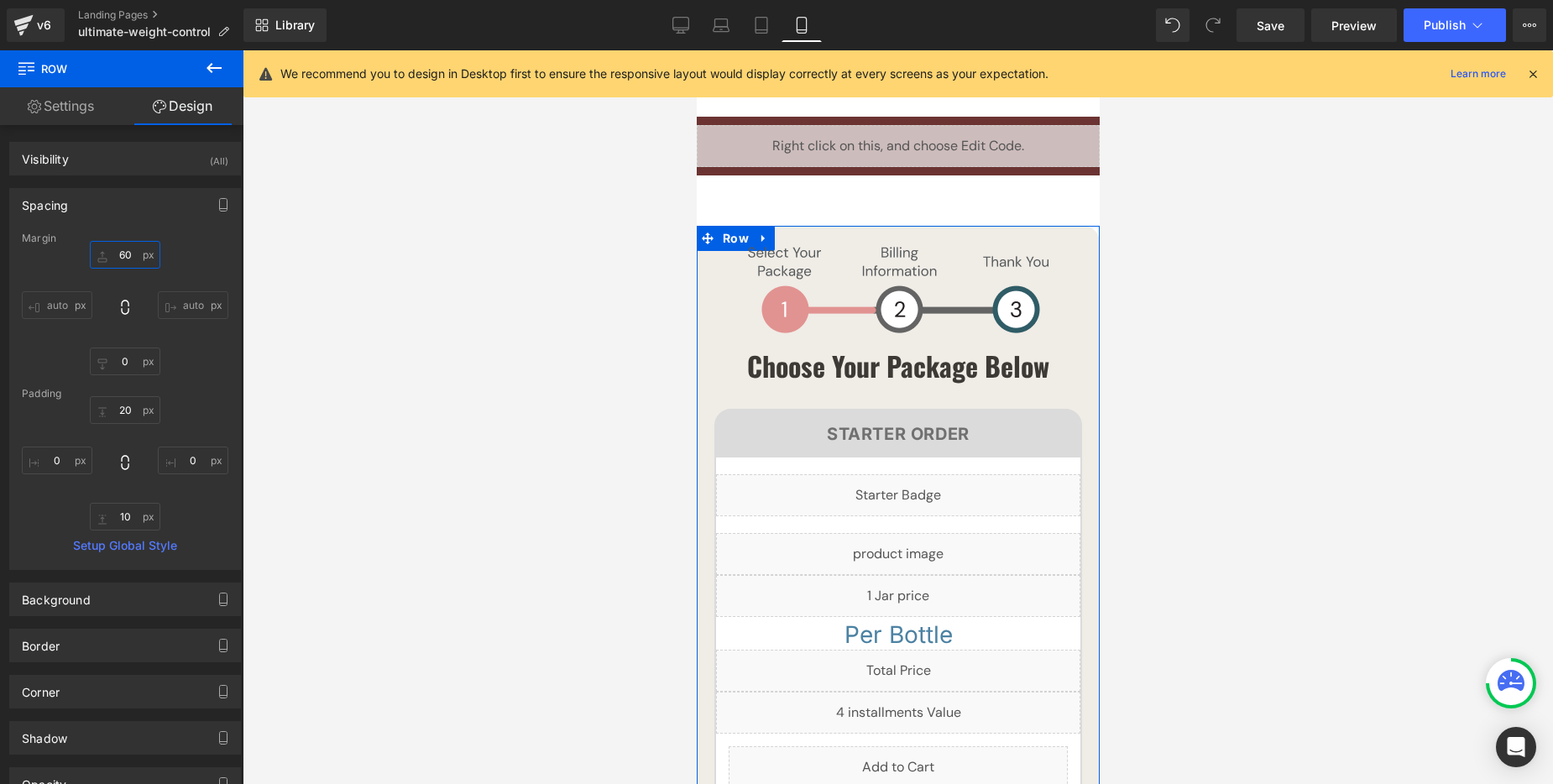 click on "60" at bounding box center (125, 254) 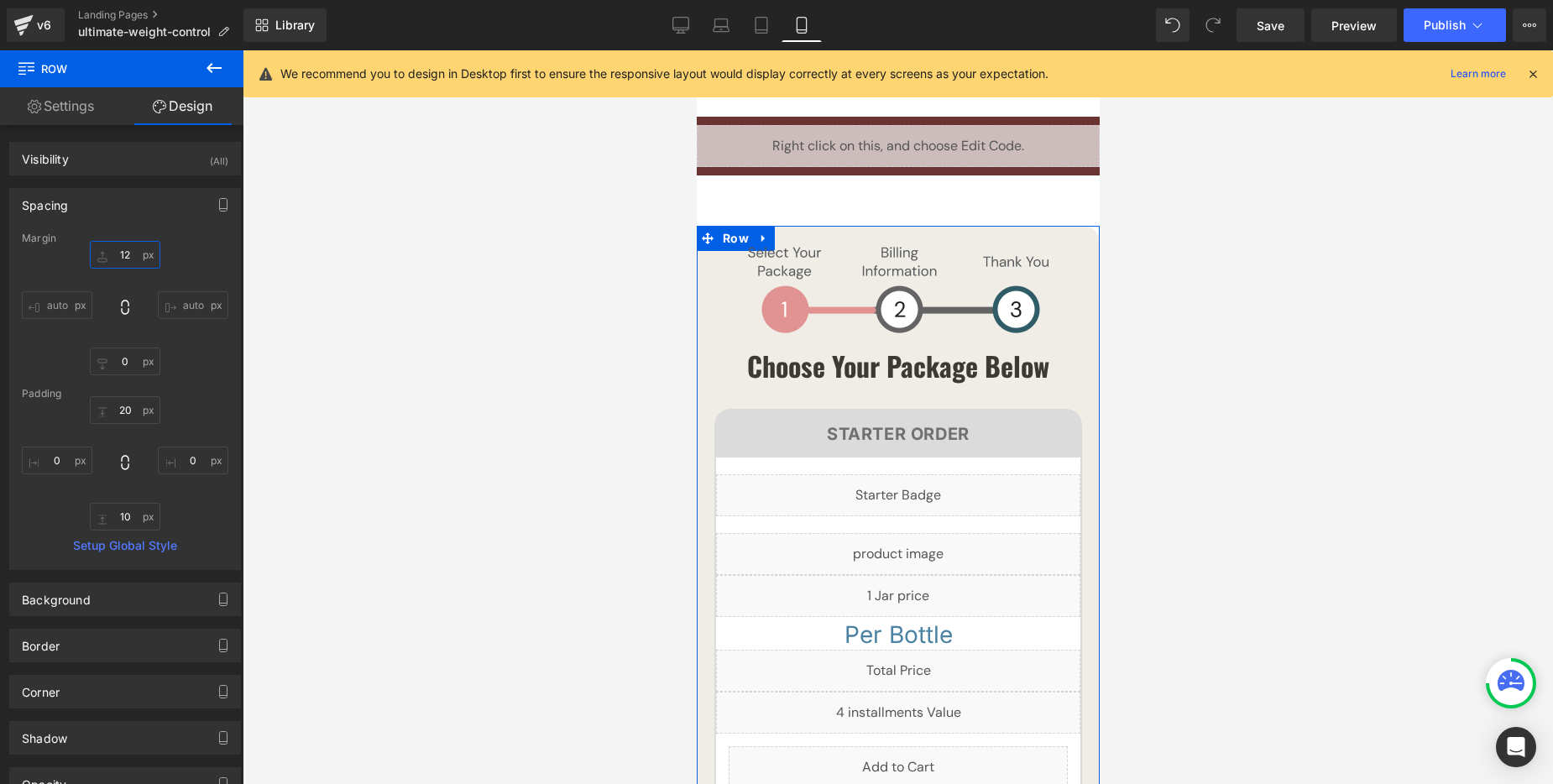 type on "120" 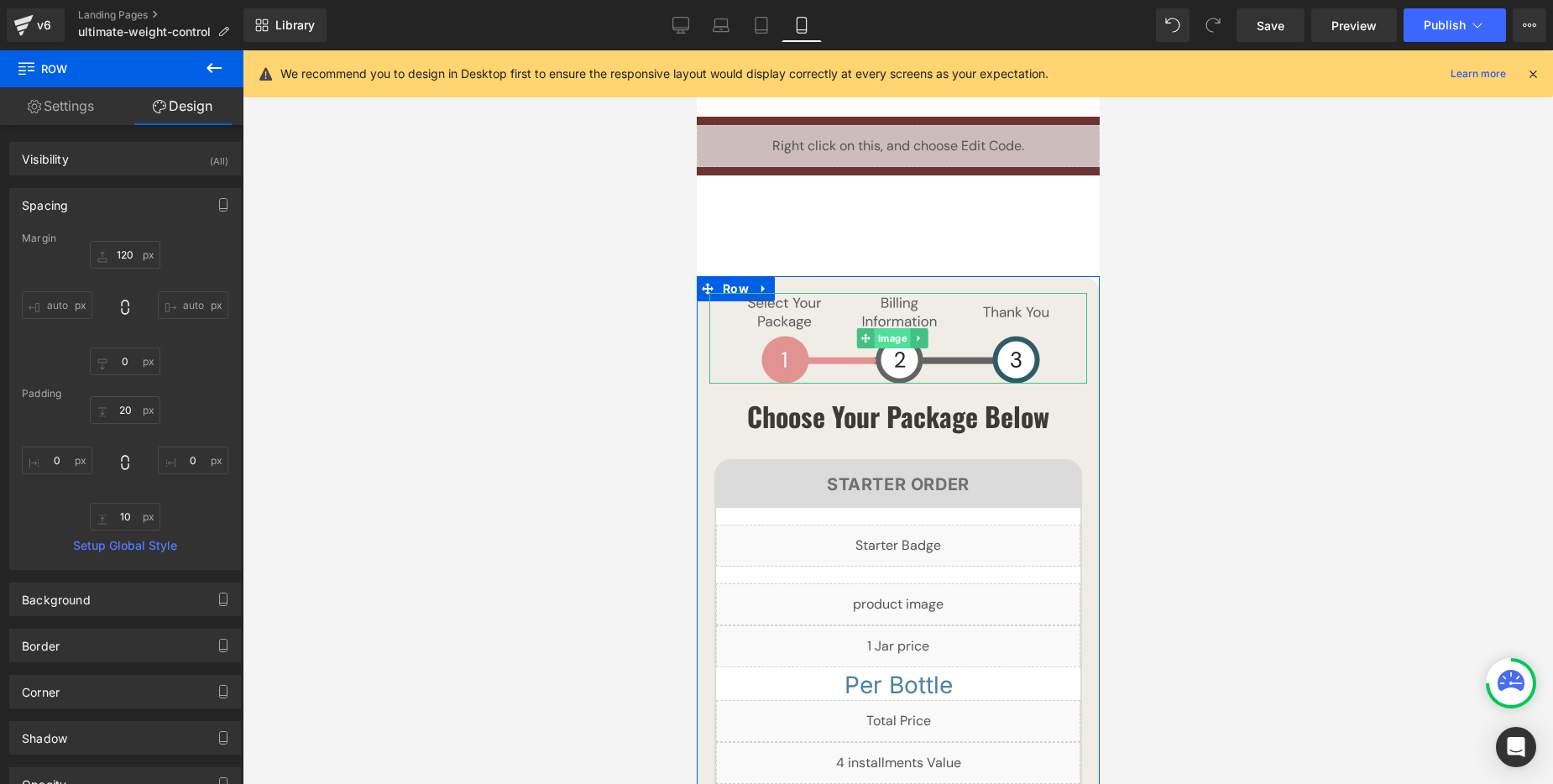 click on "Image" at bounding box center (882, 338) 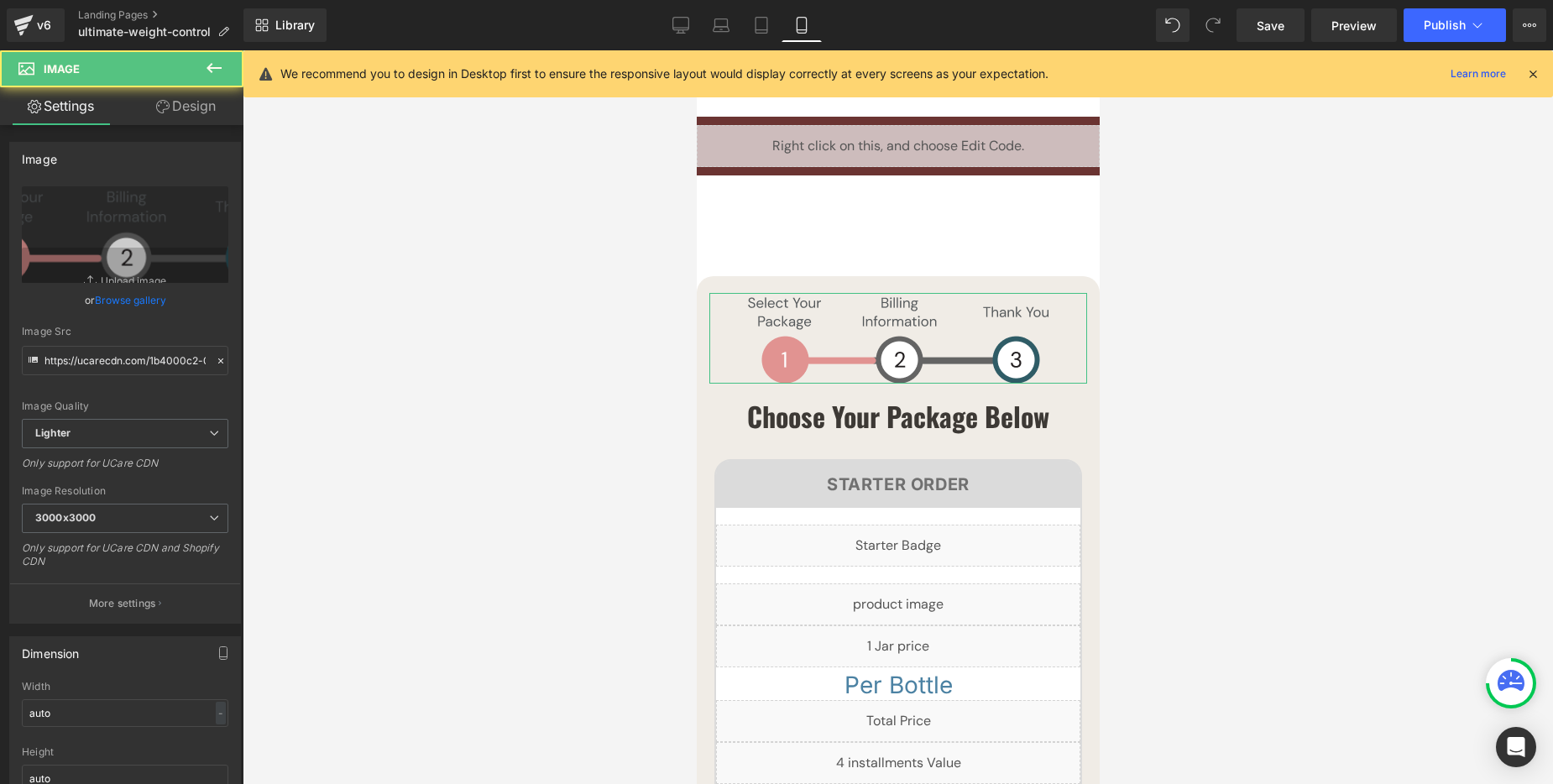 click on "Design" at bounding box center (186, 106) 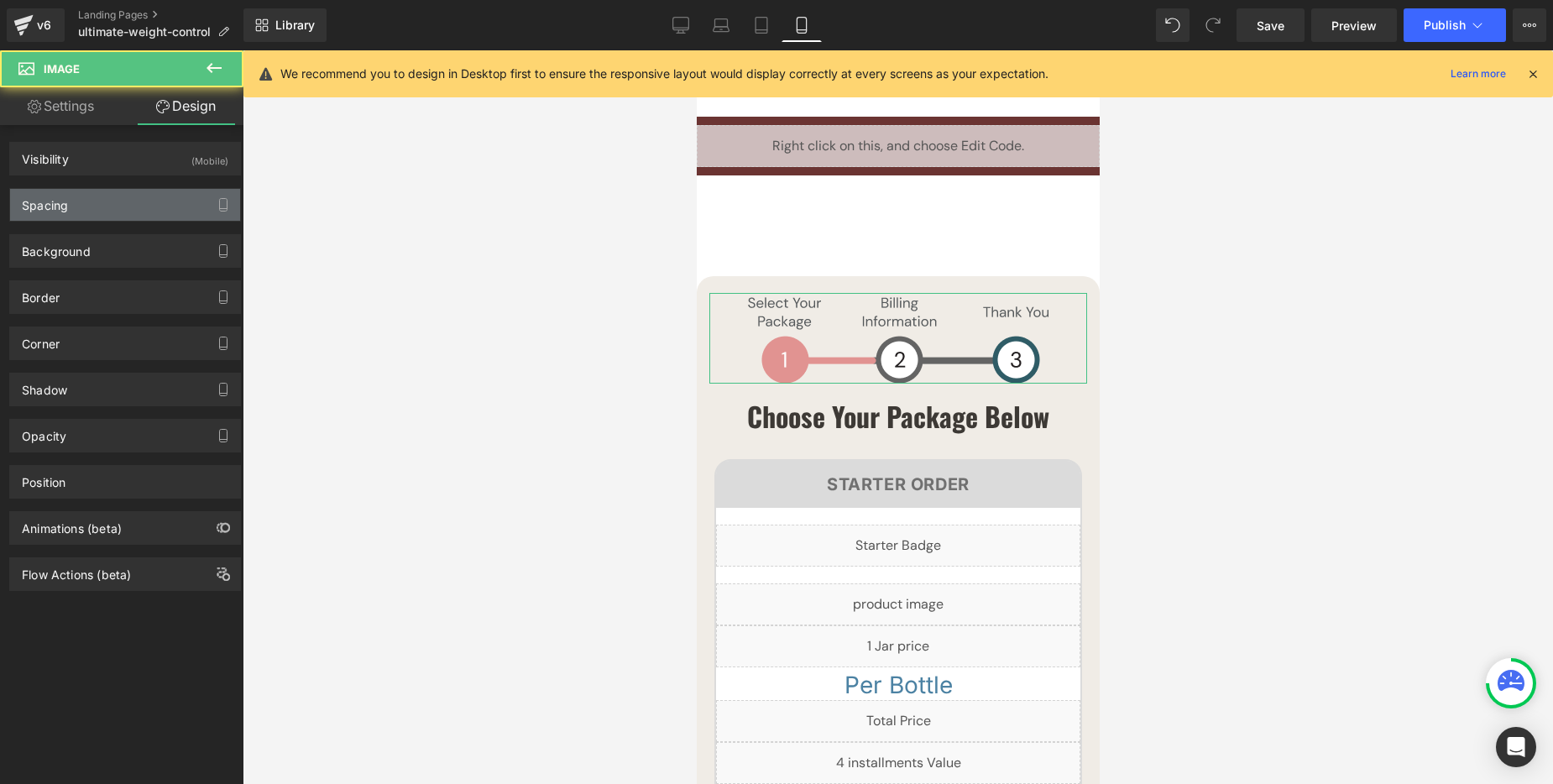 click on "Spacing" at bounding box center (125, 205) 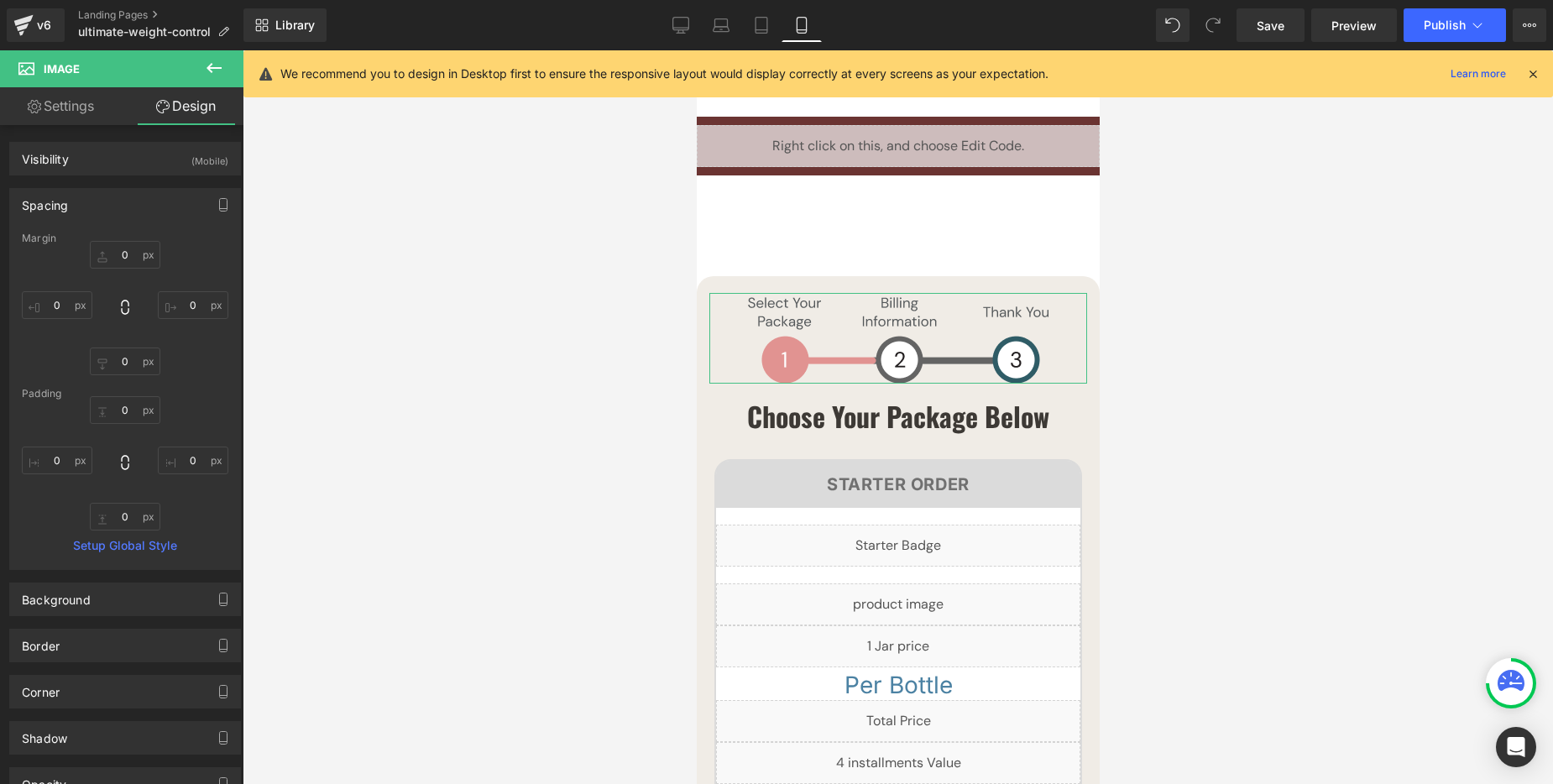 click on "0px 0
0px 0
0px 0
0px 0" at bounding box center [125, 308] 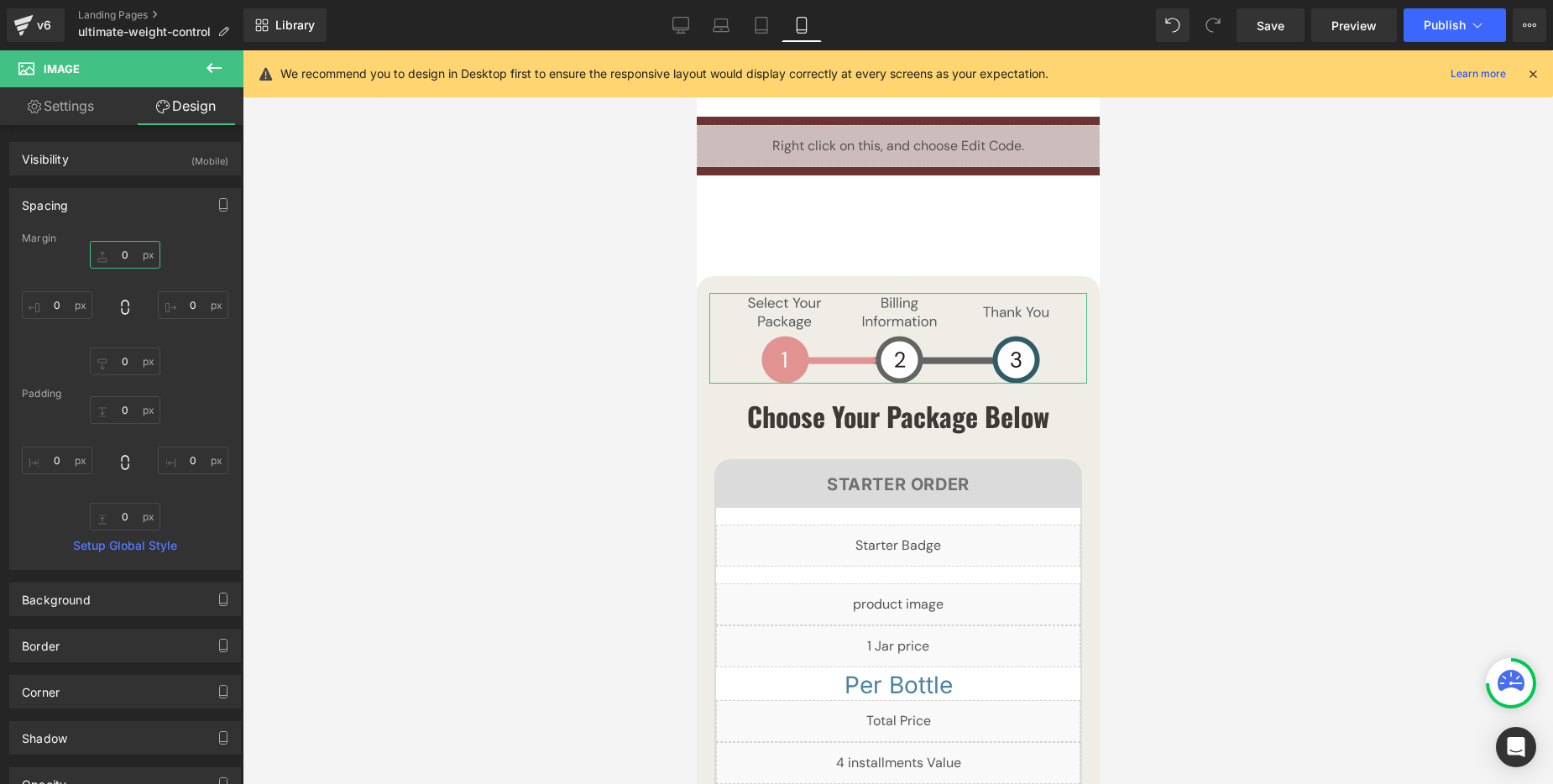 click on "0" at bounding box center (125, 254) 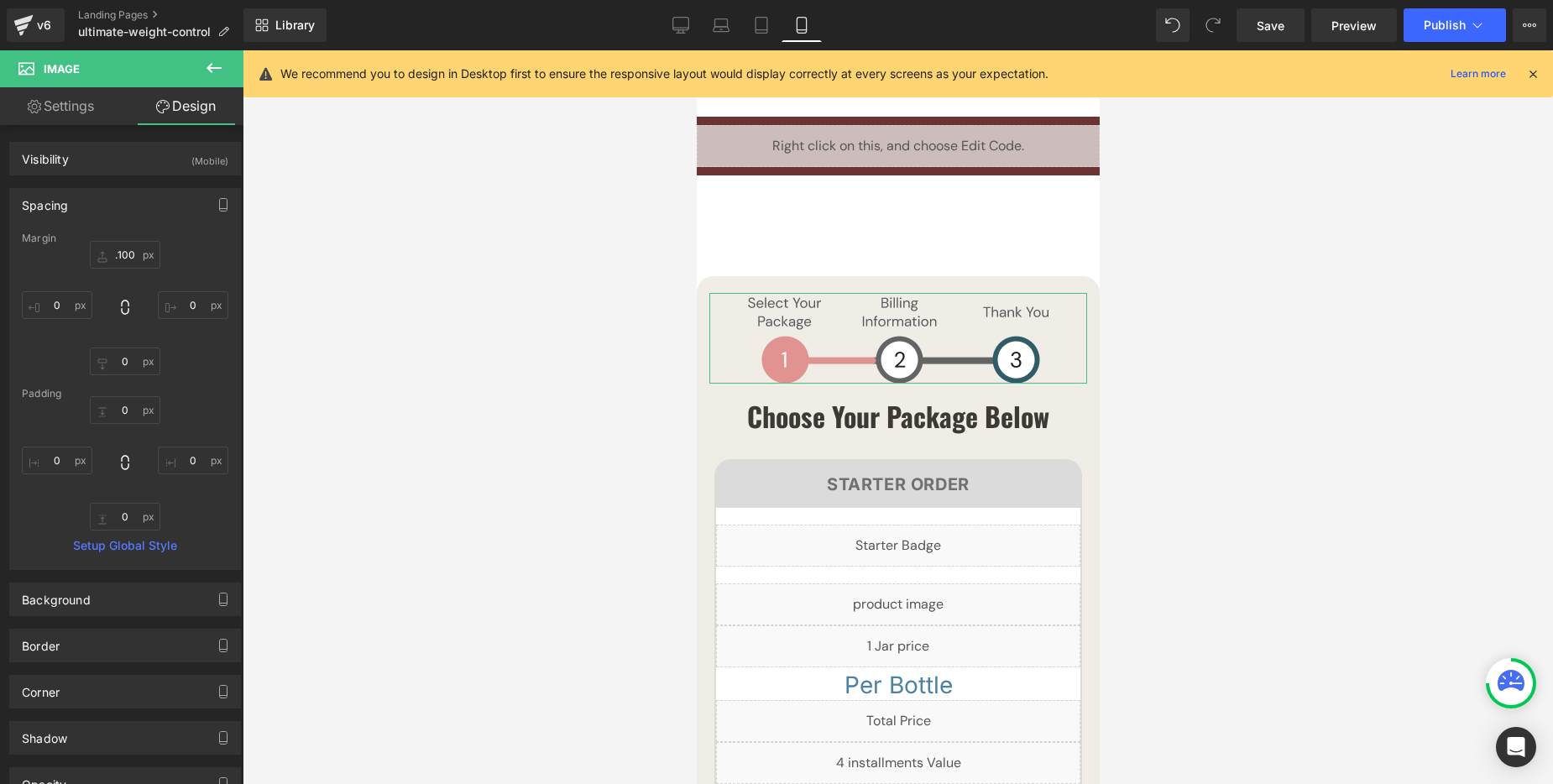 click on ".100 .100
0px 0
0px 0
0px 0" at bounding box center (125, 308) 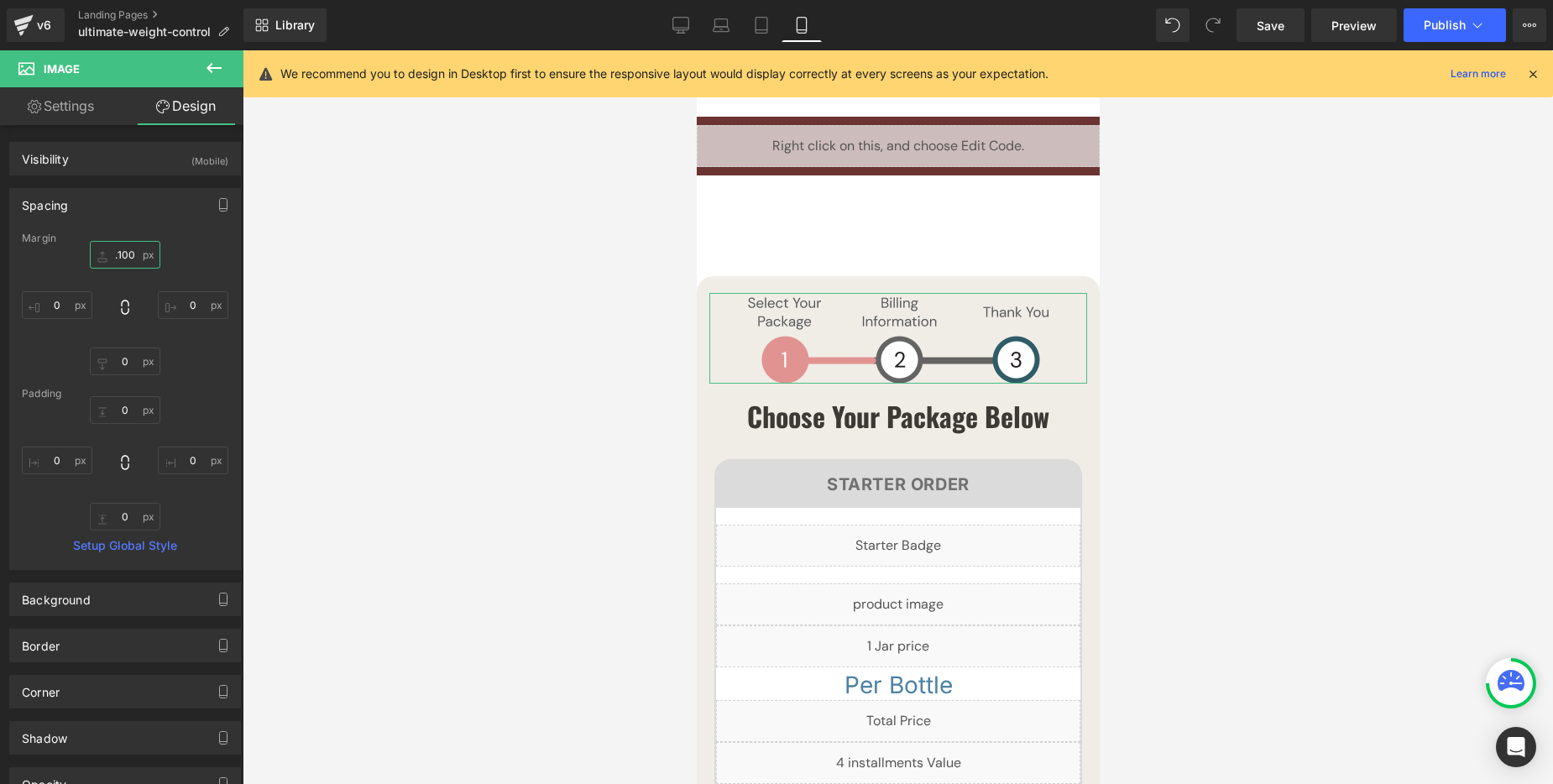 click on ".100" at bounding box center [125, 254] 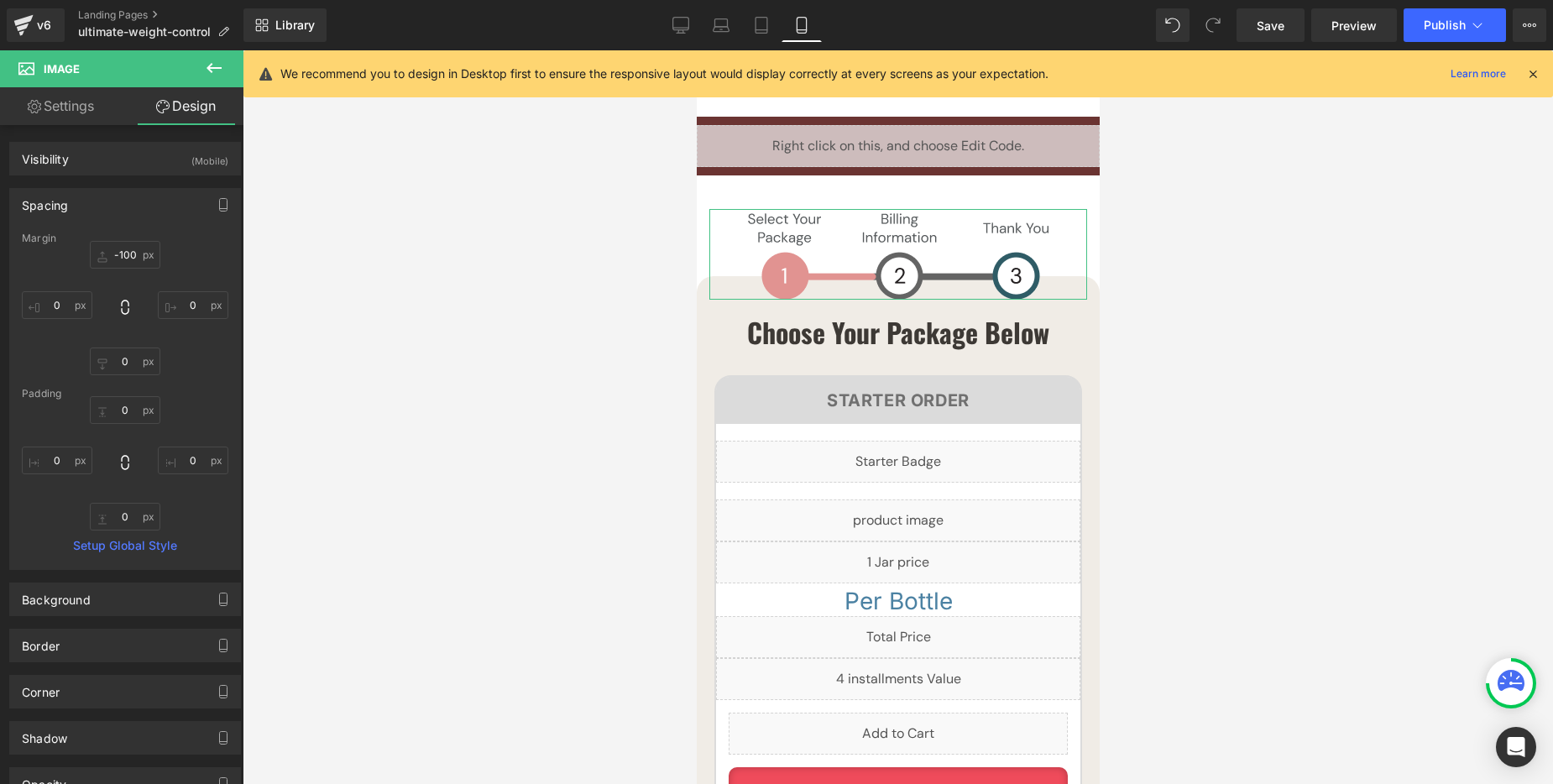 click on "-100 -100
0px 0
0px 0
0px 0" at bounding box center [125, 308] 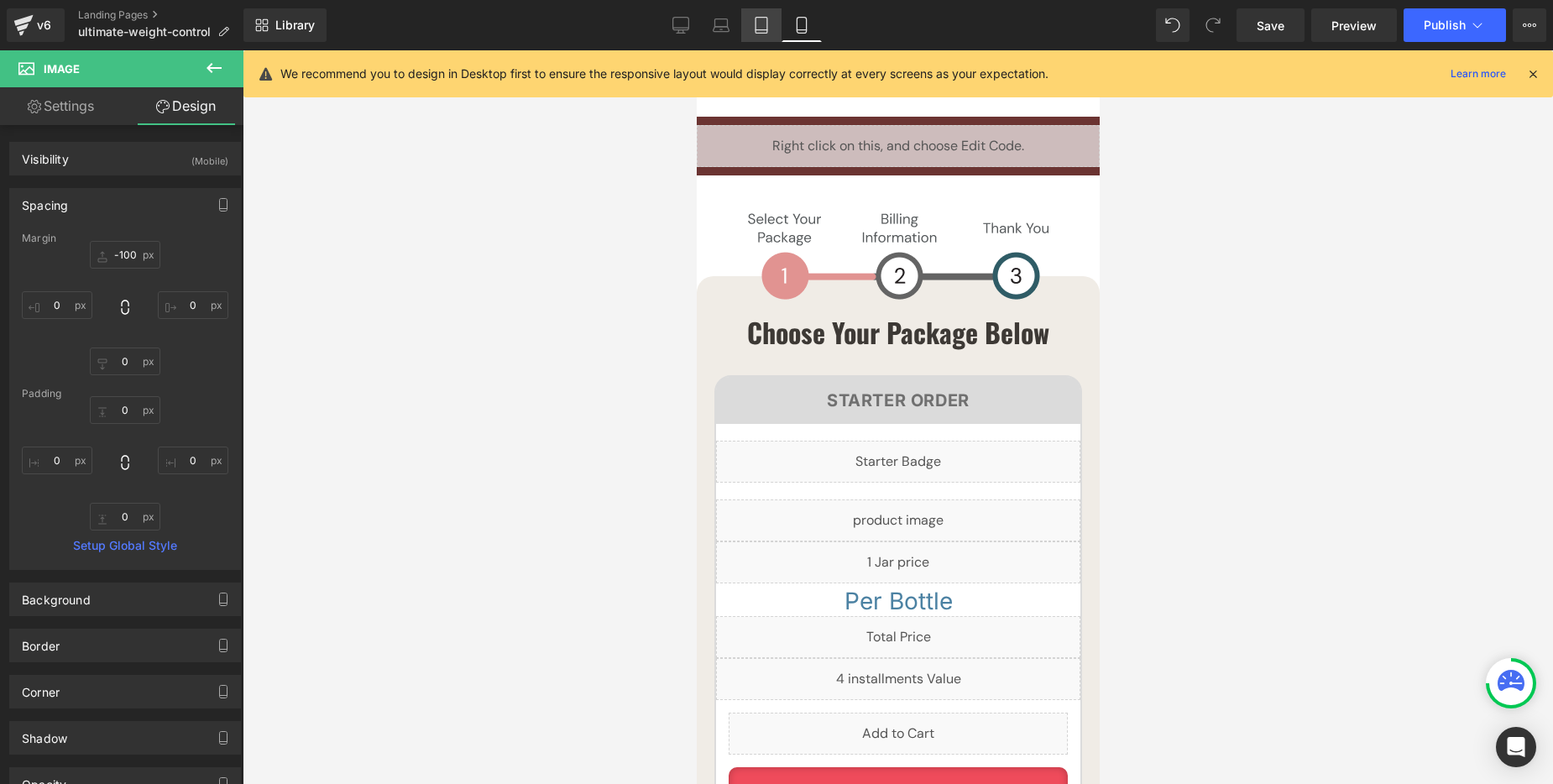 click 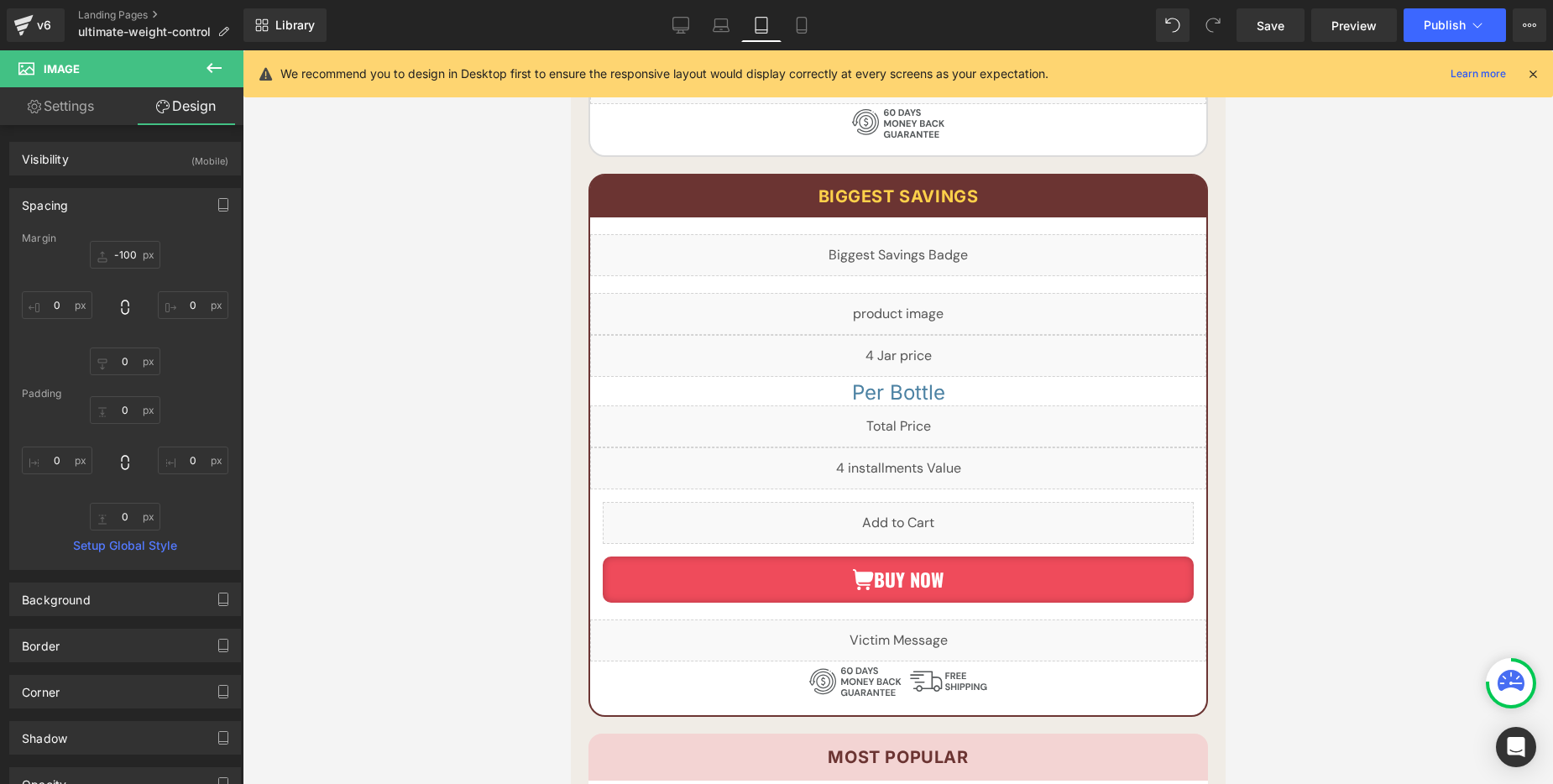 type on "0" 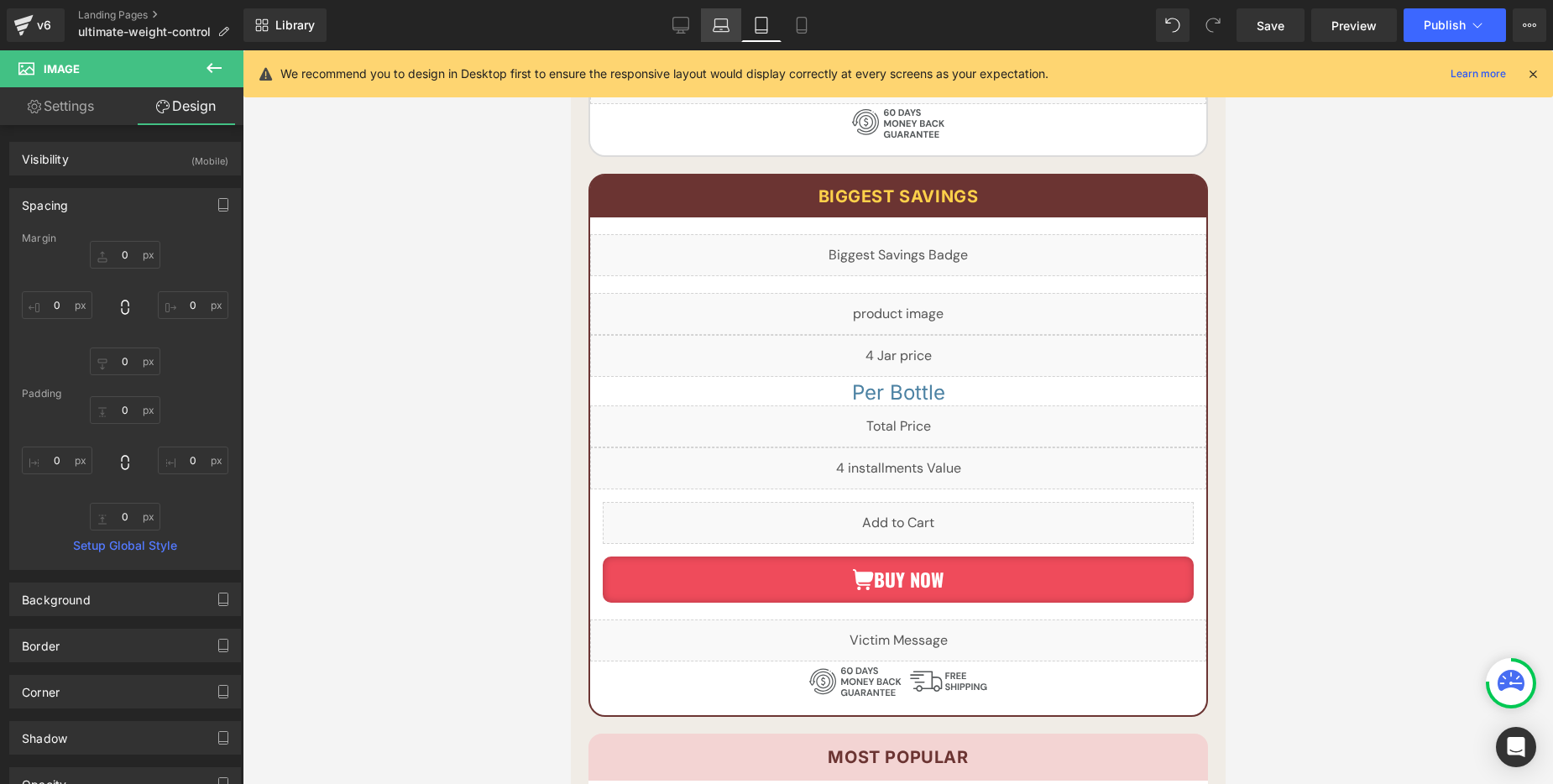 scroll, scrollTop: 0, scrollLeft: 0, axis: both 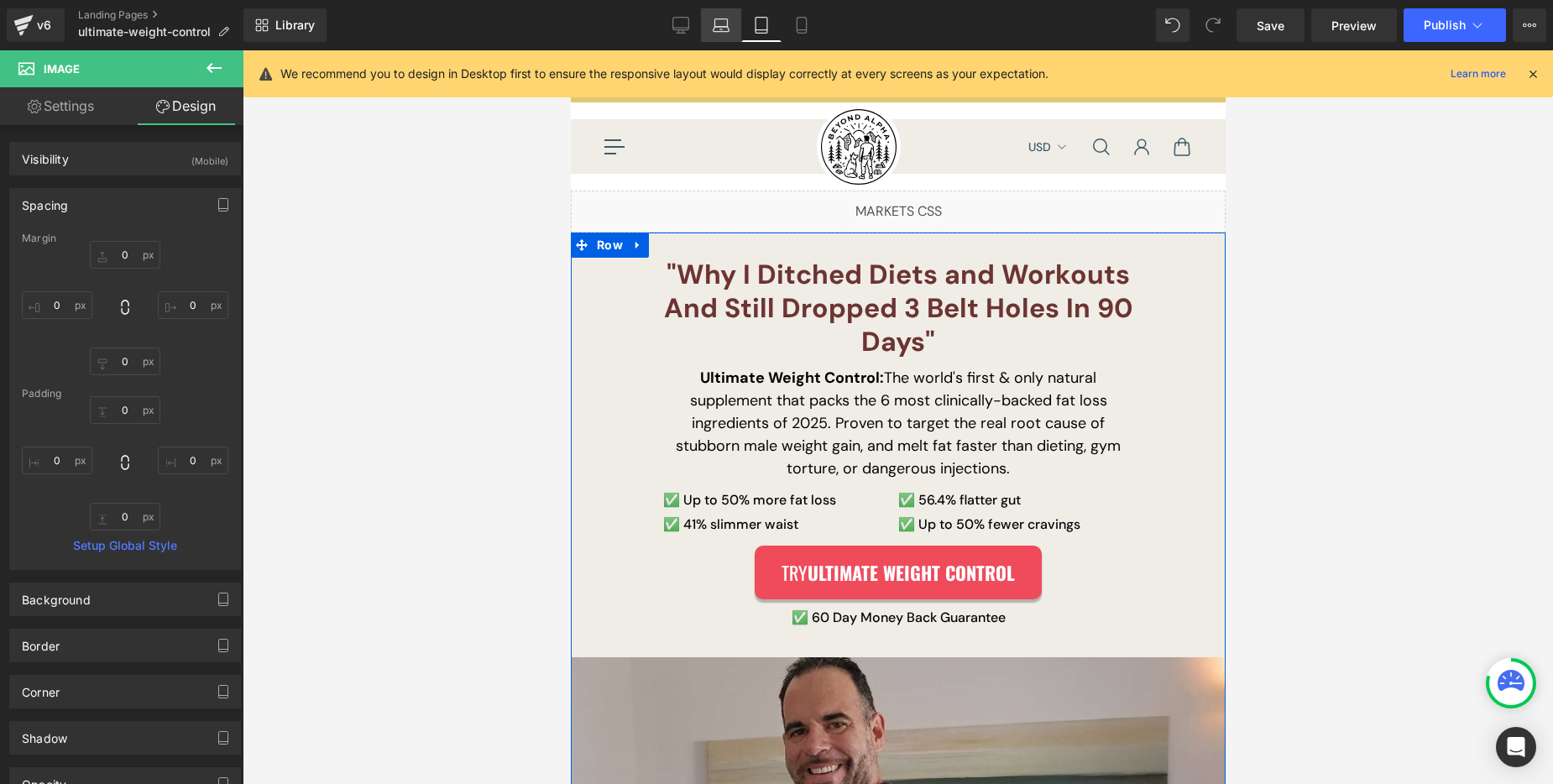 click 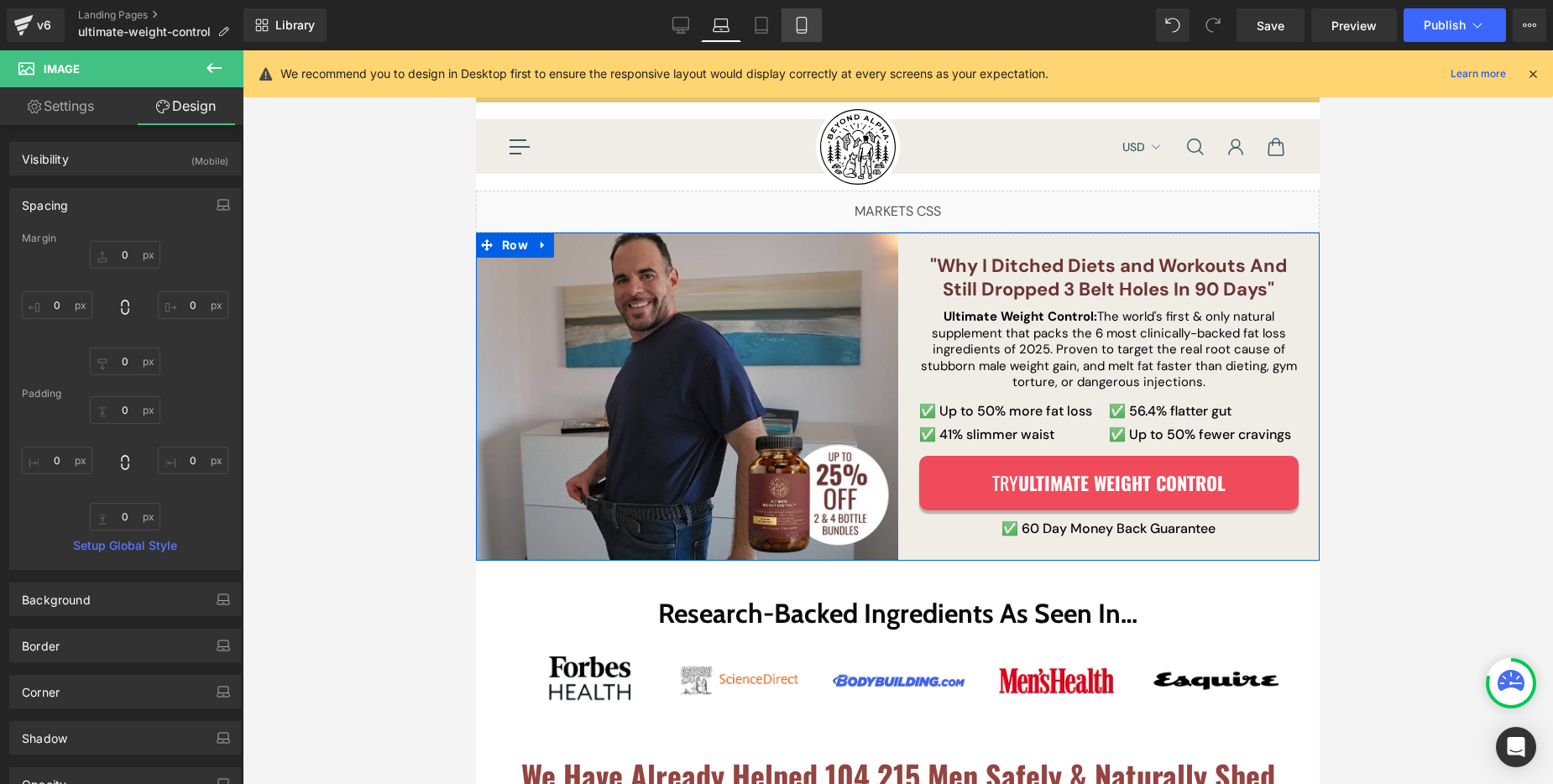 type on "0" 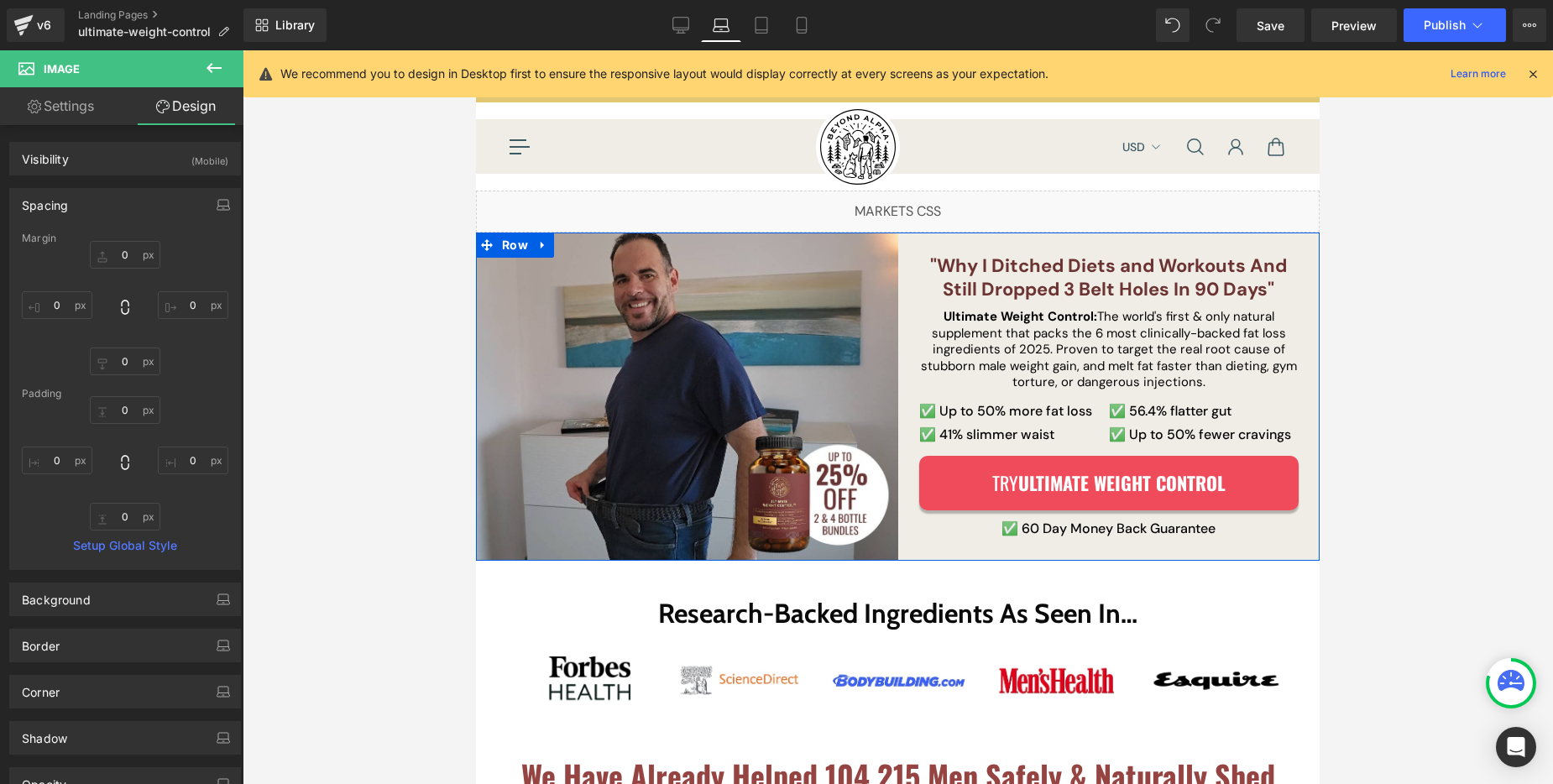 drag, startPoint x: 794, startPoint y: 33, endPoint x: 855, endPoint y: 33, distance: 61 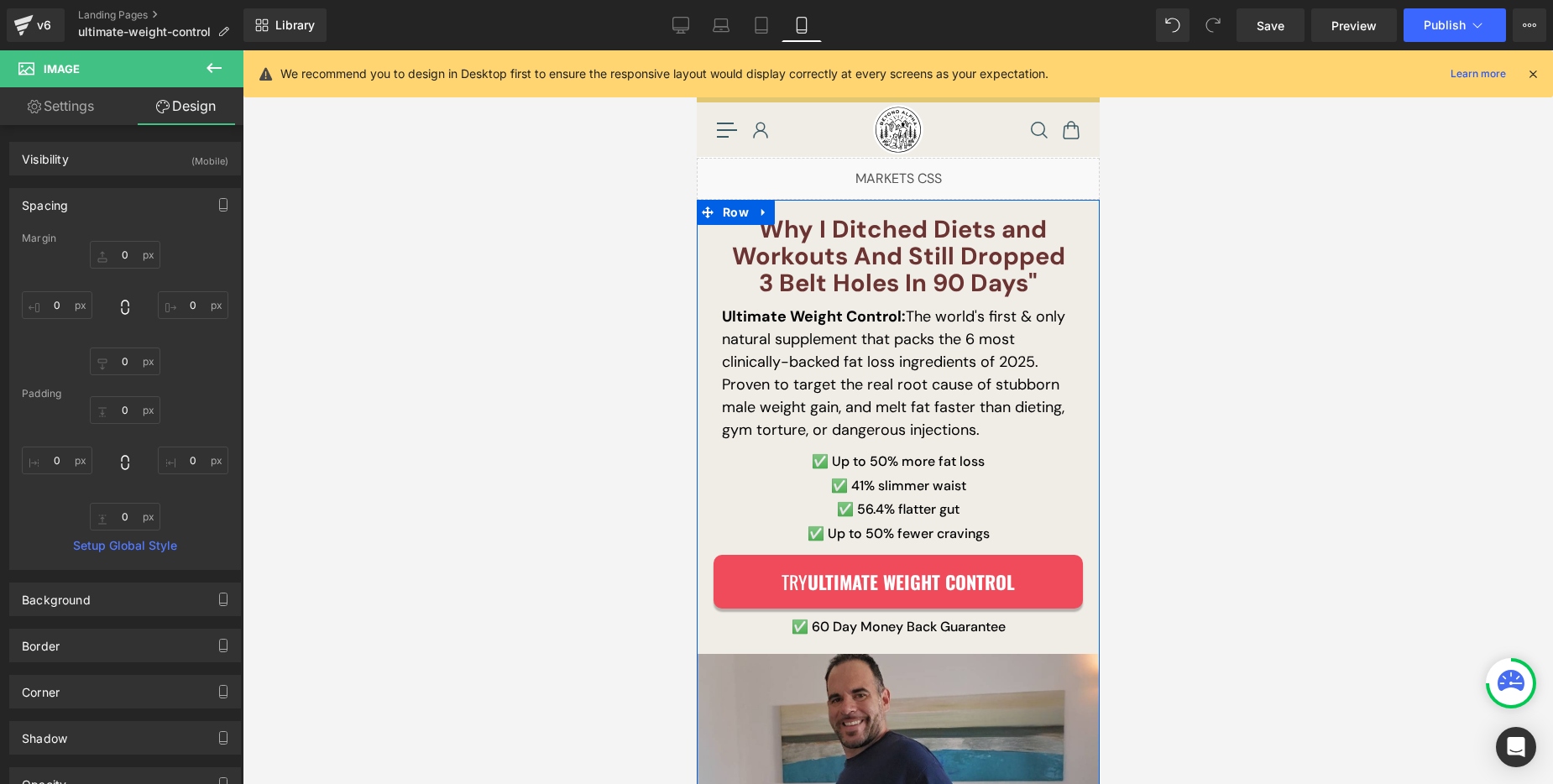 type on "-100" 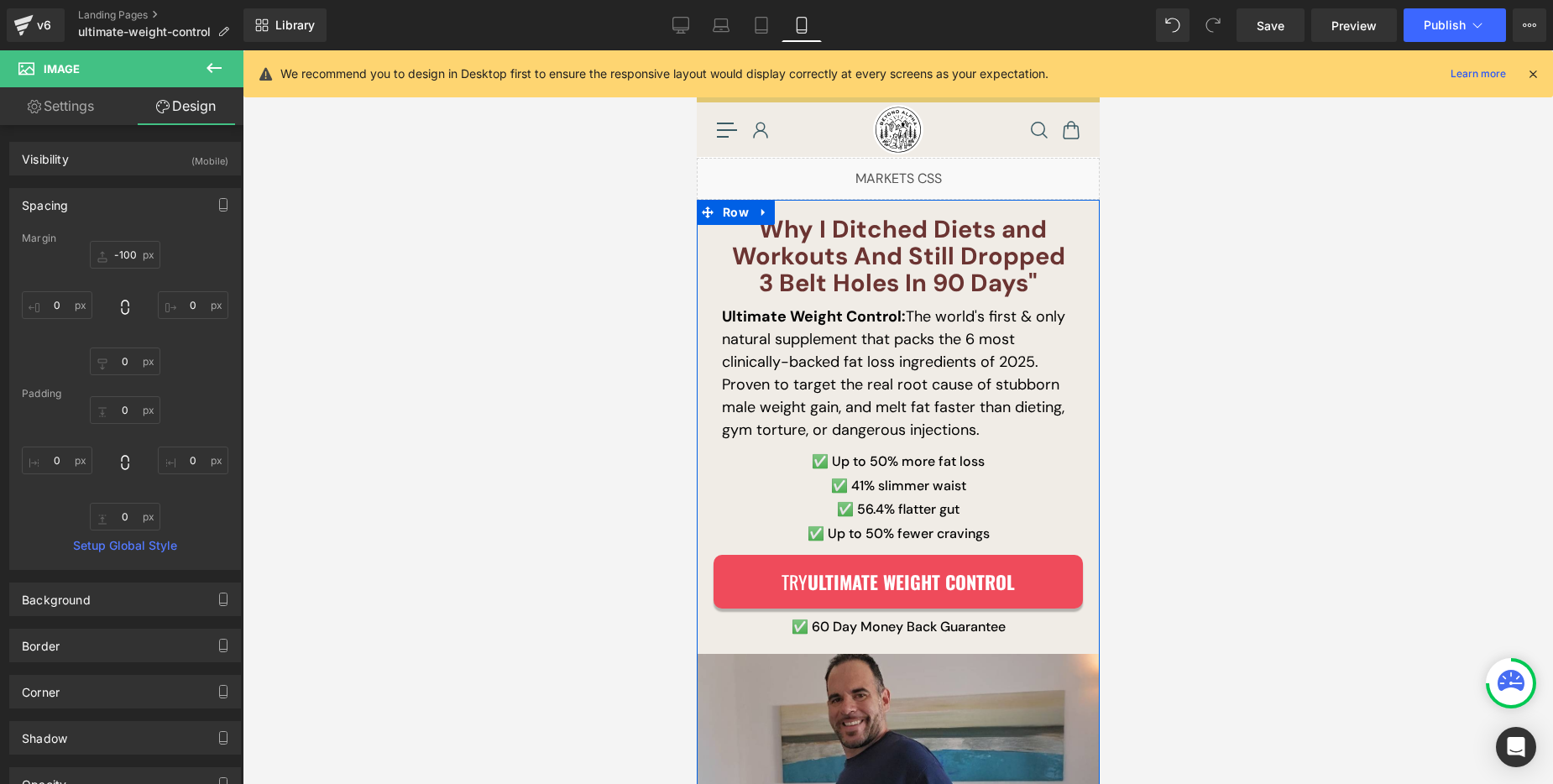 scroll, scrollTop: 11604, scrollLeft: 0, axis: vertical 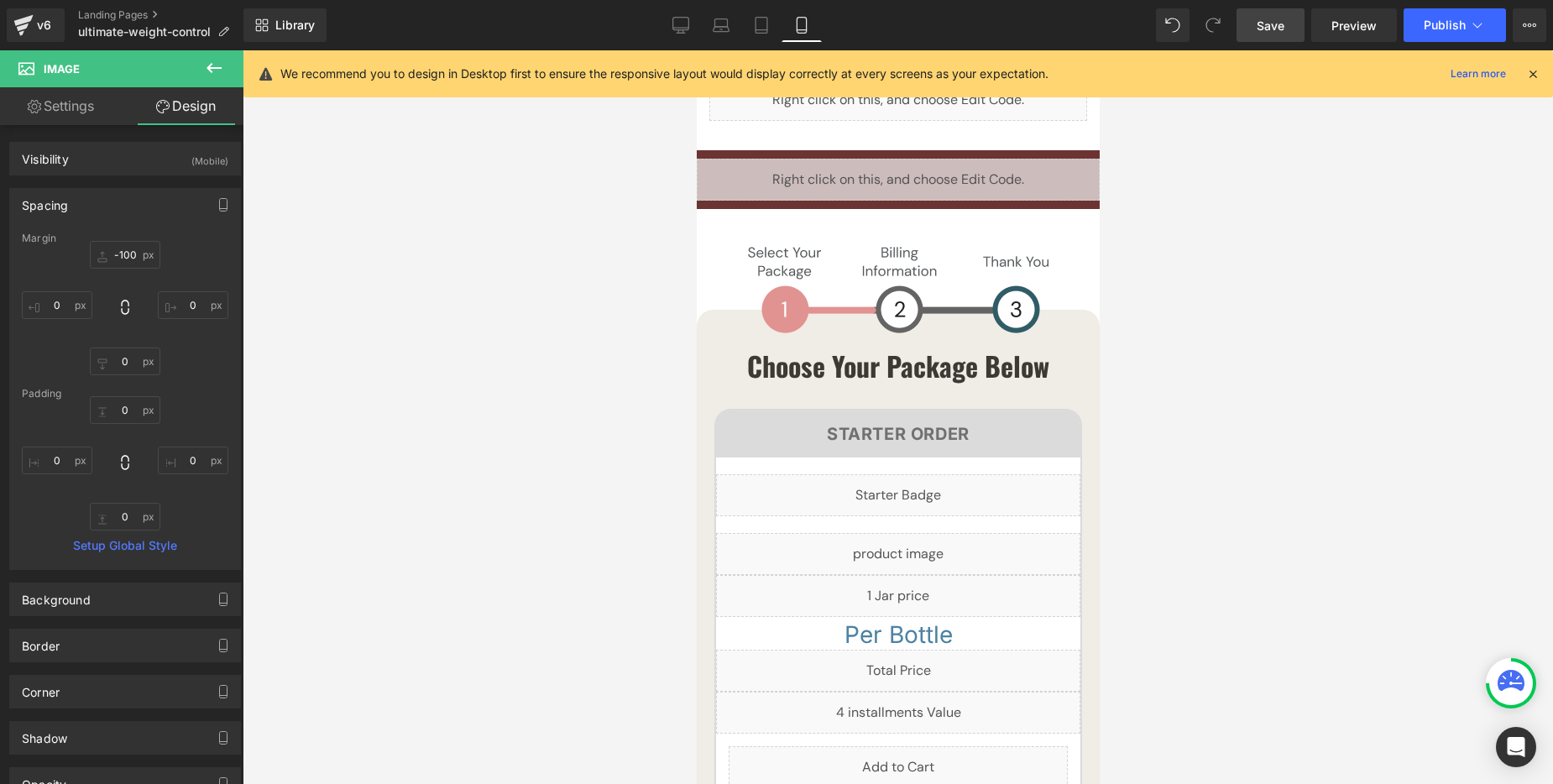 click on "Save" at bounding box center [1270, 25] 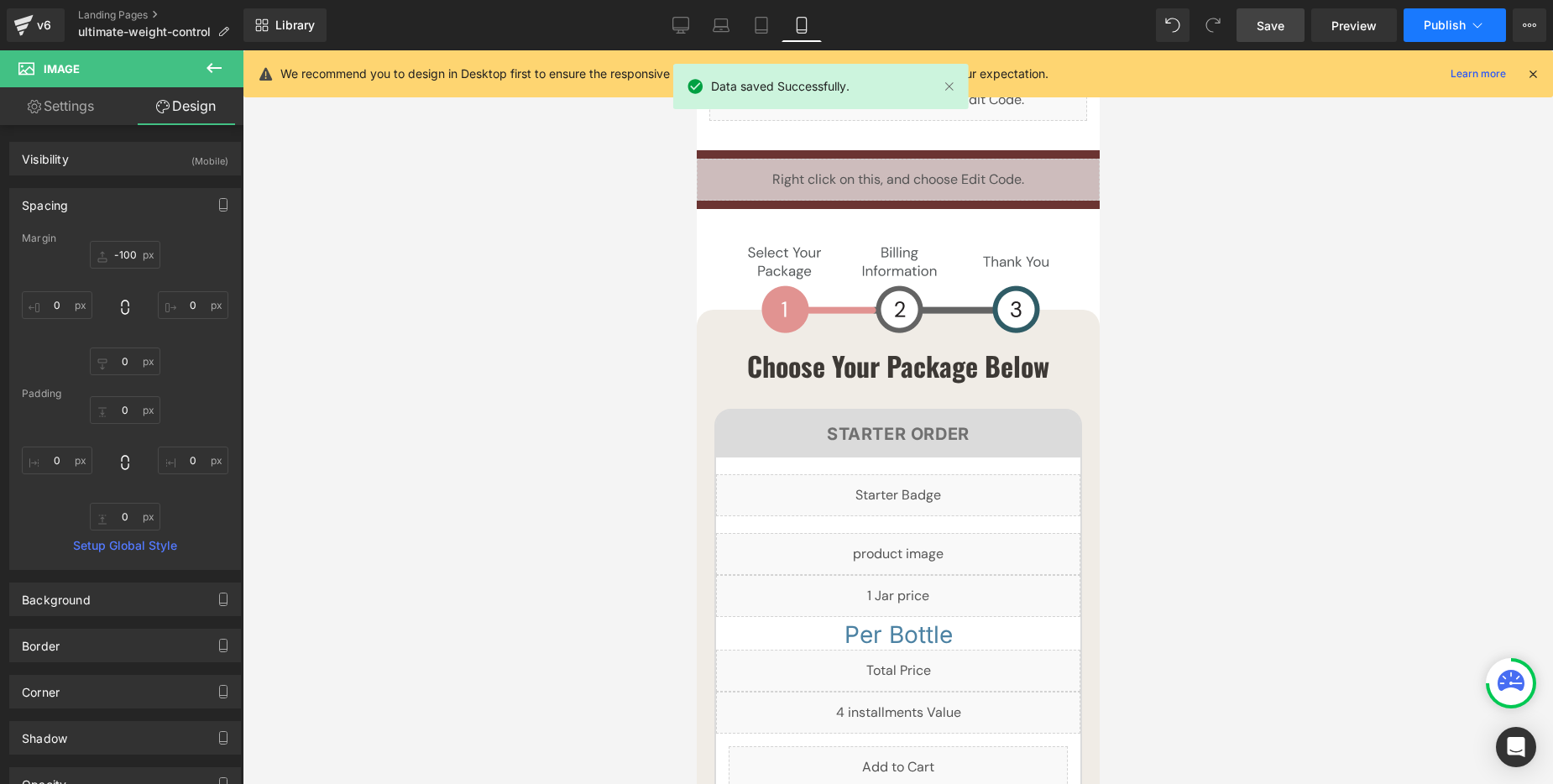 click on "Publish" at bounding box center (1455, 25) 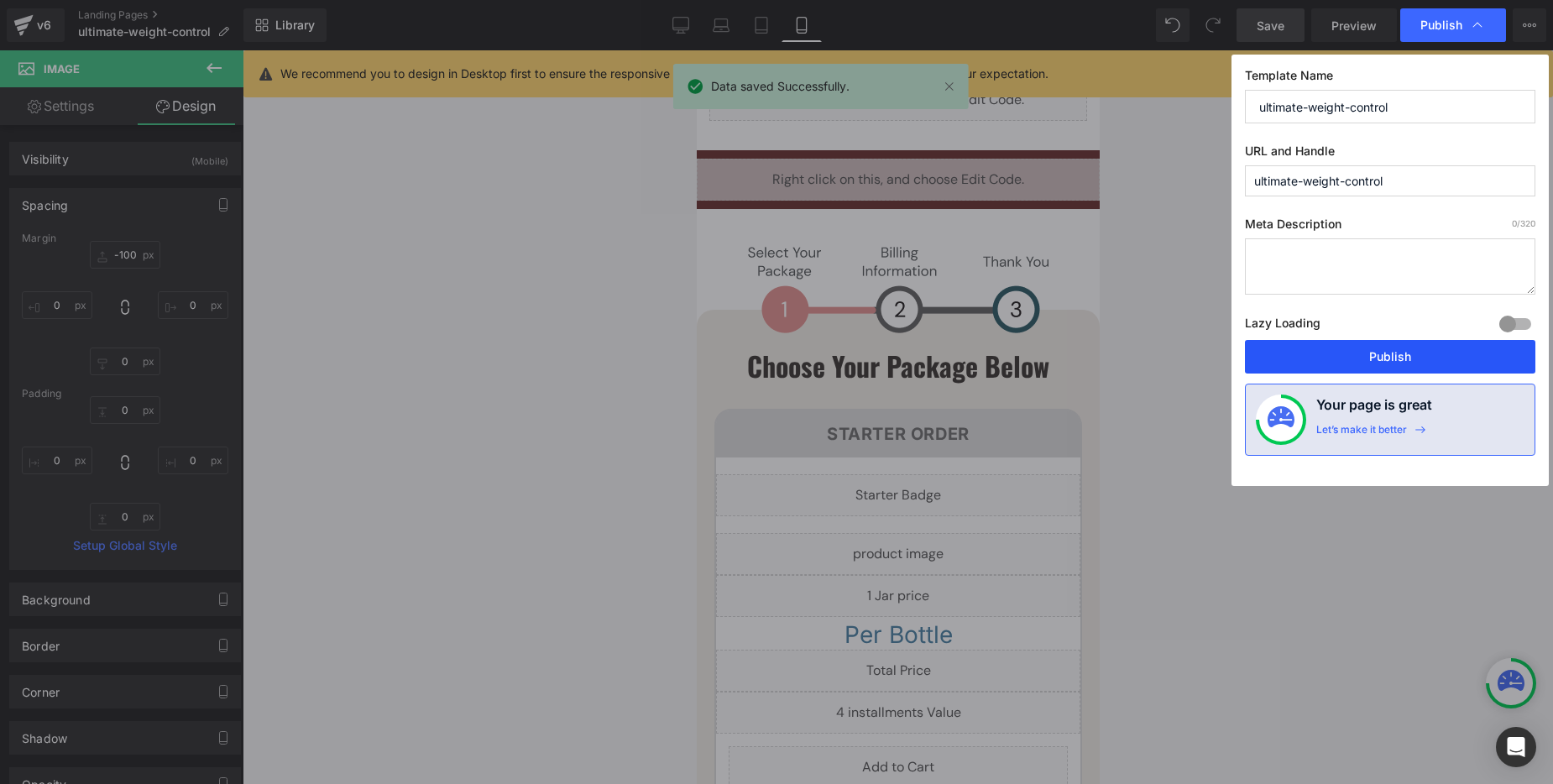 click on "Publish" at bounding box center [1390, 357] 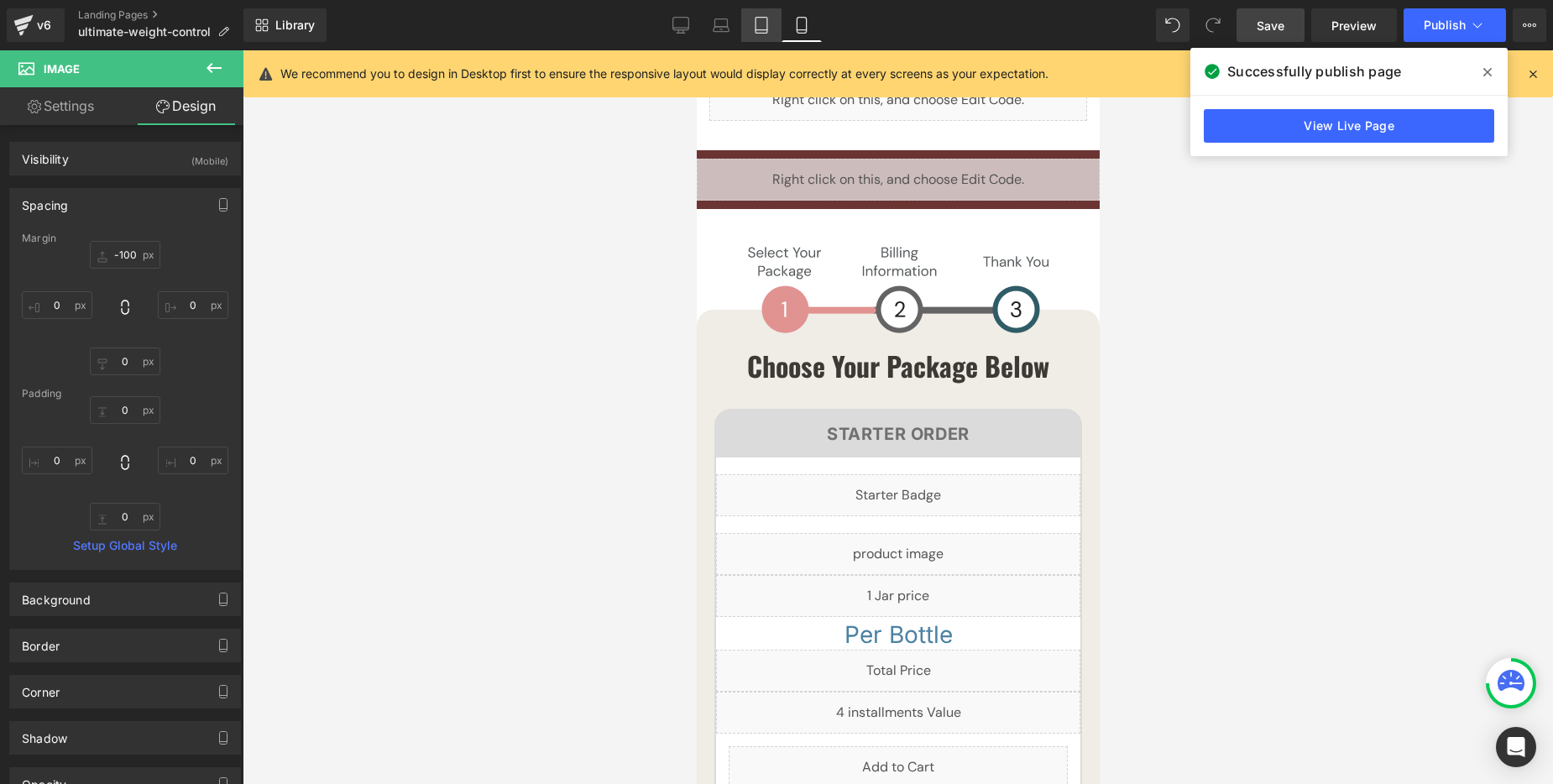 click on "Tablet" at bounding box center [761, 25] 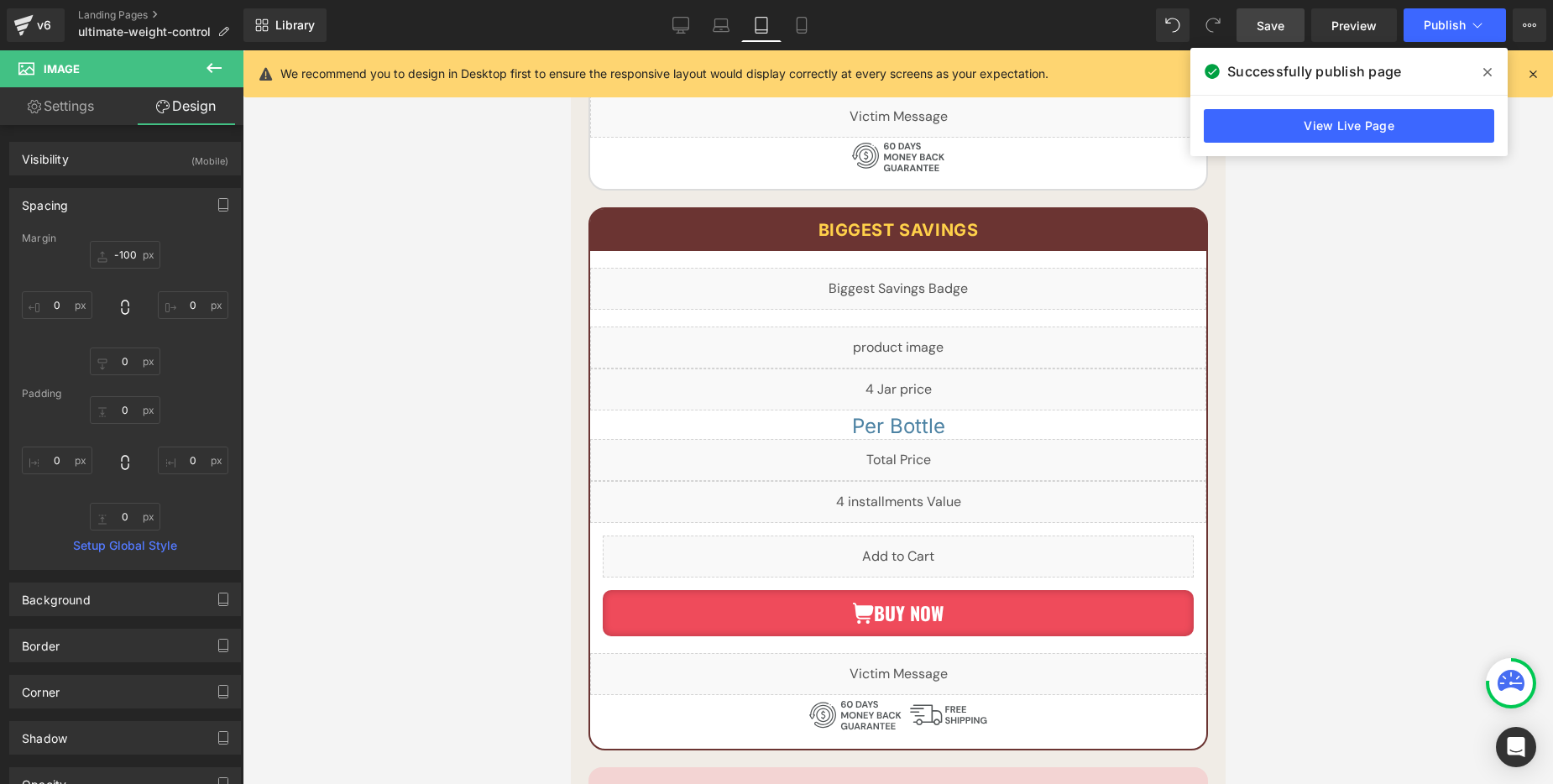 scroll, scrollTop: 0, scrollLeft: 0, axis: both 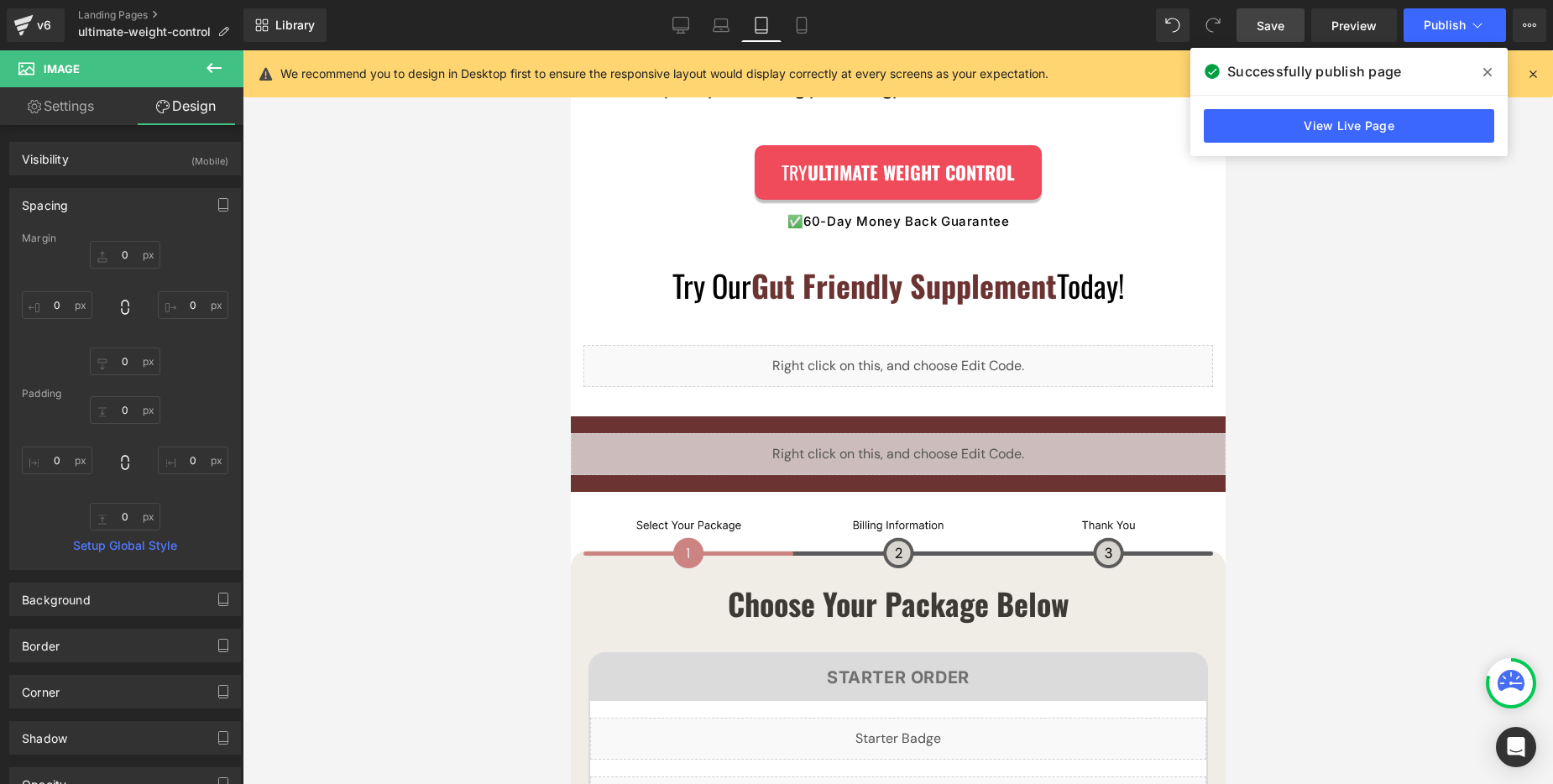 click at bounding box center [897, 542] 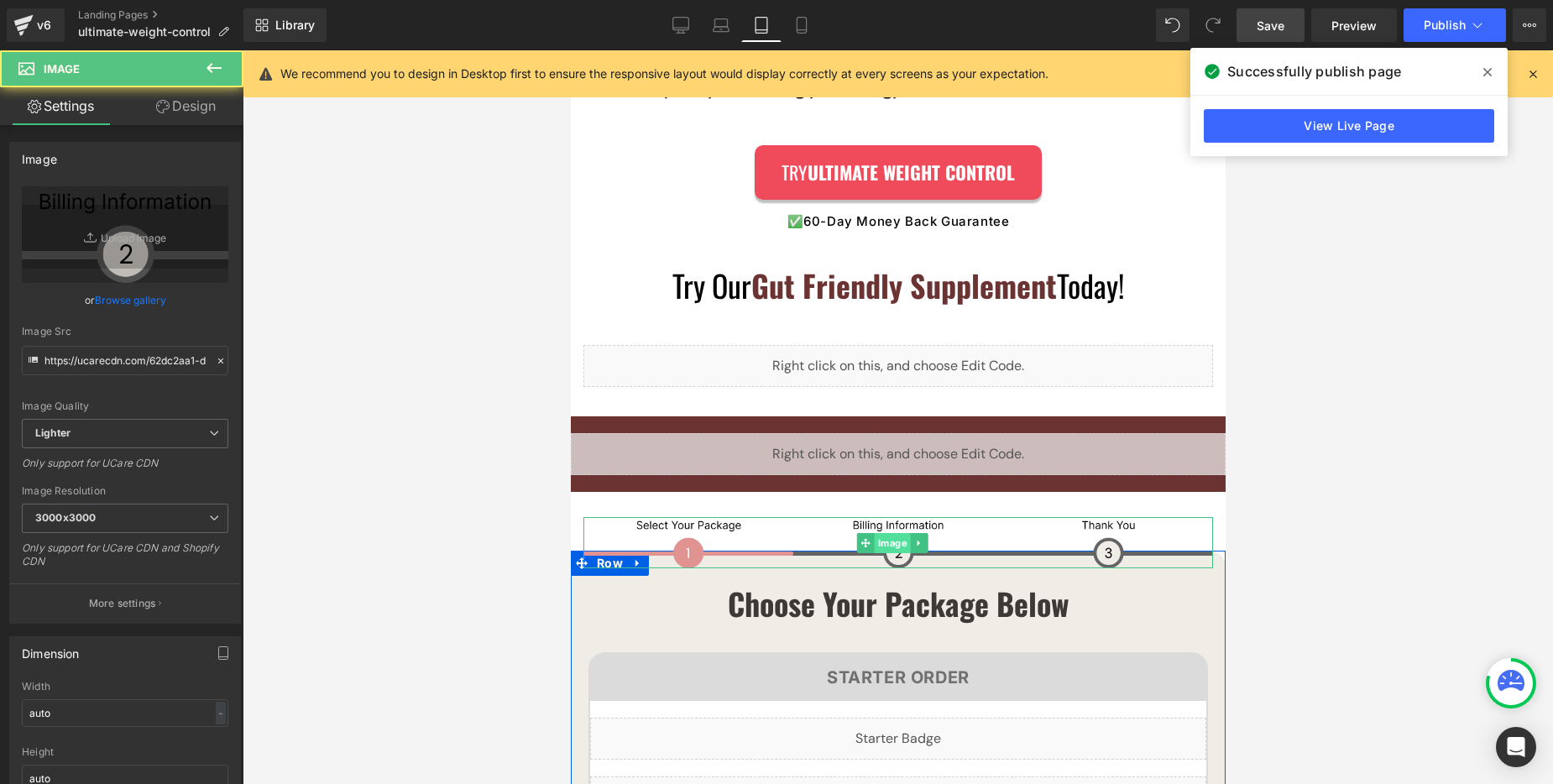 click on "Image" at bounding box center [882, 543] 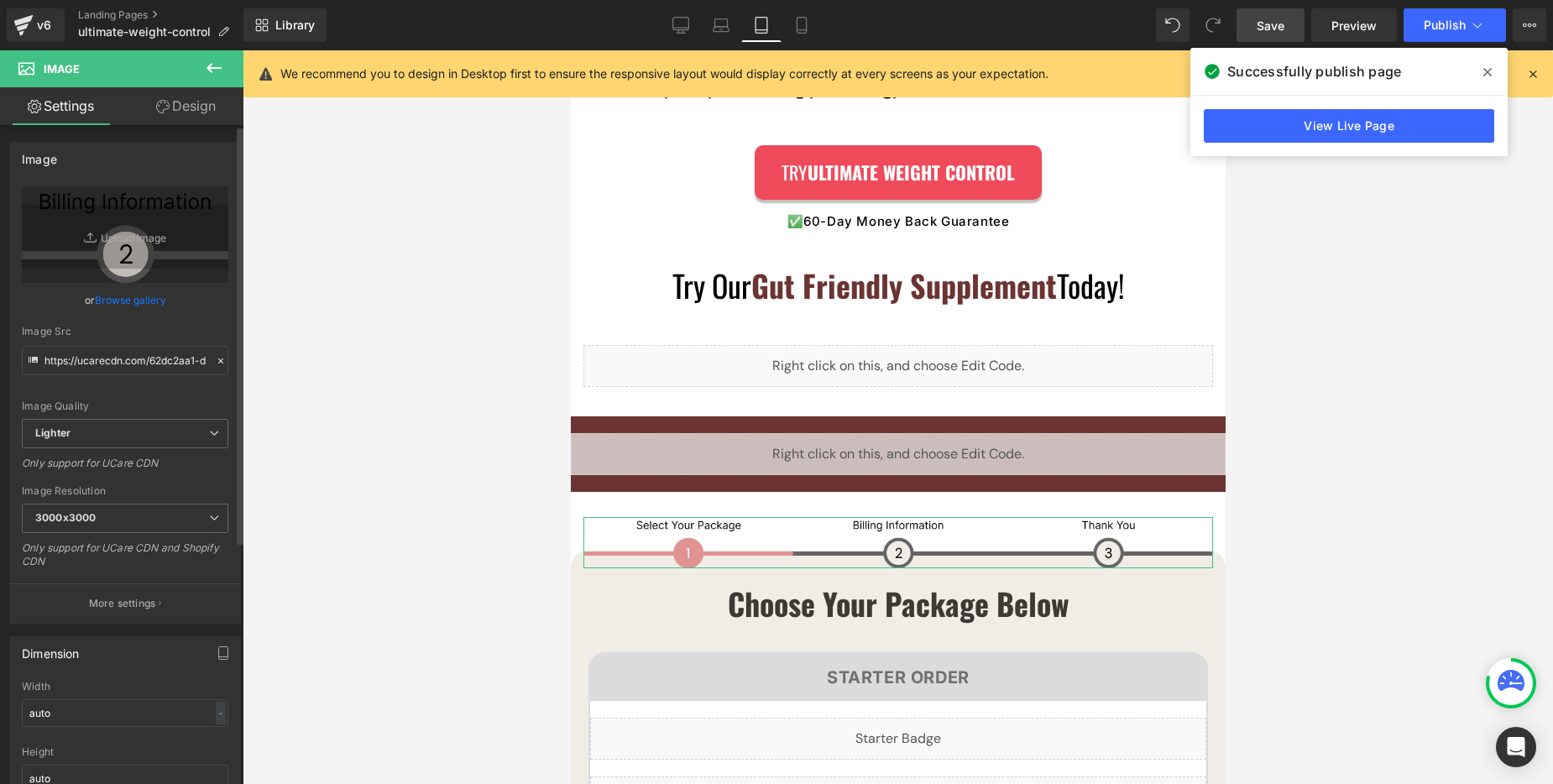 click on "Image https://ucarecdn.com/62dc2aa1-de83-4b23-9af3-d8225cfdfdc6/-/format/auto/-/preview/3000x3000/-/quality/lighter/Group%201000003060.png  Replace Image  Upload image or  Browse gallery Image Src https://ucarecdn.com/62dc2aa1-de83-4b23-9af3-d8225cfdfdc6/-/format/auto/-/preview/3000x3000/-/quality/lighter/Group%201000003060.png Image Quality Lighter Lightest
Lighter
Lighter Lightest Only support for UCare CDN 100x100 240x240 480x480 576x576 640x640 768x768 800x800 960x960 1024x1024 1280x1280 1440x1440 1600x1600 1920x1920 2560x2560 3000x3000 Image Resolution
3000x3000
100x100 240x240 480x480 576x576 640x640 768x768 800x800 960x960 1024x1024 1280x1280 1440x1440 1600x1600 1920x1920 2560x2560 3000x3000 Only support for UCare CDN and Shopify CDN More settings Image Title Show title when hover to image Back Dimension auto Width auto - % px auto Height auto" at bounding box center (125, 847) 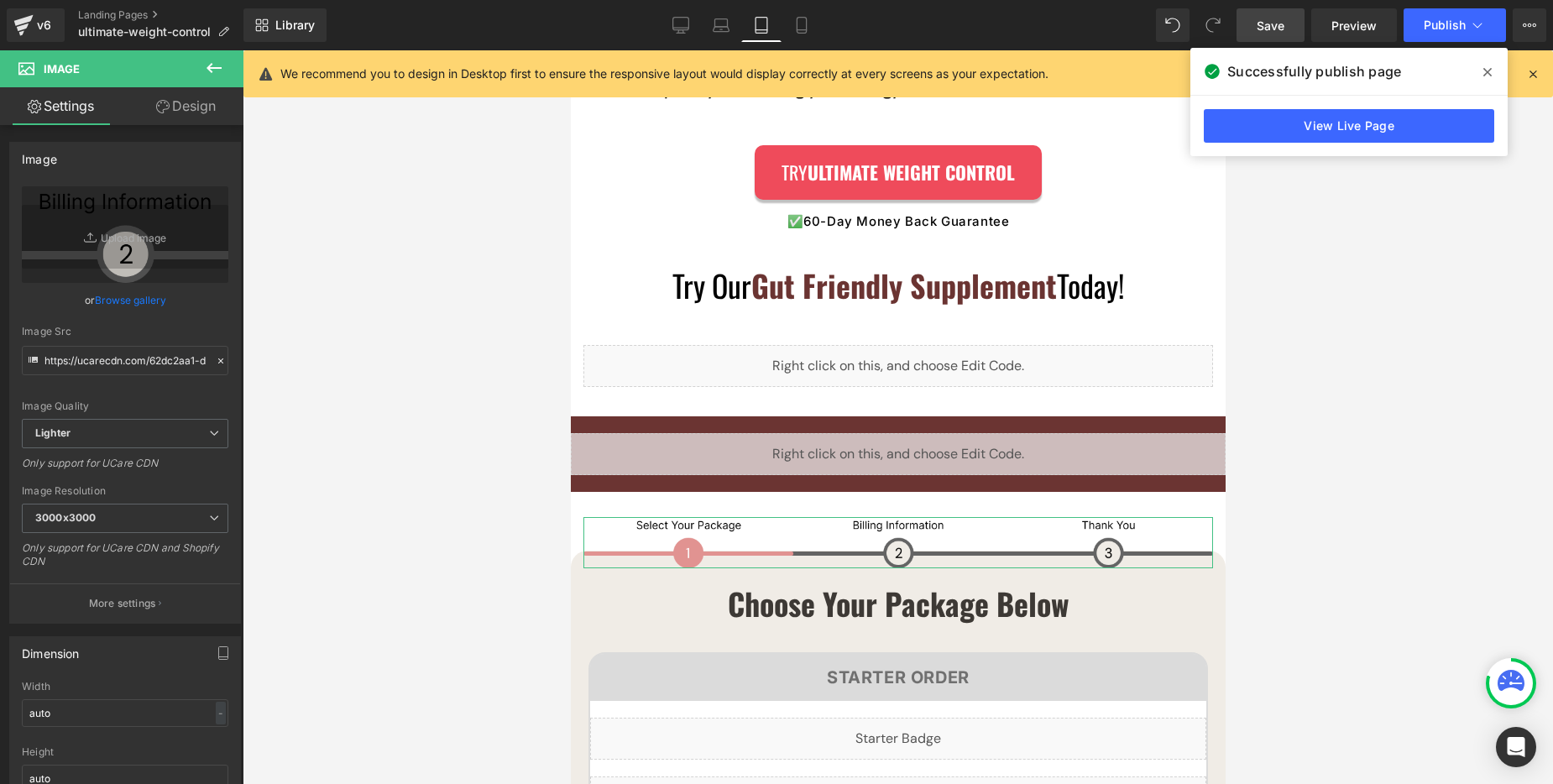 click on "Design" at bounding box center (186, 106) 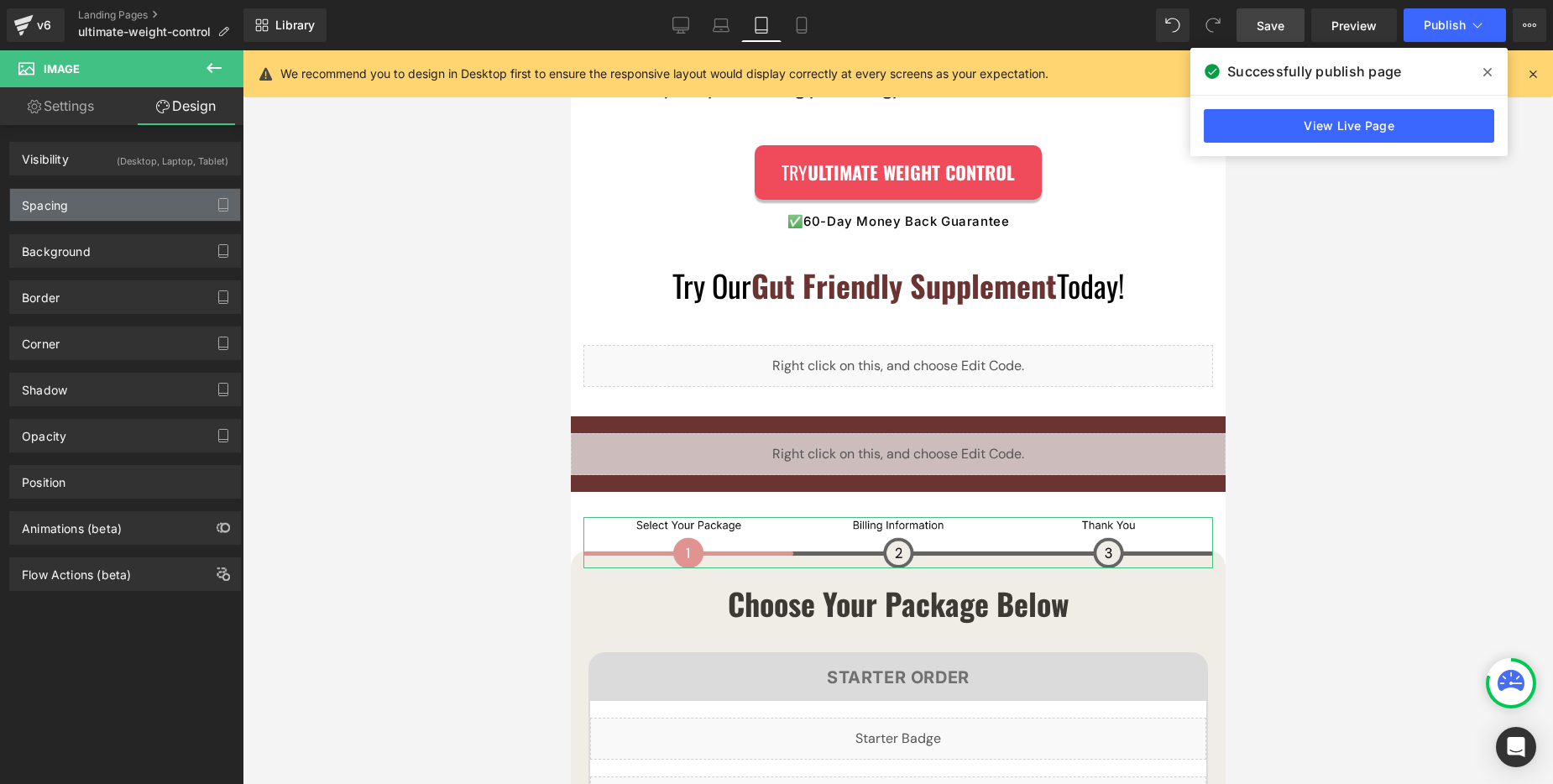 click on "Spacing" at bounding box center (125, 205) 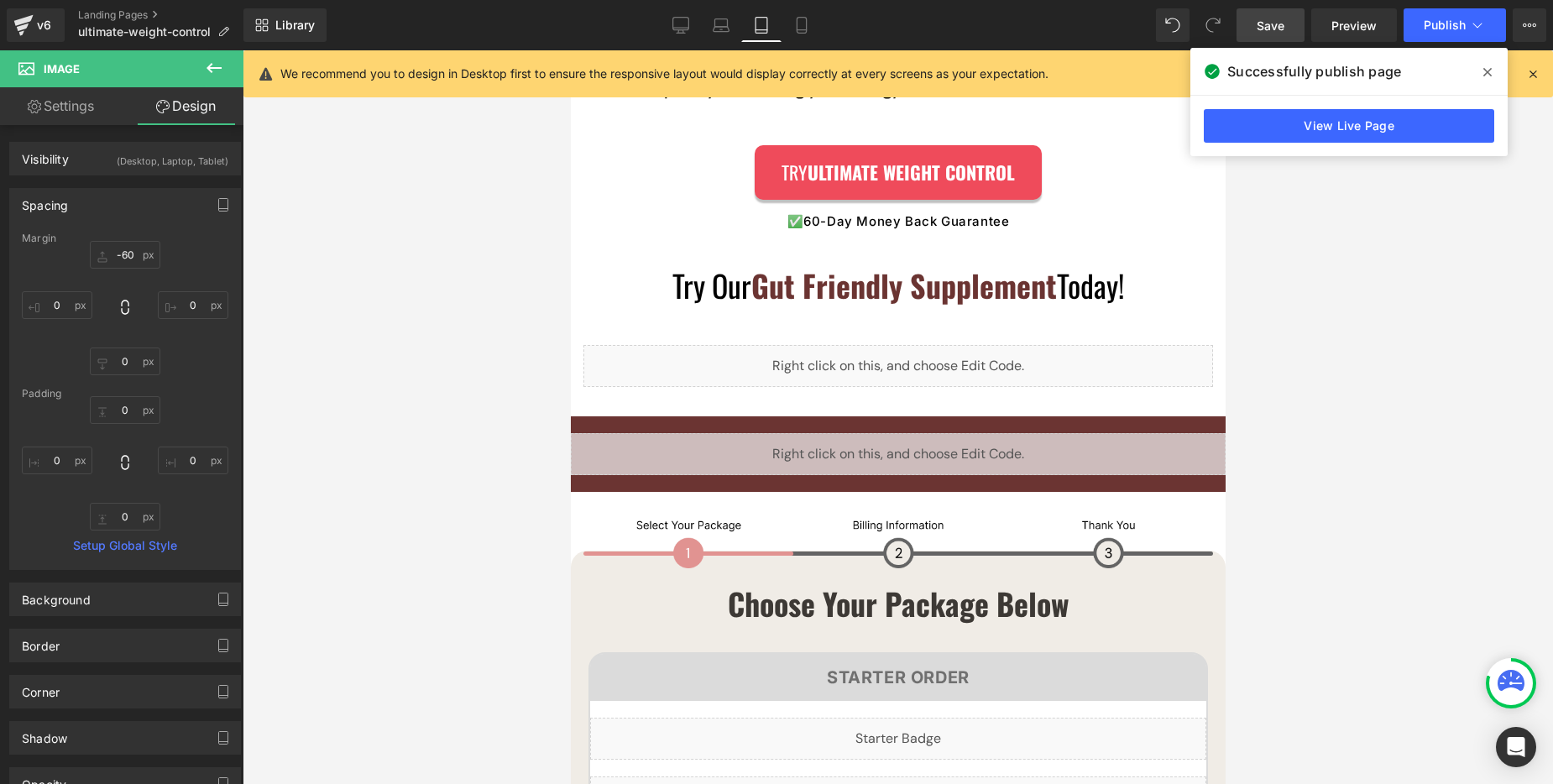 click on "Laptop" at bounding box center (721, 25) 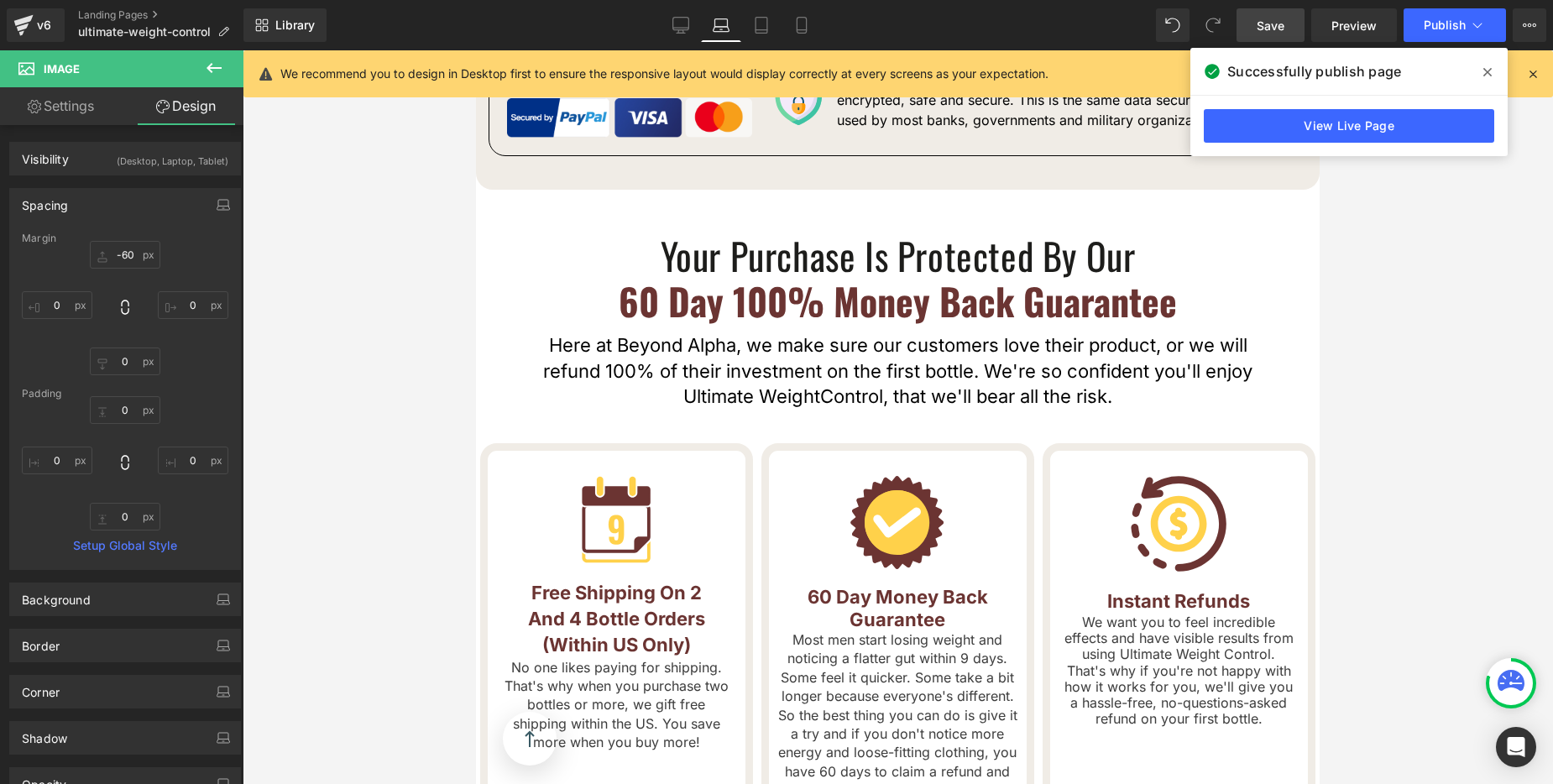 type on "-87" 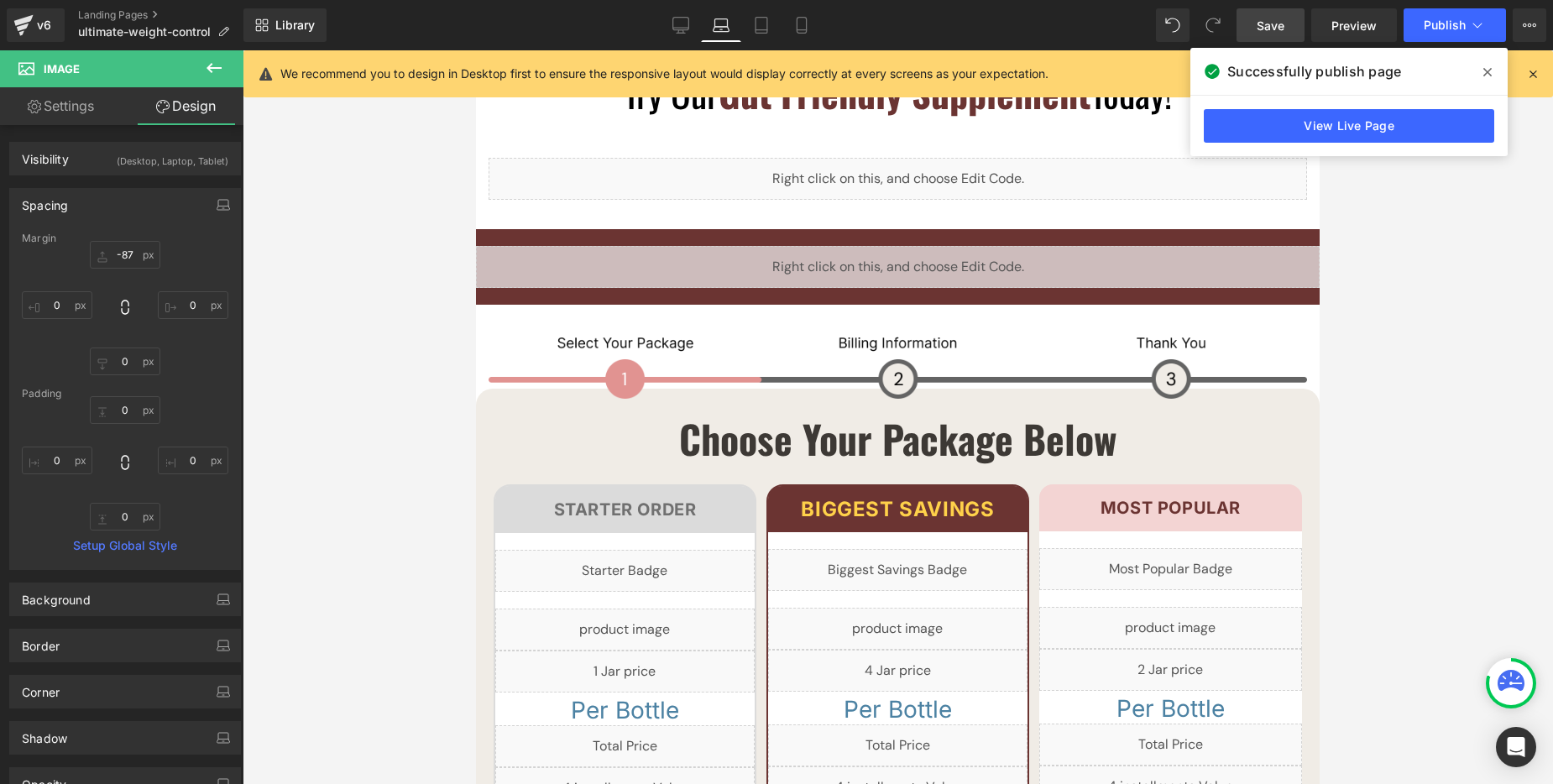 scroll, scrollTop: 9771, scrollLeft: 0, axis: vertical 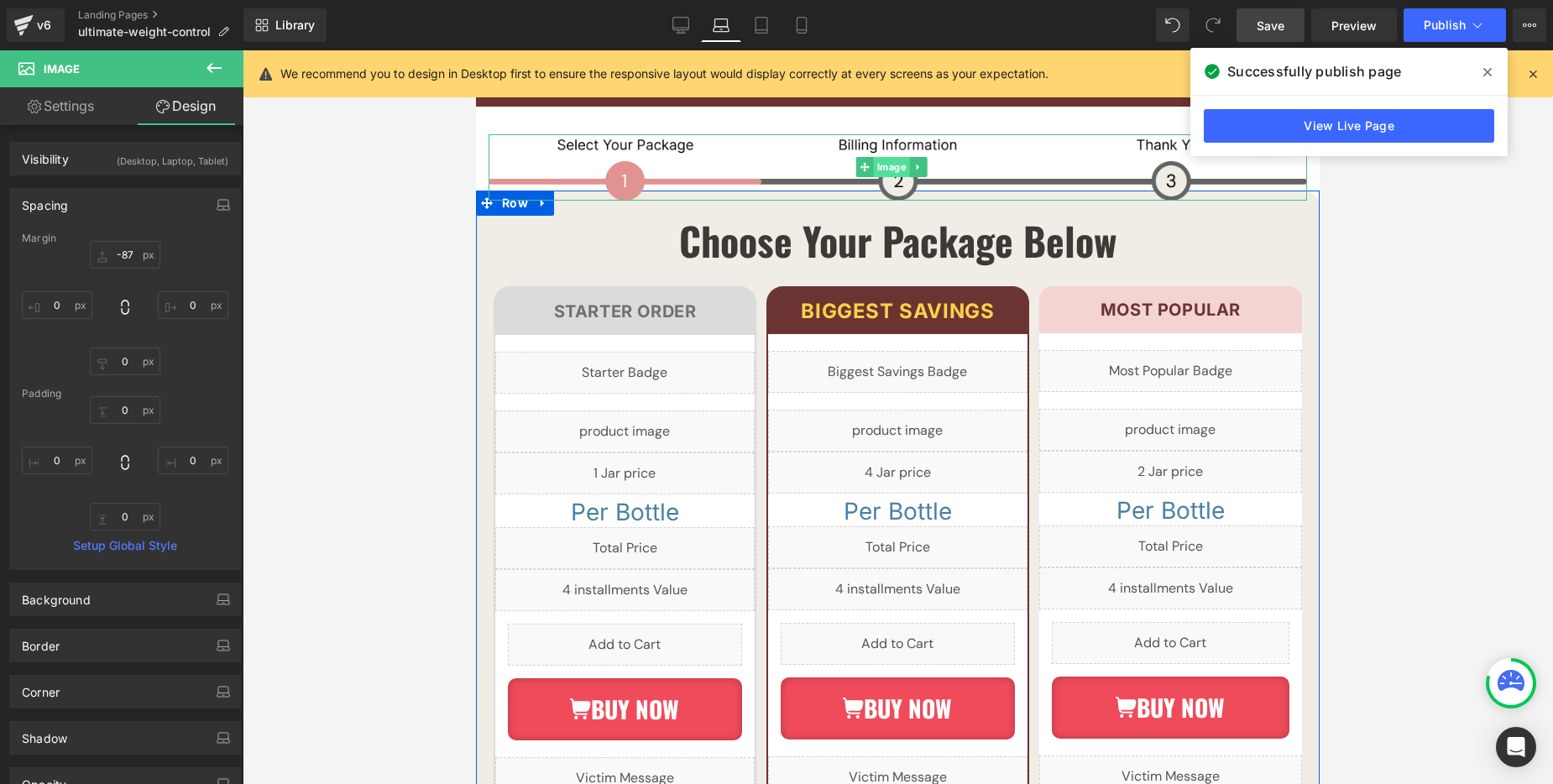 click on "Image" at bounding box center (897, 167) 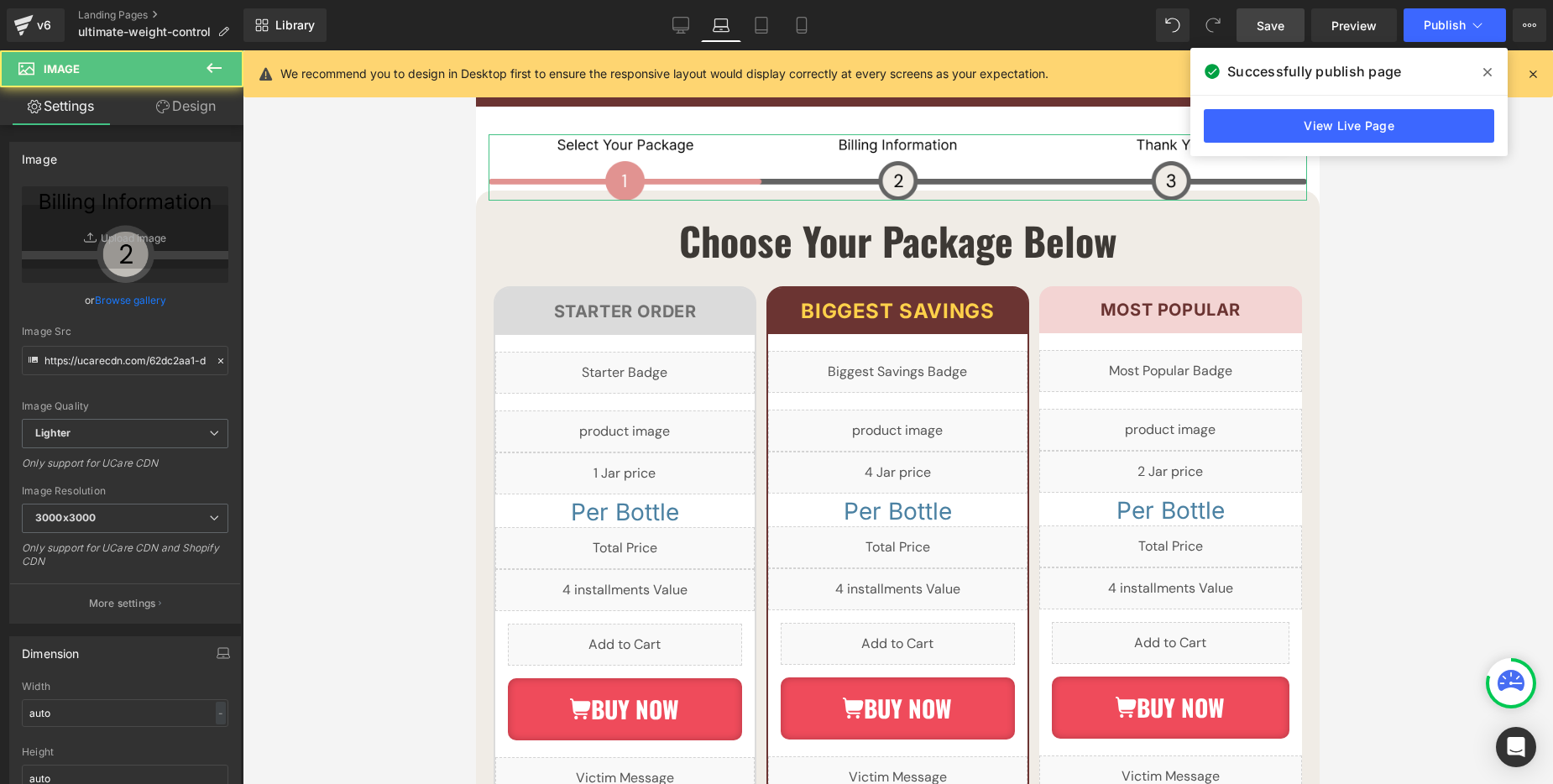 click on "Design" at bounding box center [186, 106] 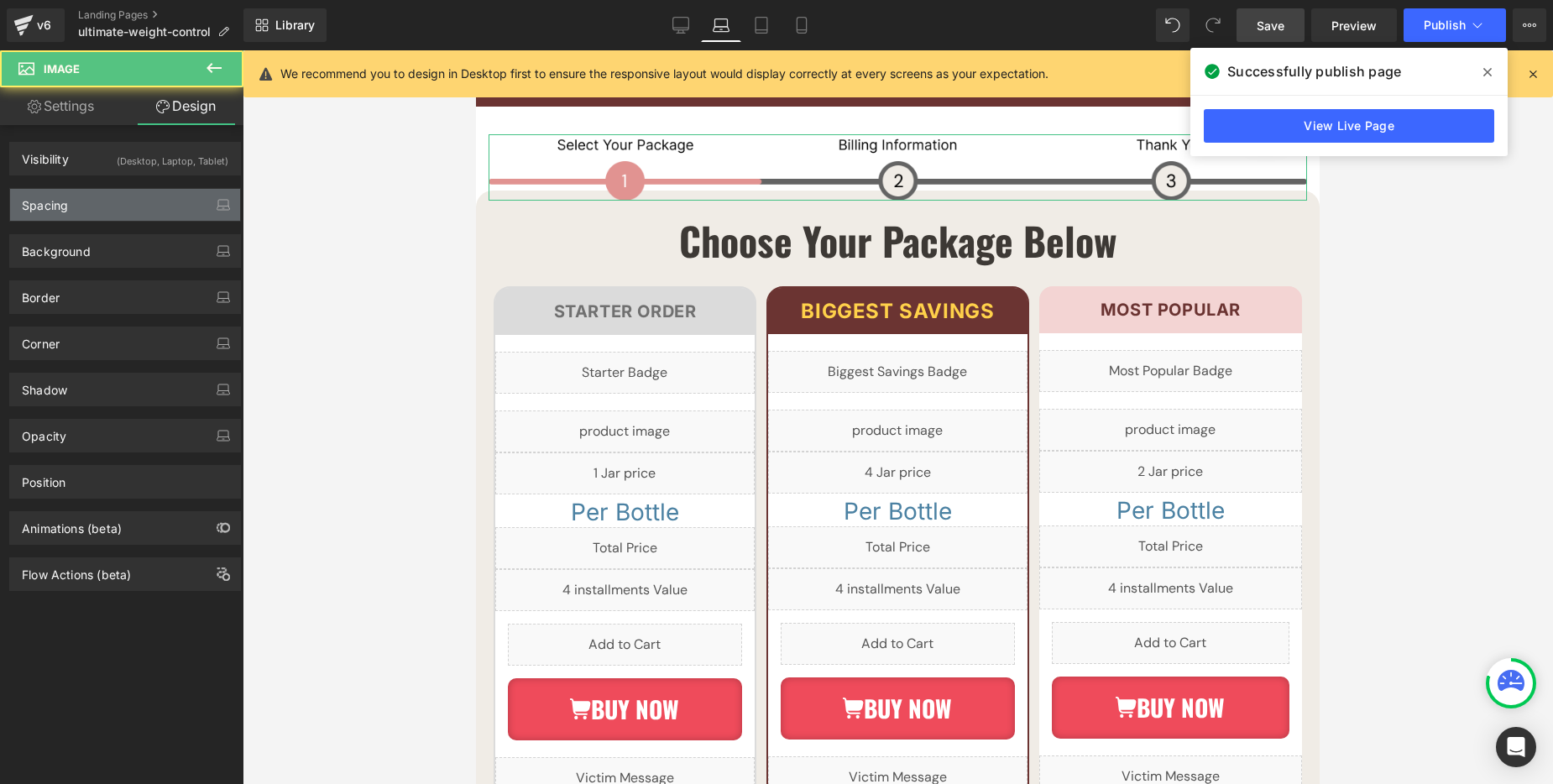 click on "Spacing" at bounding box center [125, 205] 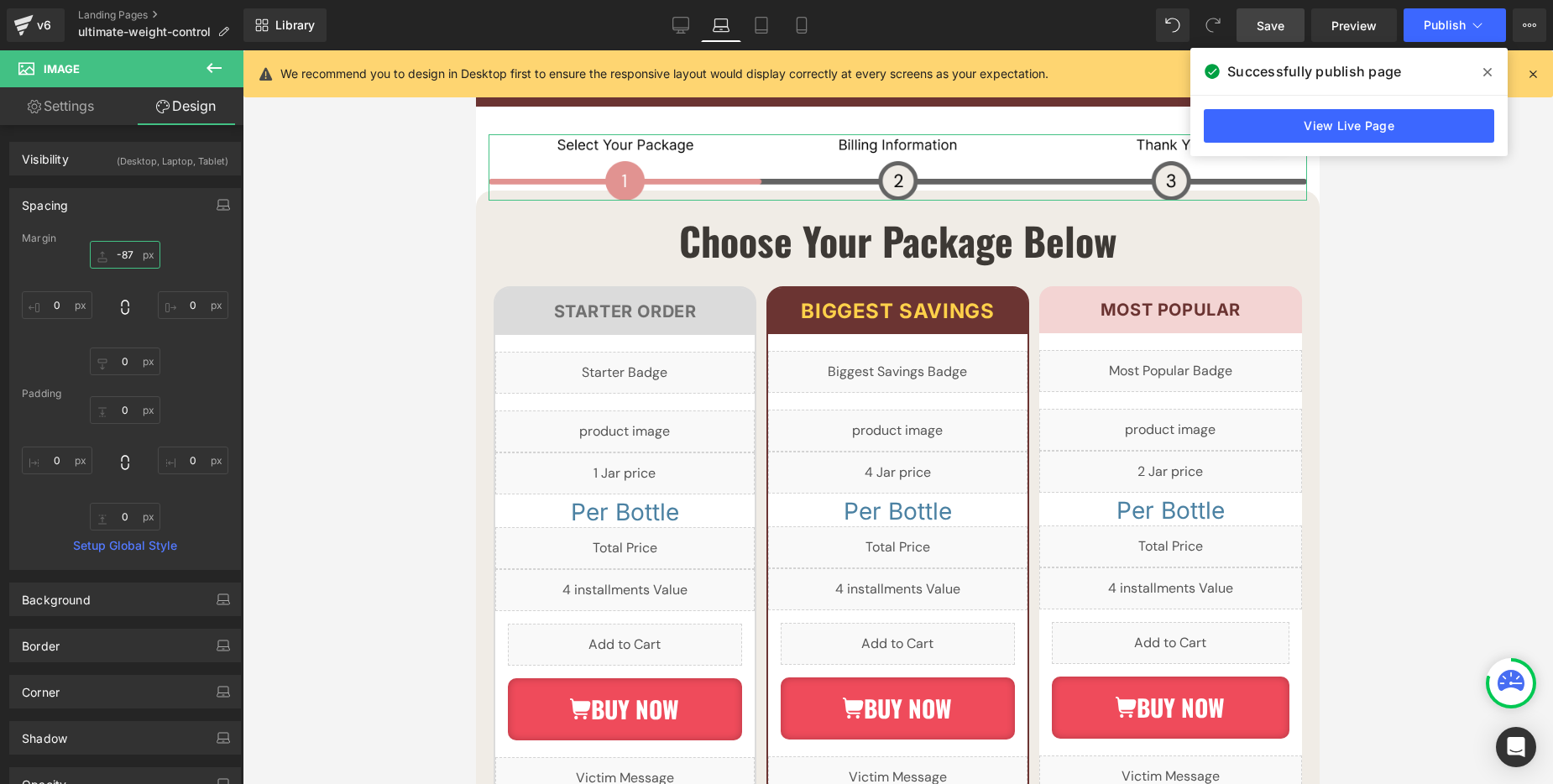 click on "-87" at bounding box center (125, 254) 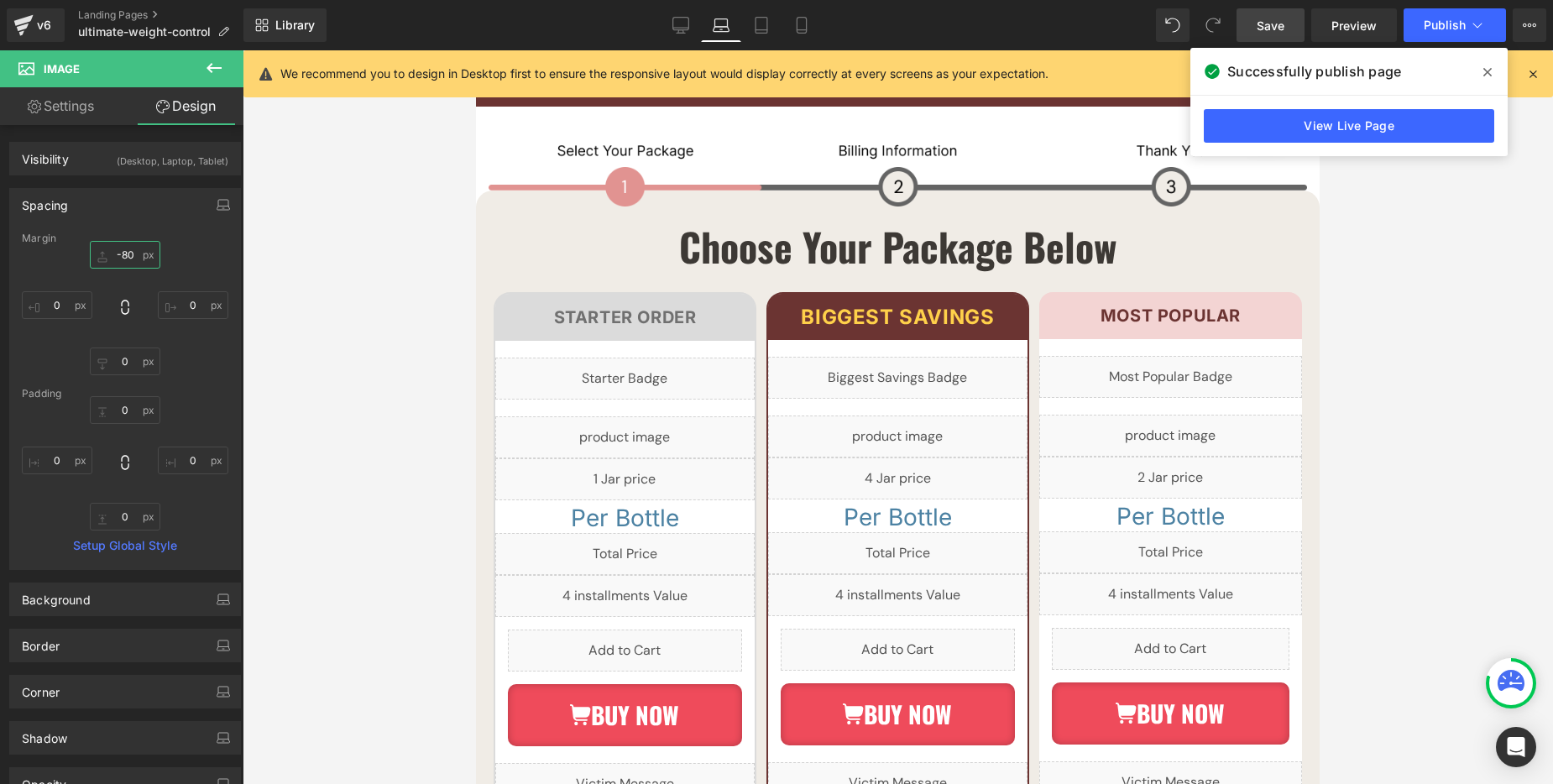 type on "-80" 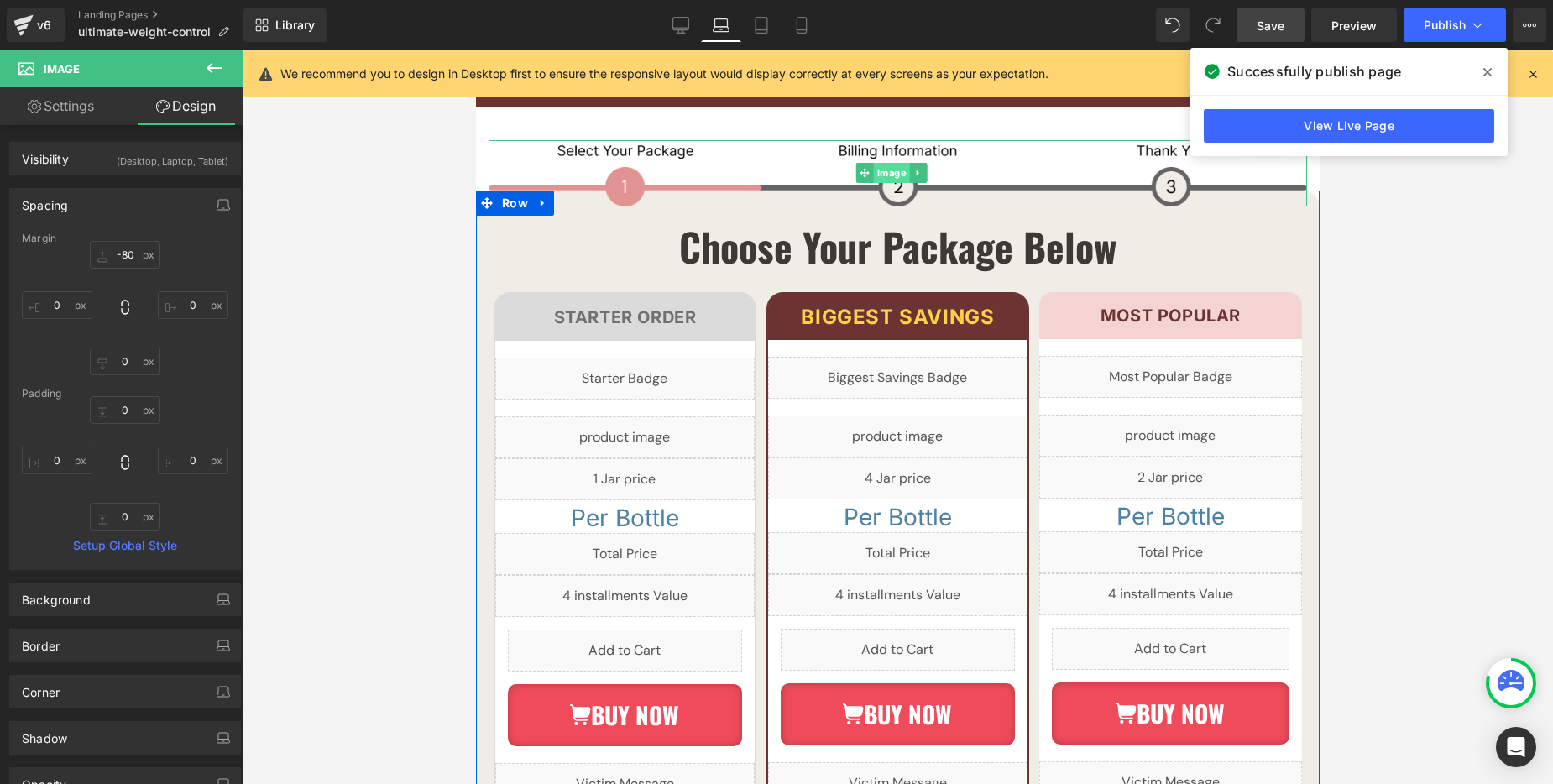 click on "Image" at bounding box center (897, 173) 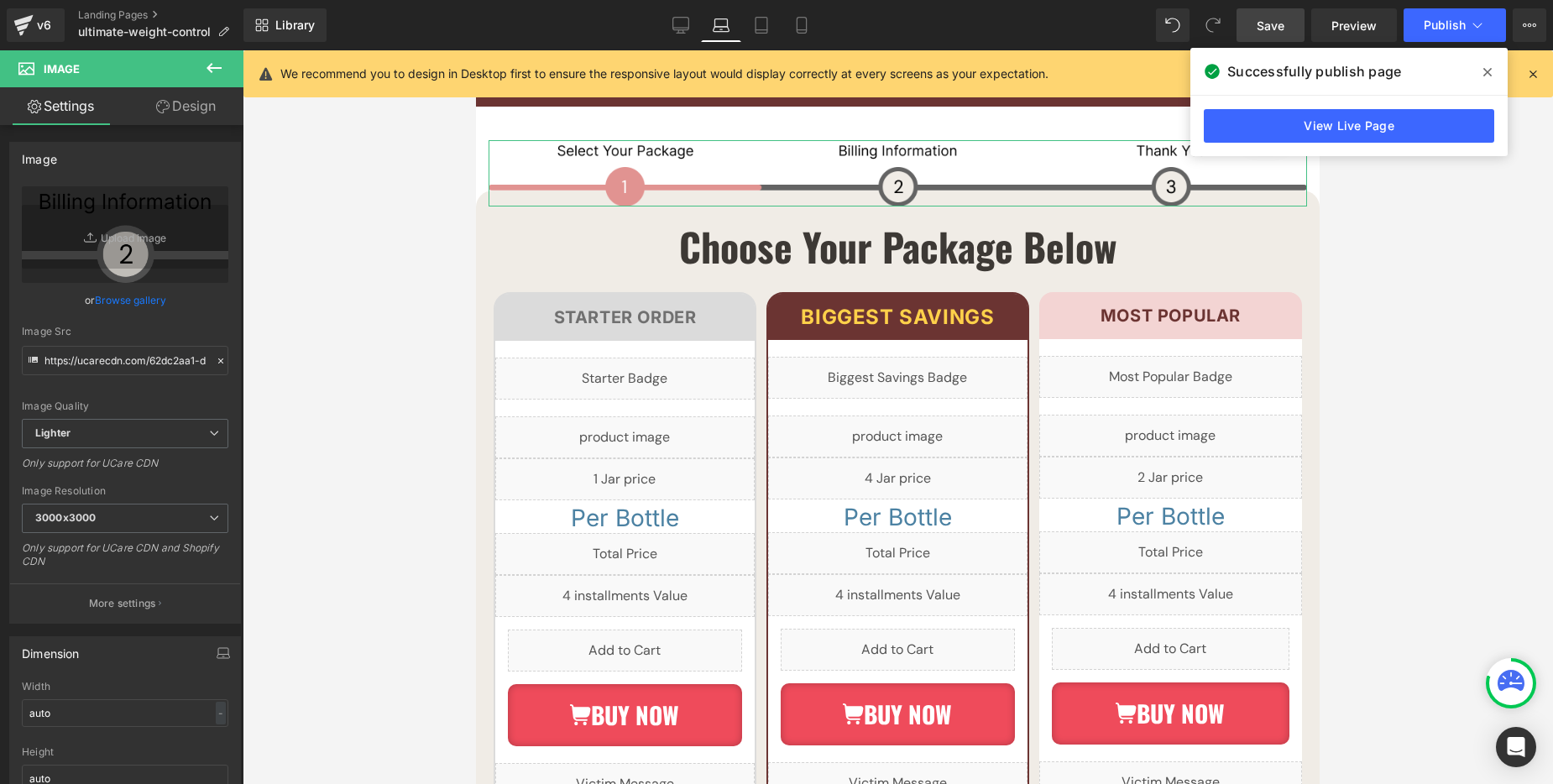 click on "Design" at bounding box center (186, 106) 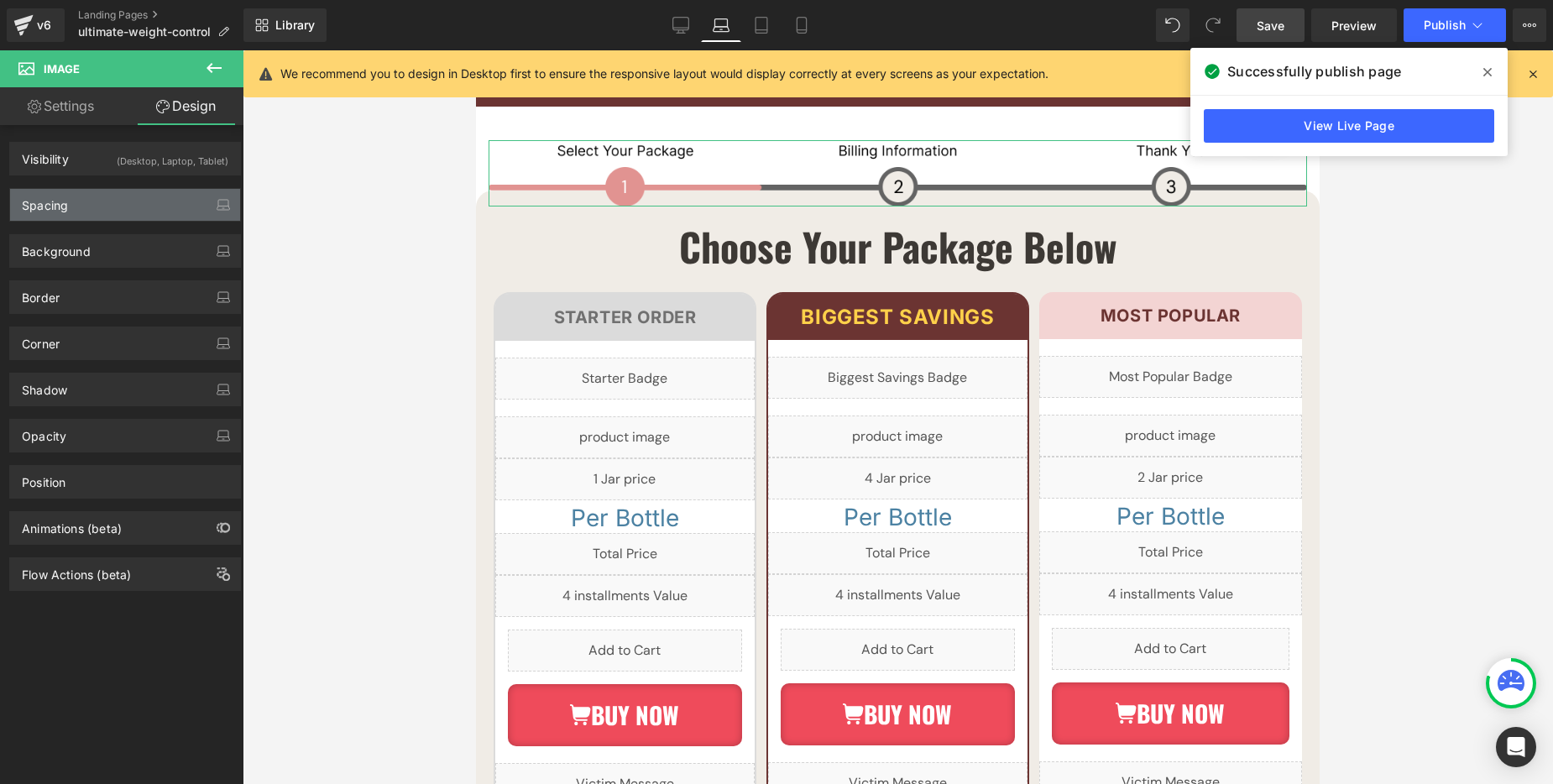click on "Spacing" at bounding box center [125, 205] 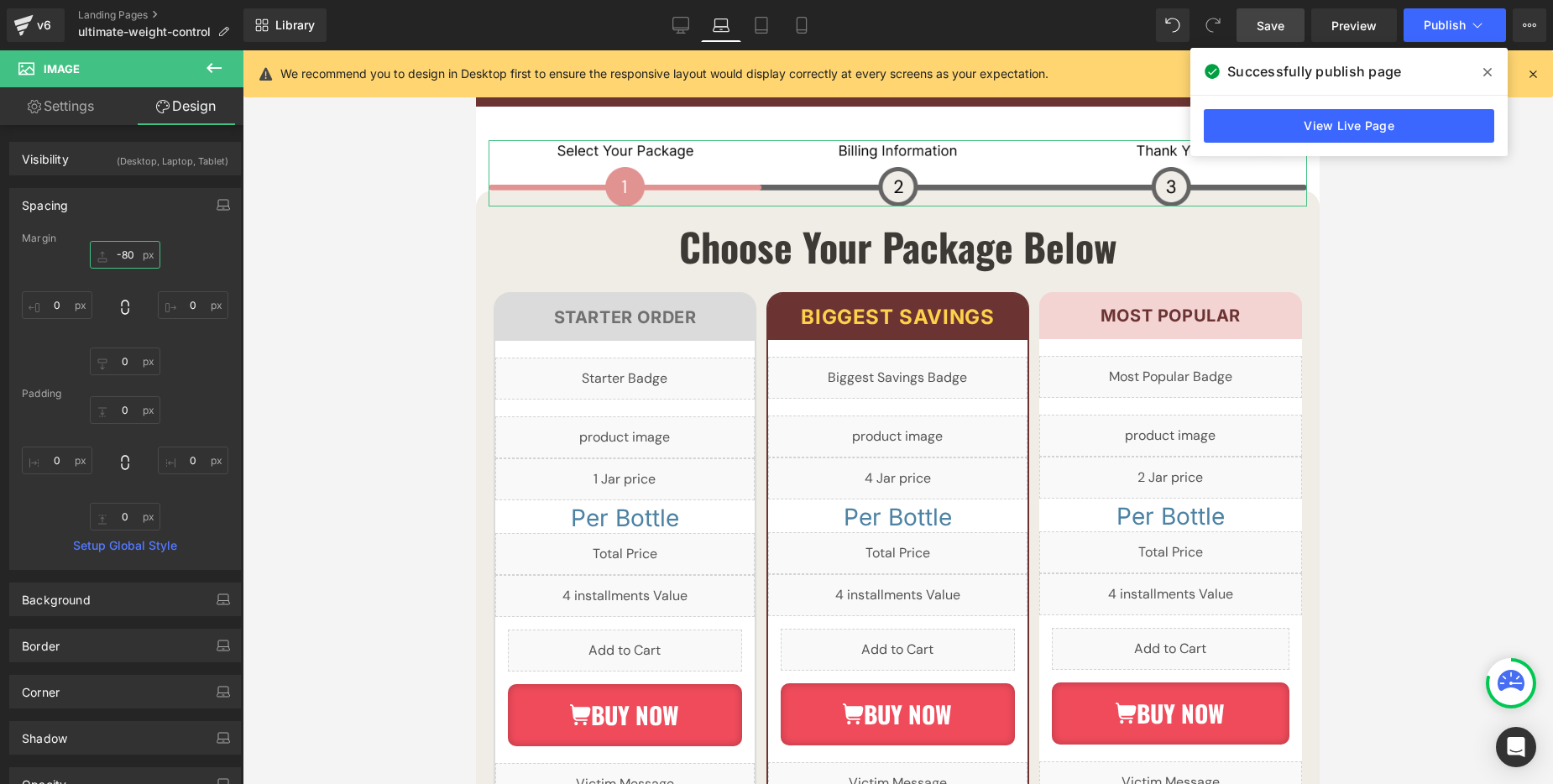 click on "-80" at bounding box center [125, 254] 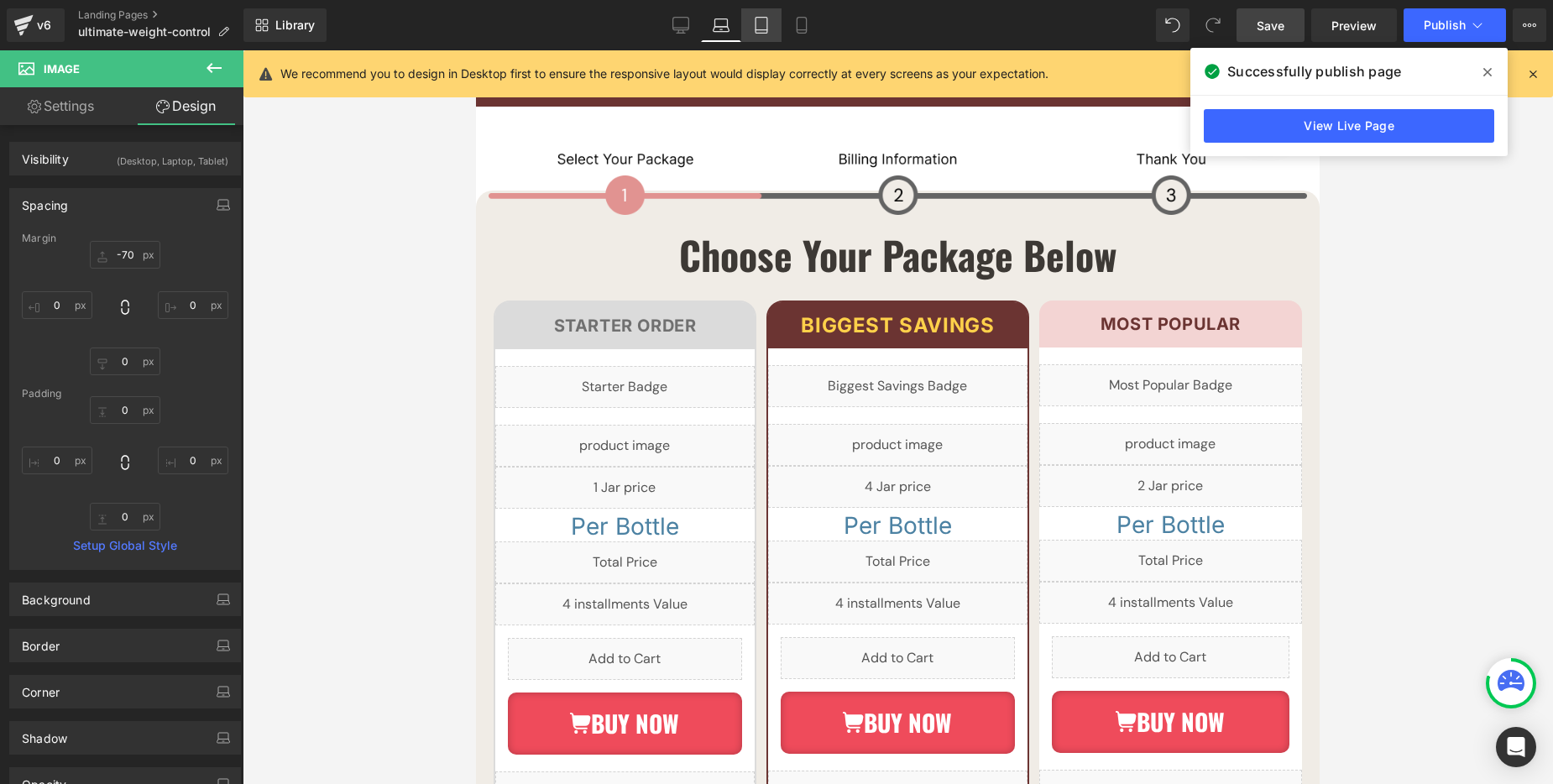 click on "Tablet" at bounding box center (761, 25) 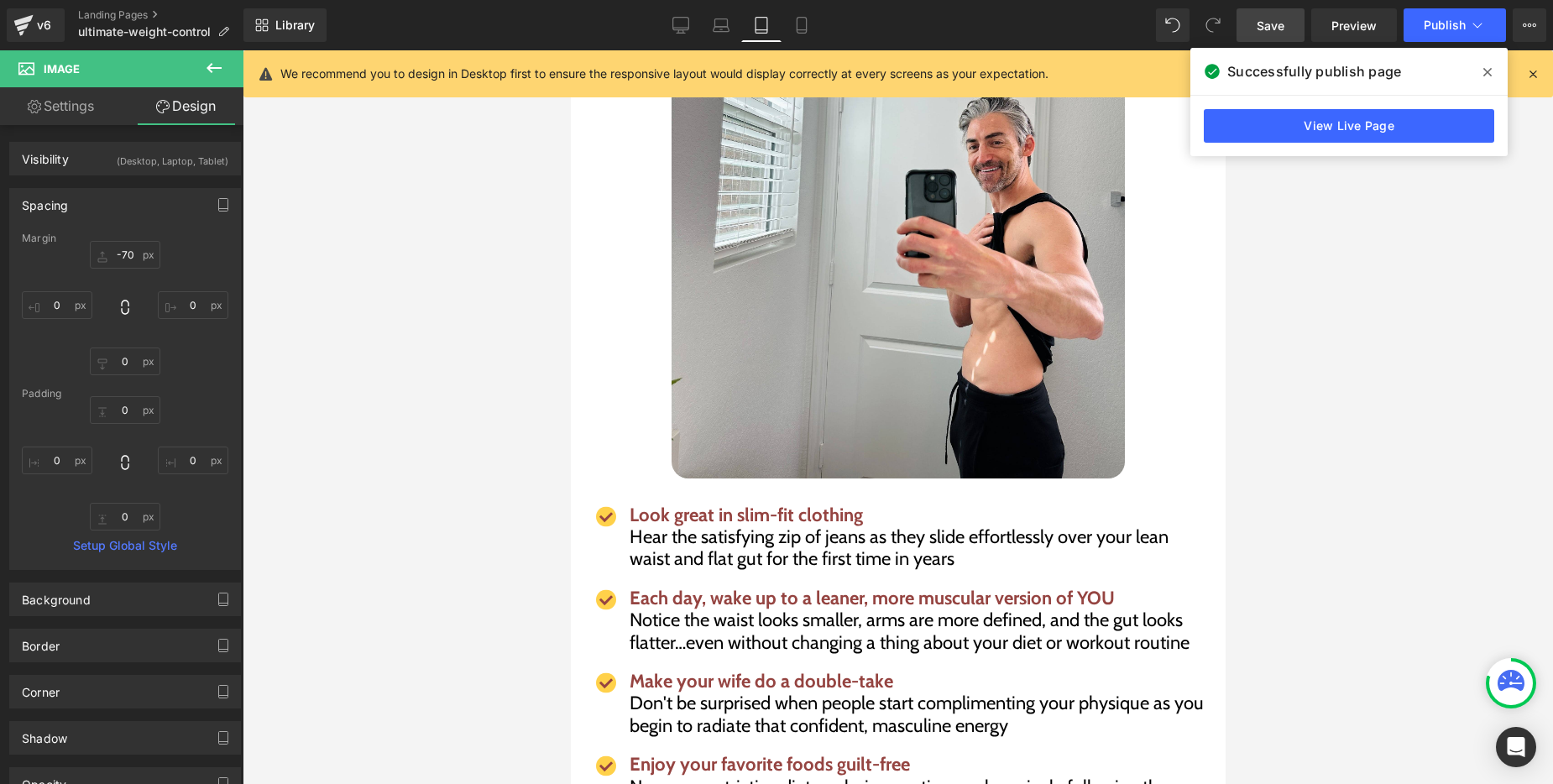 type on "-60" 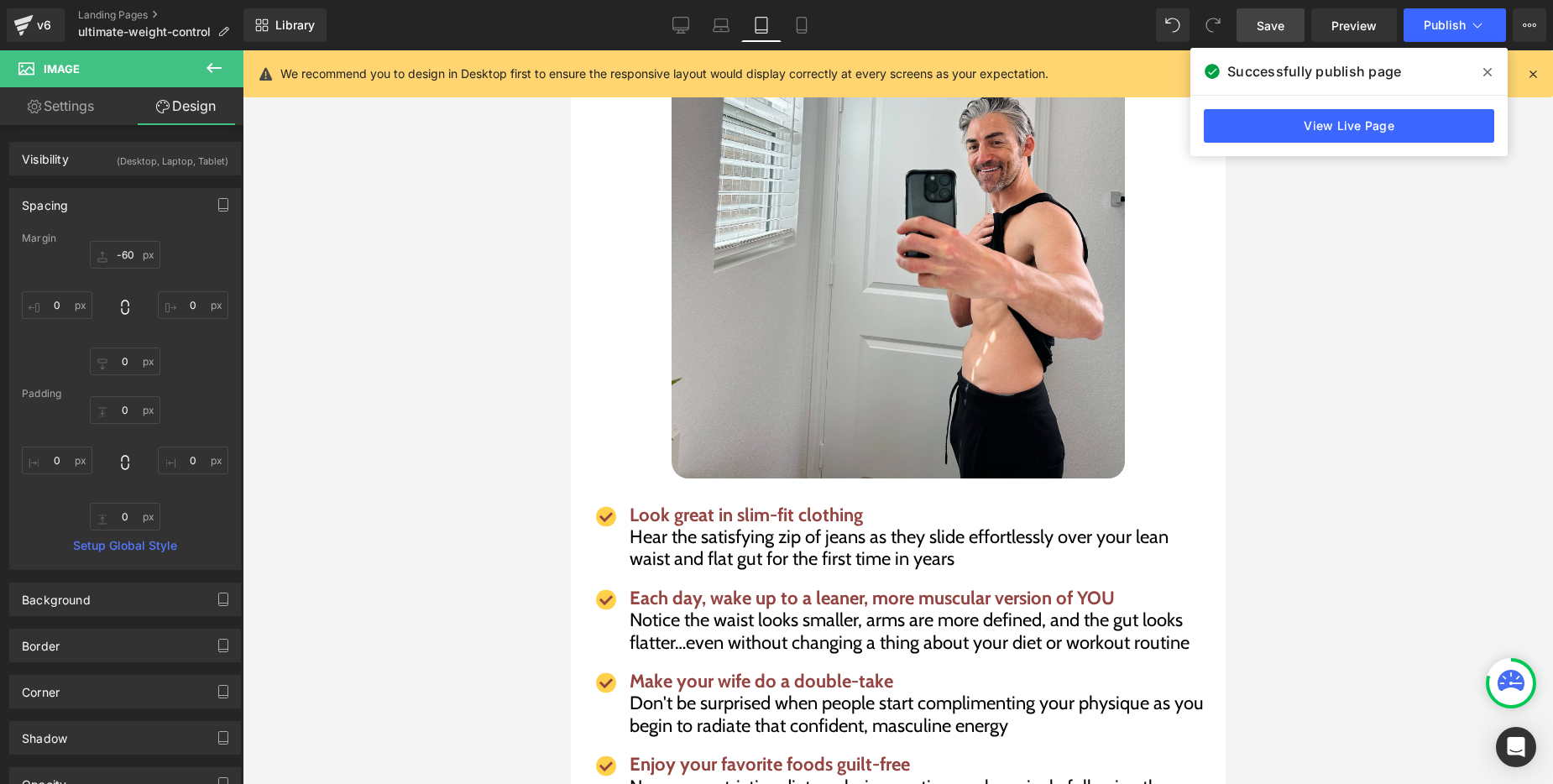 scroll, scrollTop: 10932, scrollLeft: 0, axis: vertical 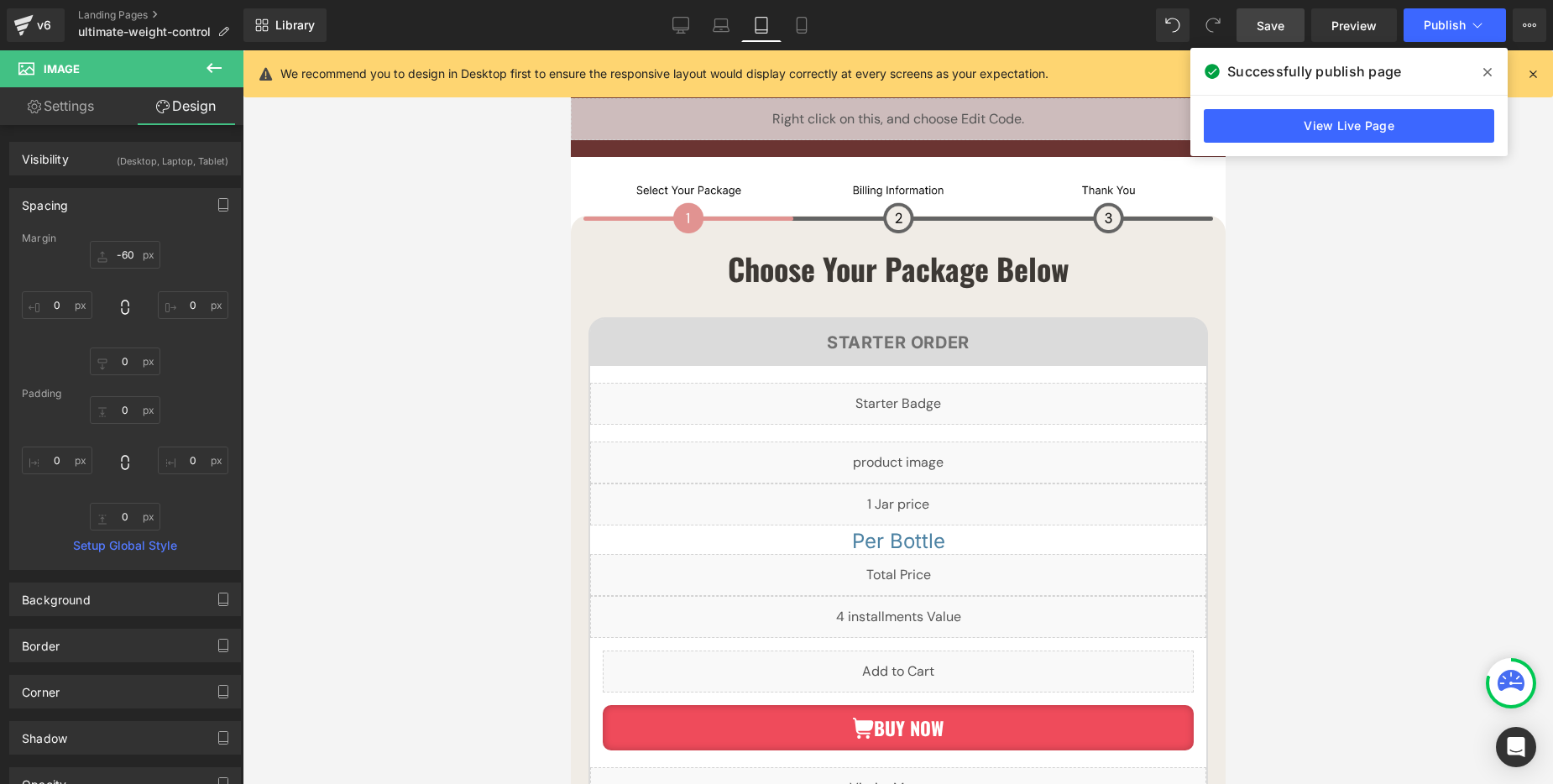 drag, startPoint x: 1267, startPoint y: 17, endPoint x: 350, endPoint y: 80, distance: 919.1616 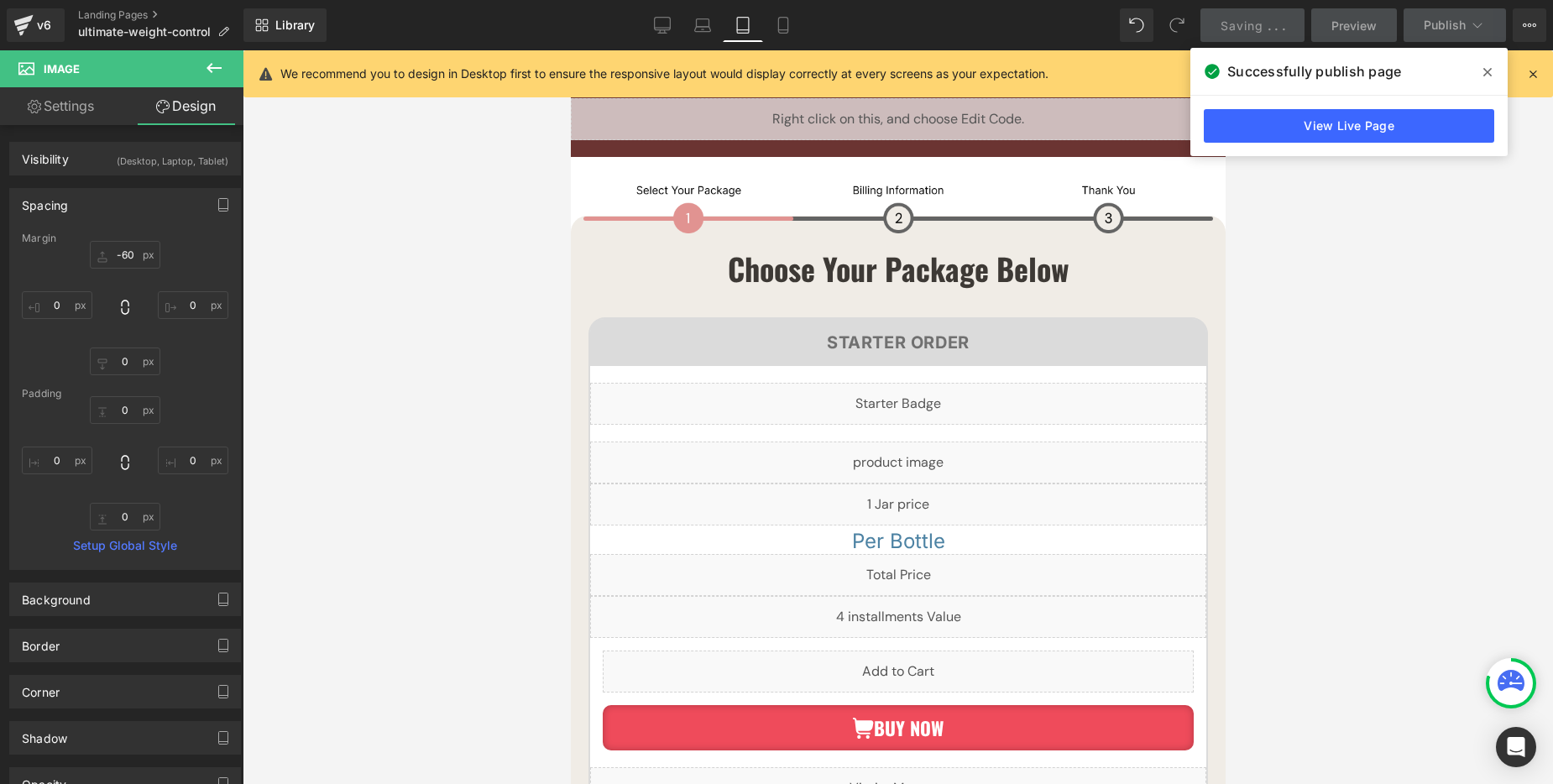 click 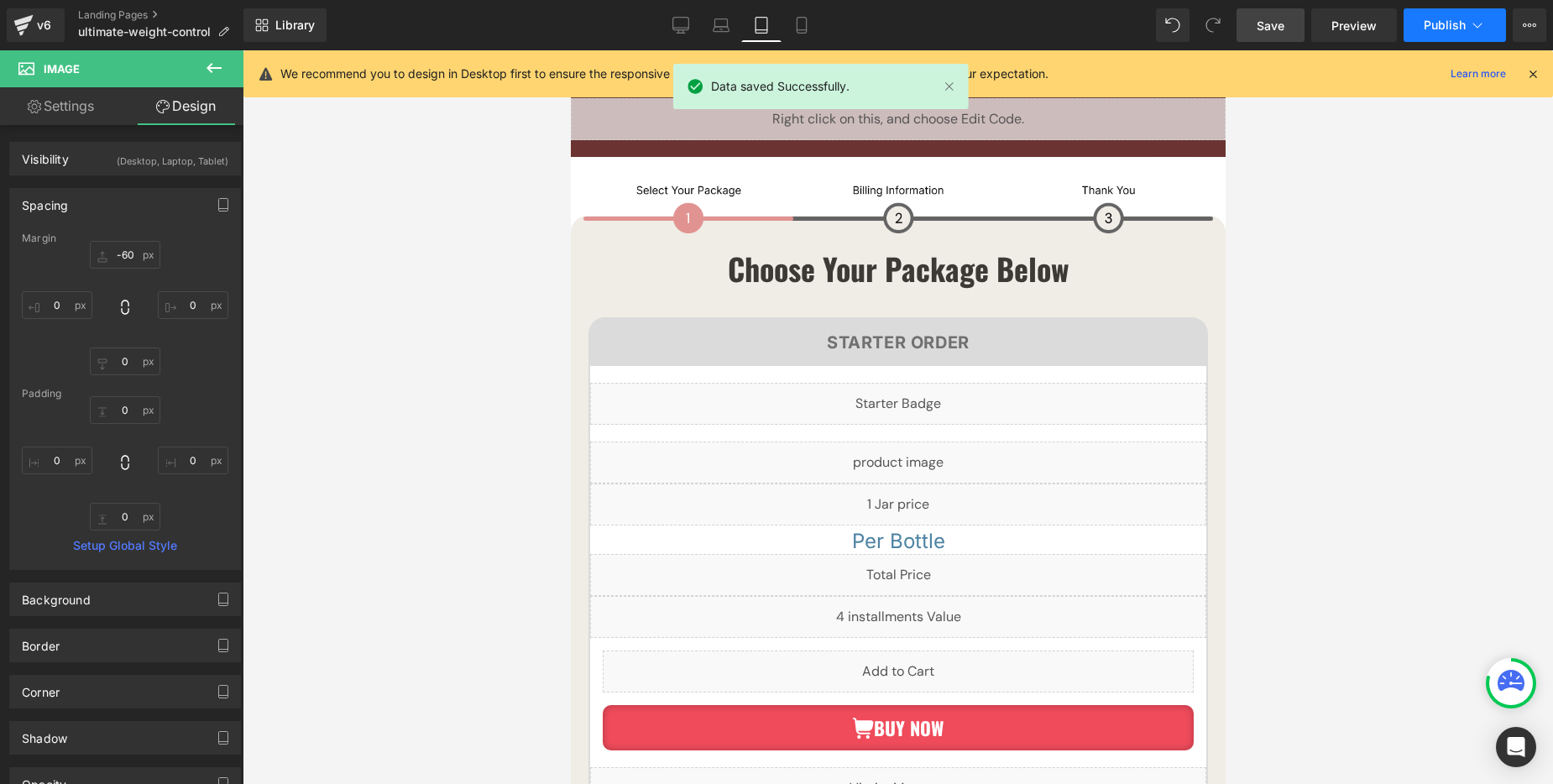 click on "Publish" at bounding box center [1445, 25] 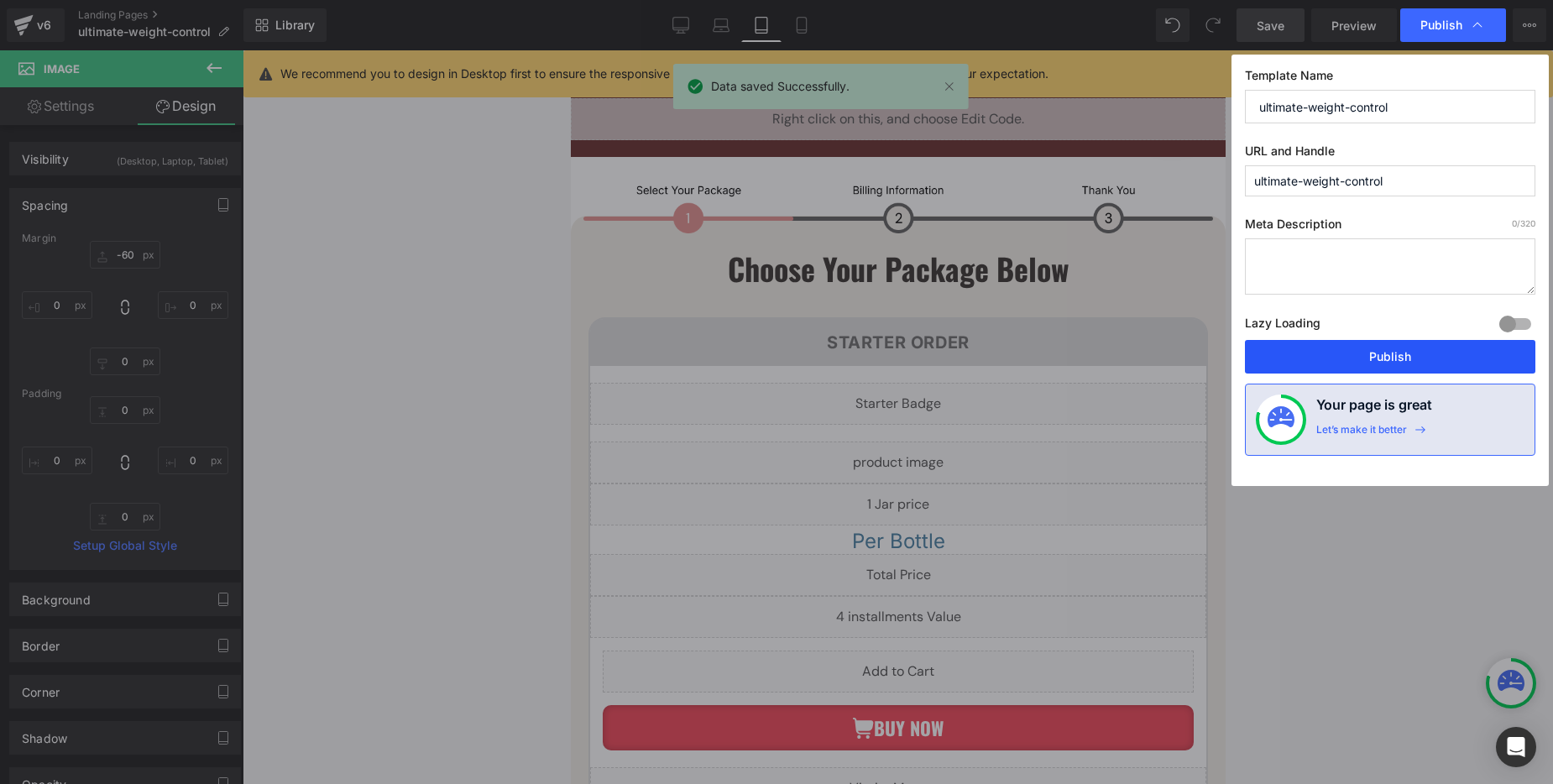 click on "Publish" at bounding box center [1390, 357] 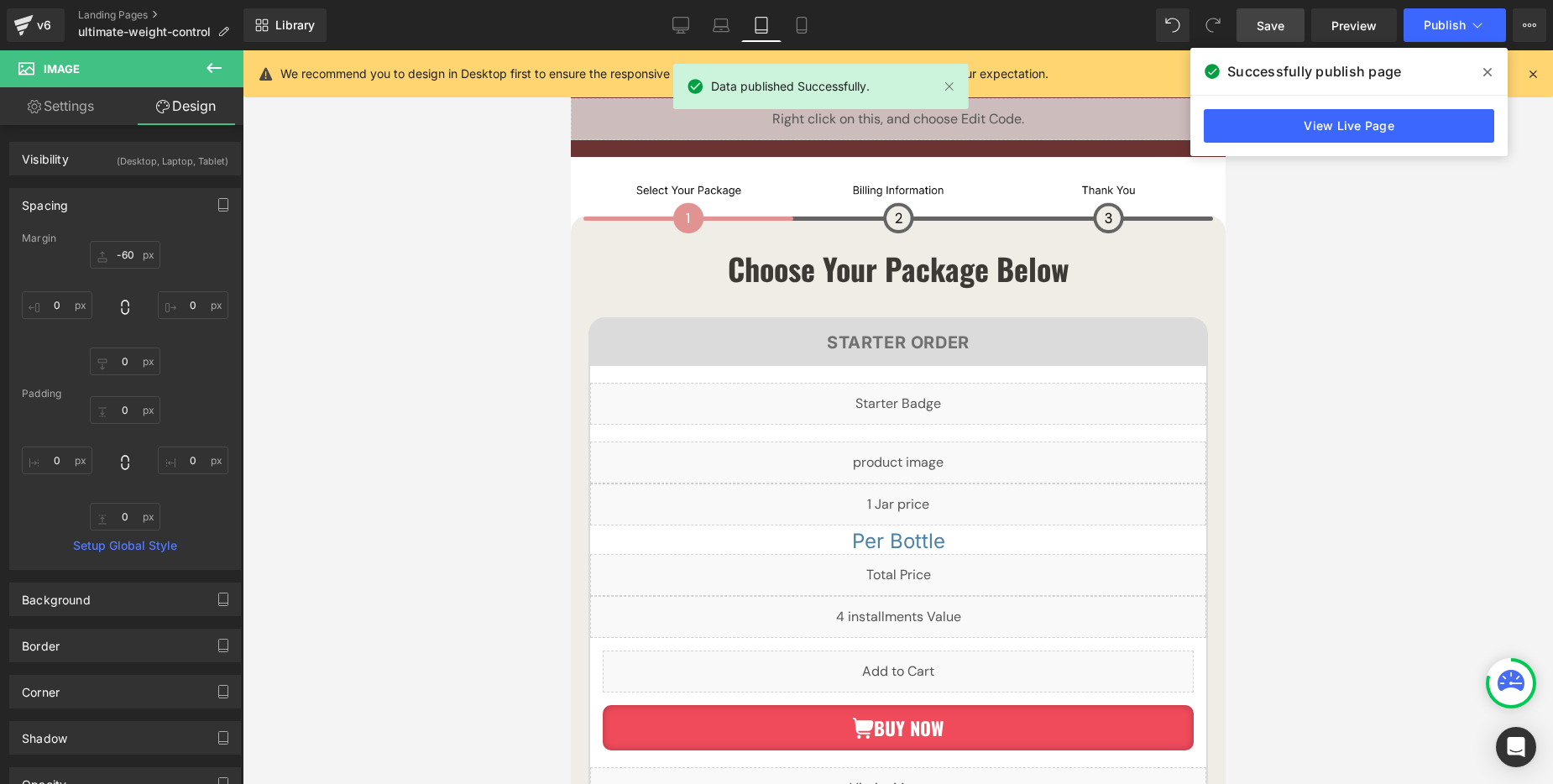 click on "View Live Page" at bounding box center [1349, 126] 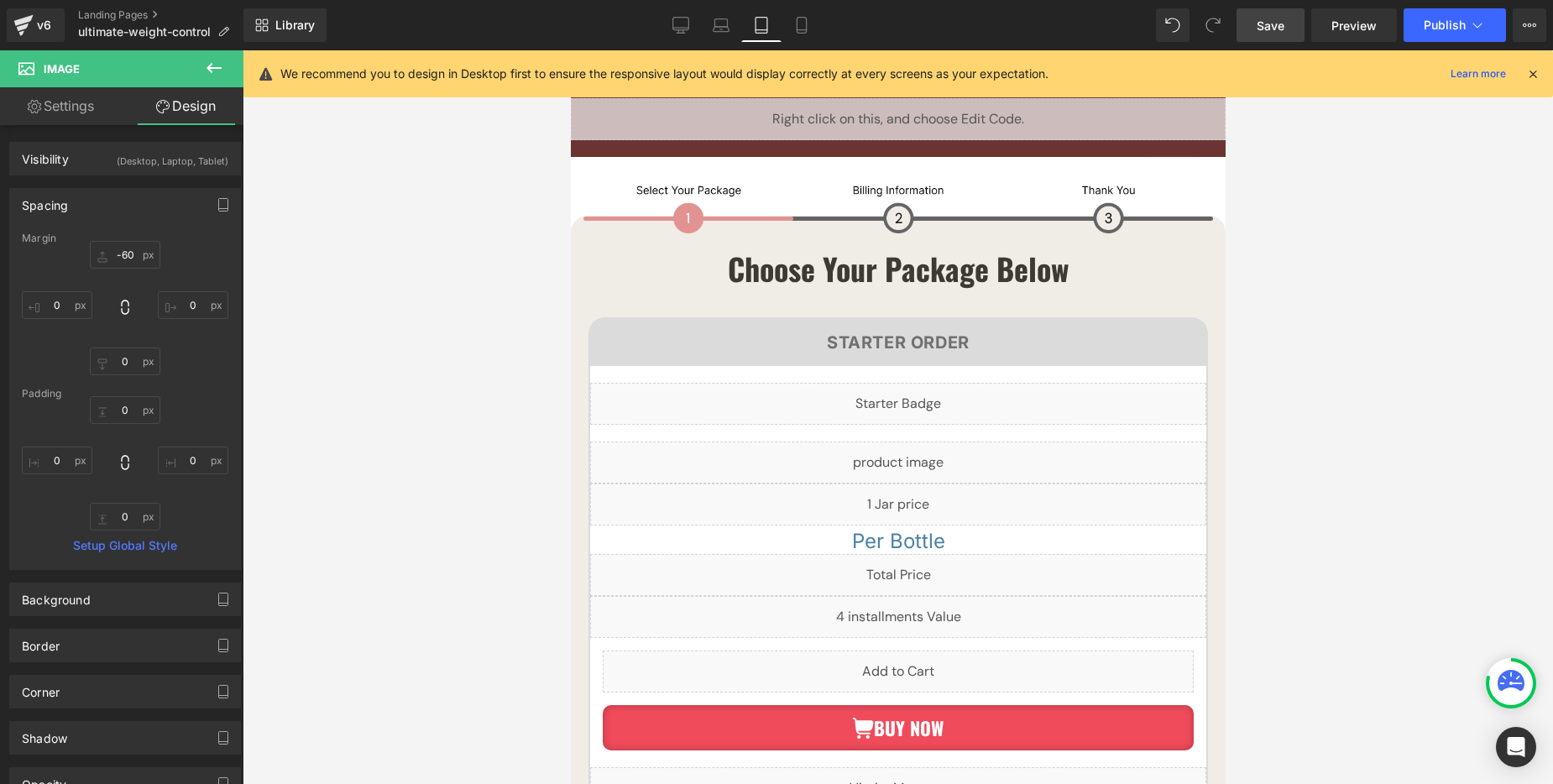 scroll, scrollTop: 517, scrollLeft: 0, axis: vertical 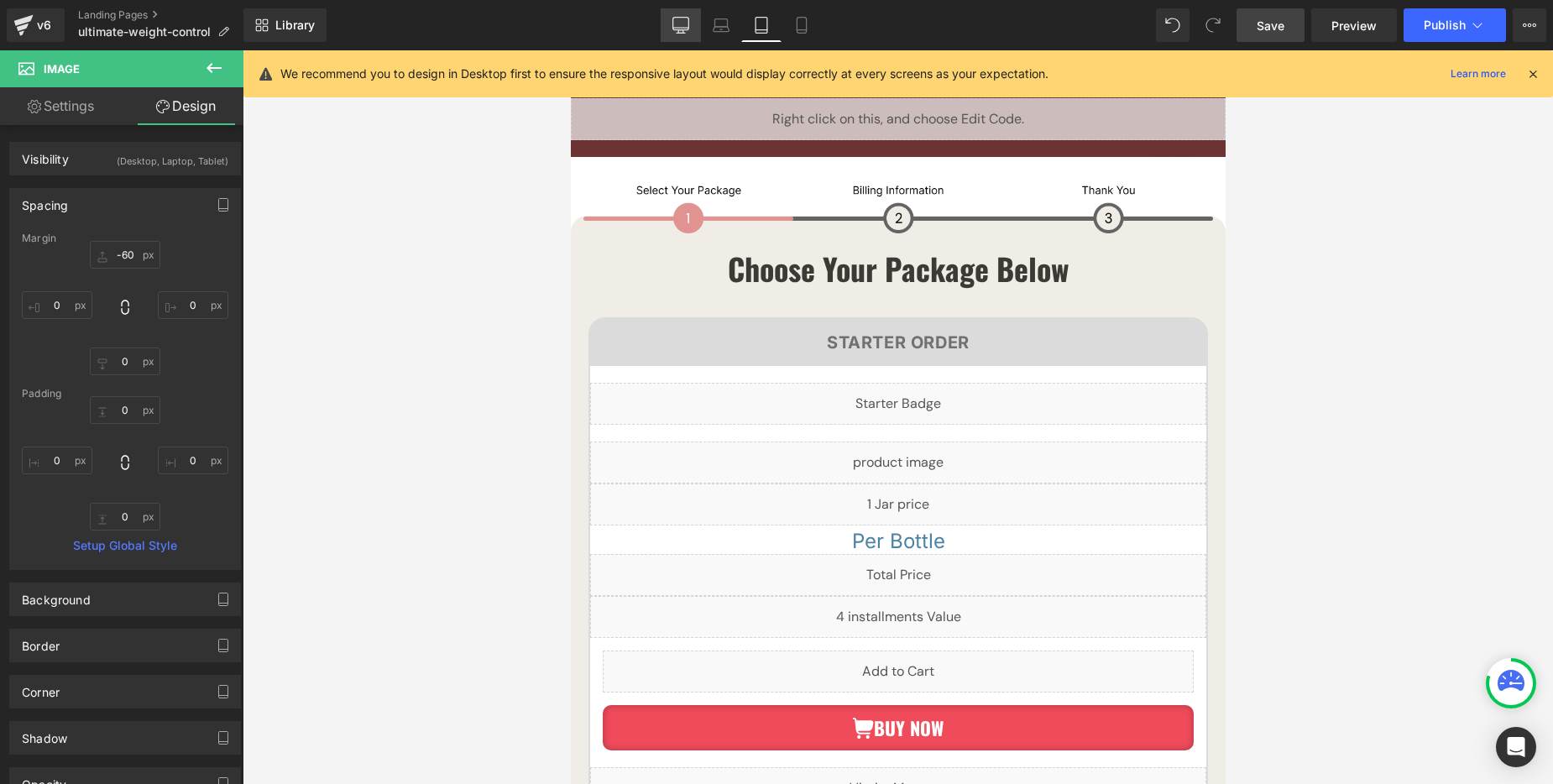 click on "Desktop" at bounding box center [681, 25] 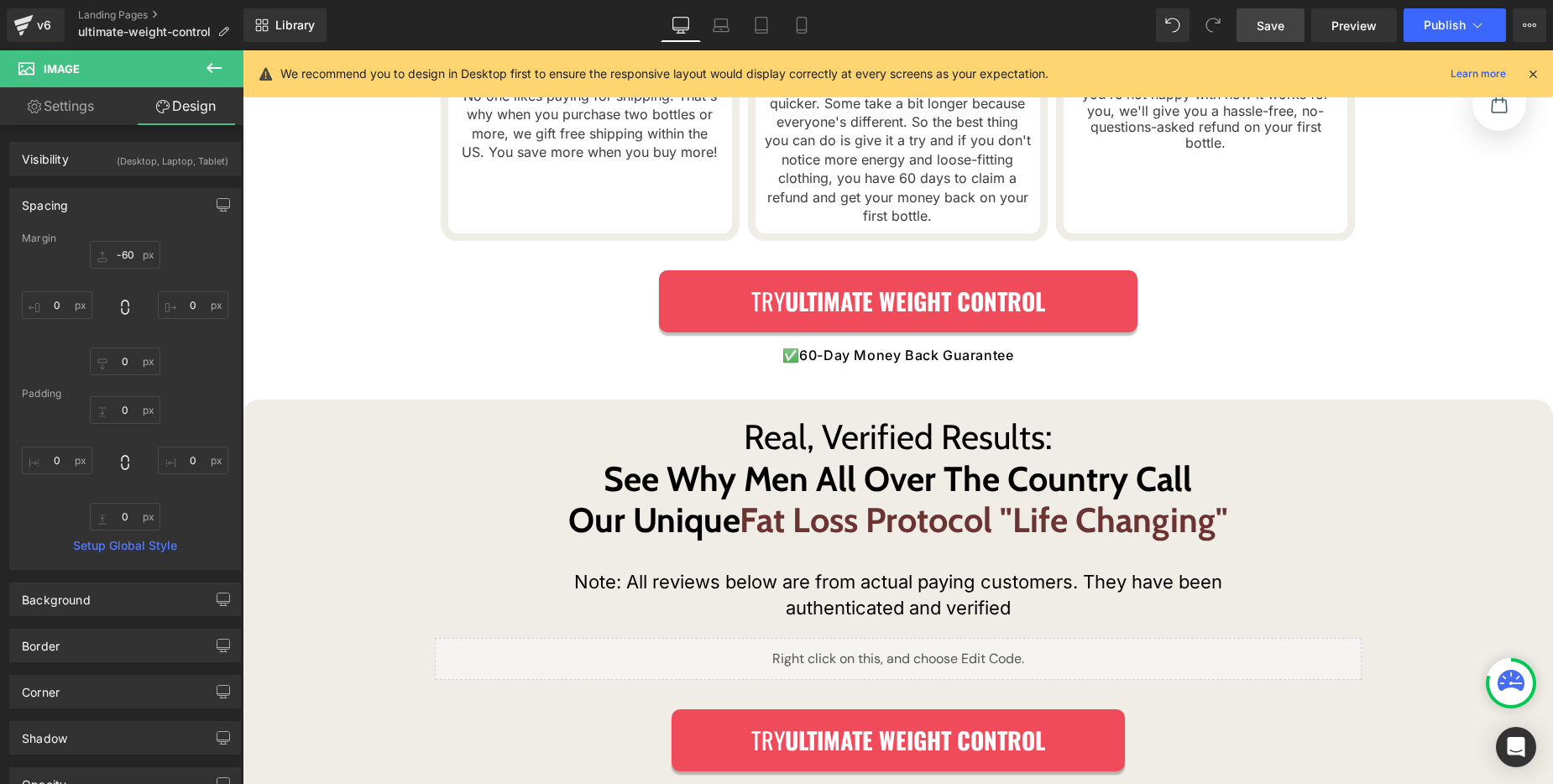 type on "-80" 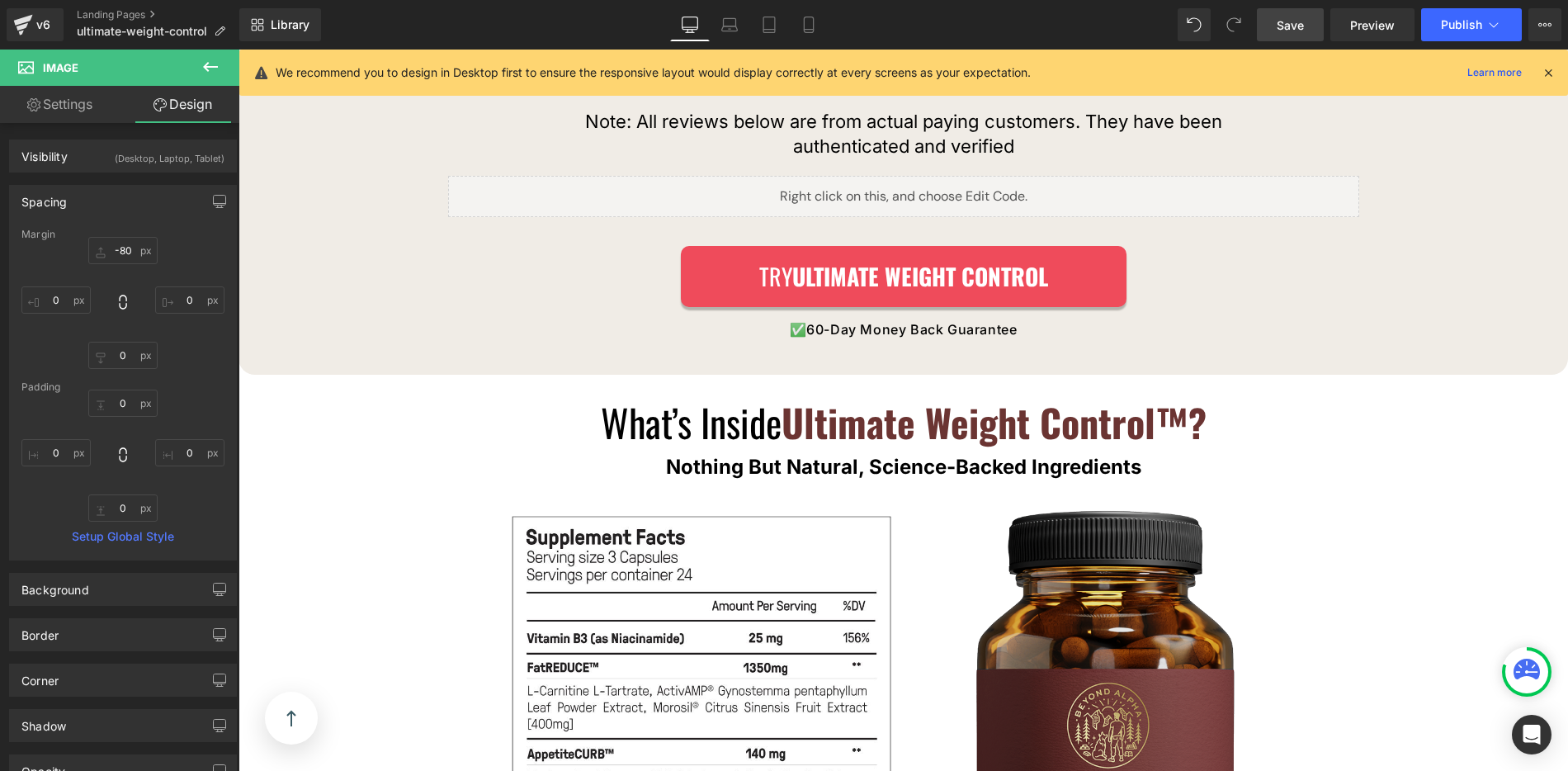 scroll, scrollTop: 11020, scrollLeft: 0, axis: vertical 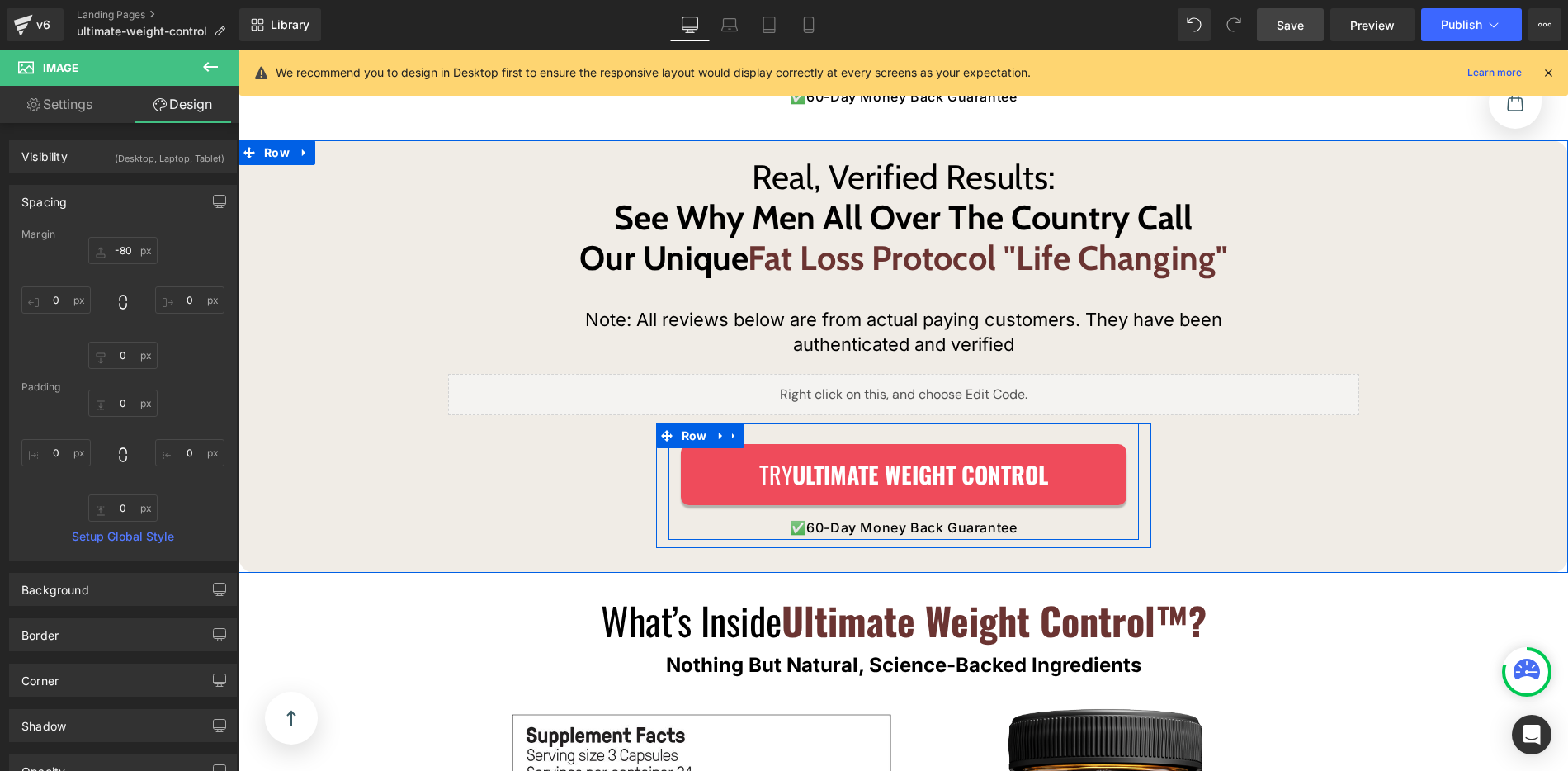 click on "Try   ULTIMATE WEIGHT CONTROL Button         ✅  60-Day Money Back Guarantee Text Block         Row" at bounding box center (904, 481) 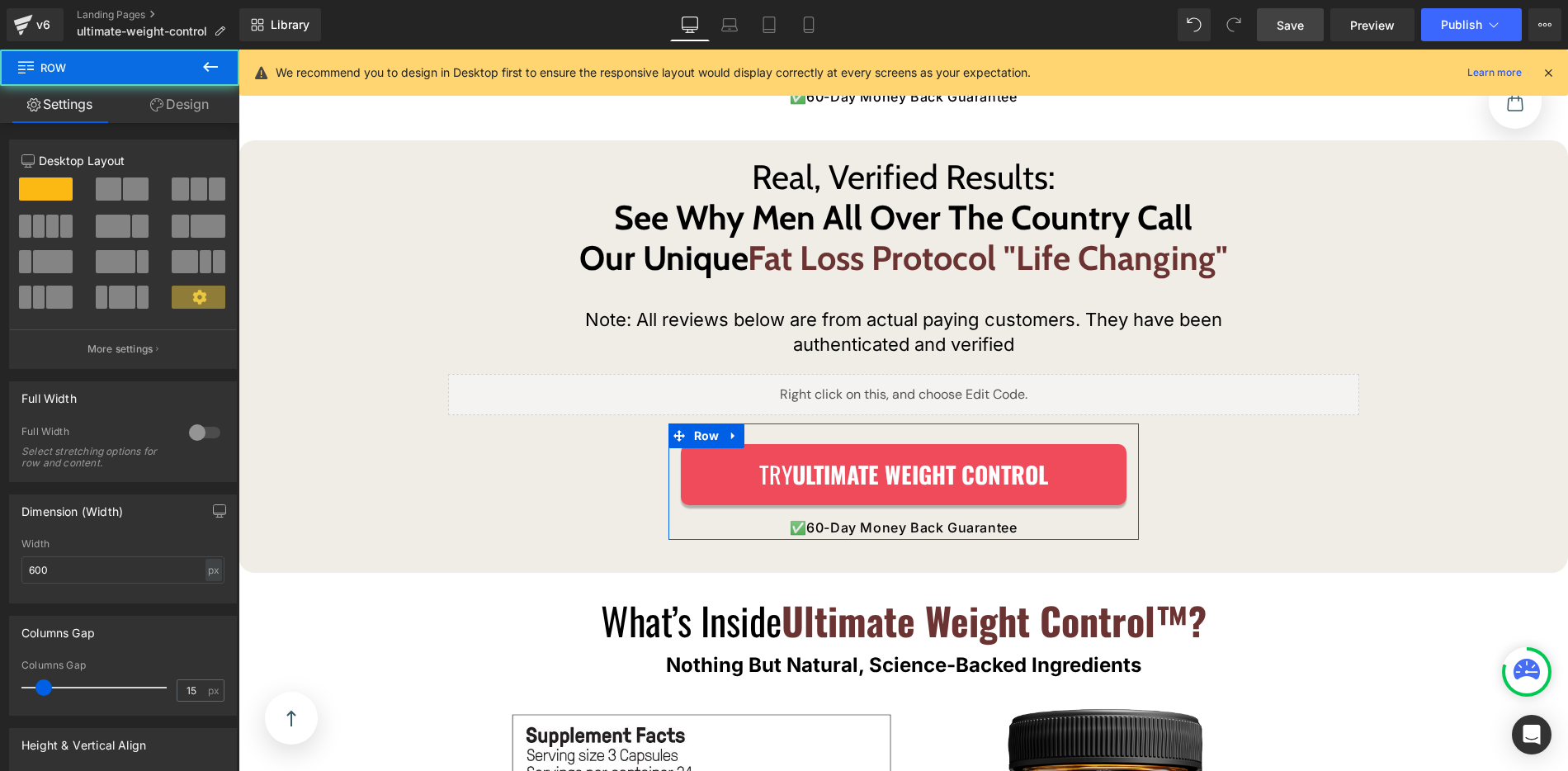 click on "12 12 12 Column Size Customizer 12  Desktop Layout                                                                                                                                                                        Laptop Layout                  Tablet Layout                  Mobile Layout                 More settings Column Size Customizer  Desktop Layout 12 Laptop Layout 12  Tablet Layout 12  Mobile Layout 12 Back Full Width 0 Full Width Select stretching options for row and content. Dimension (Width) 600px Width 600 px % px Columns Gap 15px Columns Gap 15 px Height & Vertical Align 0 Equal Height If checked columns will be set to equal height. Top Middle Bottom Vertical Align
Top
Top Middle Bottom Vertical Align items inside Row Extra class name Extra class name If you wish to style particular content element differently, then use this field to add a class name and then refer to it in your css file." at bounding box center (123, 563) 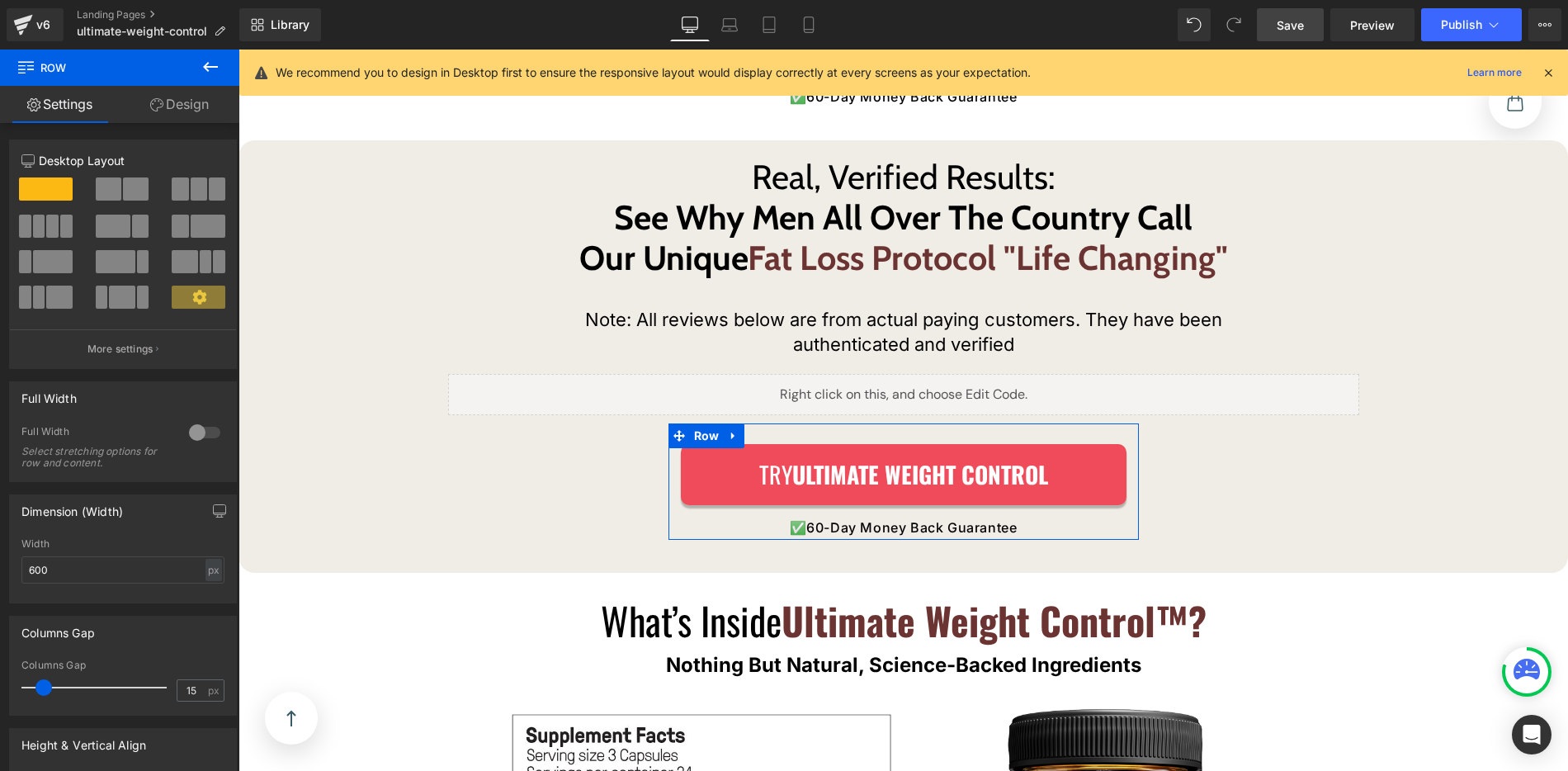 click on "Design" at bounding box center (179, 104) 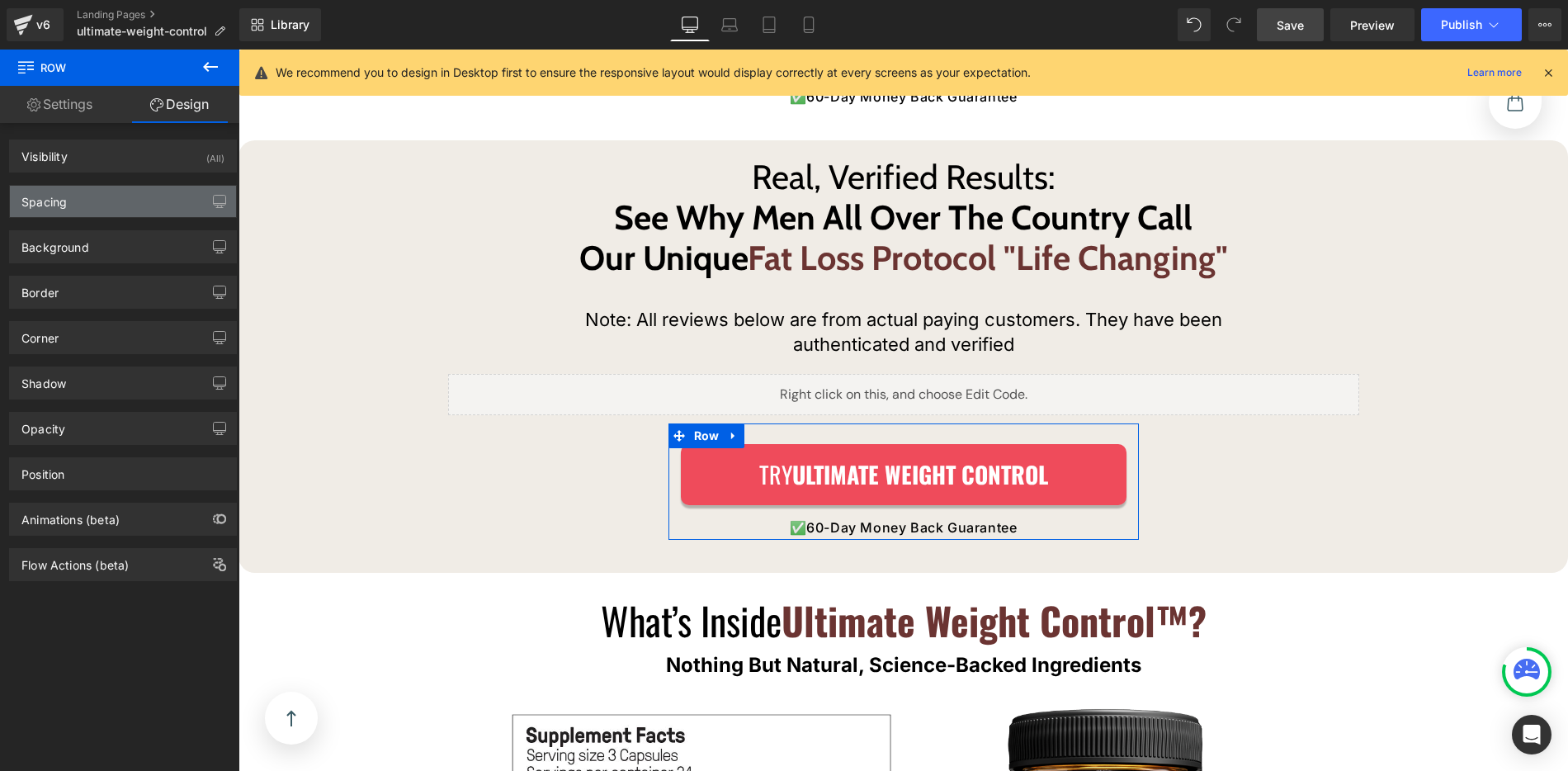 click on "Spacing" at bounding box center (123, 201) 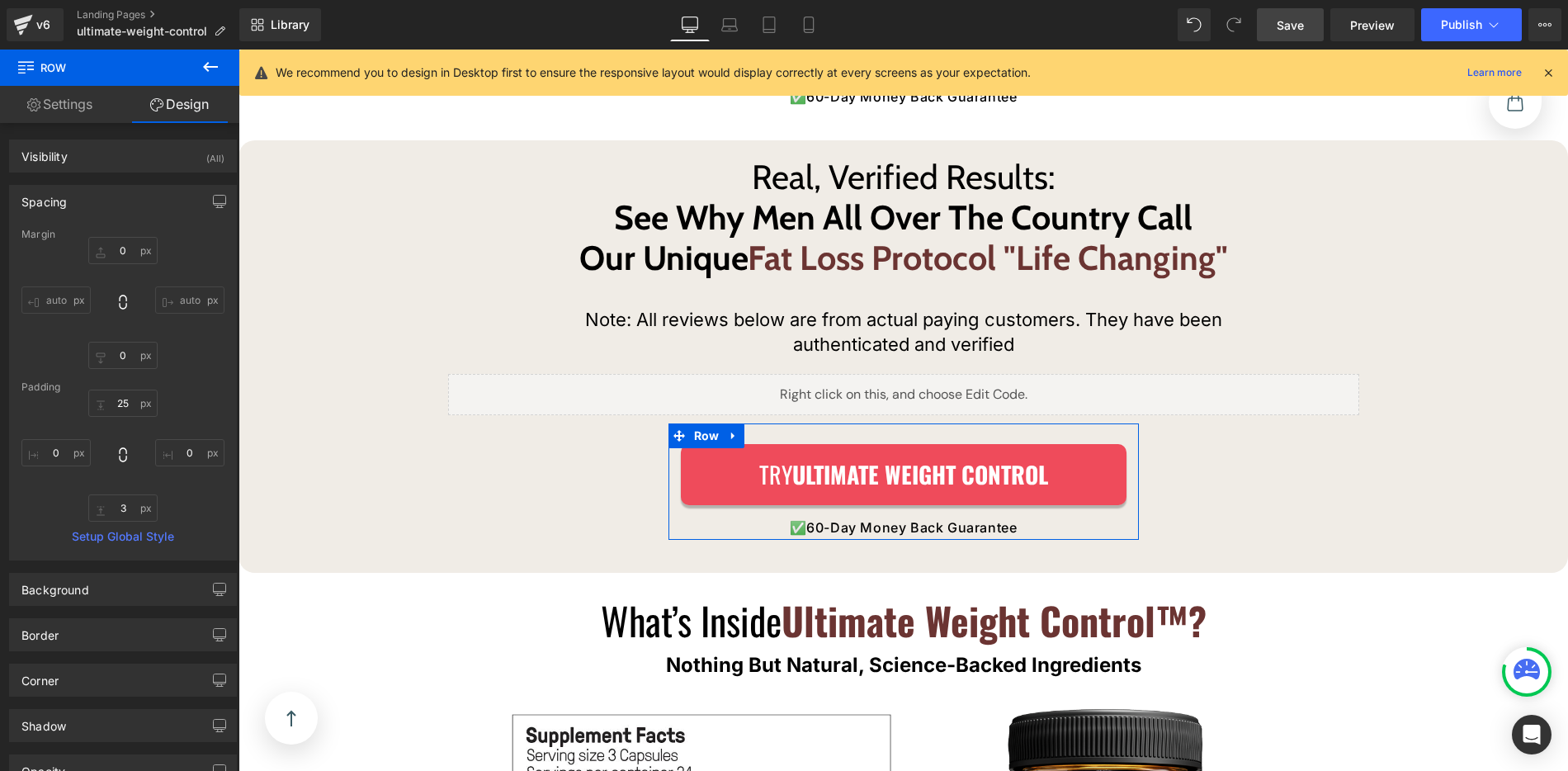 click on "Padding" at bounding box center (123, 387) 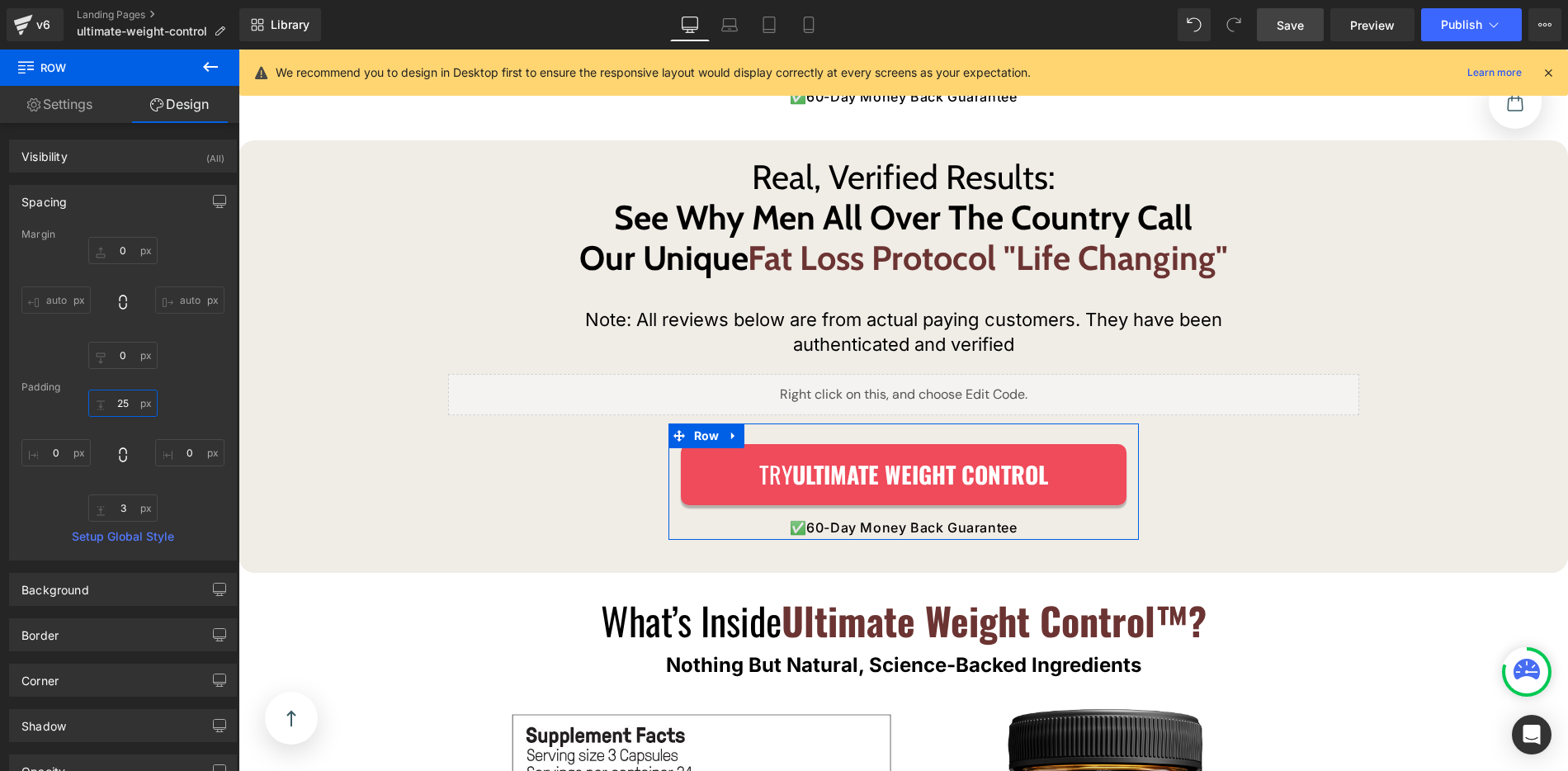 click on "25" at bounding box center [123, 403] 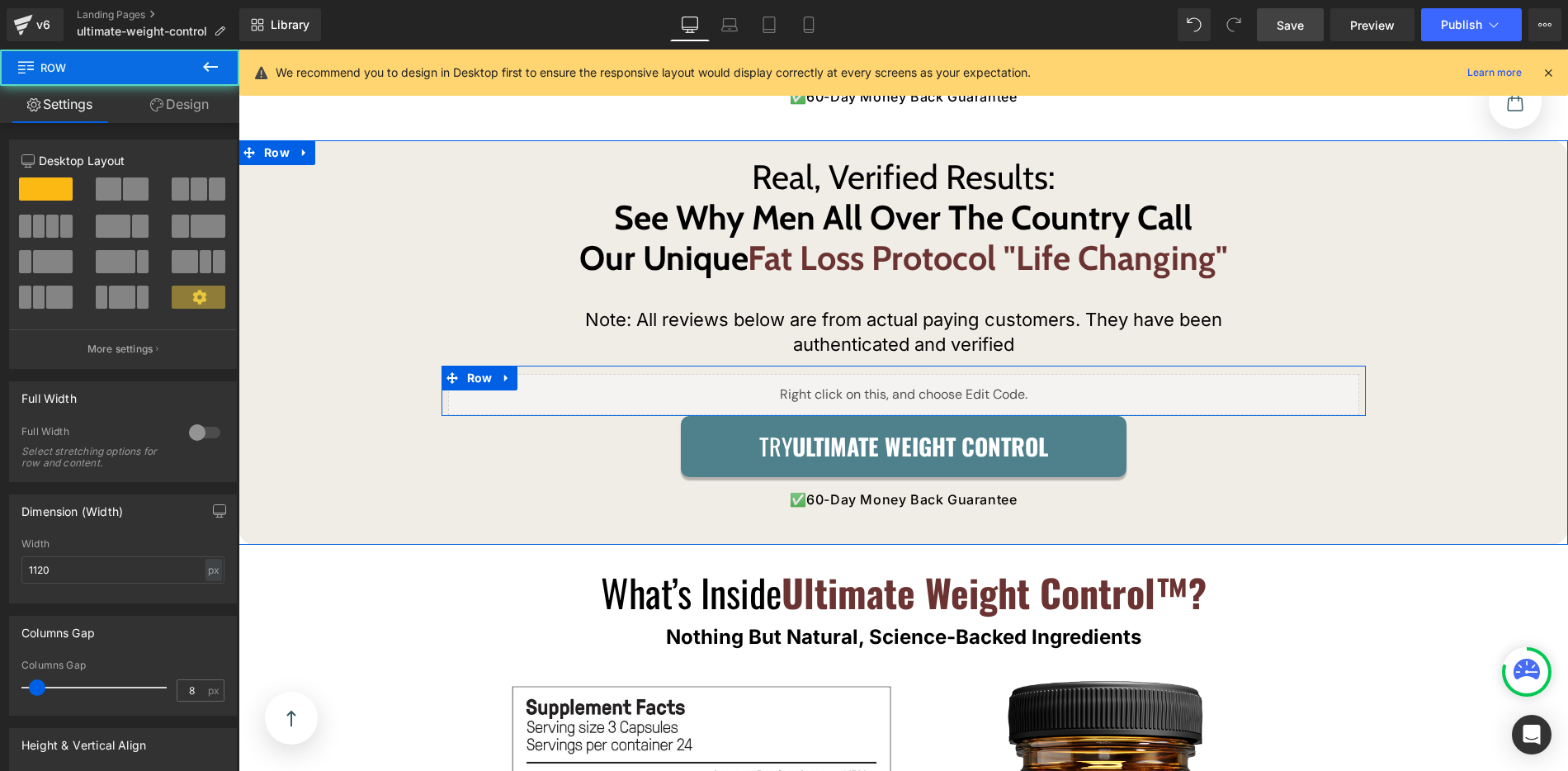 click on "Real, Verified Results:  See Why Men All Over The Country Call  Our Unique  Fat Loss Protocol "Life Changing" Heading         Note: All reviews below are from actual paying customers. They have been authenticated and verified Text Block         Row         Liquid         Row         Try   ULTIMATE WEIGHT CONTROL Button         ✅  60-Day Money Back Guarantee Text Block         Row         Row" at bounding box center (903, 330) 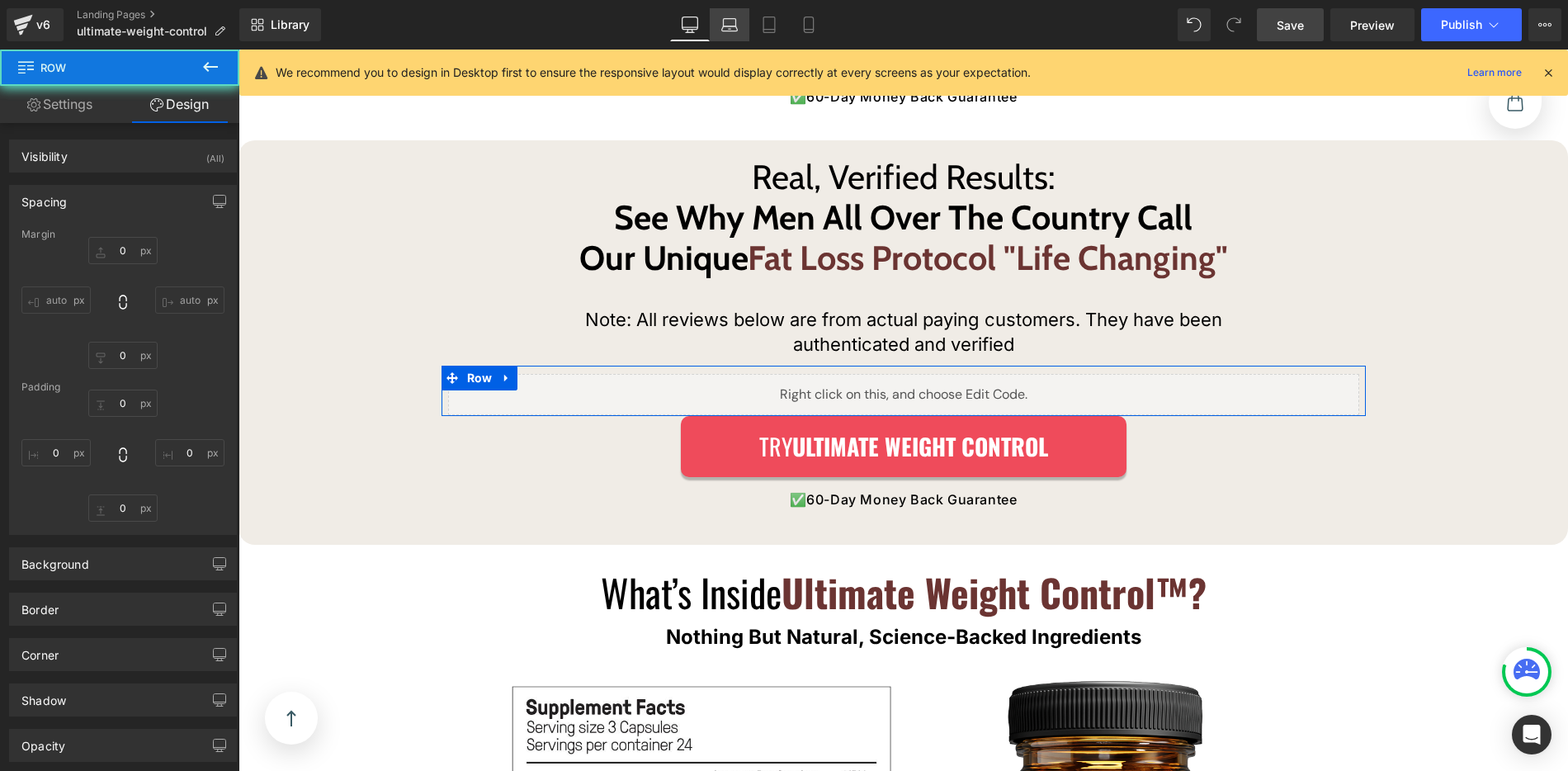 click 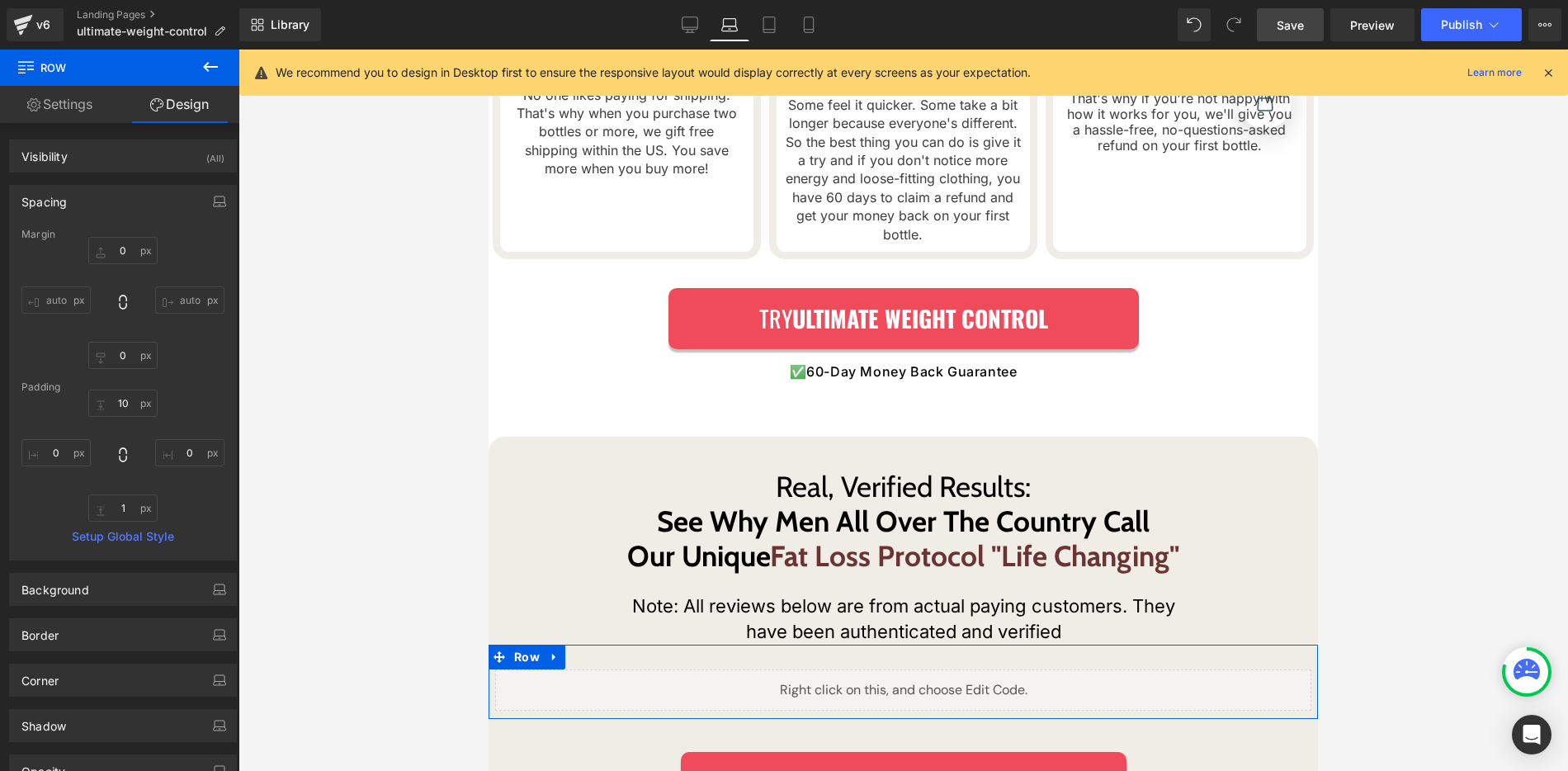 type on "0" 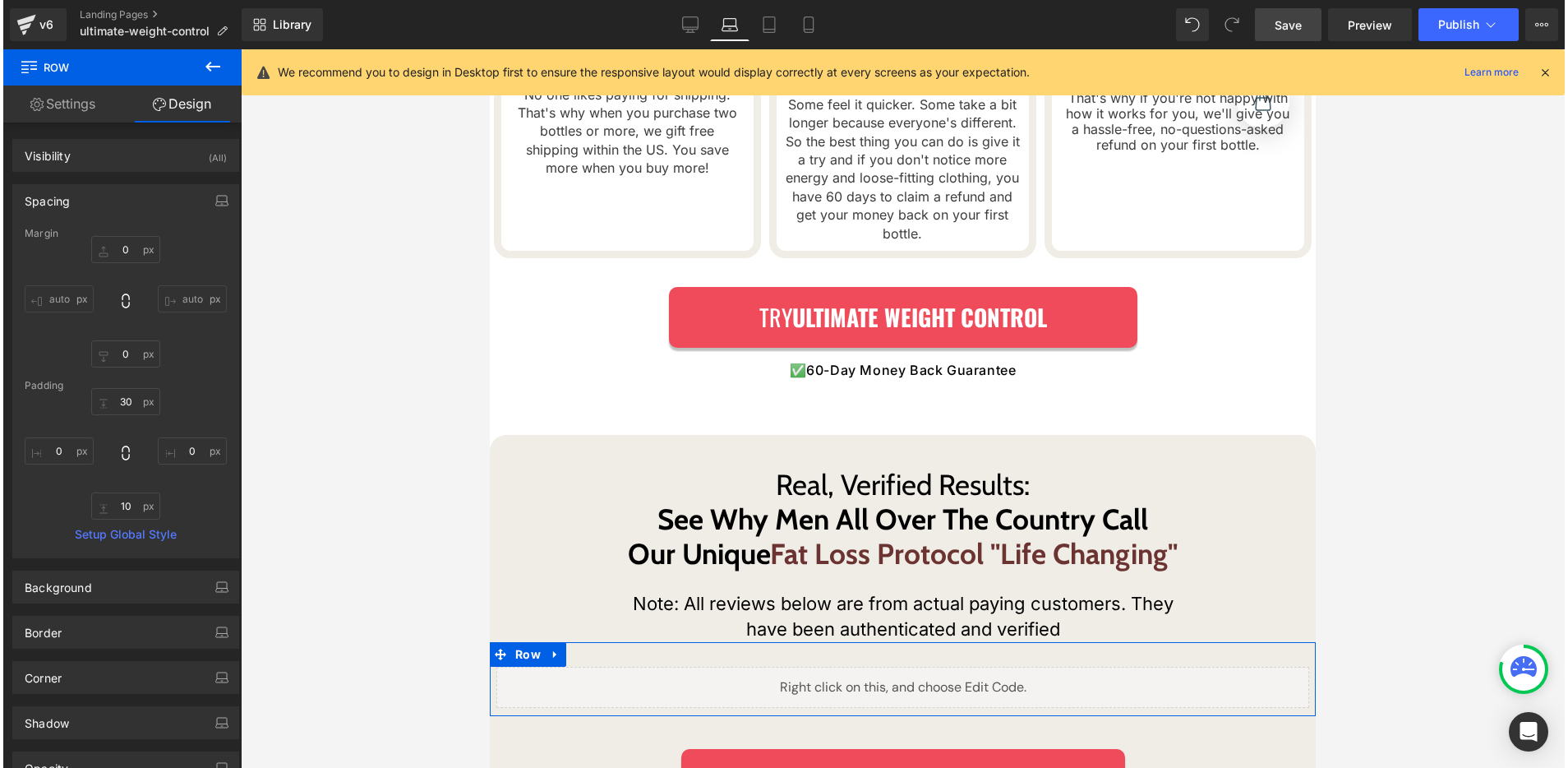 scroll, scrollTop: 11328, scrollLeft: 0, axis: vertical 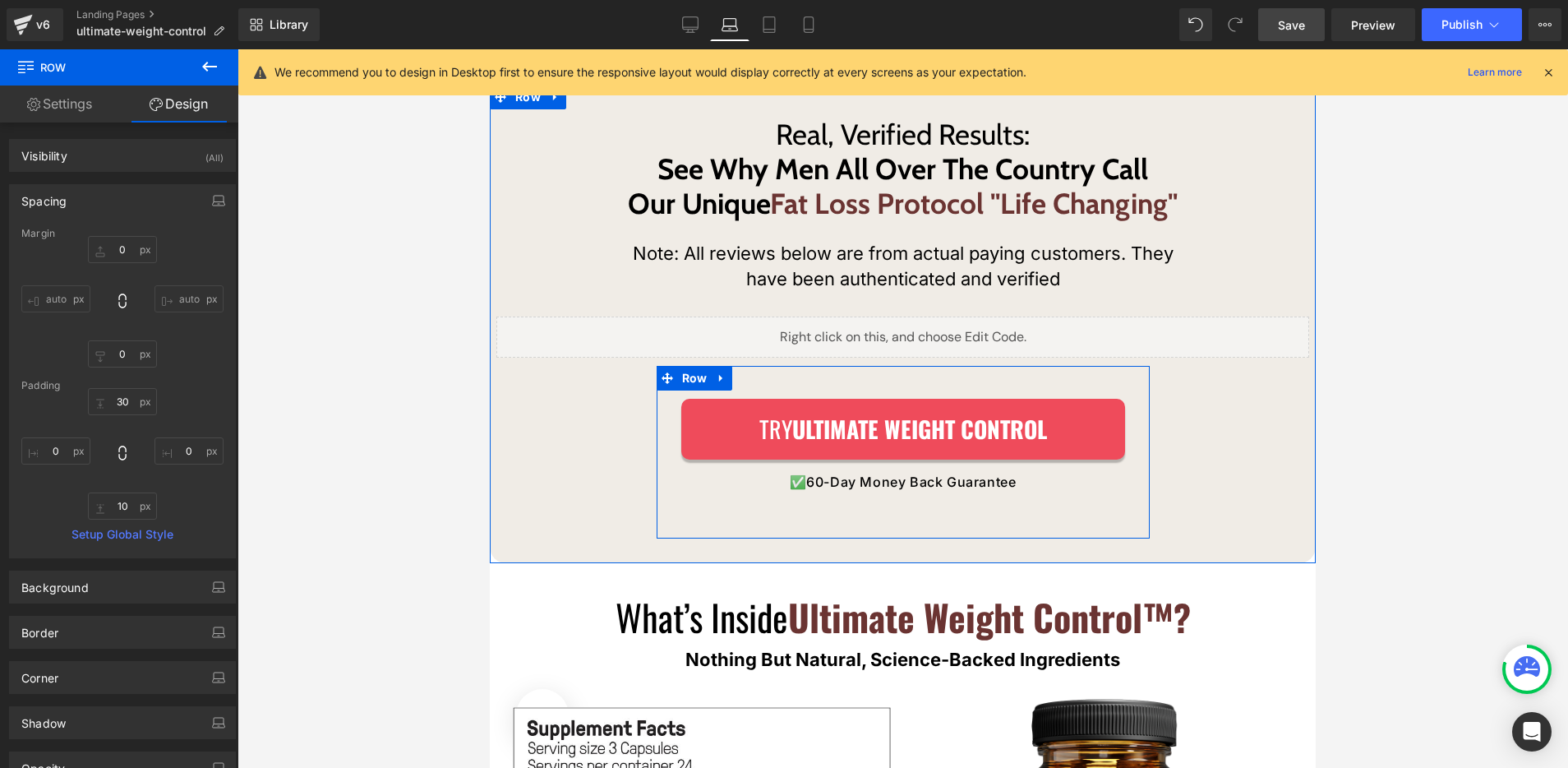 click on "Try   ULTIMATE WEIGHT CONTROL Button         ✅  60-Day Money Back Guarantee Text Block         Row         Row" at bounding box center (903, 452) 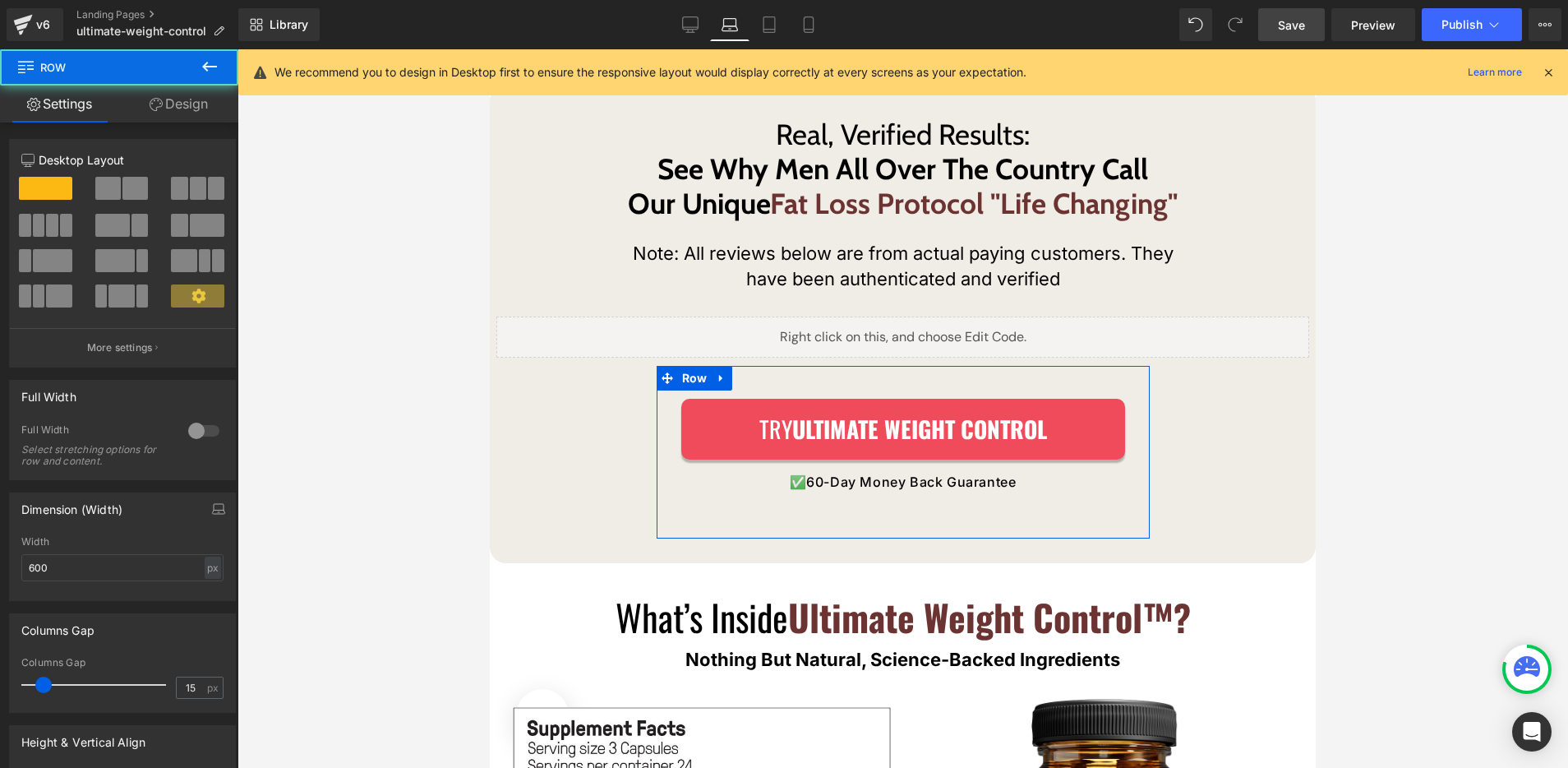 click on "Design" at bounding box center [178, 104] 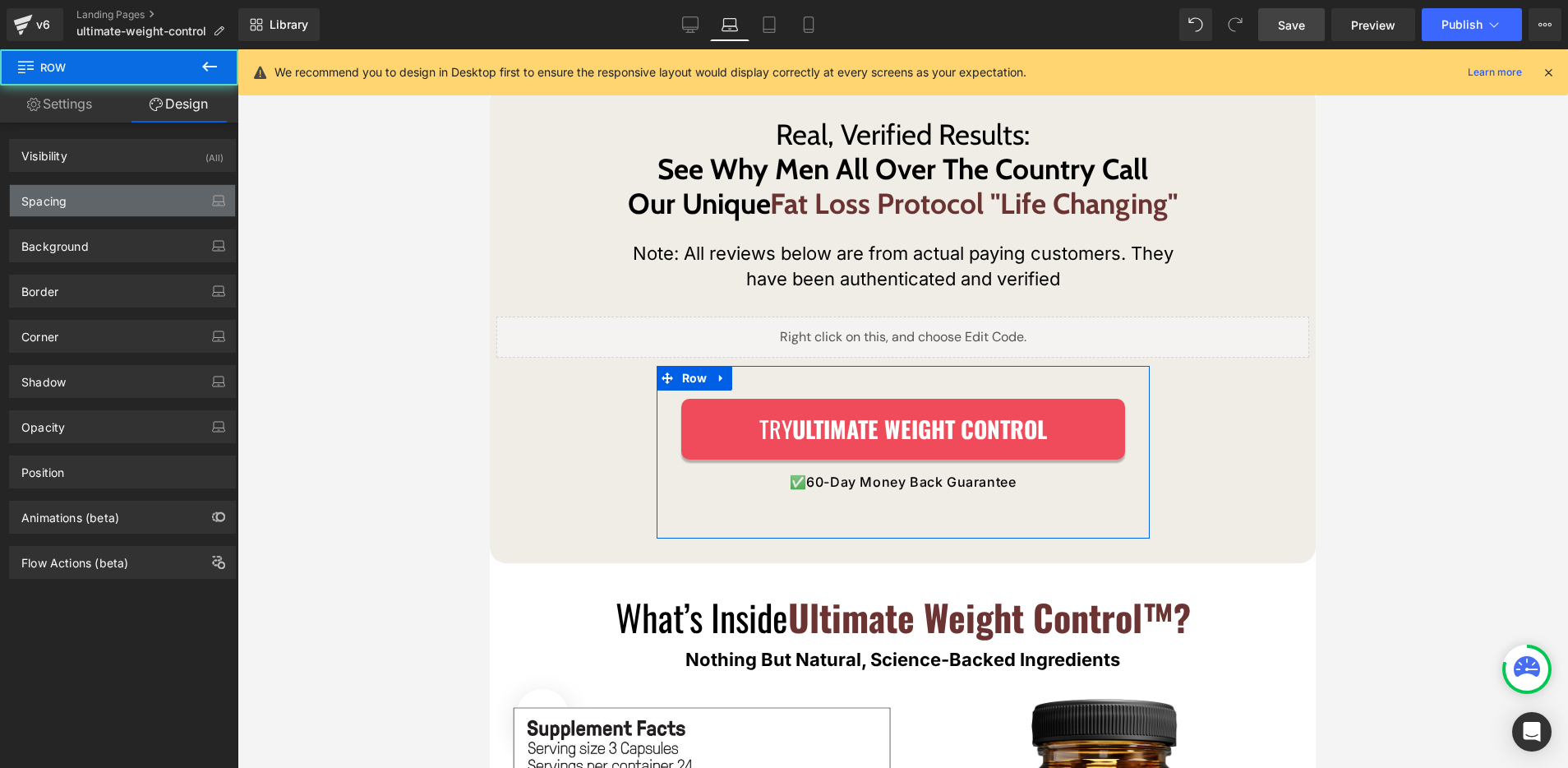 click on "Spacing" at bounding box center (122, 201) 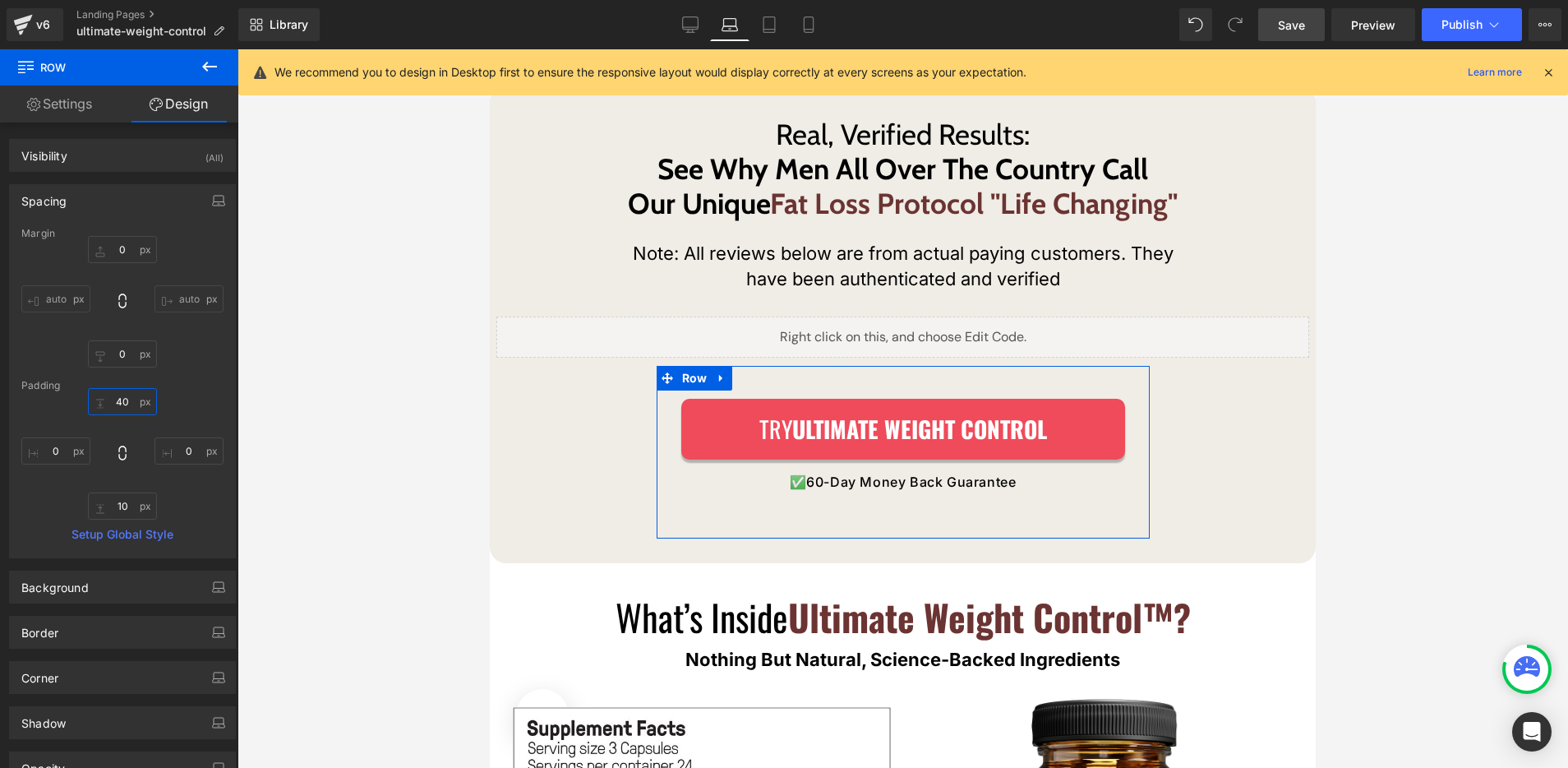 click on "40" at bounding box center [122, 401] 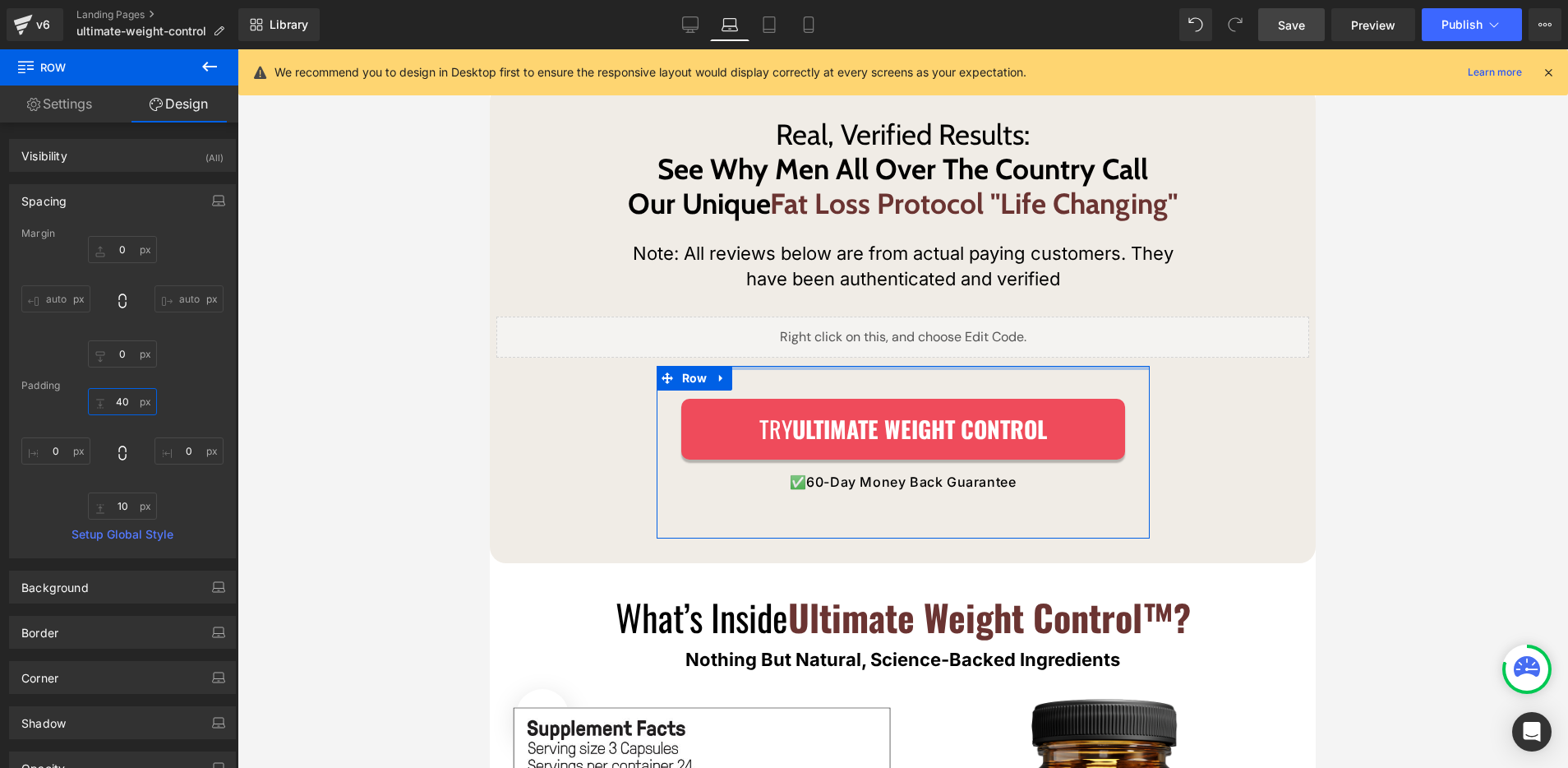 type on "0" 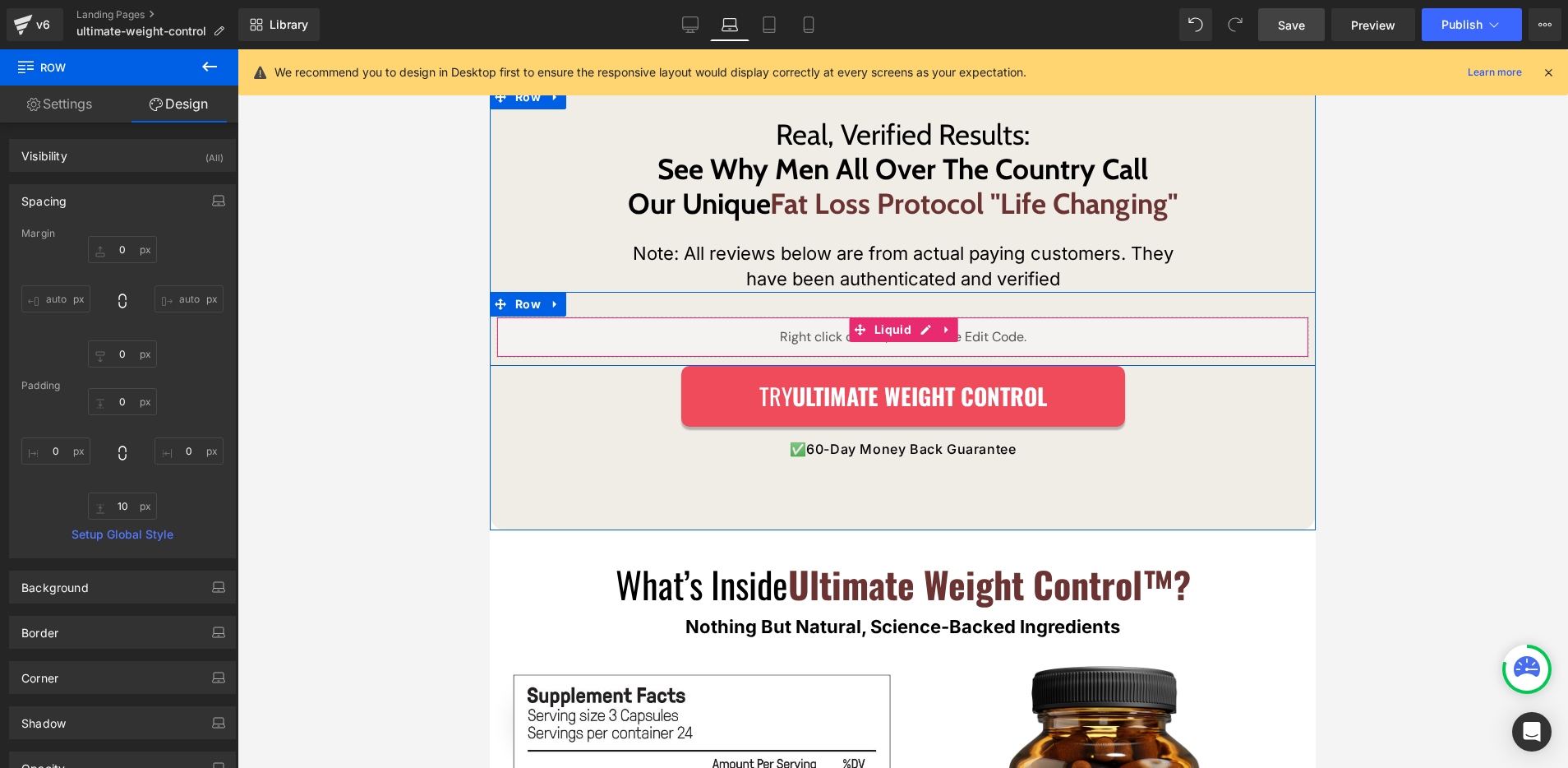 click on "Liquid         Row" at bounding box center (902, 329) 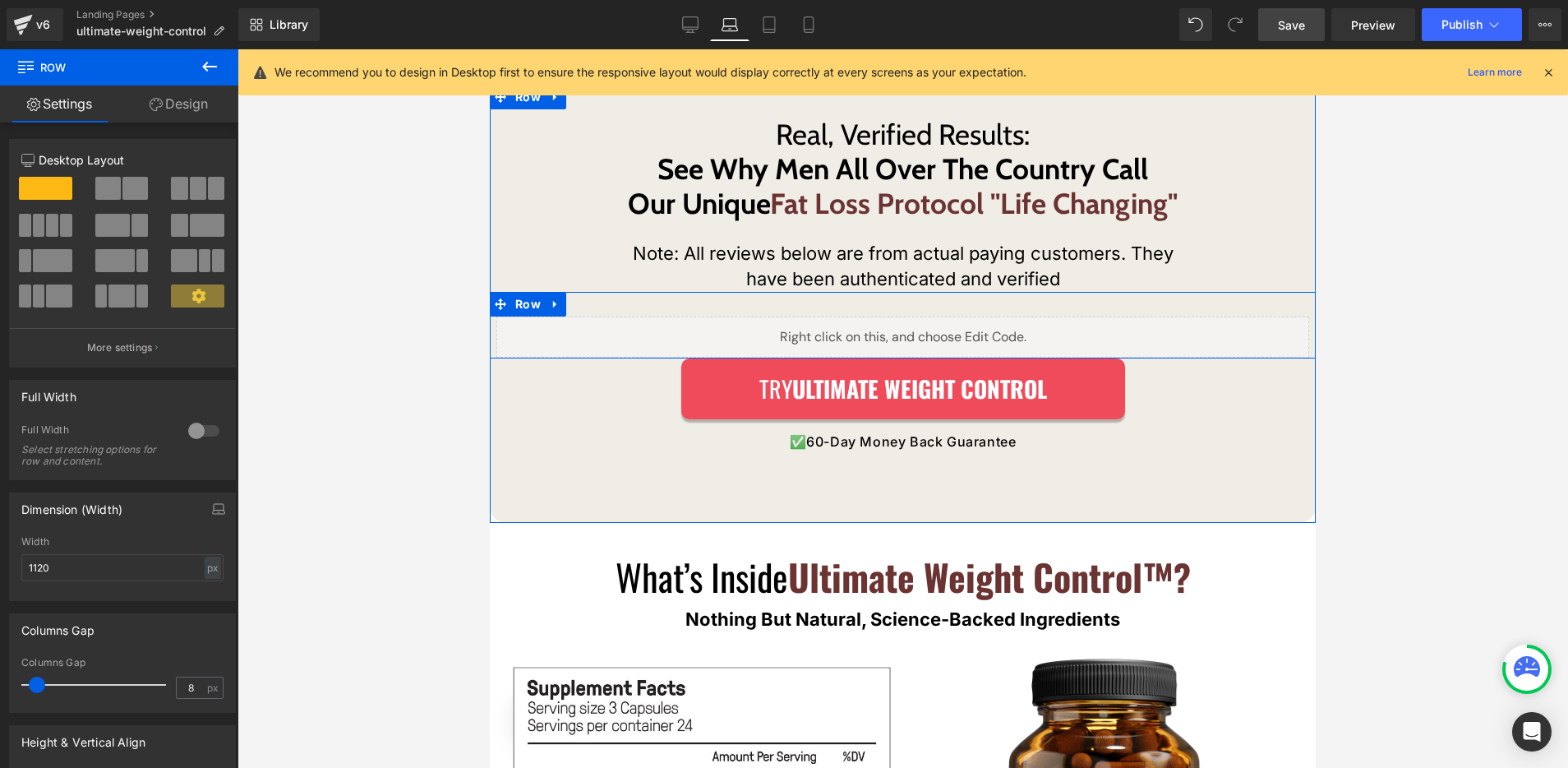 click on "Liquid         Row" at bounding box center (902, 325) 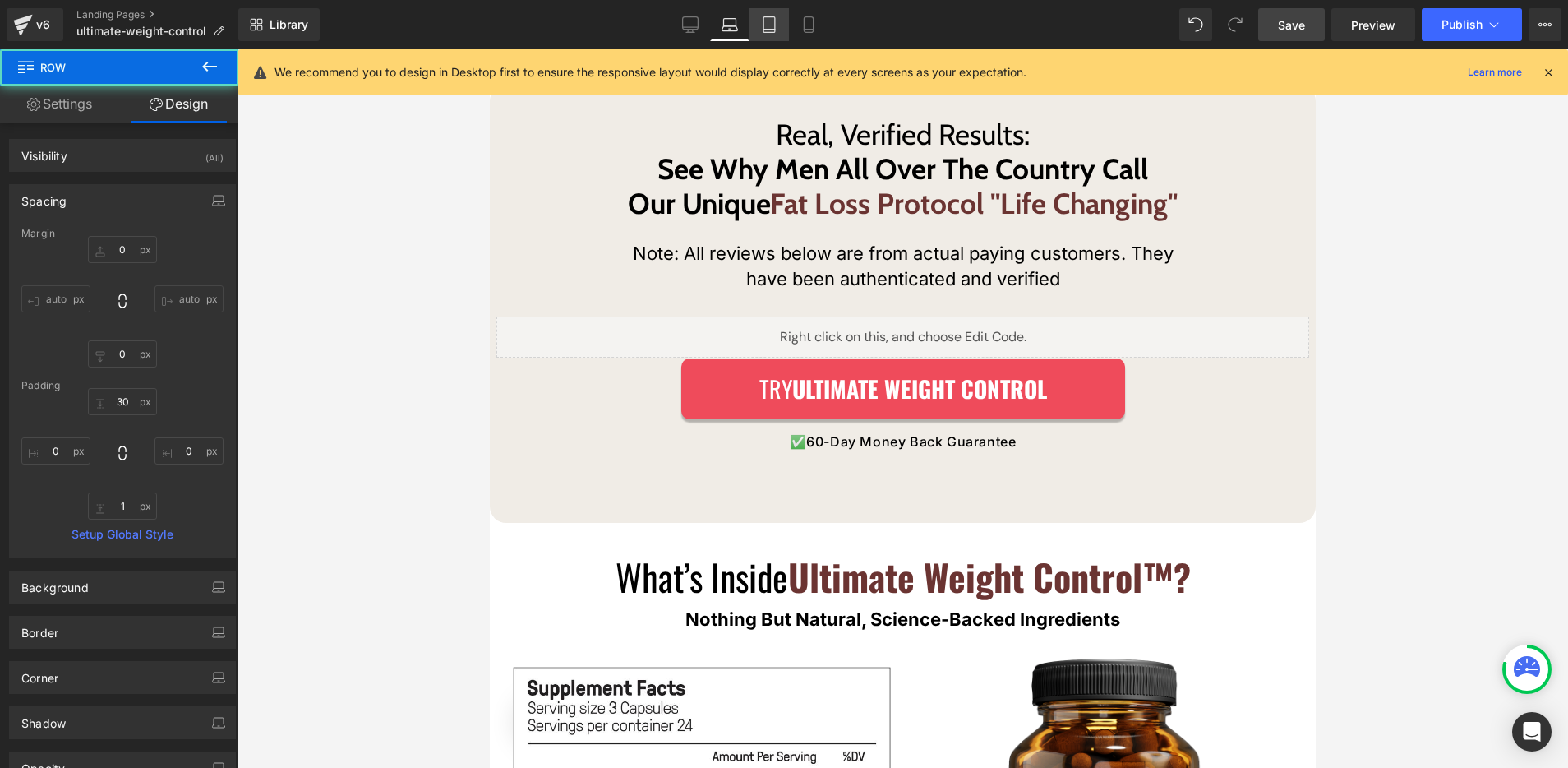click 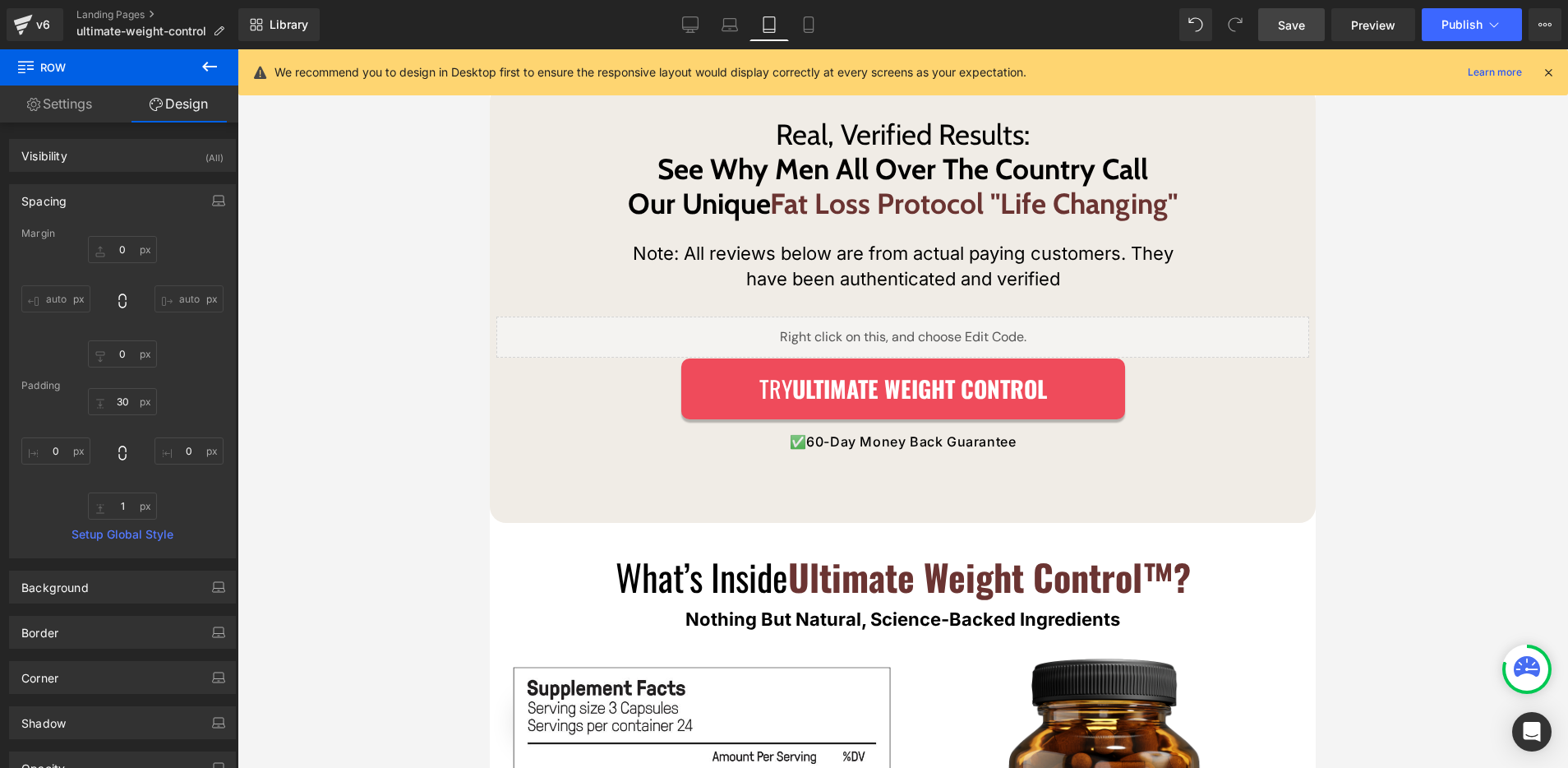 scroll, scrollTop: 13532, scrollLeft: 0, axis: vertical 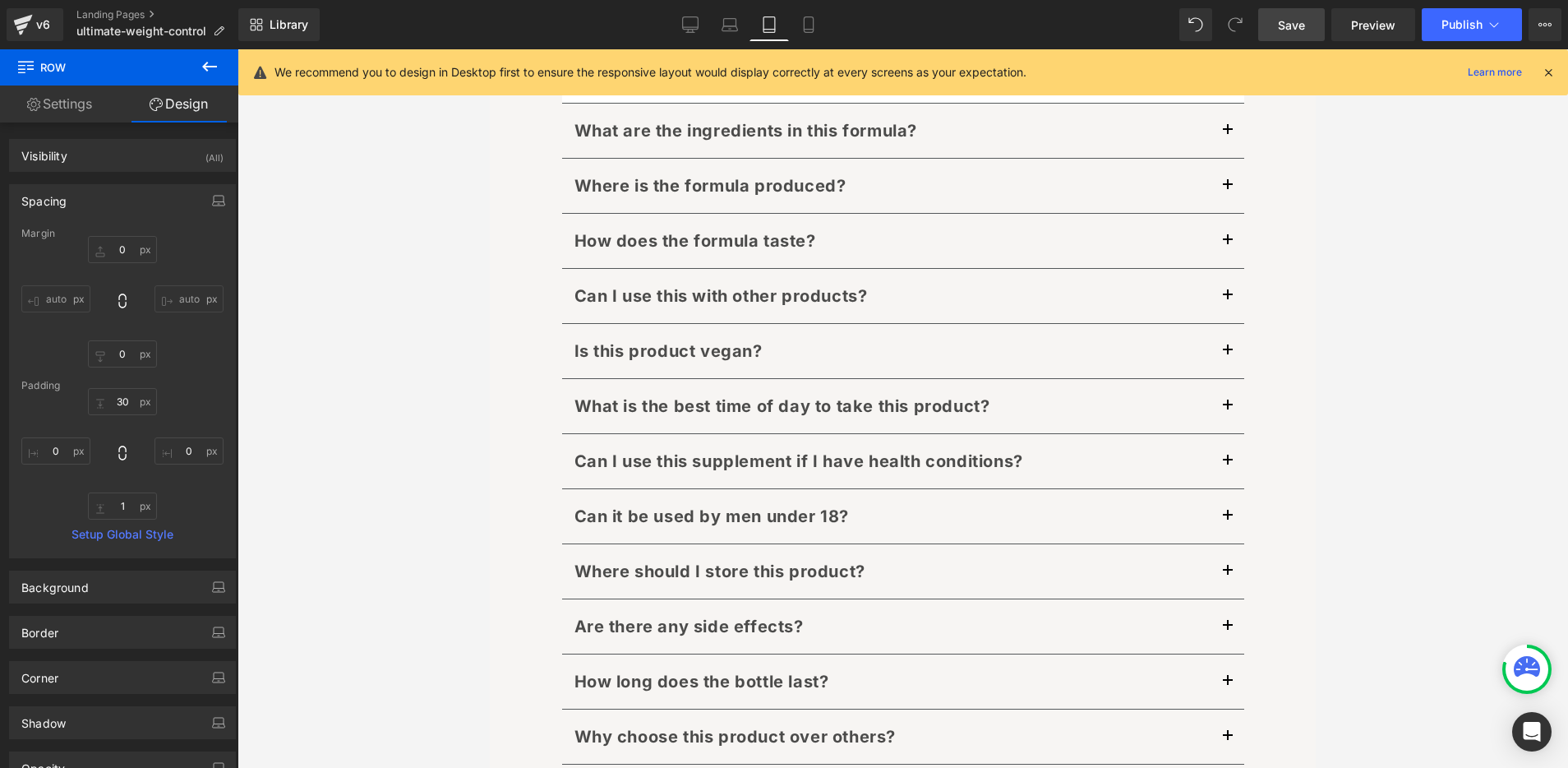 type on "0" 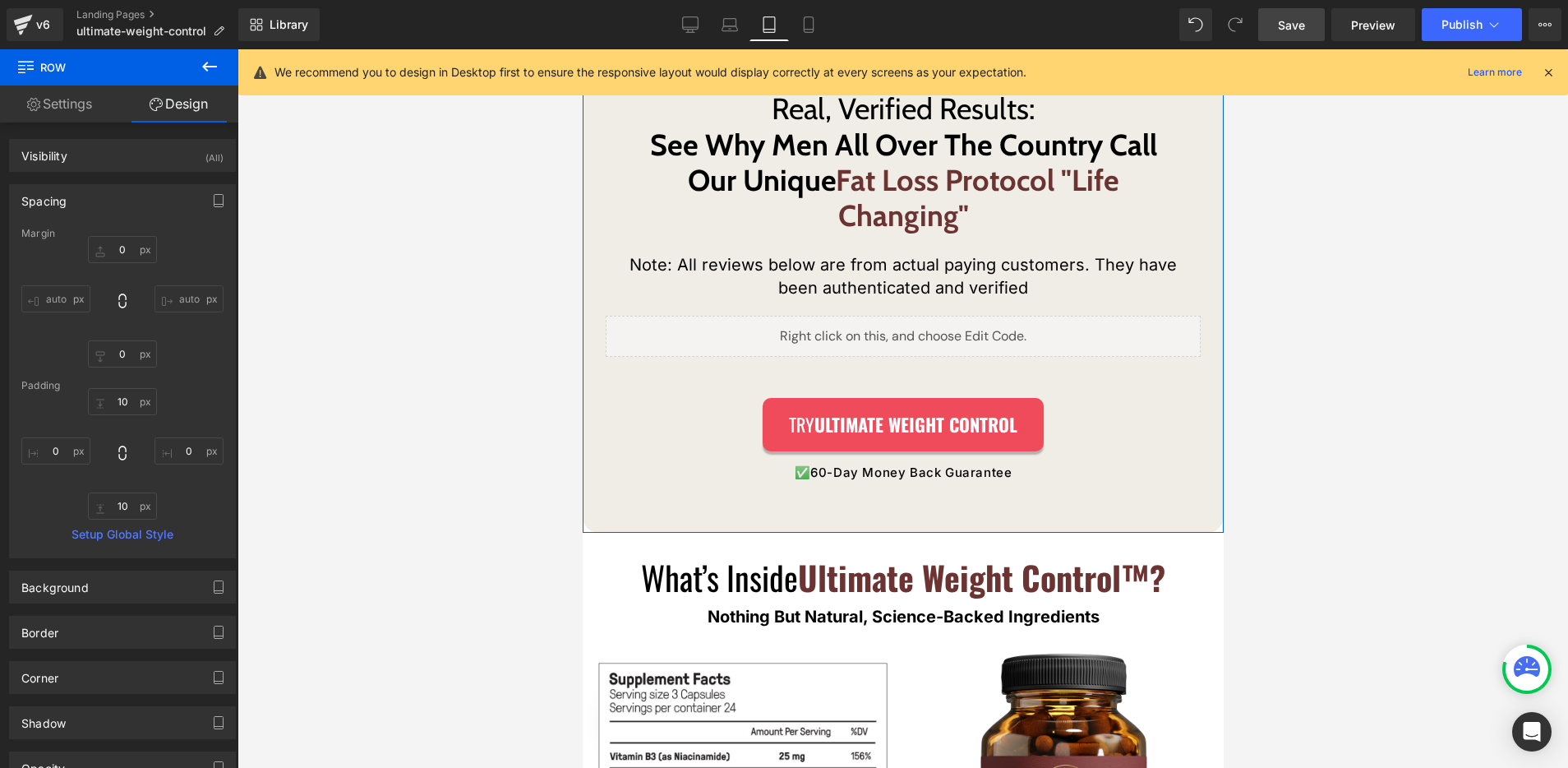 click on "Try   ULTIMATE WEIGHT CONTROL Button         ✅  60-Day Money Back Guarantee Text Block         Row         Row" at bounding box center [902, 437] 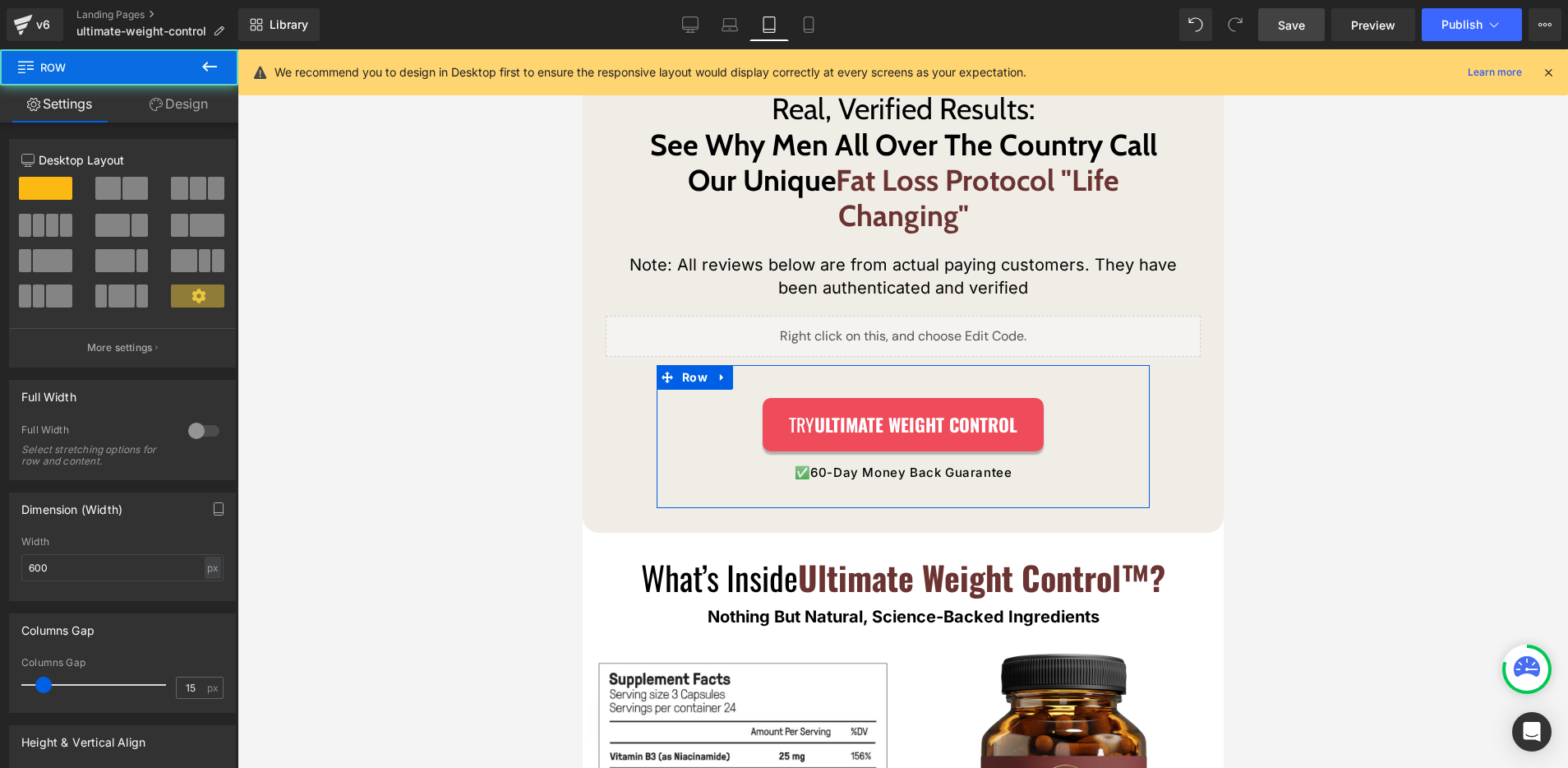 click on "Design" at bounding box center (178, 104) 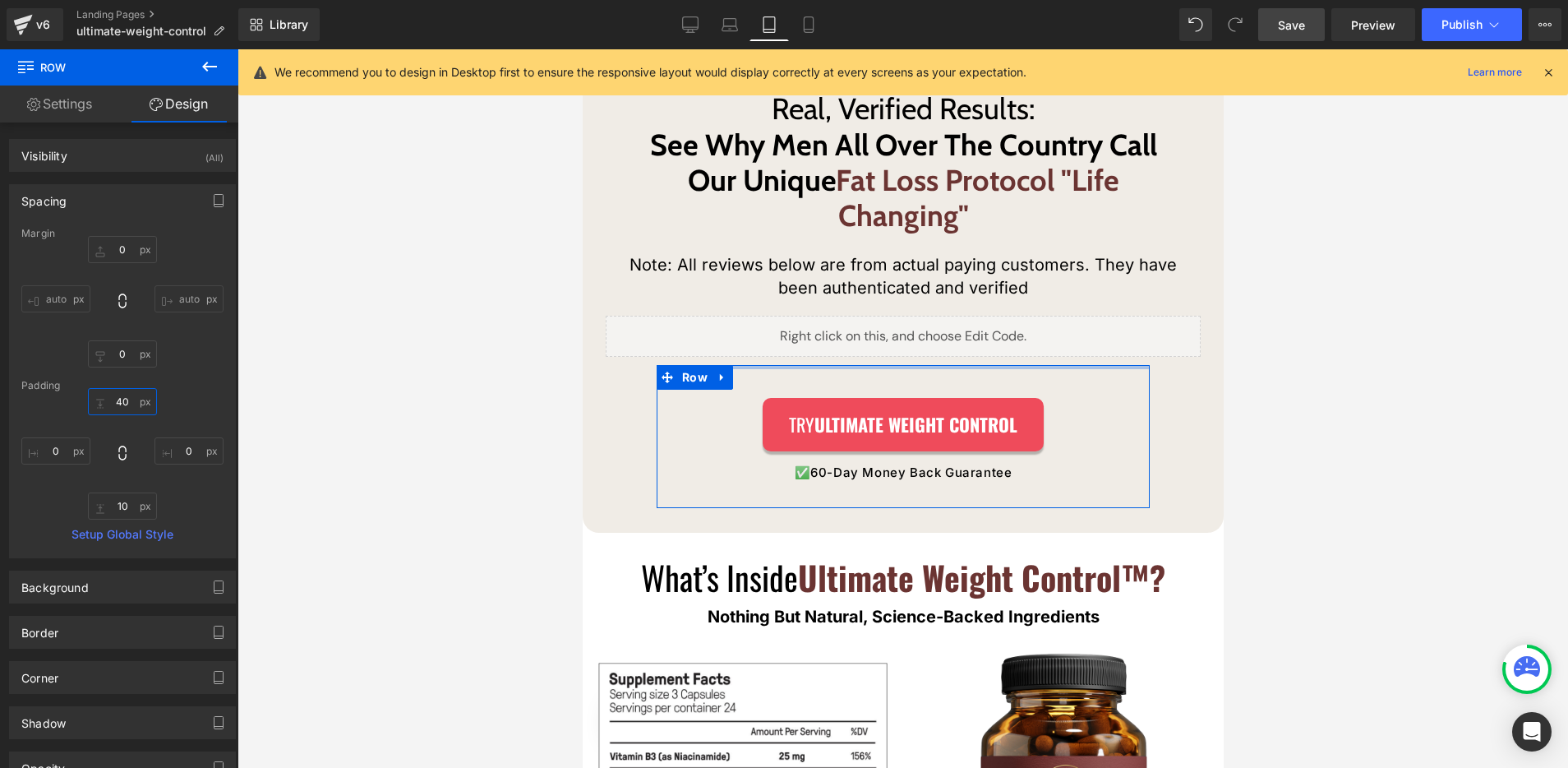 click on "40" at bounding box center (122, 401) 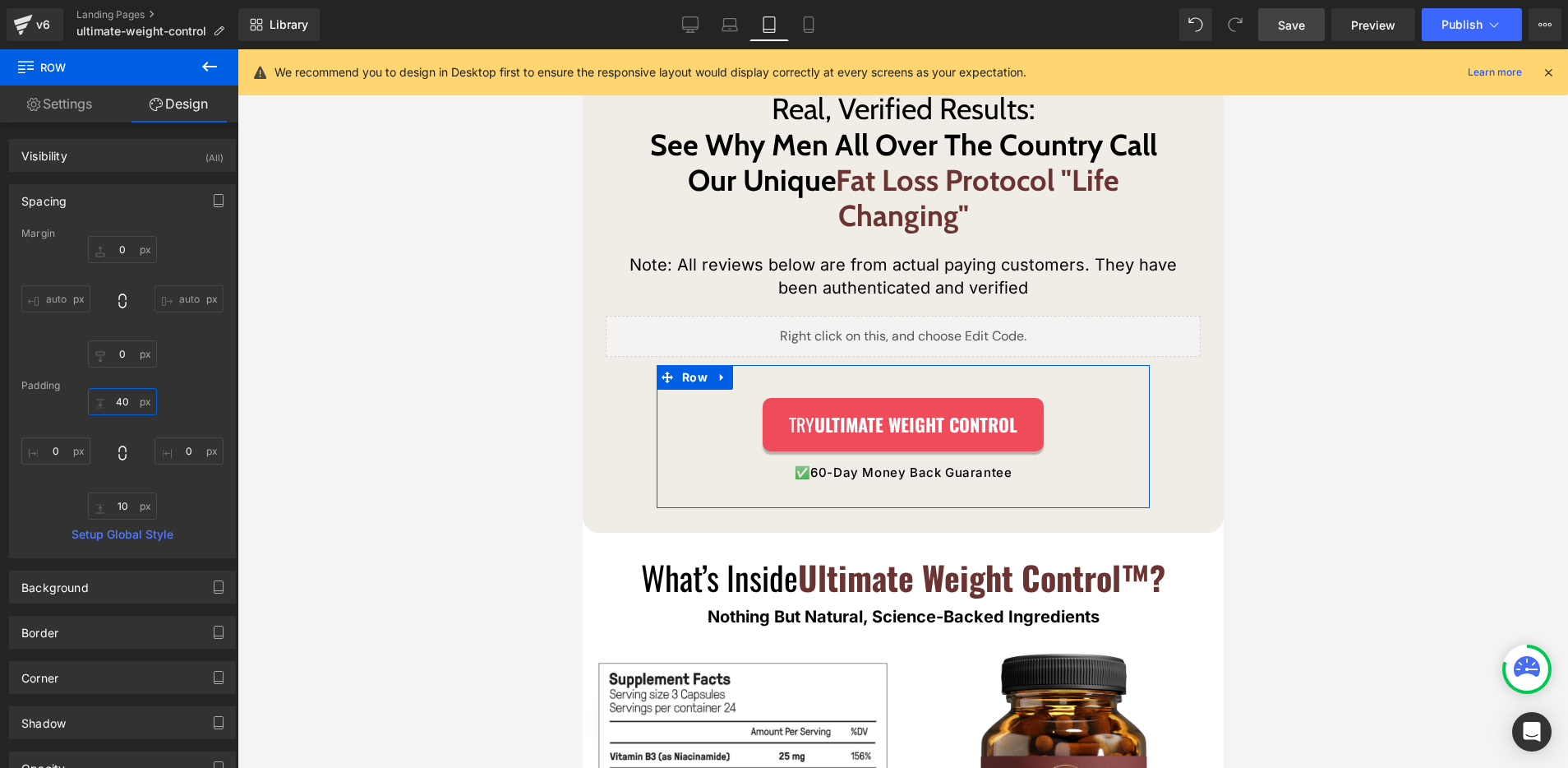 type on "0" 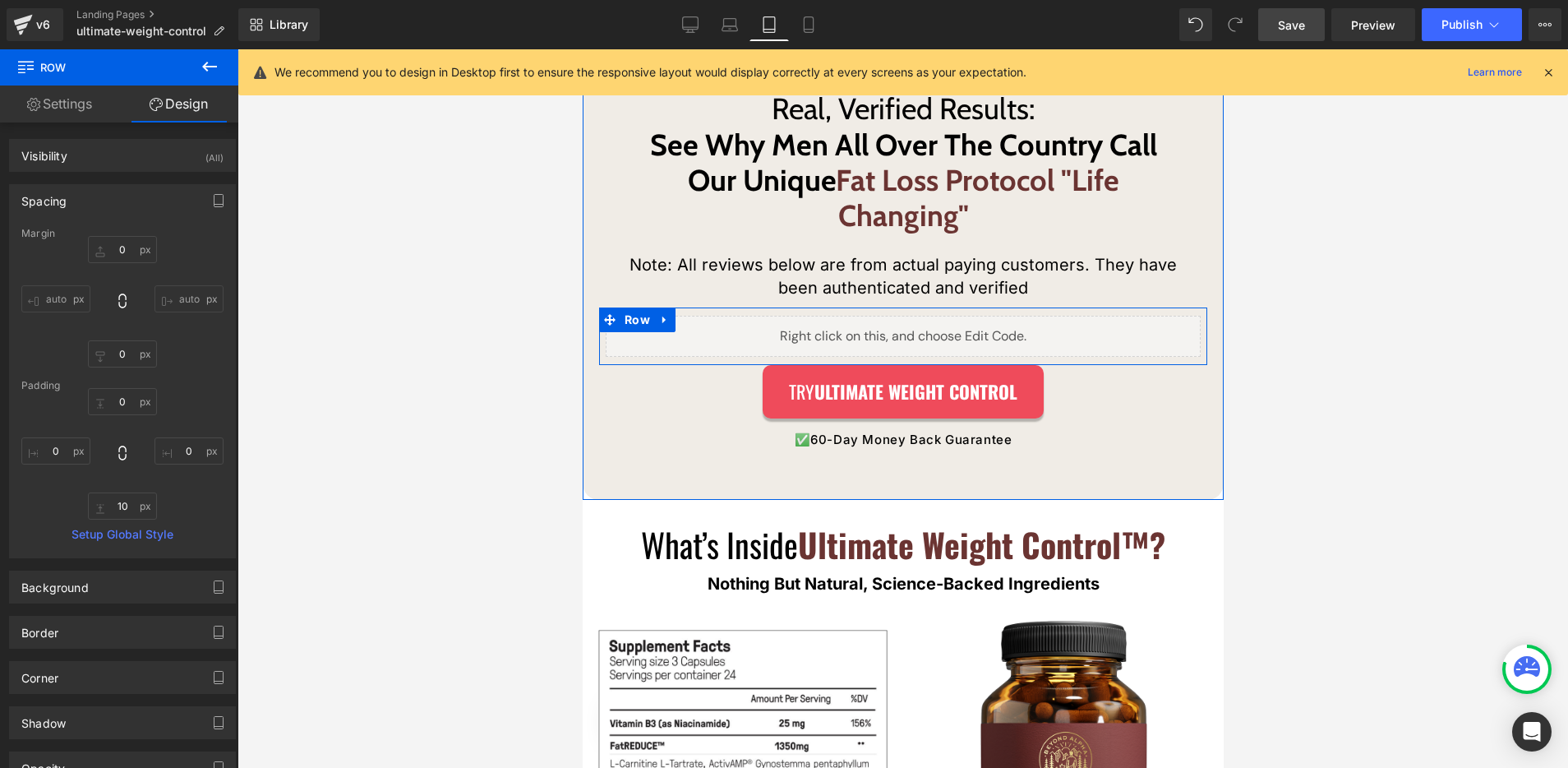 click on "Liquid         Row" at bounding box center [902, 336] 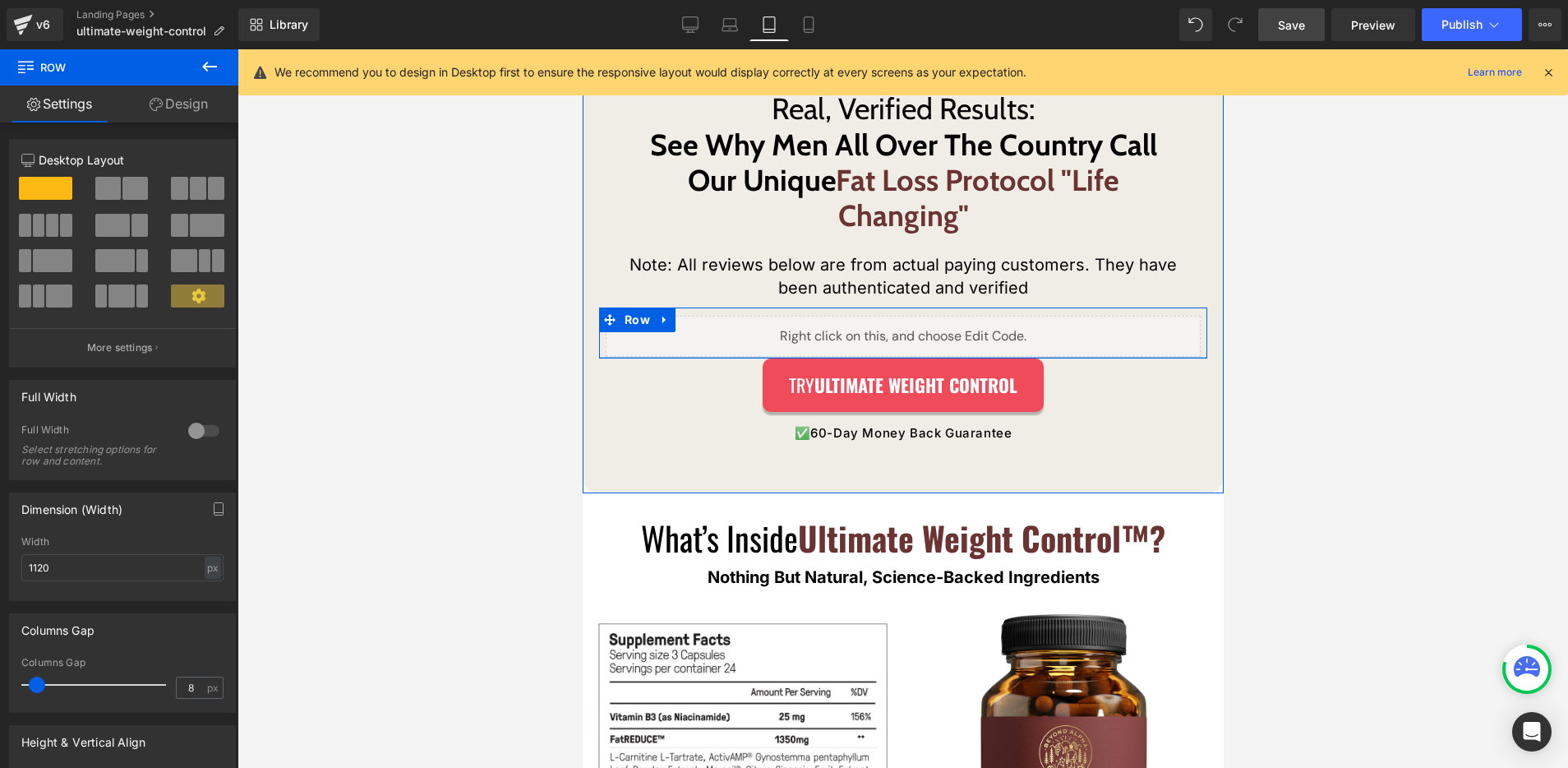 click at bounding box center (902, 358) 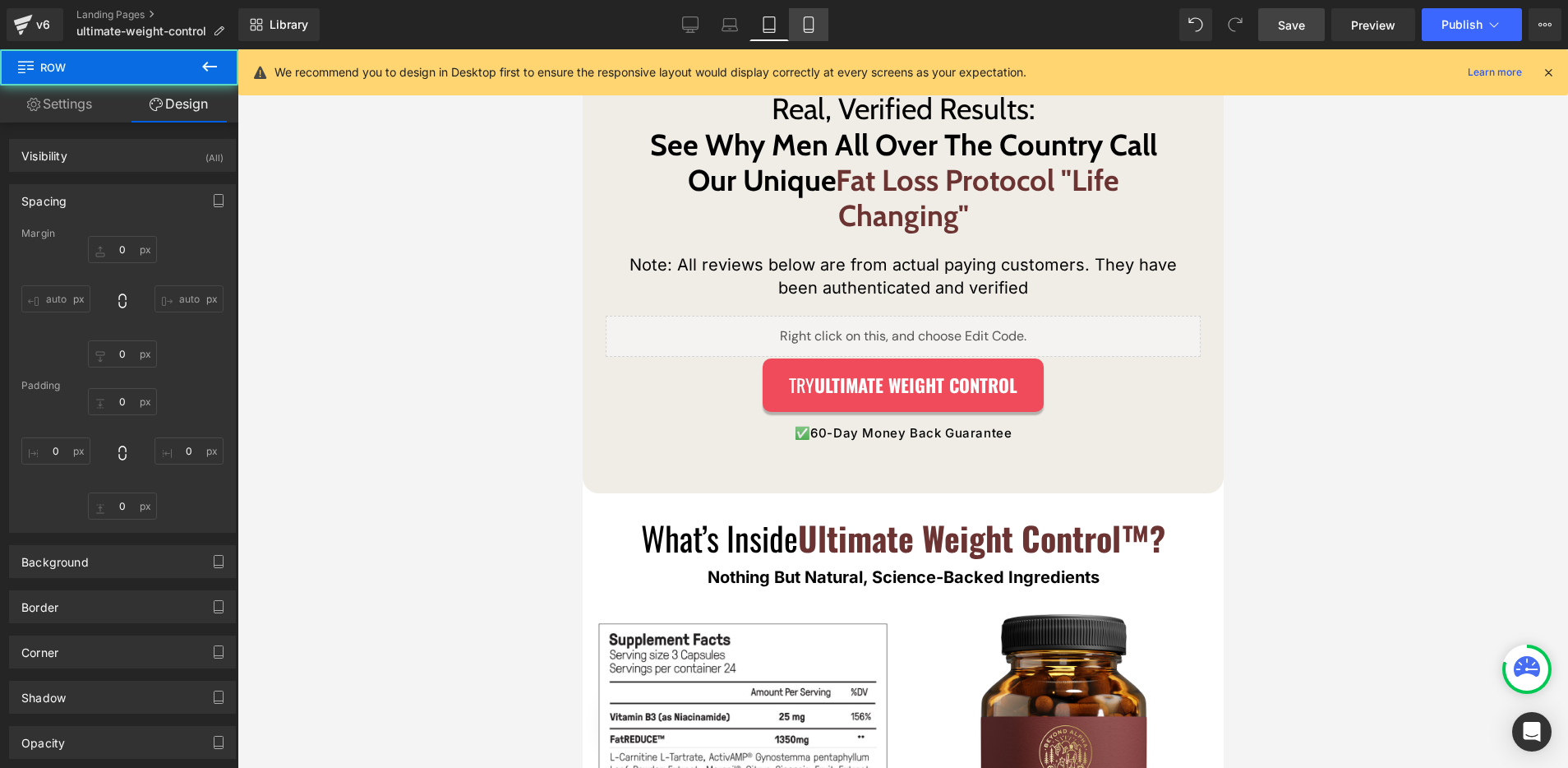 type on "0" 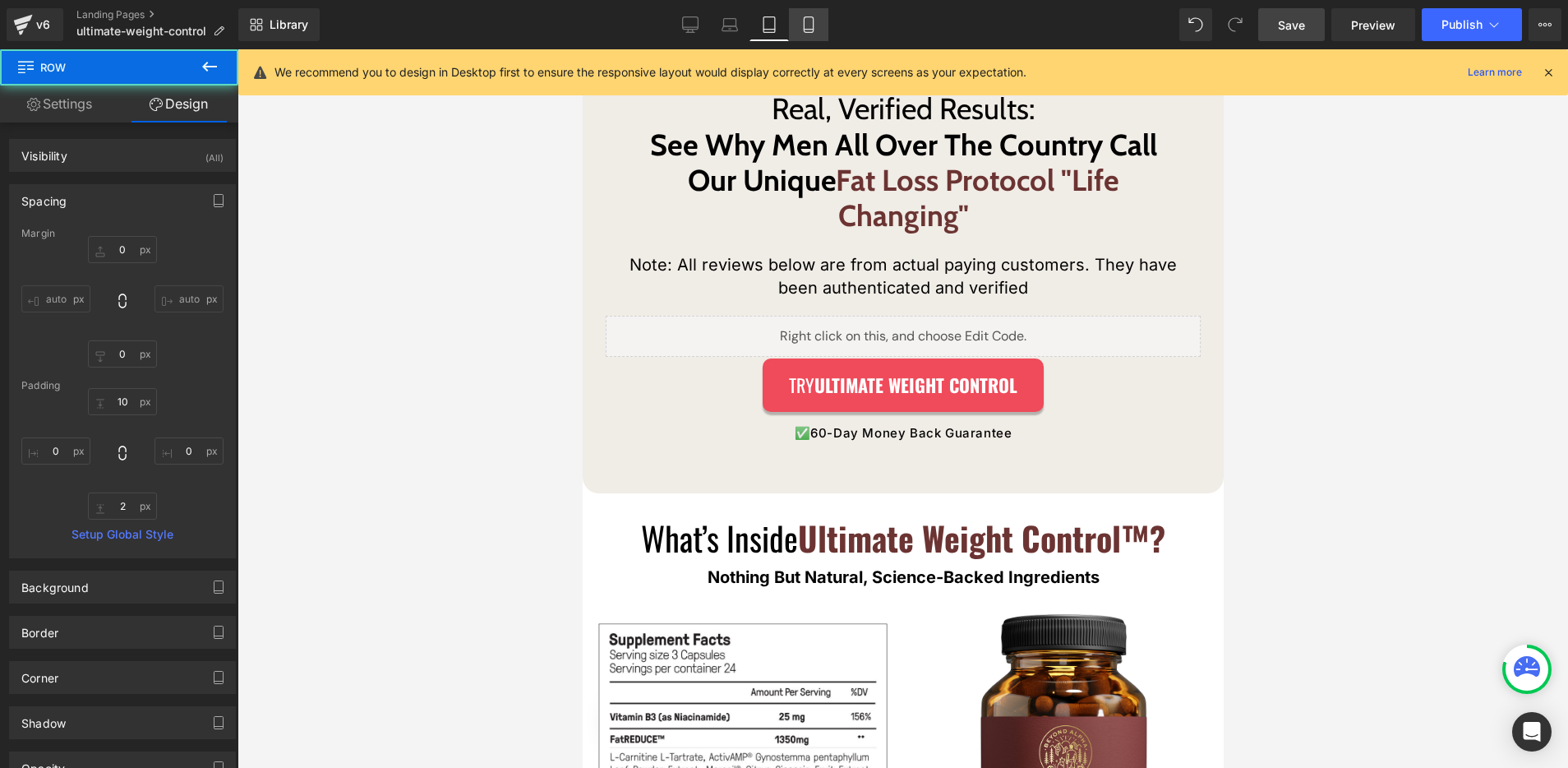 click 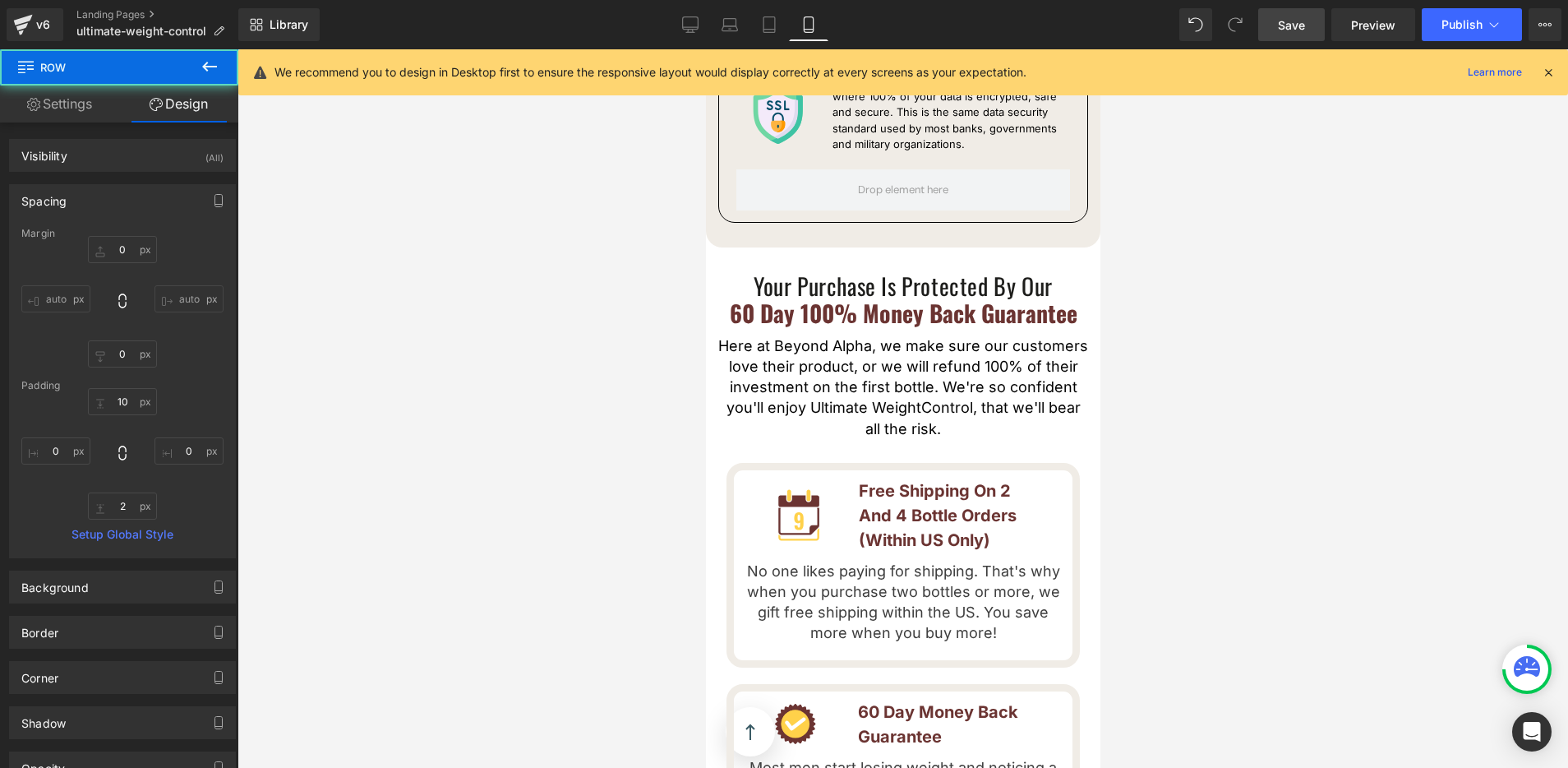 type on "0" 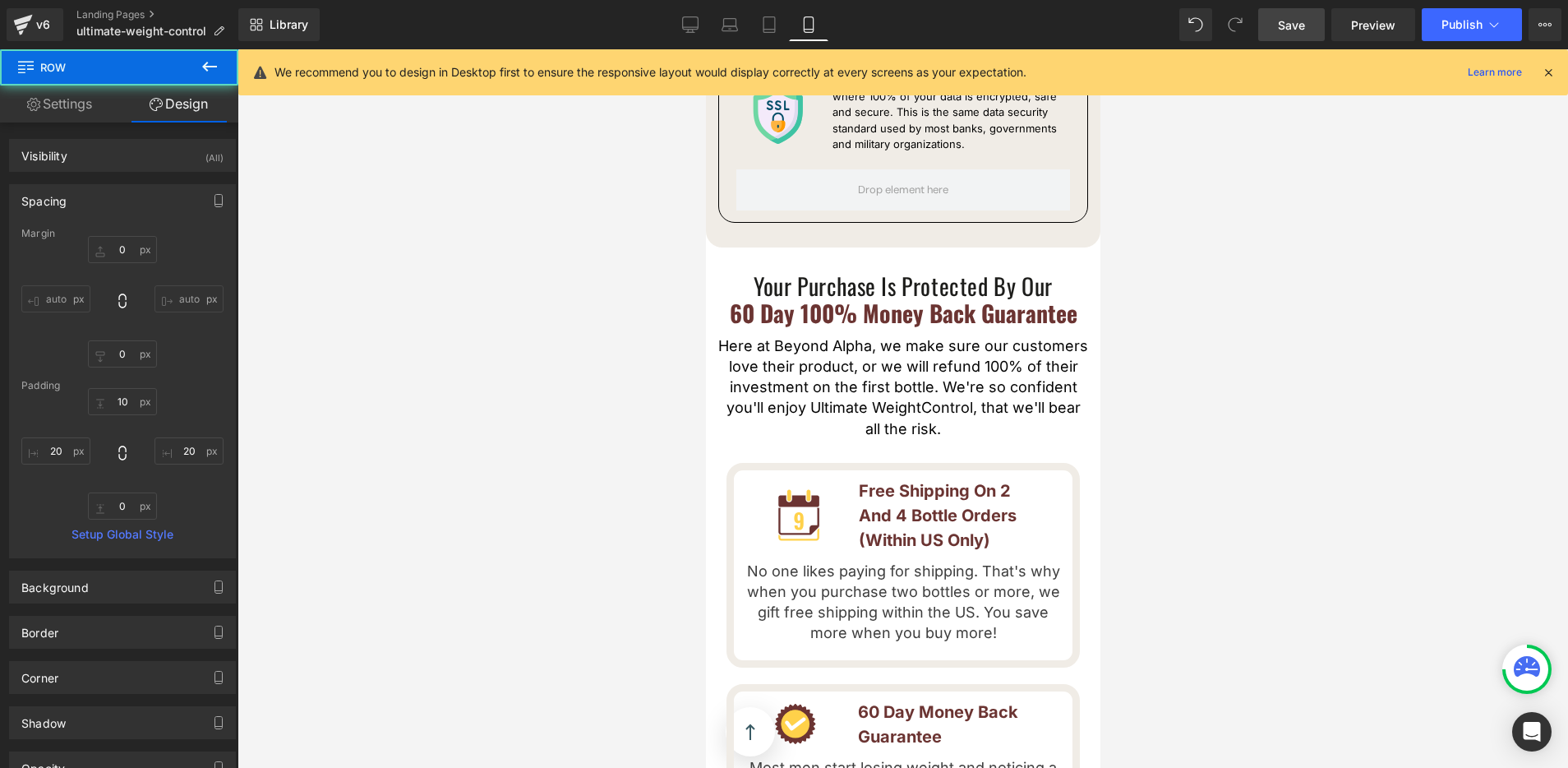 scroll, scrollTop: 14811, scrollLeft: 0, axis: vertical 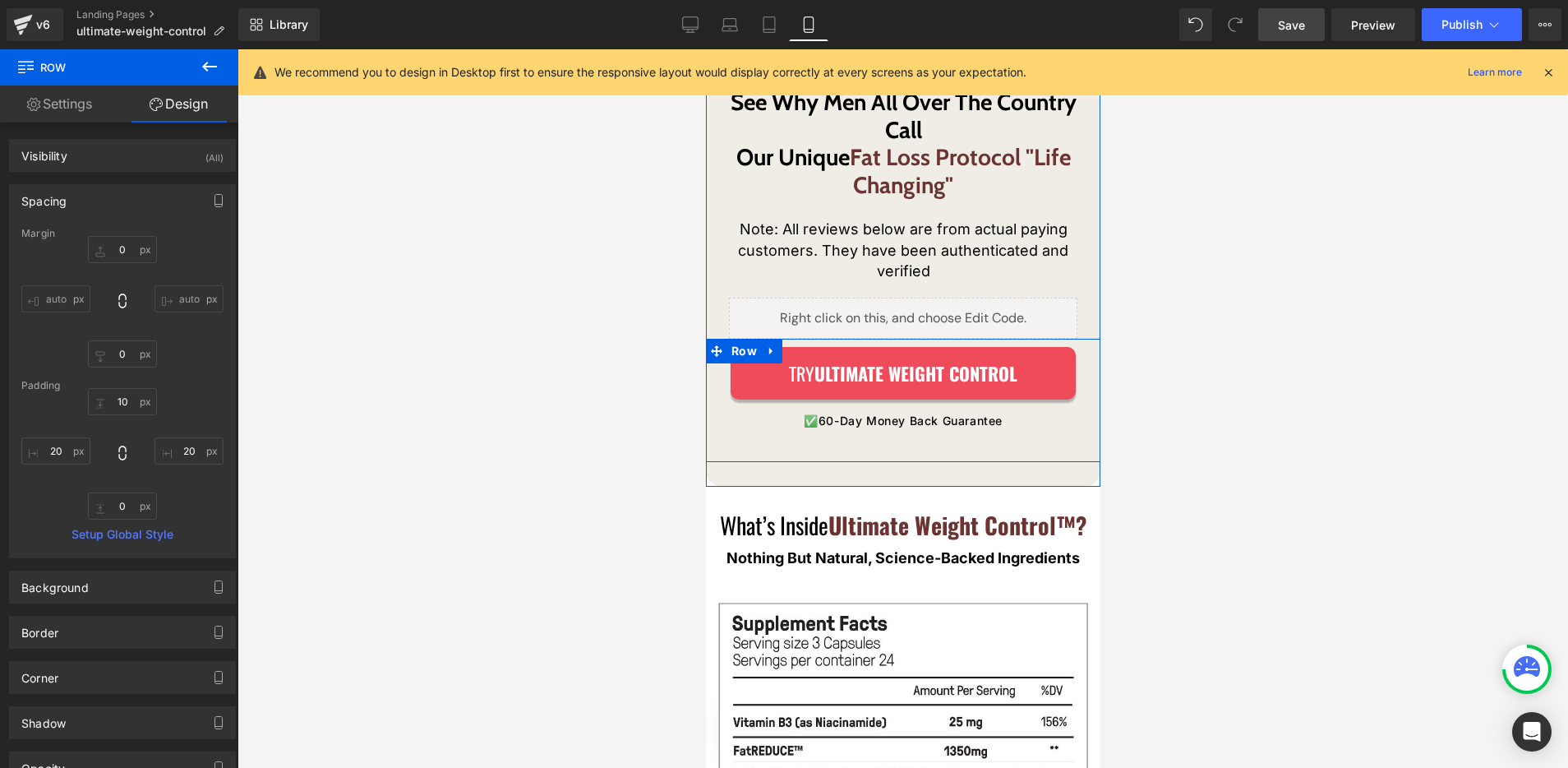 click on "Try   ULTIMATE WEIGHT CONTROL Button         ✅  60-Day Money Back Guarantee Text Block         Row         Row" at bounding box center (902, 400) 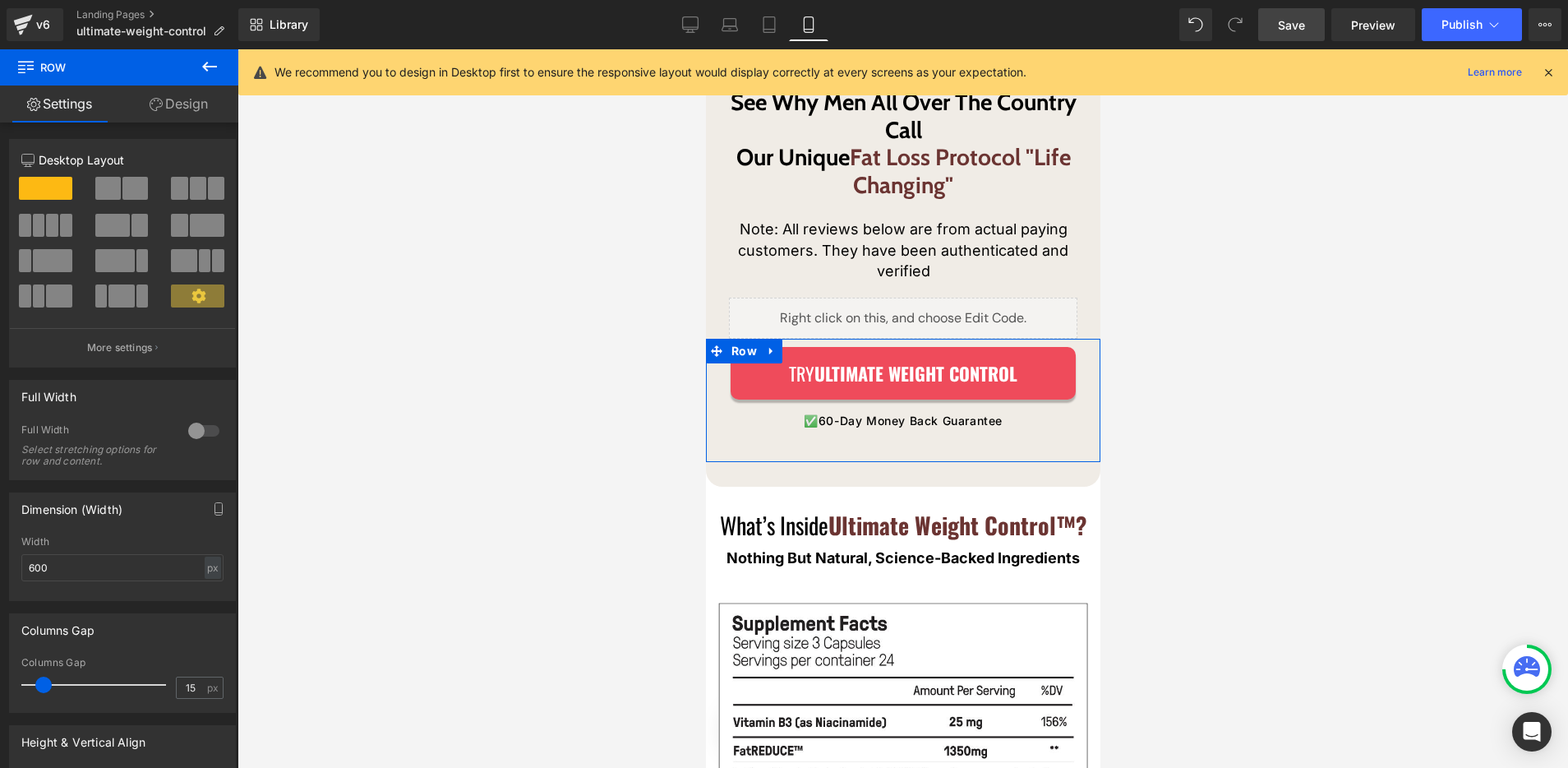 click on "Design" at bounding box center [178, 104] 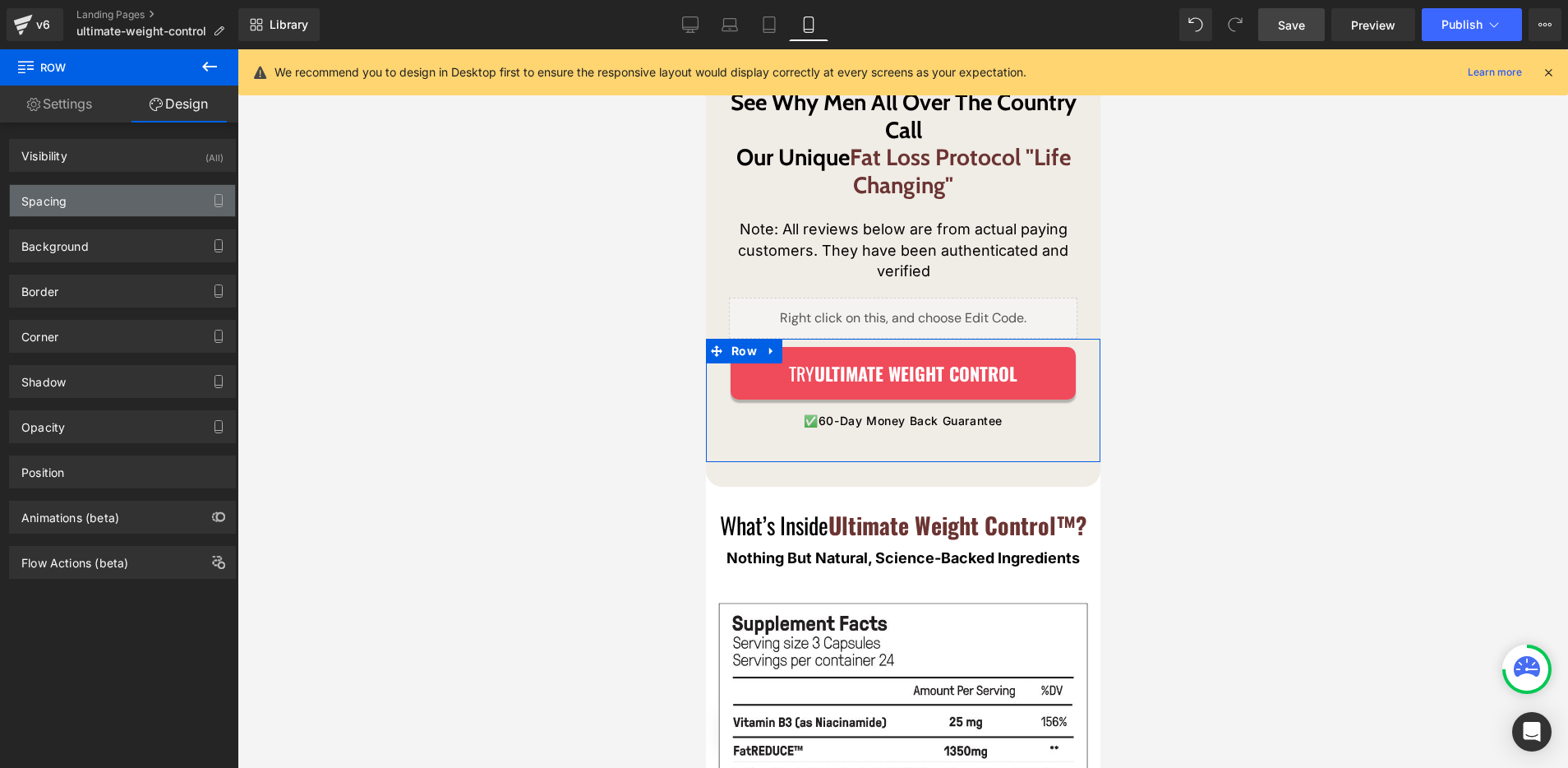click on "Spacing" at bounding box center (122, 201) 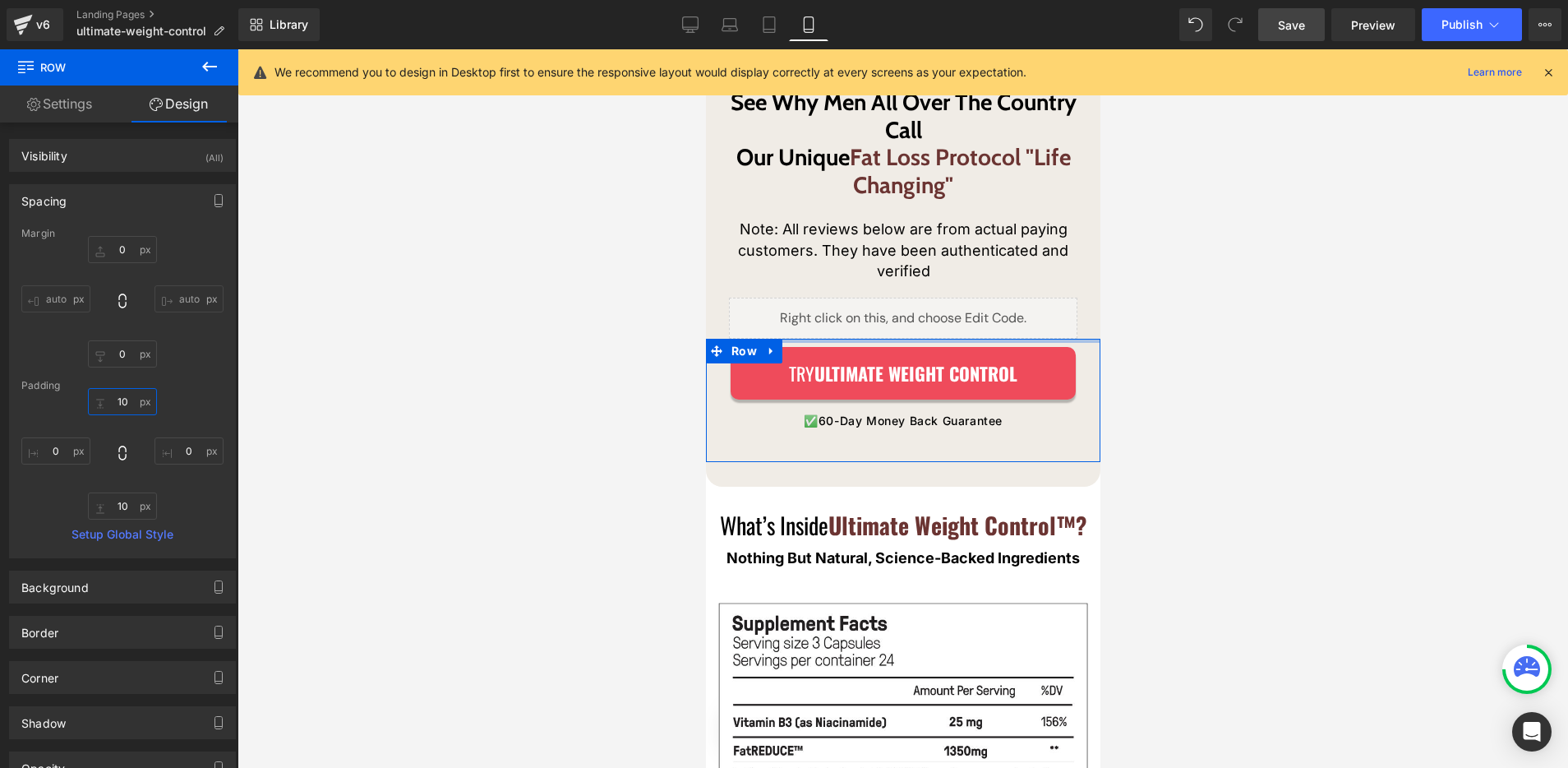 click on "10" at bounding box center (122, 401) 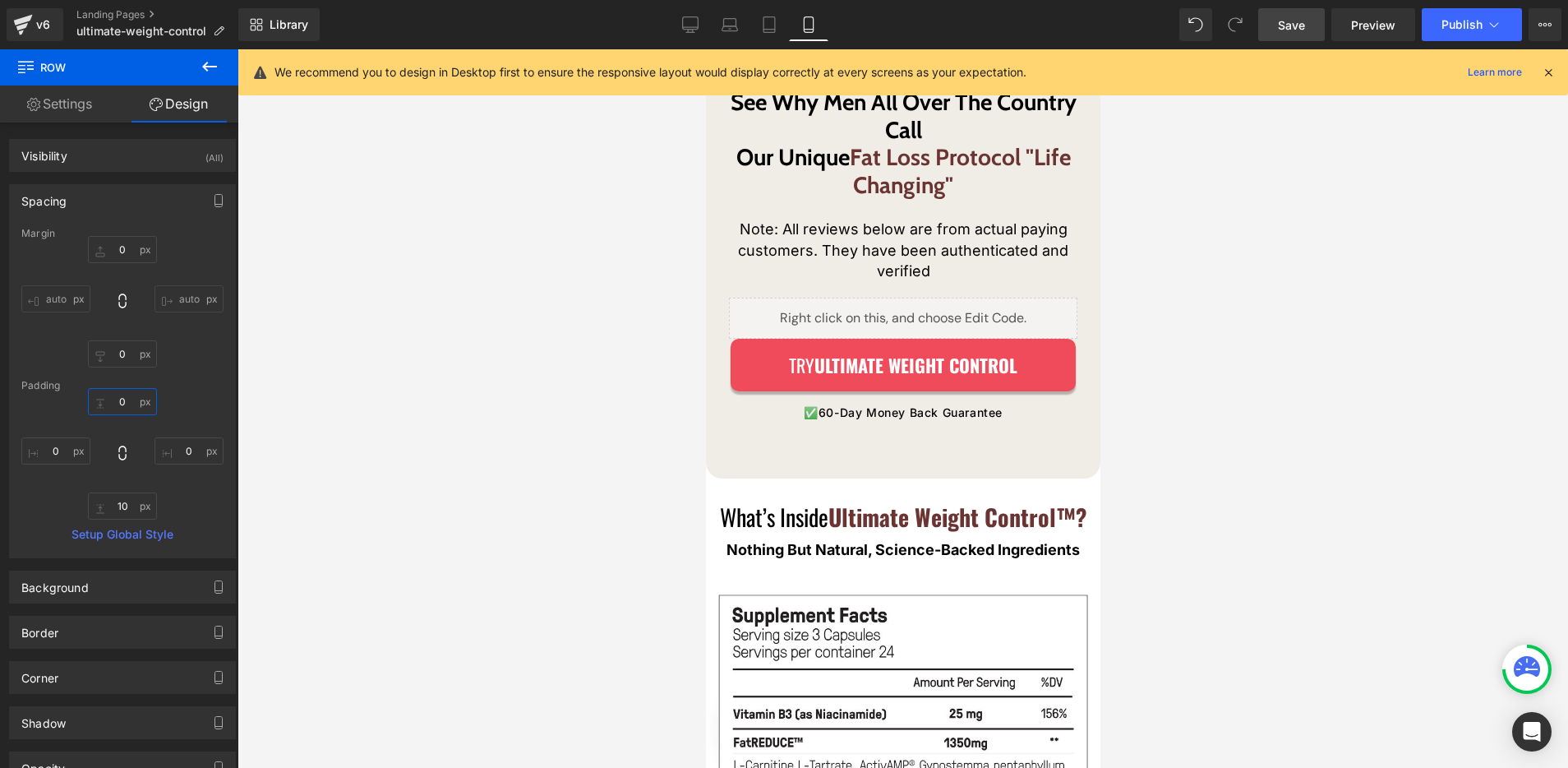 type on "0" 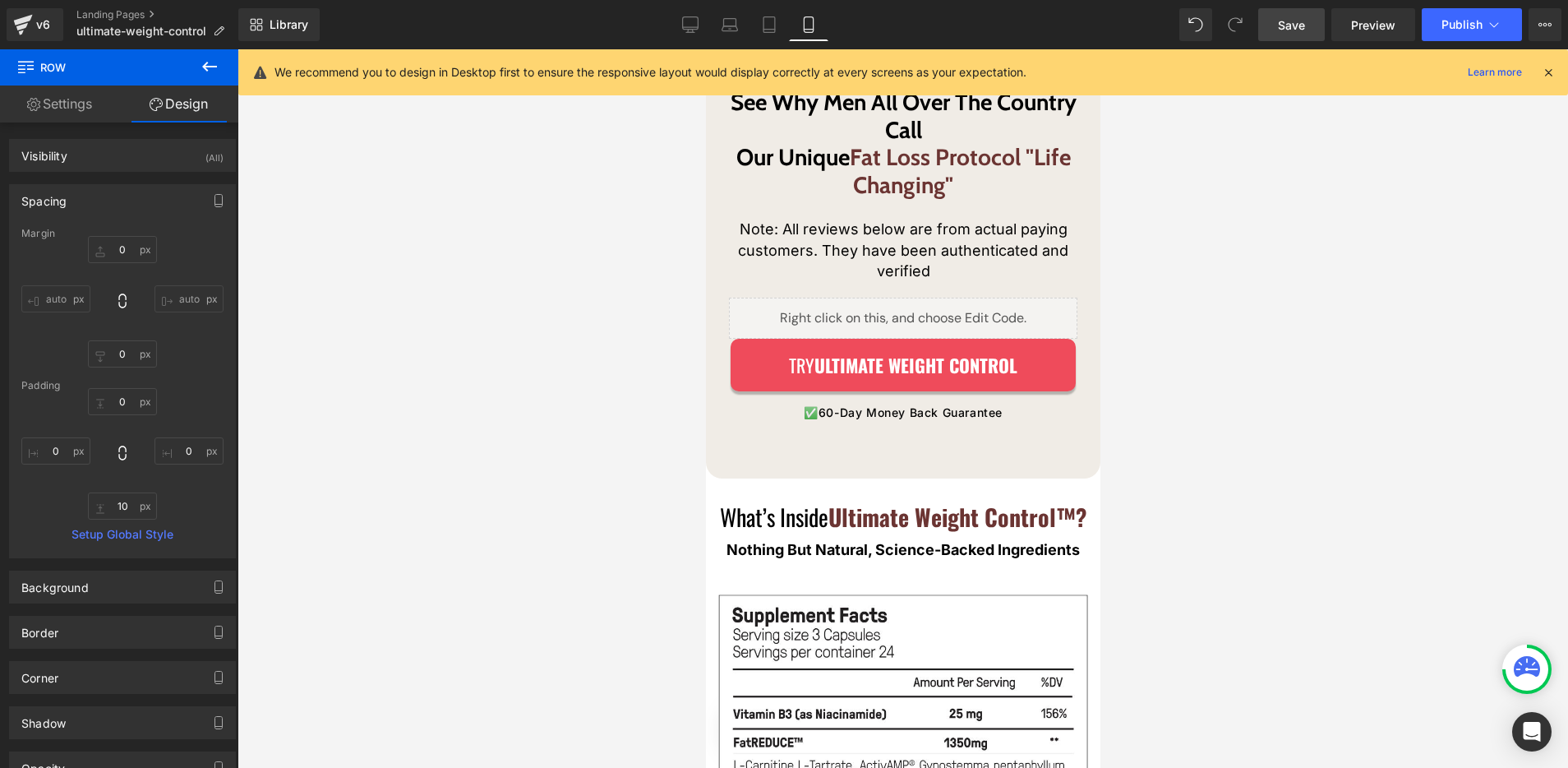 click on "Save" at bounding box center [1291, 25] 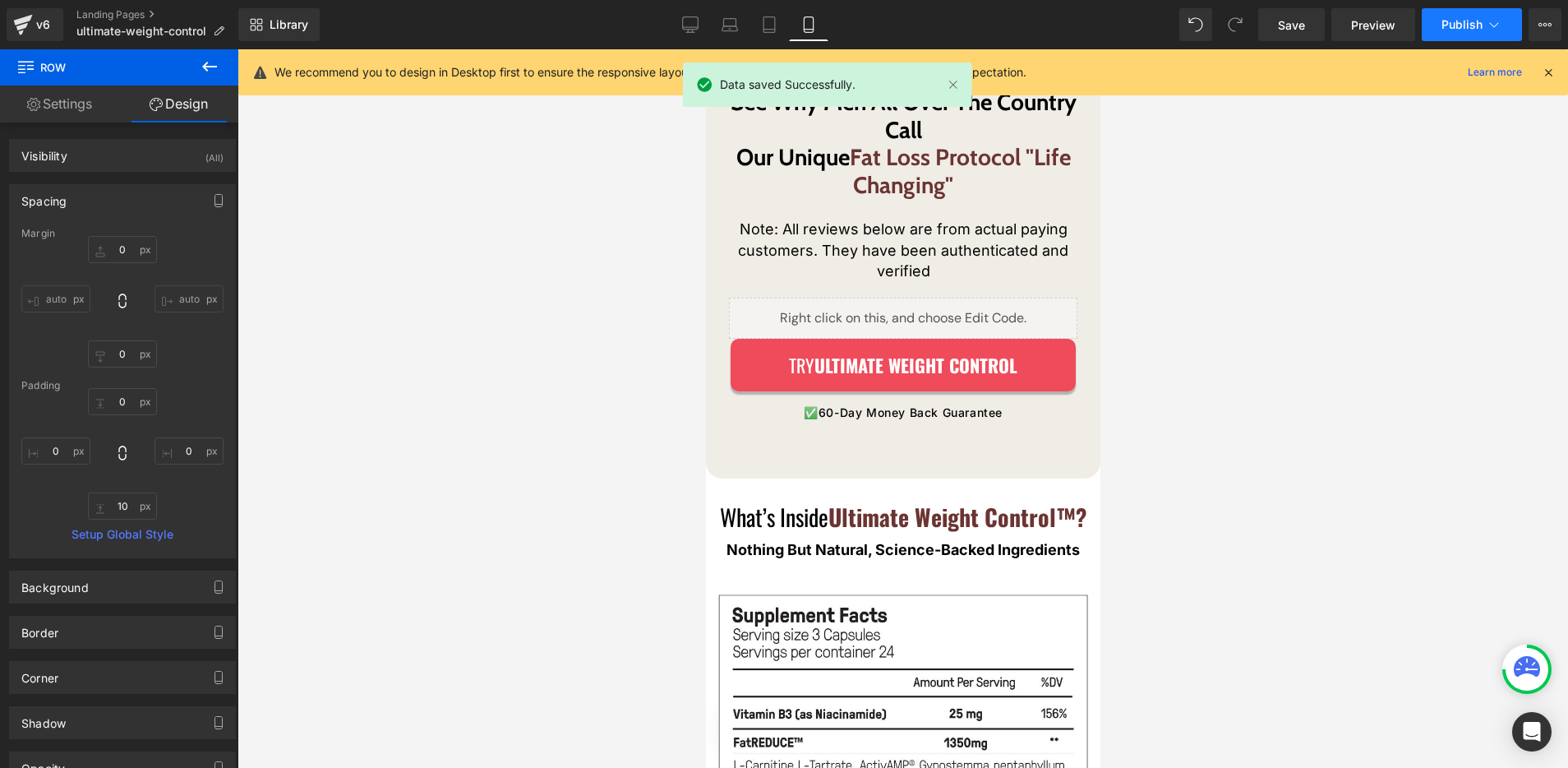 click on "Publish" at bounding box center [1462, 25] 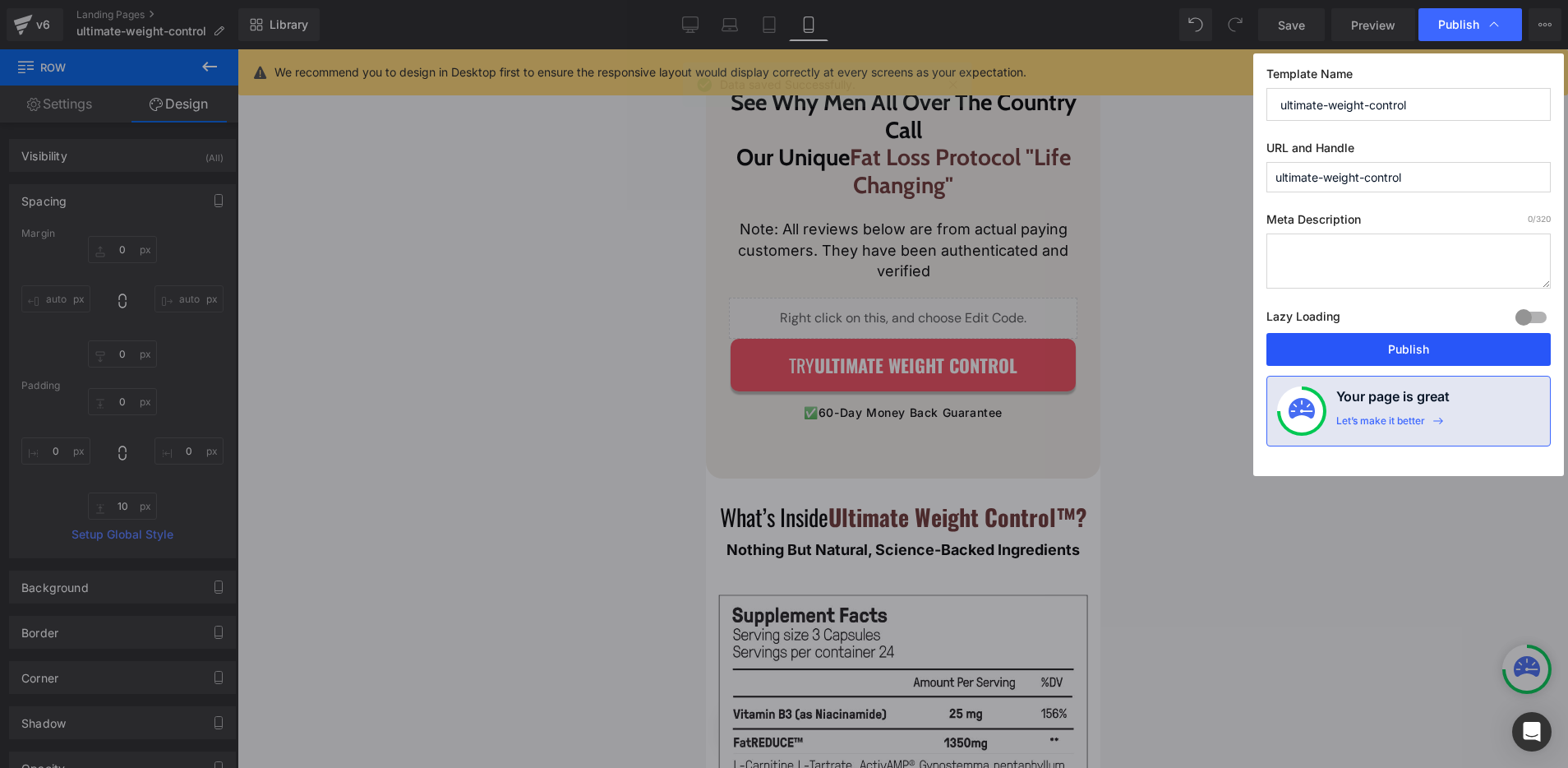 click on "Publish" at bounding box center [1409, 349] 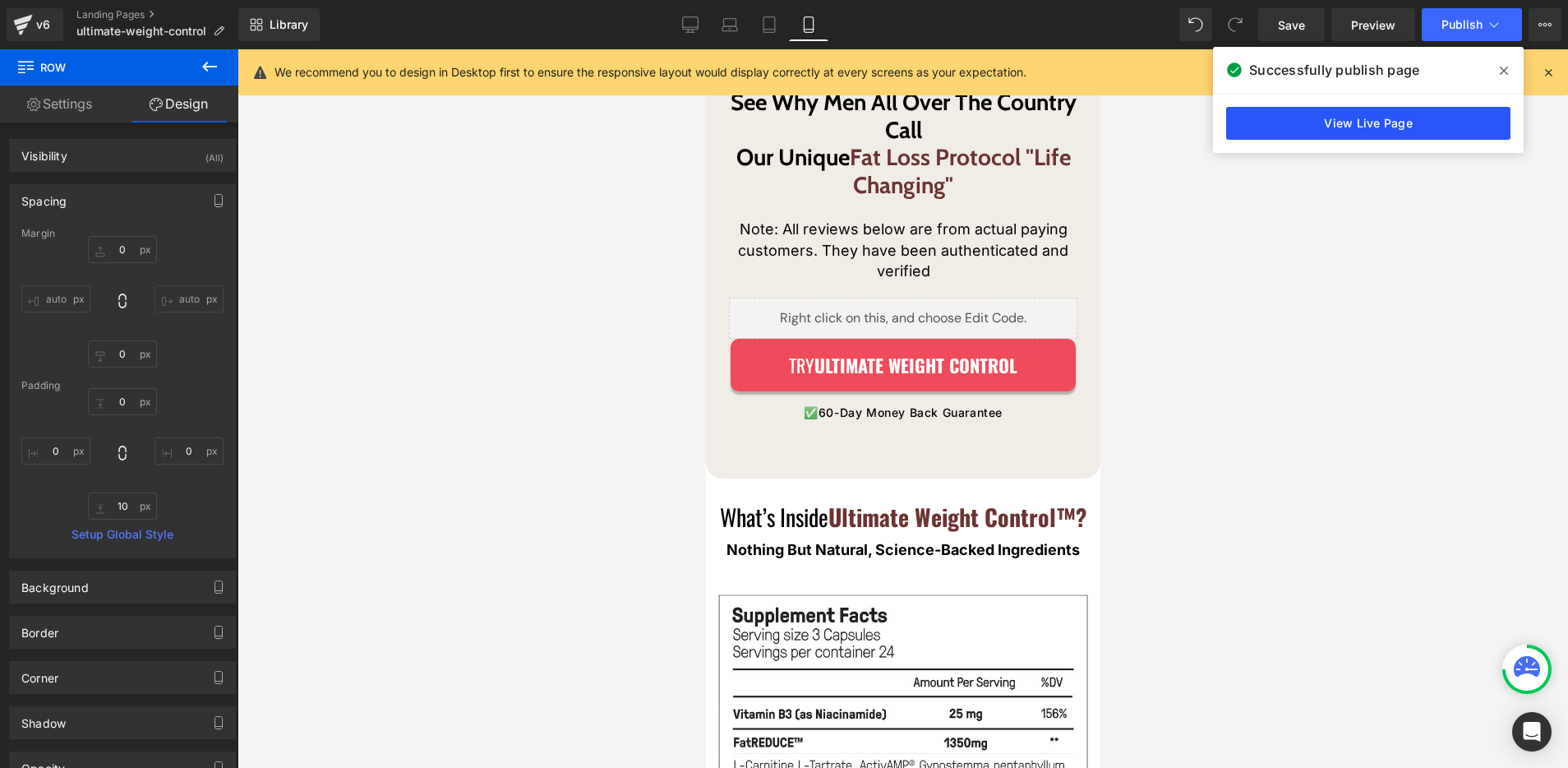 click on "View Live Page" at bounding box center (1368, 123) 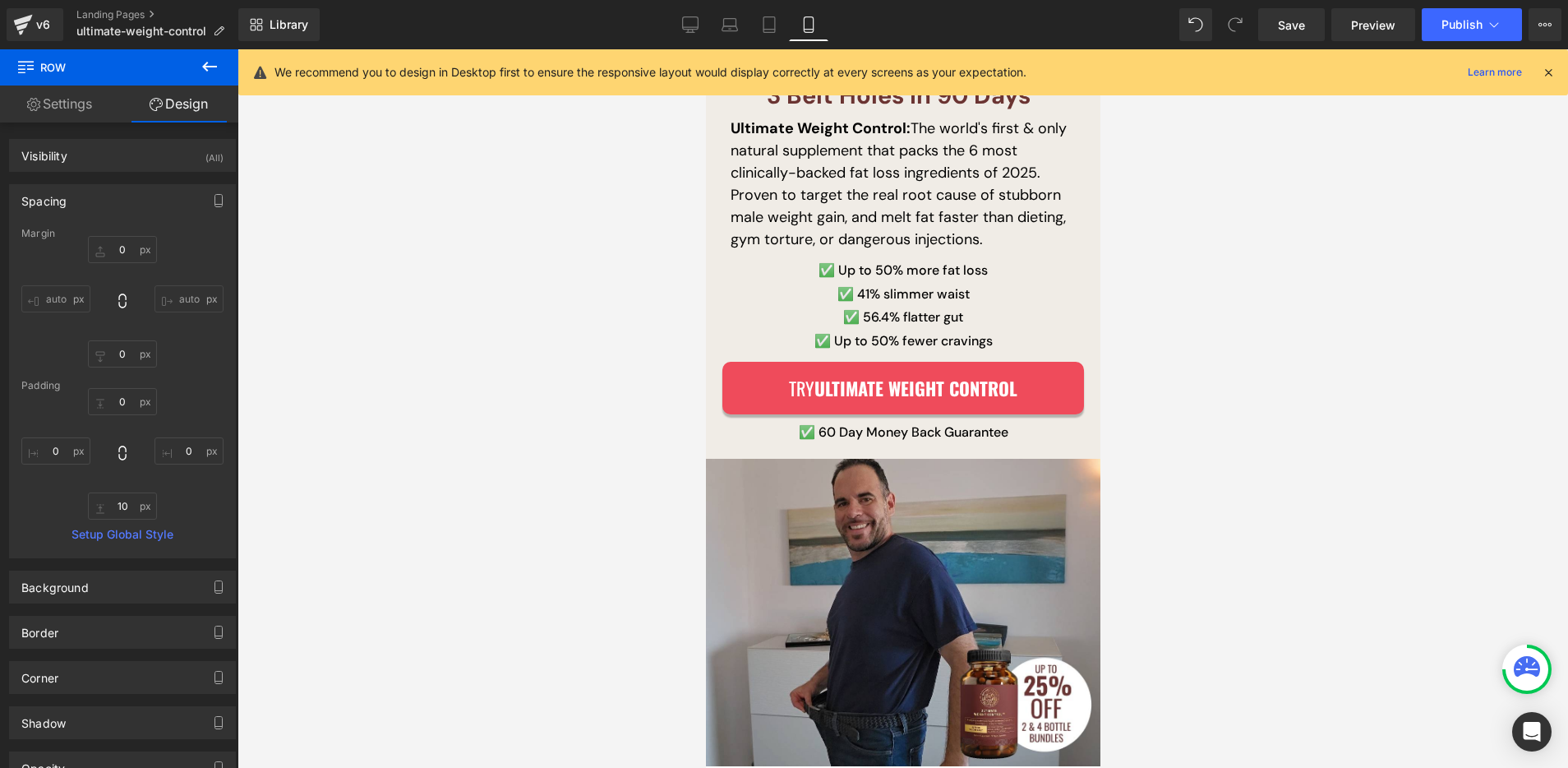 scroll, scrollTop: 0, scrollLeft: 0, axis: both 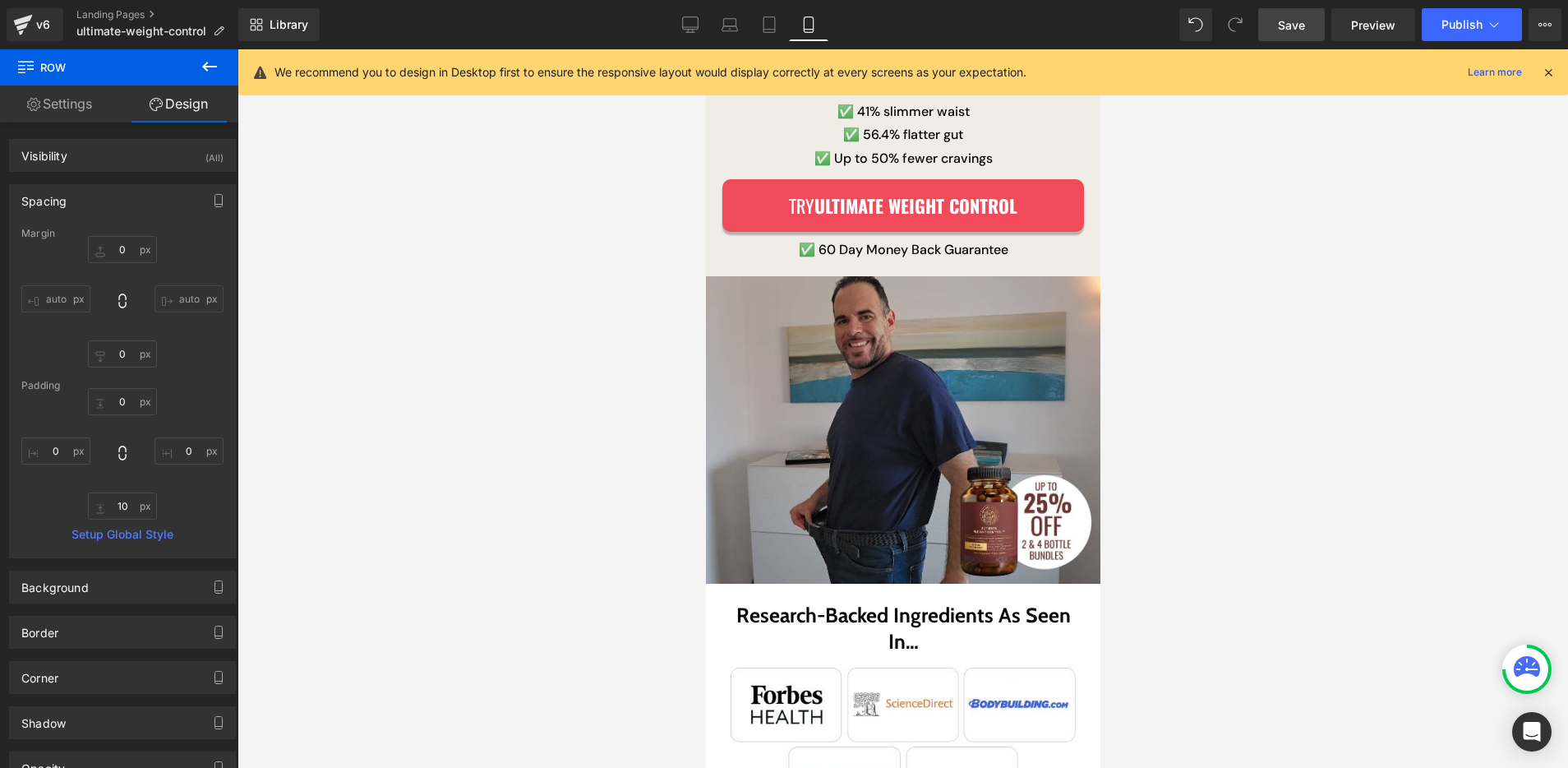click on "Save" at bounding box center [1291, 25] 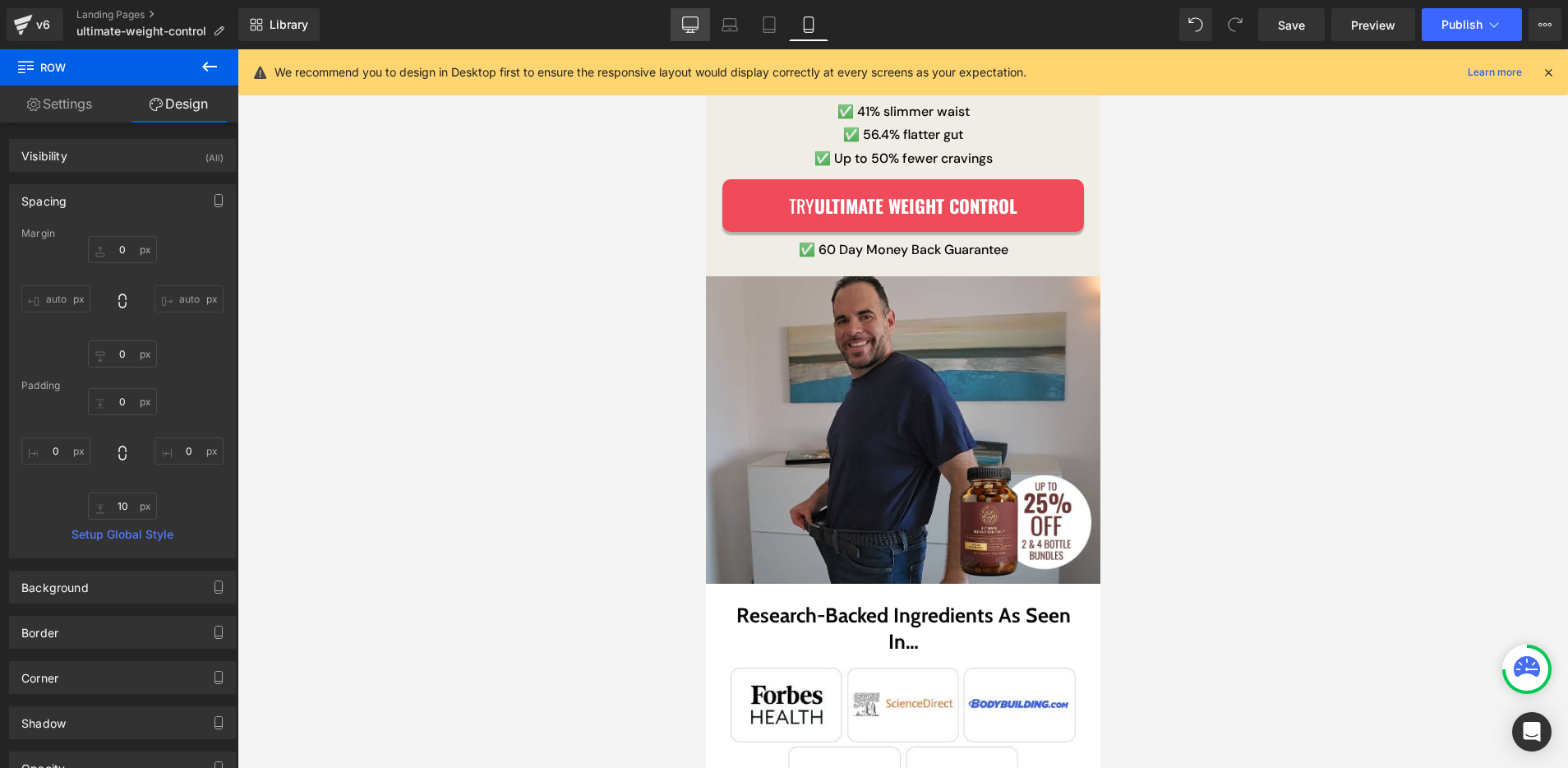 click 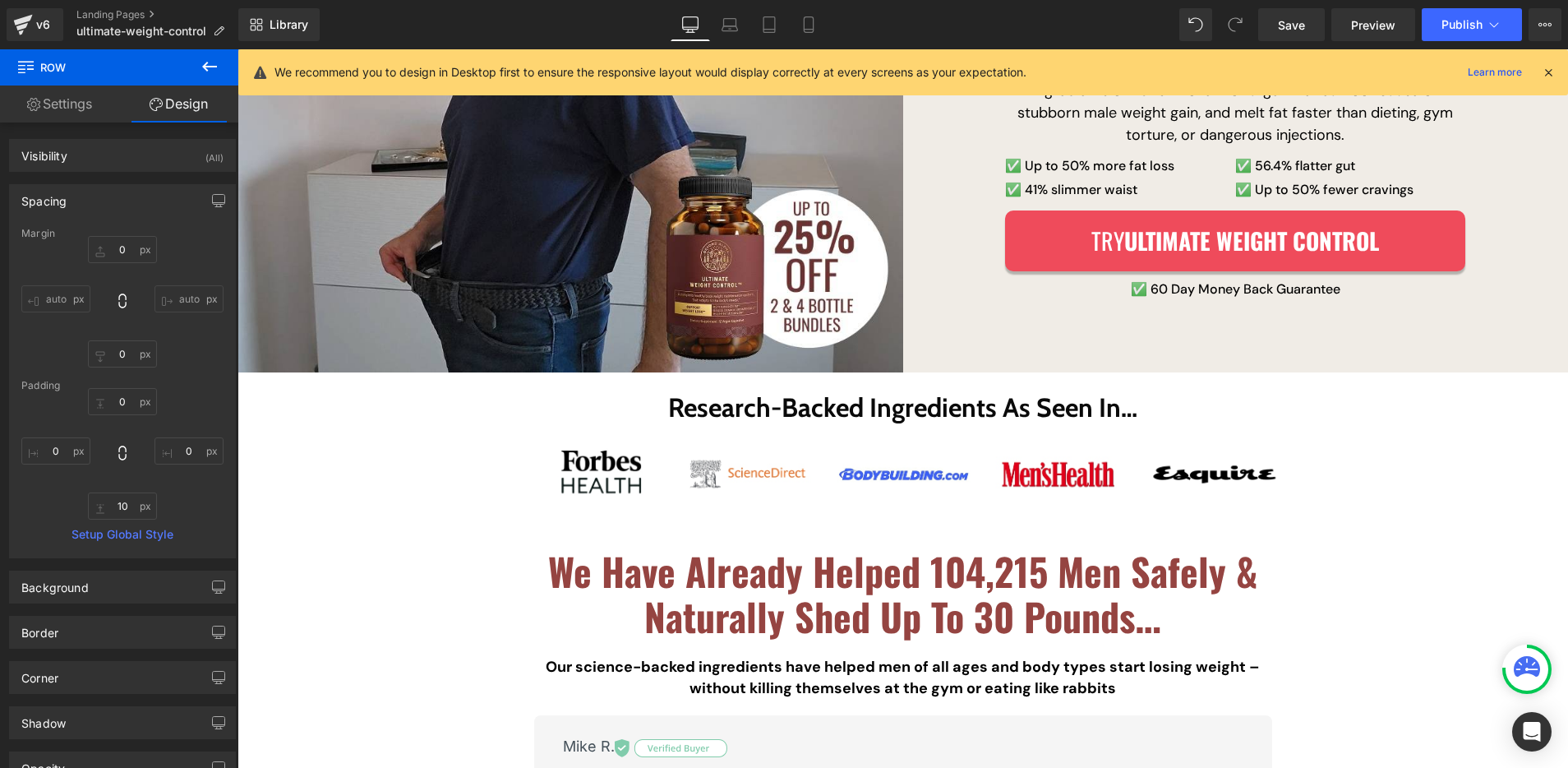 type on "0" 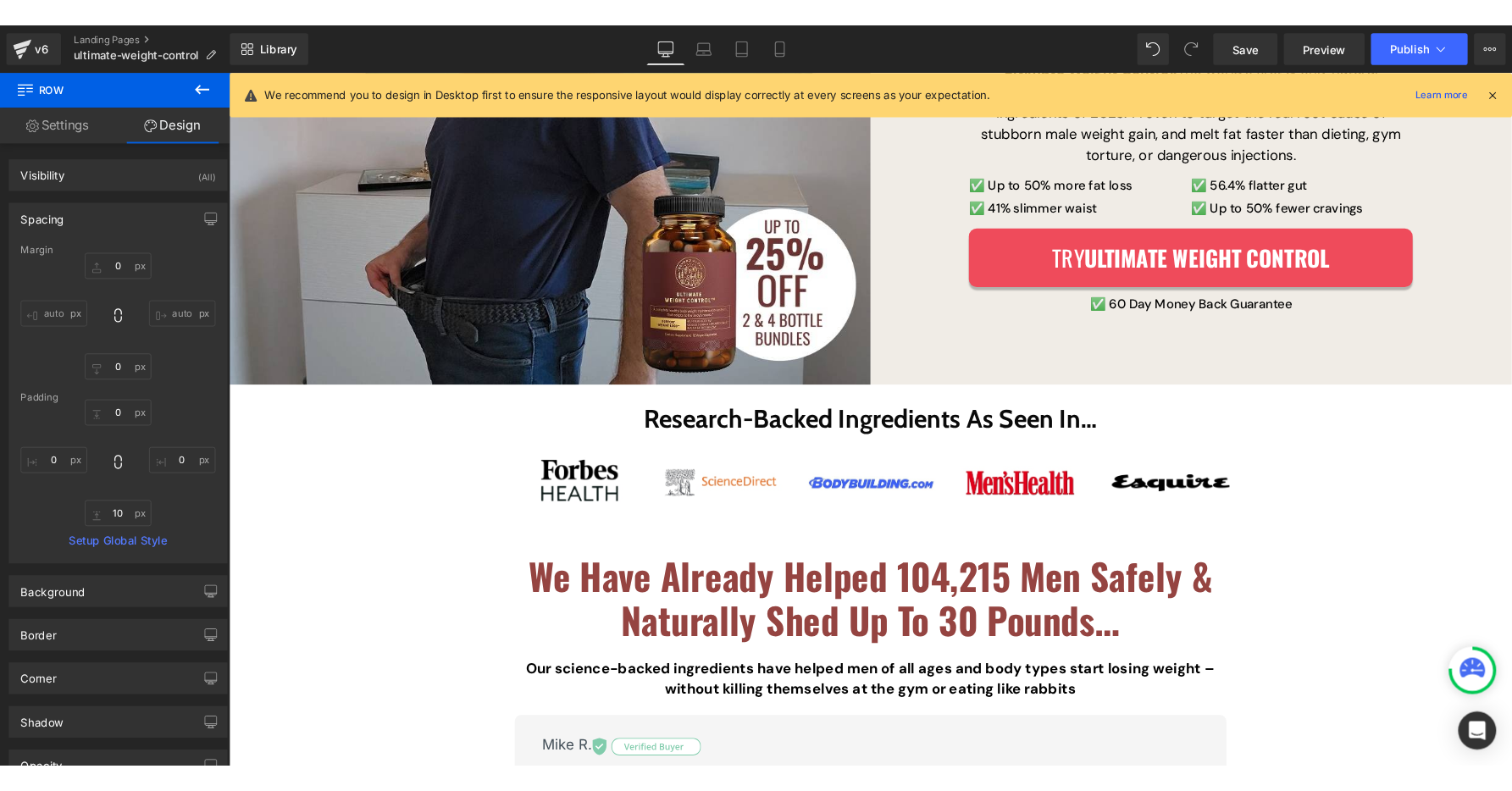 scroll, scrollTop: 0, scrollLeft: 0, axis: both 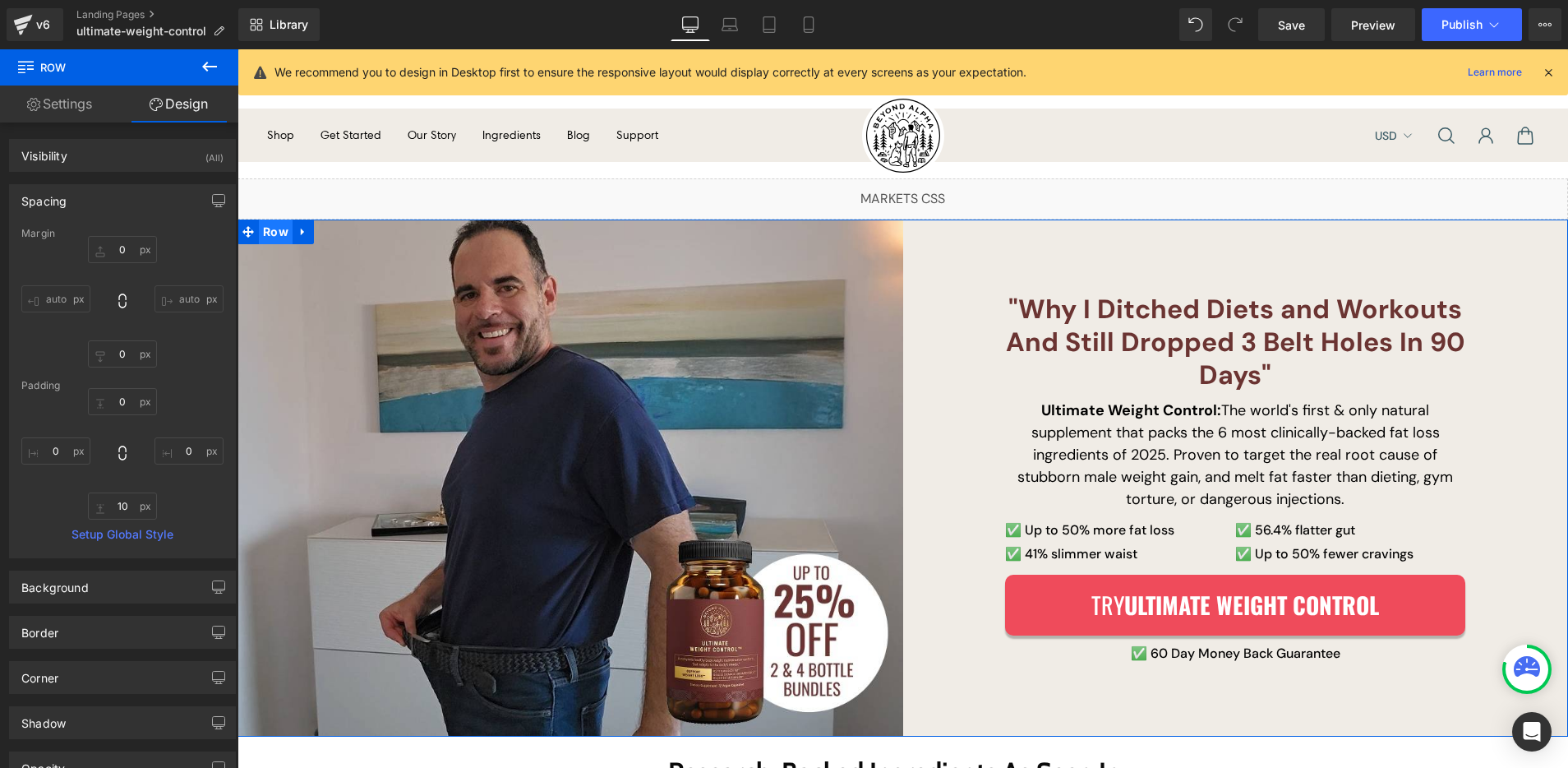 click on "Row" at bounding box center (275, 232) 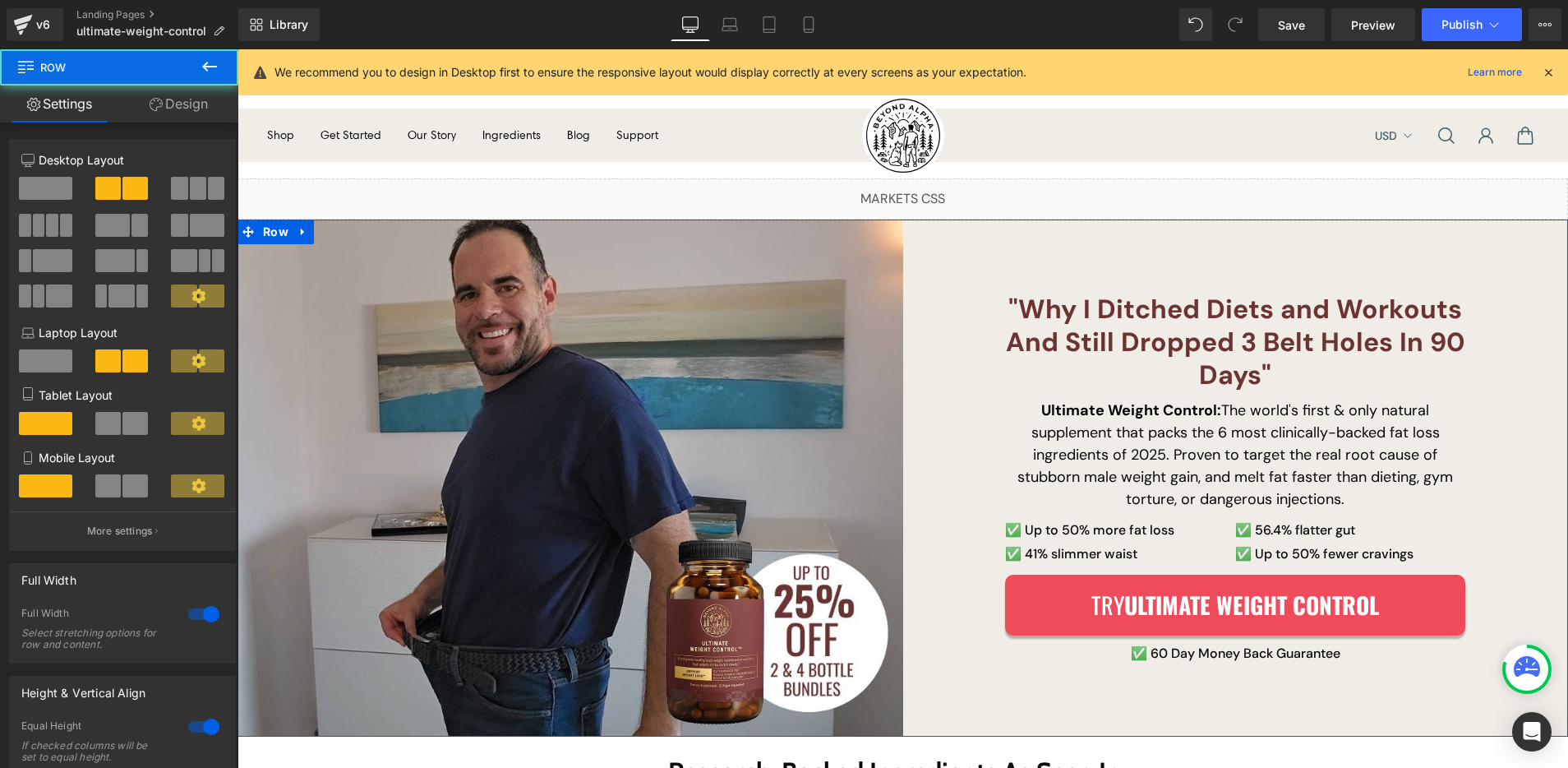 click on "Design" at bounding box center [178, 104] 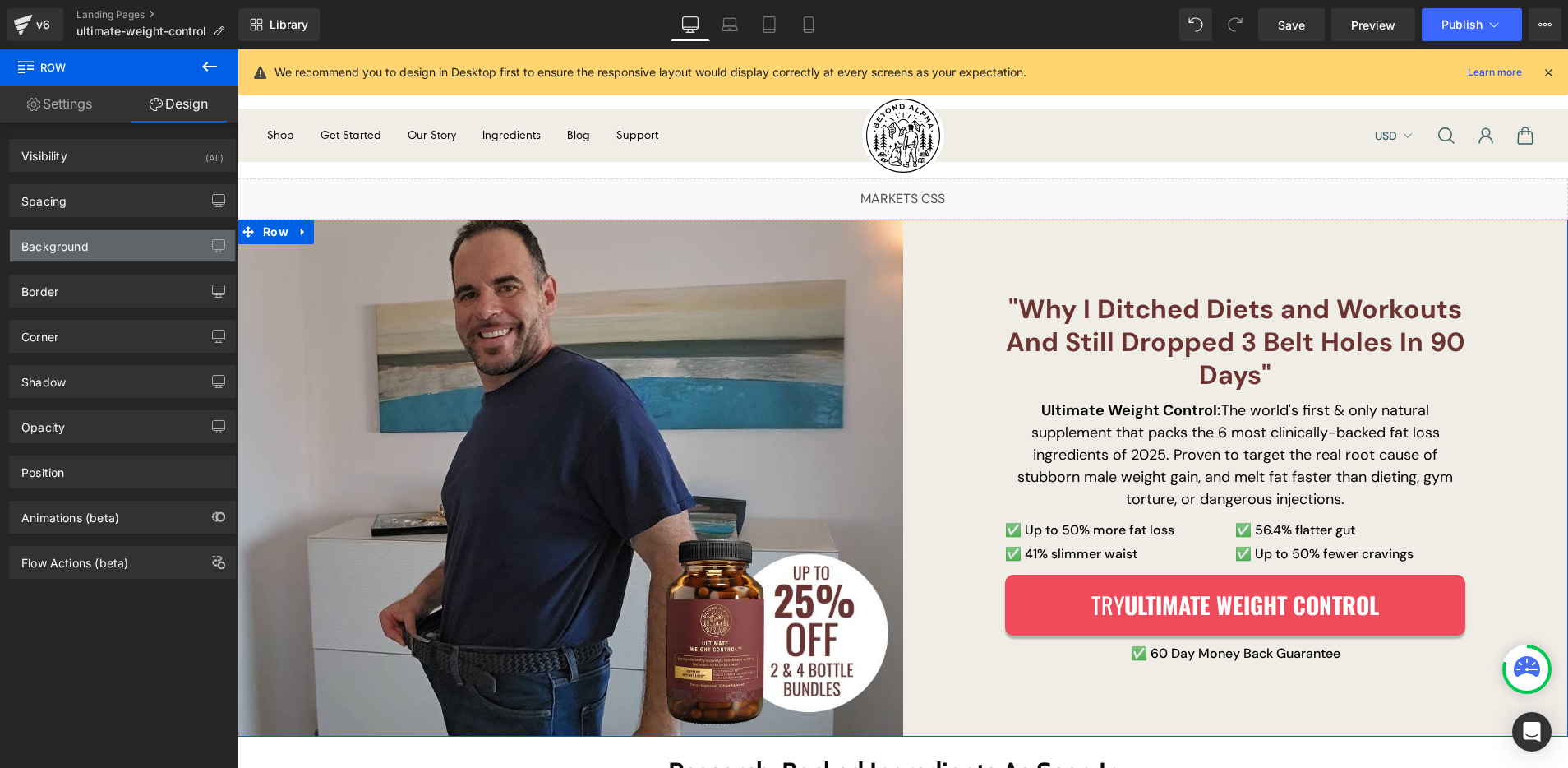 click on "Background" at bounding box center (122, 246) 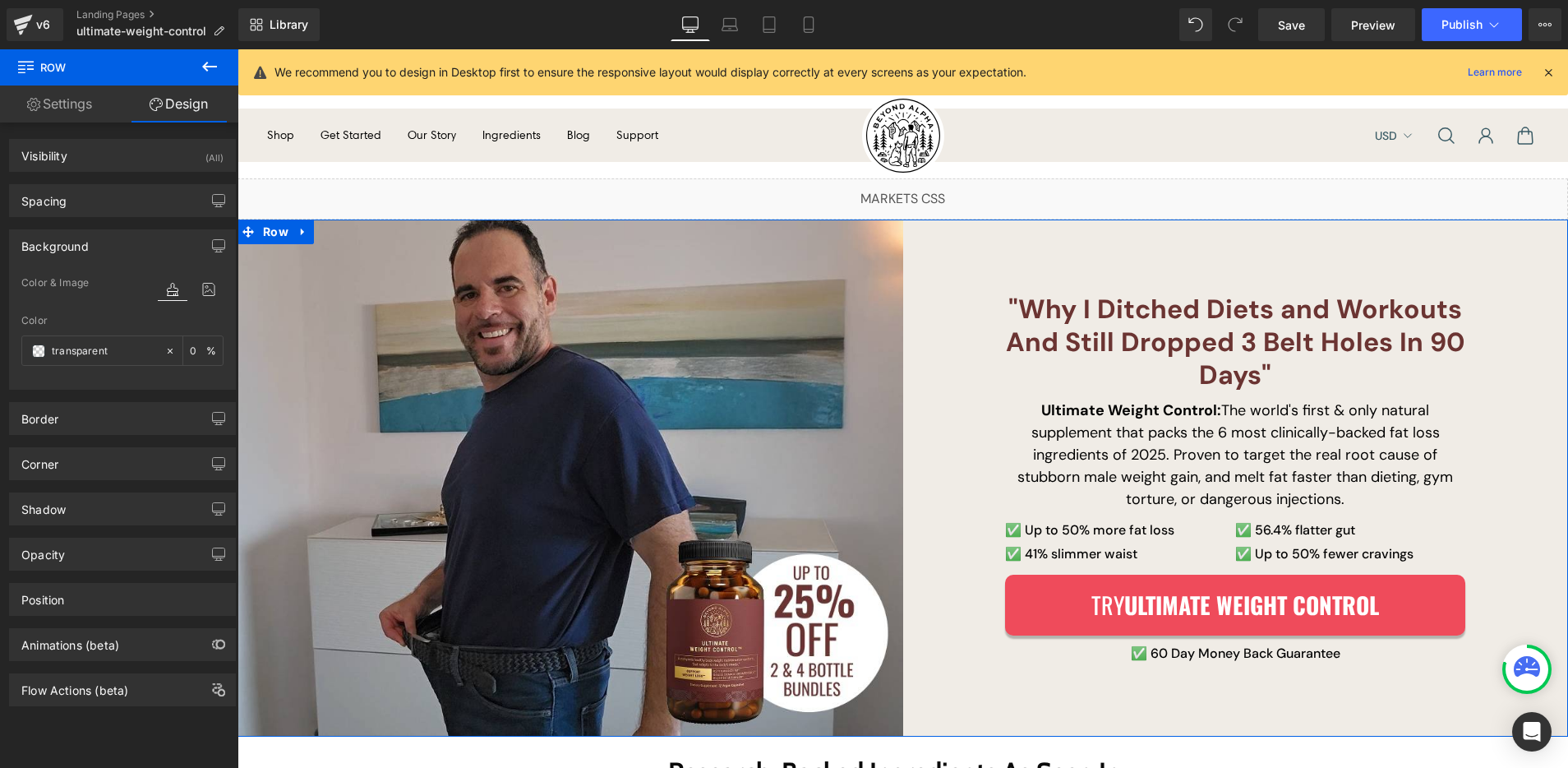 click on "Color transparent 0 %" at bounding box center [122, 349] 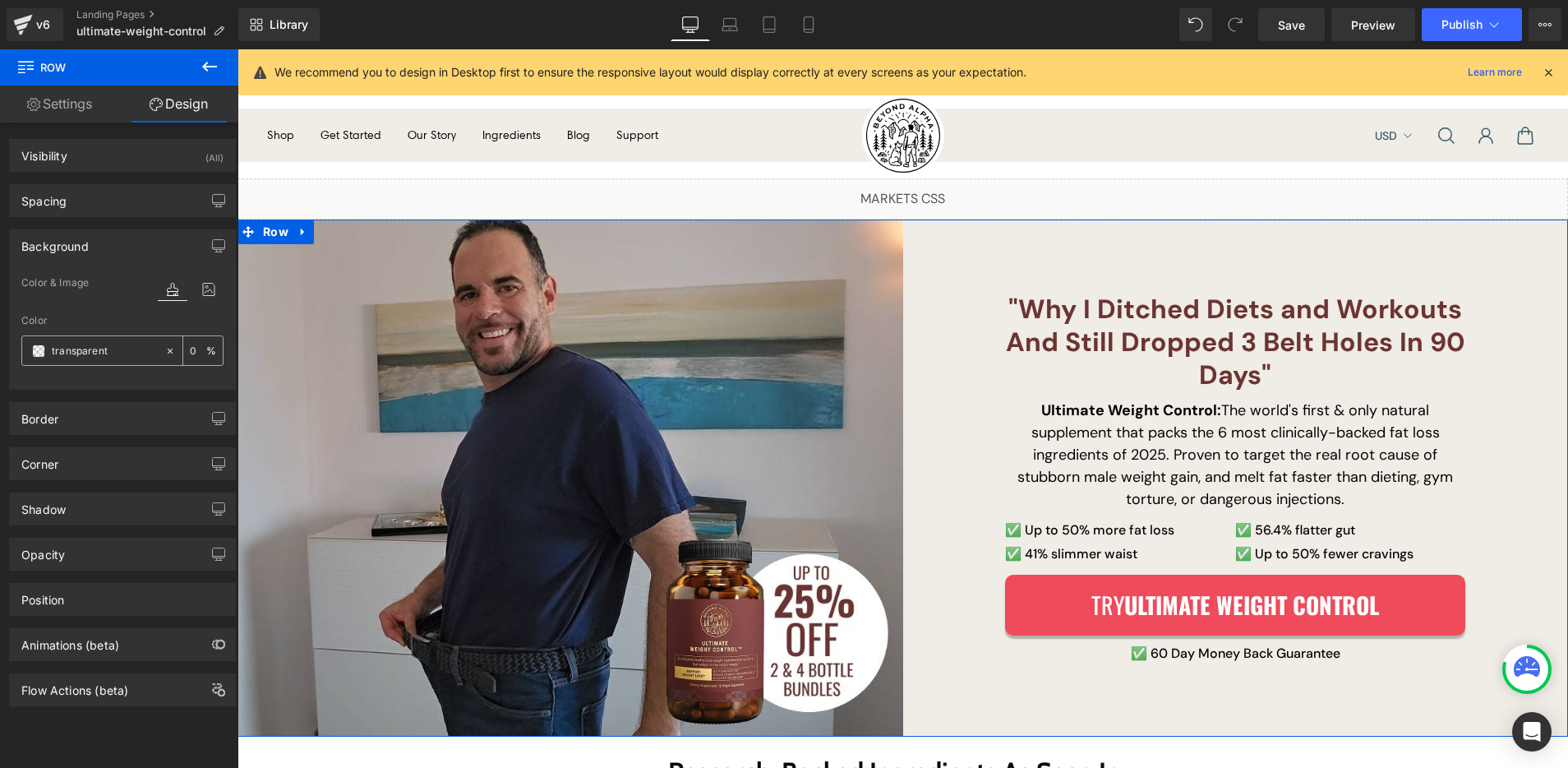 click on "transparent" at bounding box center [104, 351] 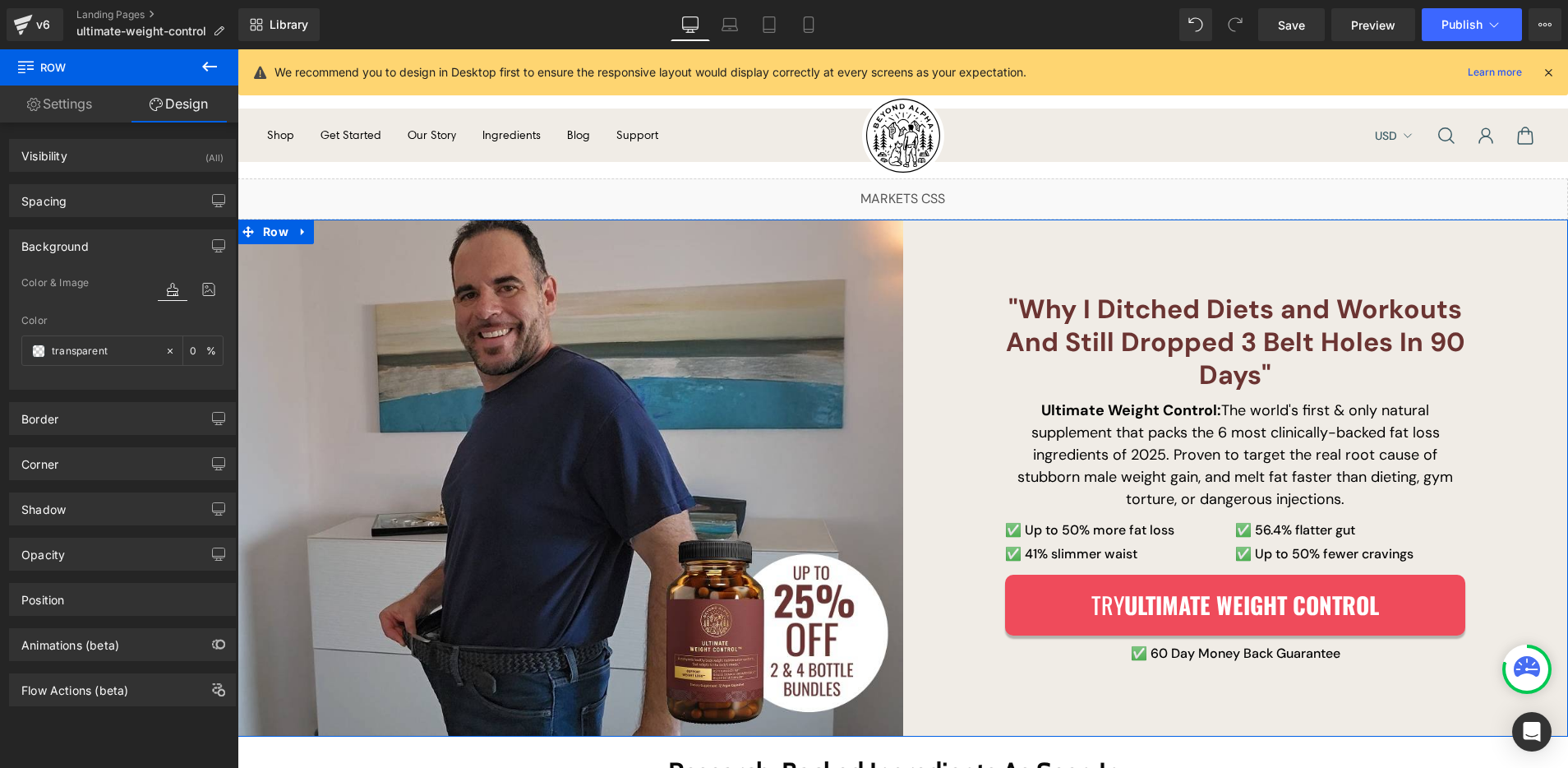 paste on "#f0ece6" 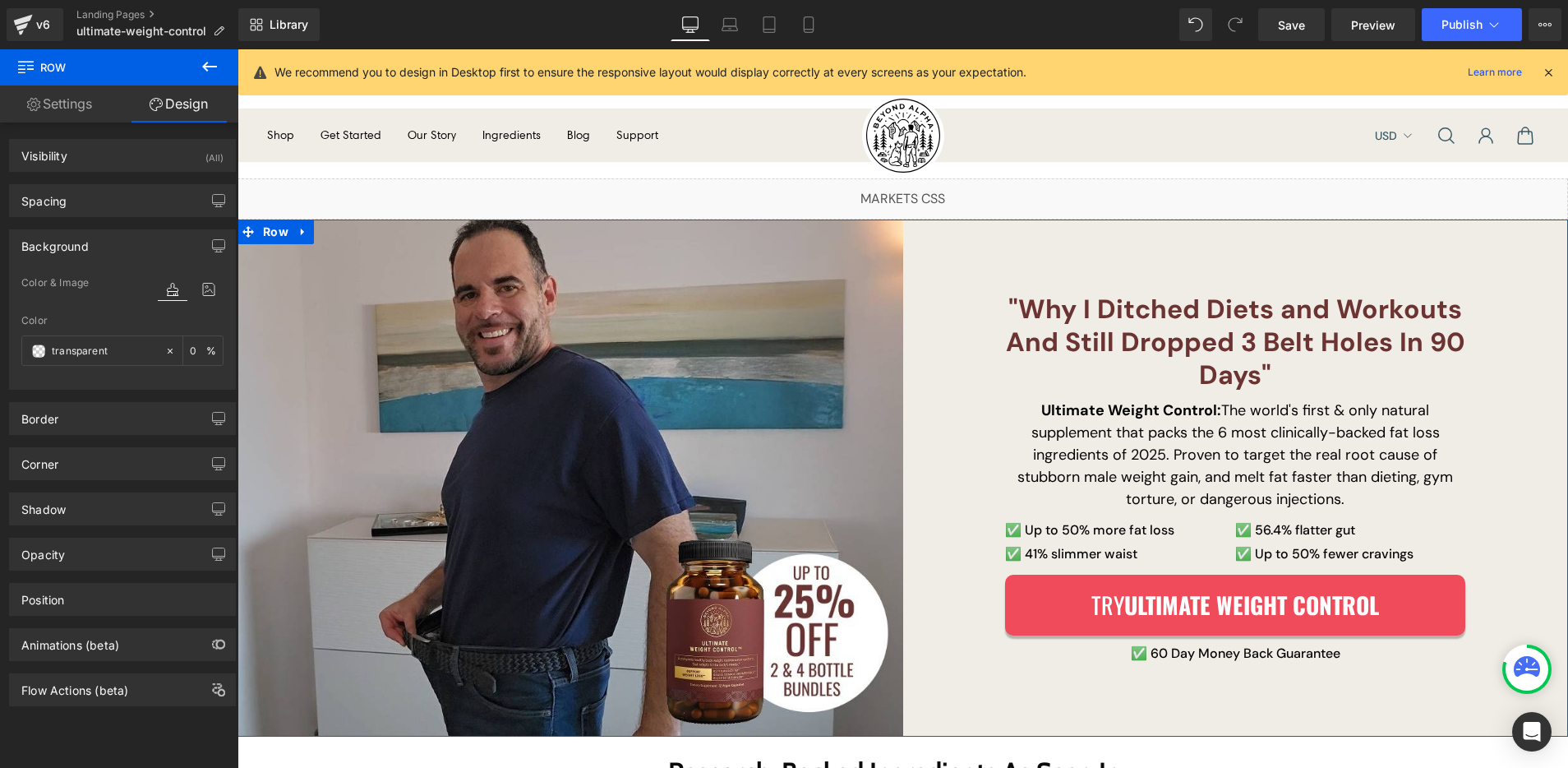 type on "#f0ece6" 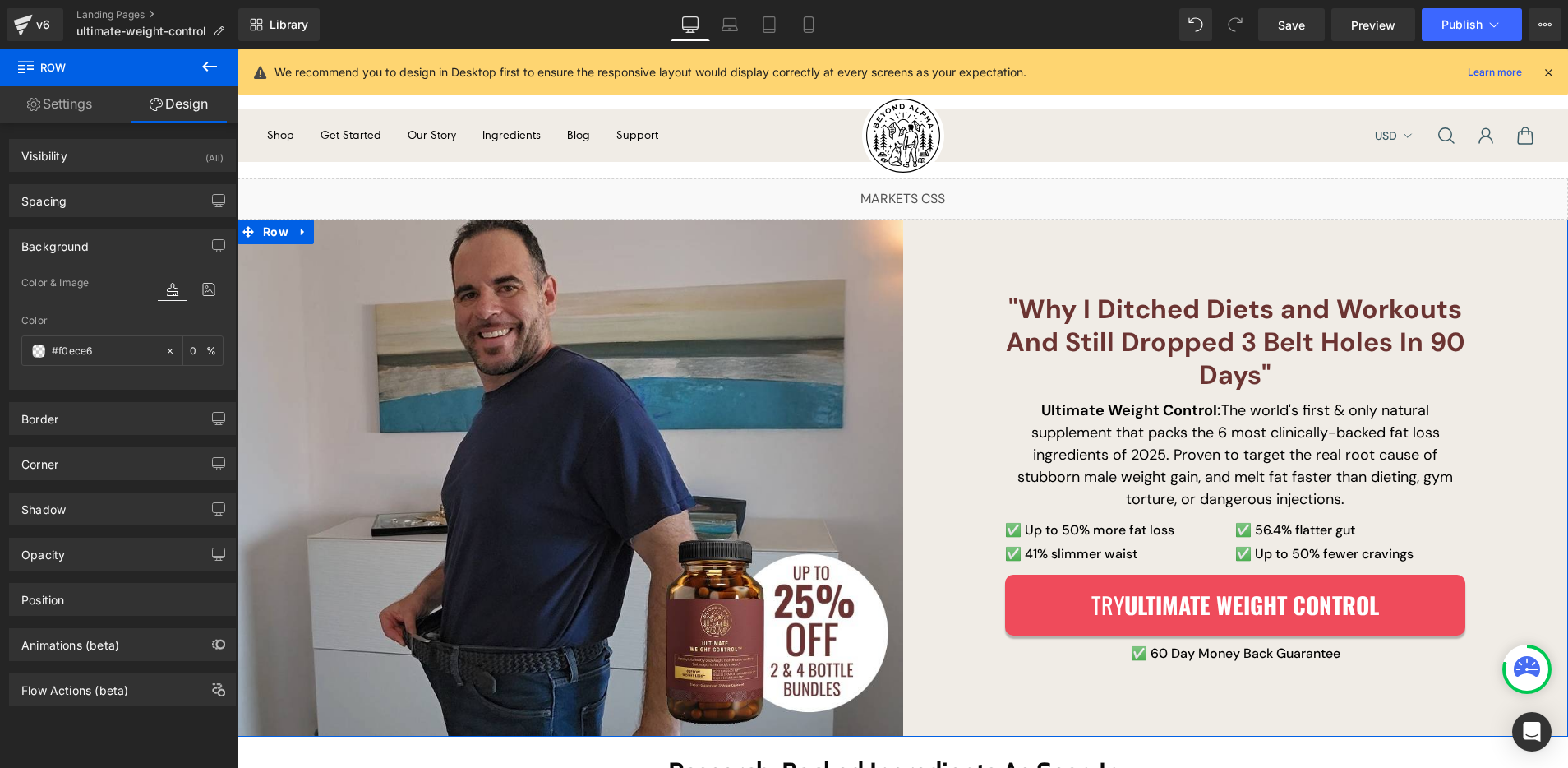 type on "100" 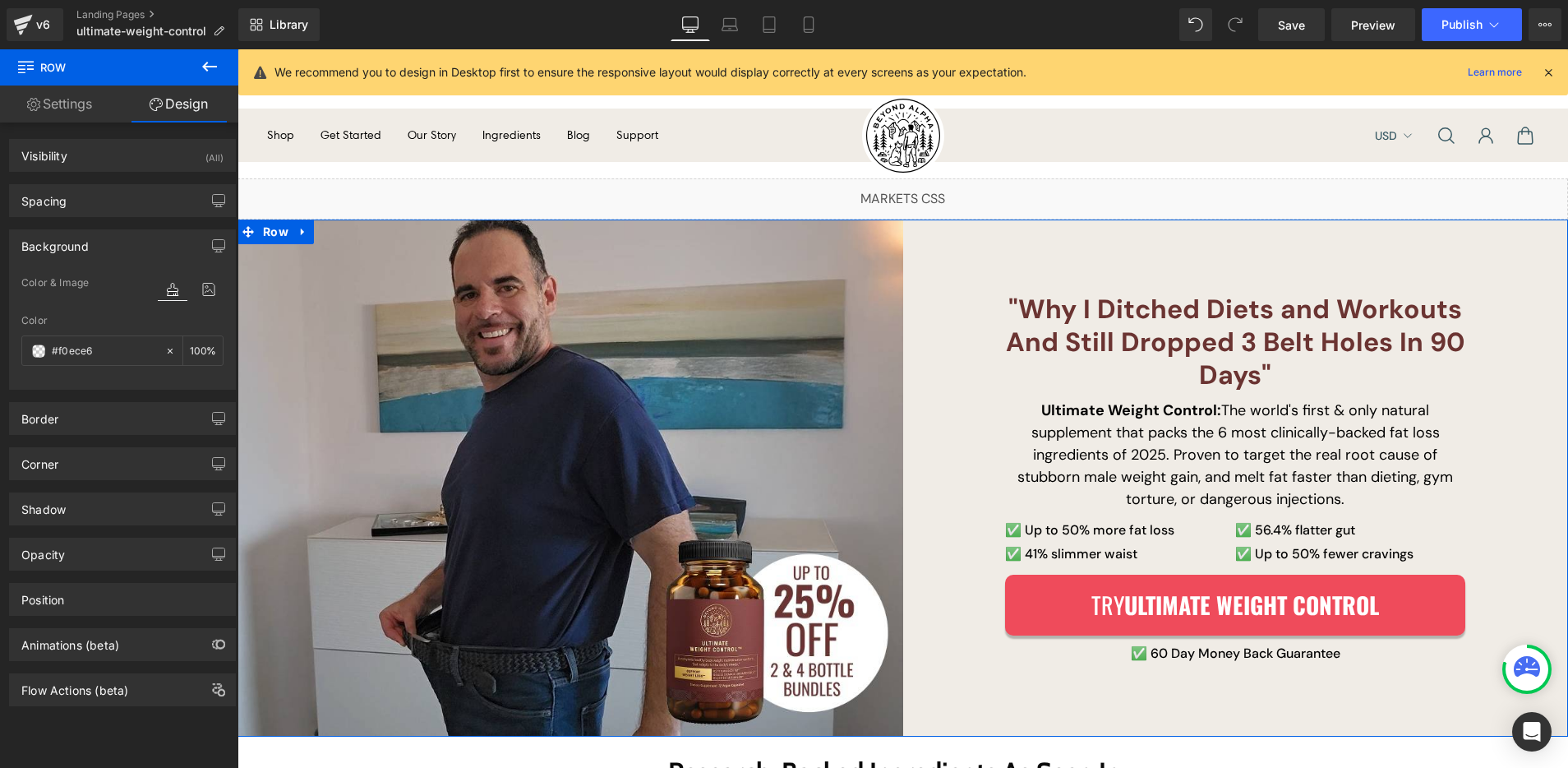 type on "#f0ece6" 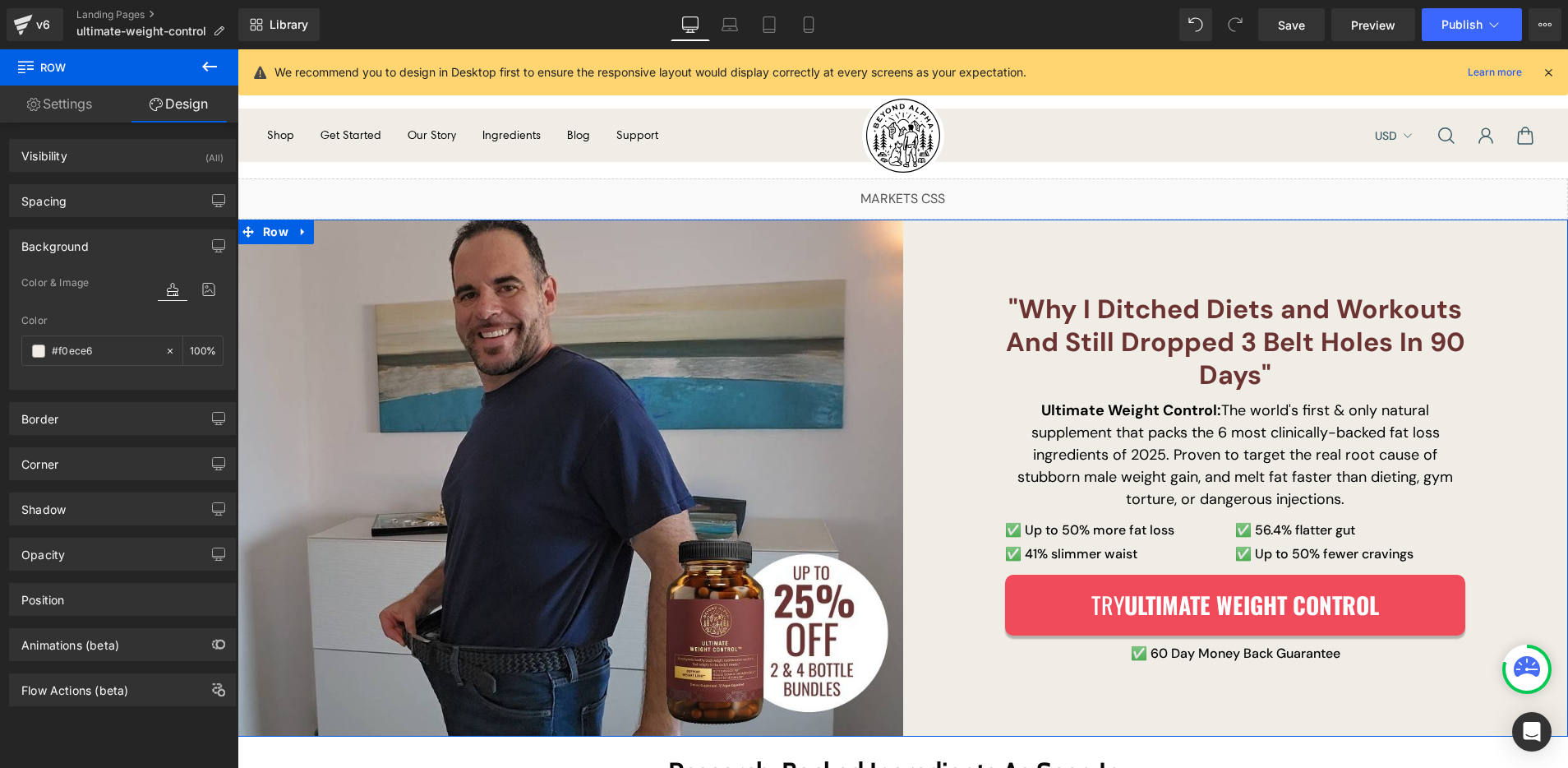 click on "Color" at bounding box center (122, 321) 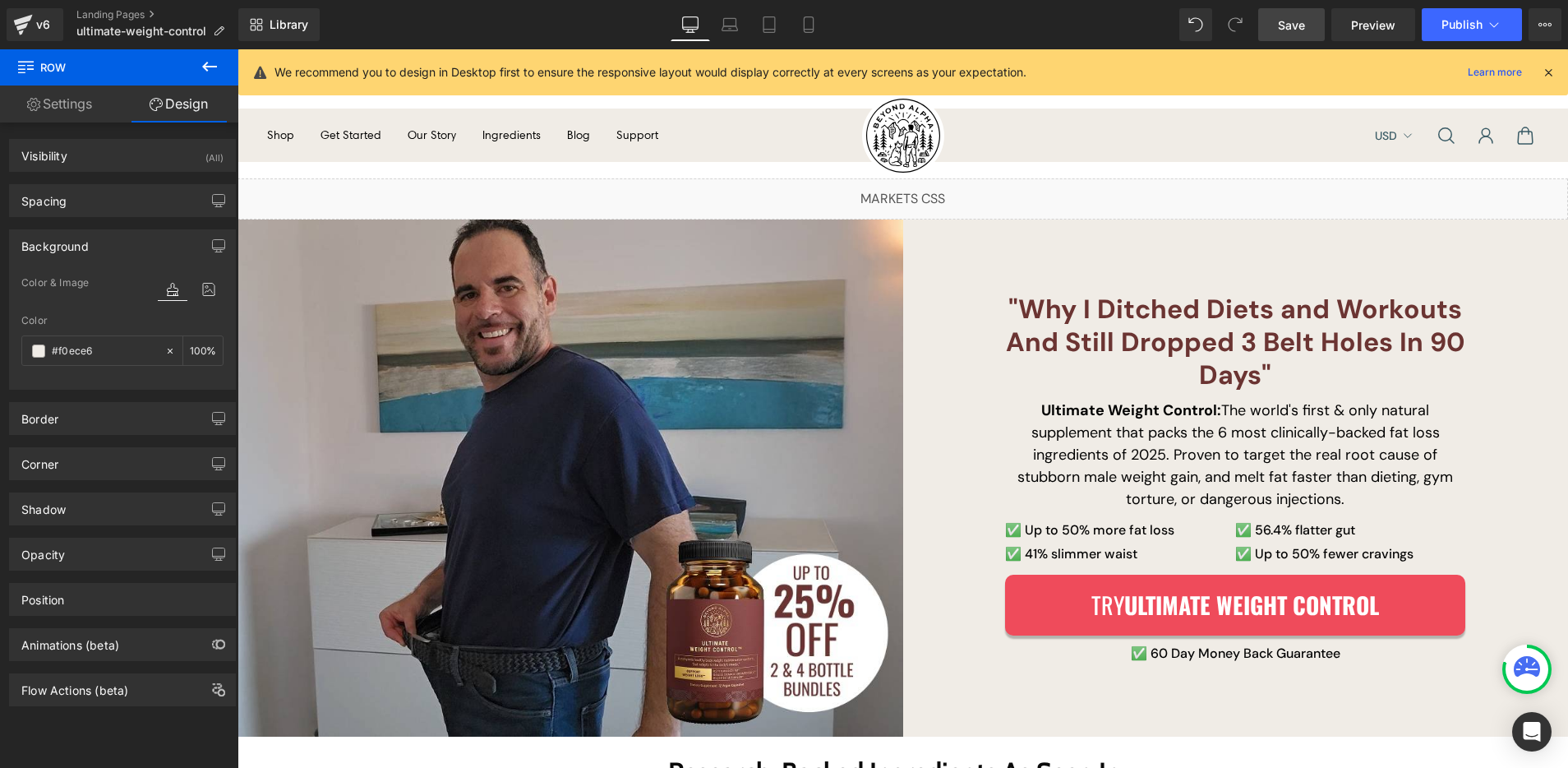 click on "Save" at bounding box center [1291, 25] 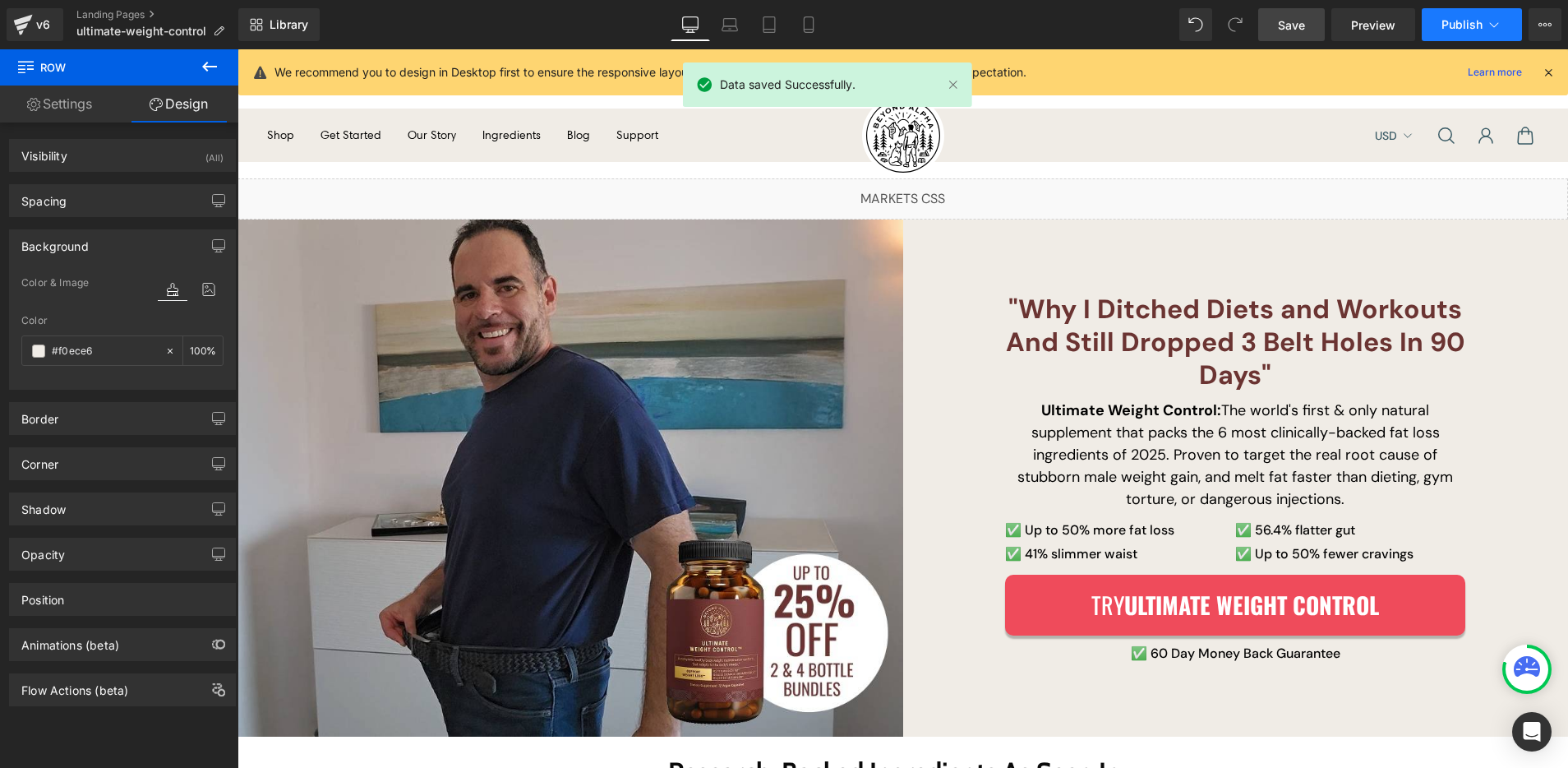 click on "Publish" at bounding box center (1462, 25) 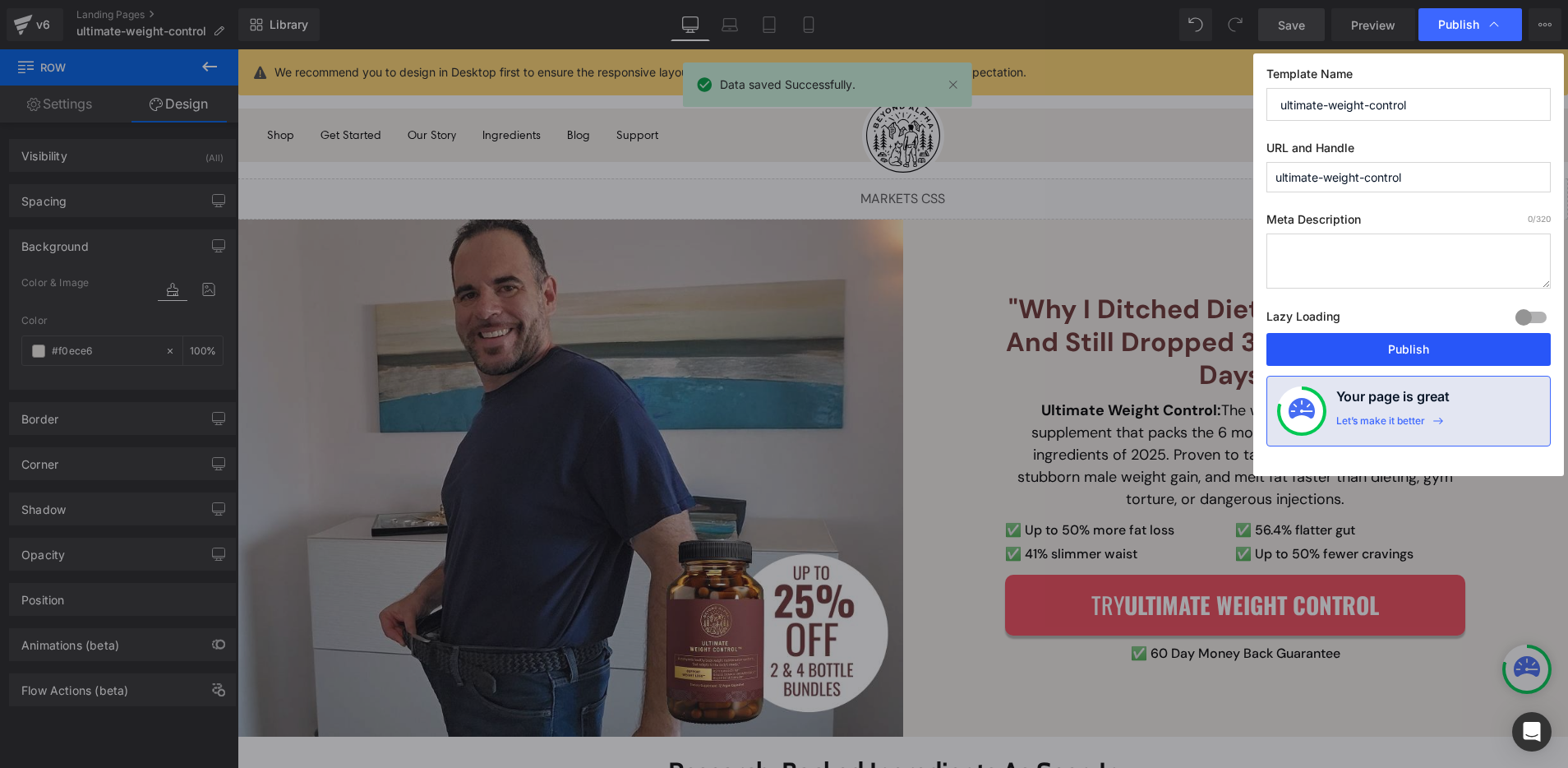 click on "Publish" at bounding box center [1409, 349] 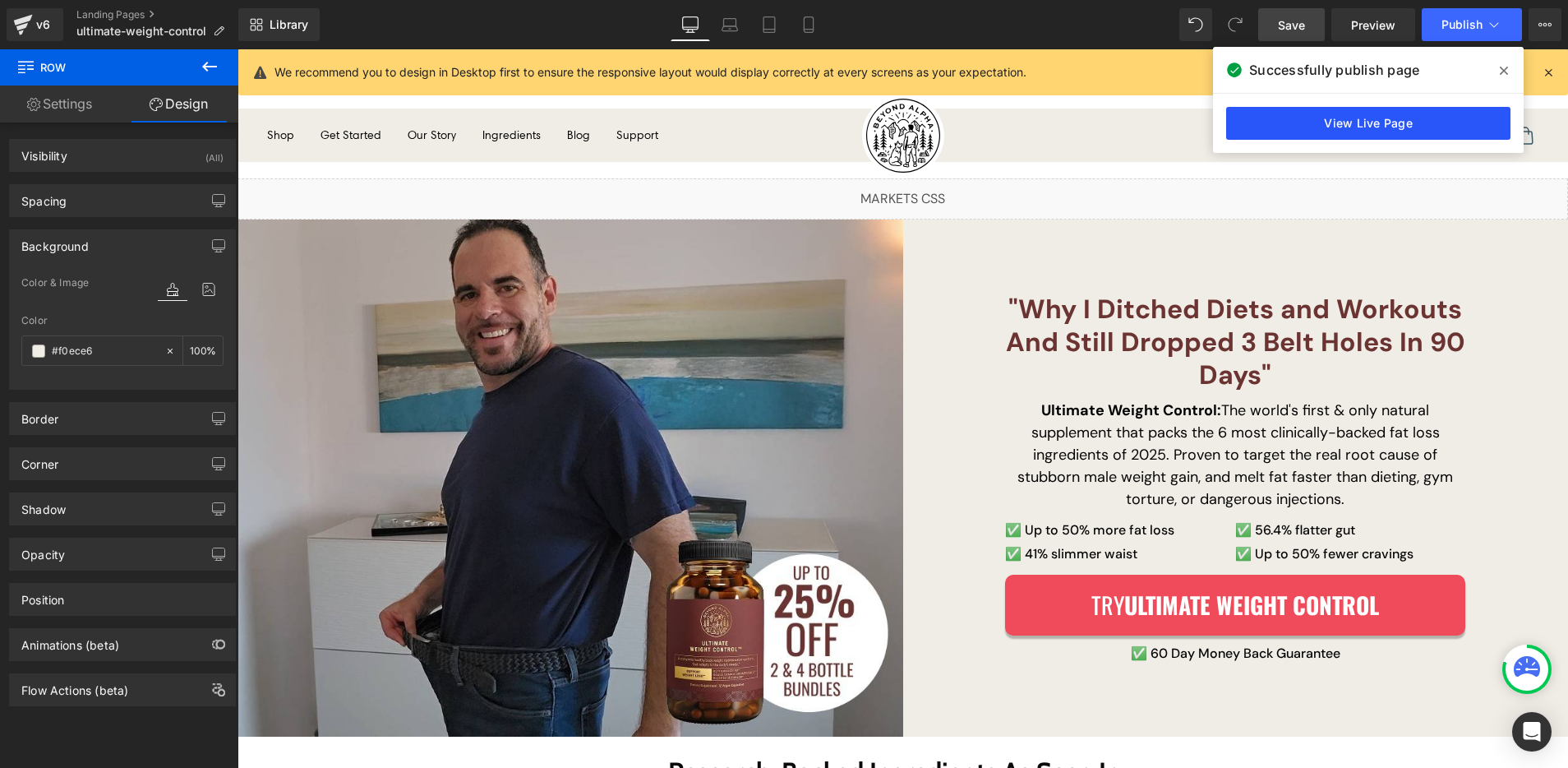 click on "View Live Page" at bounding box center [1368, 123] 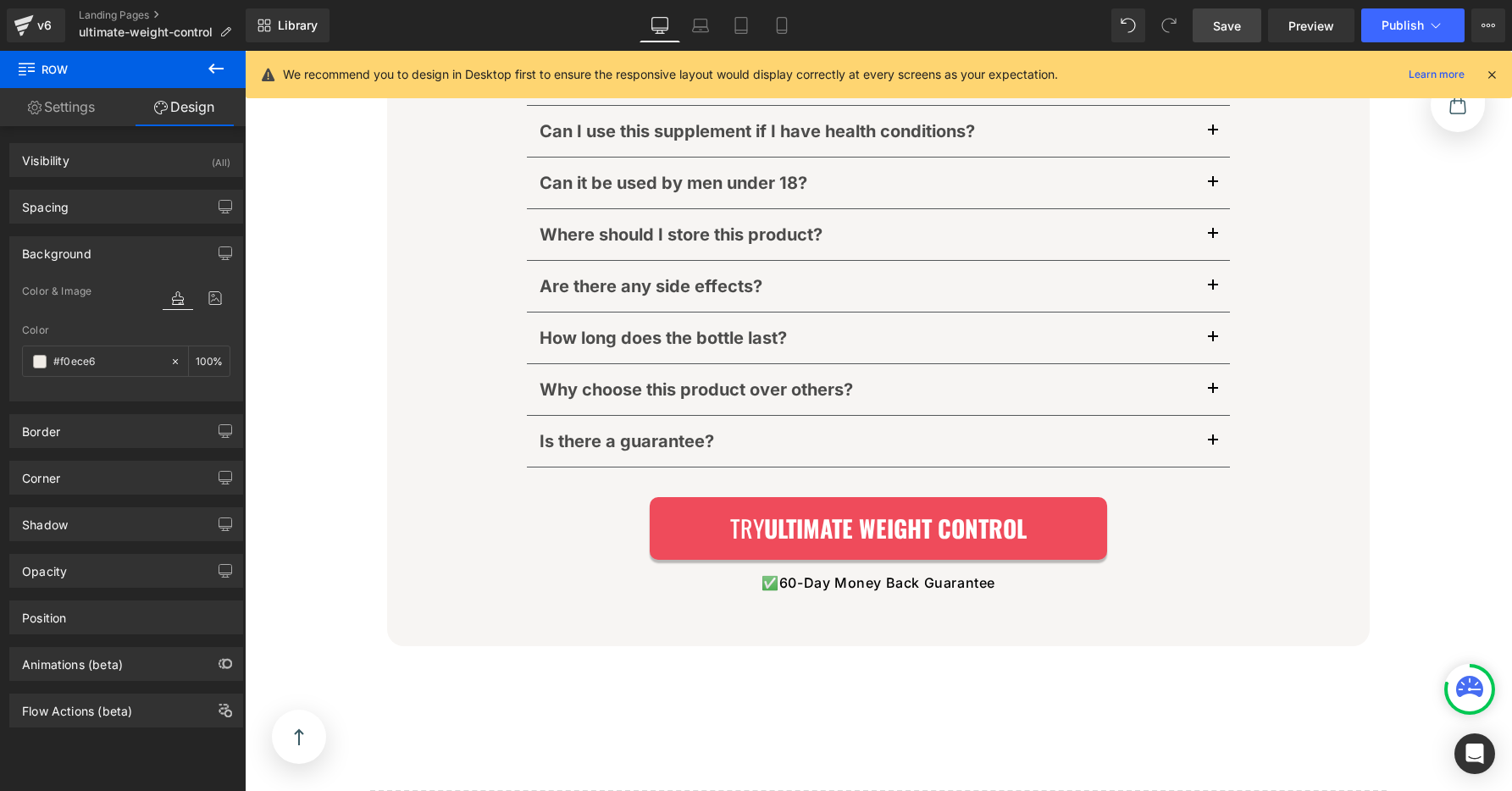 drag, startPoint x: 1505, startPoint y: 158, endPoint x: 1714, endPoint y: 784, distance: 659.967 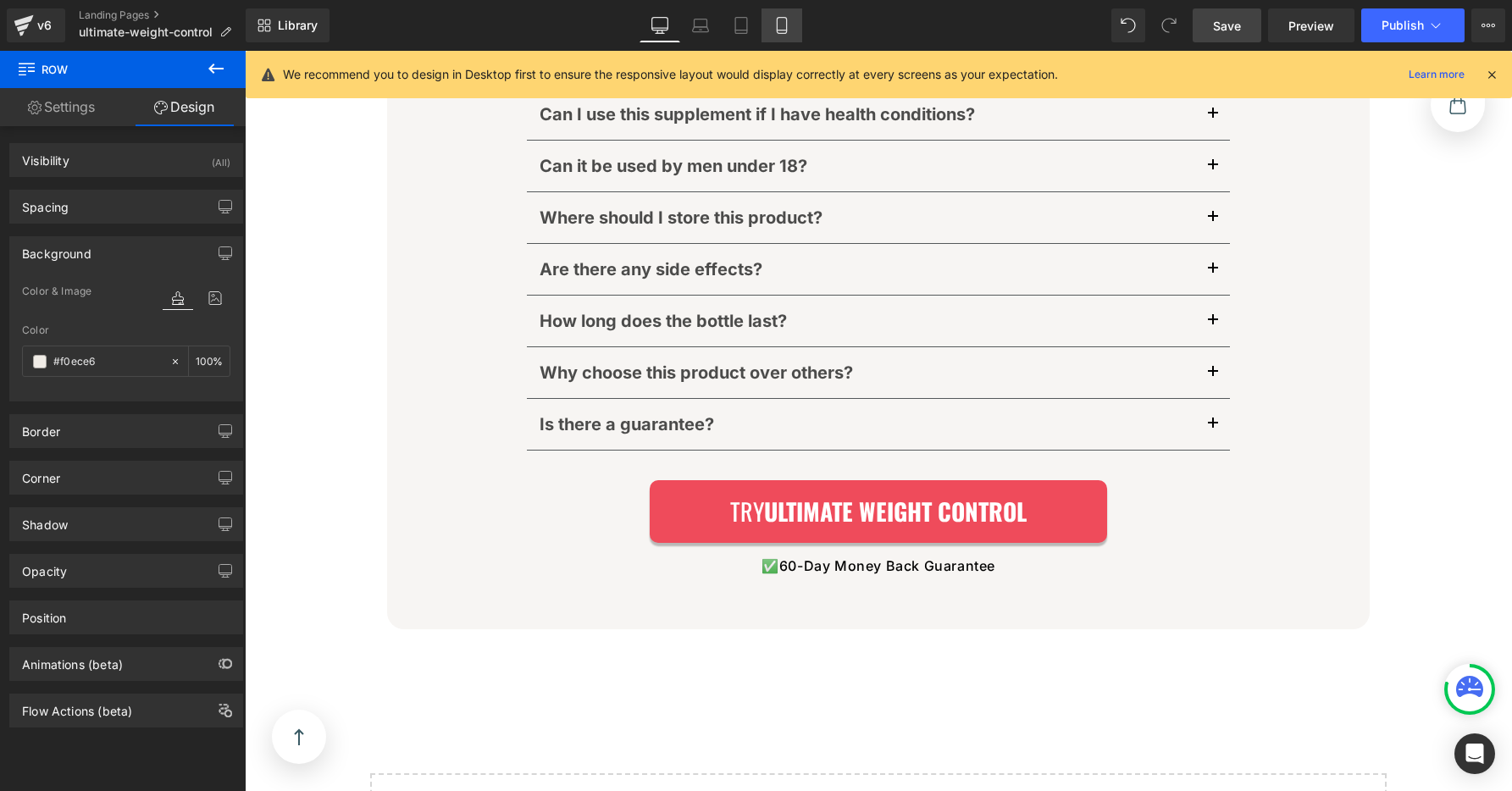 click 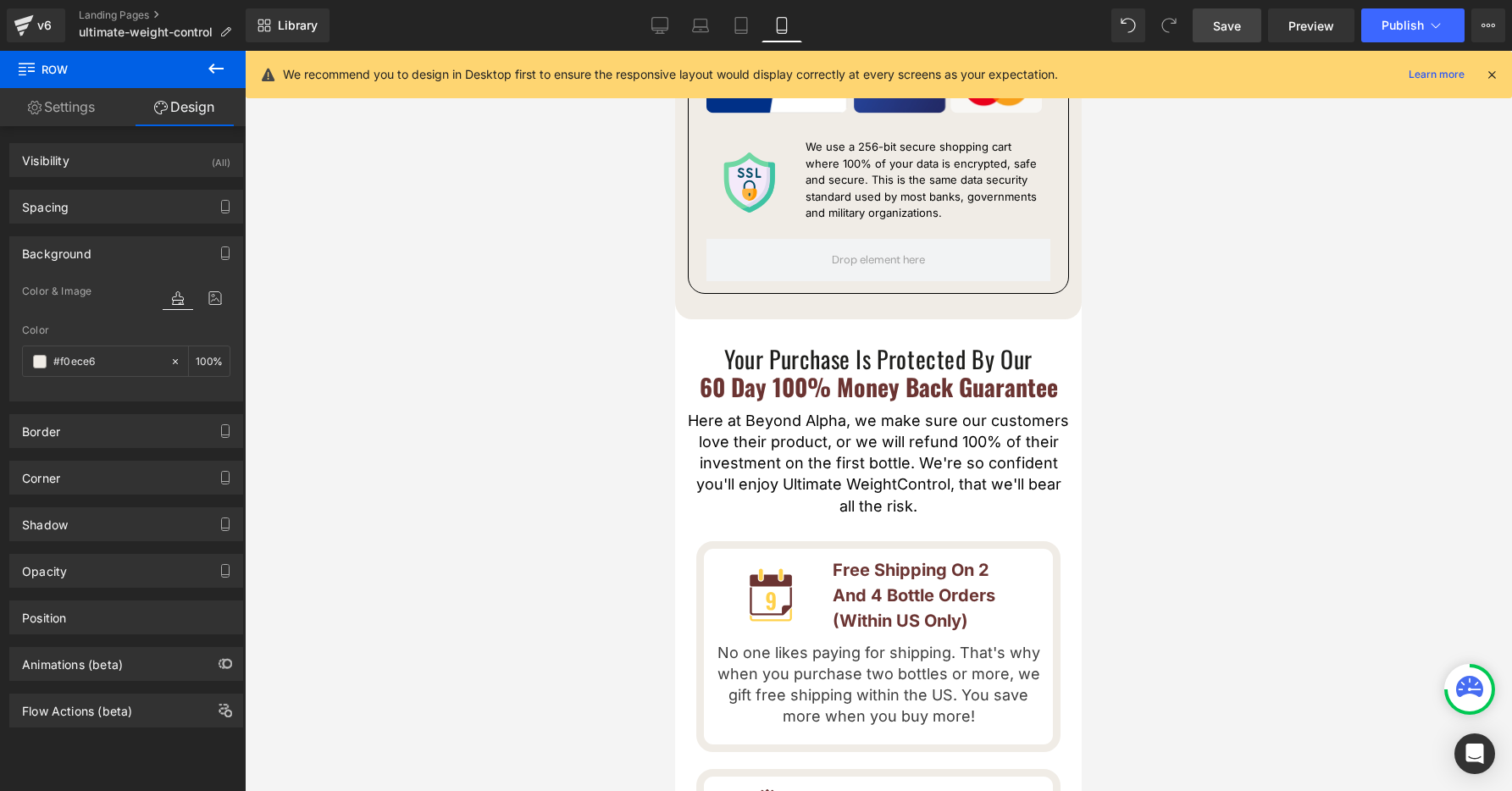 type on "100" 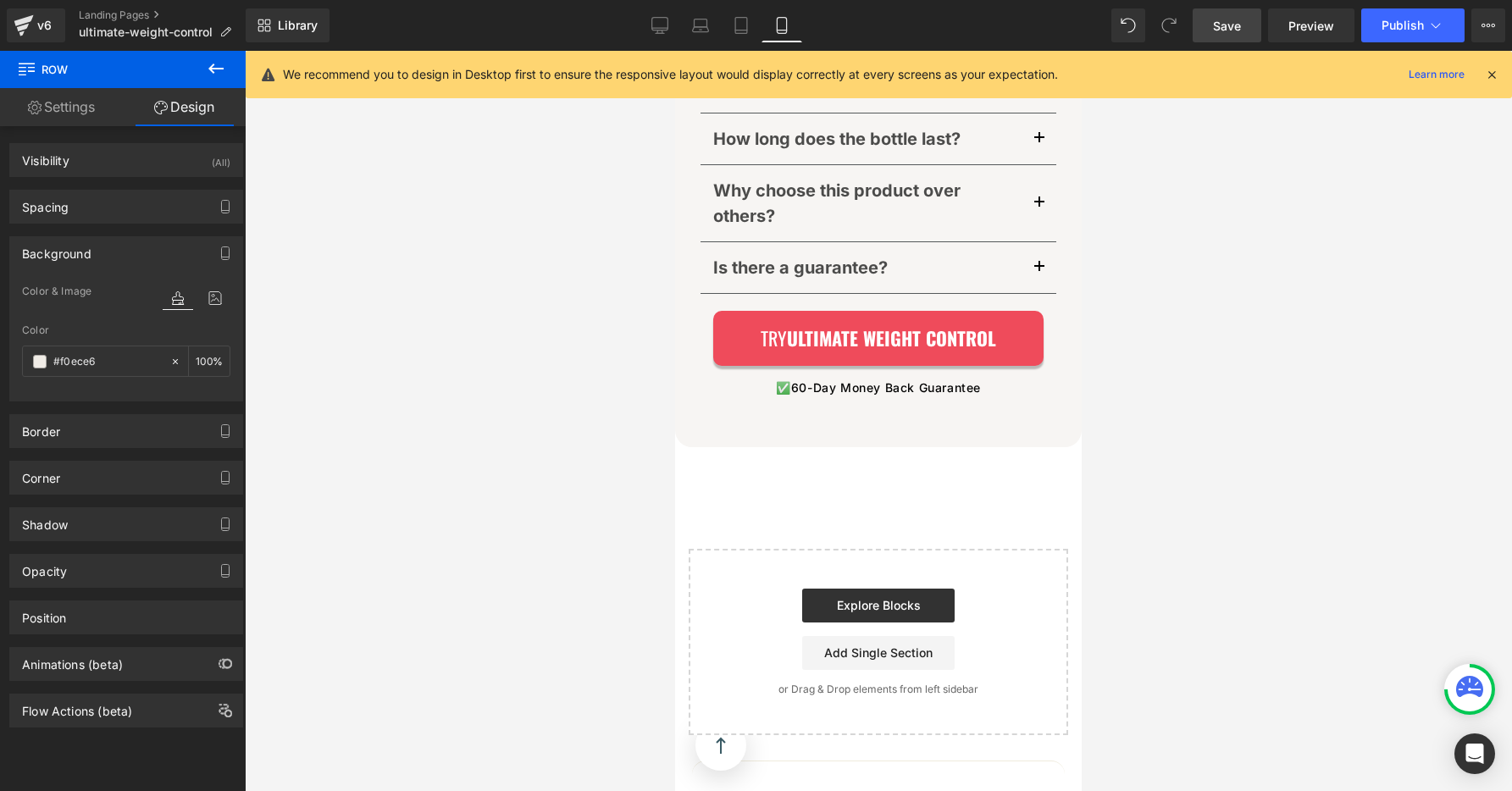 scroll, scrollTop: 18739, scrollLeft: 0, axis: vertical 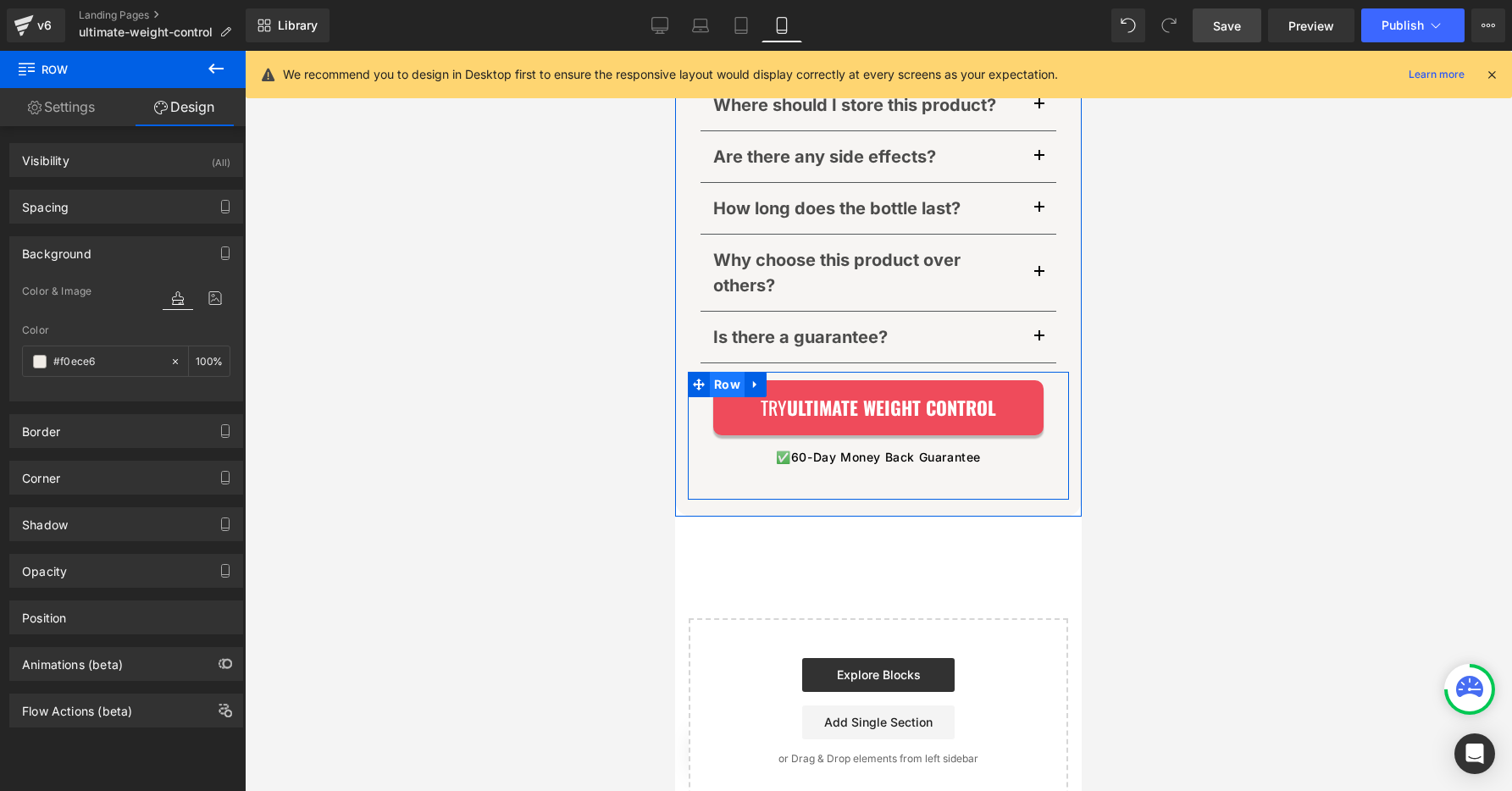 click on "Row" at bounding box center (727, 384) 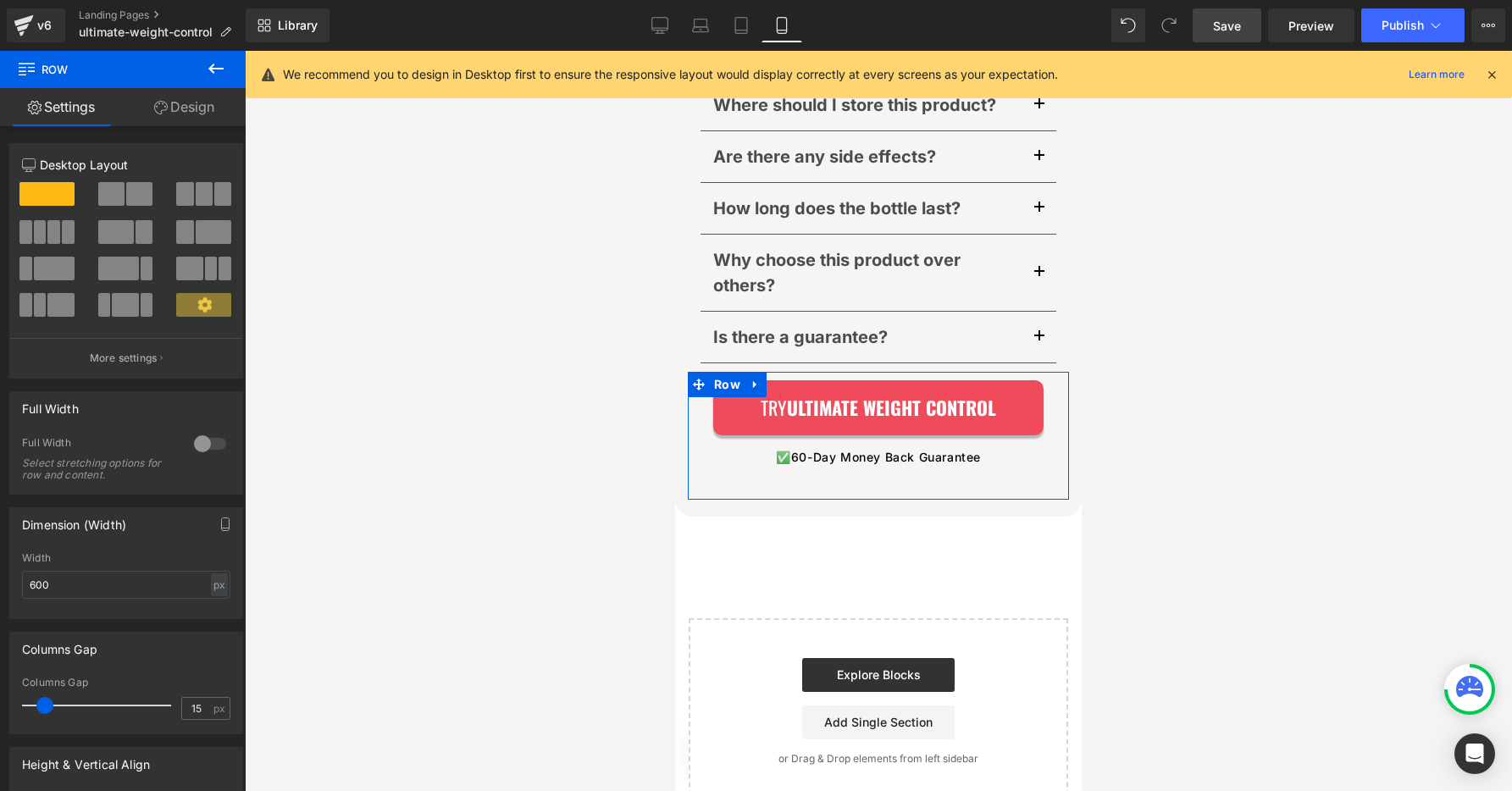 click at bounding box center (210, 444) 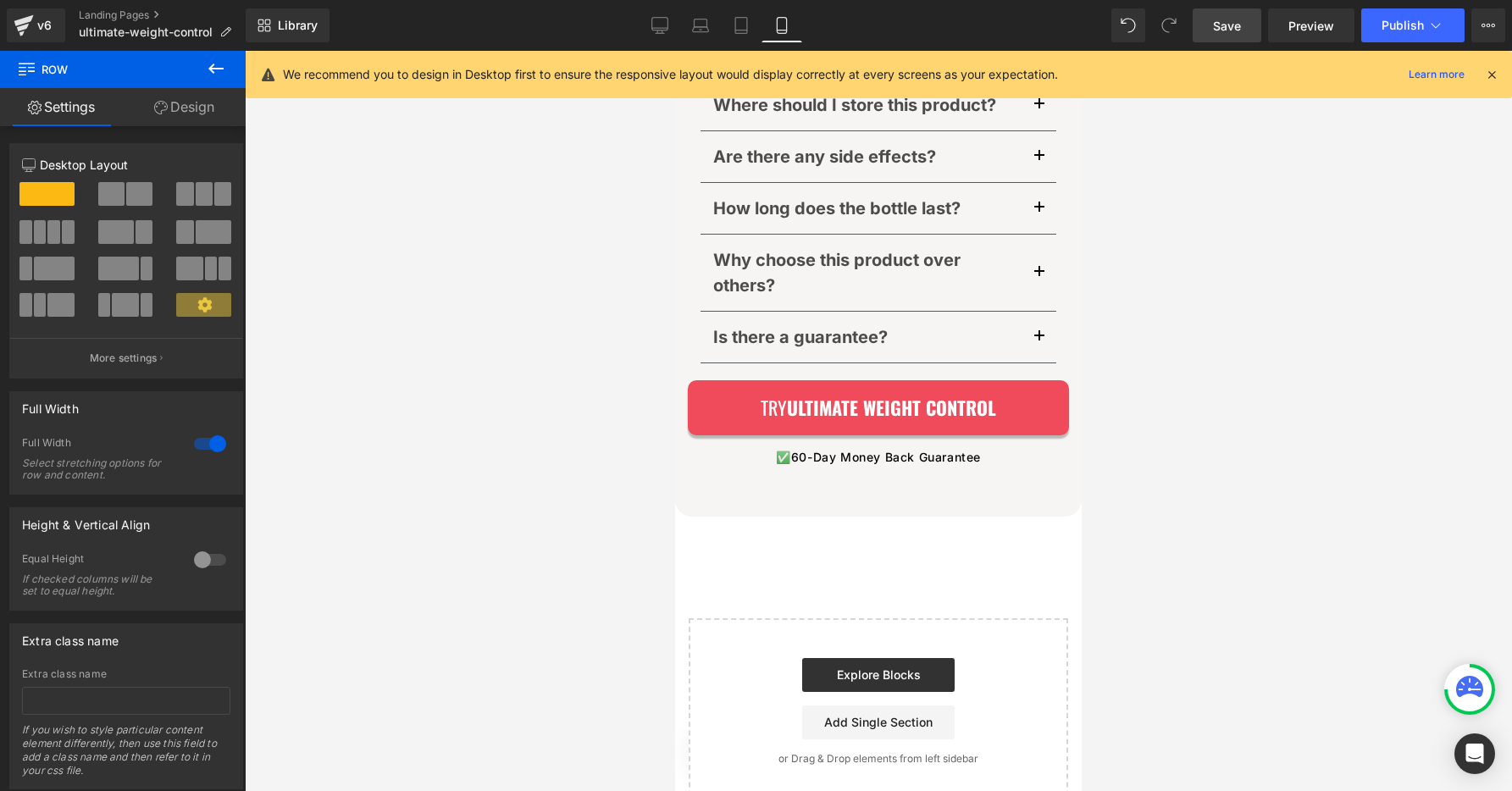 click on "Save" at bounding box center [1227, 25] 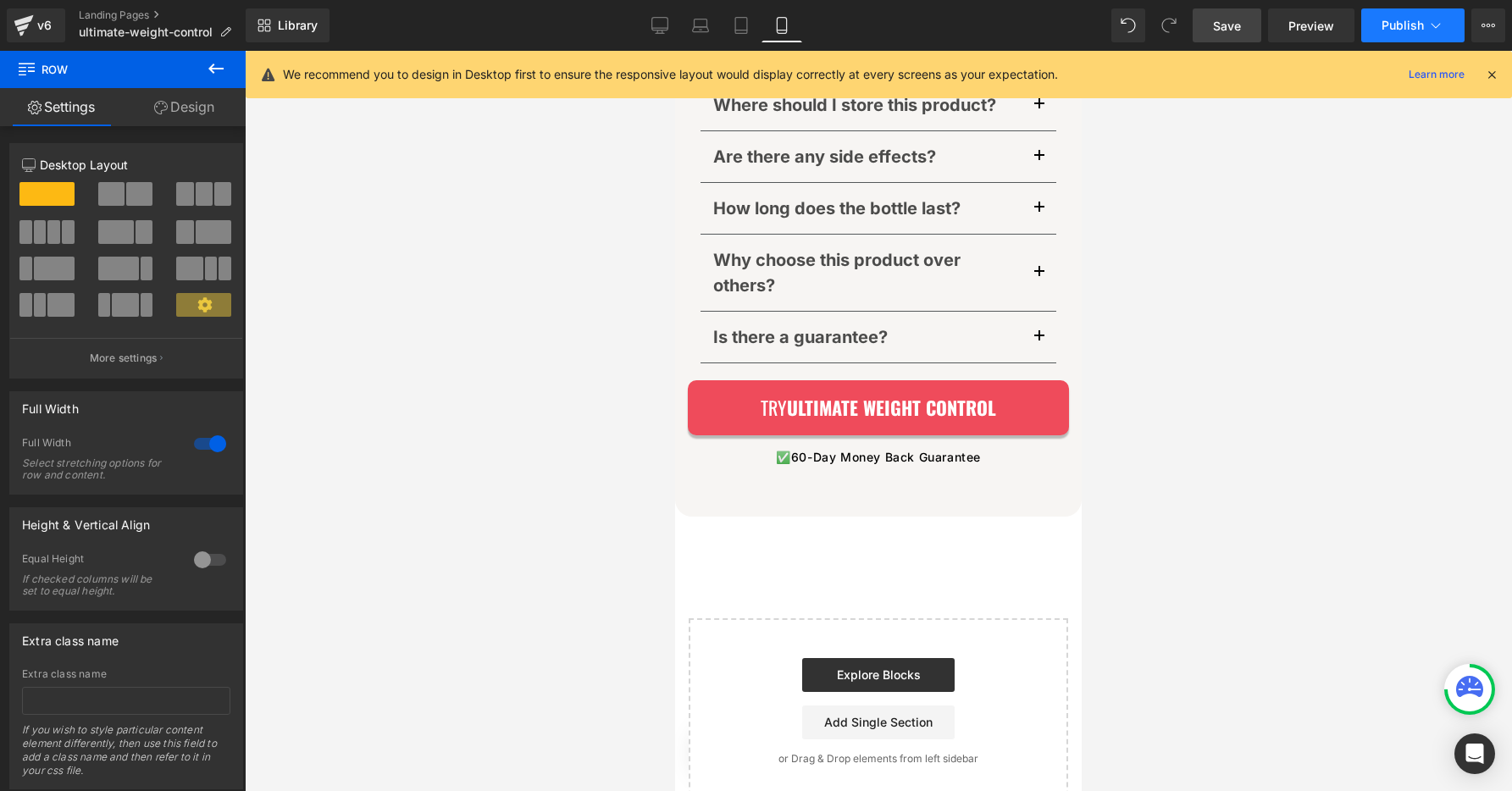 click on "Publish" at bounding box center (1403, 25) 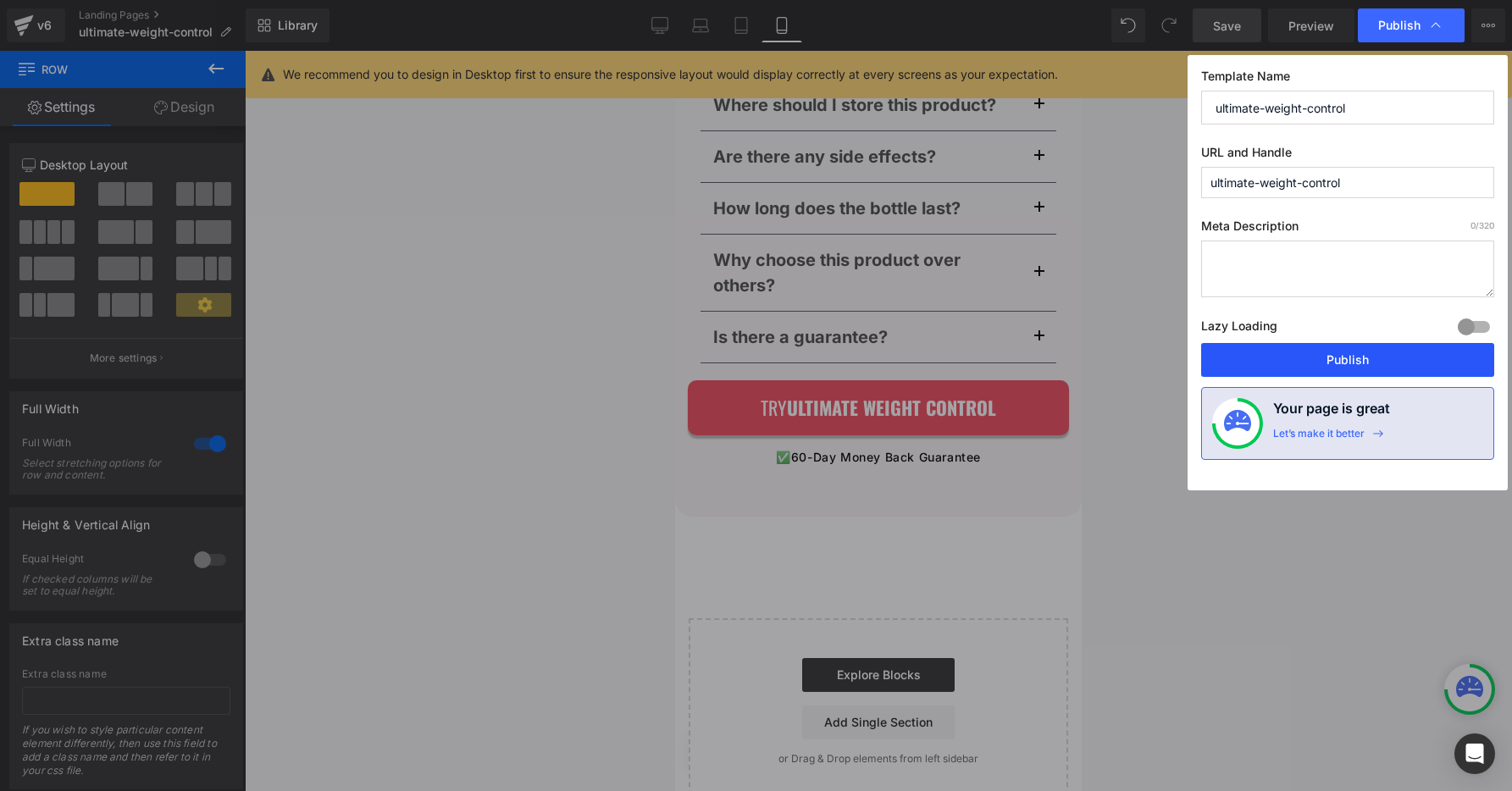 click on "Publish" at bounding box center (1348, 360) 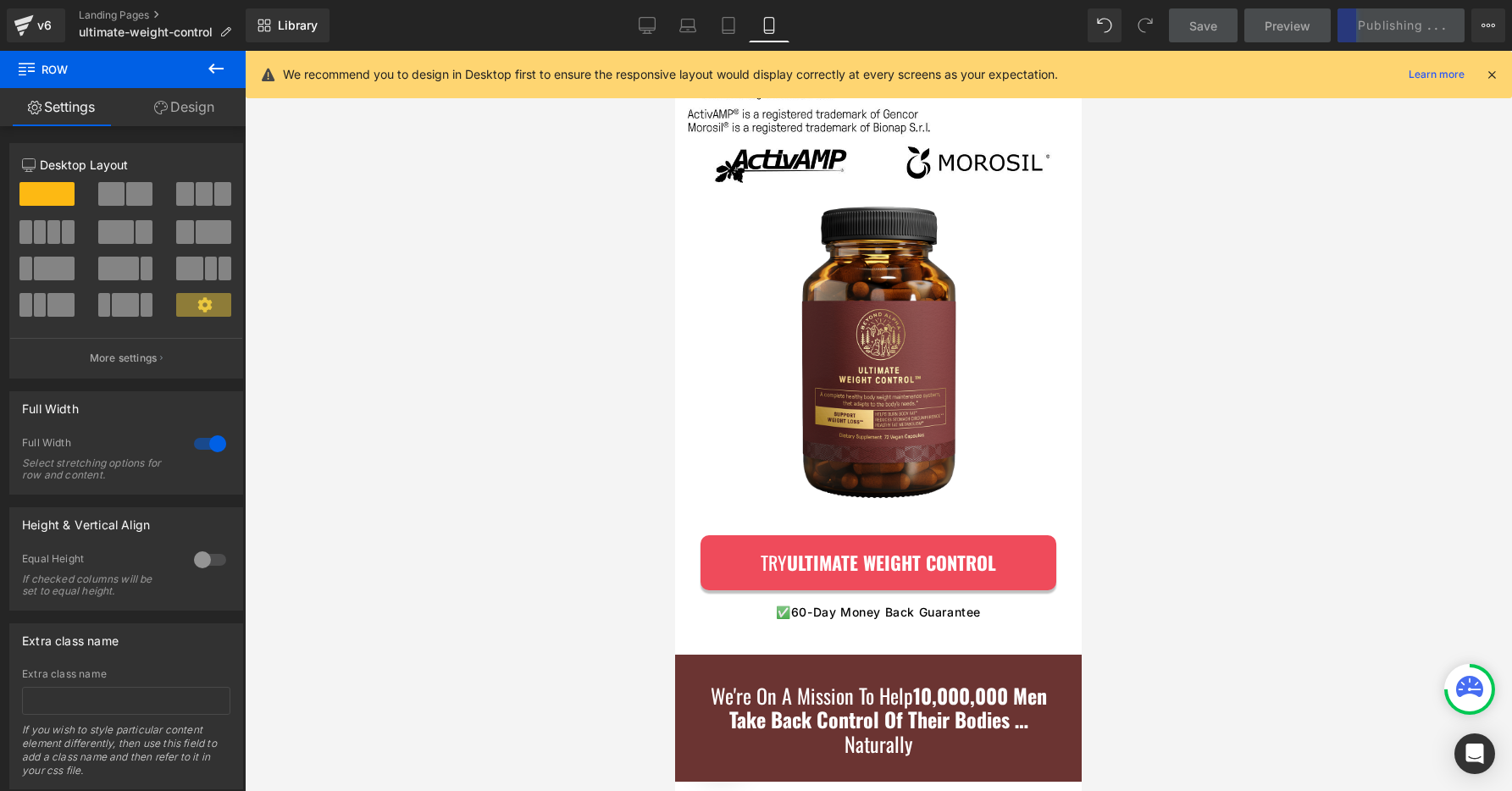 scroll, scrollTop: 16490, scrollLeft: 0, axis: vertical 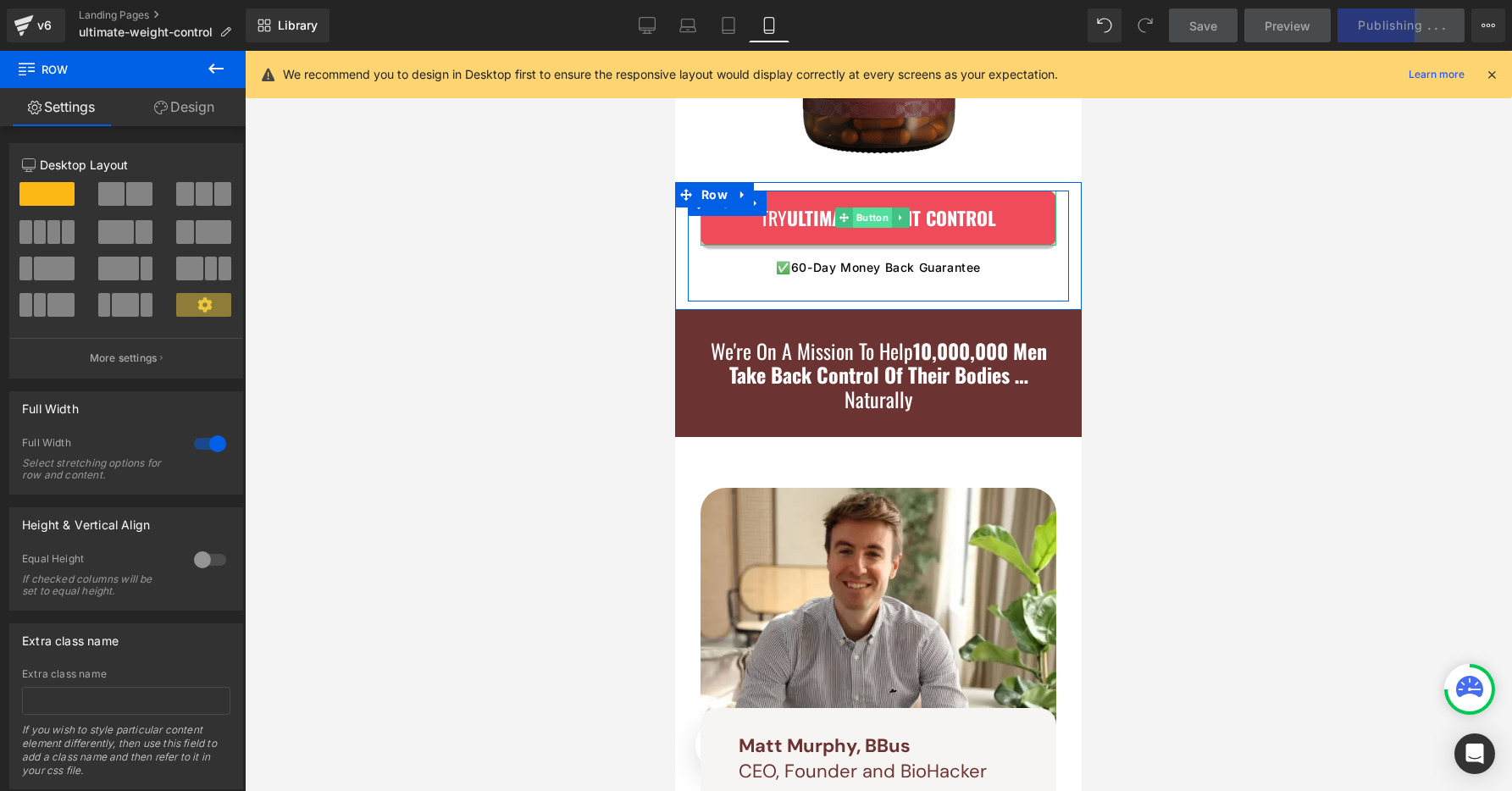 click on "Button" at bounding box center [863, 218] 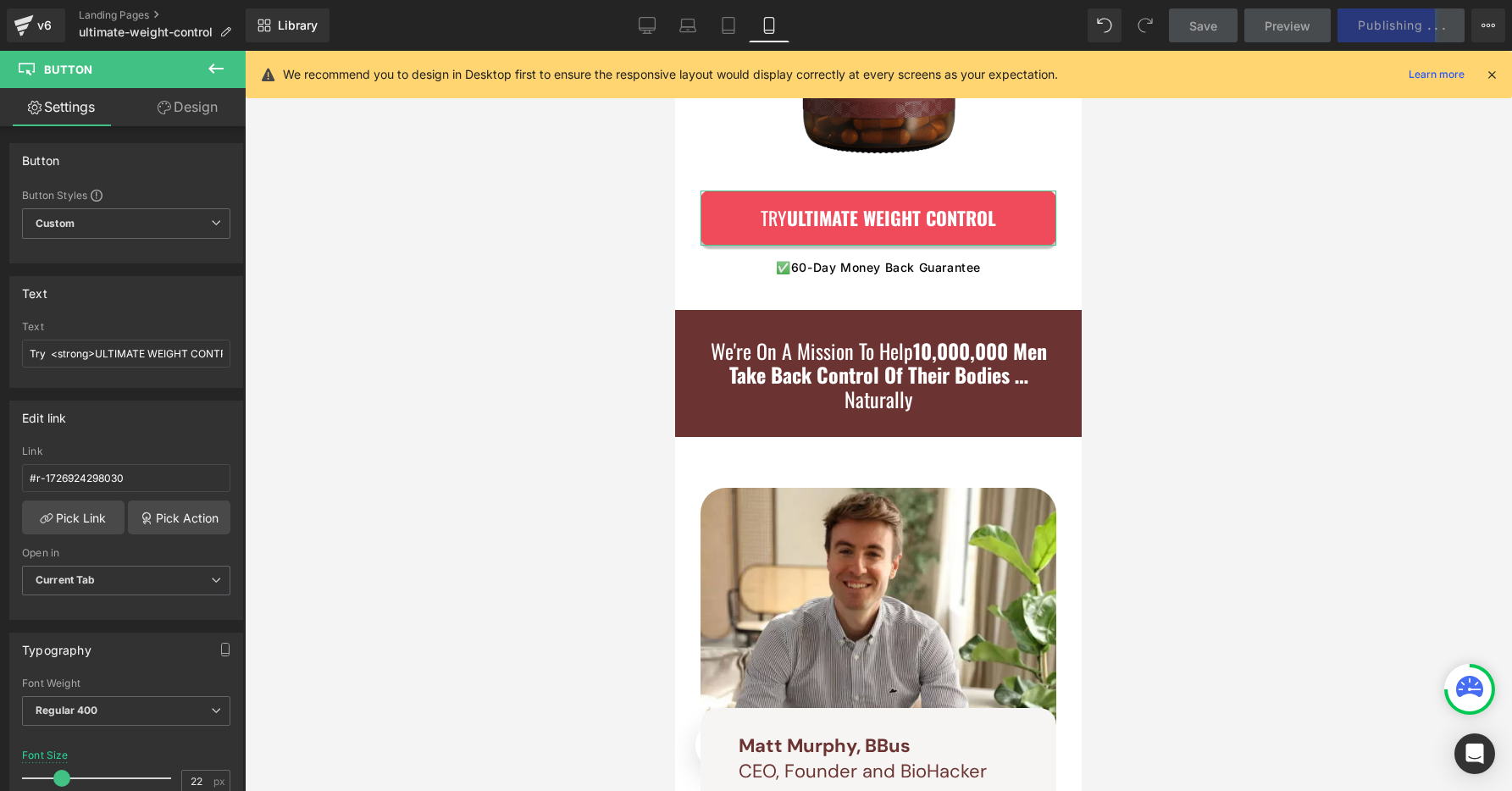 click on "Design" at bounding box center [187, 107] 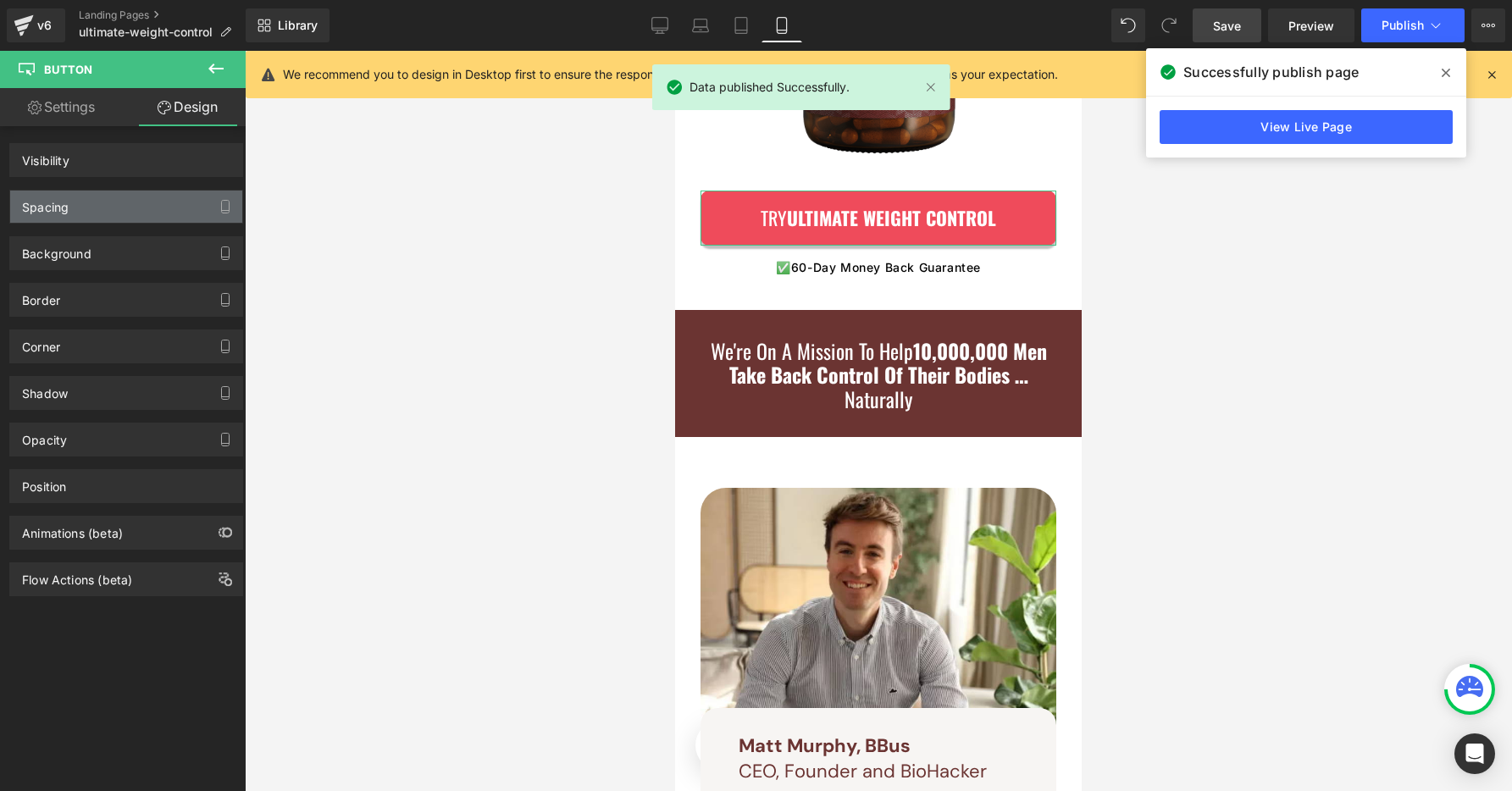 click on "Spacing" at bounding box center [126, 207] 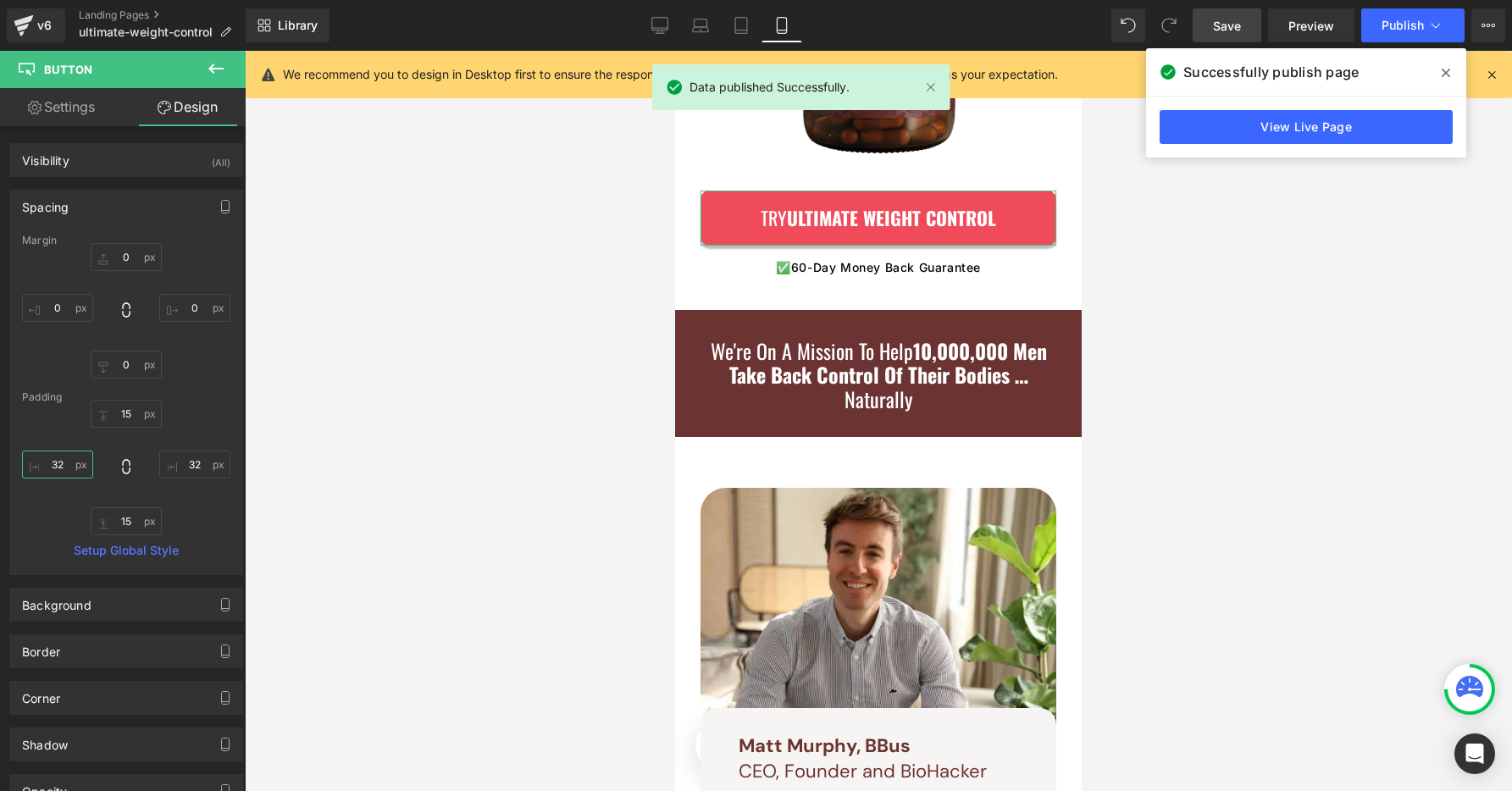 click on "32" at bounding box center [58, 464] 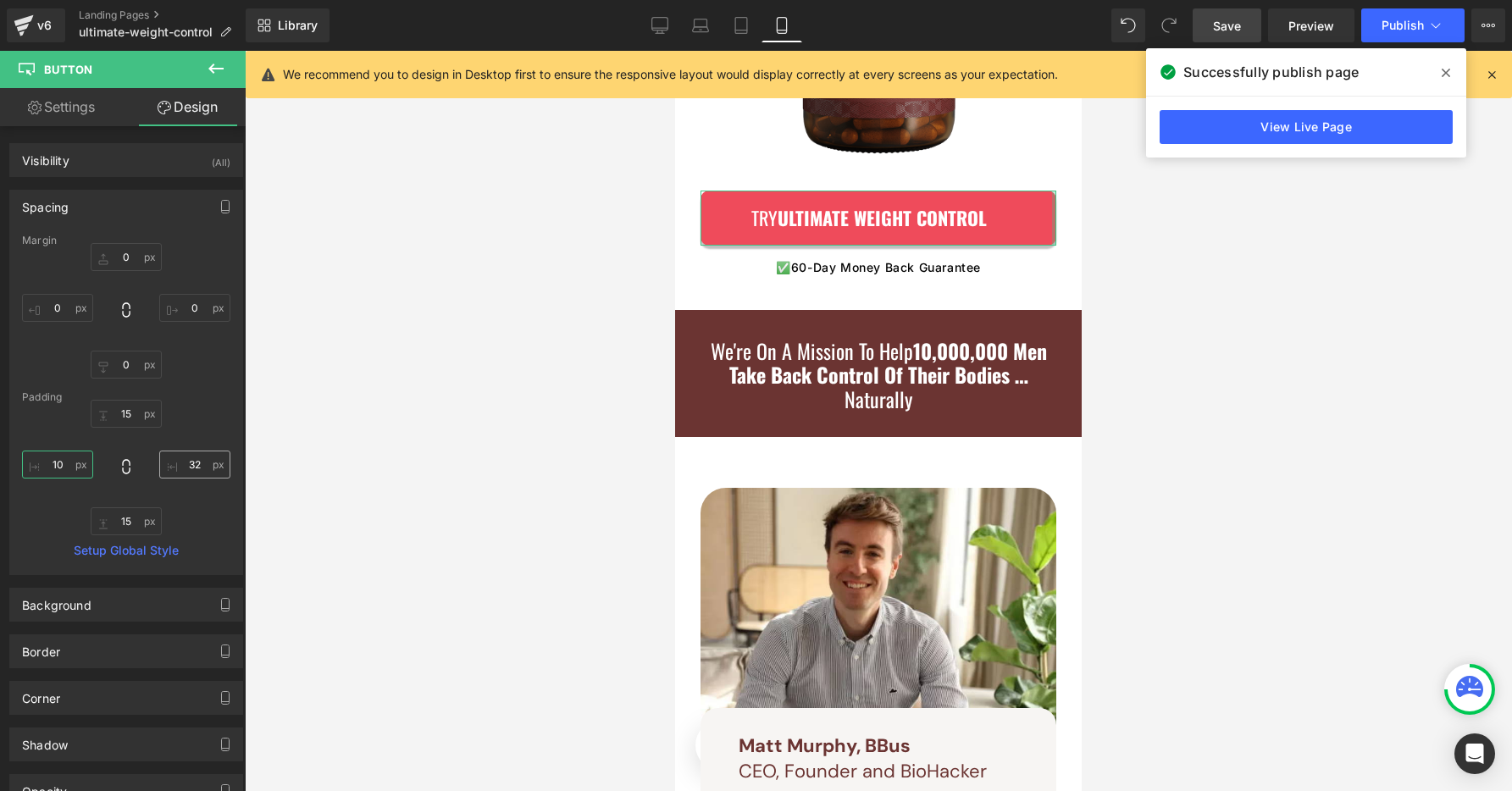type on "10" 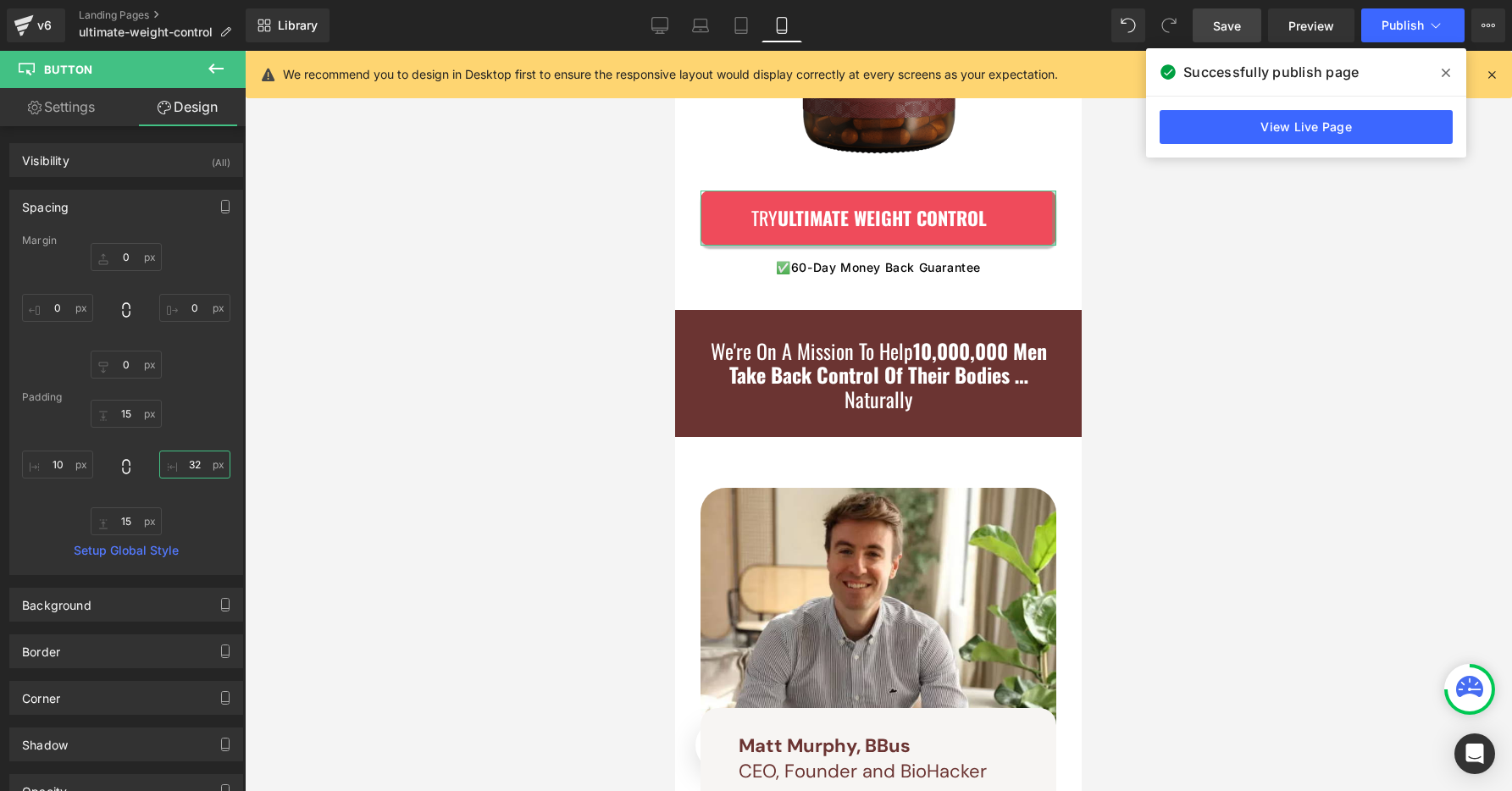 click on "32" at bounding box center [195, 464] 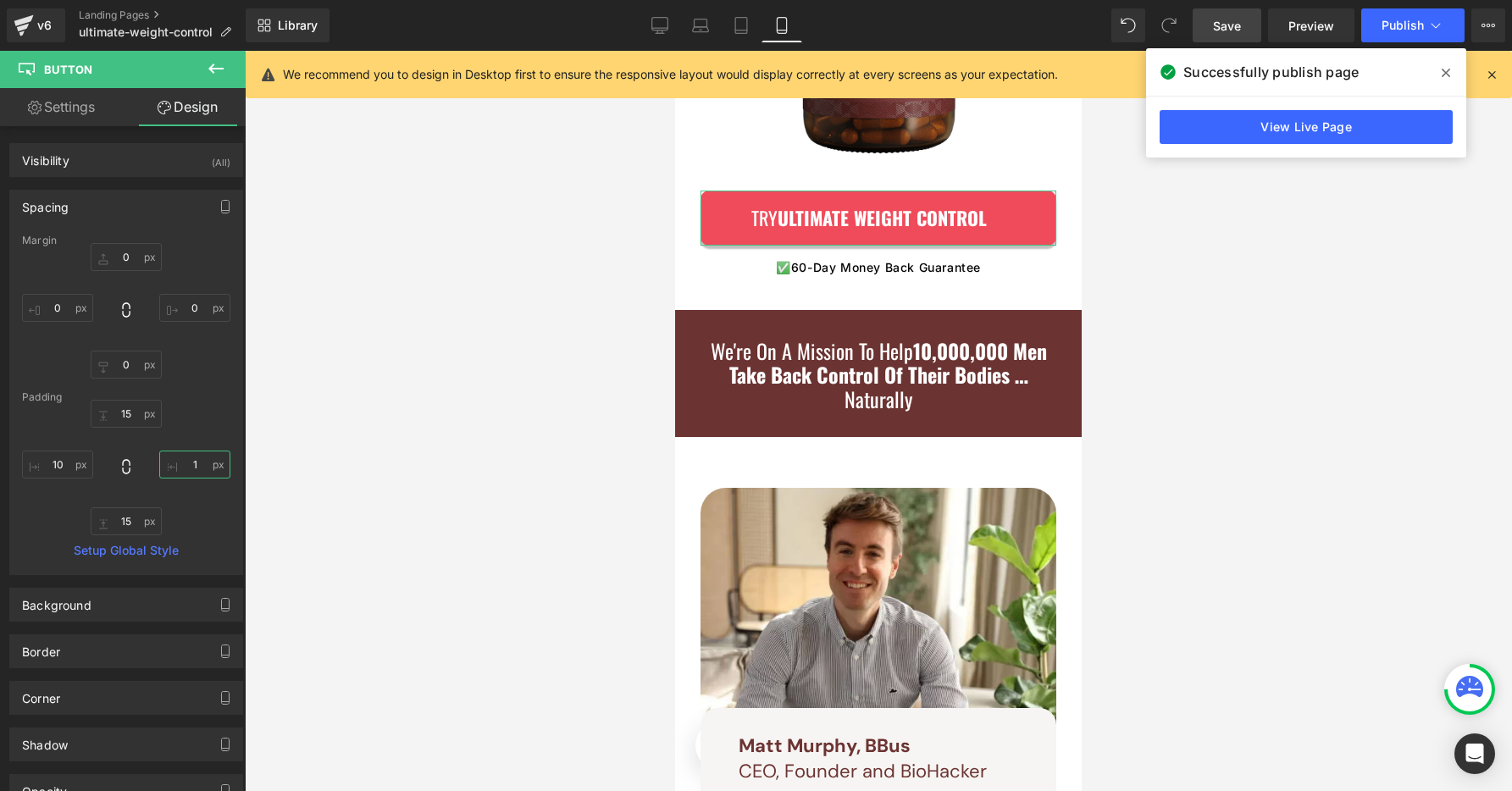 type on "10" 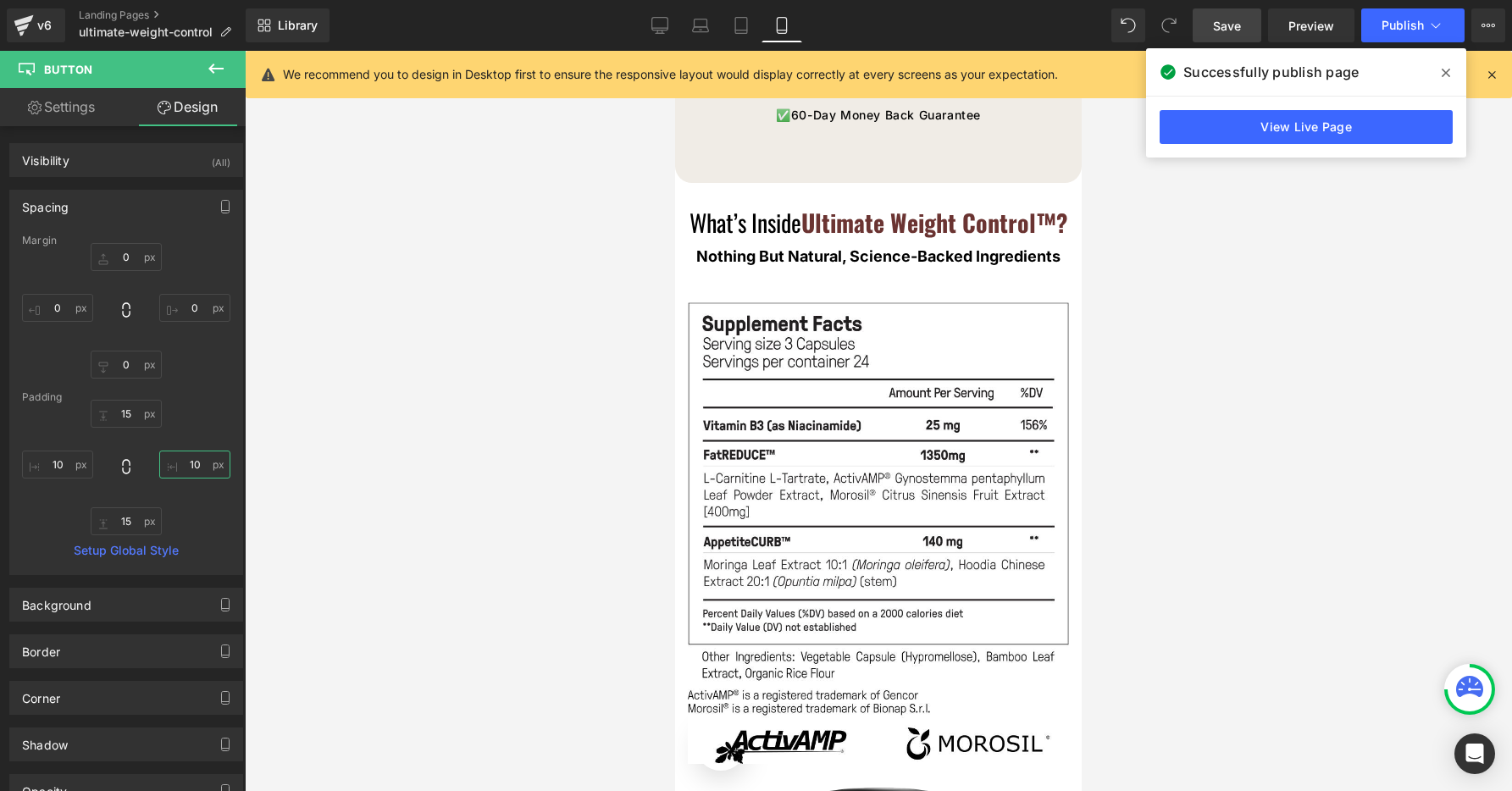 scroll, scrollTop: 15502, scrollLeft: 0, axis: vertical 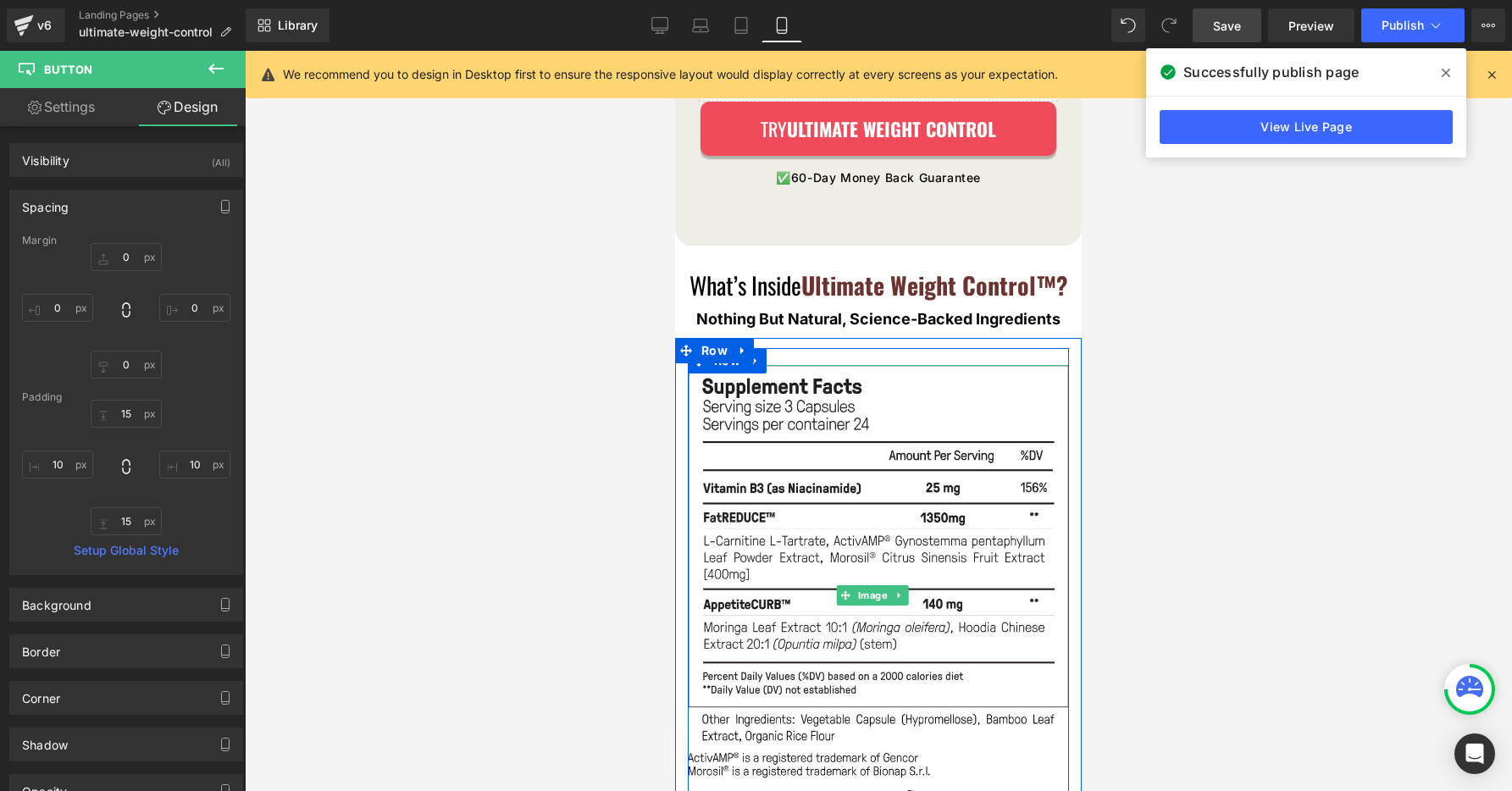 click on "Image" at bounding box center [878, 587] 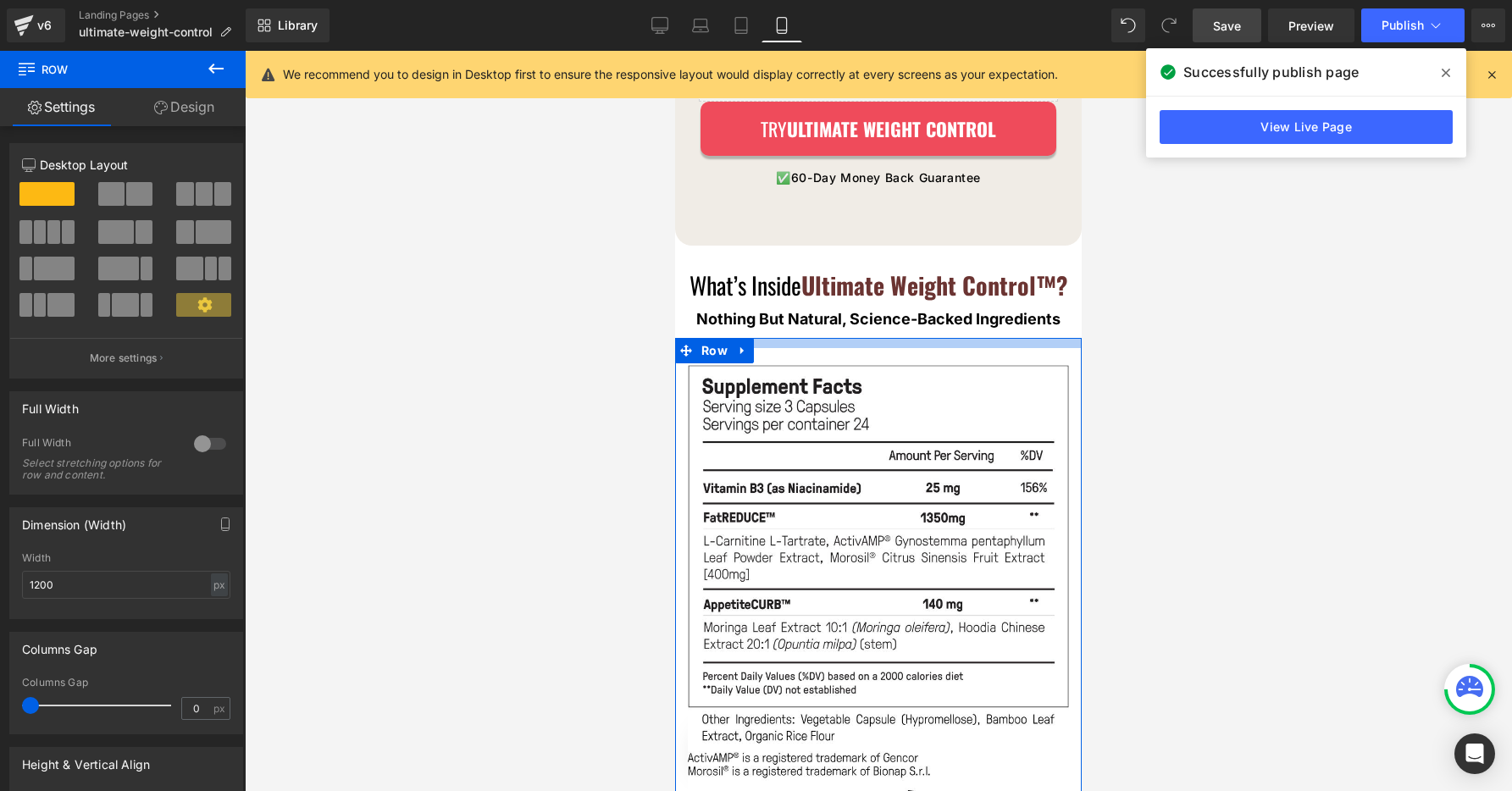 drag, startPoint x: 894, startPoint y: 433, endPoint x: 890, endPoint y: 424, distance: 9.848858 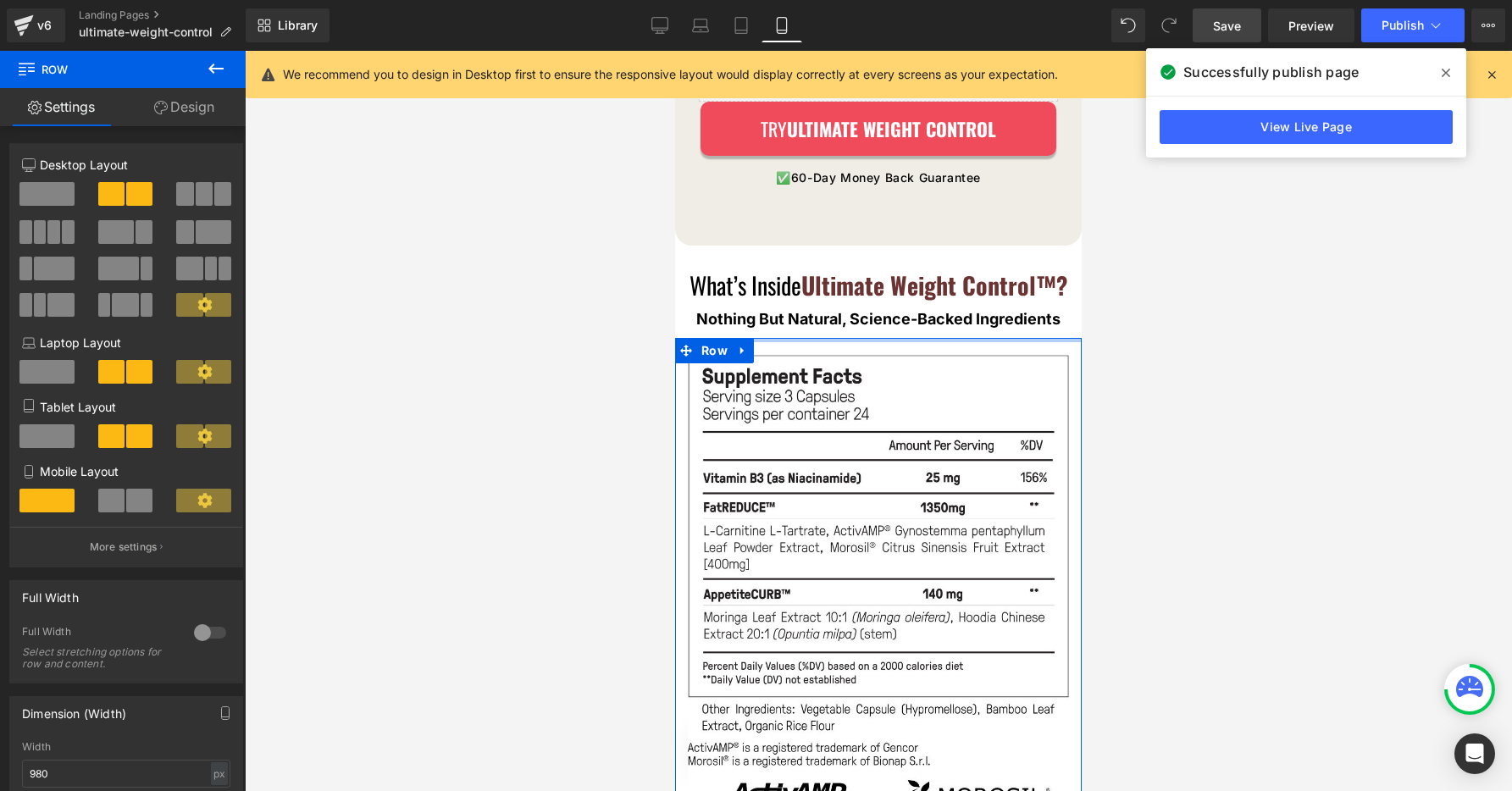 click on "Liquid         Image         "Why I Ditched Diets and Workouts And Still Dropped 3 Belt Holes In 90 Days" Heading         Ultimate Weight Control:  The world's first & only natural supplement that packs the 6 most clinically-backed fat loss ingredients of 2025. Proven to target the real root cause of stubborn male weight gain, and melt fat faster than dieting, gym torture, or dangerous injections. Text Block         ✅ Up to 50% more fat loss ✅ 41% slimmer waist Text Block         ✅ 56.4% flatter gut  ✅ Up to 50% fewer cravings Text Block         Row         Try   ULTIMATE WEIGHT CONTROL Button          ✅ 60 Day Money Back Guarantee Text Block         Row         Row         Row         Research-Backed Ingredients As Seen In… Heading         Image         Image         Row         Row         We Have Already Helped 104,215 Men Safely & Naturally Shed Up To 30 Pounds… Heading         Text Block         Row         Mike R.   Text Block         Image         Text Block         Row         Row" at bounding box center (878, -5643) 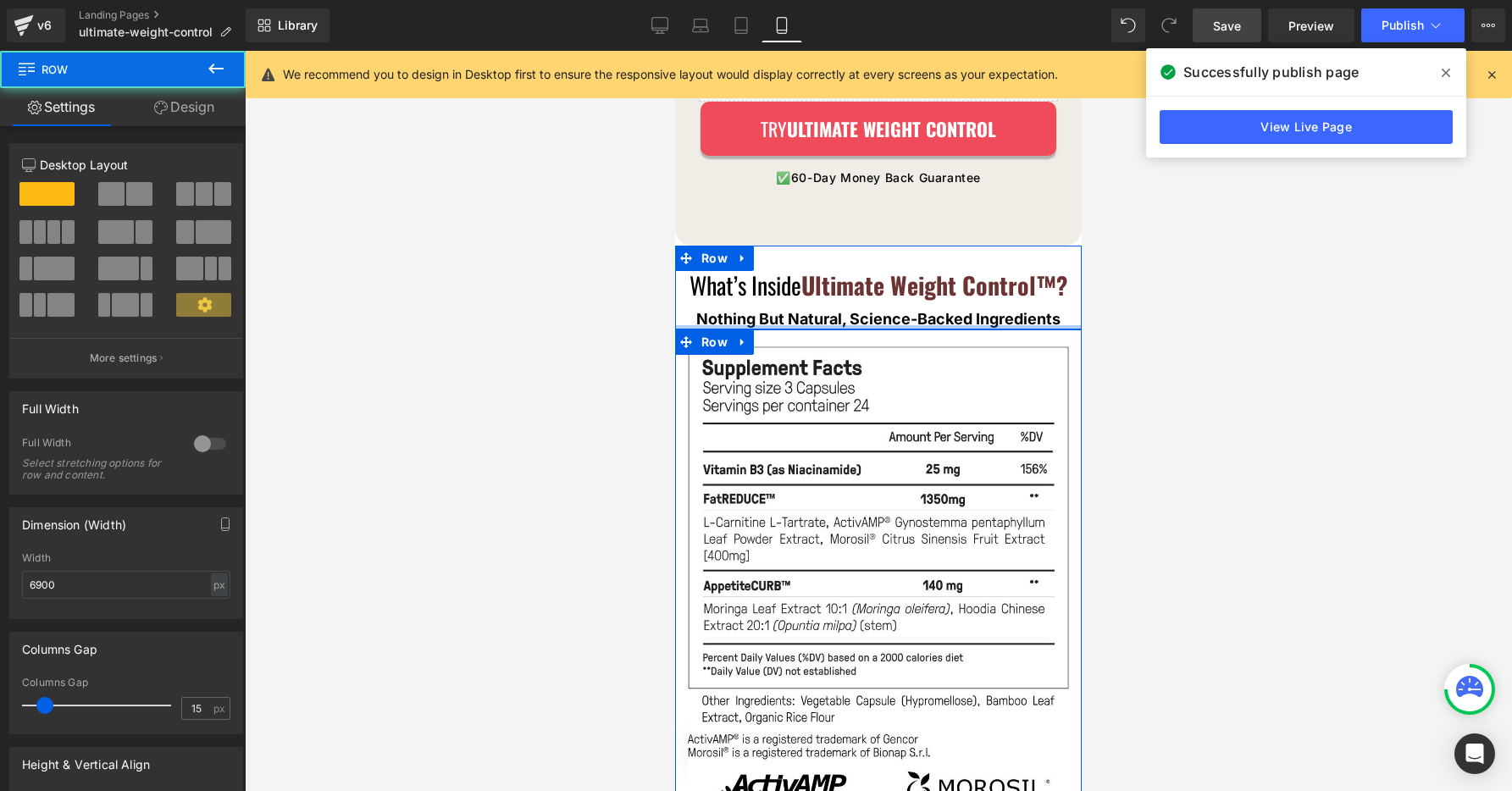 drag, startPoint x: 891, startPoint y: 413, endPoint x: 889, endPoint y: 401, distance: 12.1655251 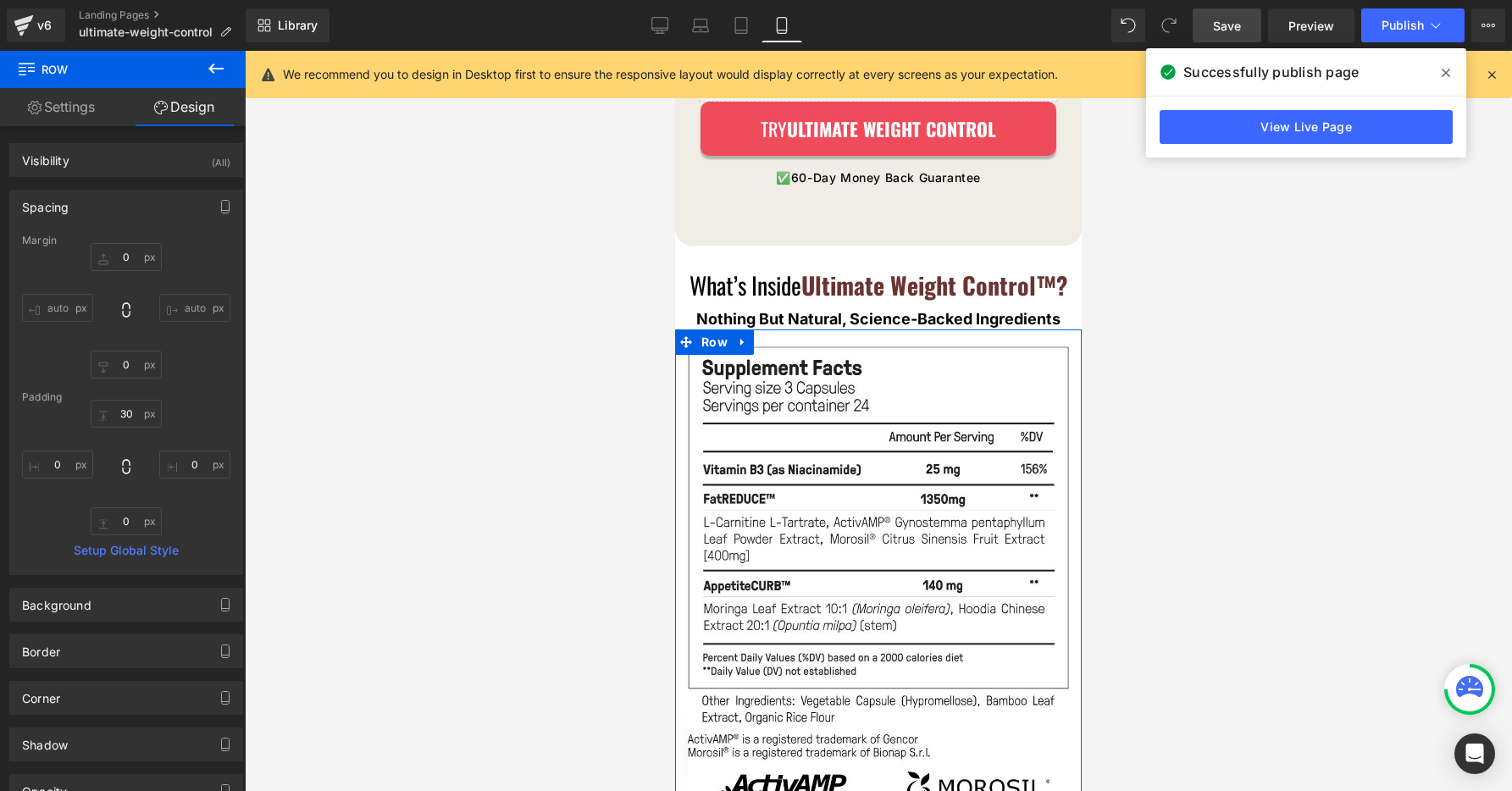 click on "Save" at bounding box center (1227, 25) 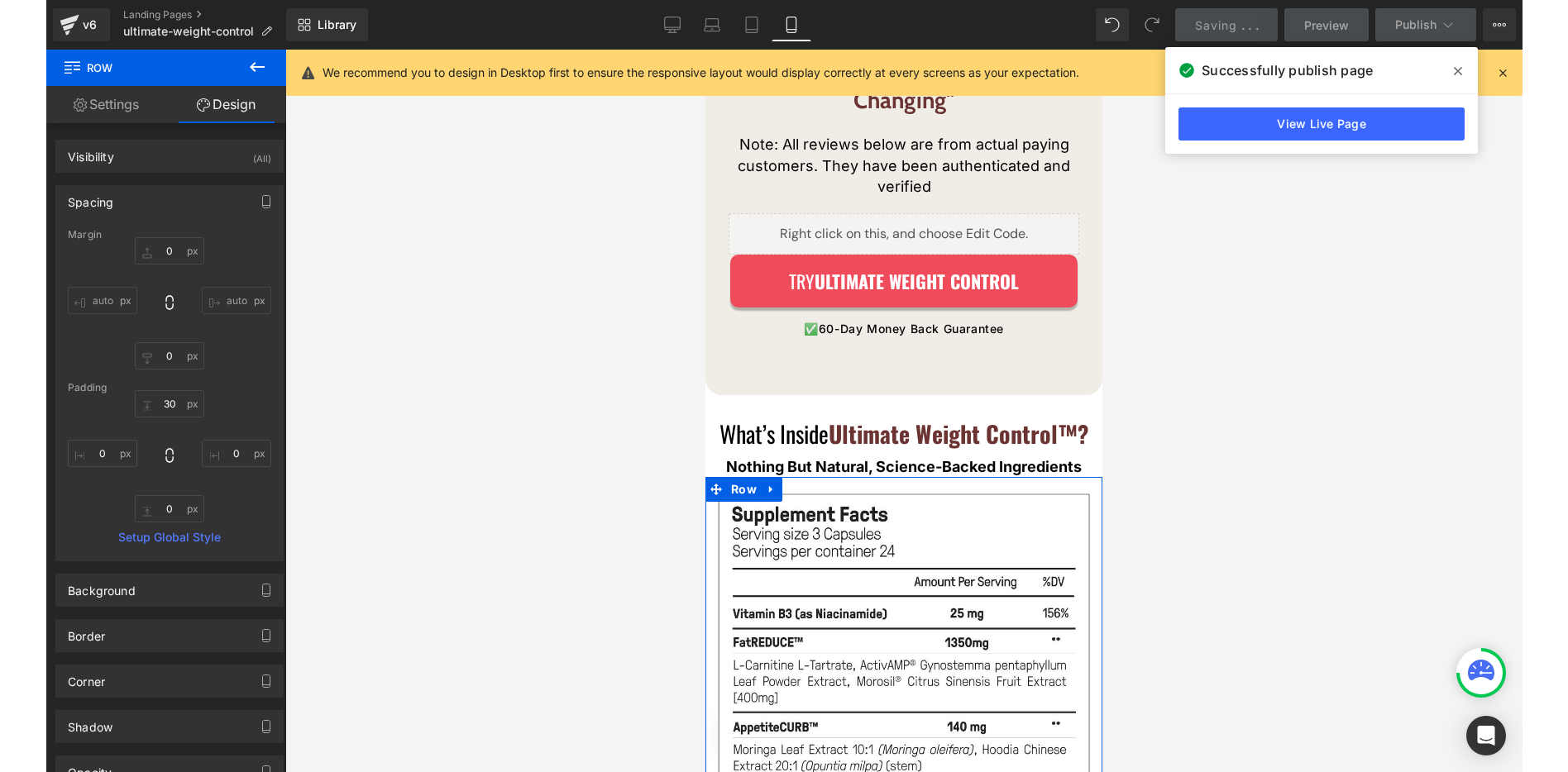scroll, scrollTop: 14966, scrollLeft: 0, axis: vertical 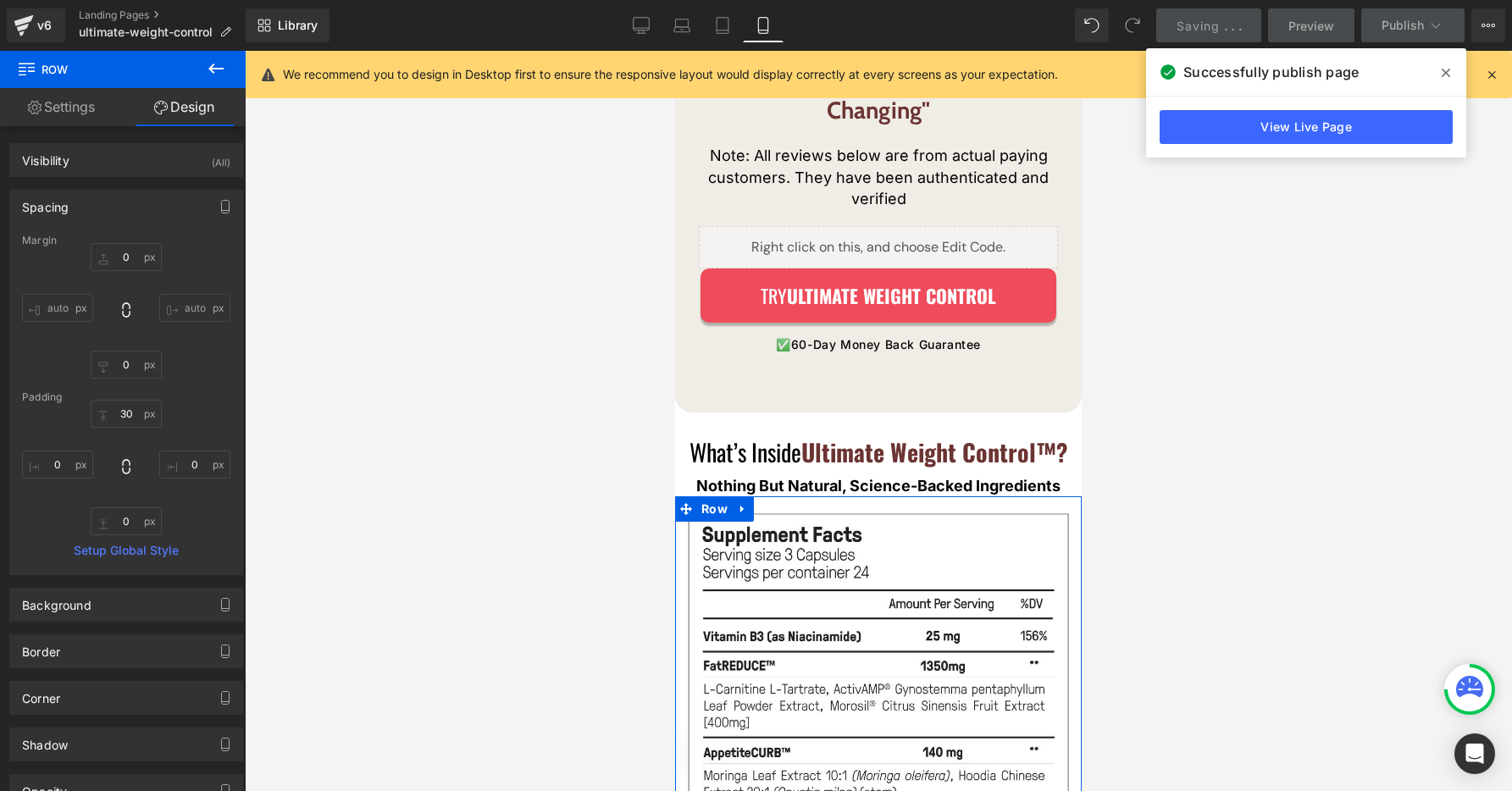 click 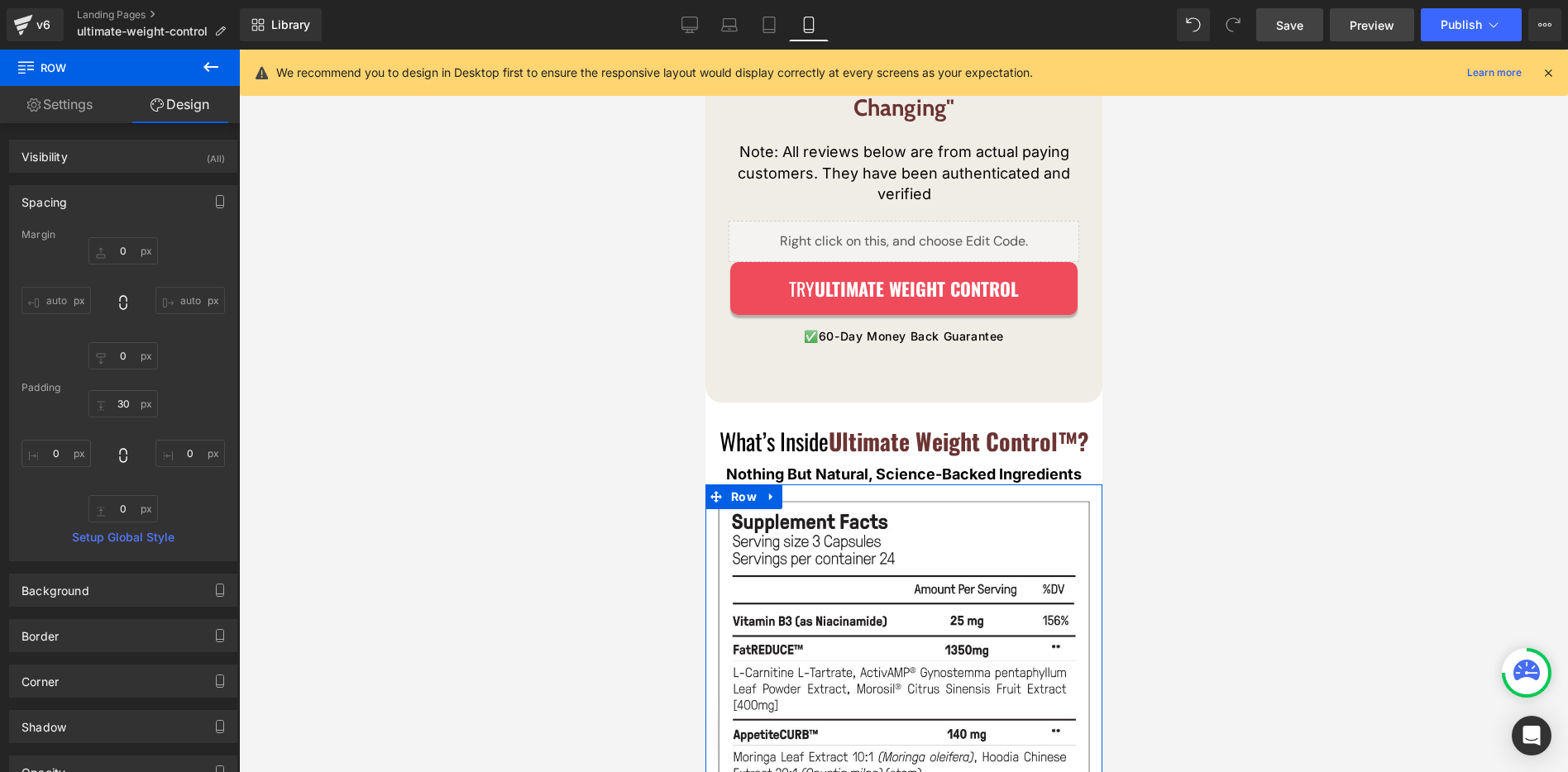 click on "Preview" at bounding box center (1372, 25) 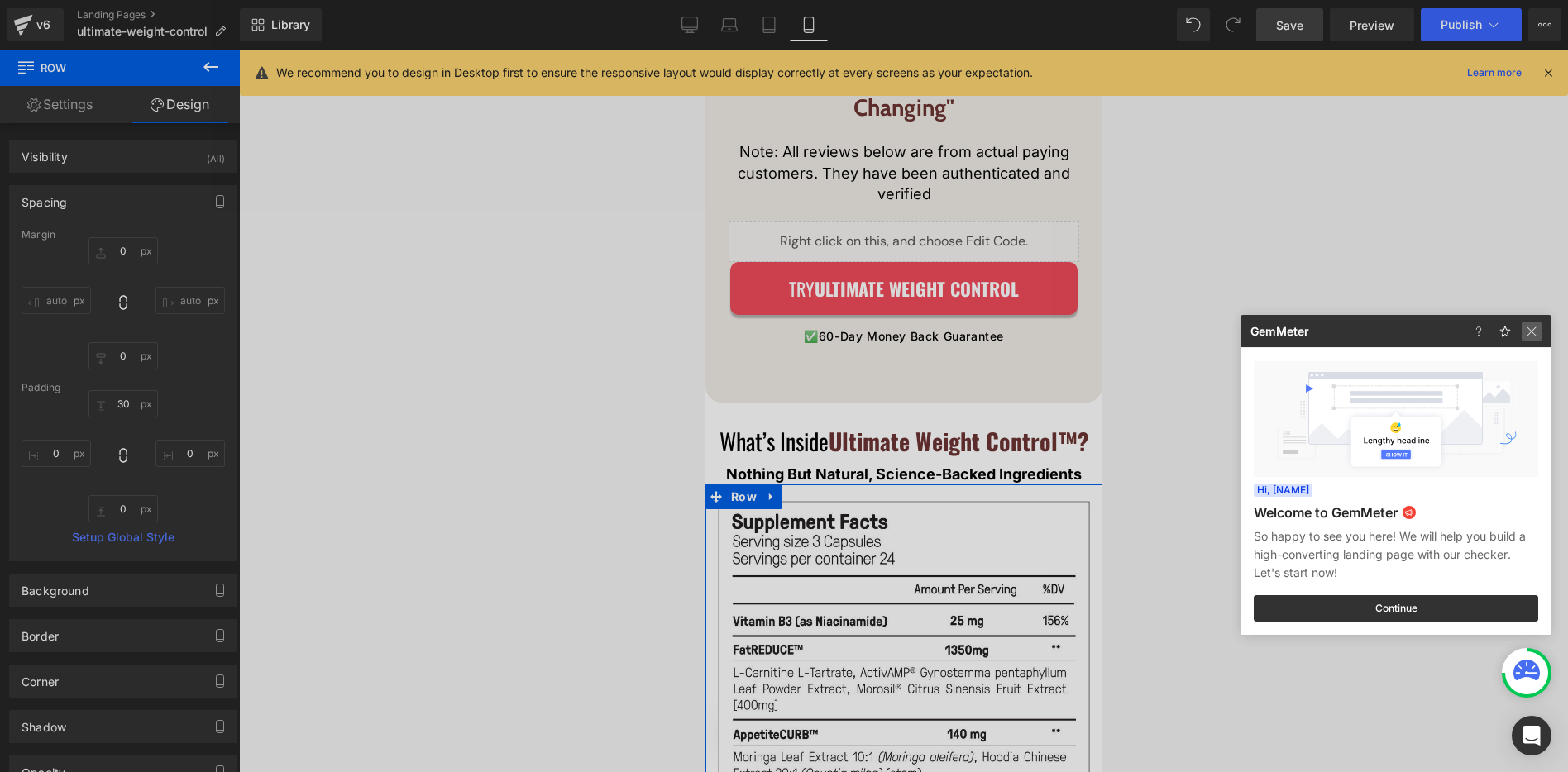 click 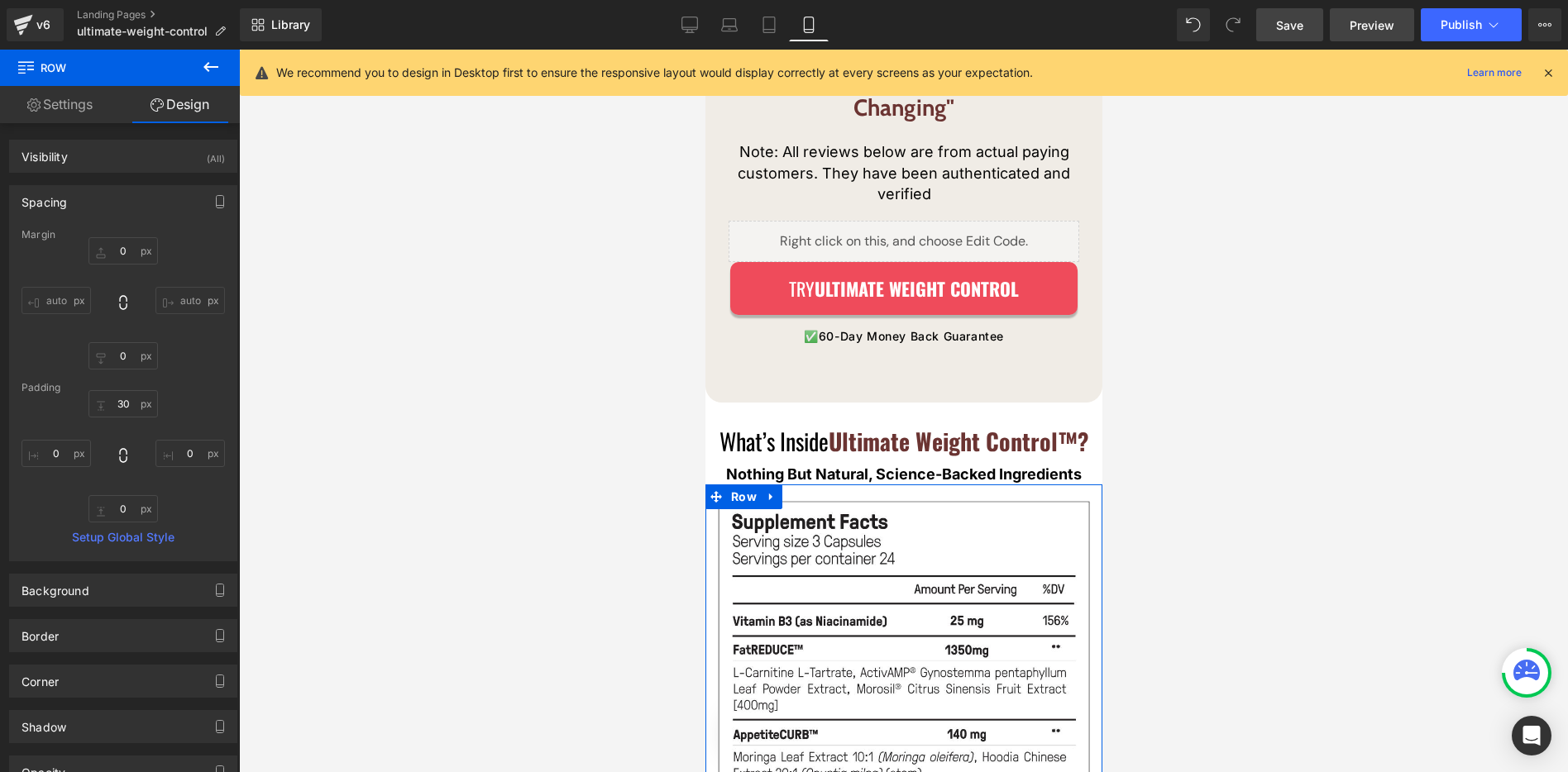 click on "Preview" at bounding box center (1372, 25) 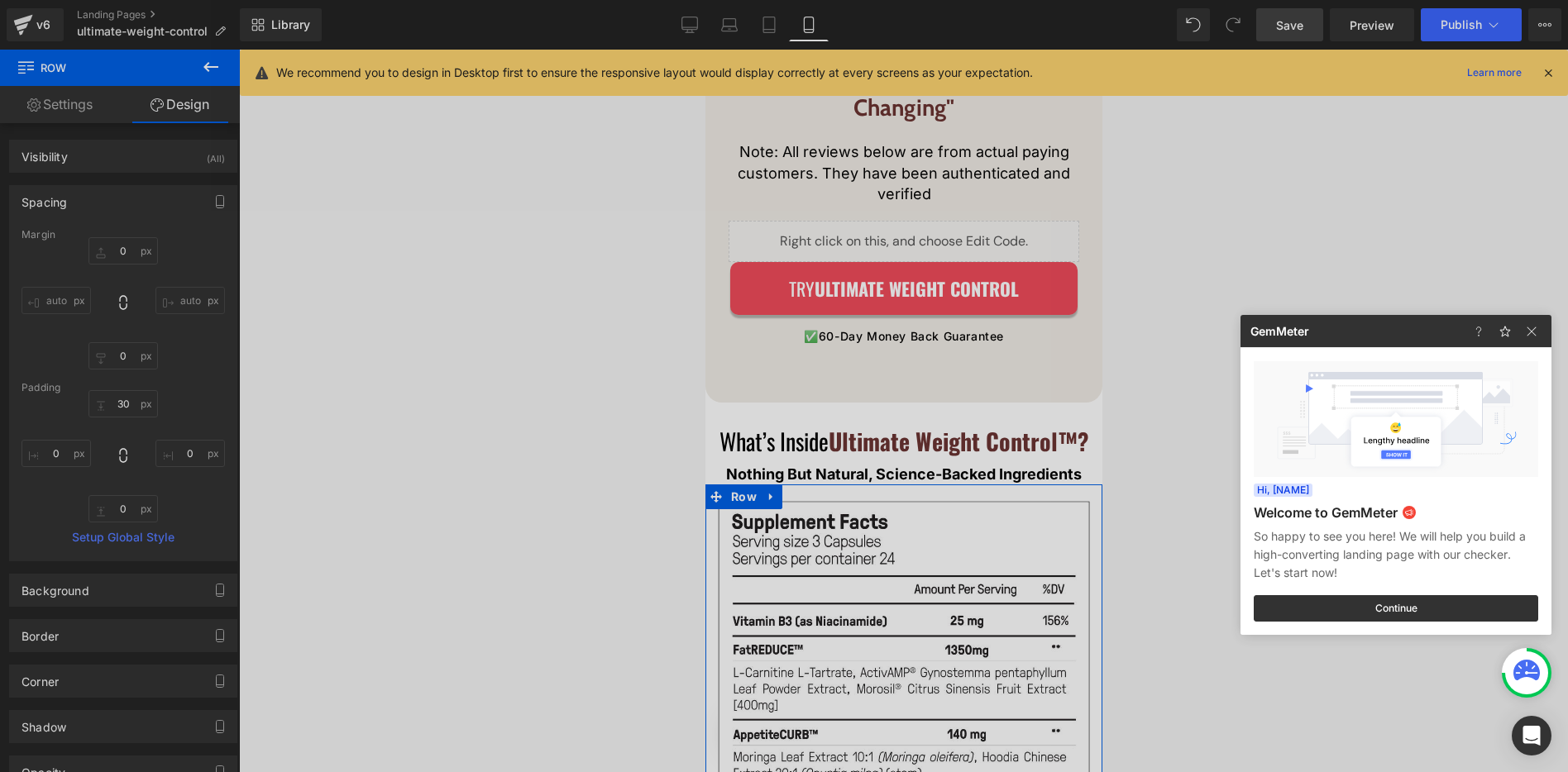 click at bounding box center [784, 386] 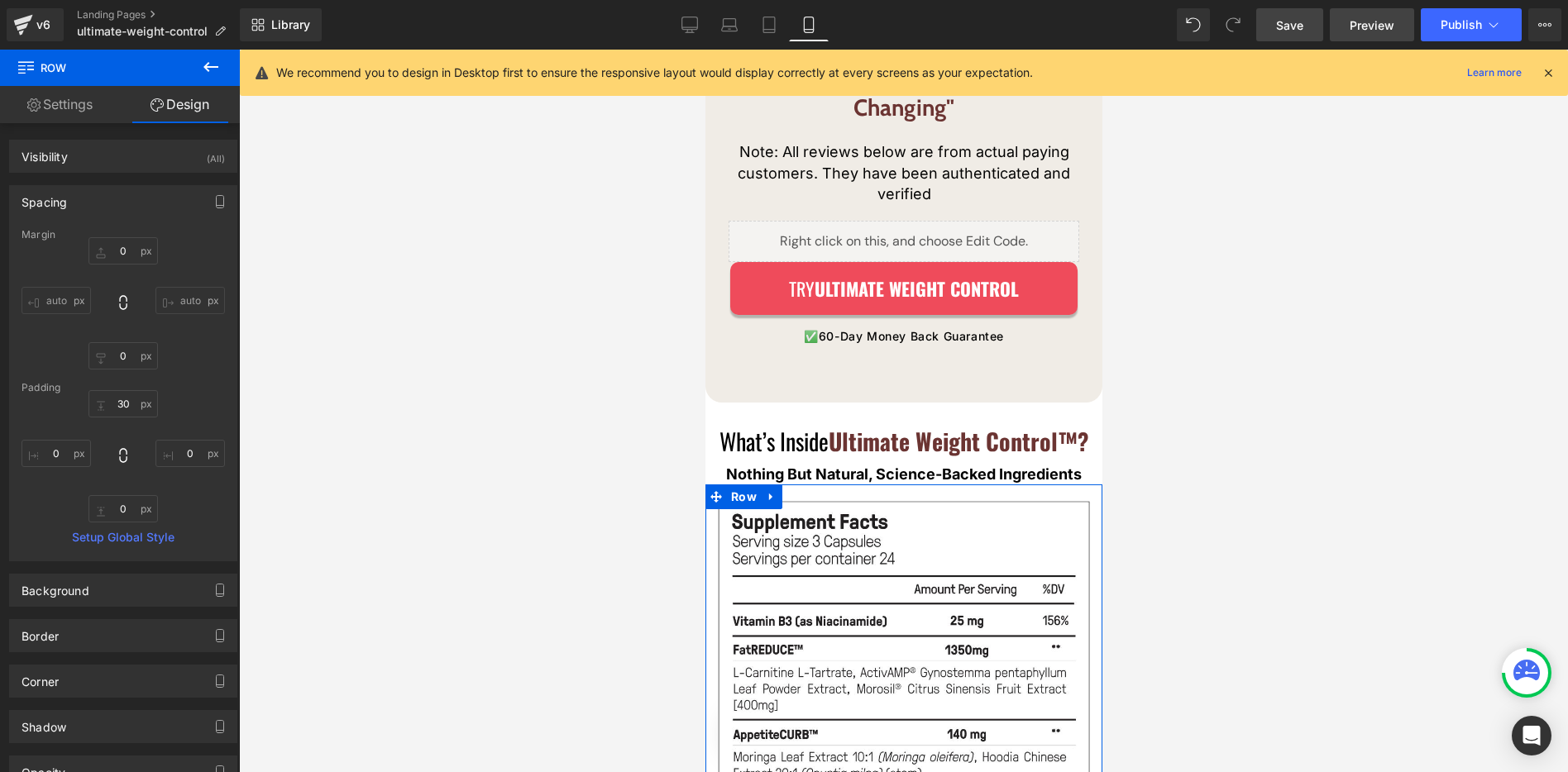 click on "Preview" at bounding box center [1372, 25] 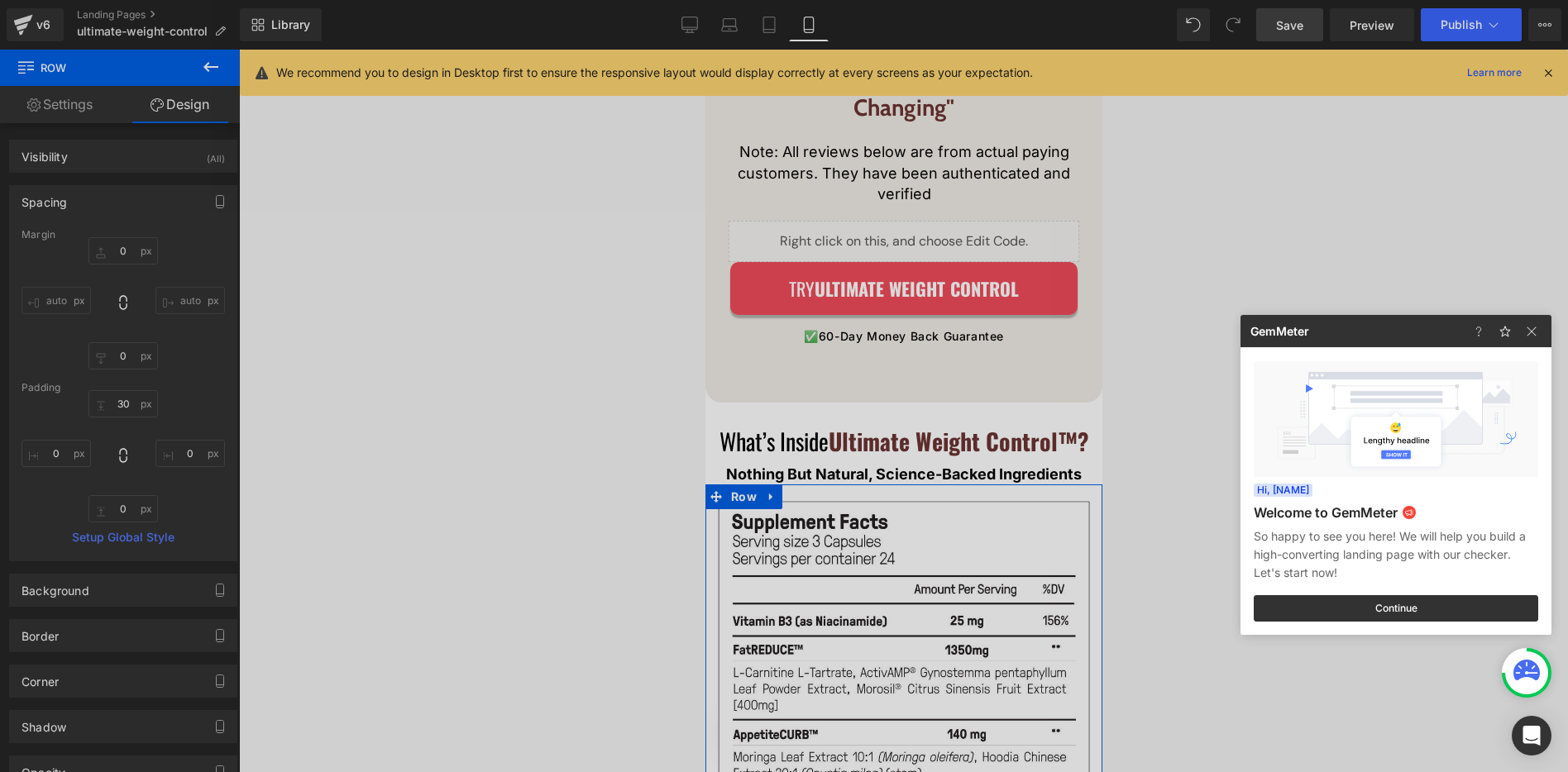 click at bounding box center (784, 386) 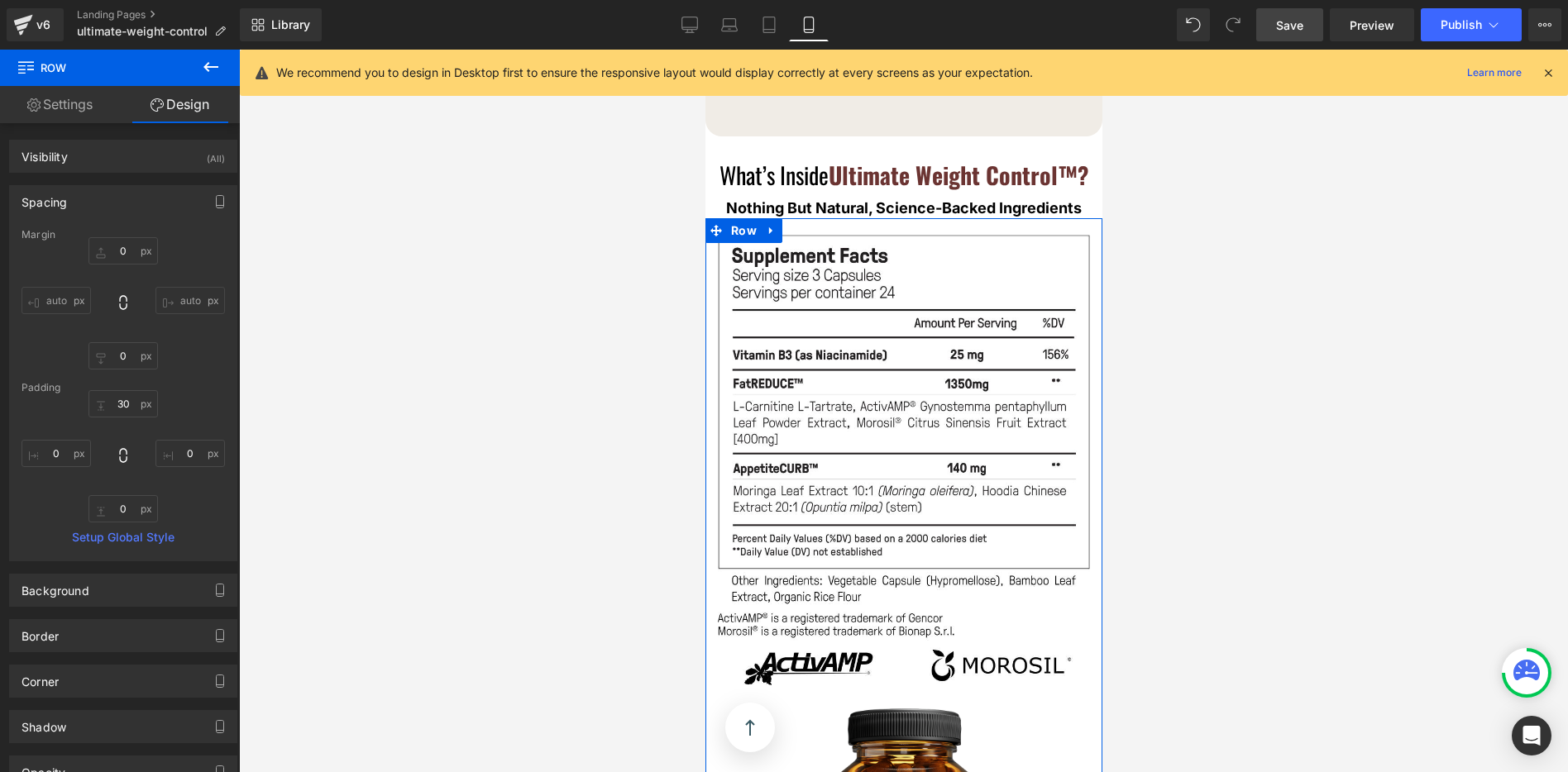 scroll, scrollTop: 15069, scrollLeft: 0, axis: vertical 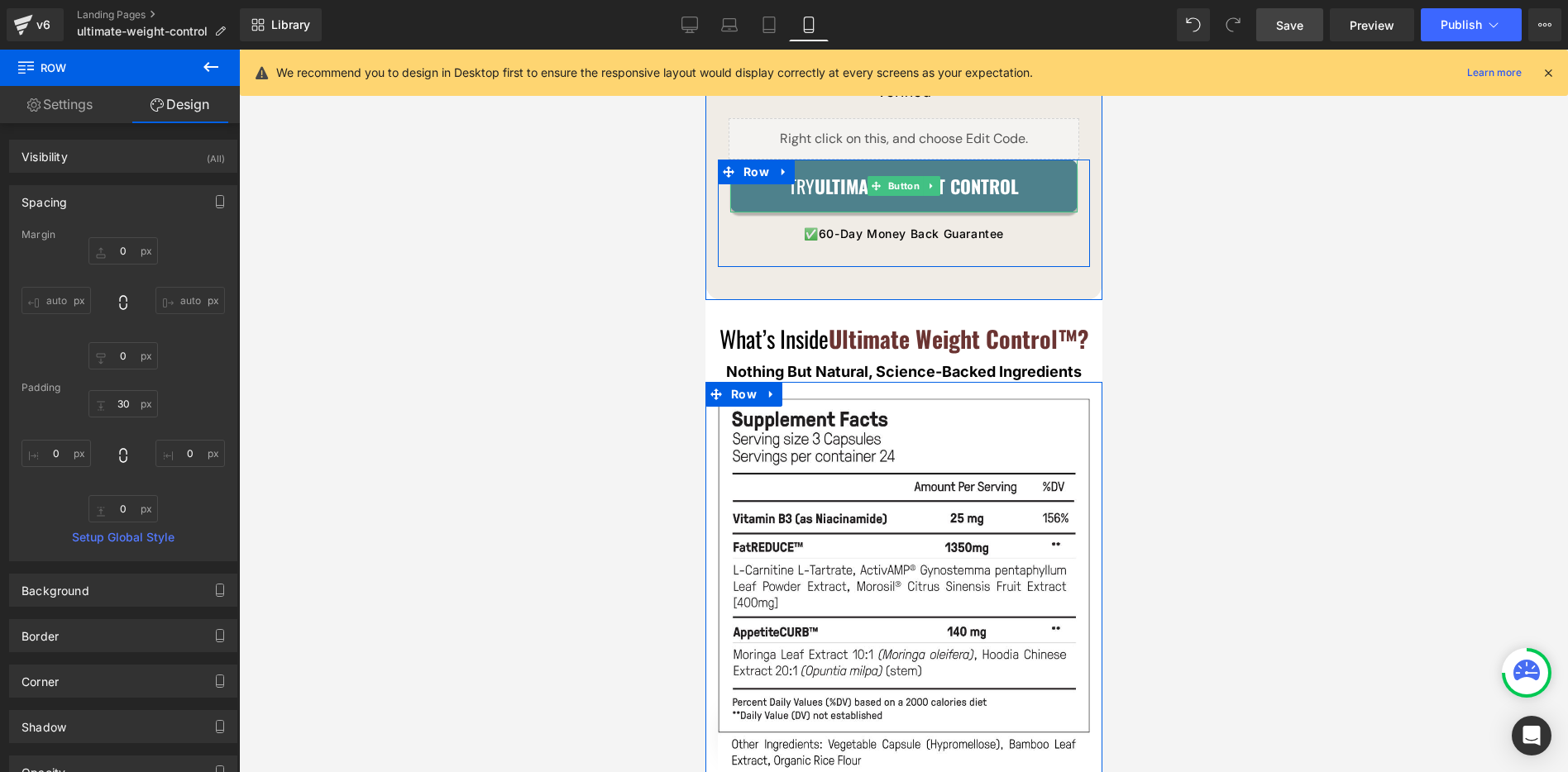 click on "Button" at bounding box center [894, 186] 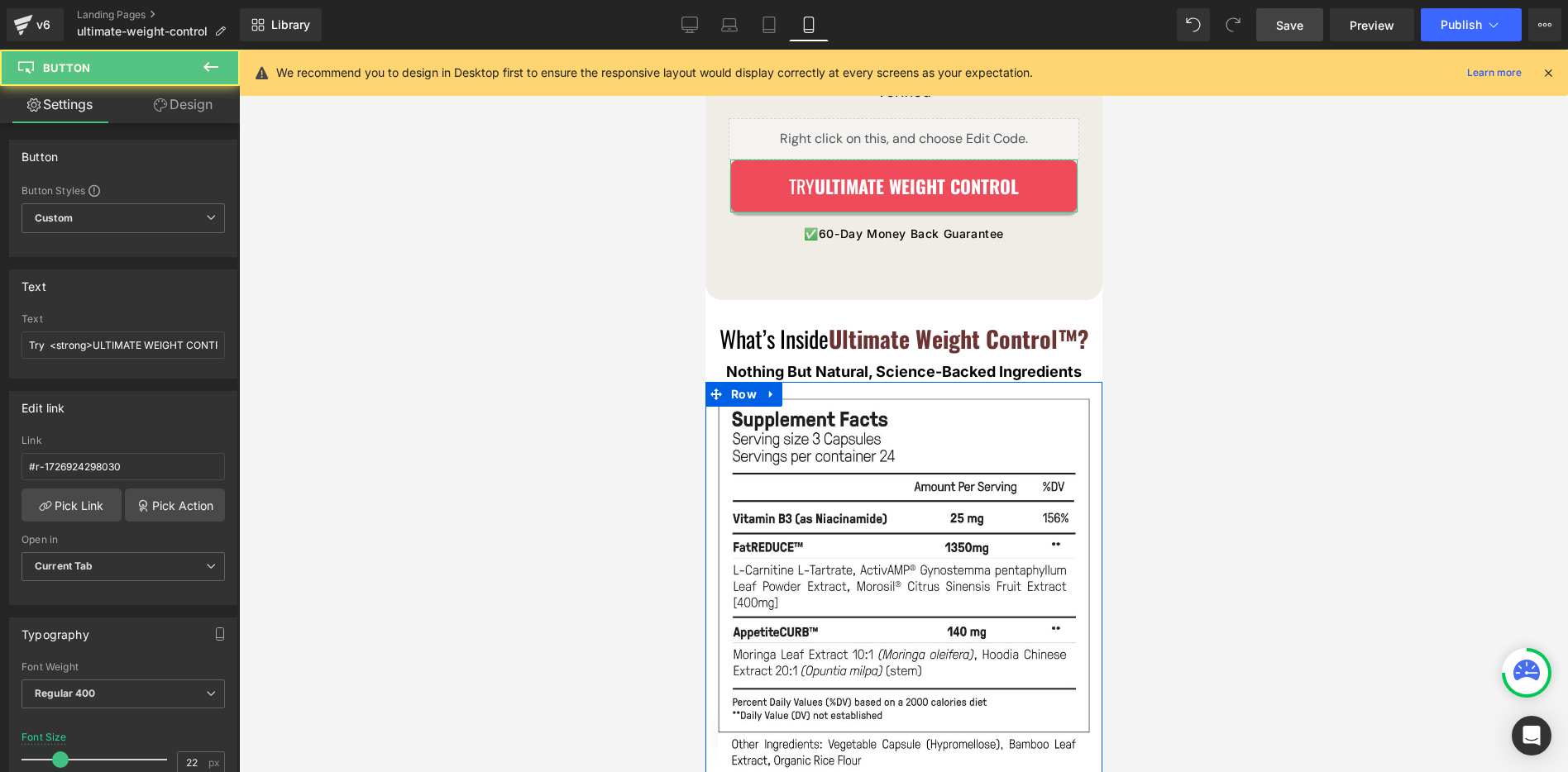 click on "Design" at bounding box center [183, 104] 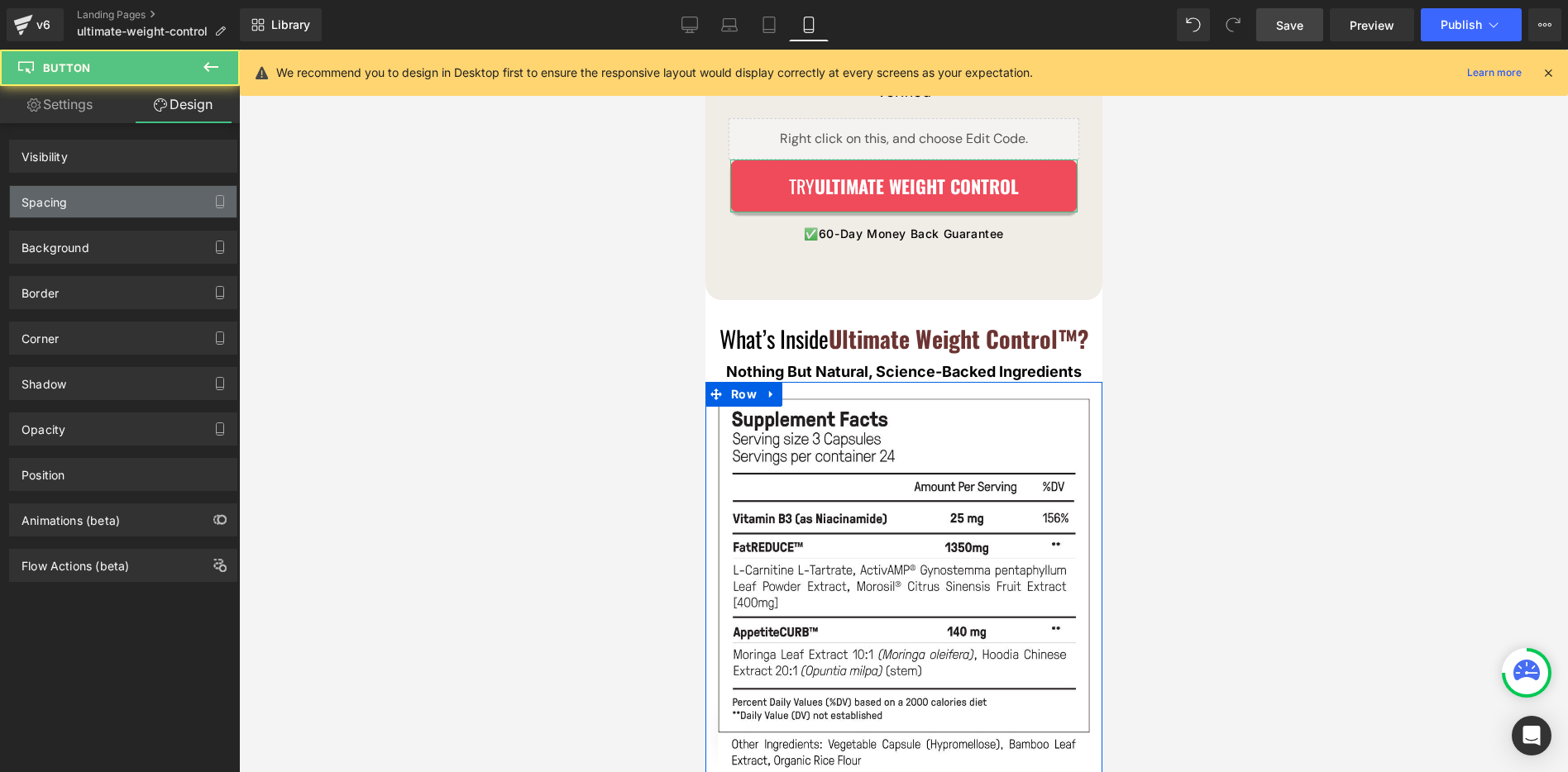 click on "Spacing" at bounding box center (123, 202) 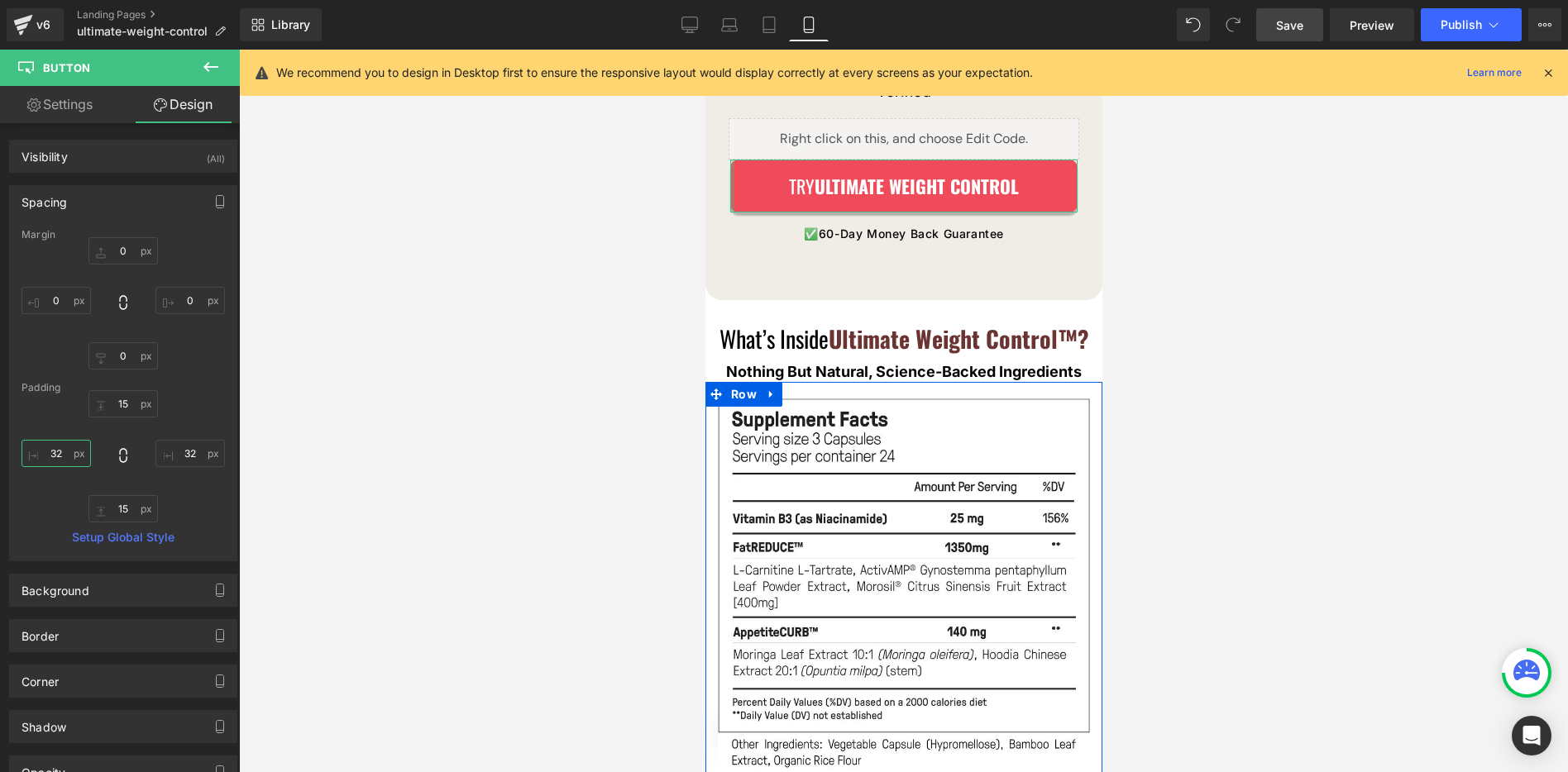 click on "32" at bounding box center [56, 453] 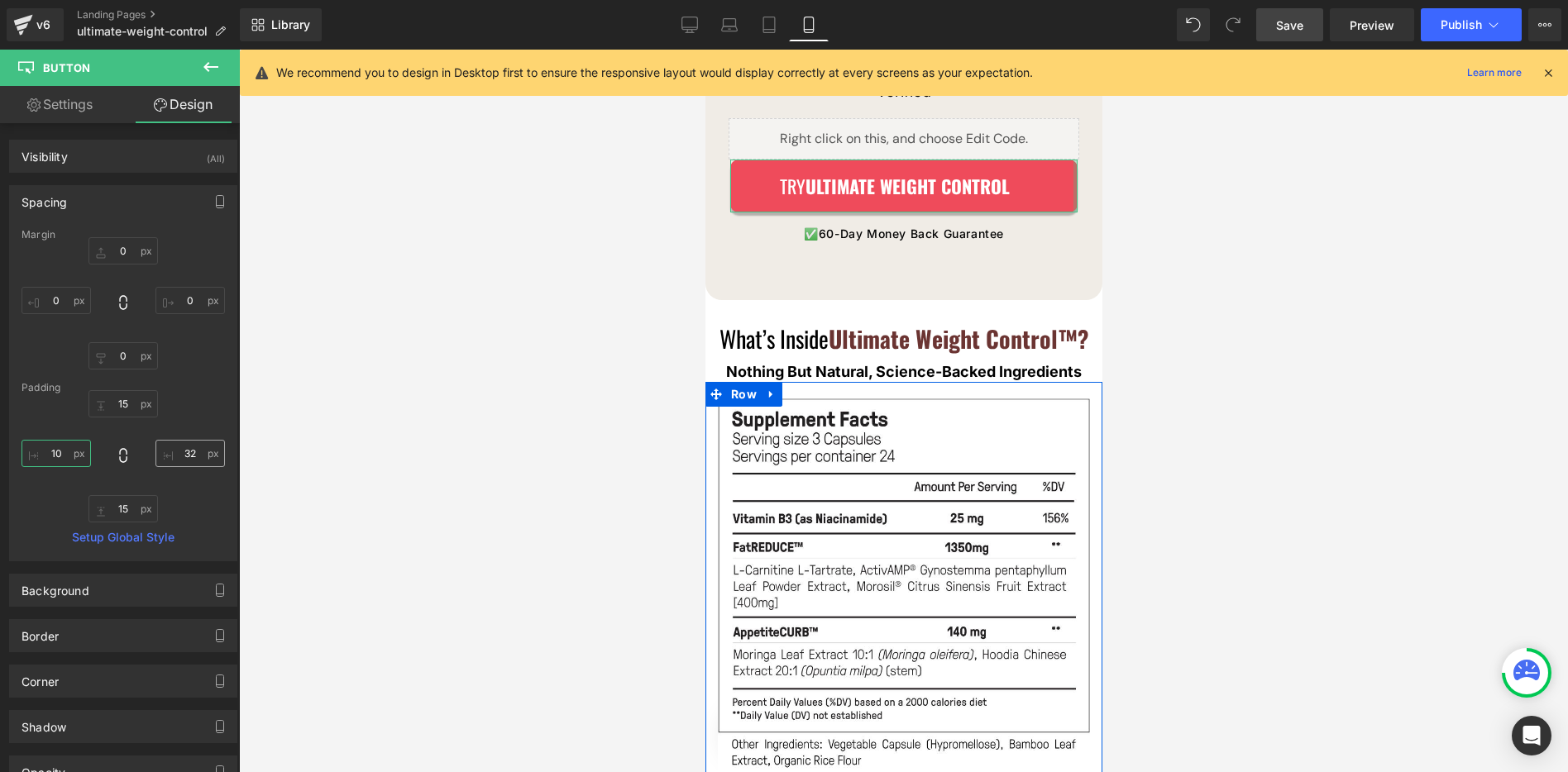 type on "10" 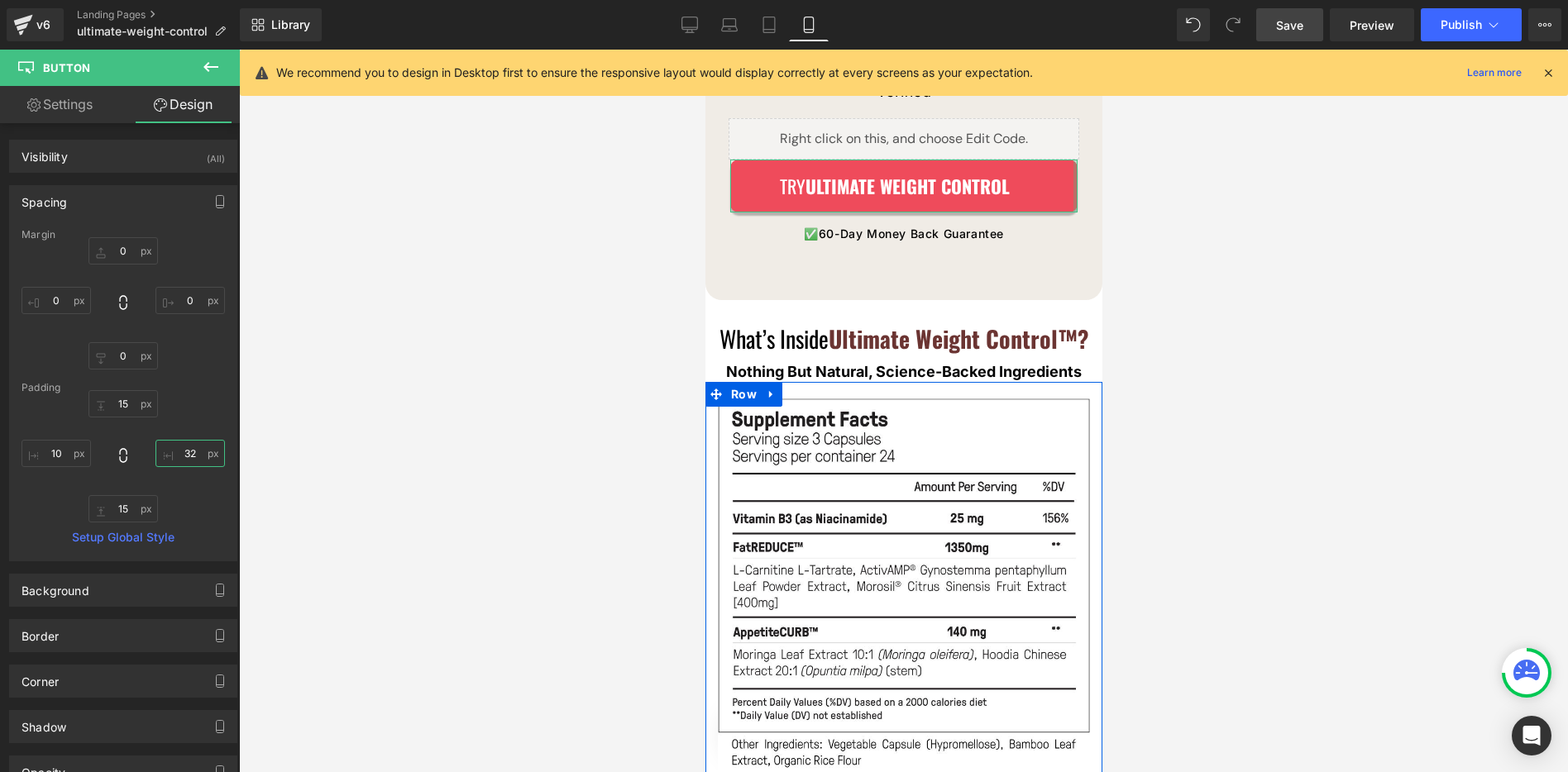 click on "32" at bounding box center (190, 453) 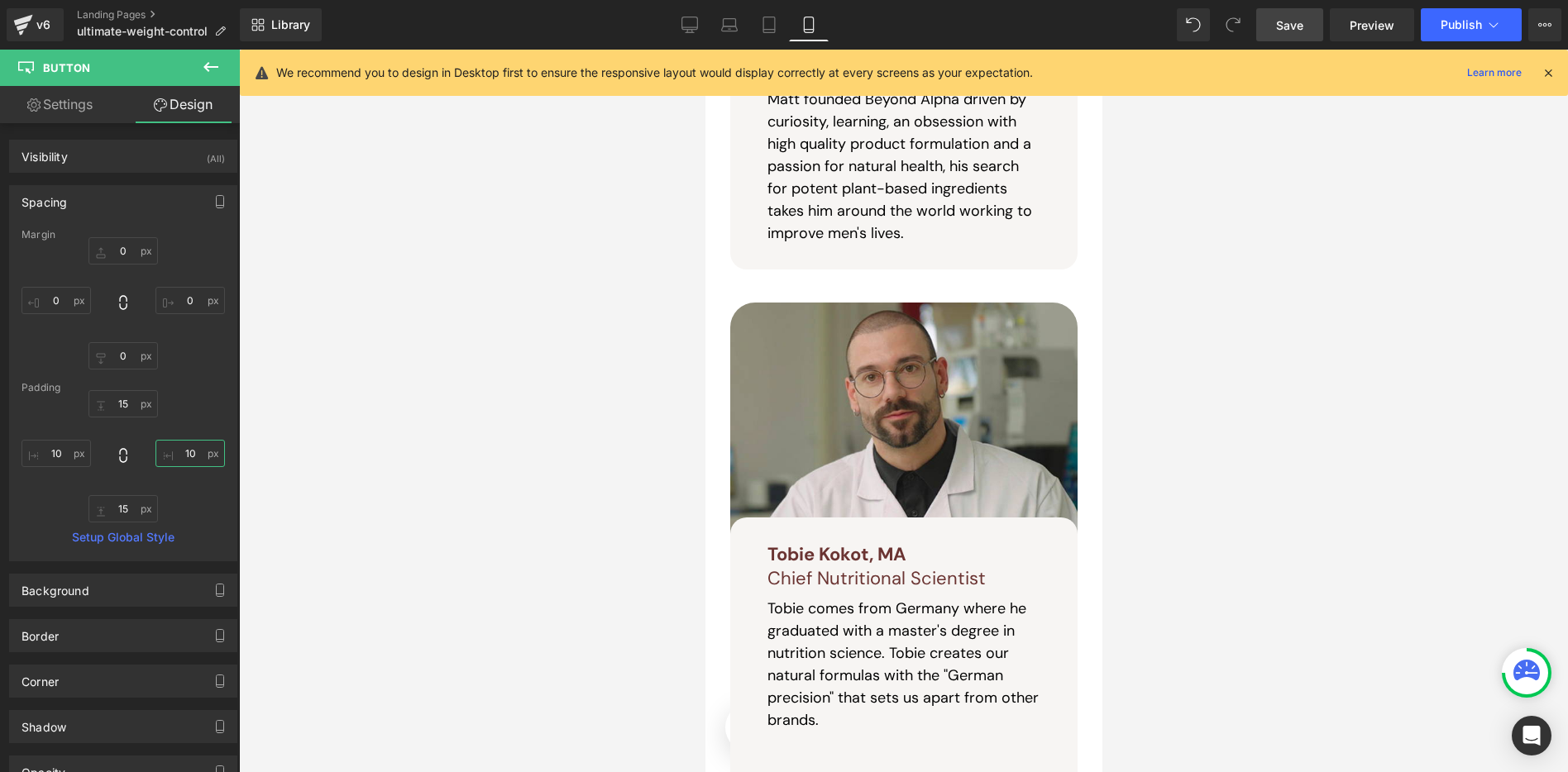scroll, scrollTop: 15379, scrollLeft: 0, axis: vertical 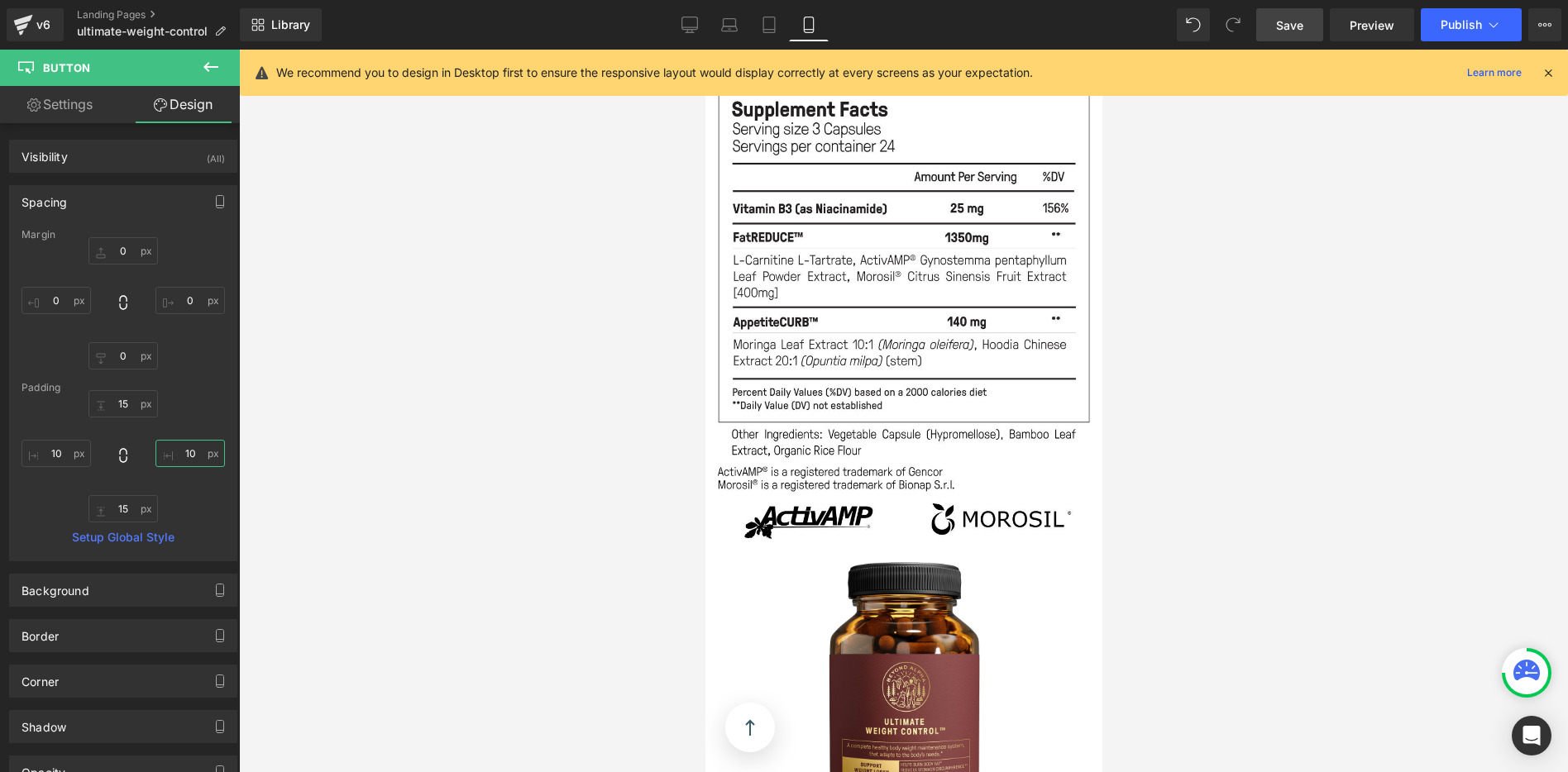 type on "10" 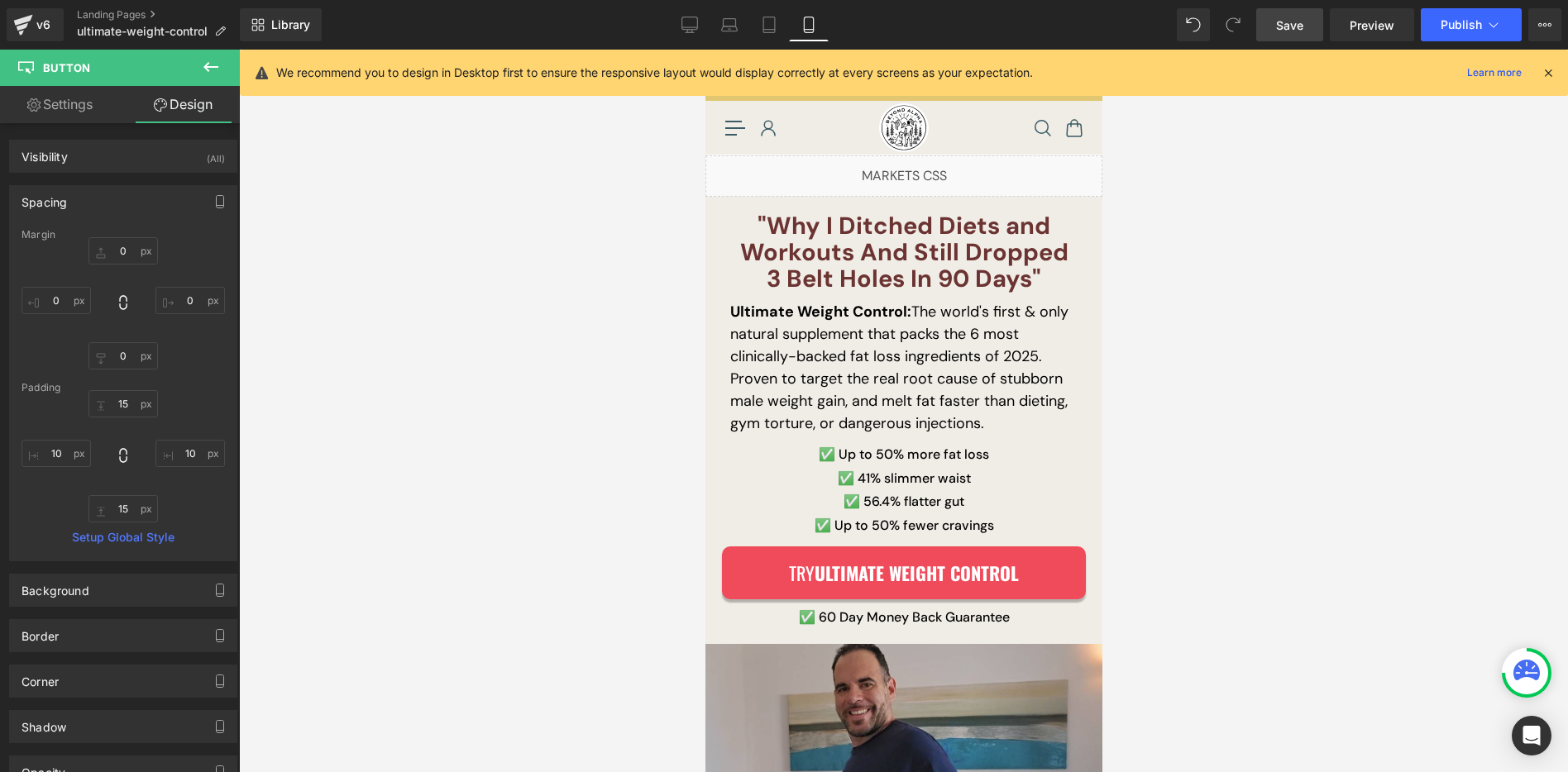 scroll, scrollTop: 14604, scrollLeft: 0, axis: vertical 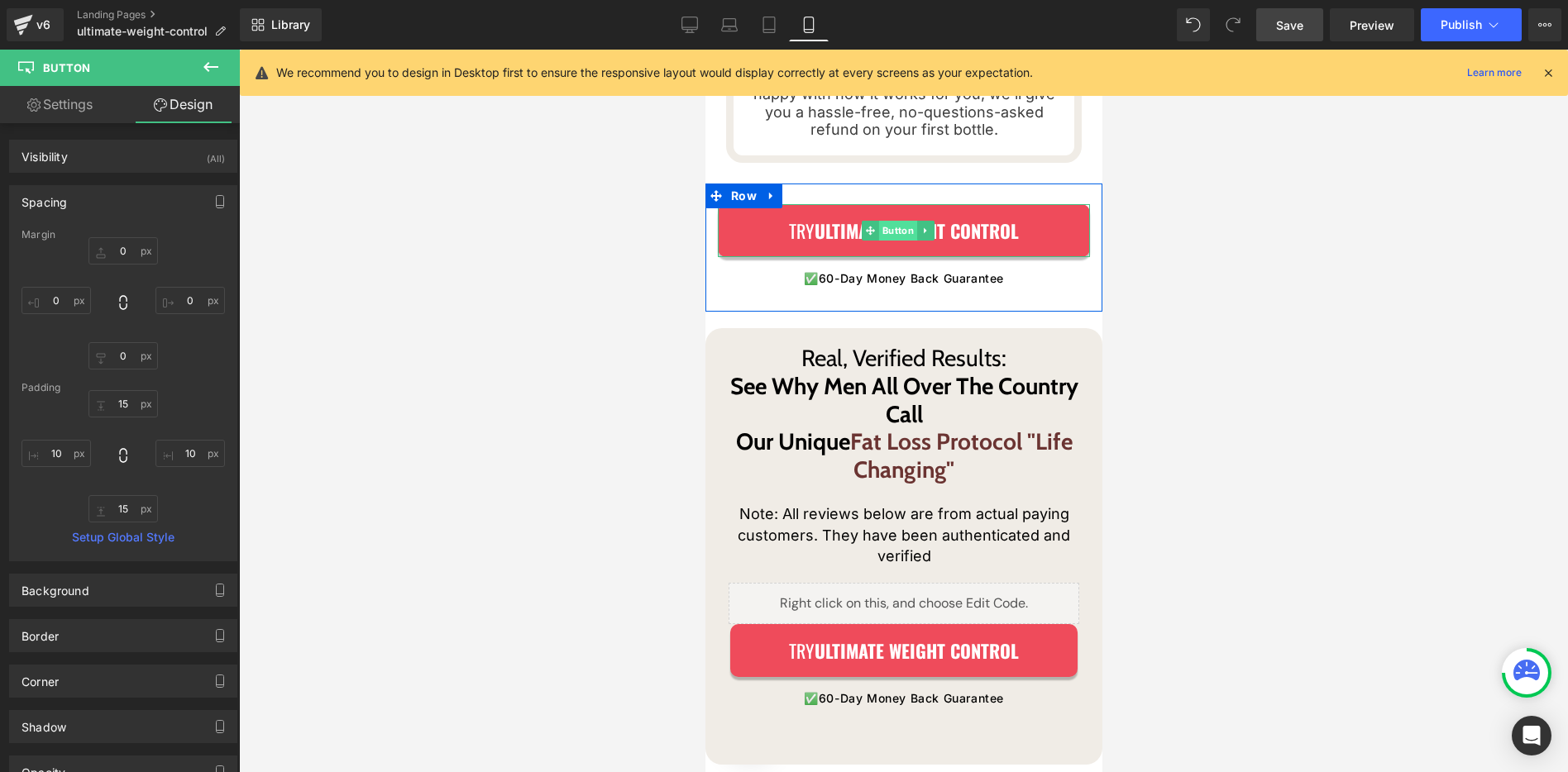 click on "Button" at bounding box center (888, 231) 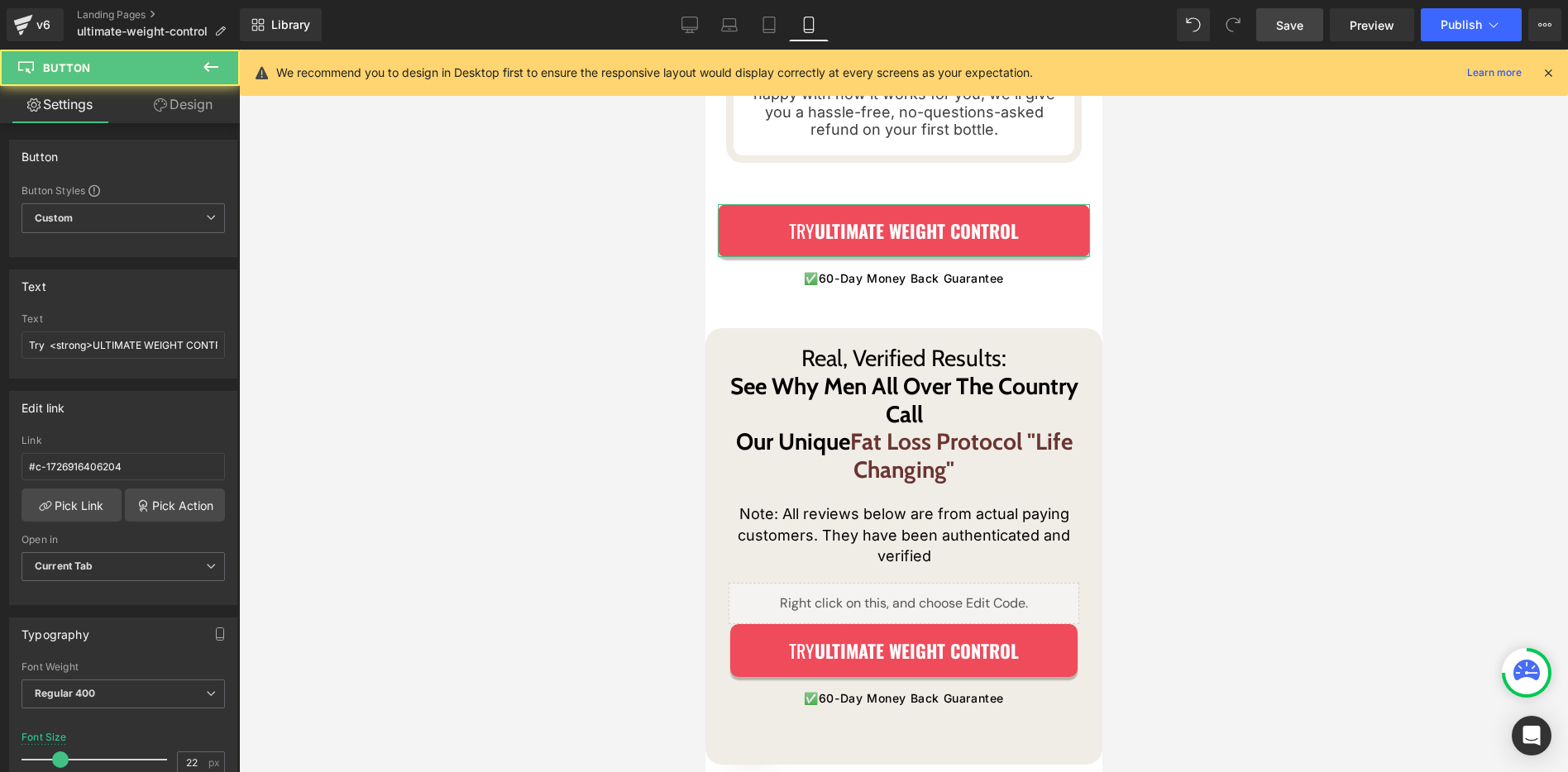 click 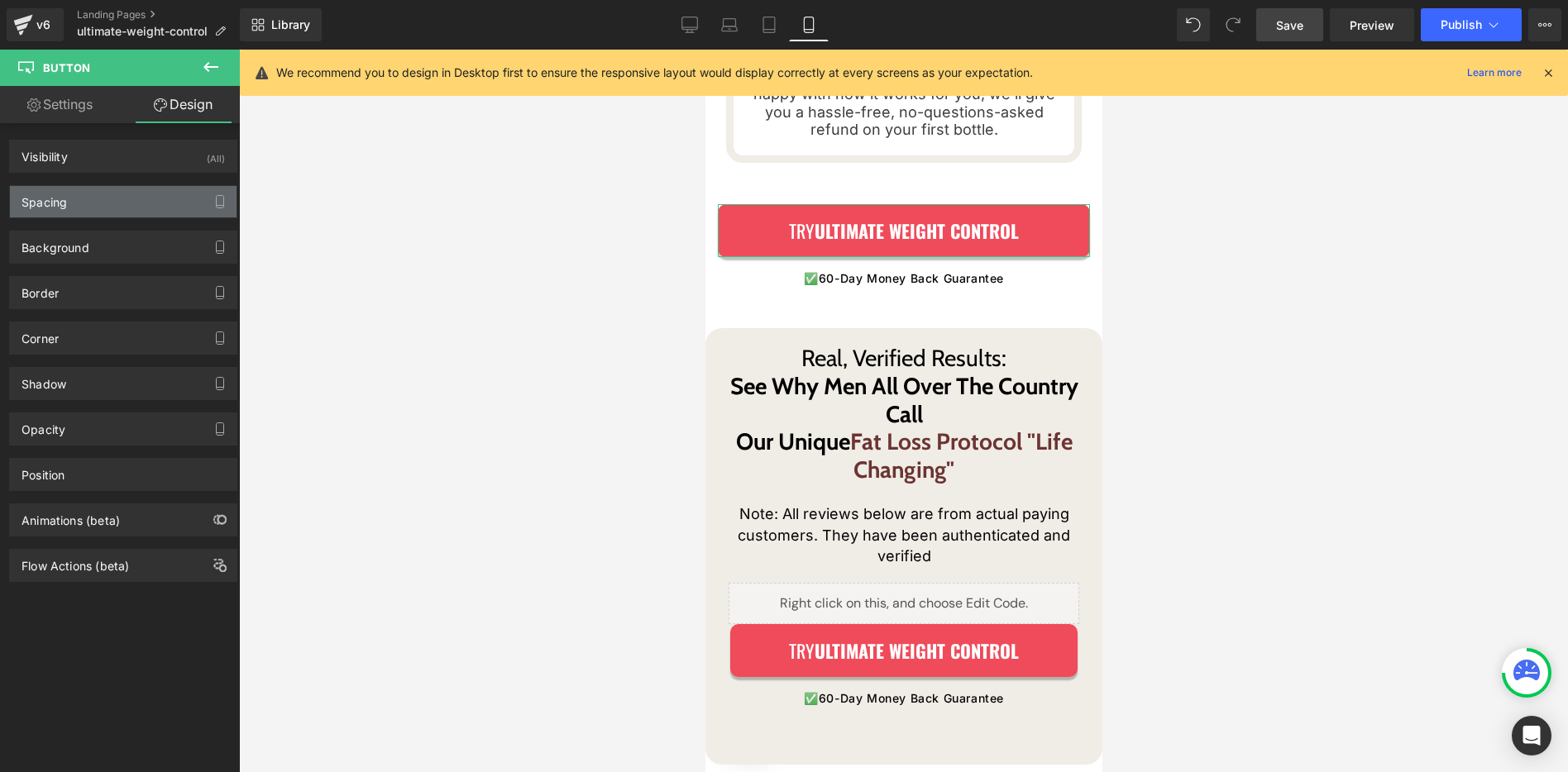 click on "Spacing" at bounding box center [123, 202] 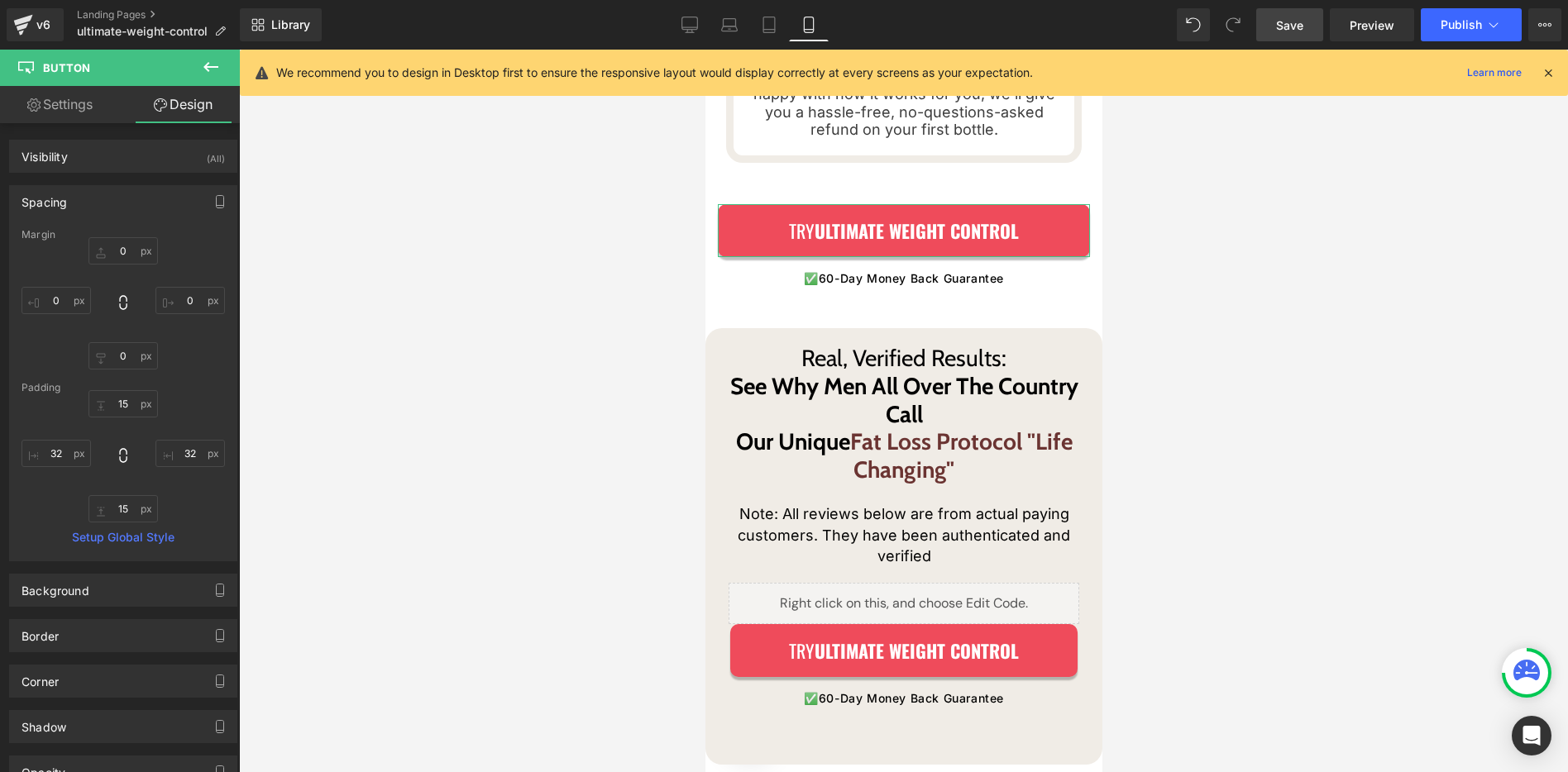 click on "15px 15
32px 32
15px 15
32px 32" at bounding box center (123, 456) 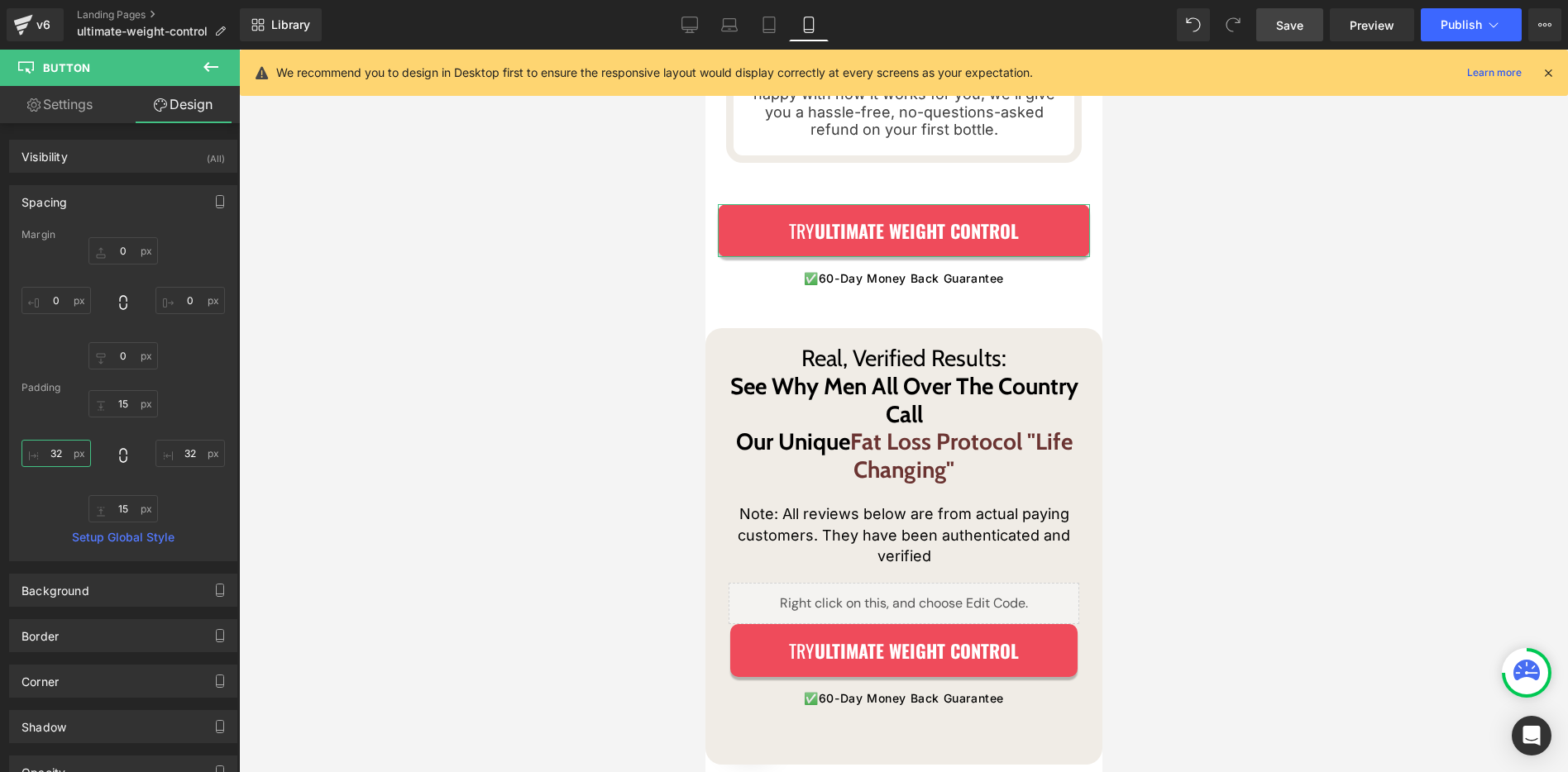 click on "32" at bounding box center (56, 453) 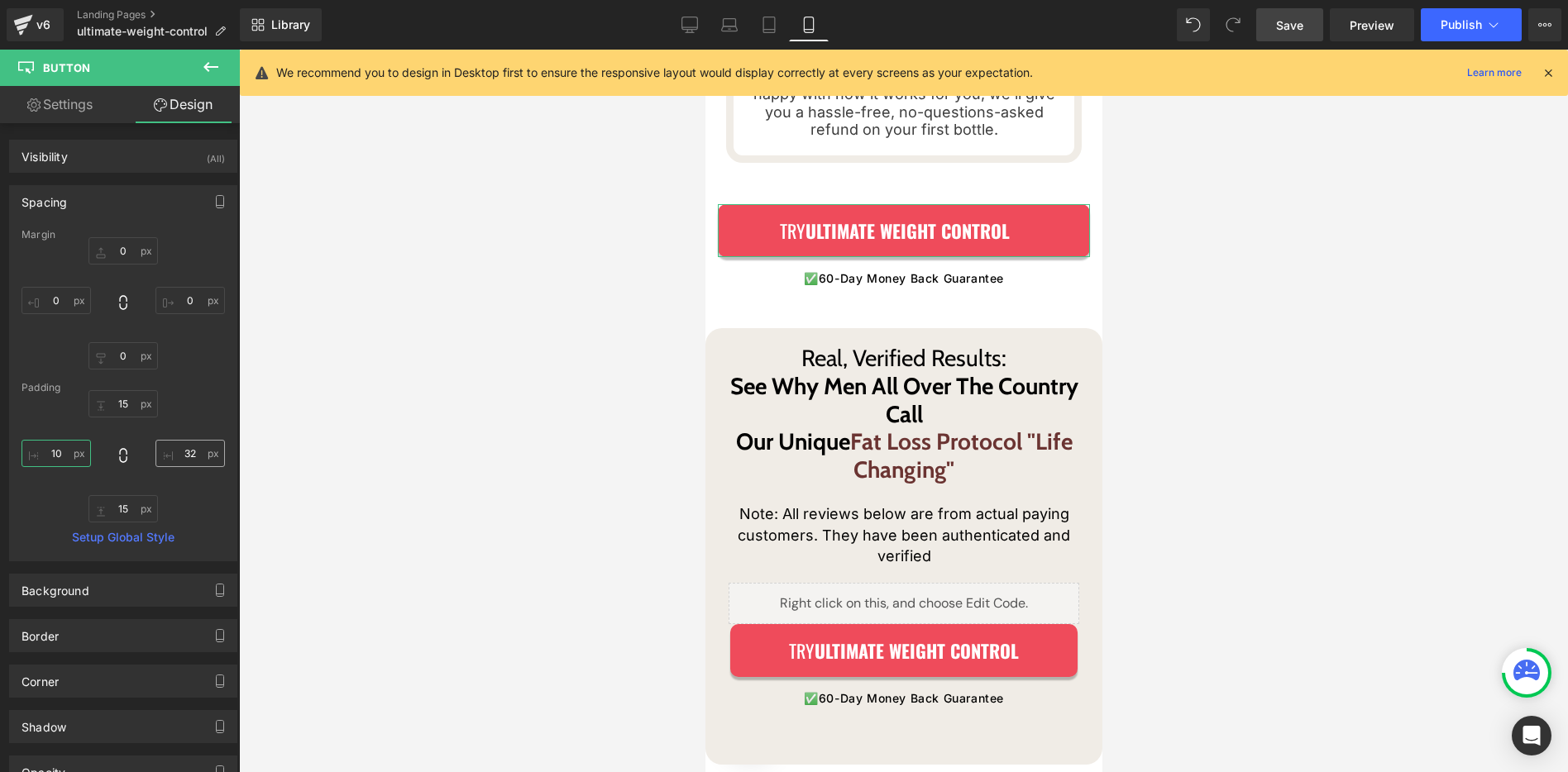 type on "10" 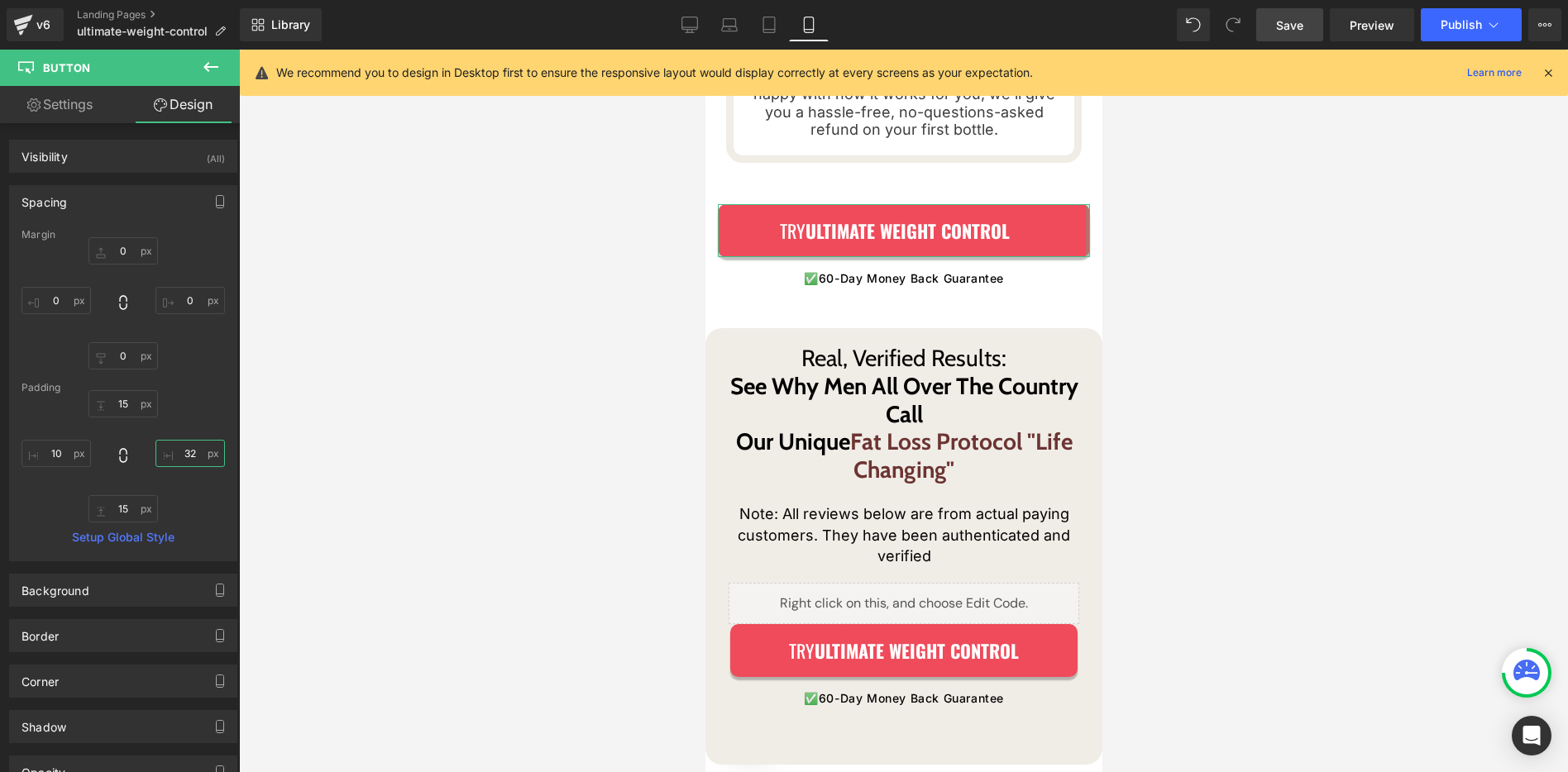 click on "32" at bounding box center (190, 453) 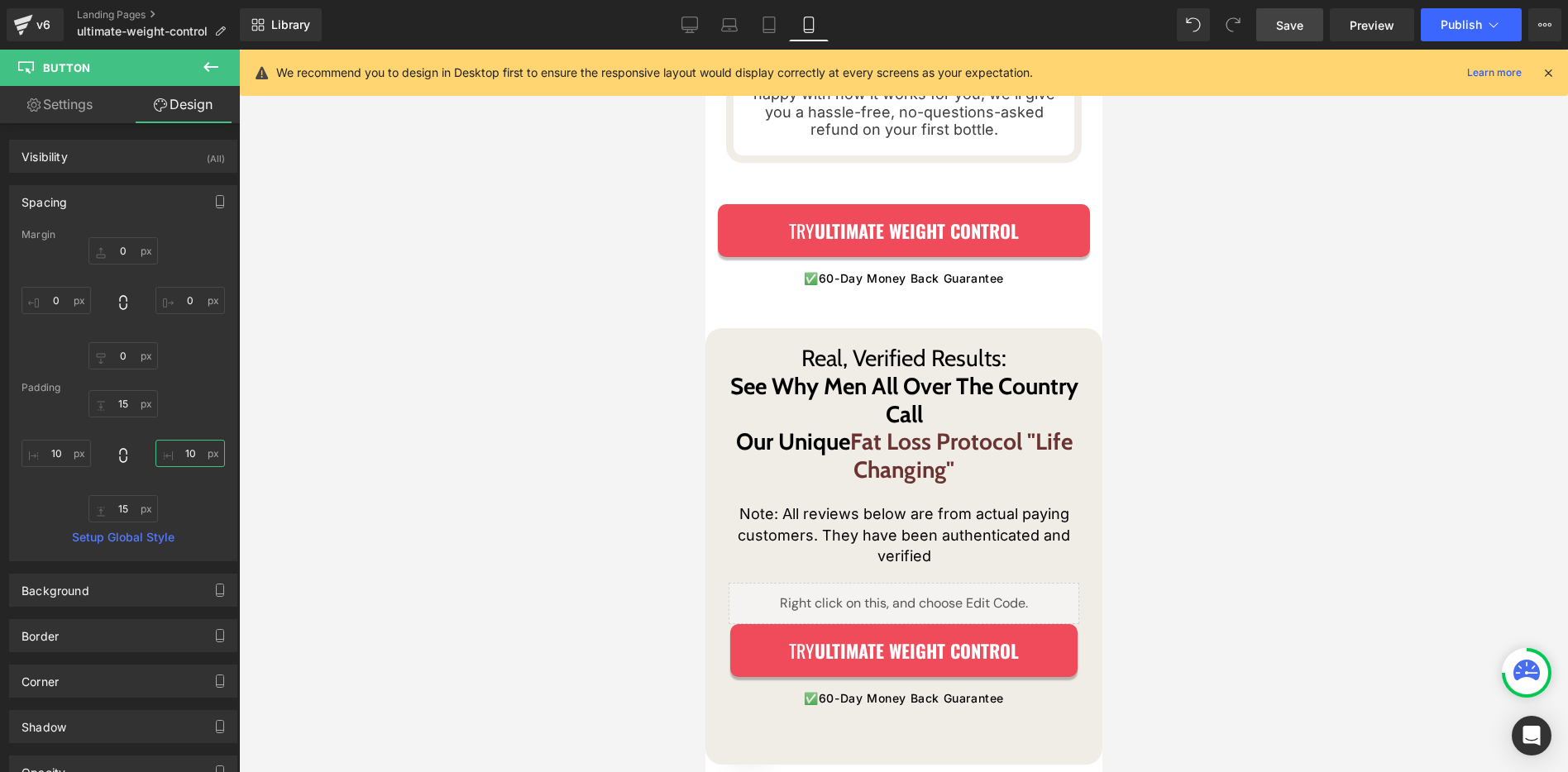 type on "10" 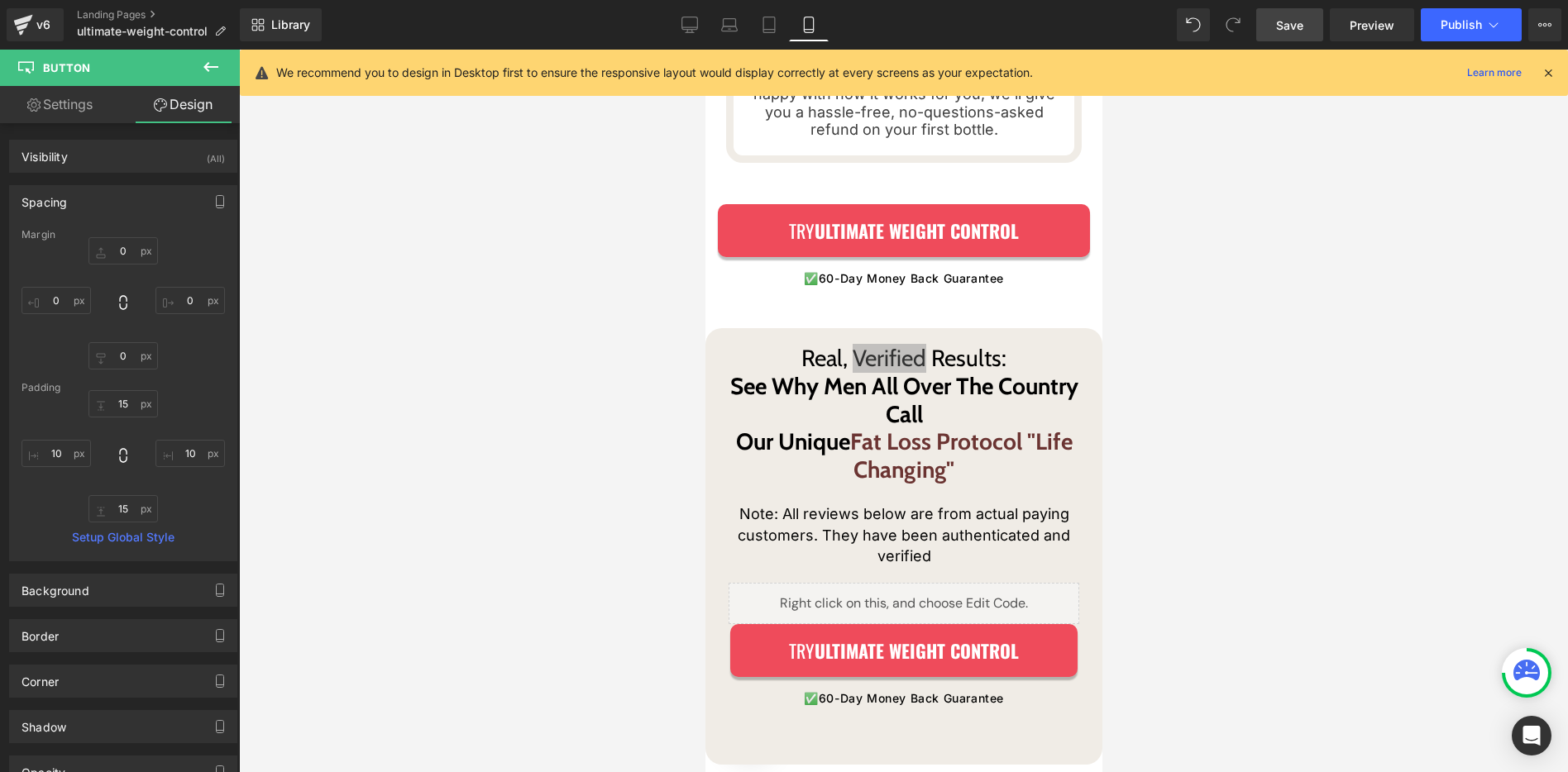 click on "Save" at bounding box center [1289, 25] 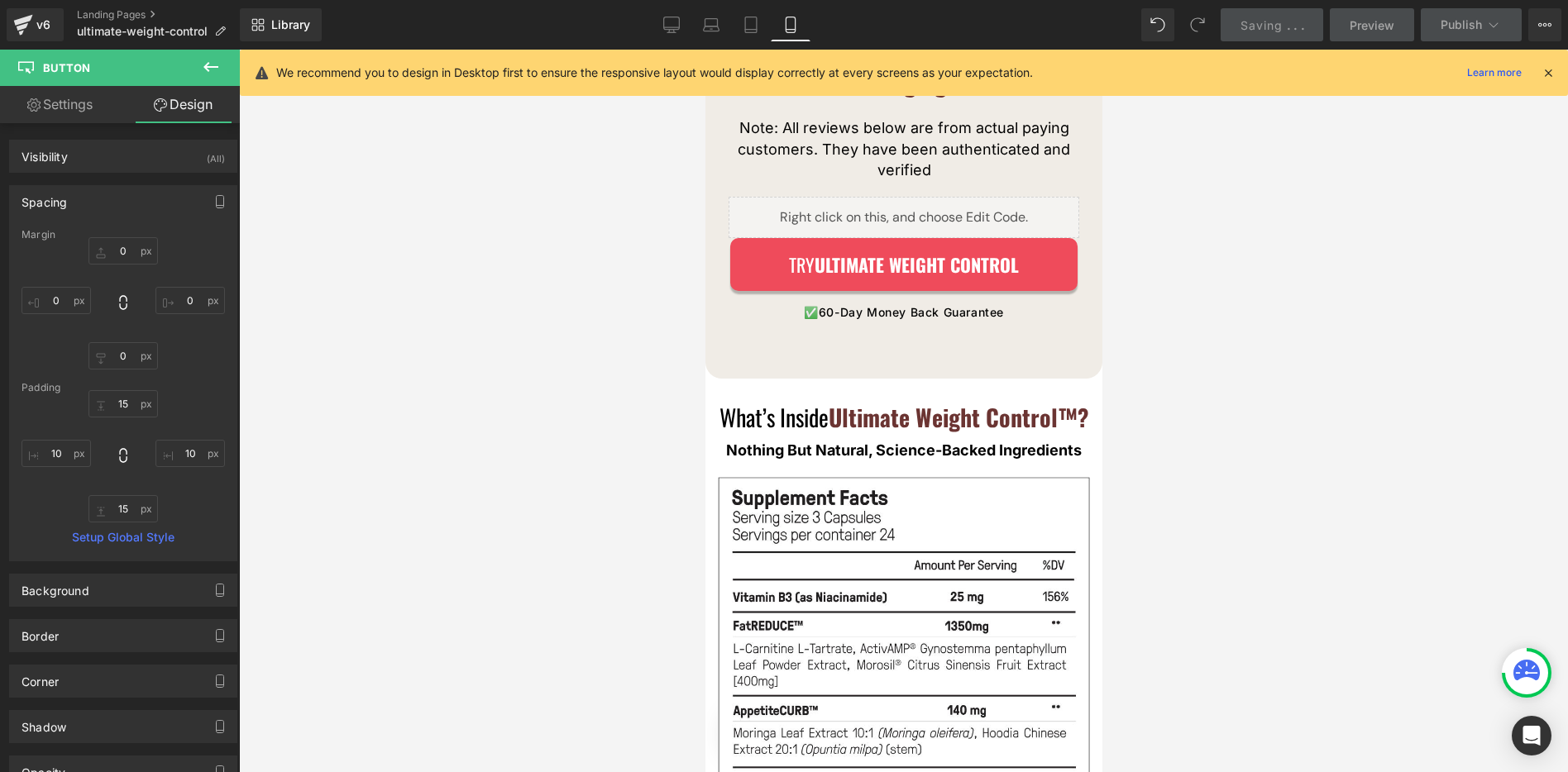 scroll, scrollTop: 15000, scrollLeft: 0, axis: vertical 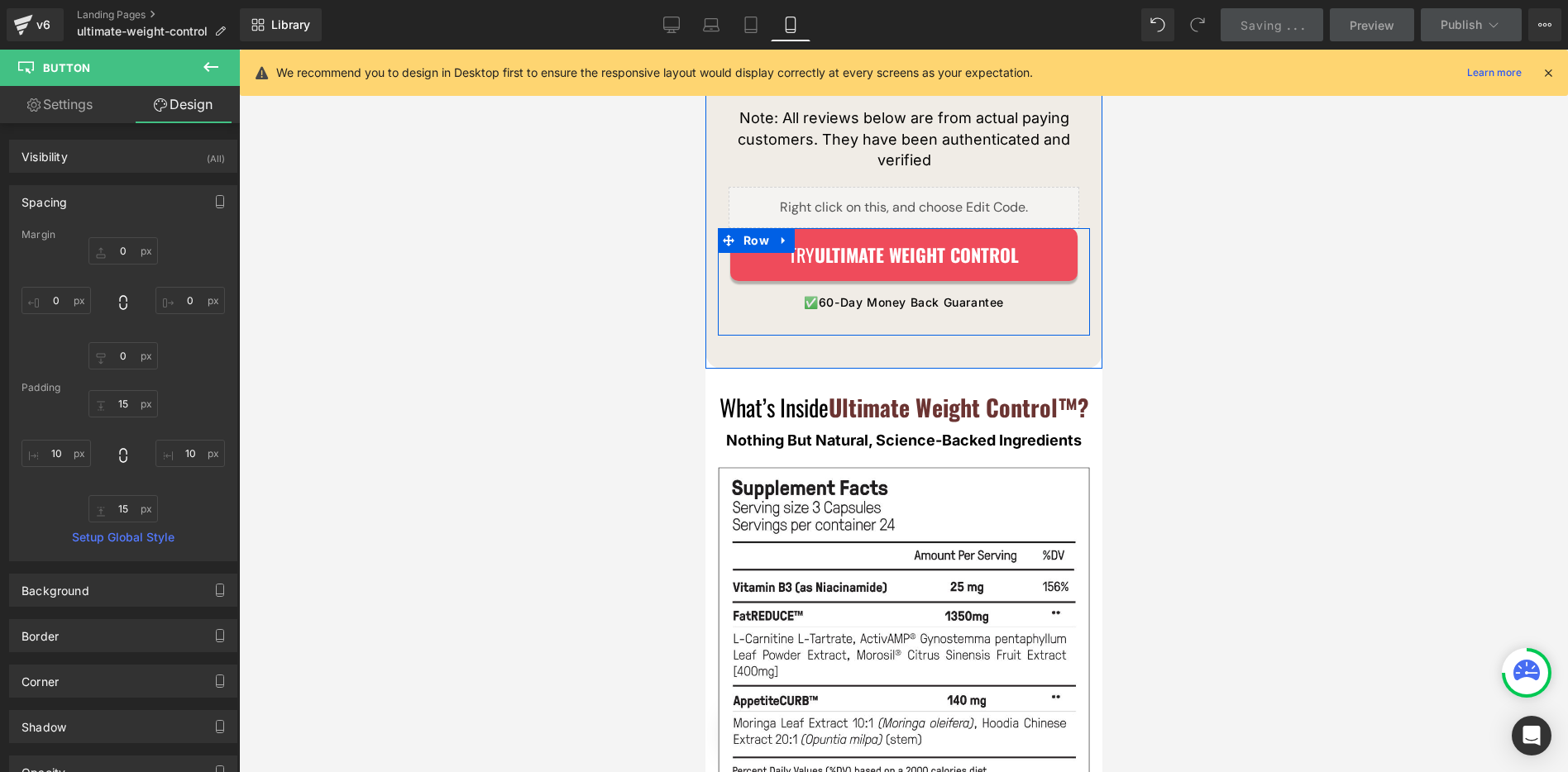 click on "Try   ULTIMATE WEIGHT CONTROL Button         ✅  60-Day Money Back Guarantee Text Block         Row" at bounding box center [903, 282] 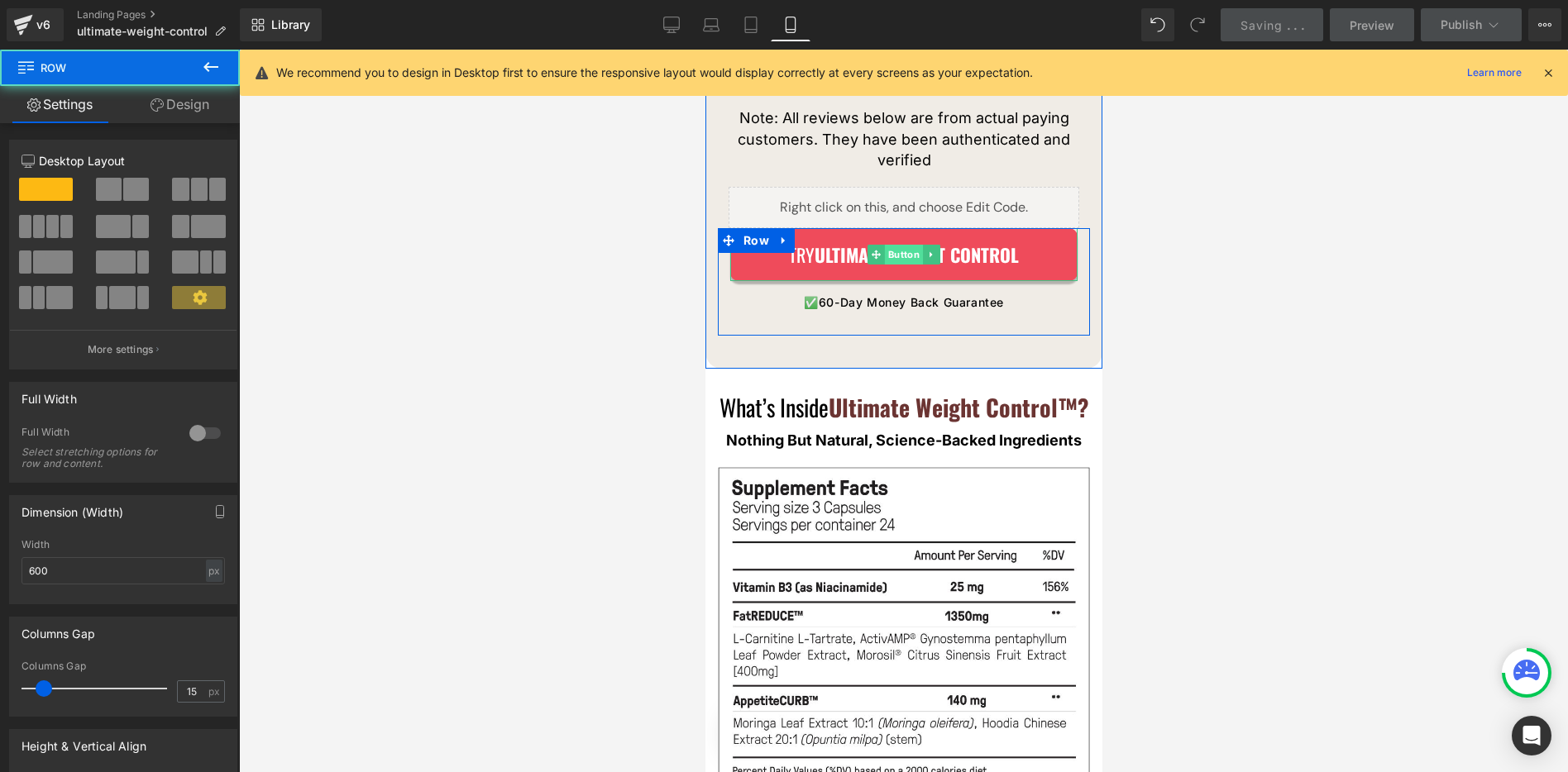 click on "Try   ULTIMATE WEIGHT CONTROL Button" at bounding box center (903, 255) 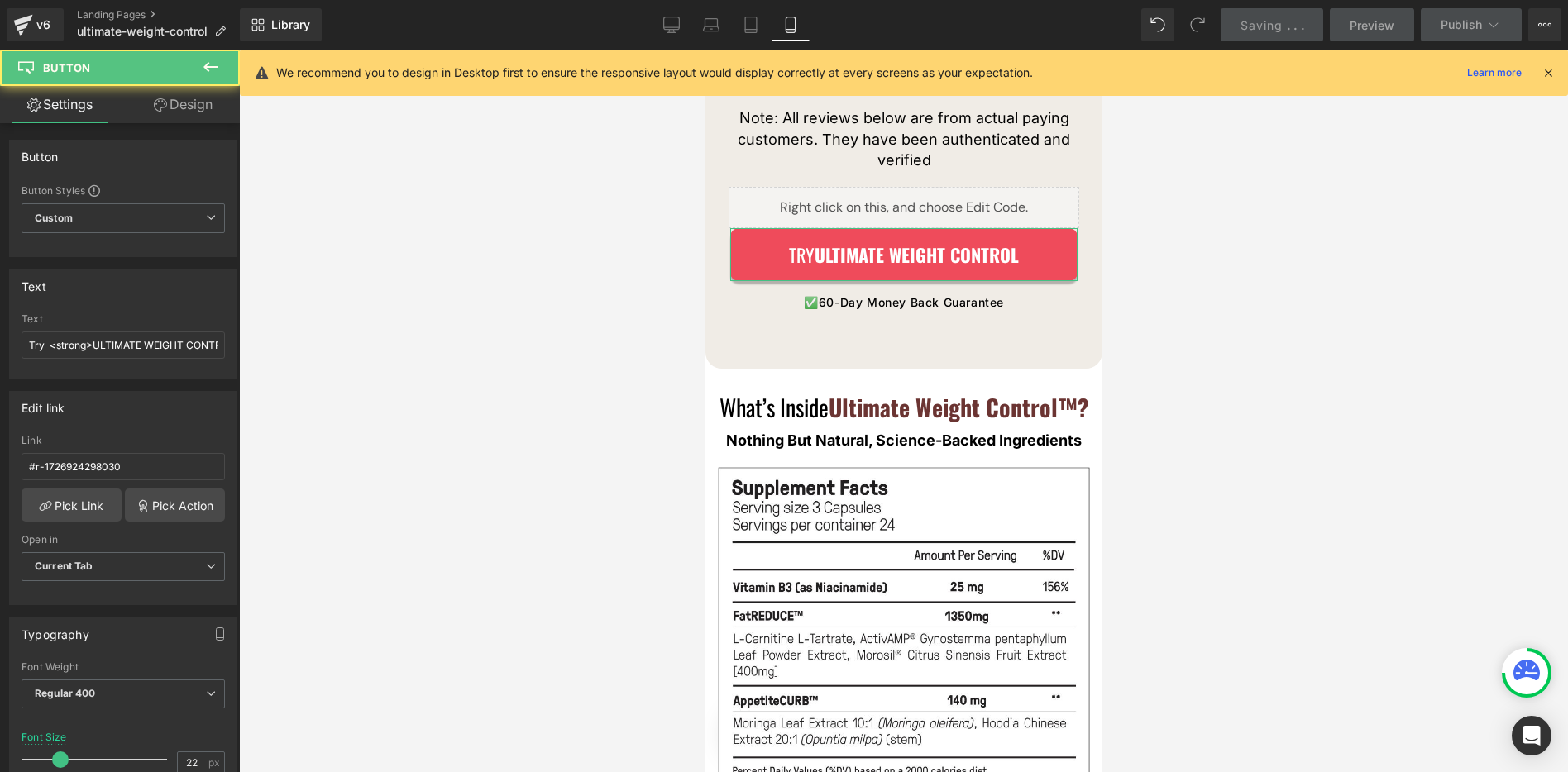click on "Design" at bounding box center [183, 104] 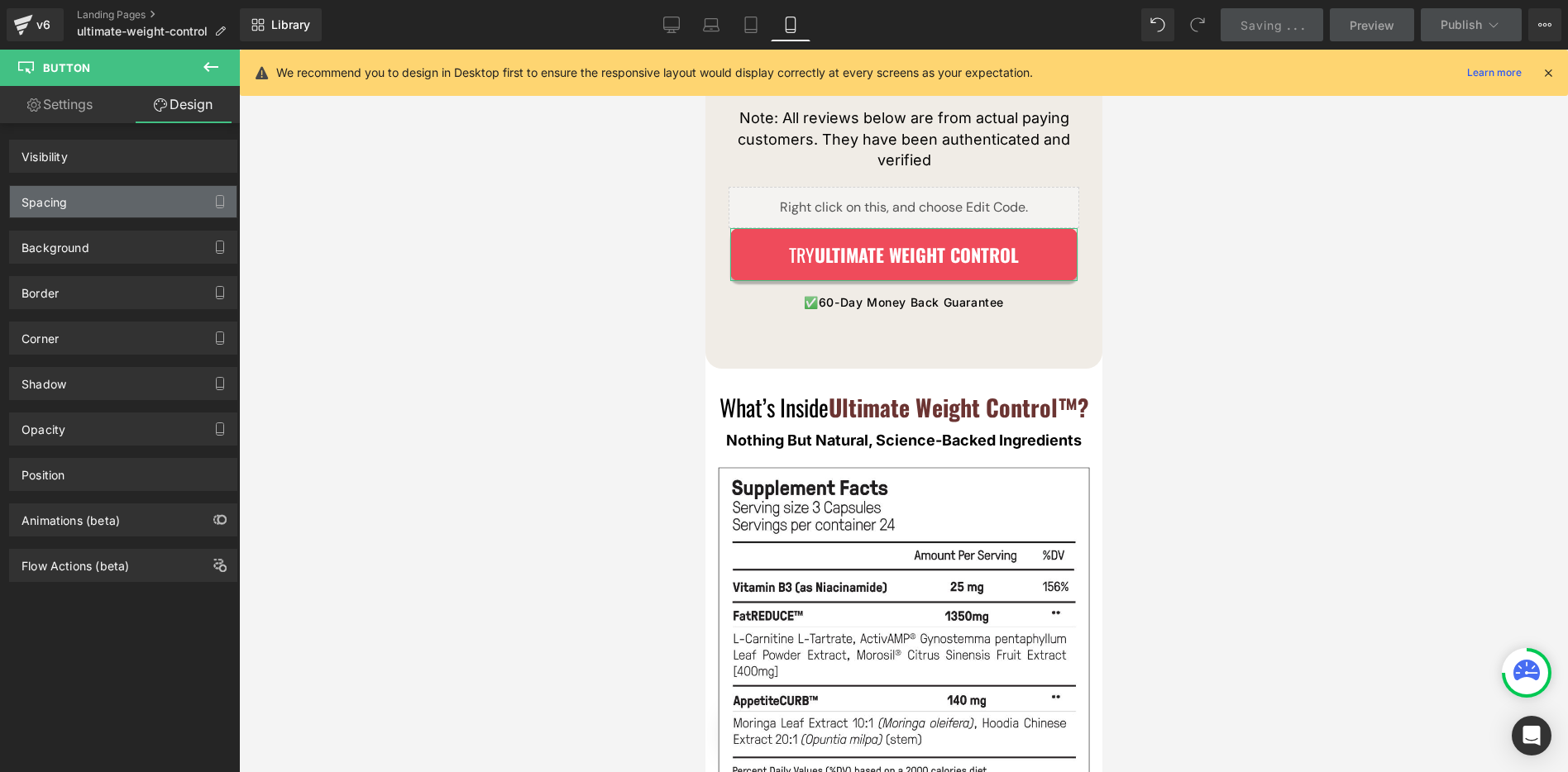 click on "Spacing" at bounding box center (123, 202) 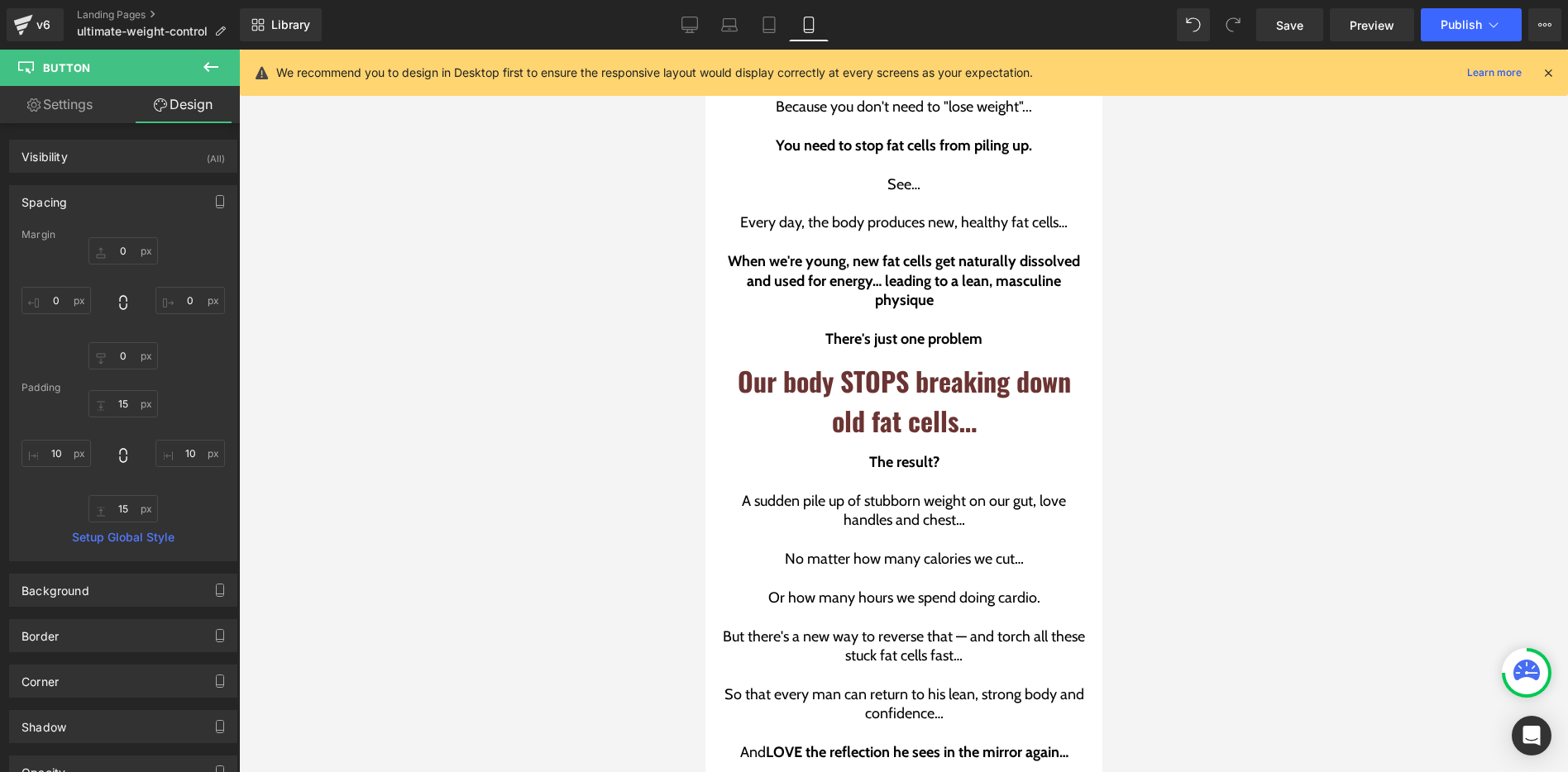 scroll, scrollTop: 15050, scrollLeft: 0, axis: vertical 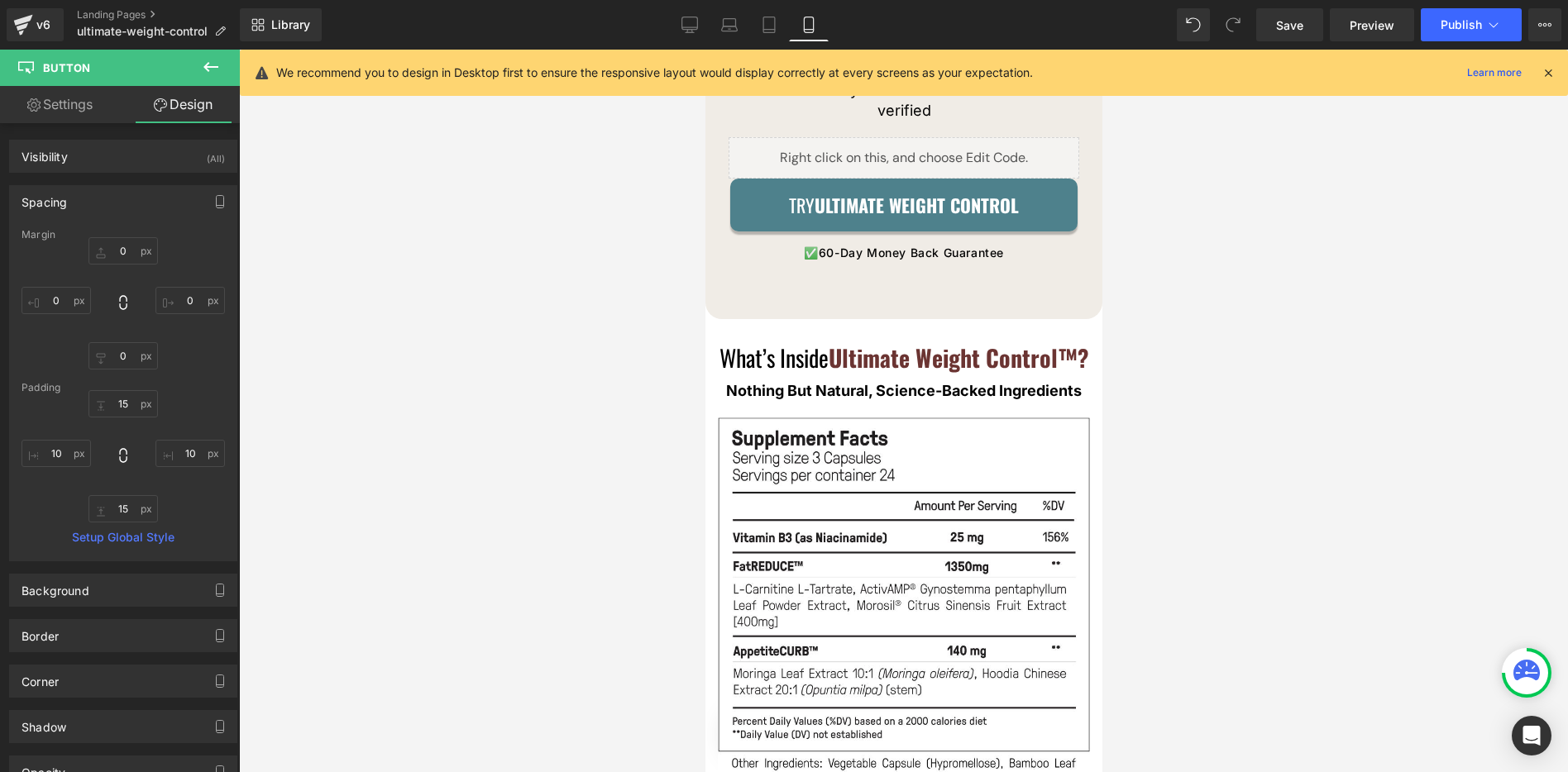 click on "Try   ULTIMATE WEIGHT CONTROL Button         ✅  60-Day Money Back Guarantee Text Block         Row" at bounding box center (903, 232) 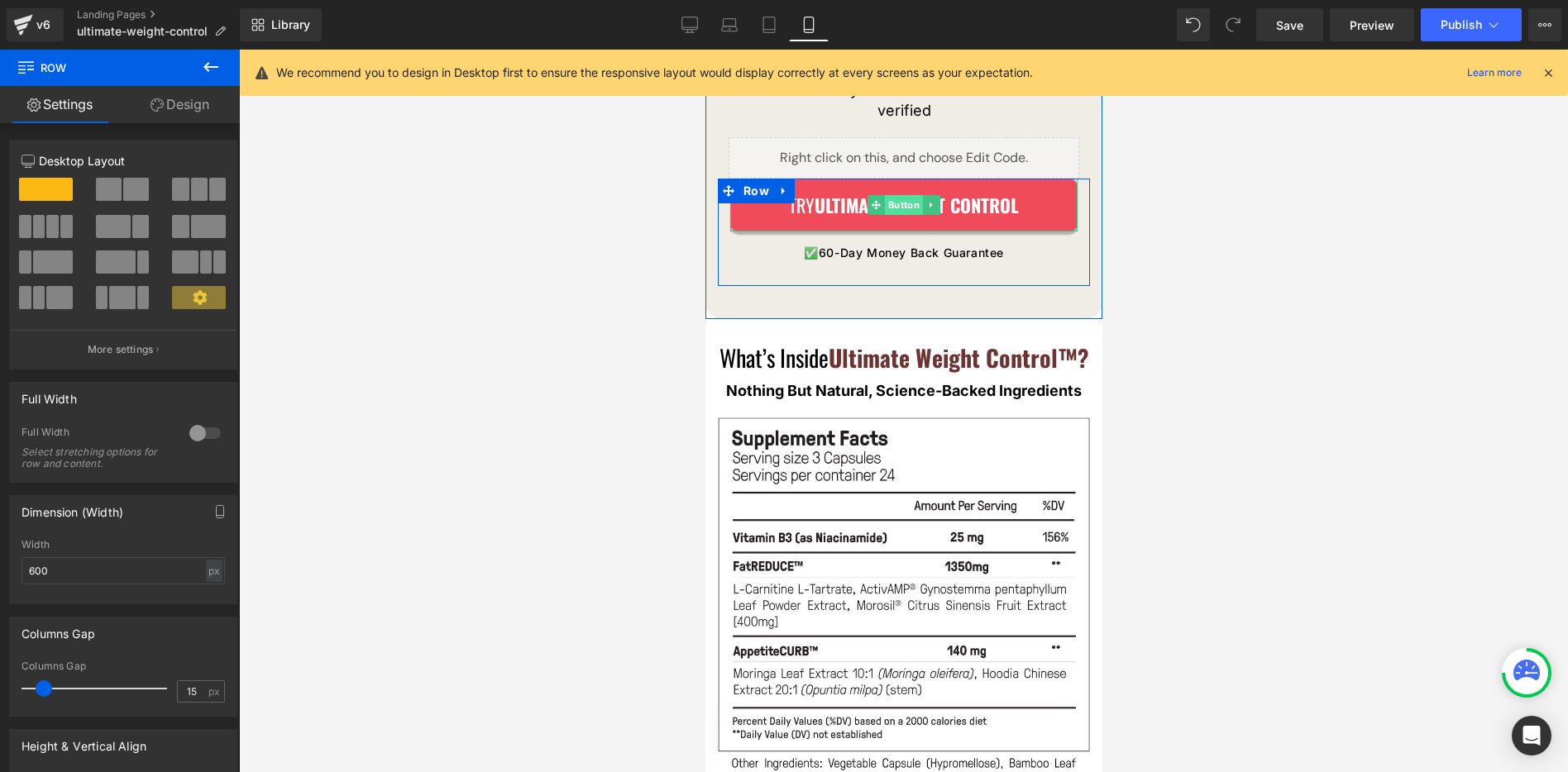 click on "Try   ULTIMATE WEIGHT CONTROL Button" at bounding box center (903, 205) 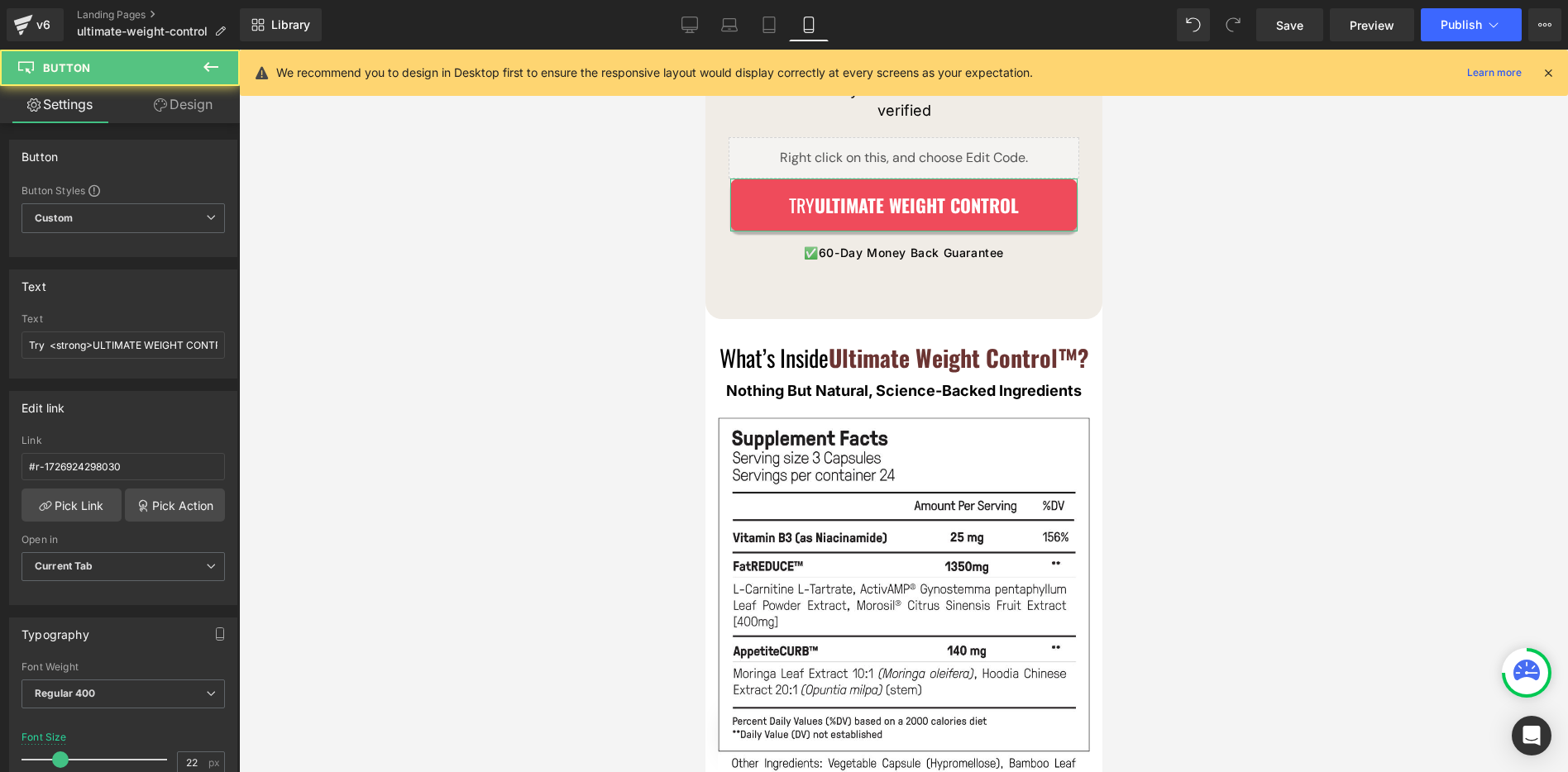 click on "Design" at bounding box center [183, 104] 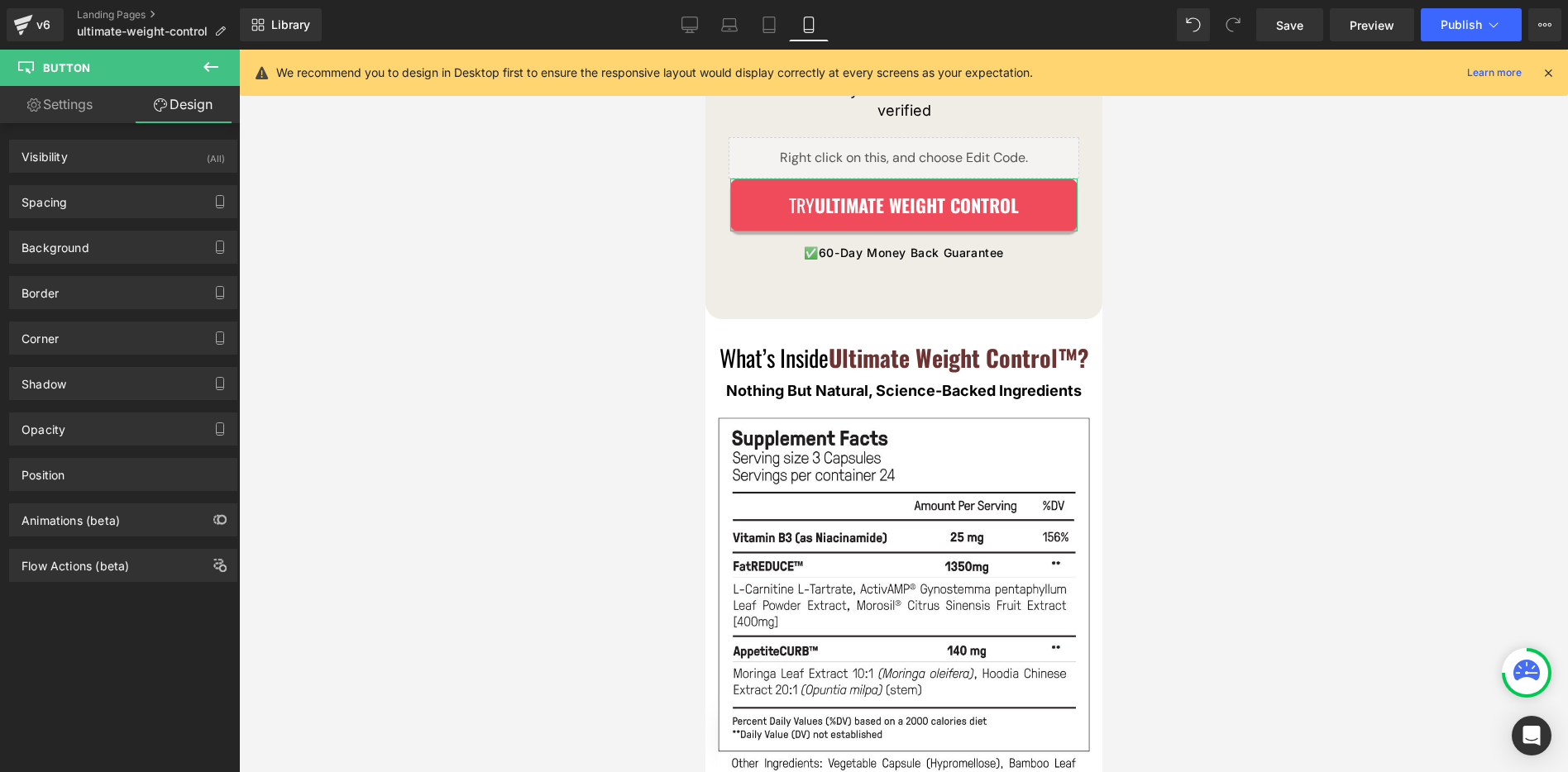 type on "0" 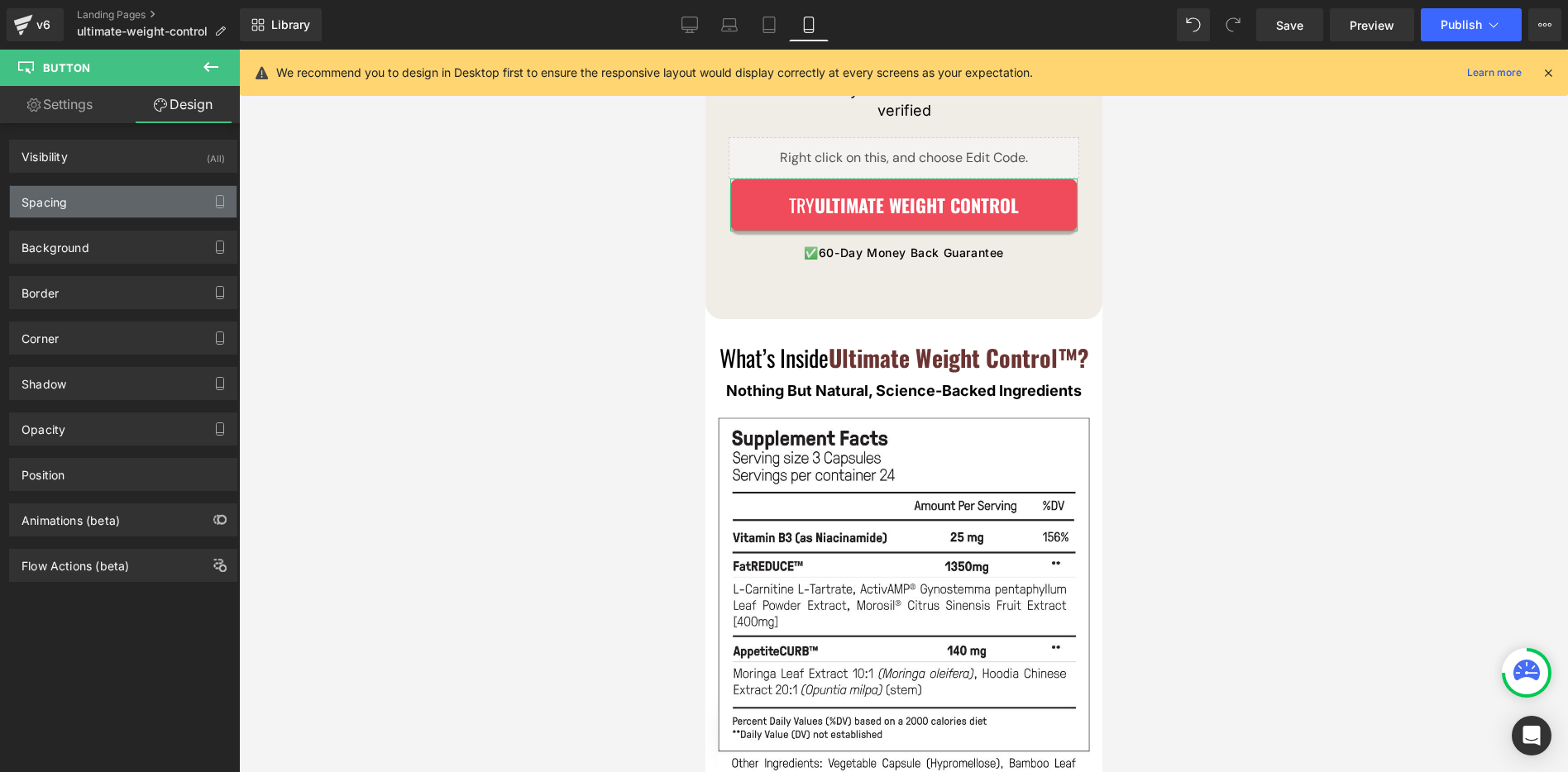 click on "Spacing" at bounding box center [44, 198] 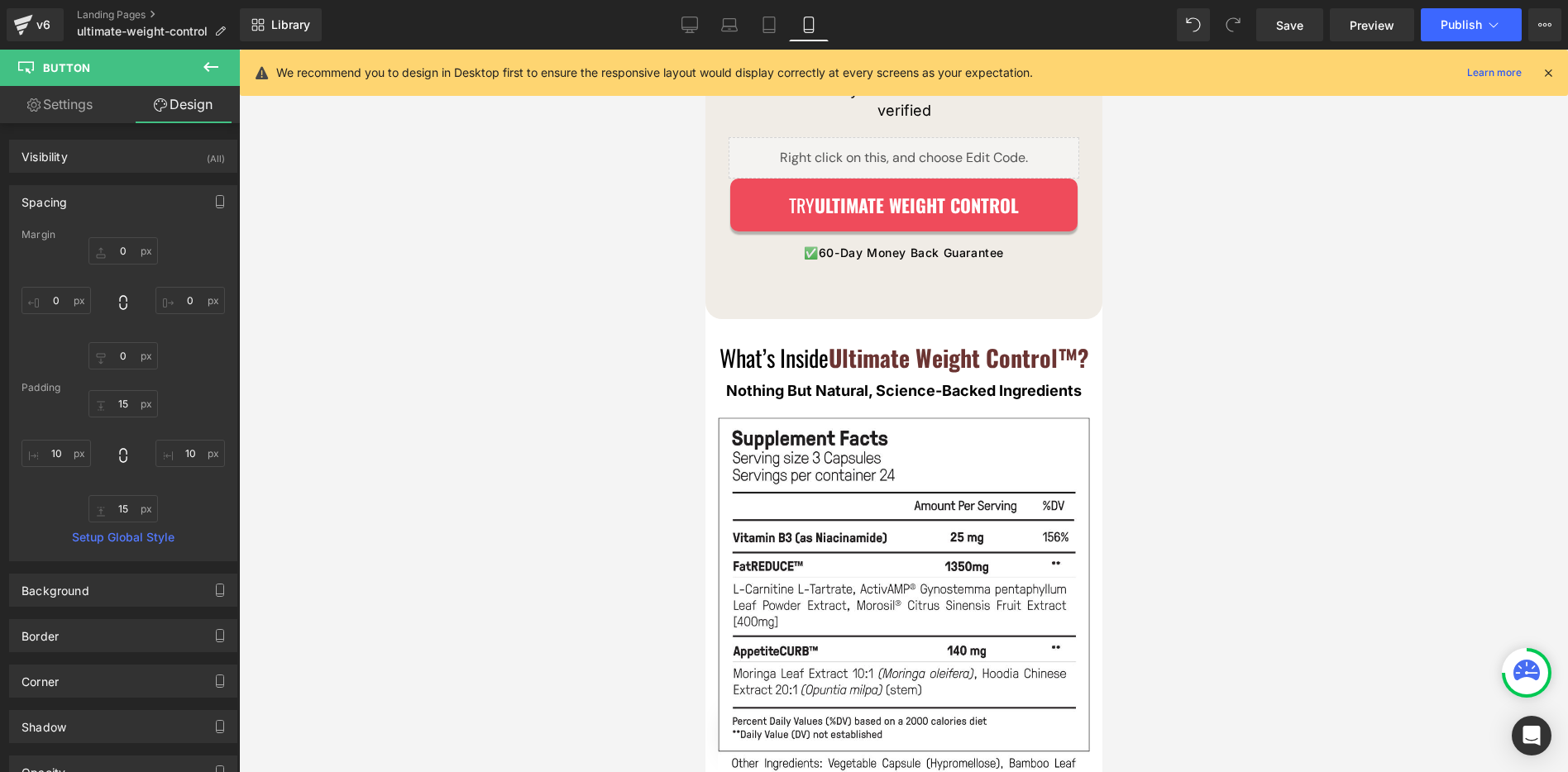 scroll, scrollTop: 509, scrollLeft: 0, axis: vertical 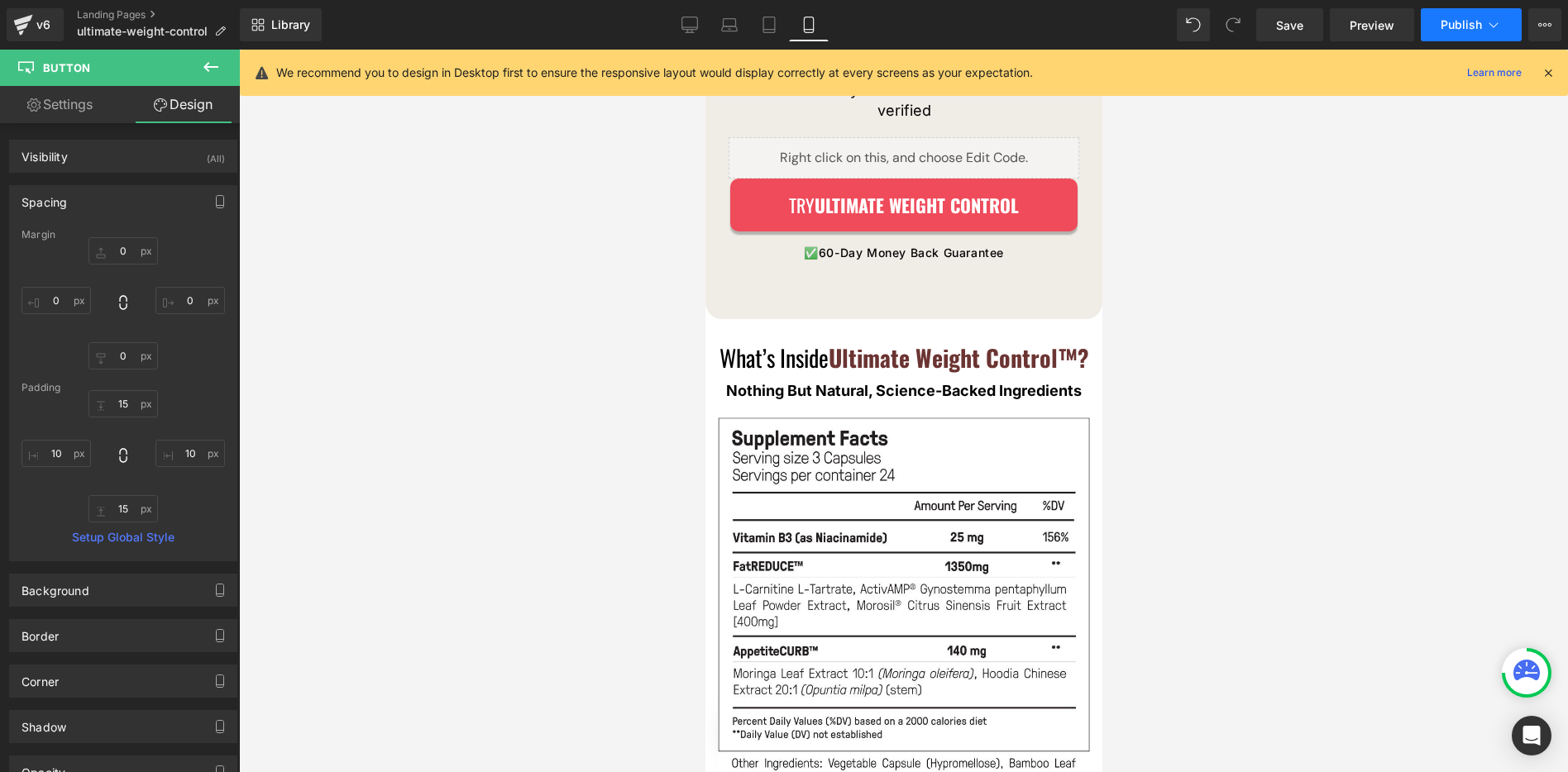 click on "Publish" at bounding box center [1461, 25] 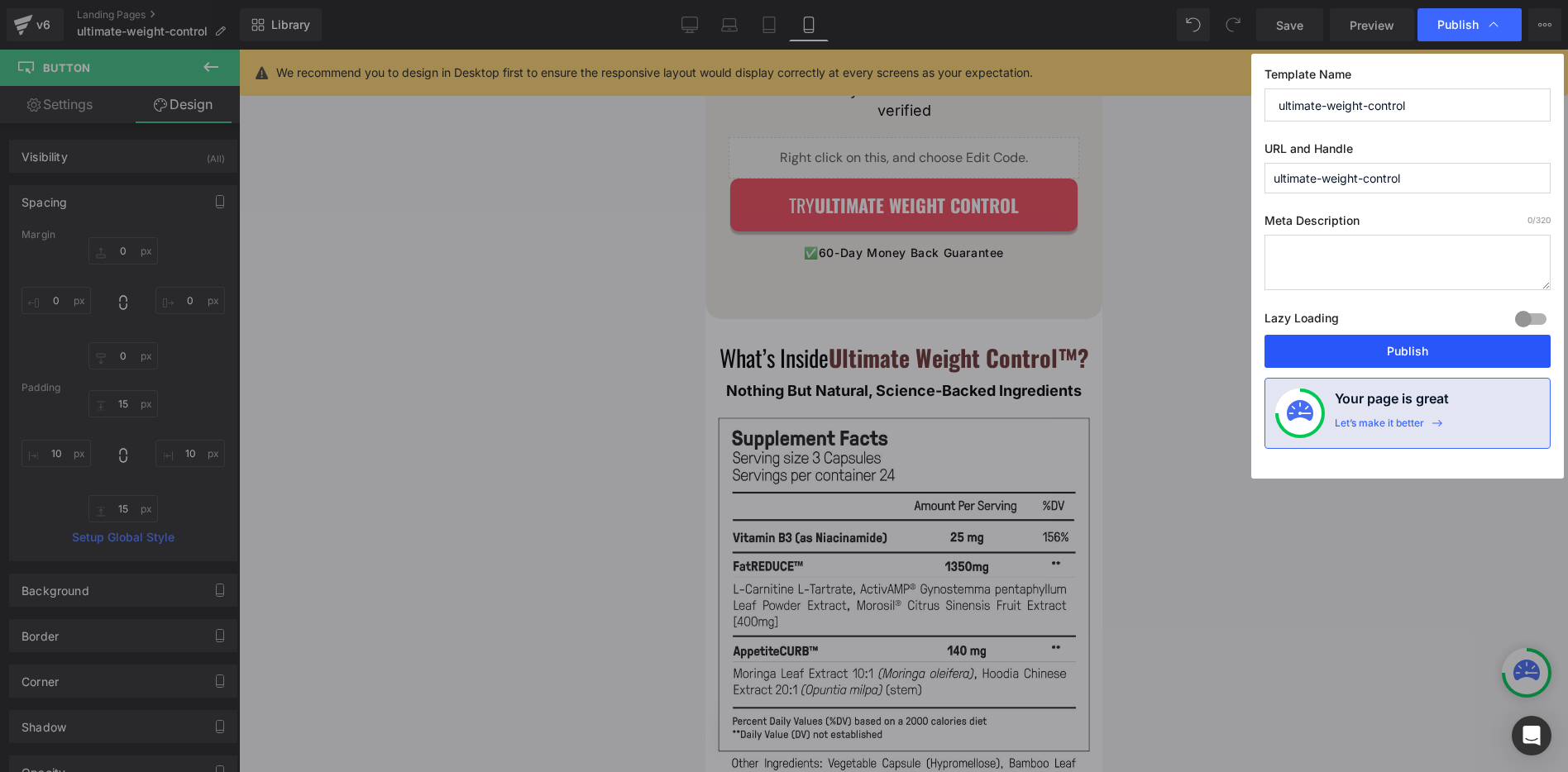 click on "Publish" at bounding box center [1408, 351] 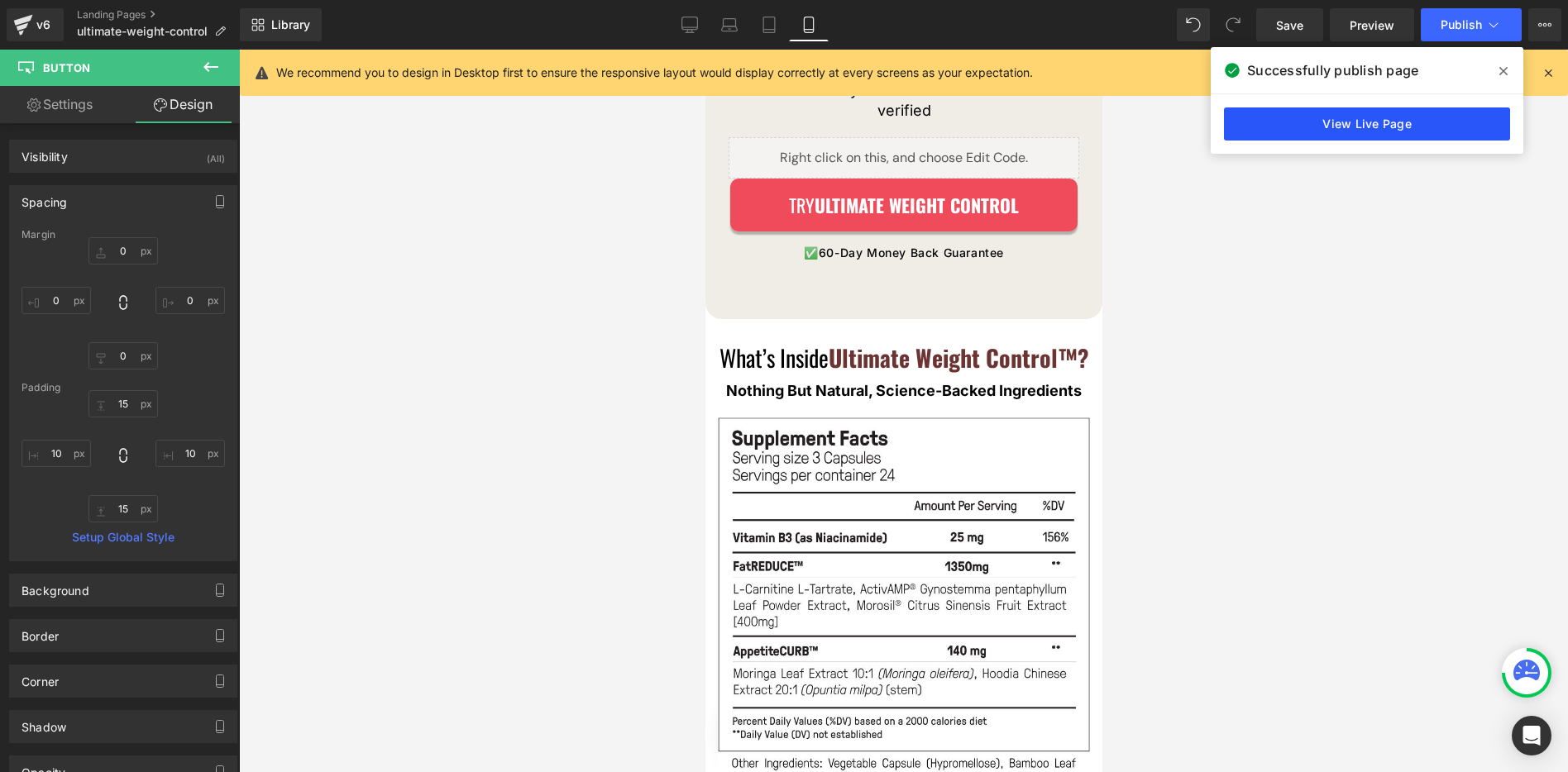 click on "View Live Page" at bounding box center [1367, 124] 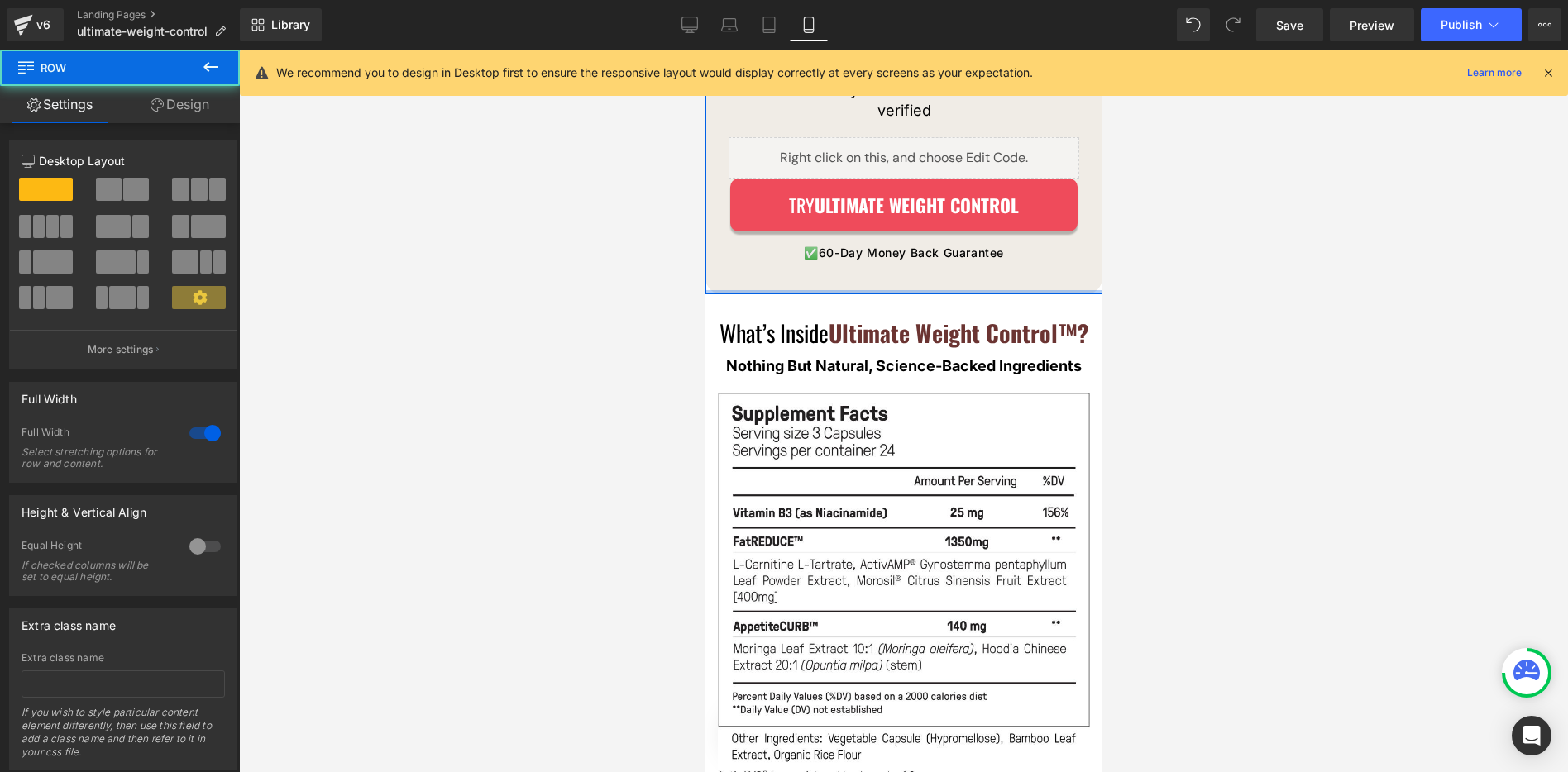 scroll, scrollTop: 15025, scrollLeft: 0, axis: vertical 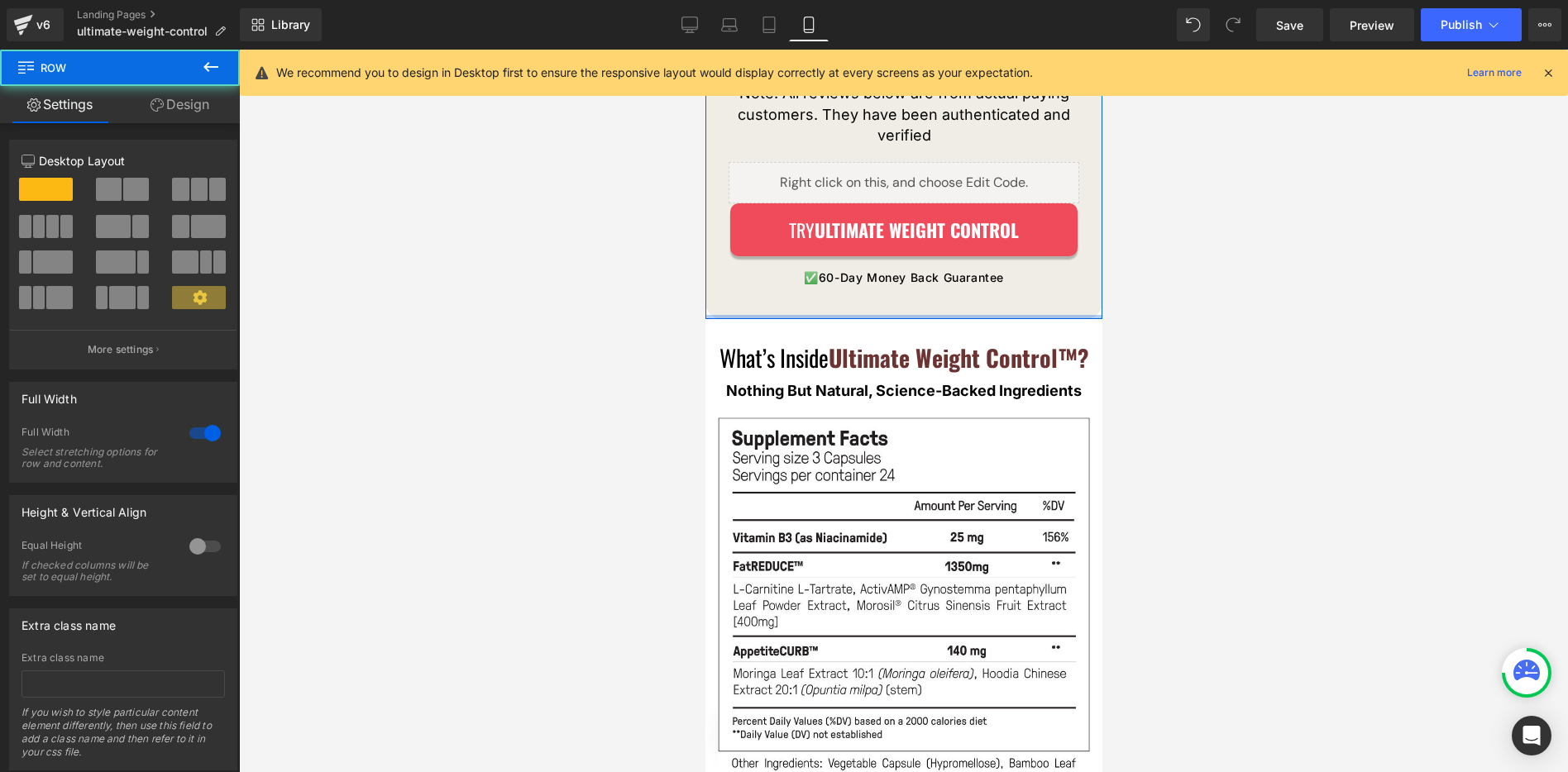 drag, startPoint x: 970, startPoint y: 357, endPoint x: 971, endPoint y: 347, distance: 10.0498756 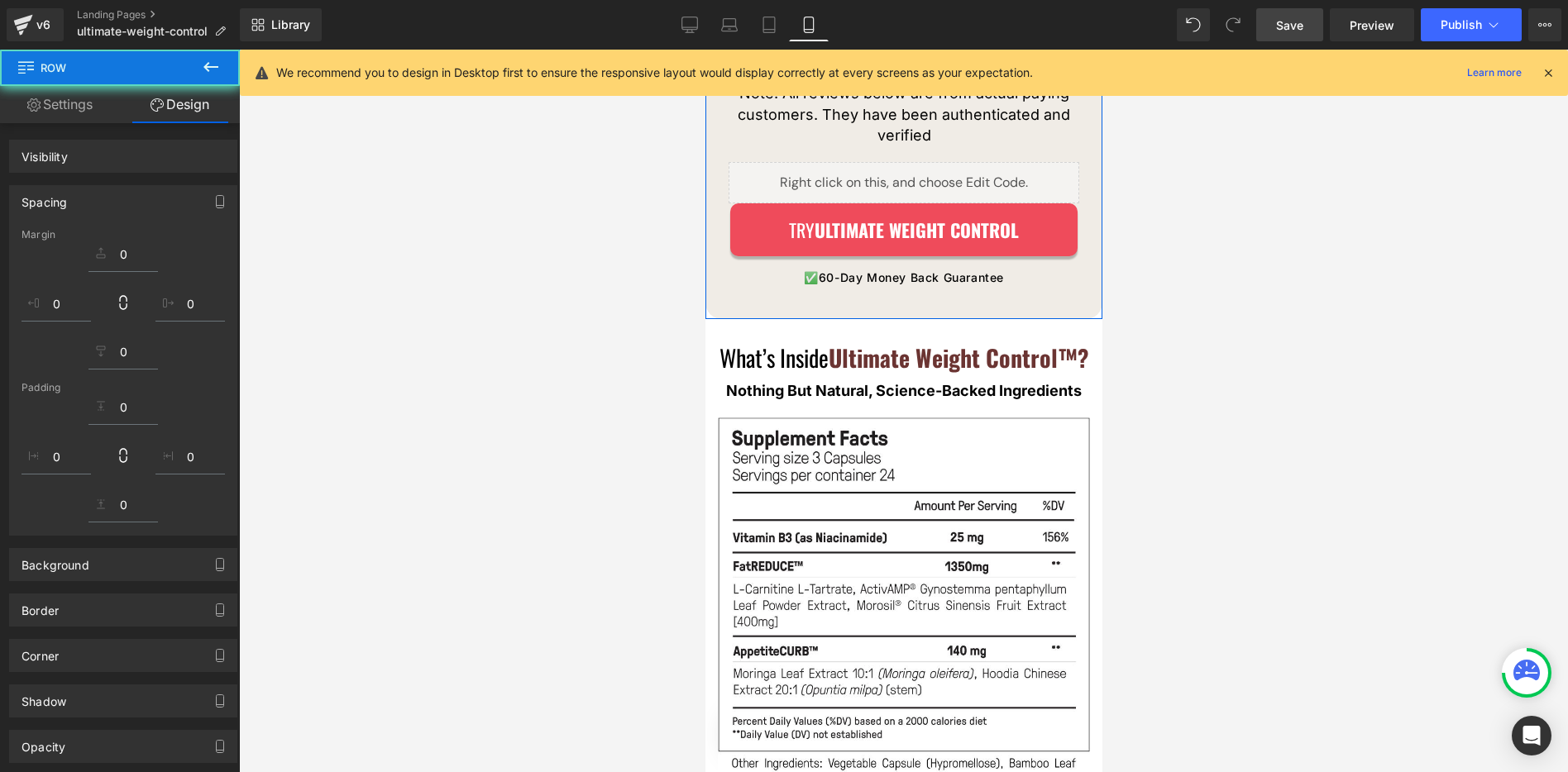 click on "Save" at bounding box center (1289, 25) 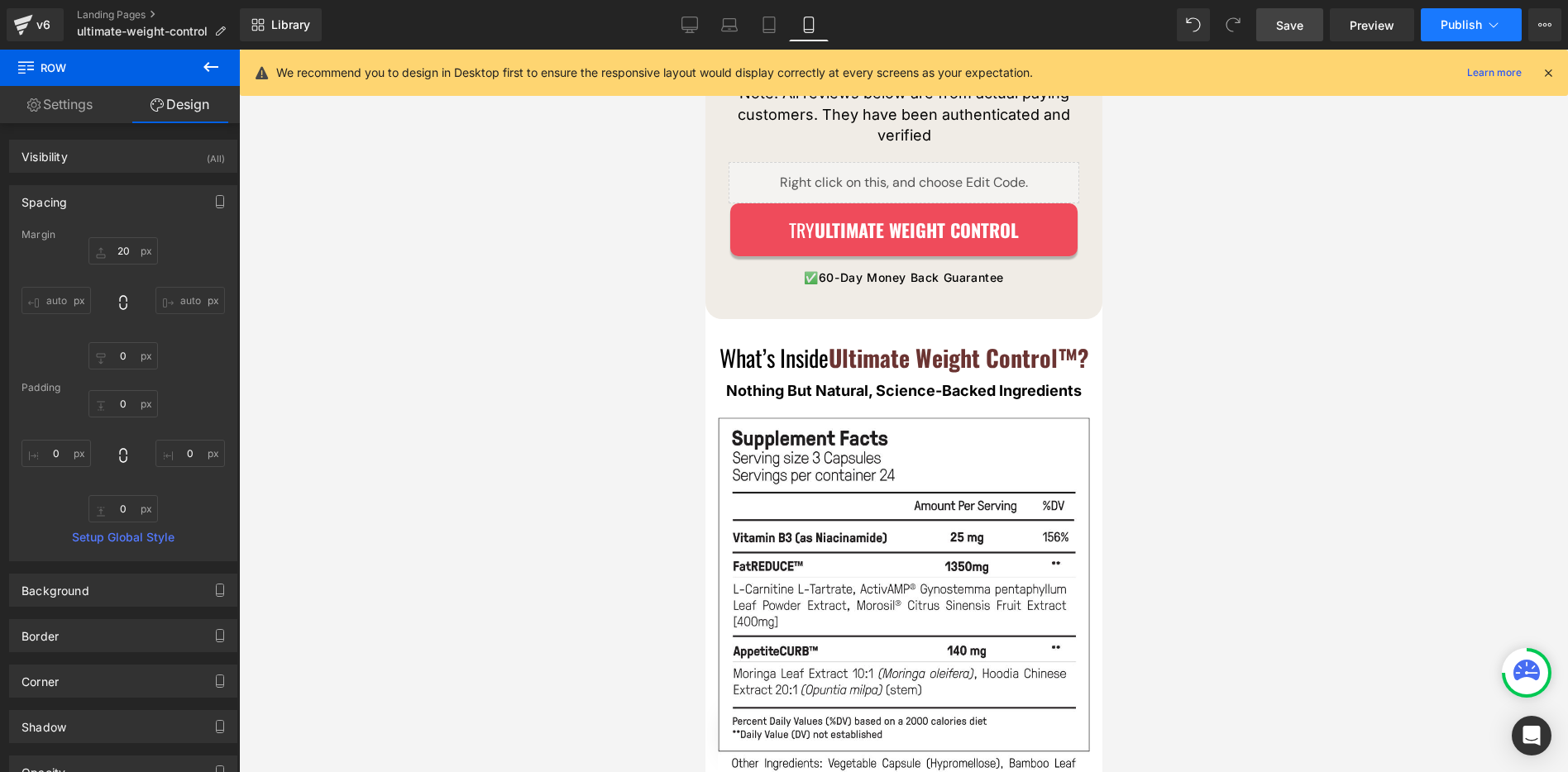 click on "Publish" at bounding box center (1461, 25) 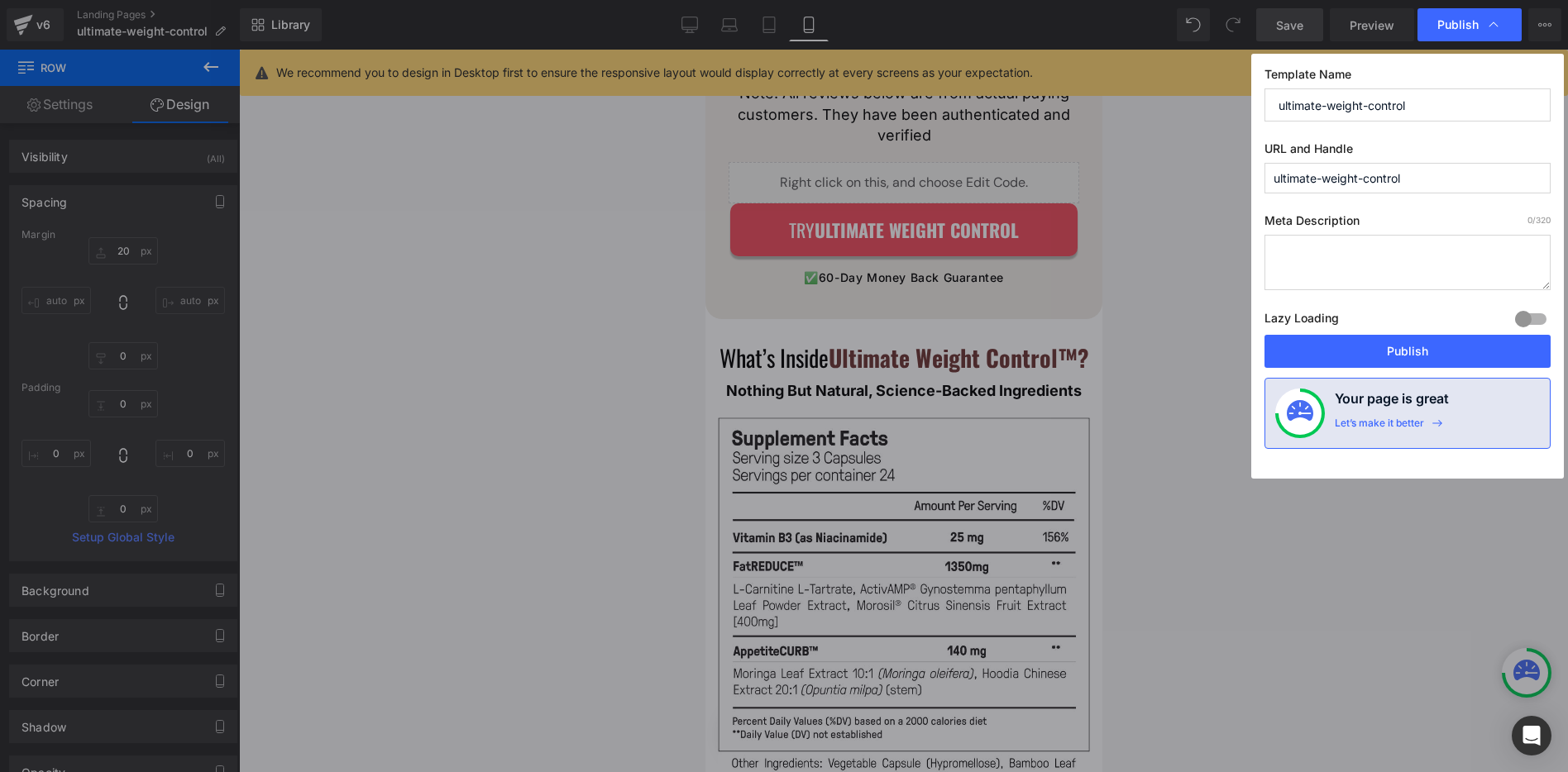 click on "Template Name ultimate-weight-control URL and Handle ultimate-weight-control Meta Description 0 /320
Lazy Loading
Build
Upgrade plan to unlock
Lazy loading helps you improve page loading time, enhance user experience & increase your SEO results.
Lazy loading is available on  Build, Optimize & Enterprise.
You’ve reached the maximum published page number of your plan  (76/999999) .
Upgrade plan to unlock more pages
Publish
Your page is great
Let’s make it better" at bounding box center (1408, 266) 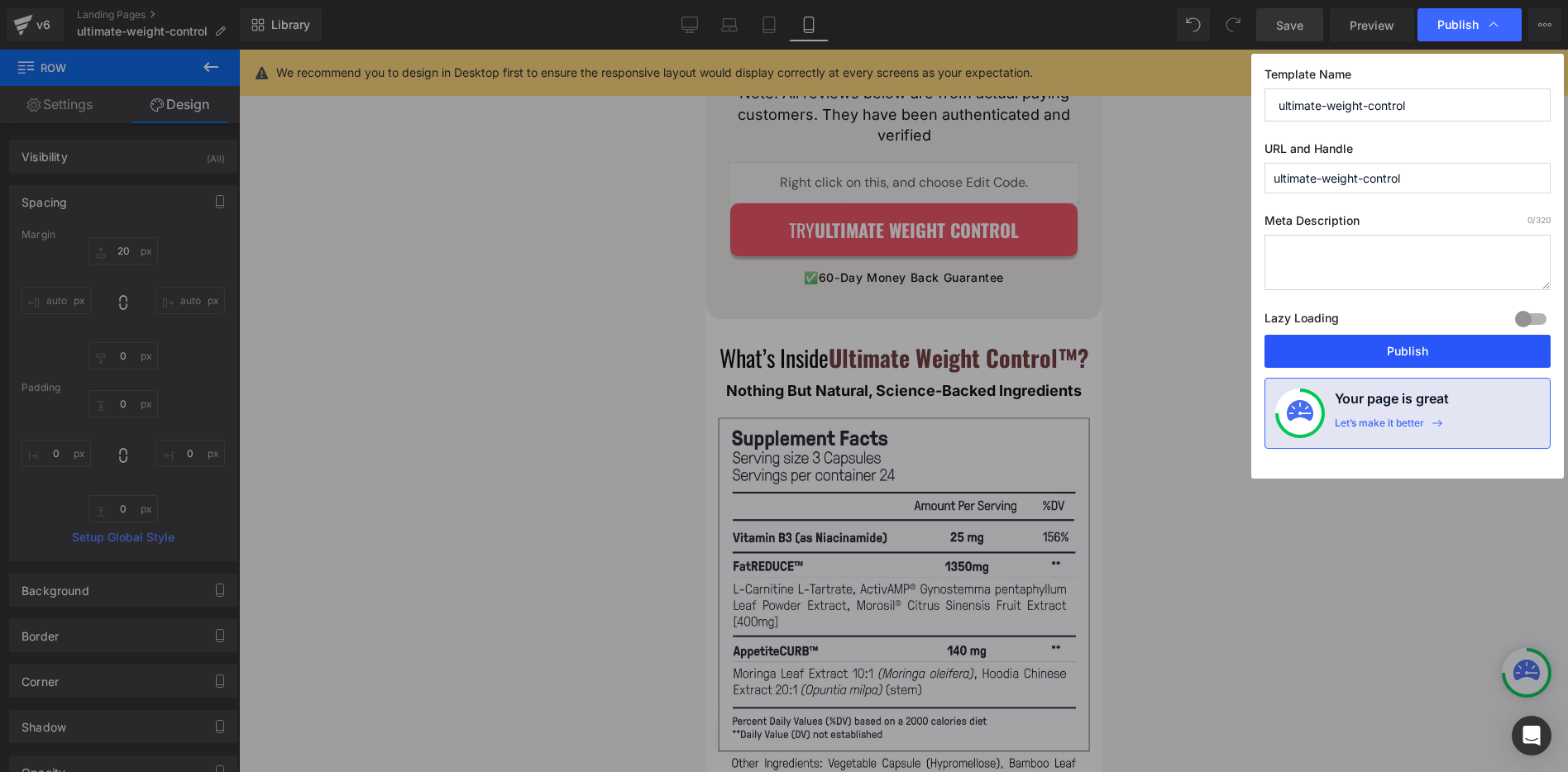 click on "Publish" at bounding box center [1408, 351] 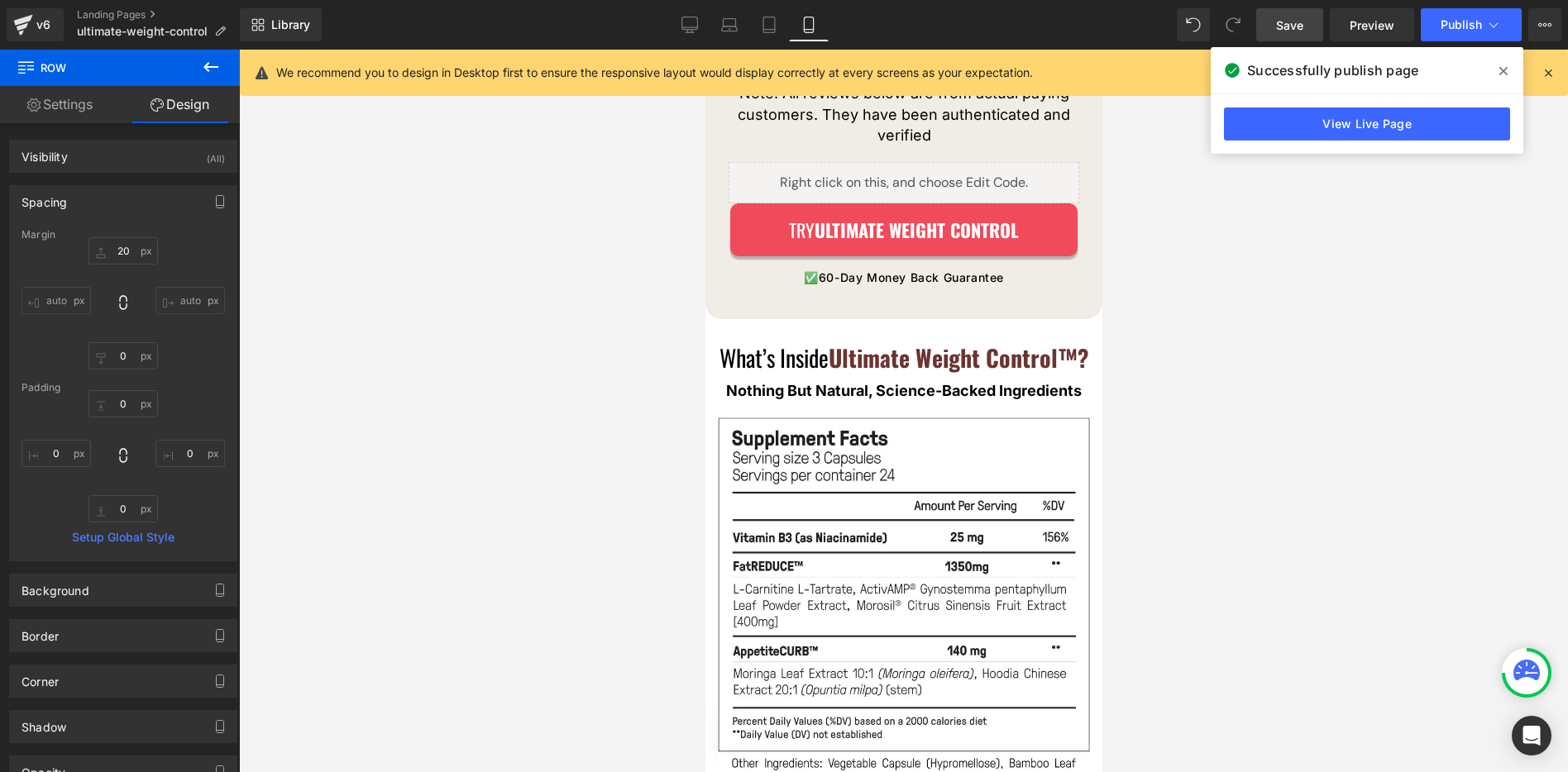 click 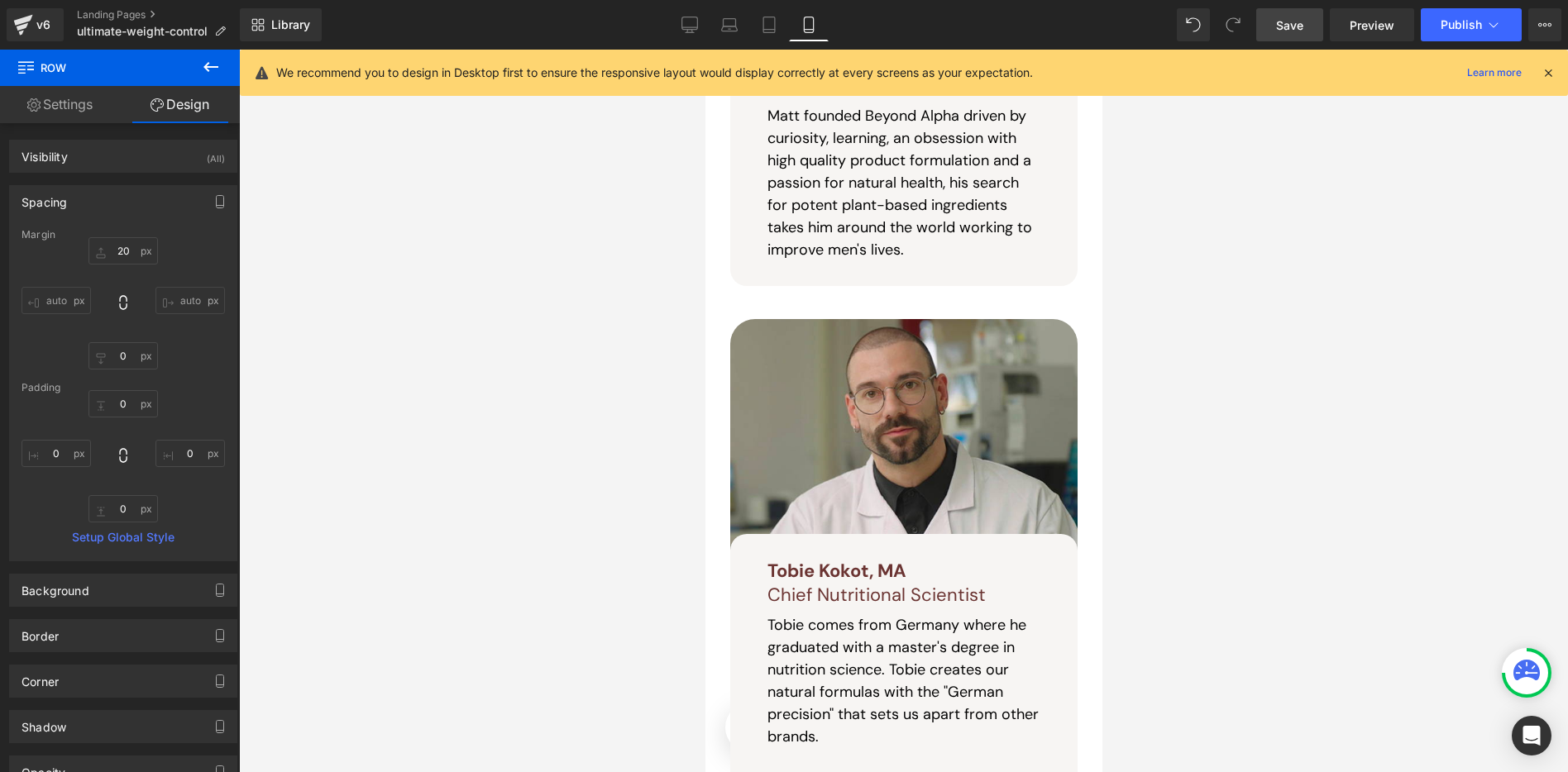 scroll, scrollTop: 16739, scrollLeft: 0, axis: vertical 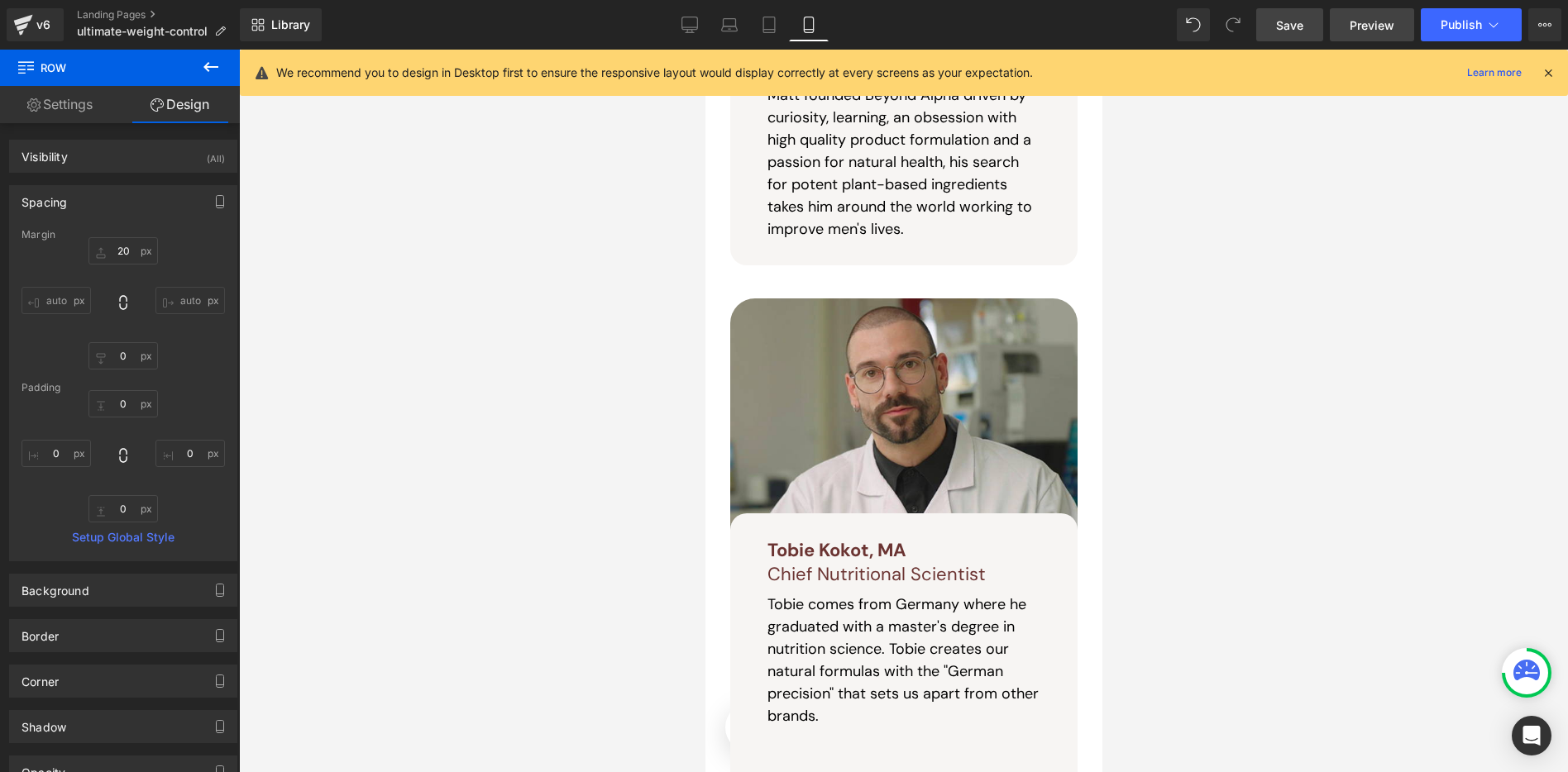 click on "Preview" at bounding box center (1372, 25) 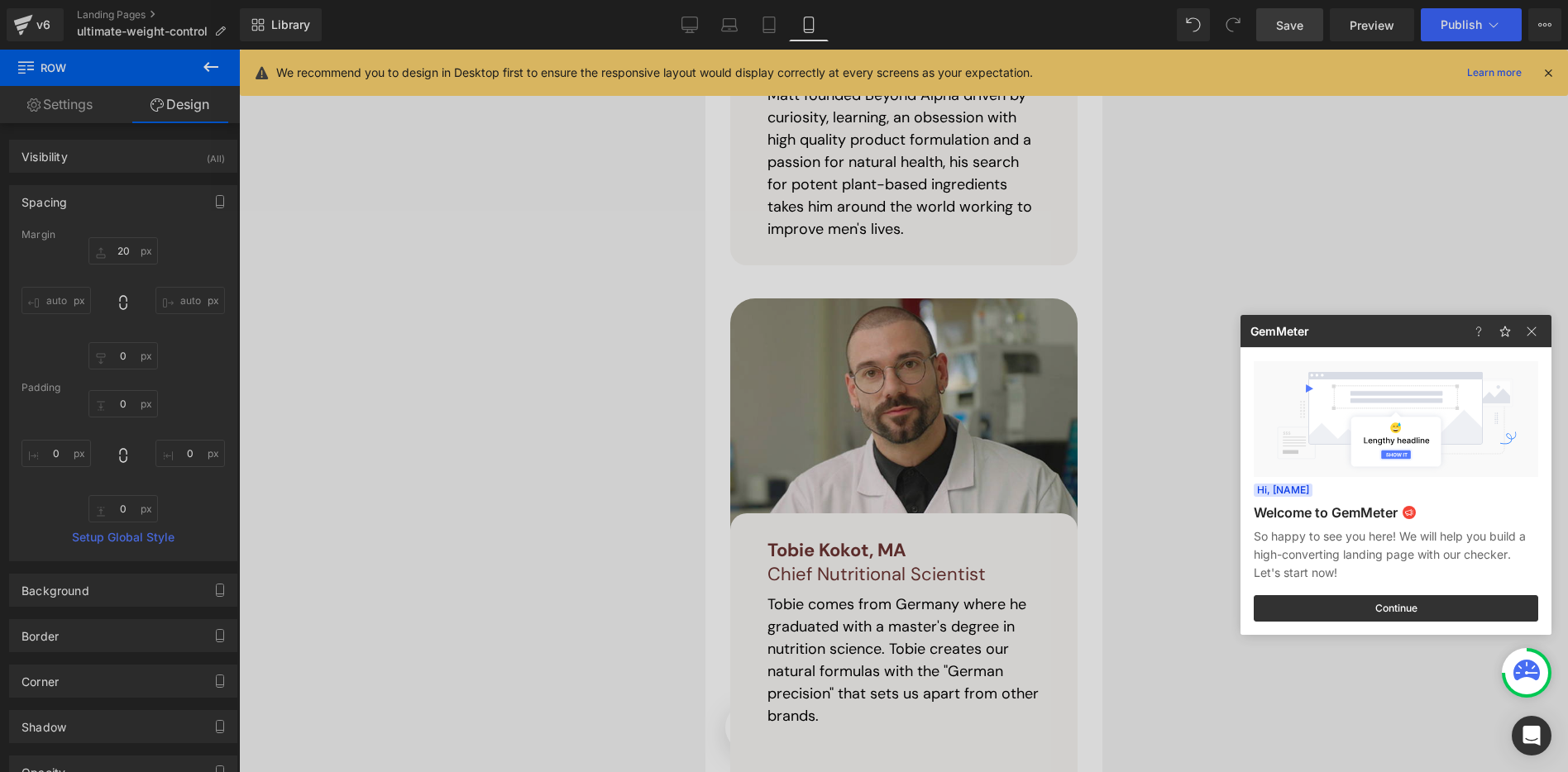 click at bounding box center [784, 386] 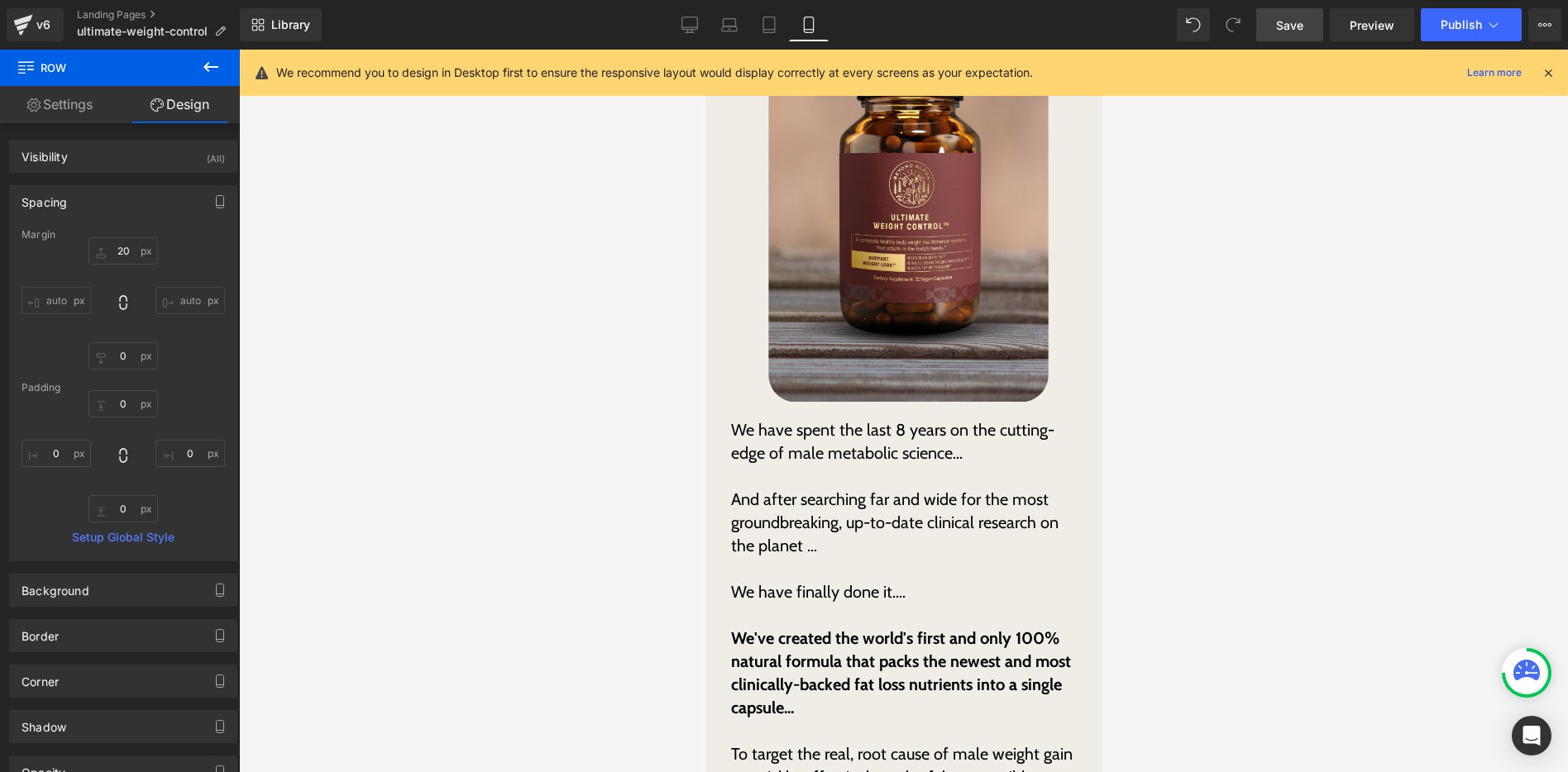 scroll, scrollTop: 3266, scrollLeft: 0, axis: vertical 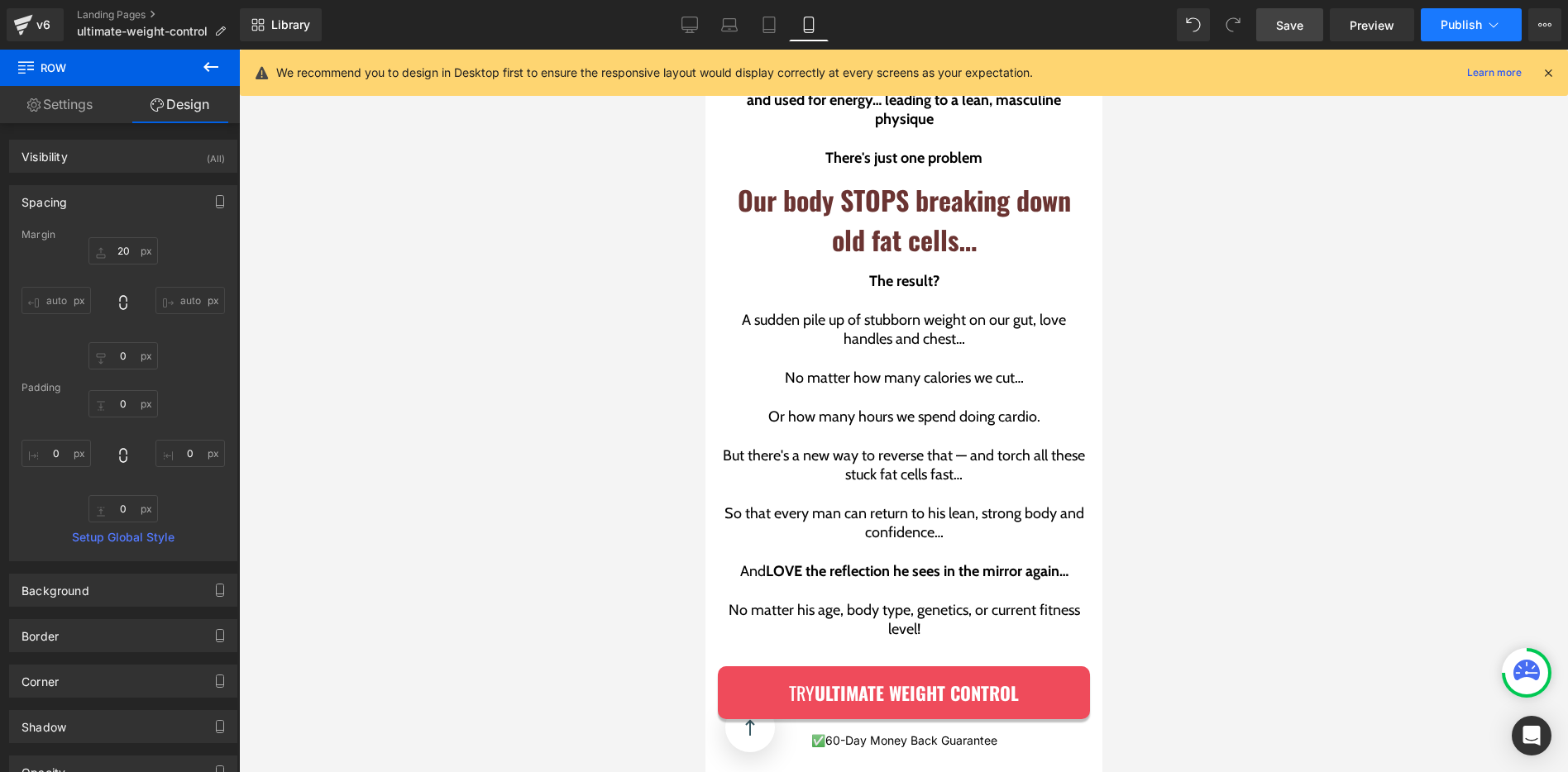 click on "Publish" at bounding box center (1471, 25) 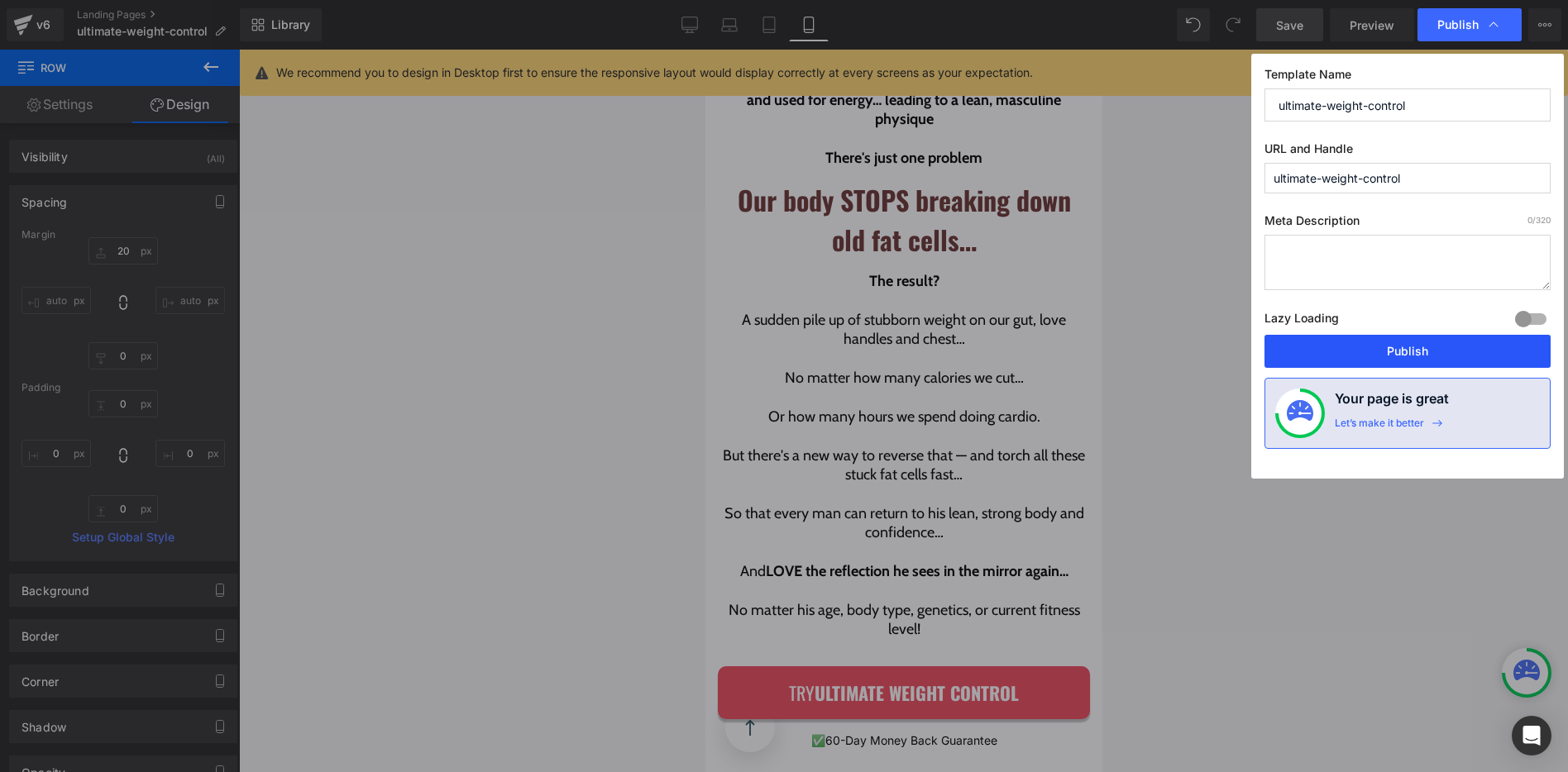 click on "Publish" at bounding box center [1408, 351] 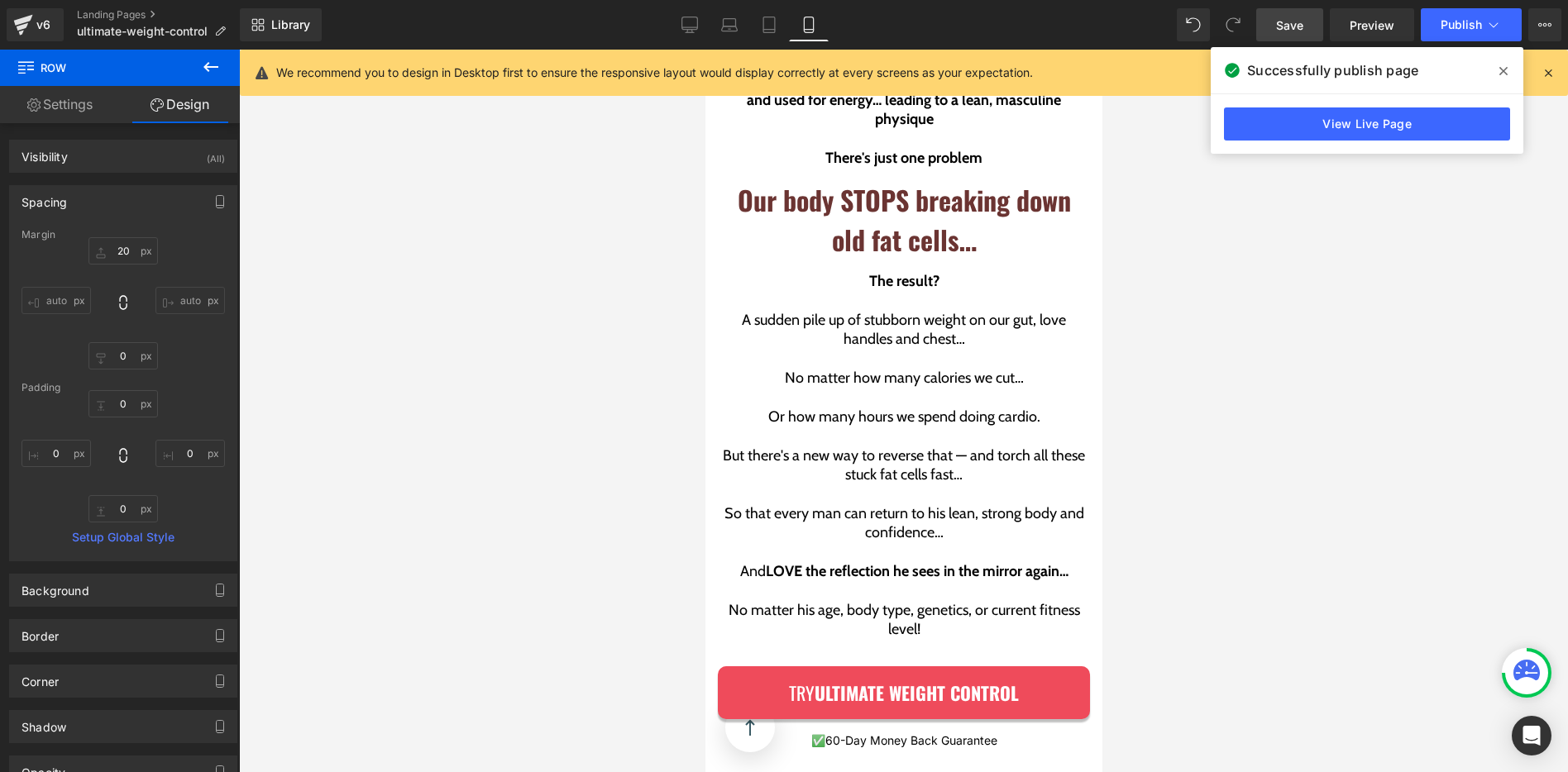 scroll, scrollTop: 509, scrollLeft: 0, axis: vertical 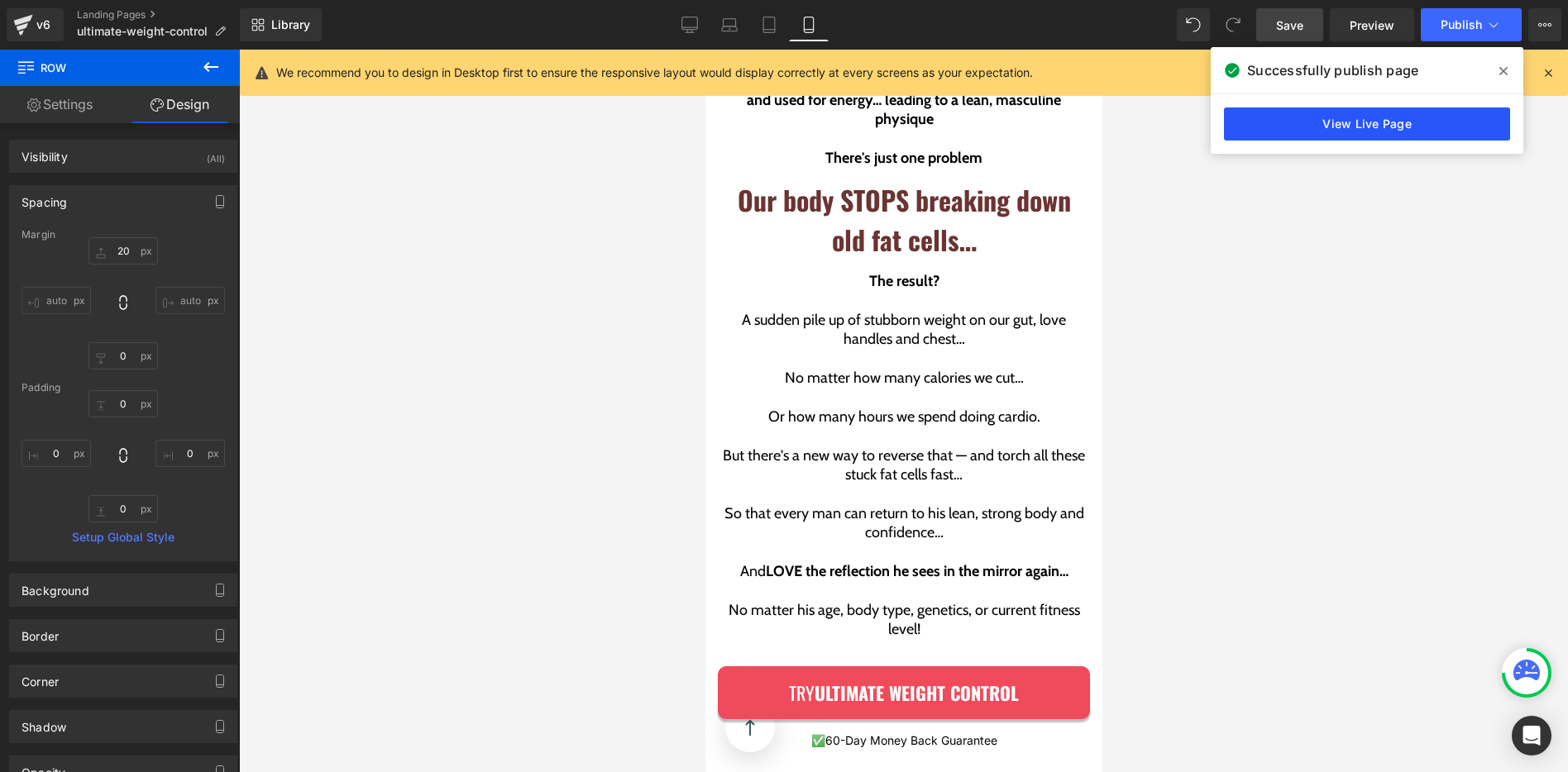 click on "View Live Page" at bounding box center [1367, 124] 